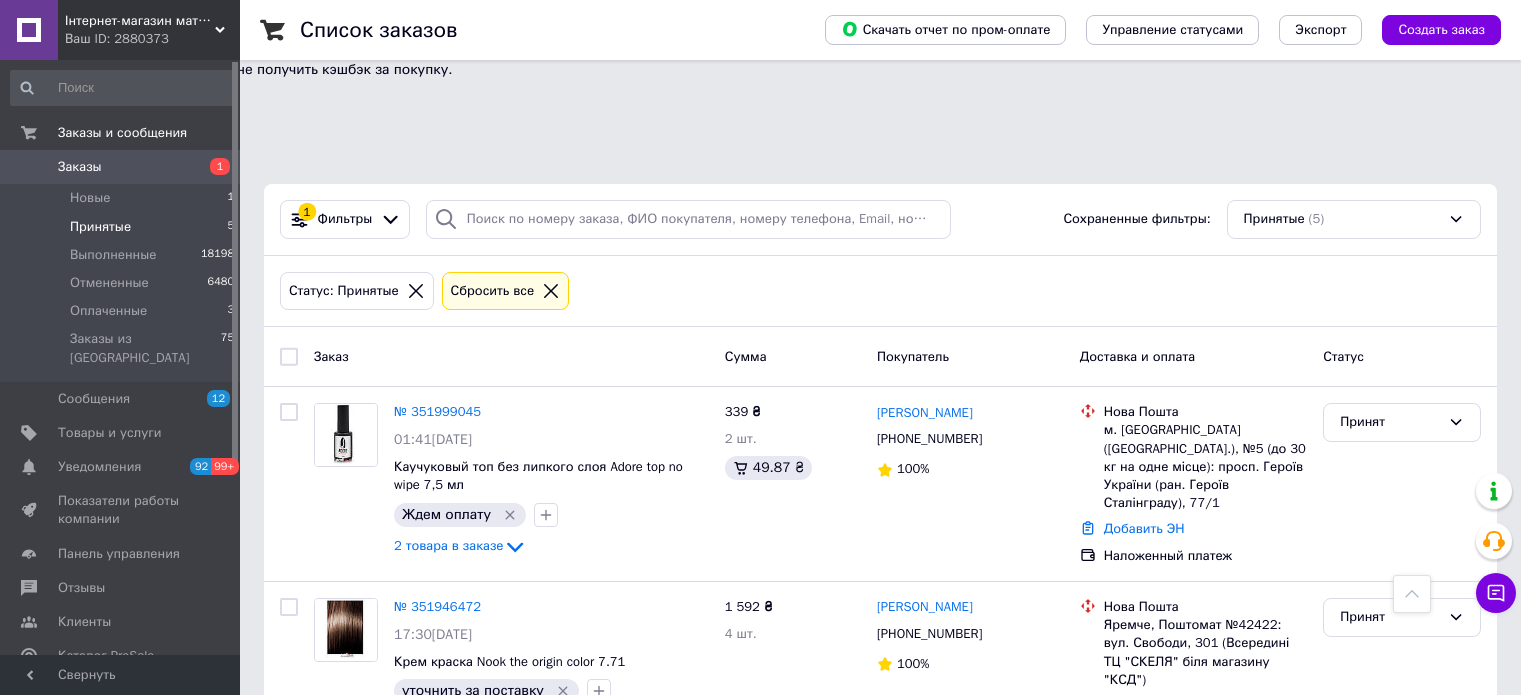 scroll, scrollTop: 494, scrollLeft: 0, axis: vertical 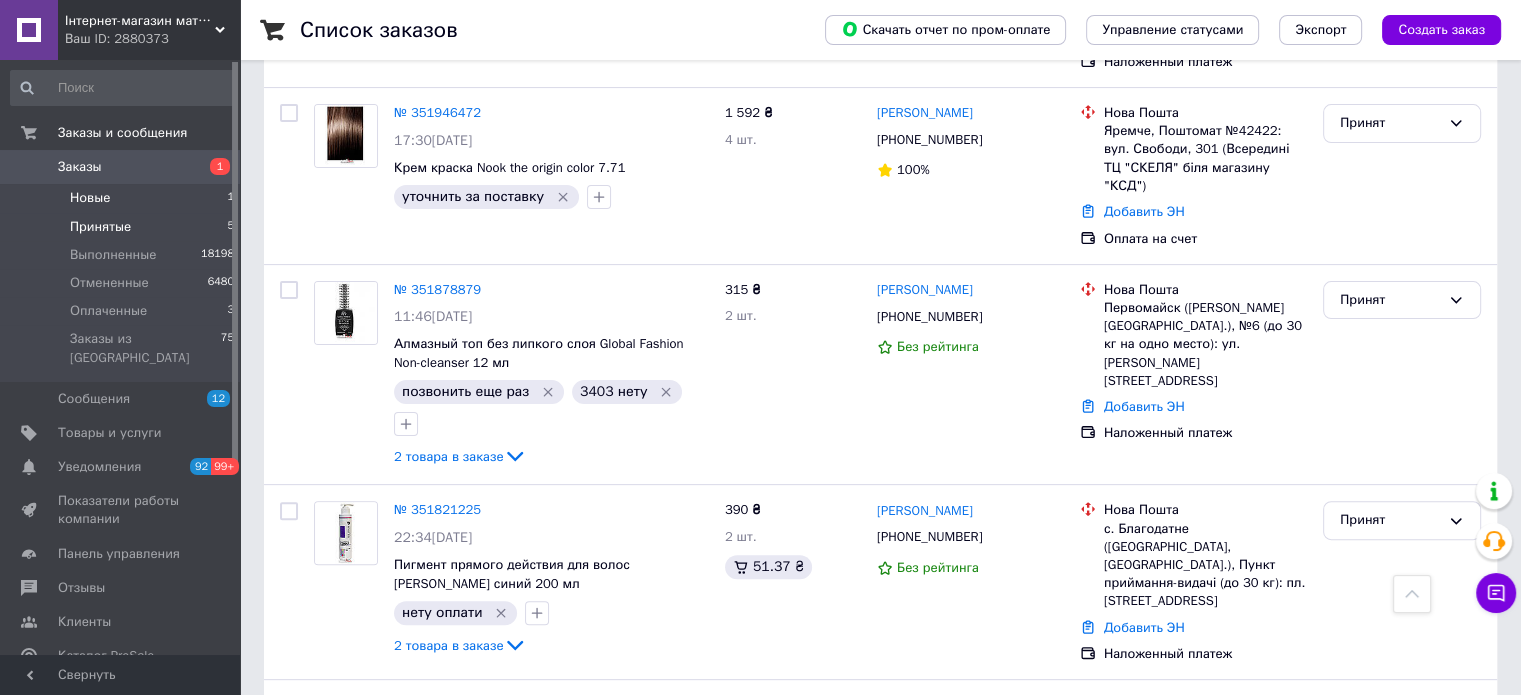 click on "Новые 1" at bounding box center [123, 198] 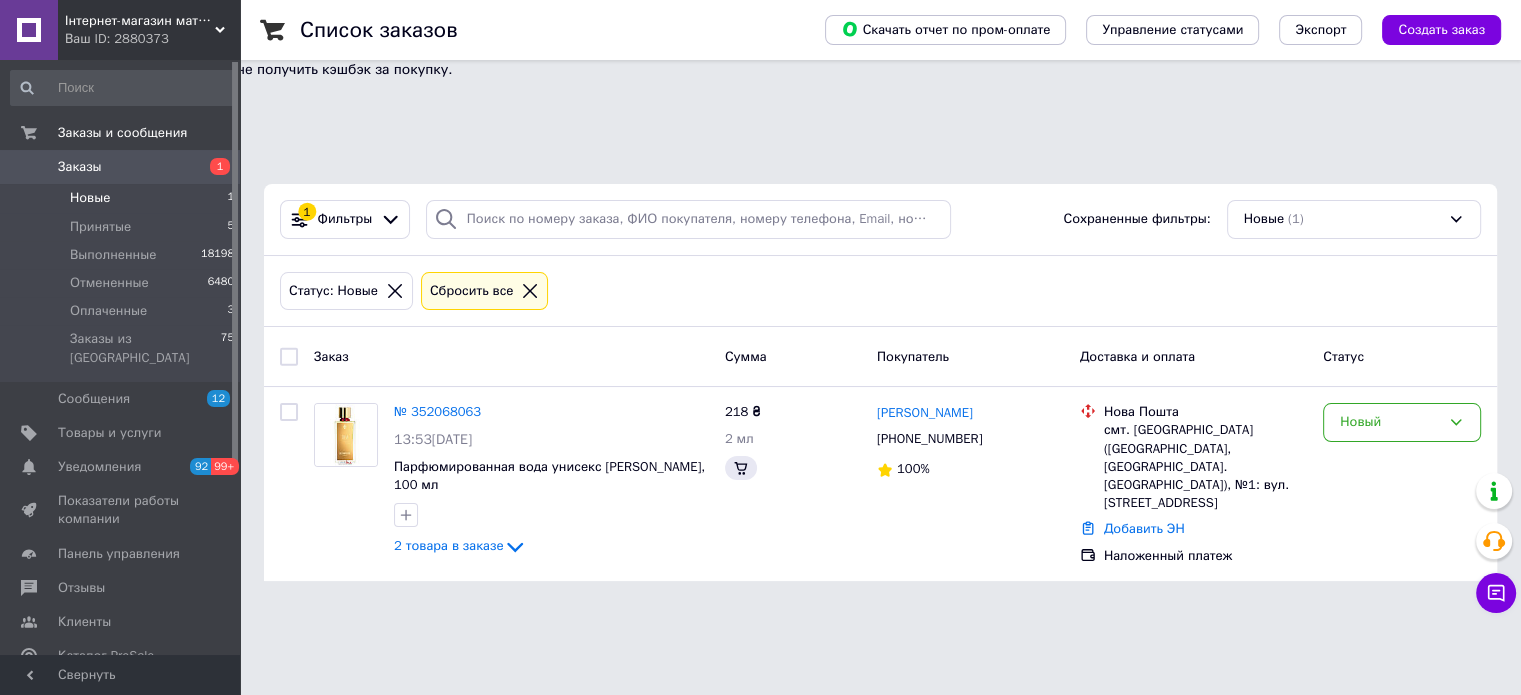 scroll, scrollTop: 0, scrollLeft: 0, axis: both 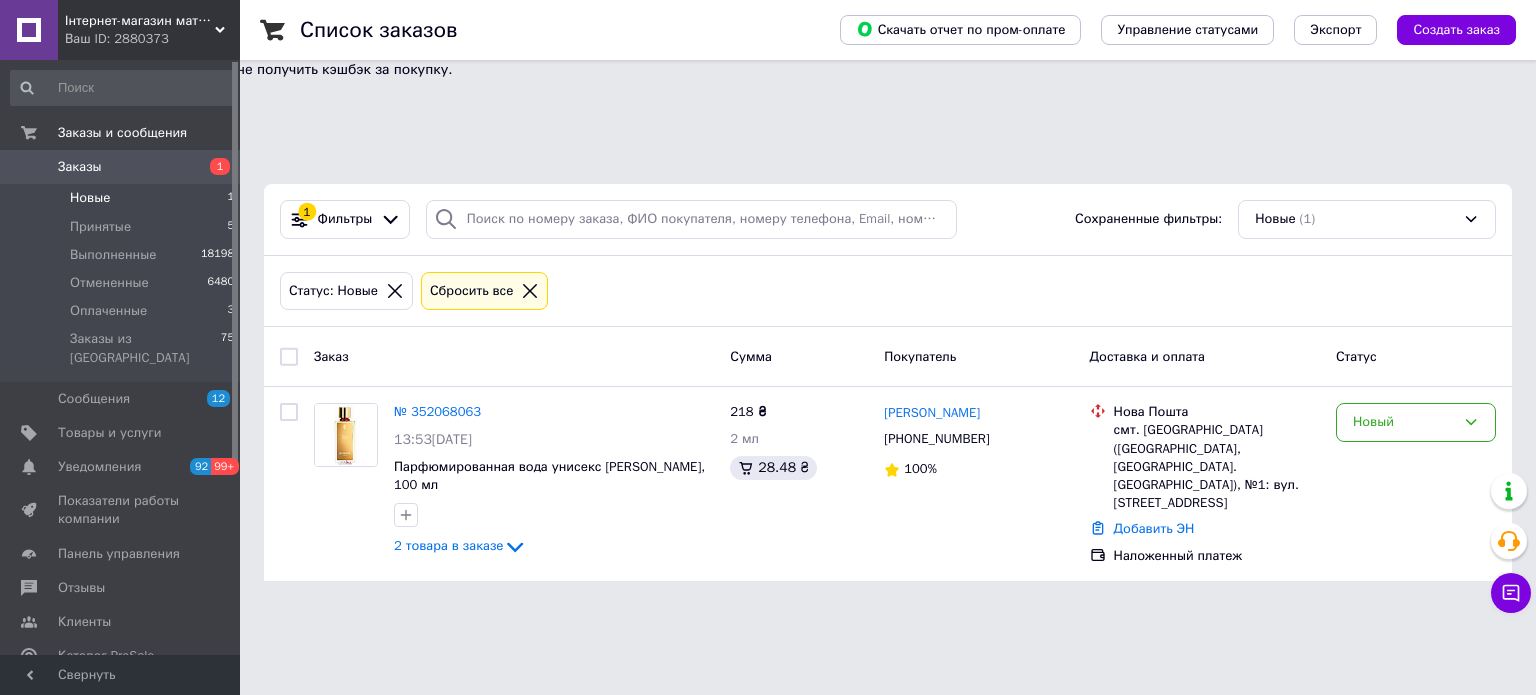 click on "Новые" at bounding box center (90, 198) 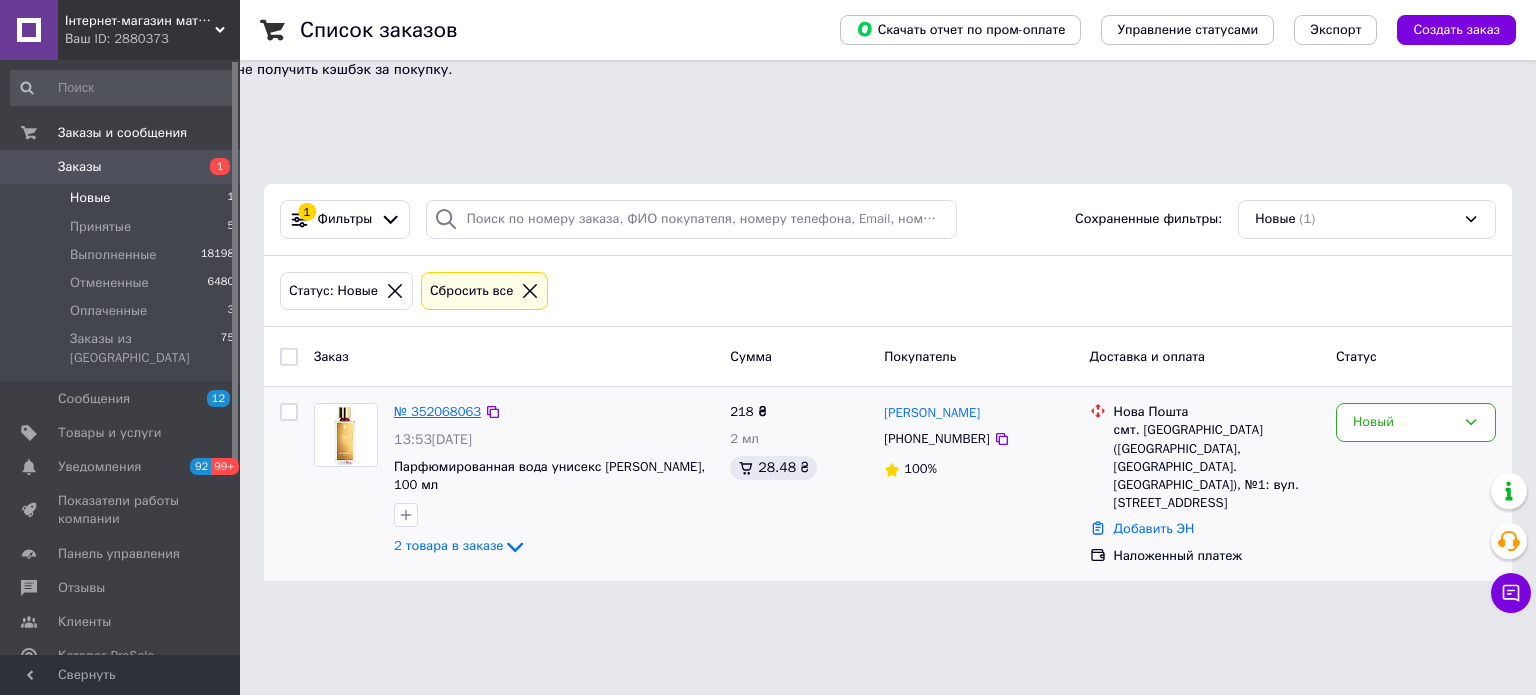 click on "№ 352068063" at bounding box center (437, 411) 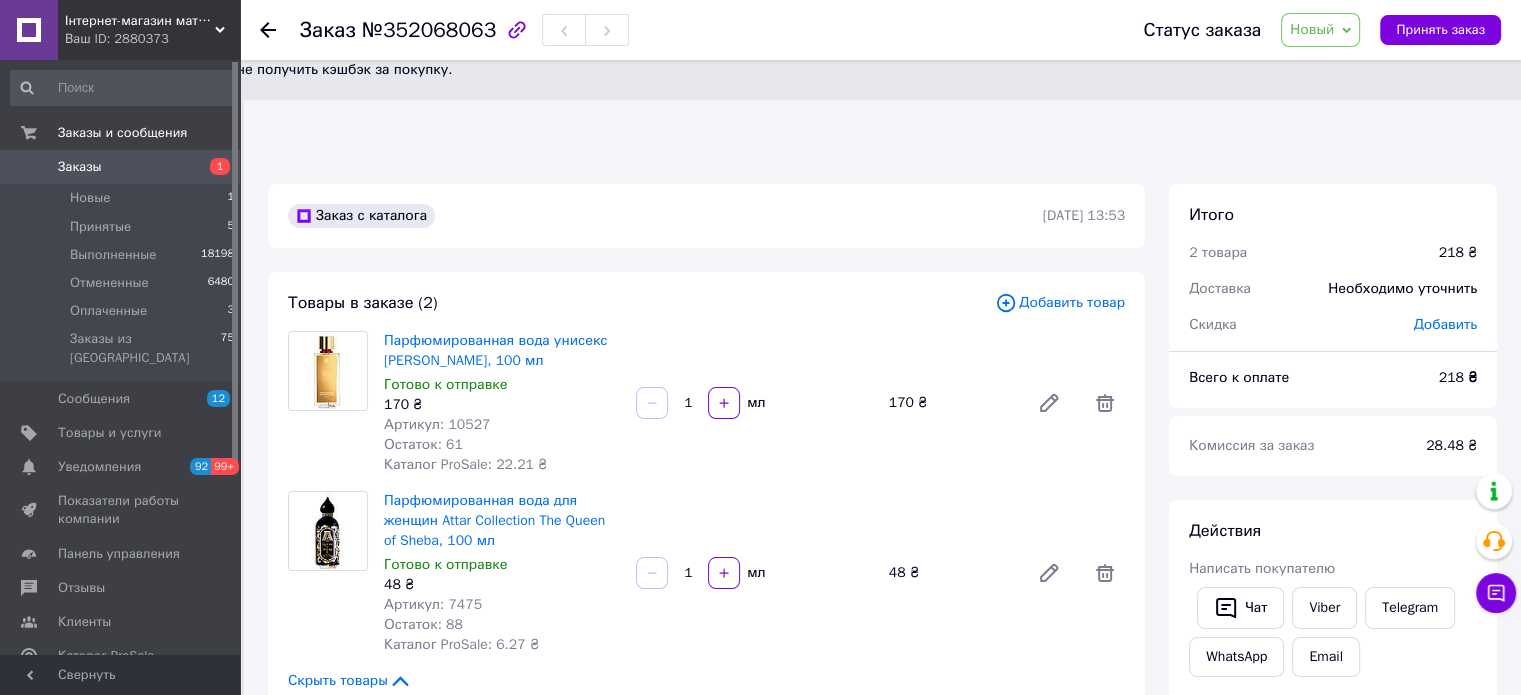 drag, startPoint x: 1458, startPoint y: 370, endPoint x: 1336, endPoint y: 351, distance: 123.47064 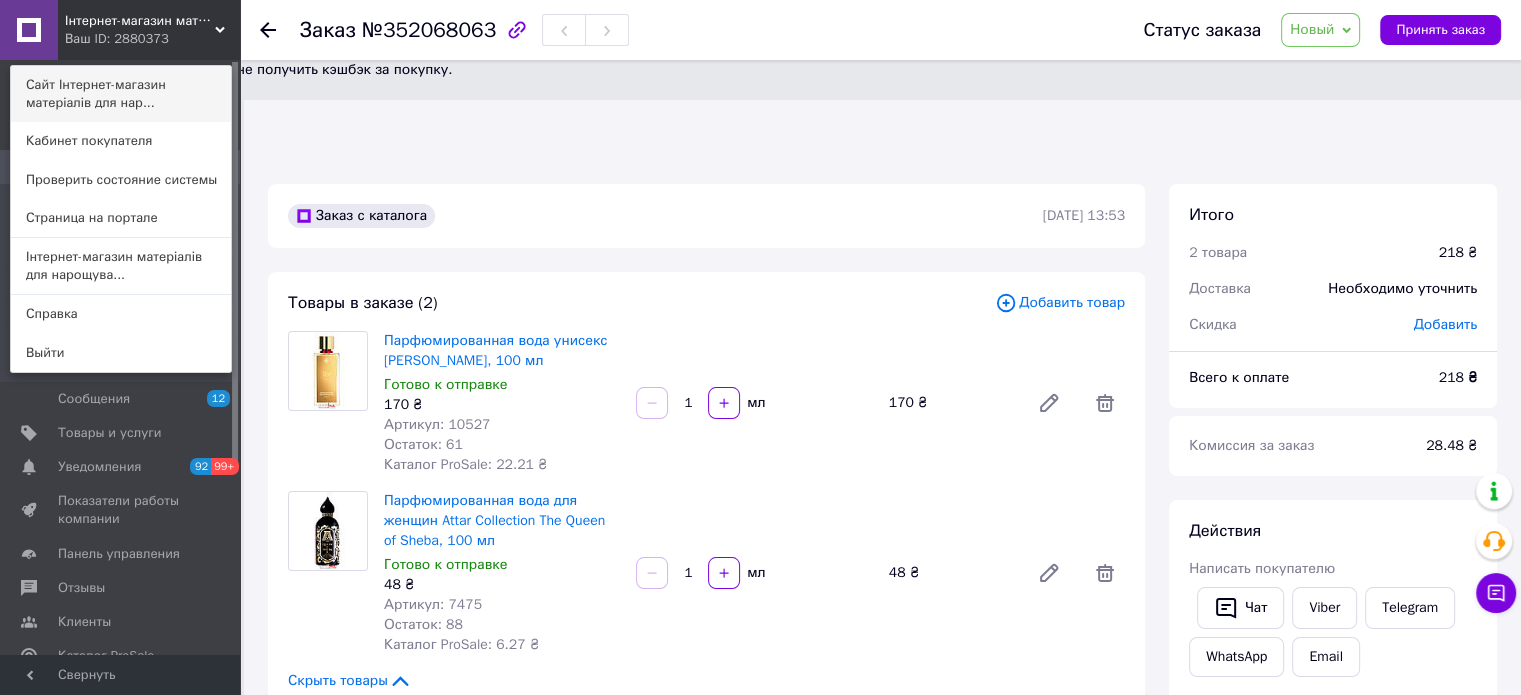 click on "Сайт Інтернет-магазин матеріалів для нар..." at bounding box center (121, 94) 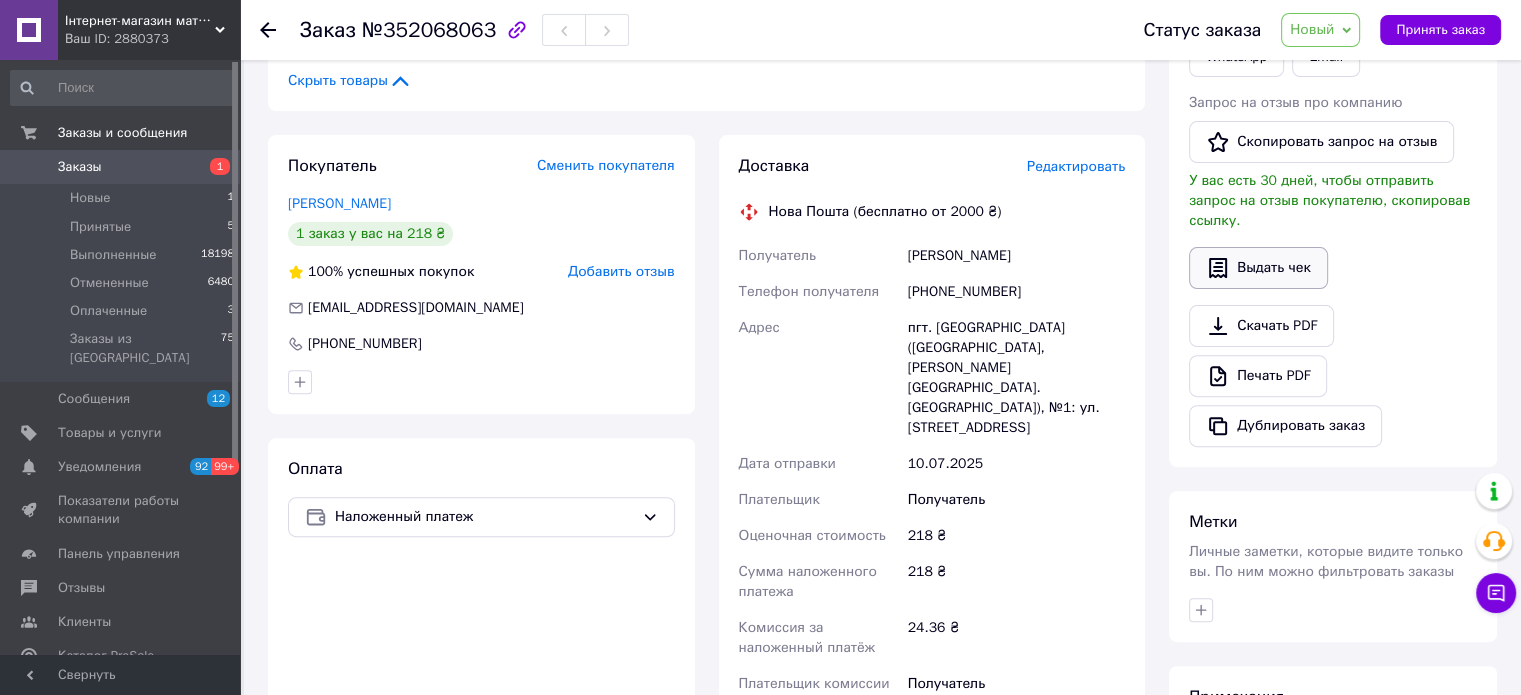 scroll, scrollTop: 300, scrollLeft: 0, axis: vertical 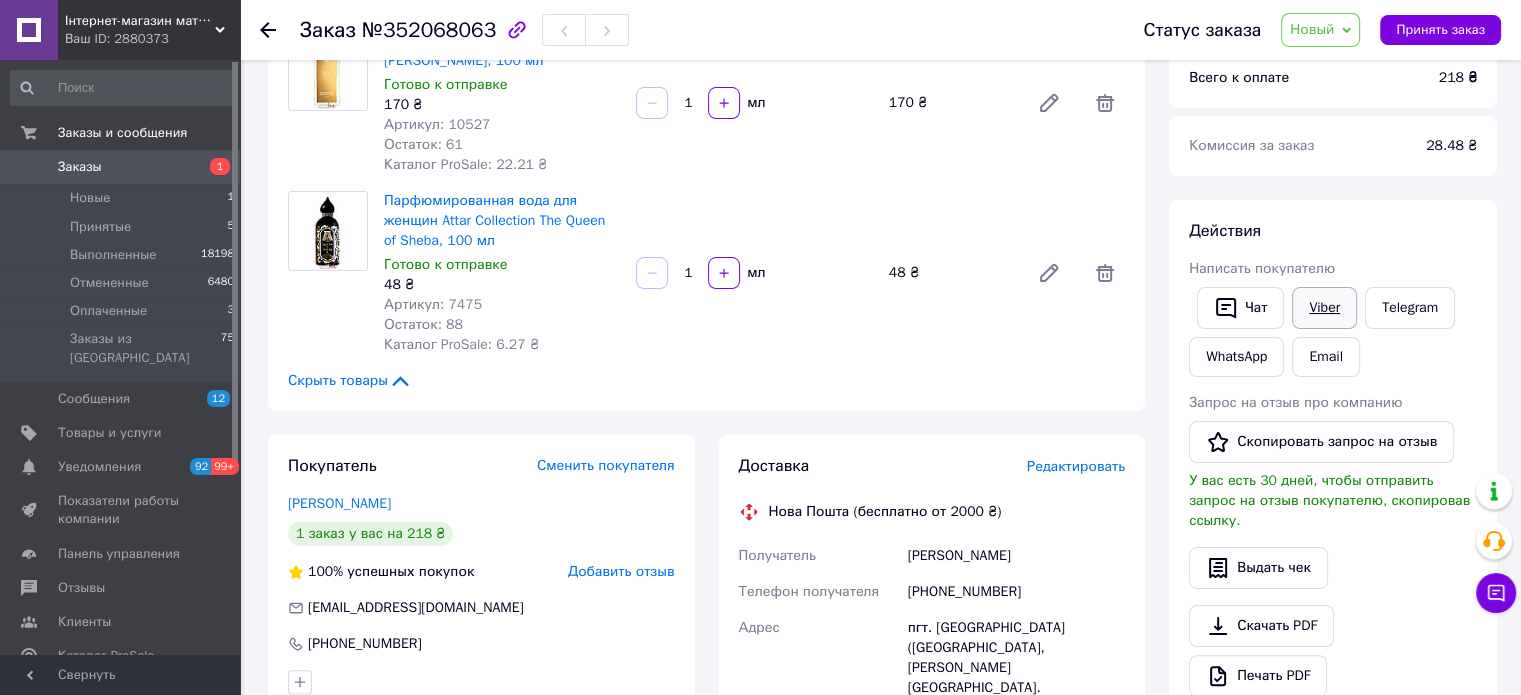 click on "Viber" at bounding box center [1324, 308] 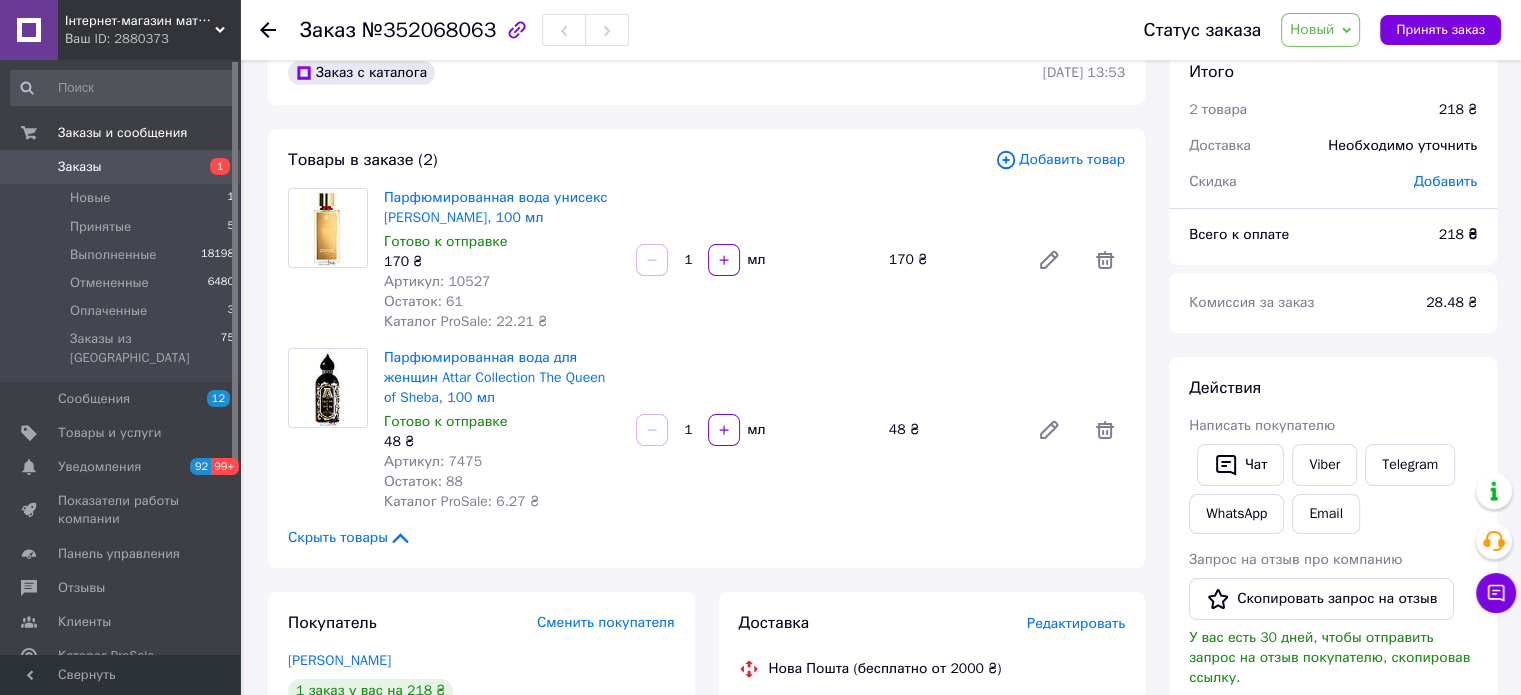 scroll, scrollTop: 0, scrollLeft: 0, axis: both 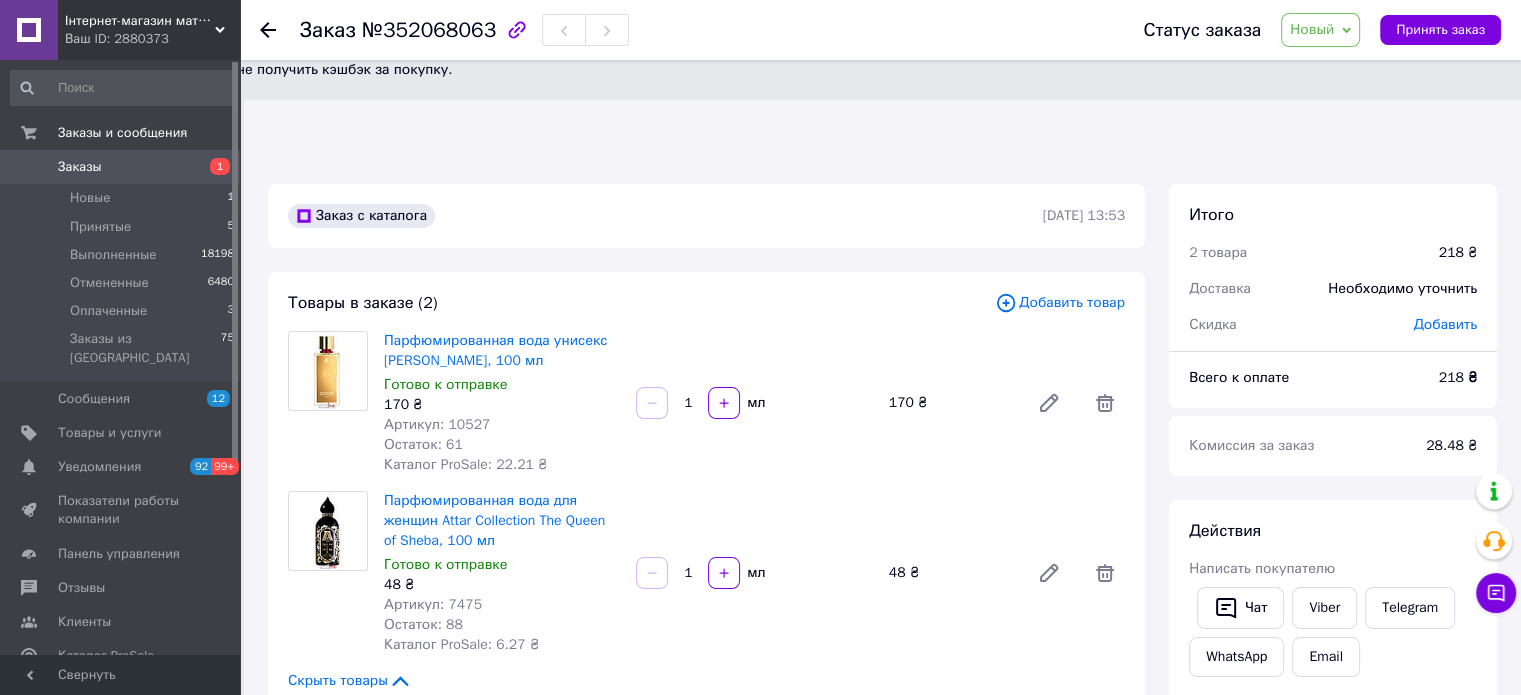 click on "Действия Написать покупателю   Чат Viber Telegram WhatsApp Email Запрос на отзыв про компанию   Скопировать запрос на отзыв У вас есть 30 дней, чтобы отправить запрос на отзыв покупателю, скопировав ссылку.   Выдать чек   Скачать PDF   Печать PDF   Дублировать заказ" at bounding box center (1333, 783) 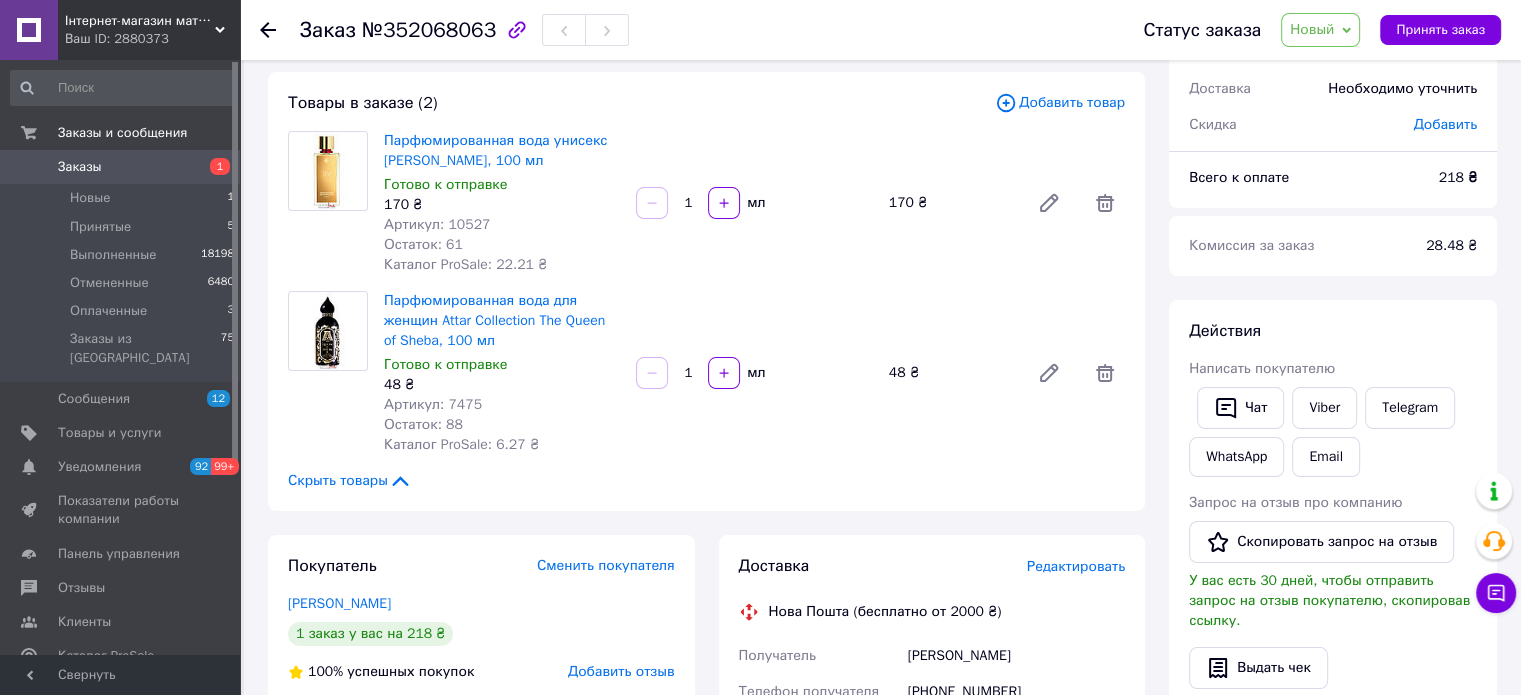 scroll, scrollTop: 0, scrollLeft: 0, axis: both 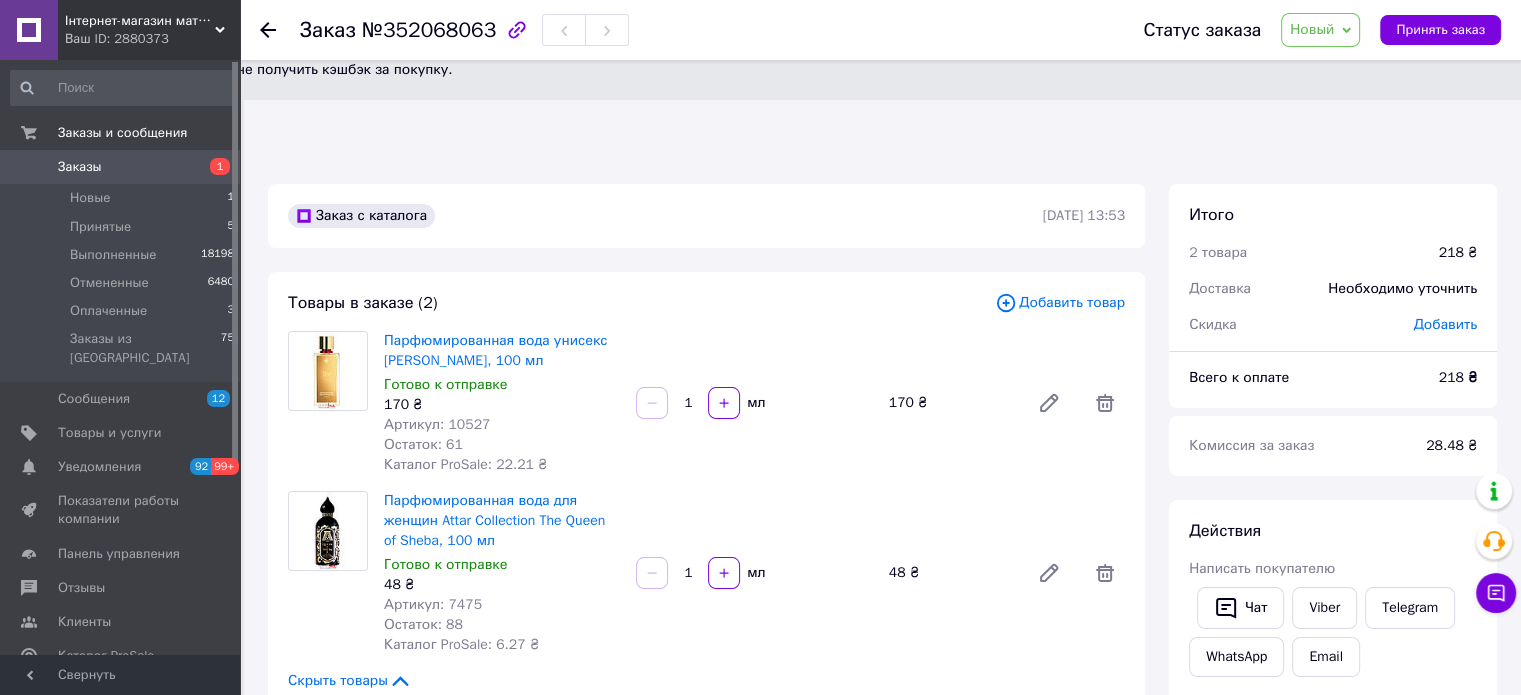 click on "Новый" at bounding box center [1312, 29] 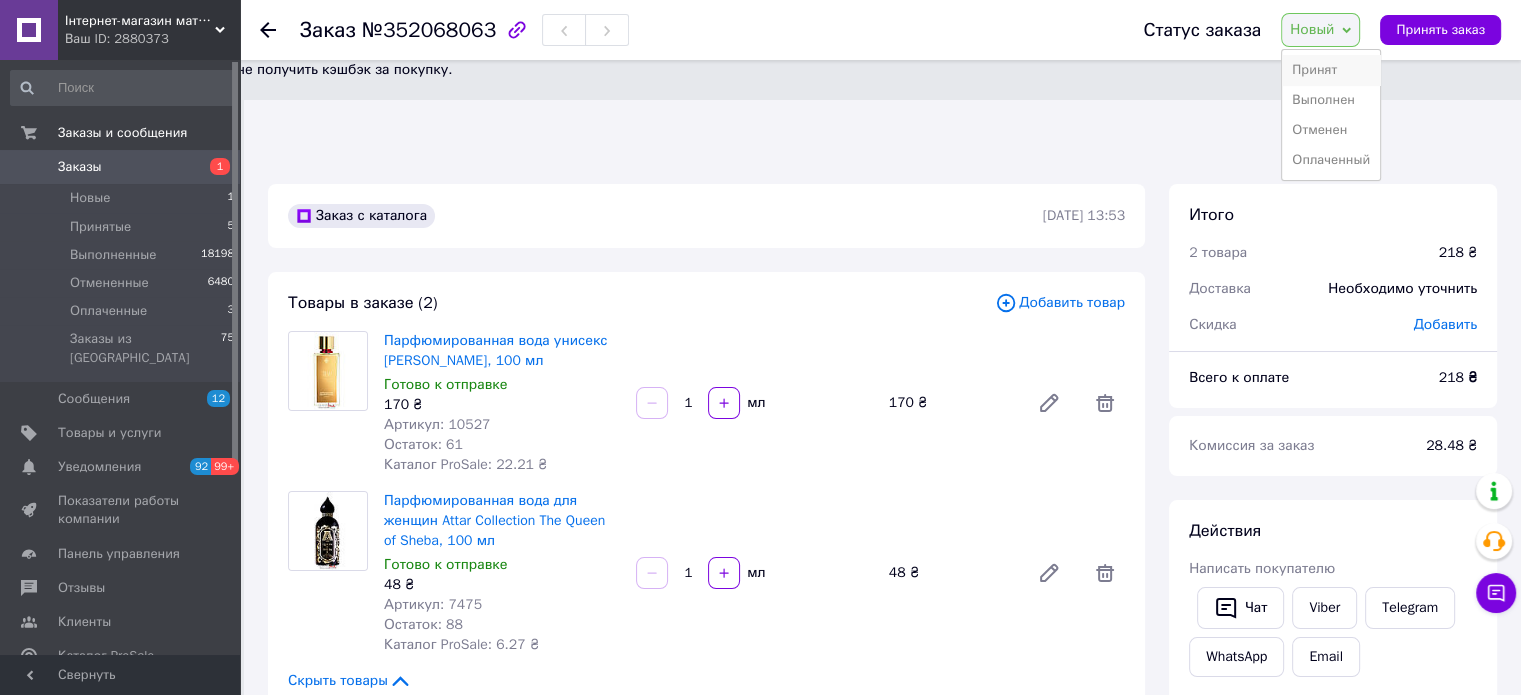 click on "Принят" at bounding box center (1331, 70) 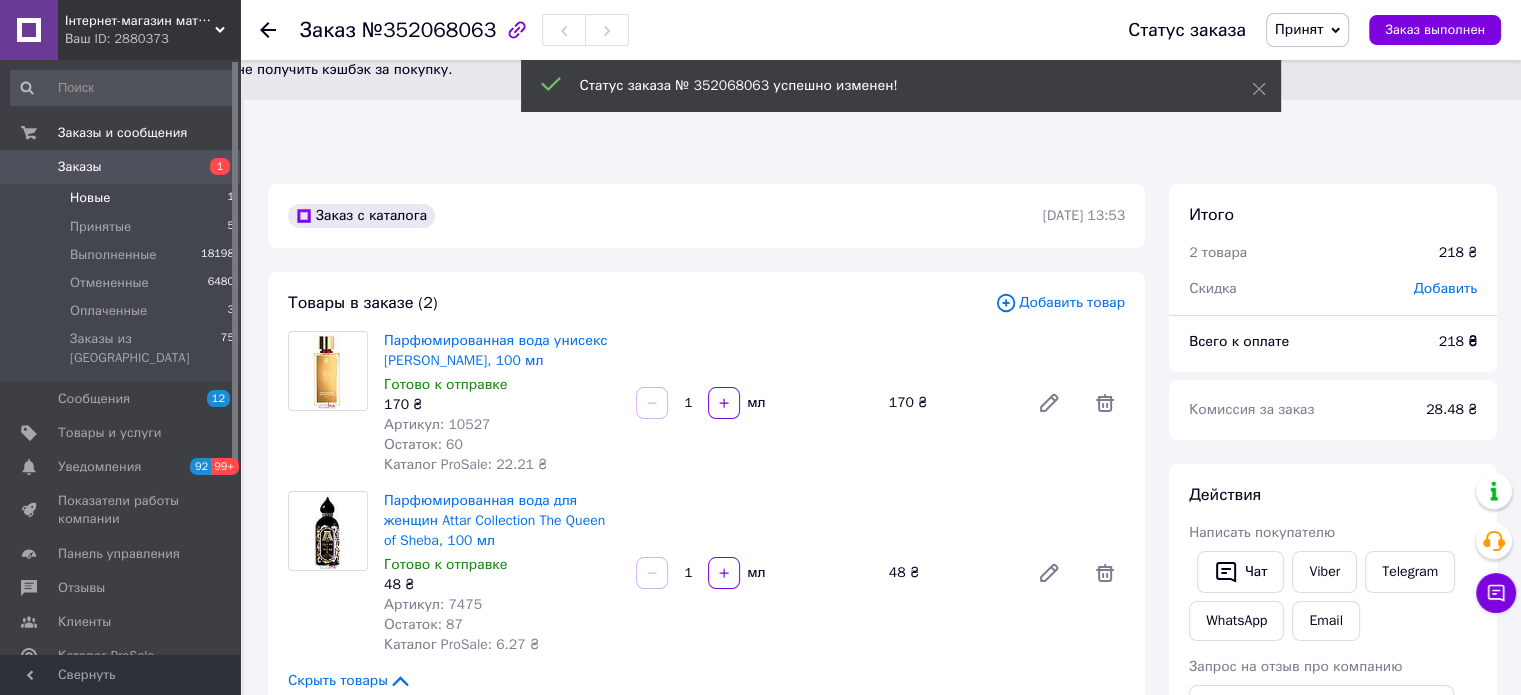 click on "Новые 1" at bounding box center (123, 198) 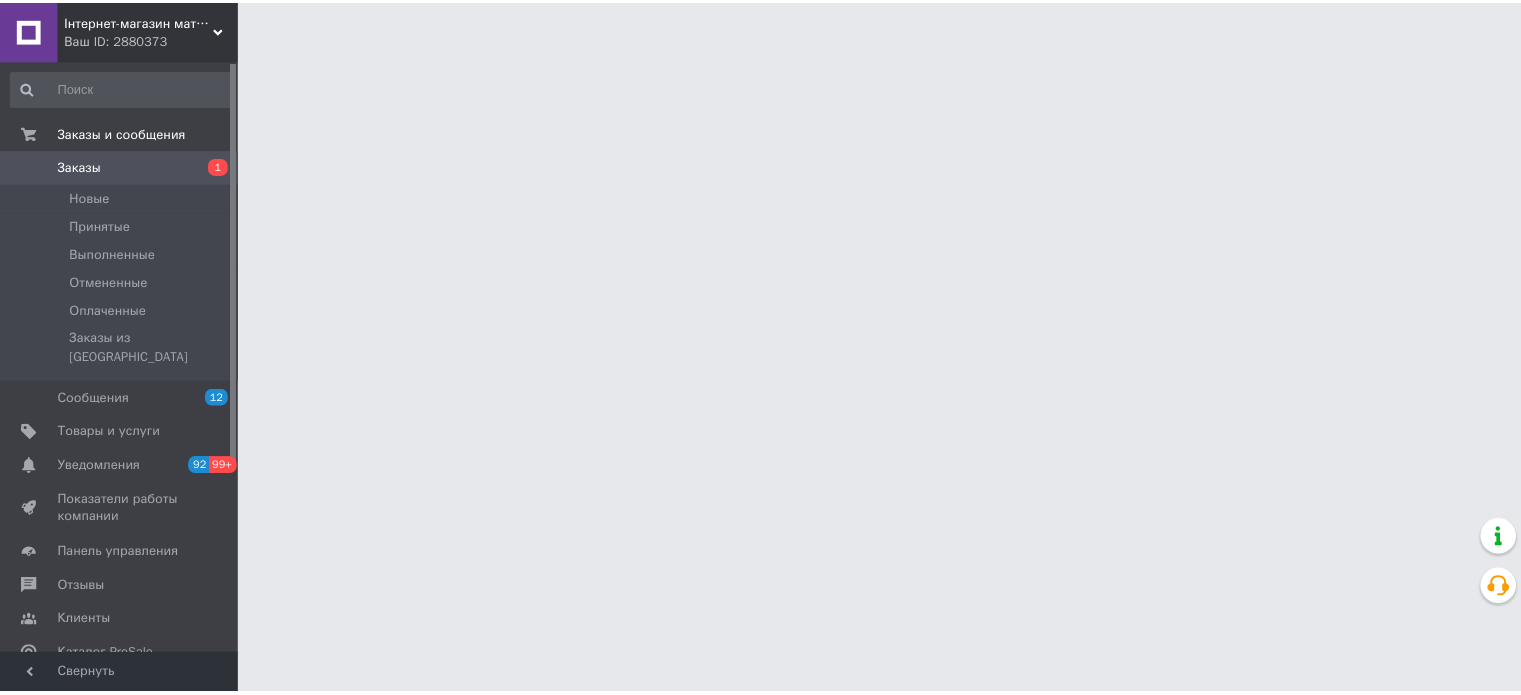 scroll, scrollTop: 0, scrollLeft: 0, axis: both 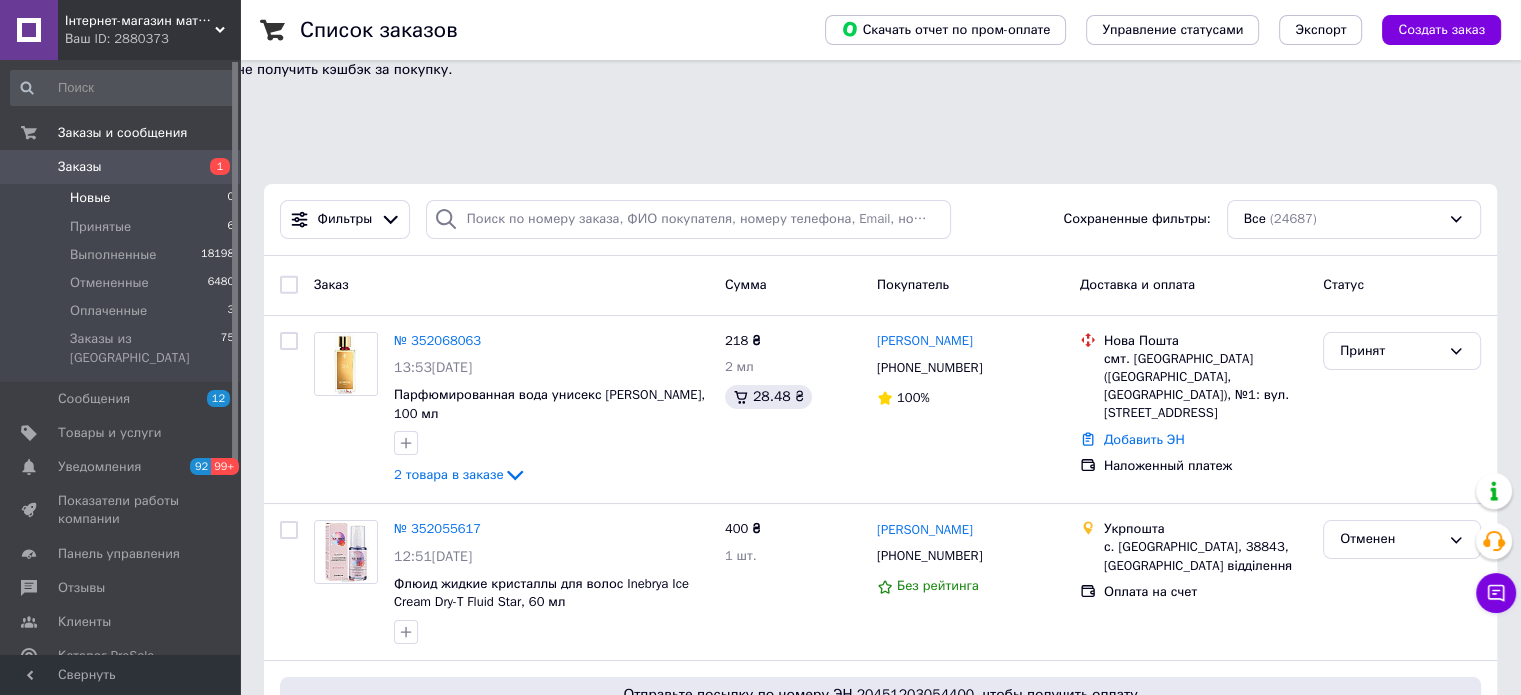 click on "Новые 0" at bounding box center [123, 198] 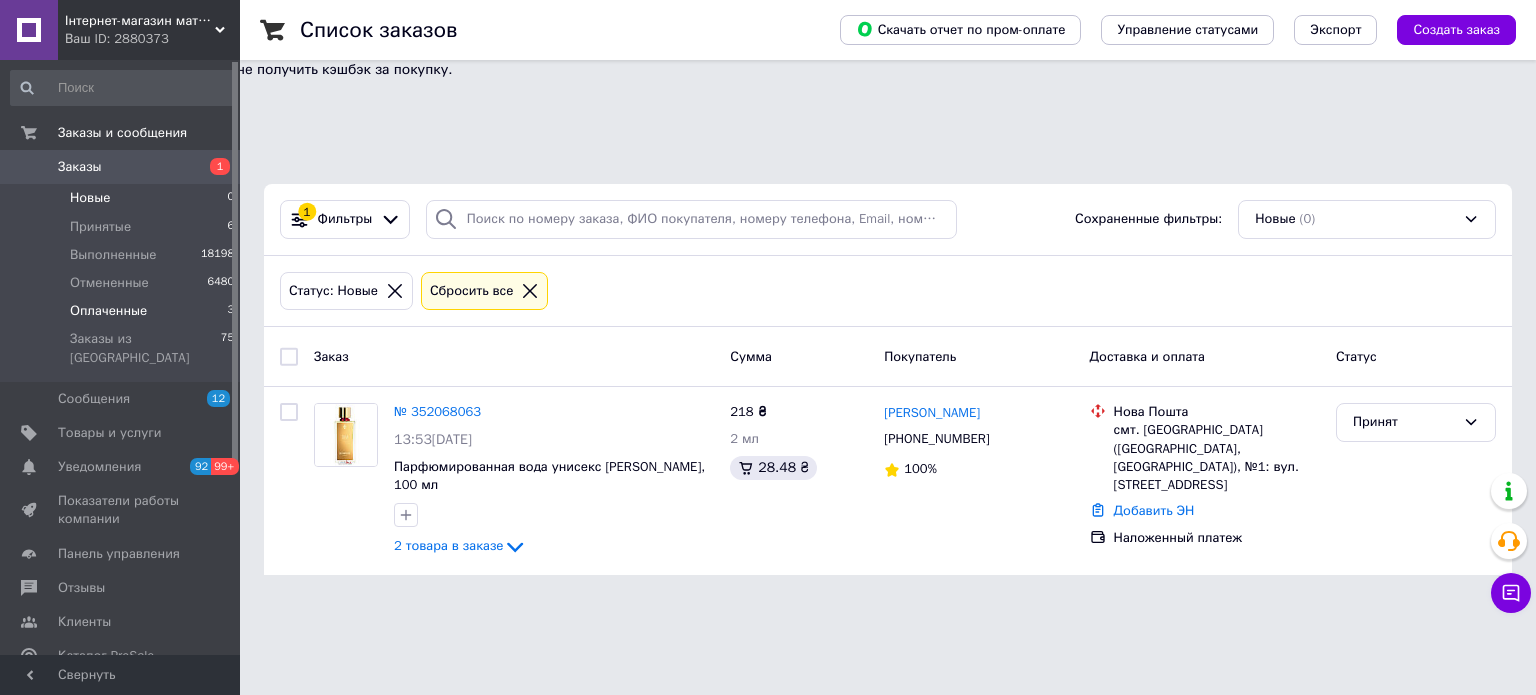 click on "Оплаченные" at bounding box center [108, 311] 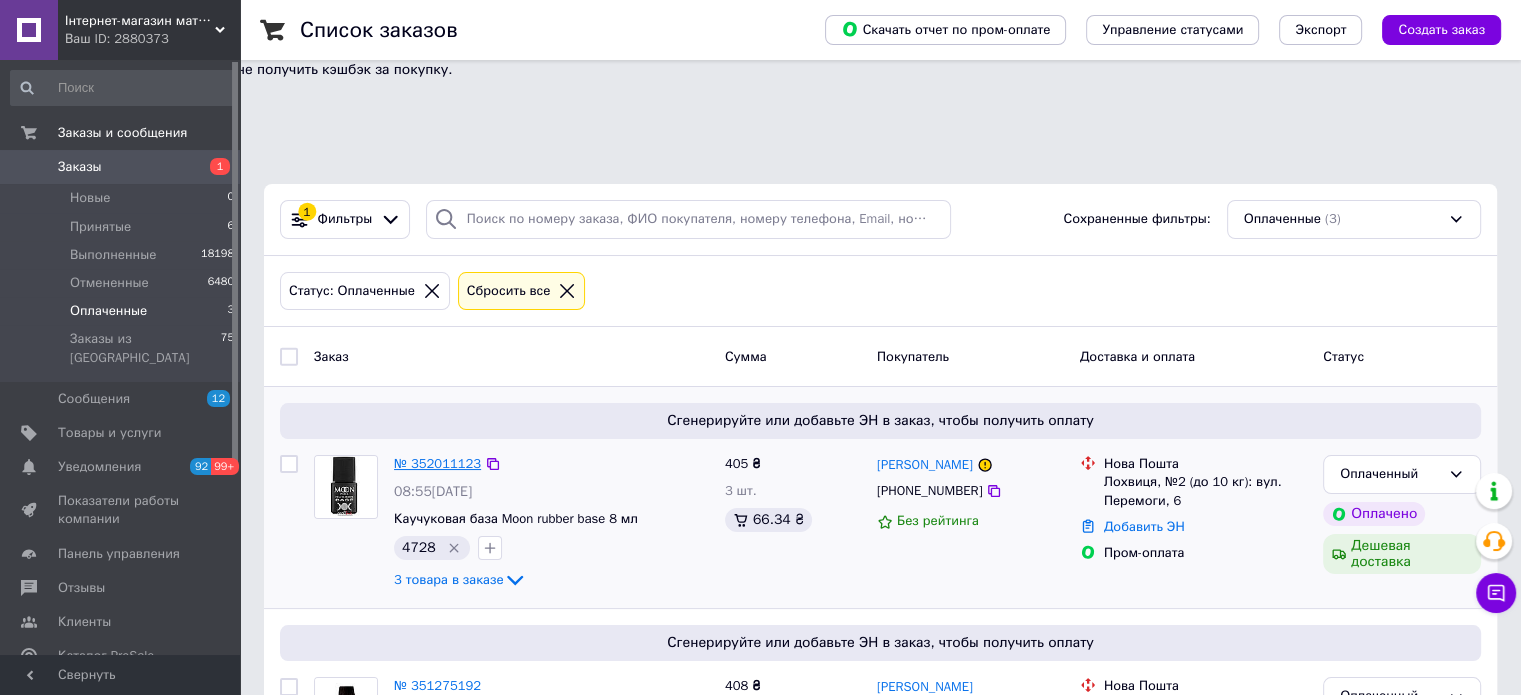 click on "№ 352011123" at bounding box center [437, 463] 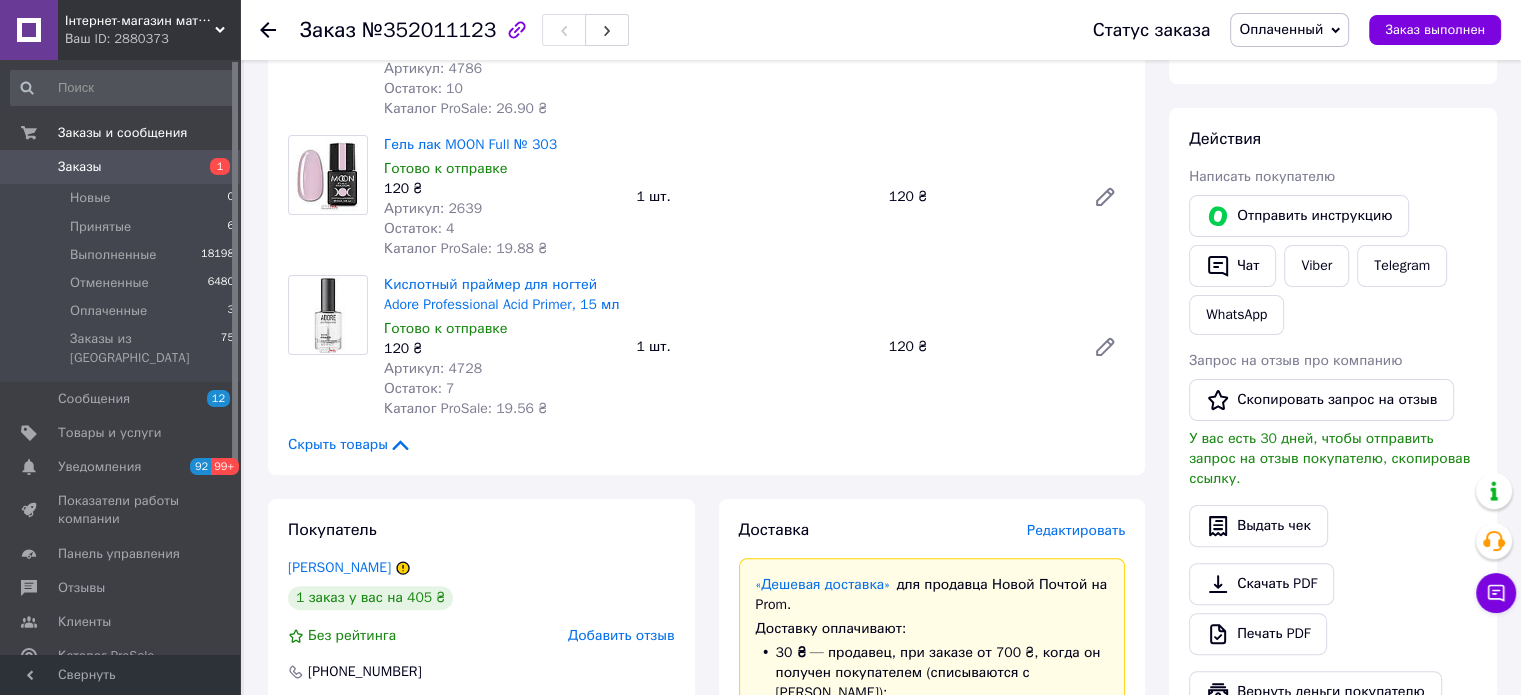 scroll, scrollTop: 100, scrollLeft: 0, axis: vertical 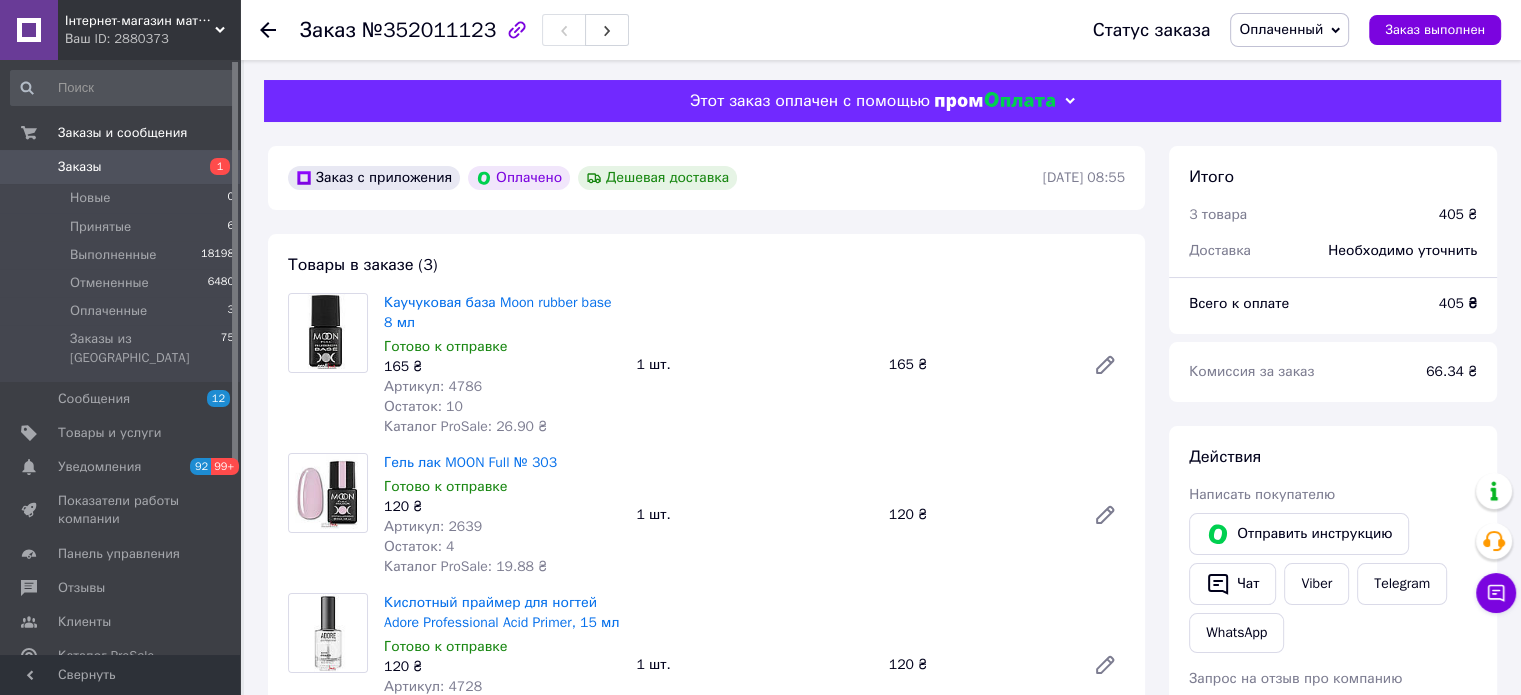 click on "Всего к оплате" at bounding box center (1302, 304) 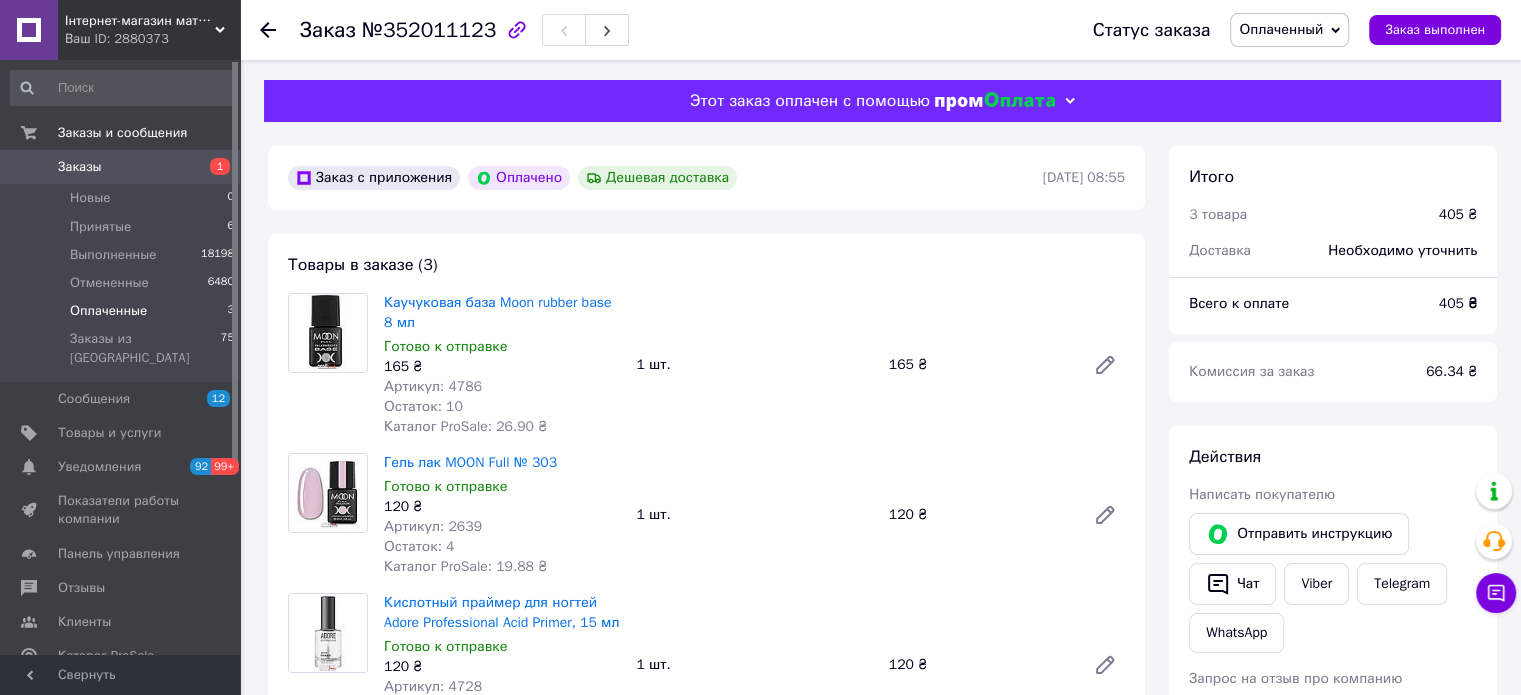 click on "Оплаченные 3" at bounding box center [123, 311] 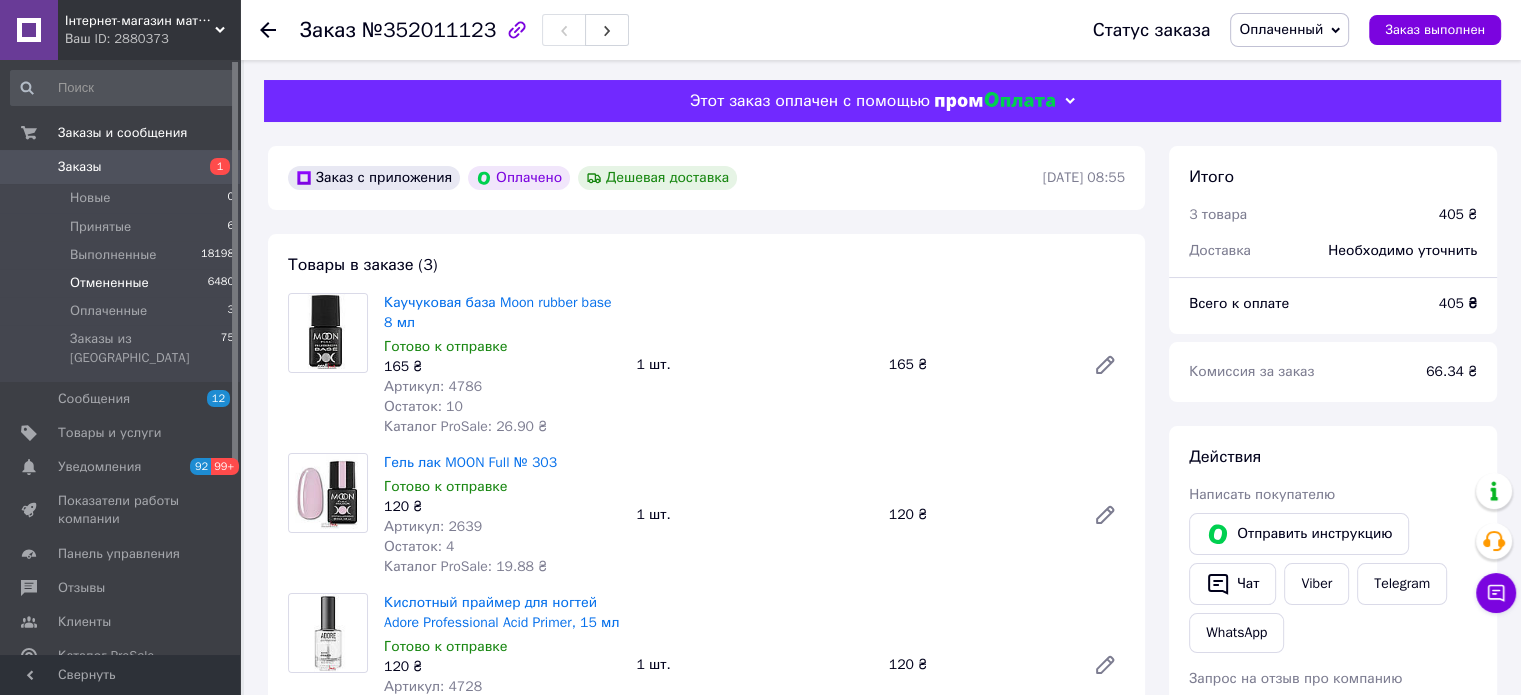 scroll, scrollTop: 0, scrollLeft: 0, axis: both 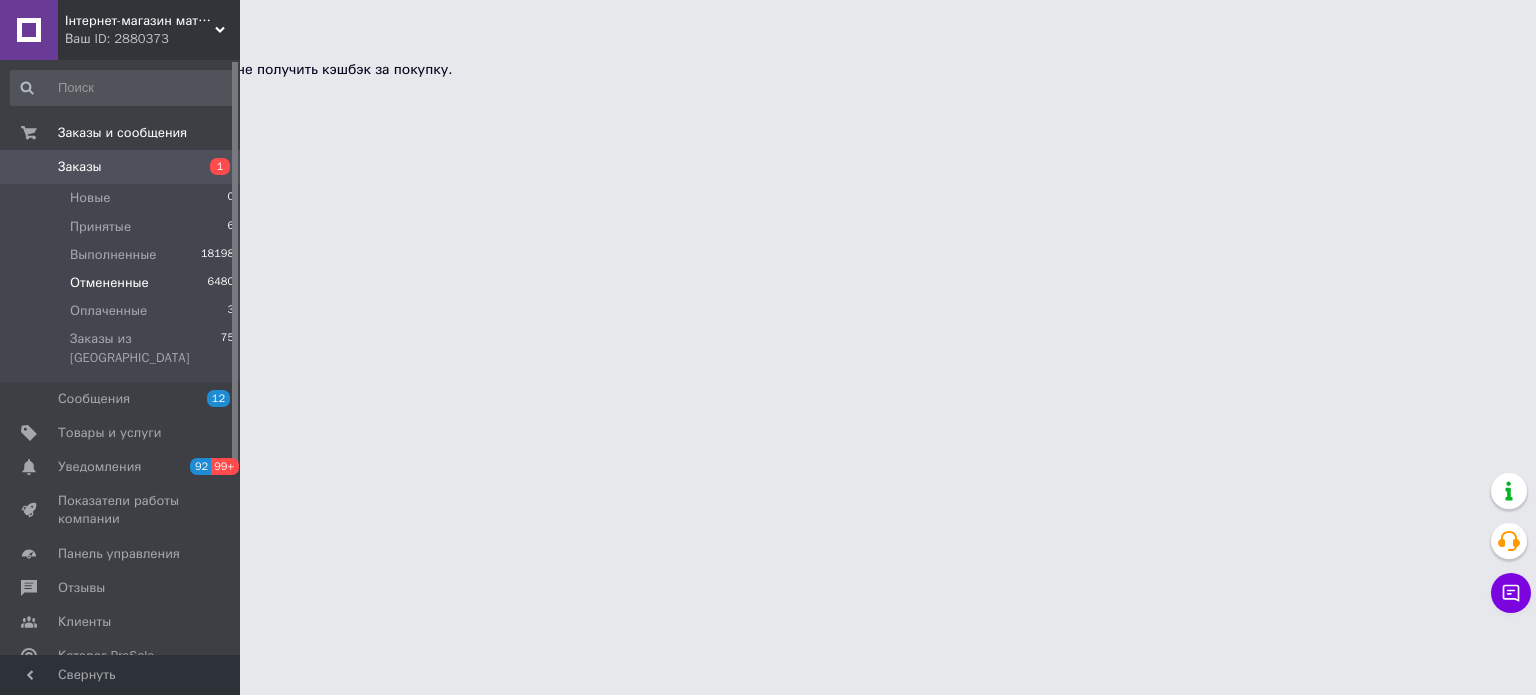 click on "Отмененные" at bounding box center [109, 283] 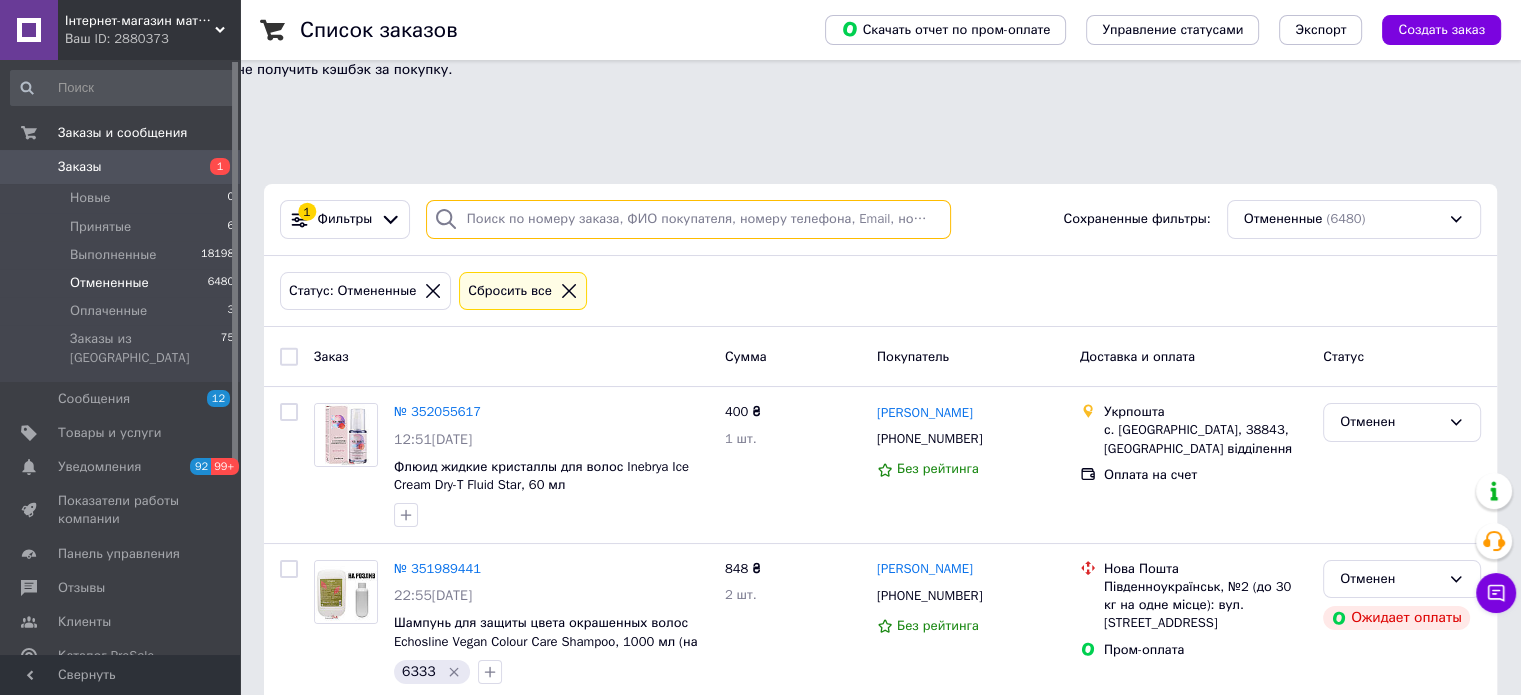 click at bounding box center (688, 219) 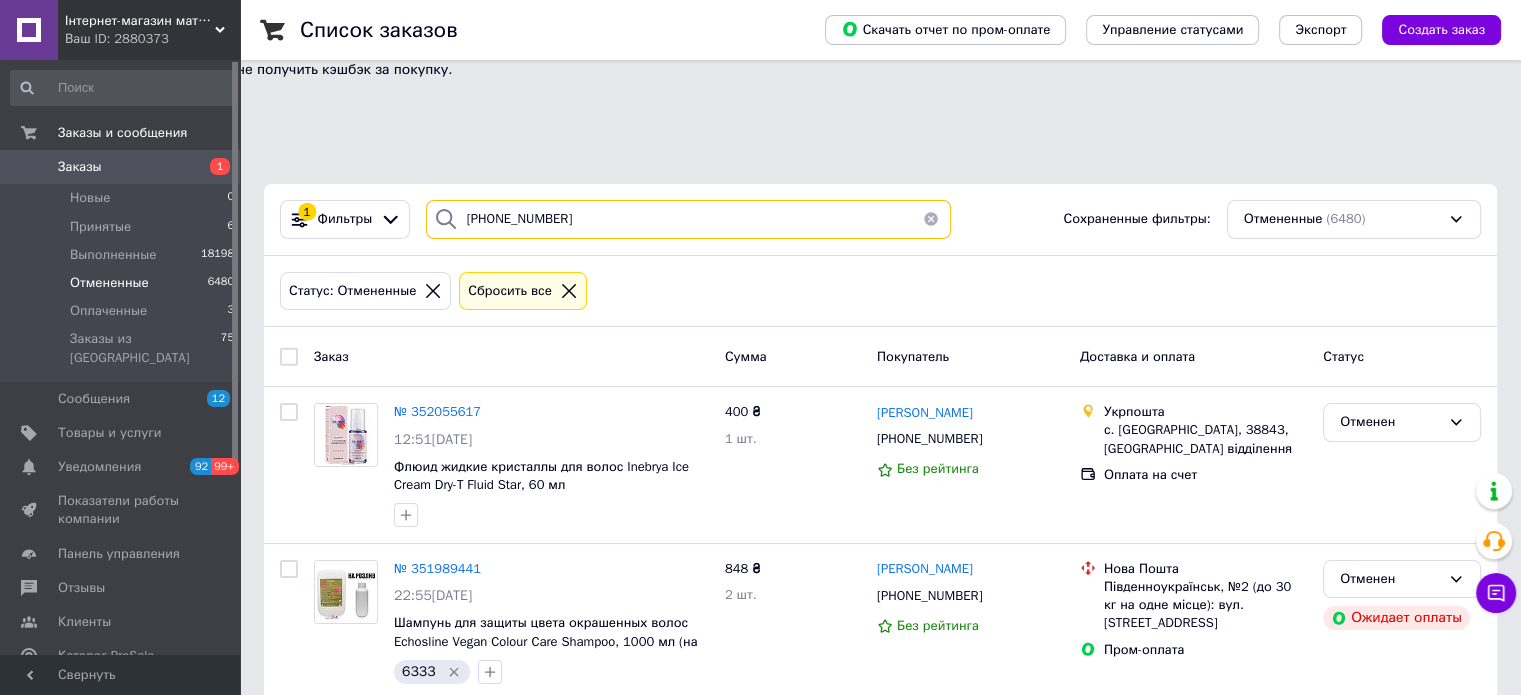type on "+380964758450" 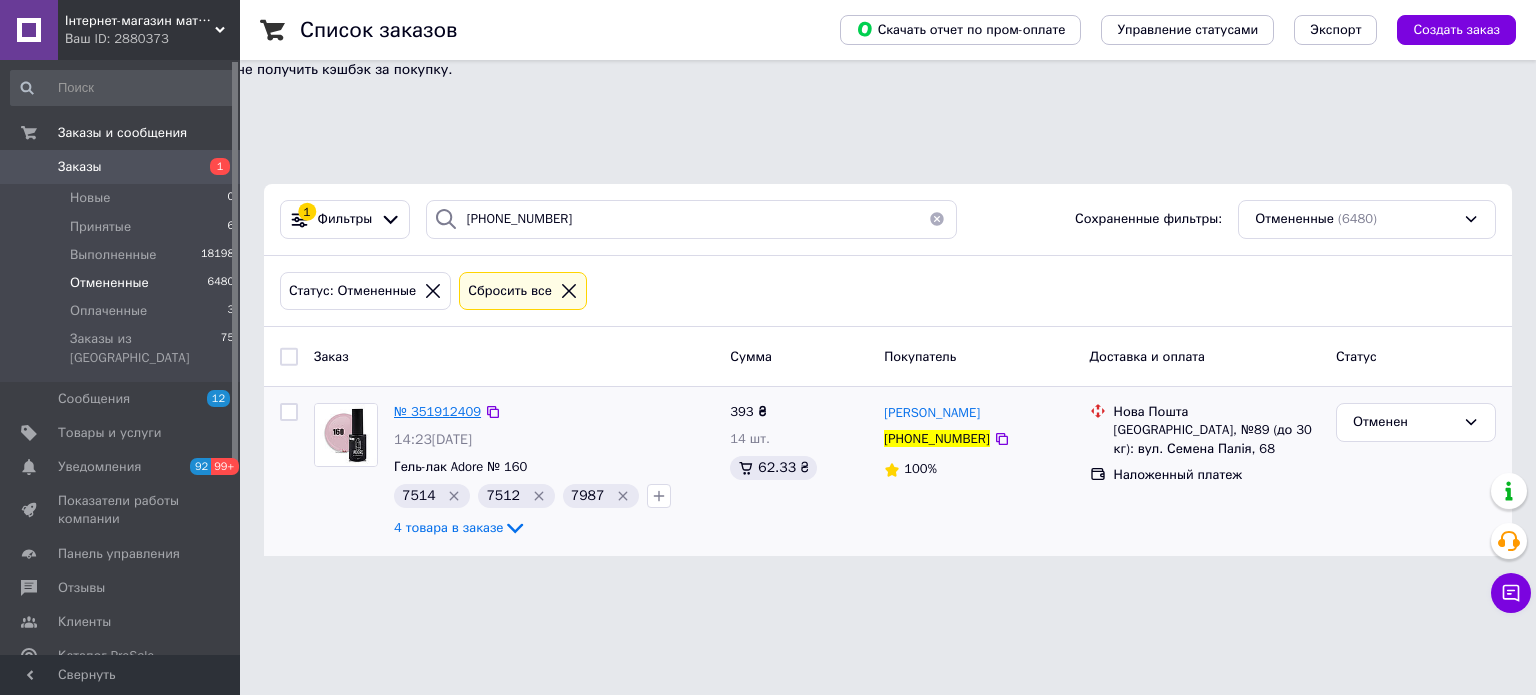 click on "№ 351912409" at bounding box center [437, 411] 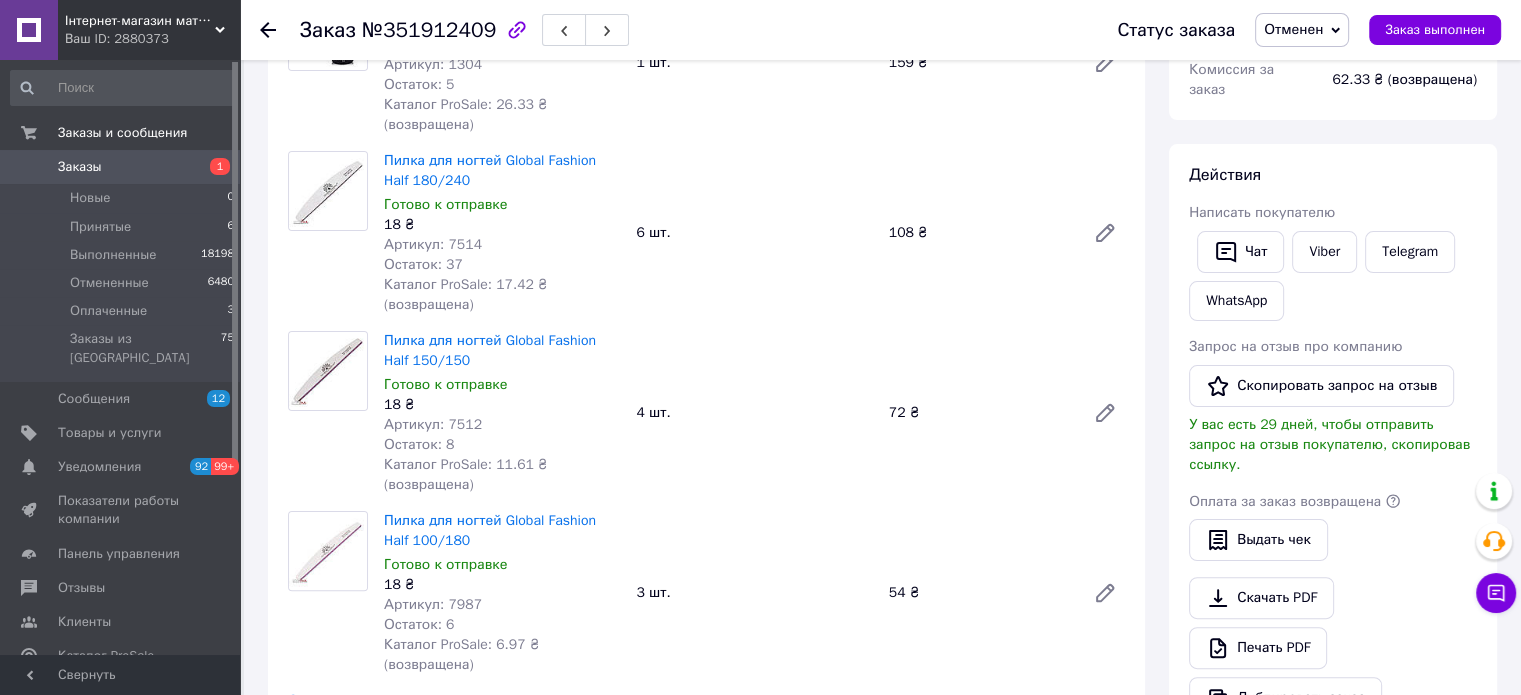 scroll, scrollTop: 200, scrollLeft: 0, axis: vertical 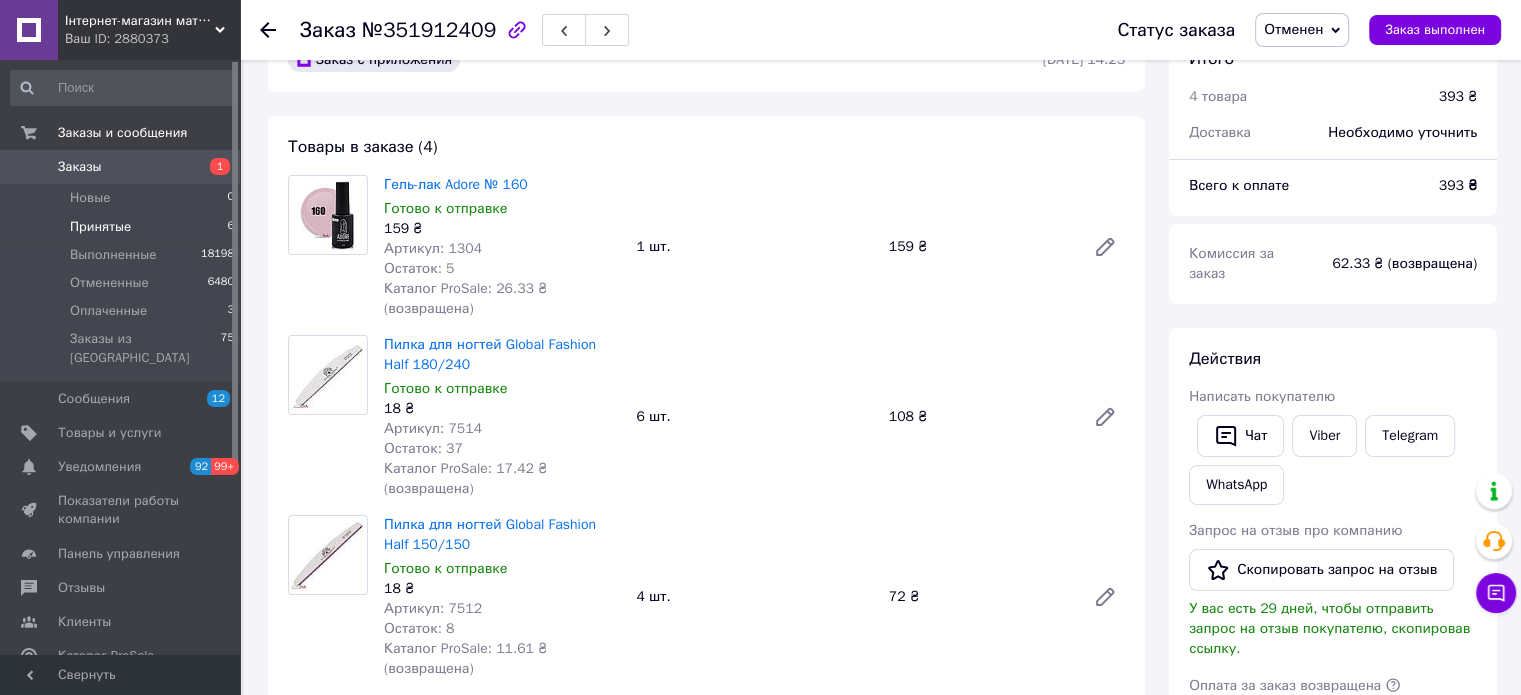 click on "Принятые" at bounding box center (100, 227) 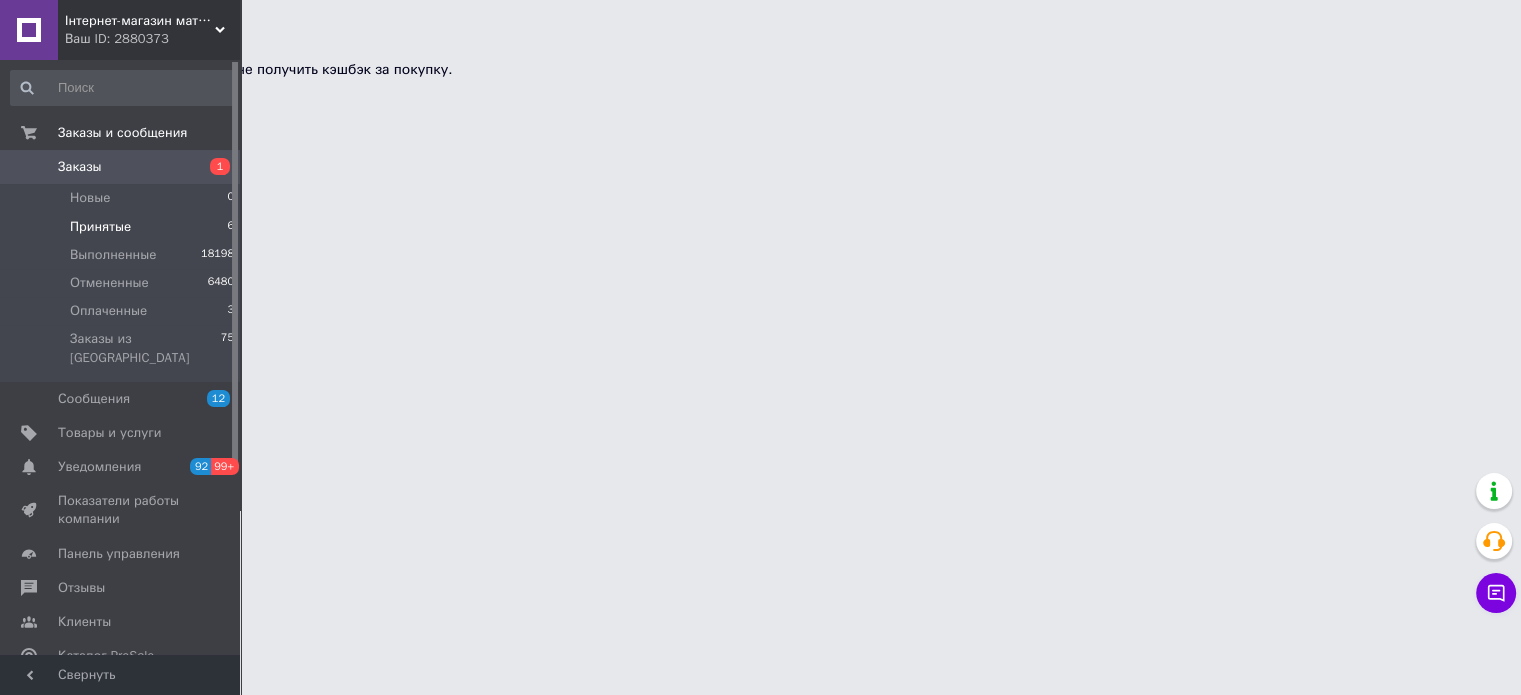 scroll, scrollTop: 0, scrollLeft: 0, axis: both 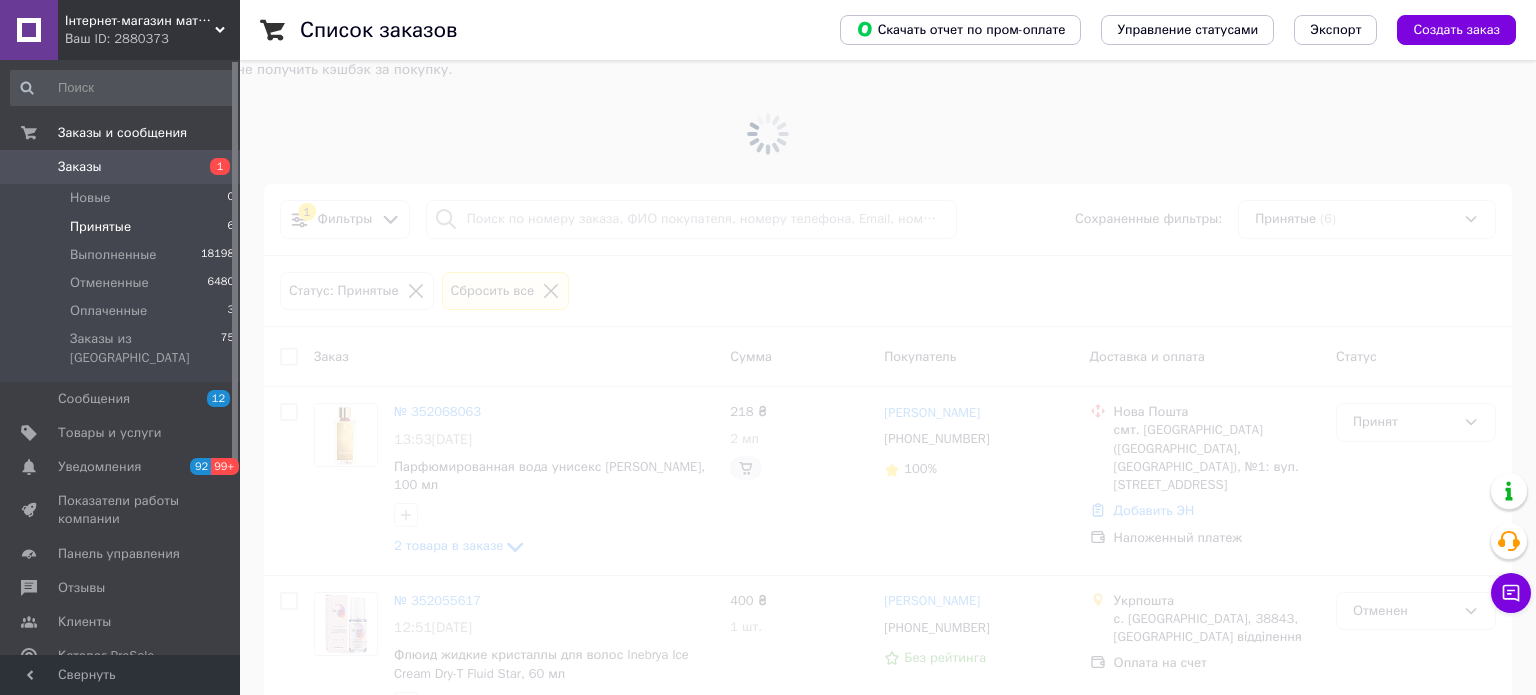 drag, startPoint x: 130, startPoint y: 307, endPoint x: 260, endPoint y: 278, distance: 133.19534 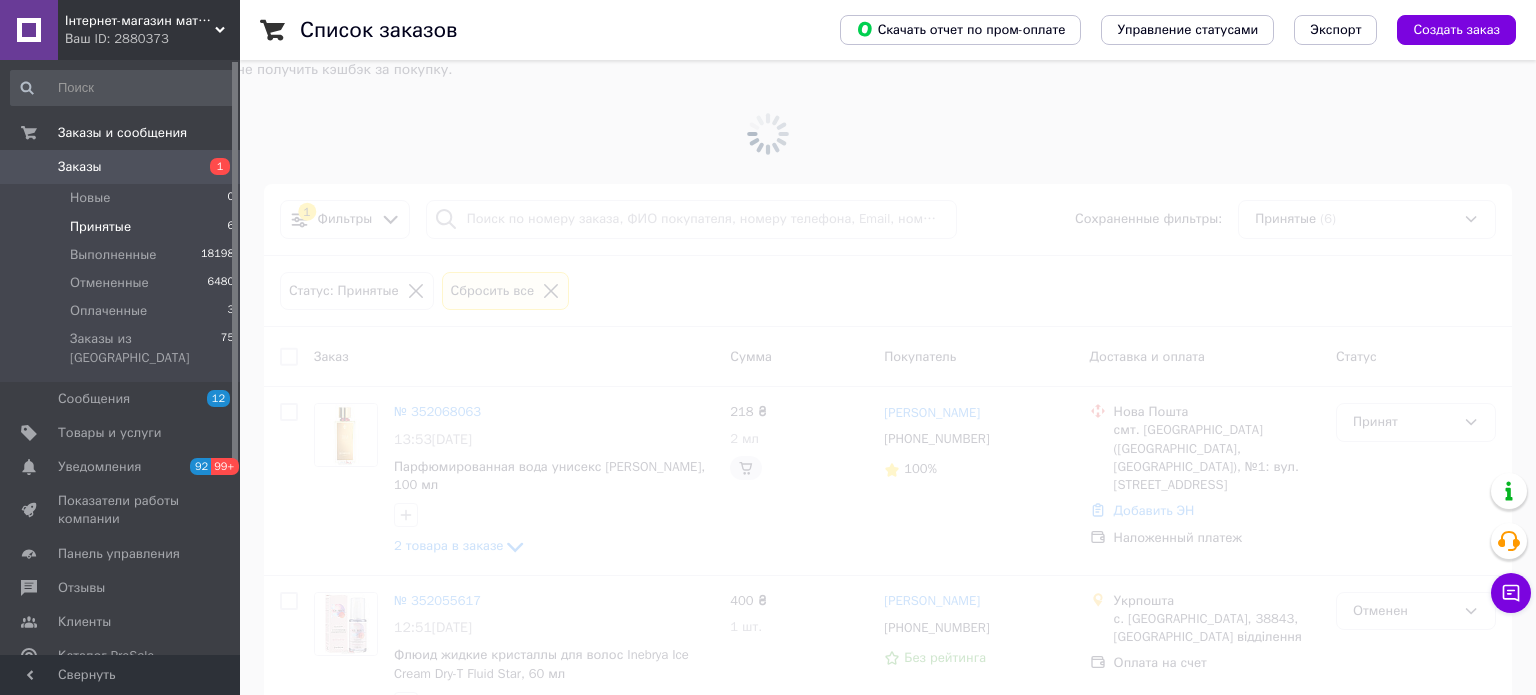 click on "Оплаченные" at bounding box center [108, 311] 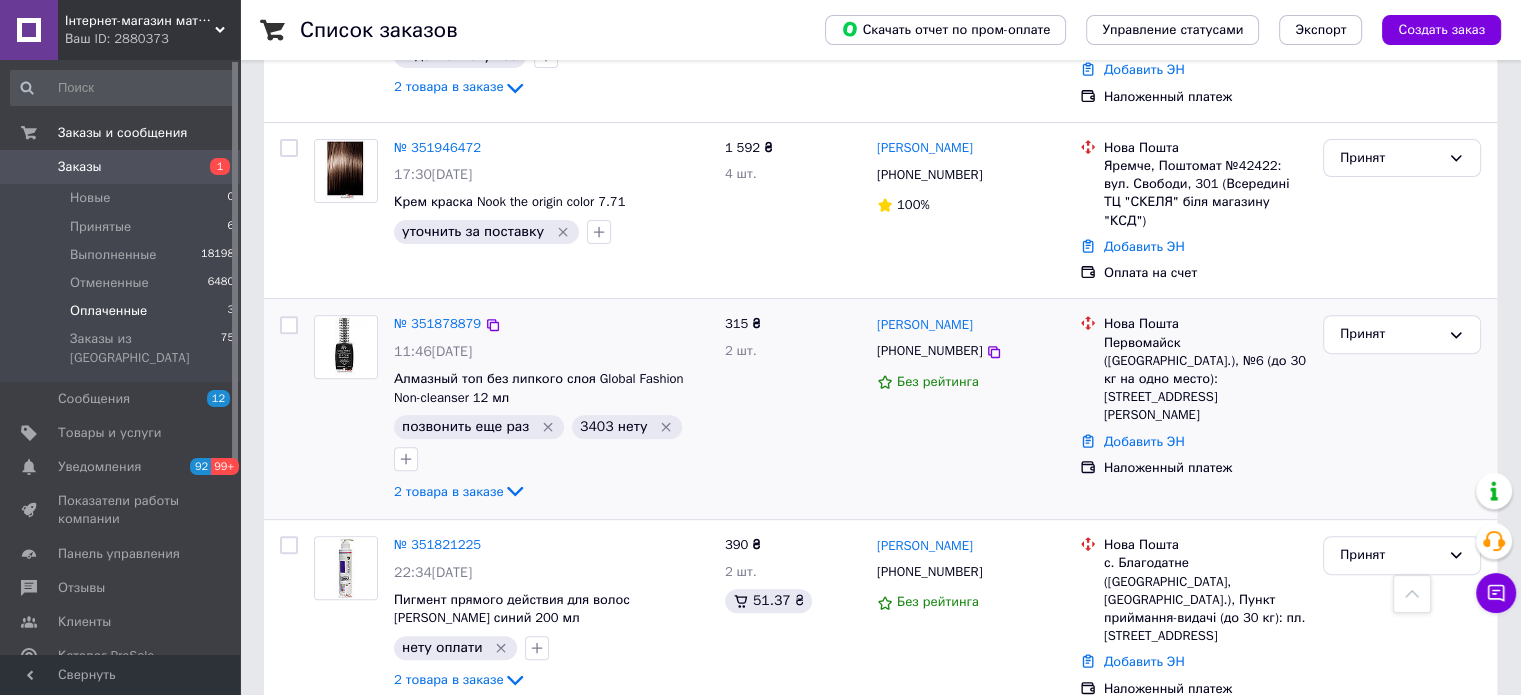 scroll, scrollTop: 689, scrollLeft: 0, axis: vertical 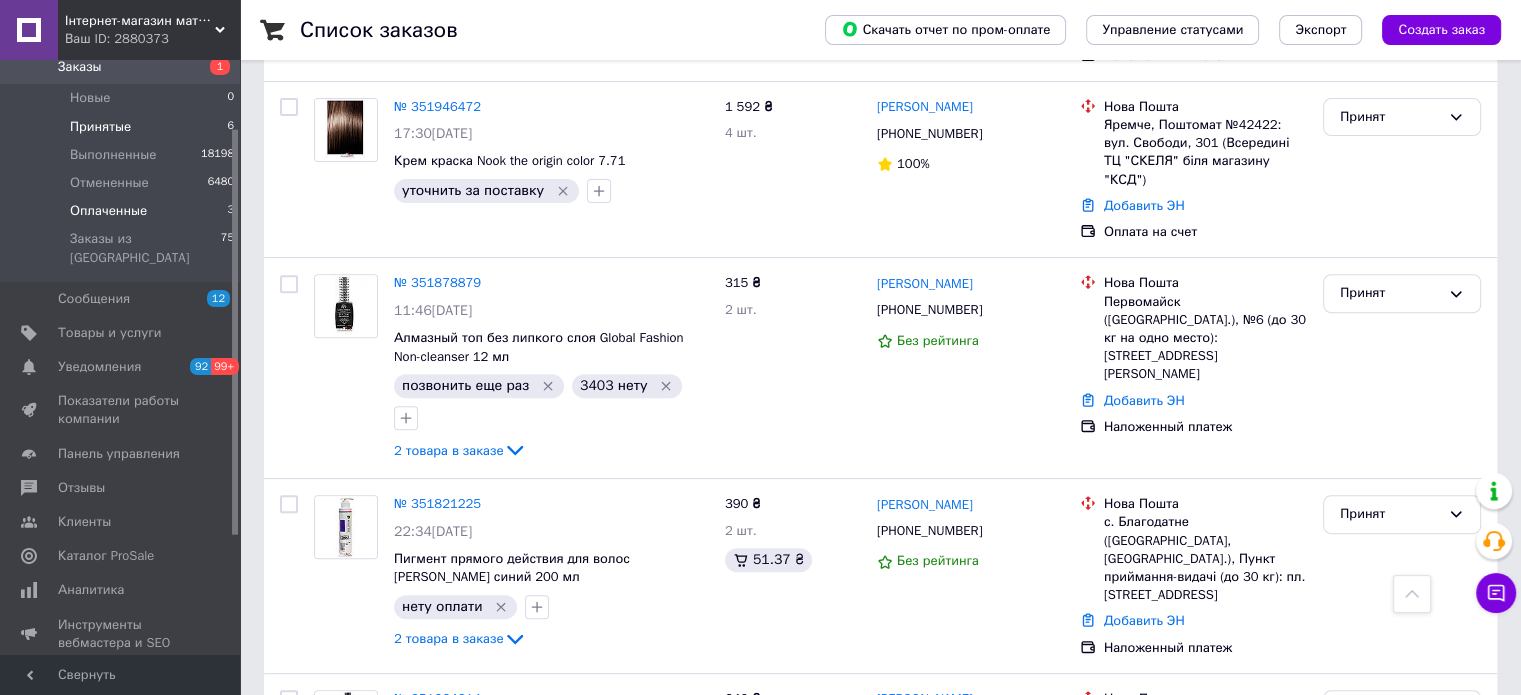 click on "Принятые 6" at bounding box center (123, 127) 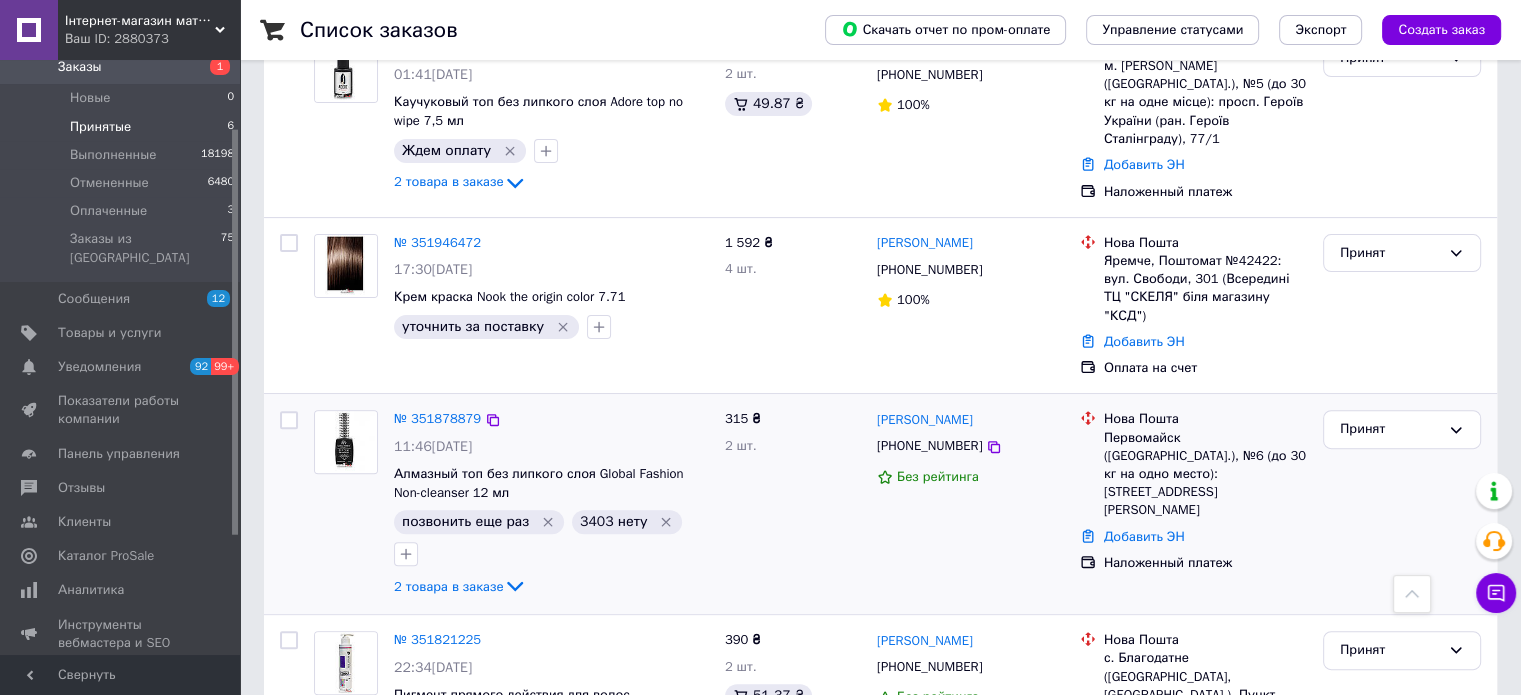 scroll, scrollTop: 600, scrollLeft: 0, axis: vertical 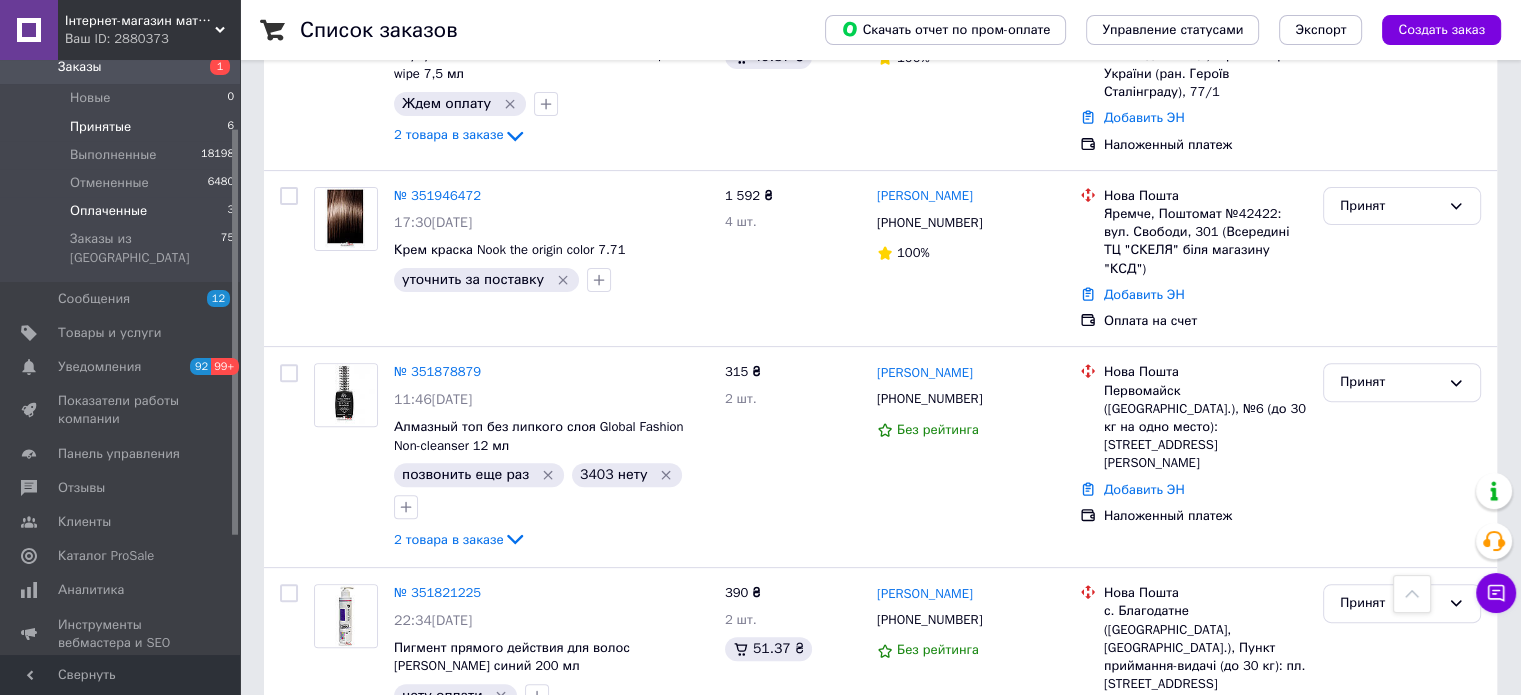 click on "Оплаченные" at bounding box center (108, 211) 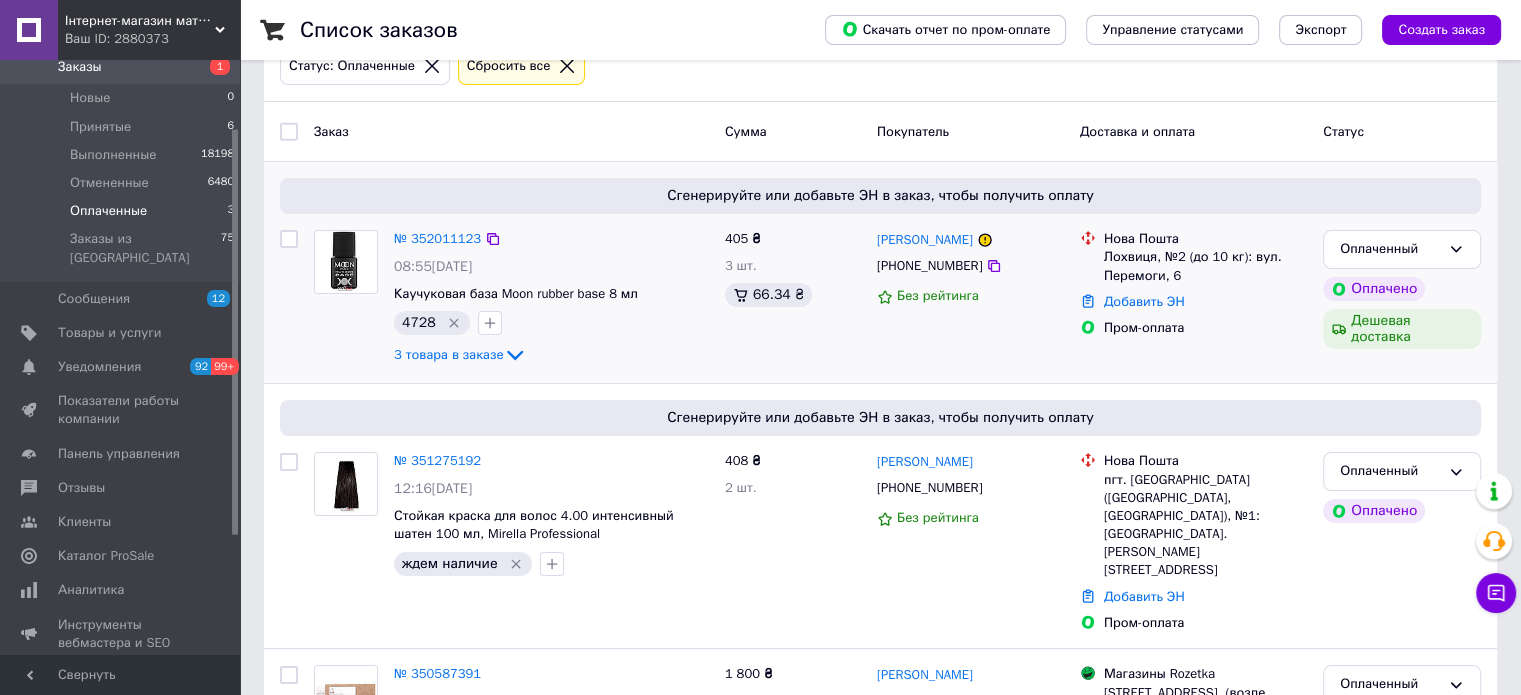 scroll, scrollTop: 239, scrollLeft: 0, axis: vertical 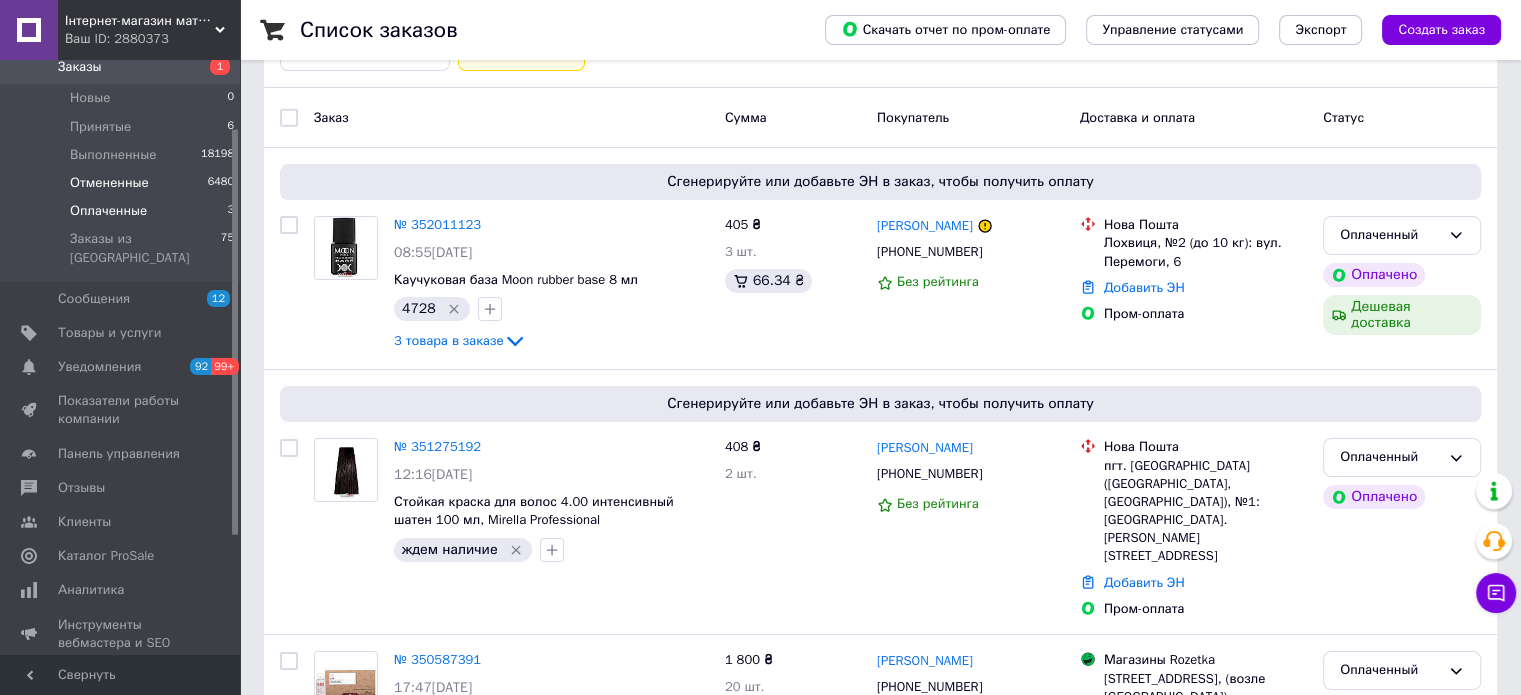 click on "Отмененные" at bounding box center (109, 183) 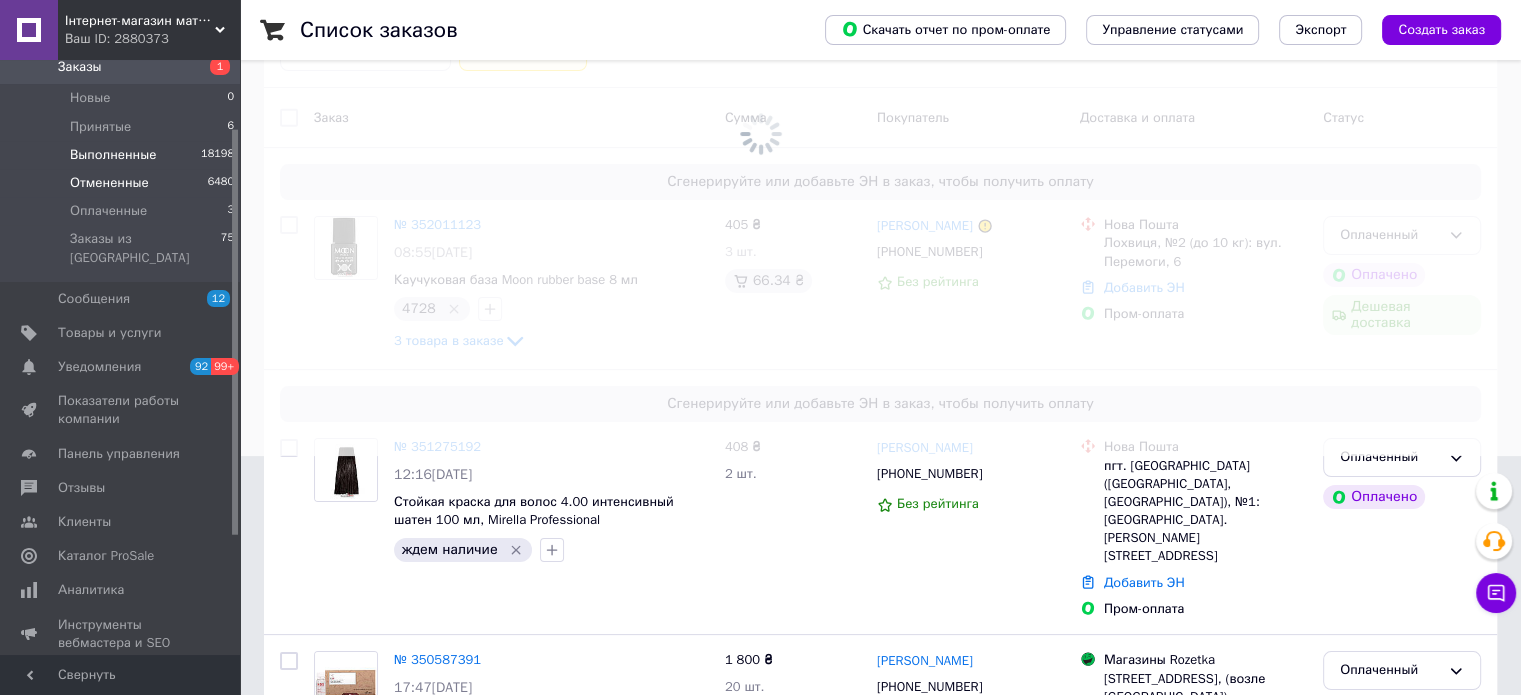 click on "Выполненные" at bounding box center (113, 155) 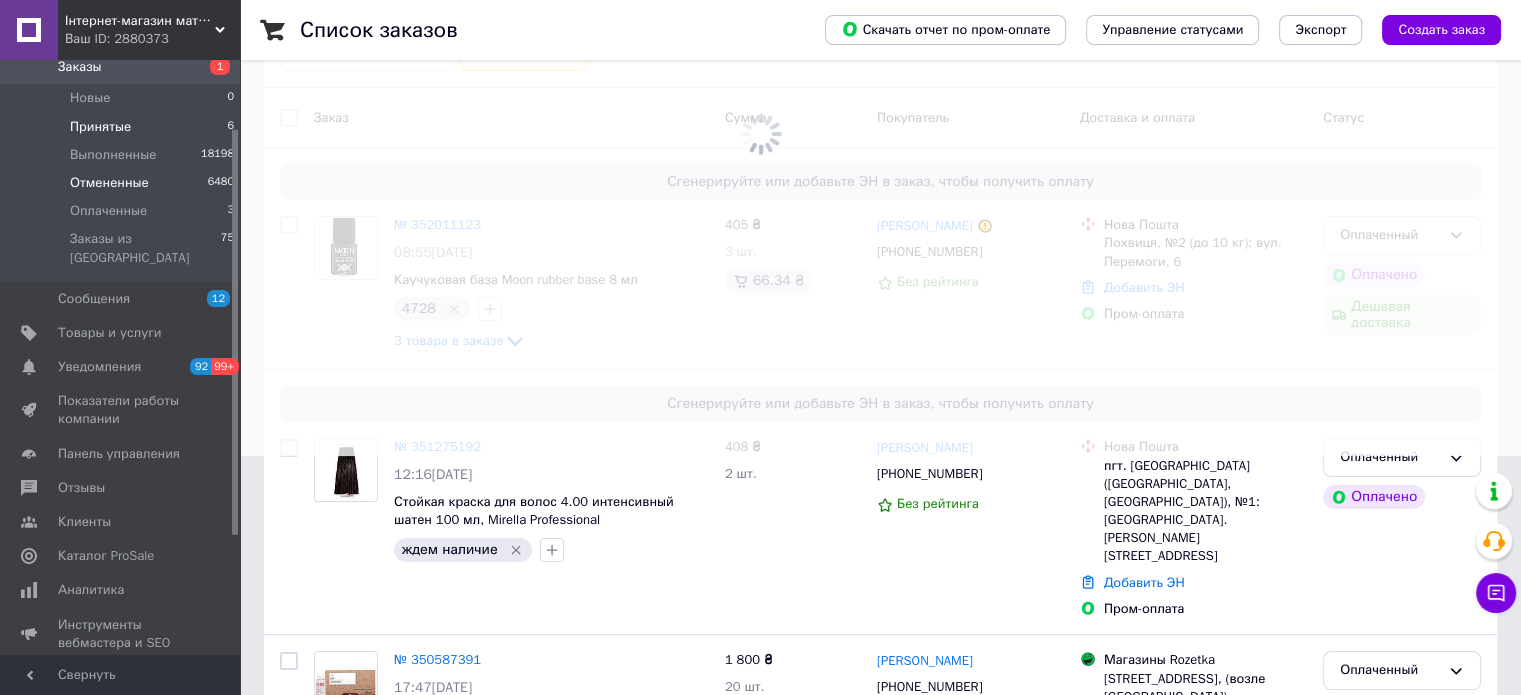 click on "Принятые" at bounding box center (100, 127) 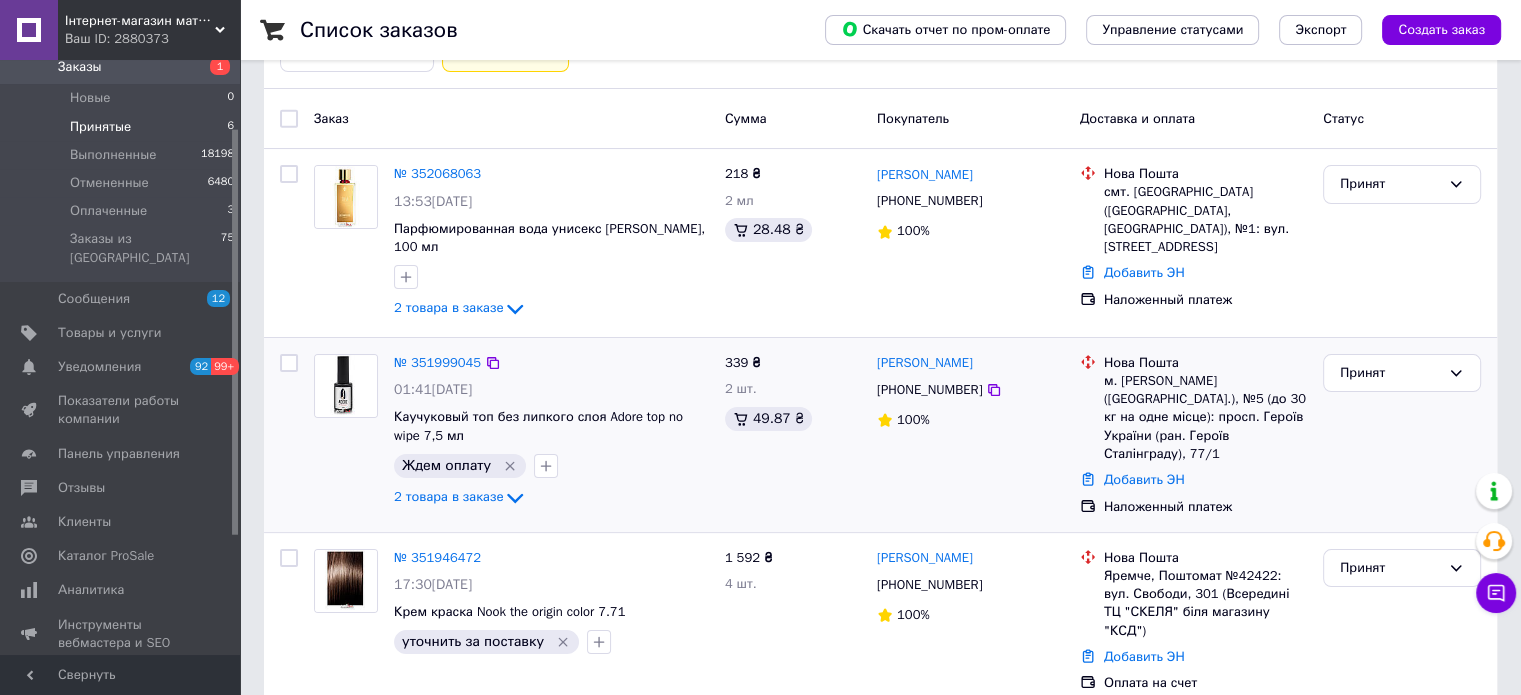 scroll, scrollTop: 300, scrollLeft: 0, axis: vertical 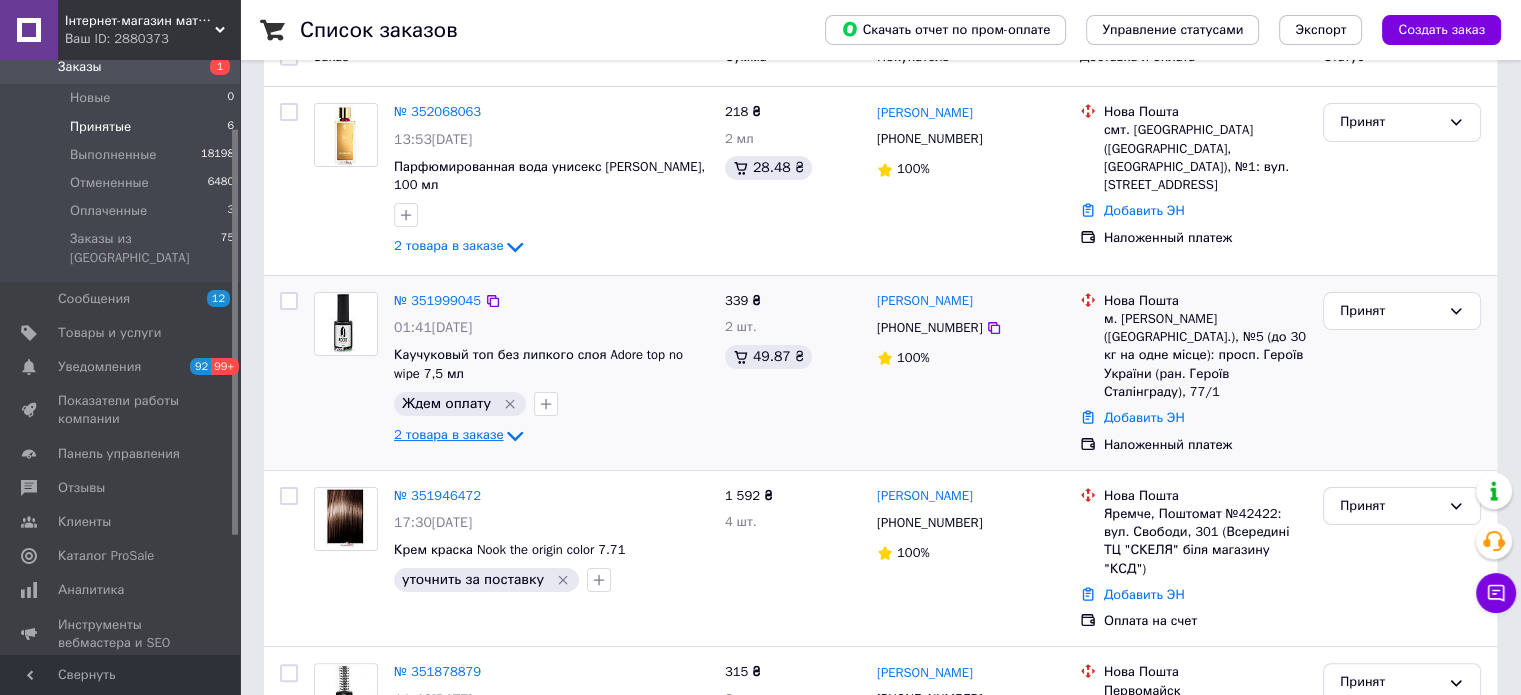 click on "2 товара в заказе" at bounding box center [448, 434] 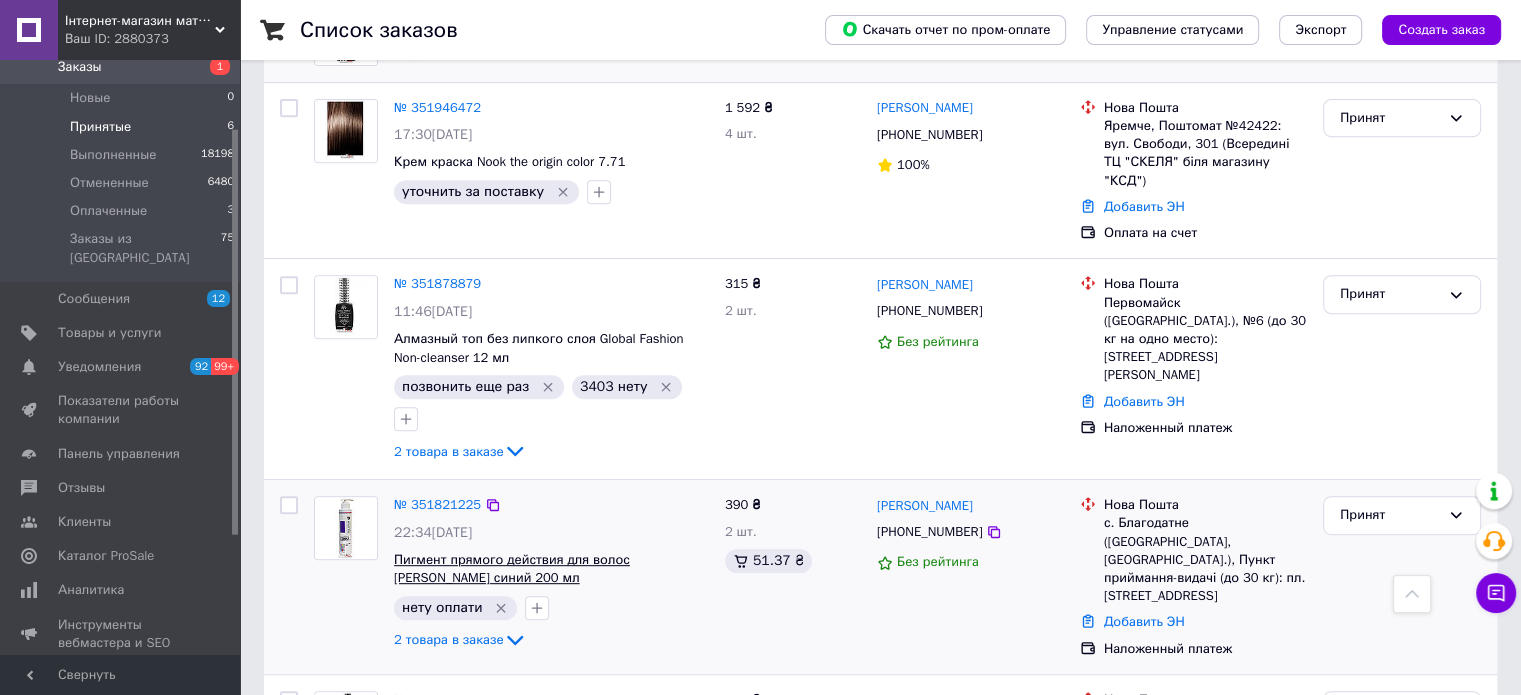 scroll, scrollTop: 849, scrollLeft: 0, axis: vertical 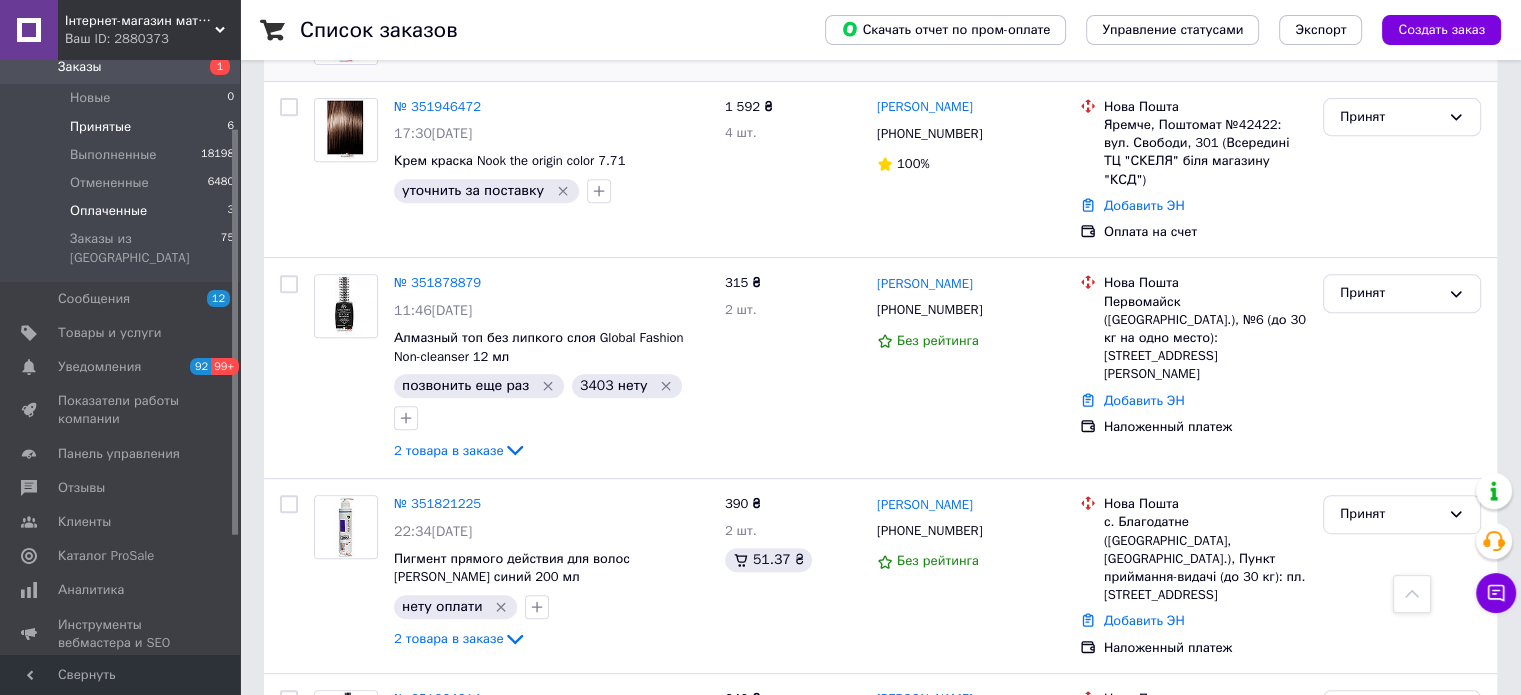 click on "Оплаченные" at bounding box center [108, 211] 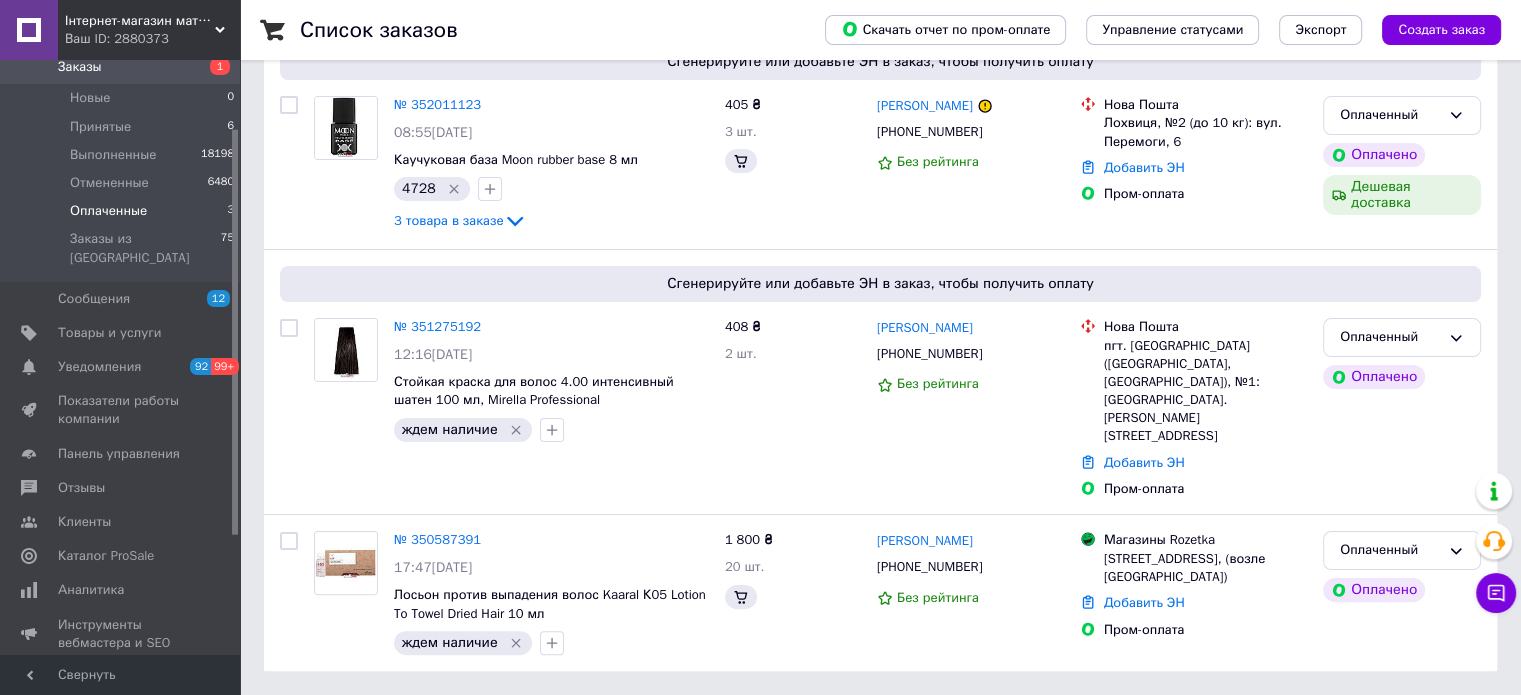 scroll, scrollTop: 0, scrollLeft: 0, axis: both 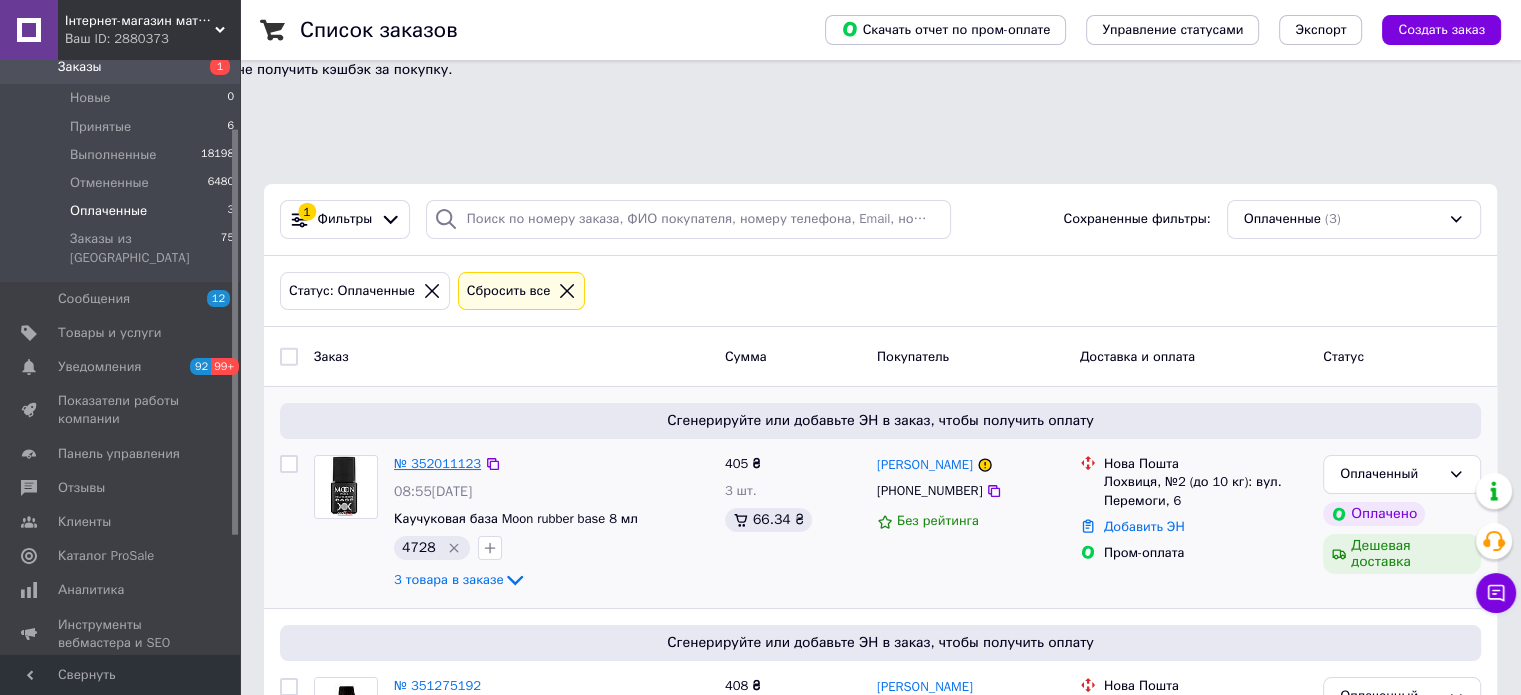 click on "№ 352011123" at bounding box center [437, 463] 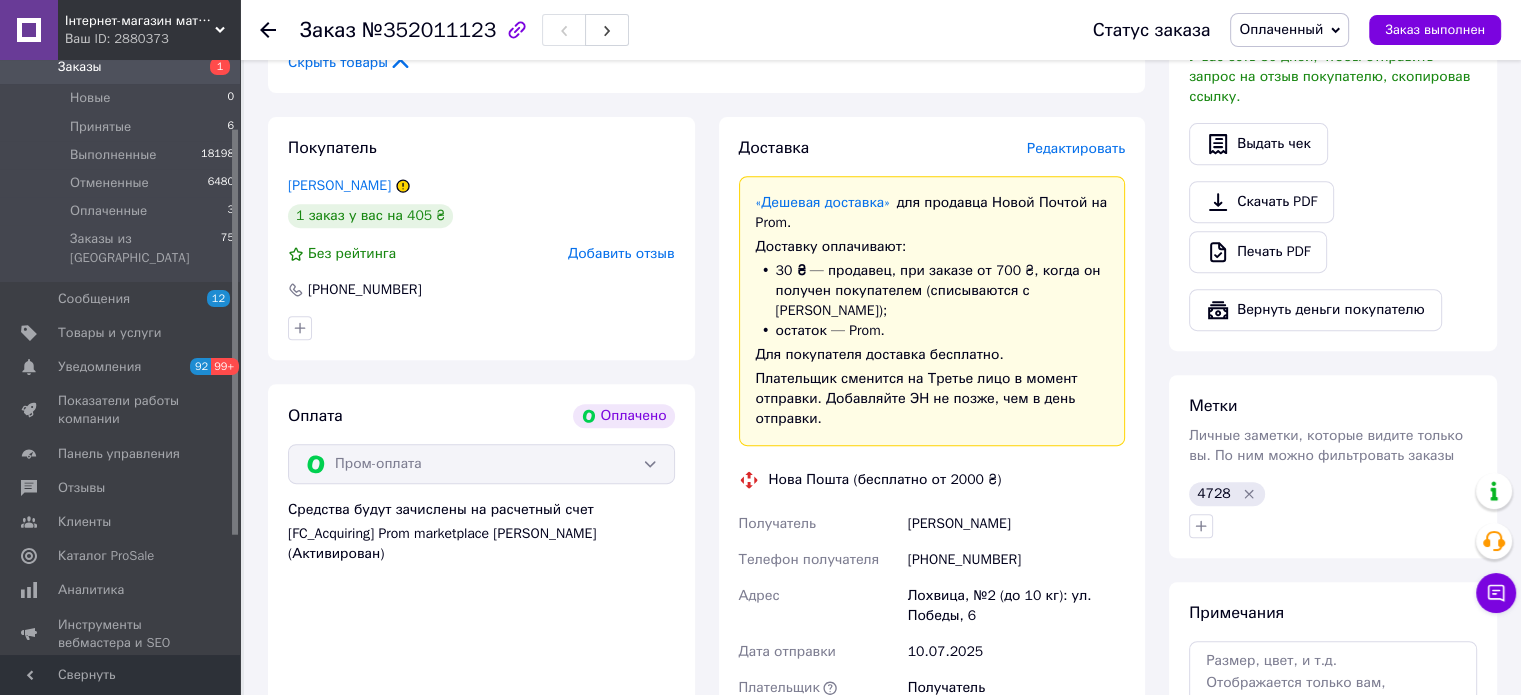 scroll, scrollTop: 1000, scrollLeft: 0, axis: vertical 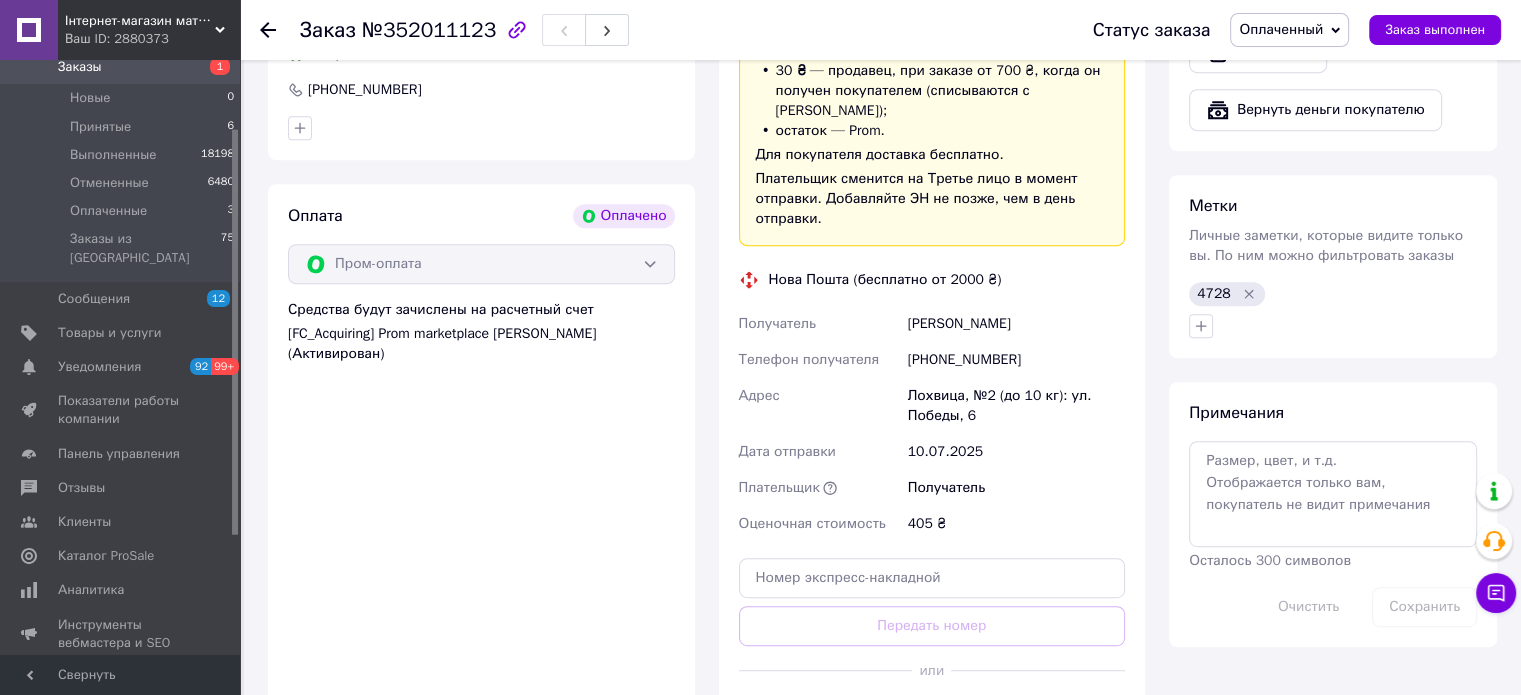 click on "Сгенерировать ЭН" at bounding box center [932, 715] 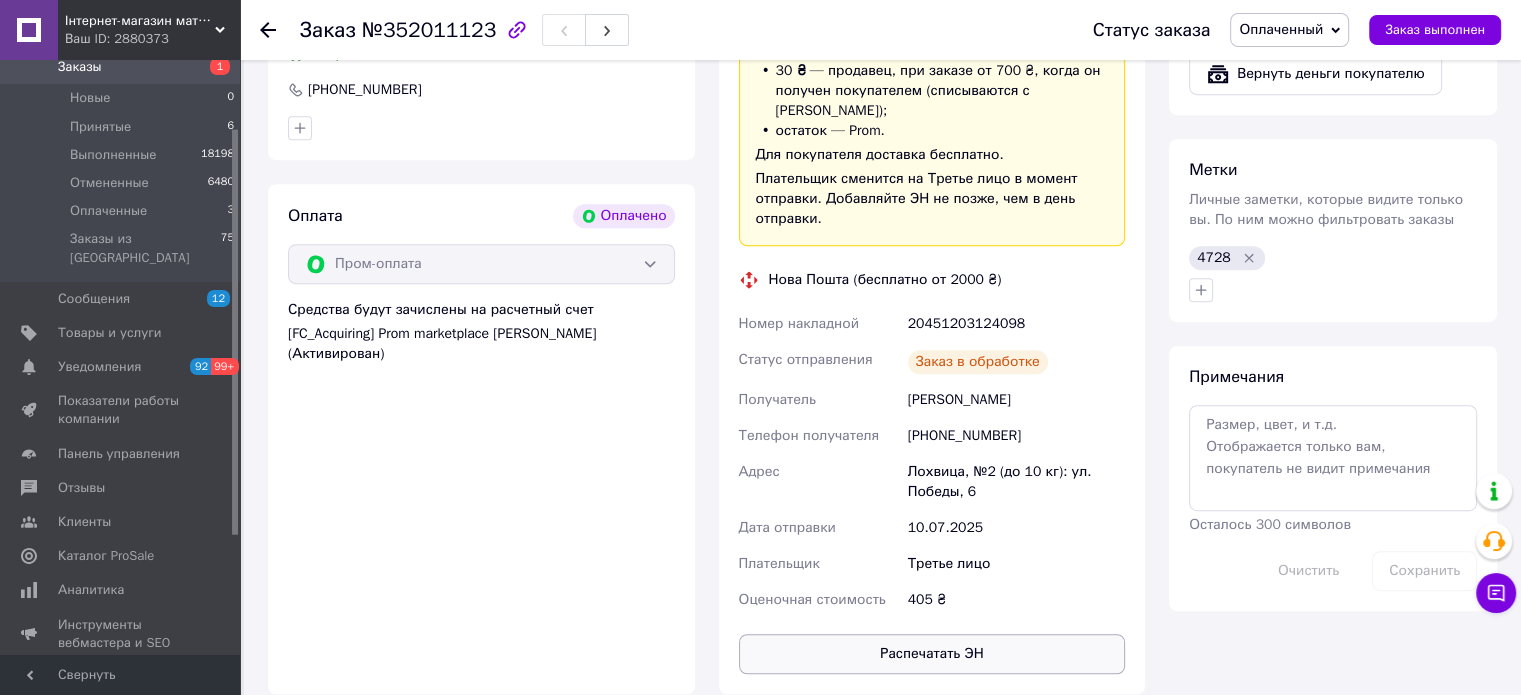click on "Распечатать ЭН" at bounding box center [932, 654] 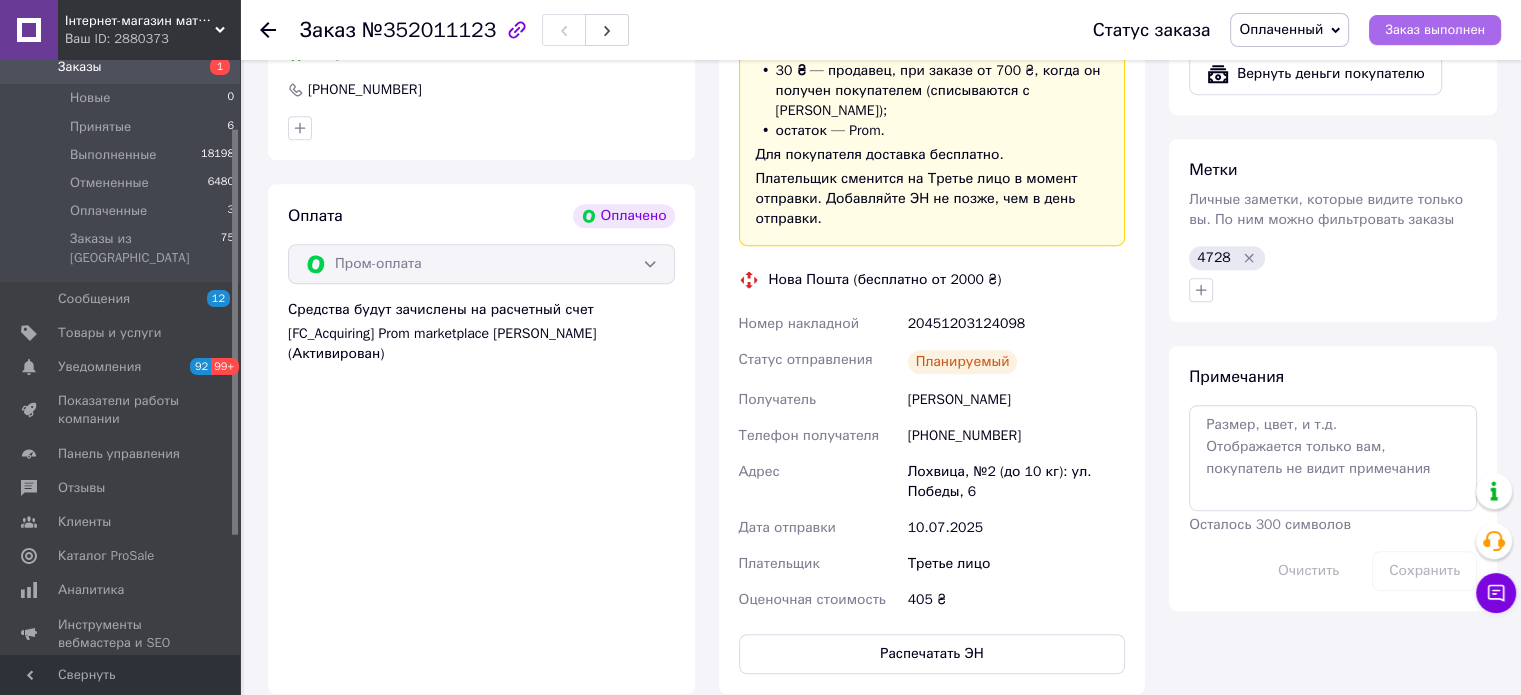 click on "Заказ выполнен" at bounding box center (1435, 30) 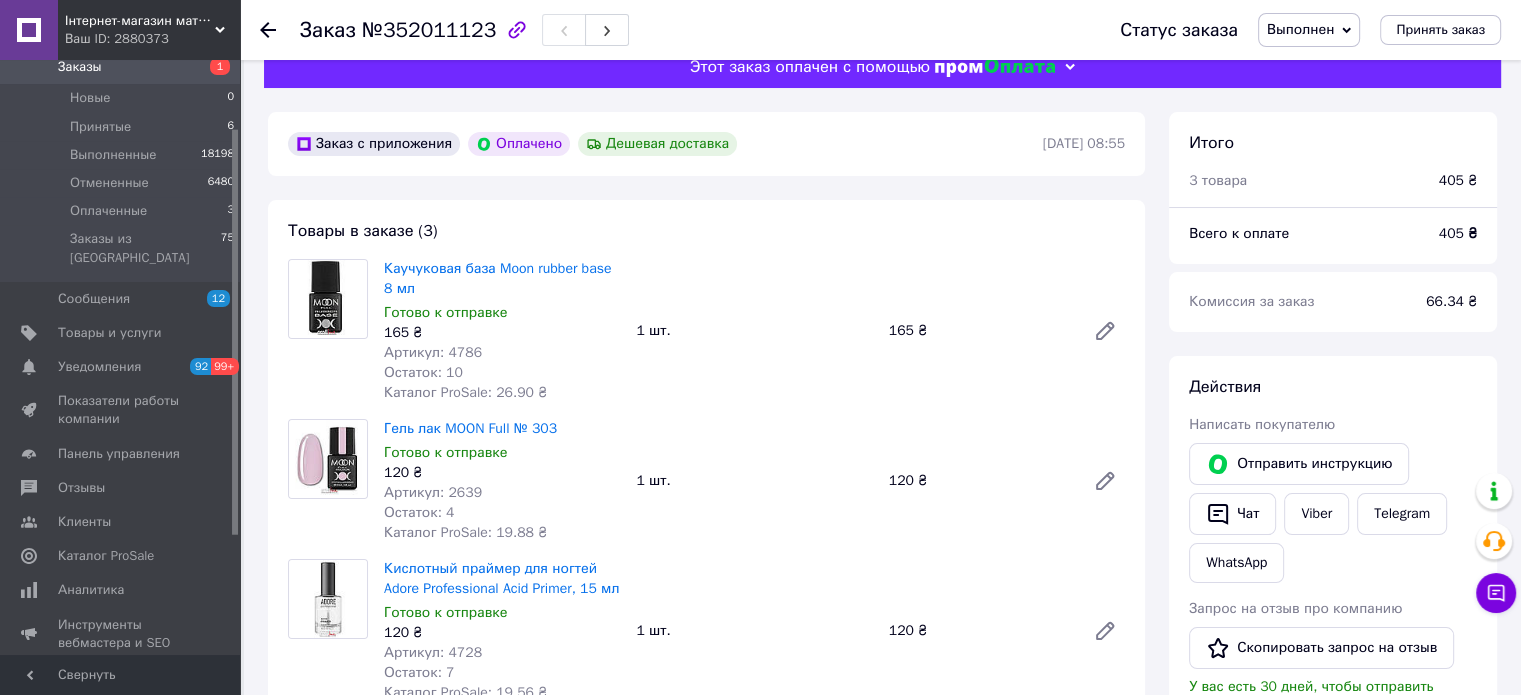scroll, scrollTop: 100, scrollLeft: 0, axis: vertical 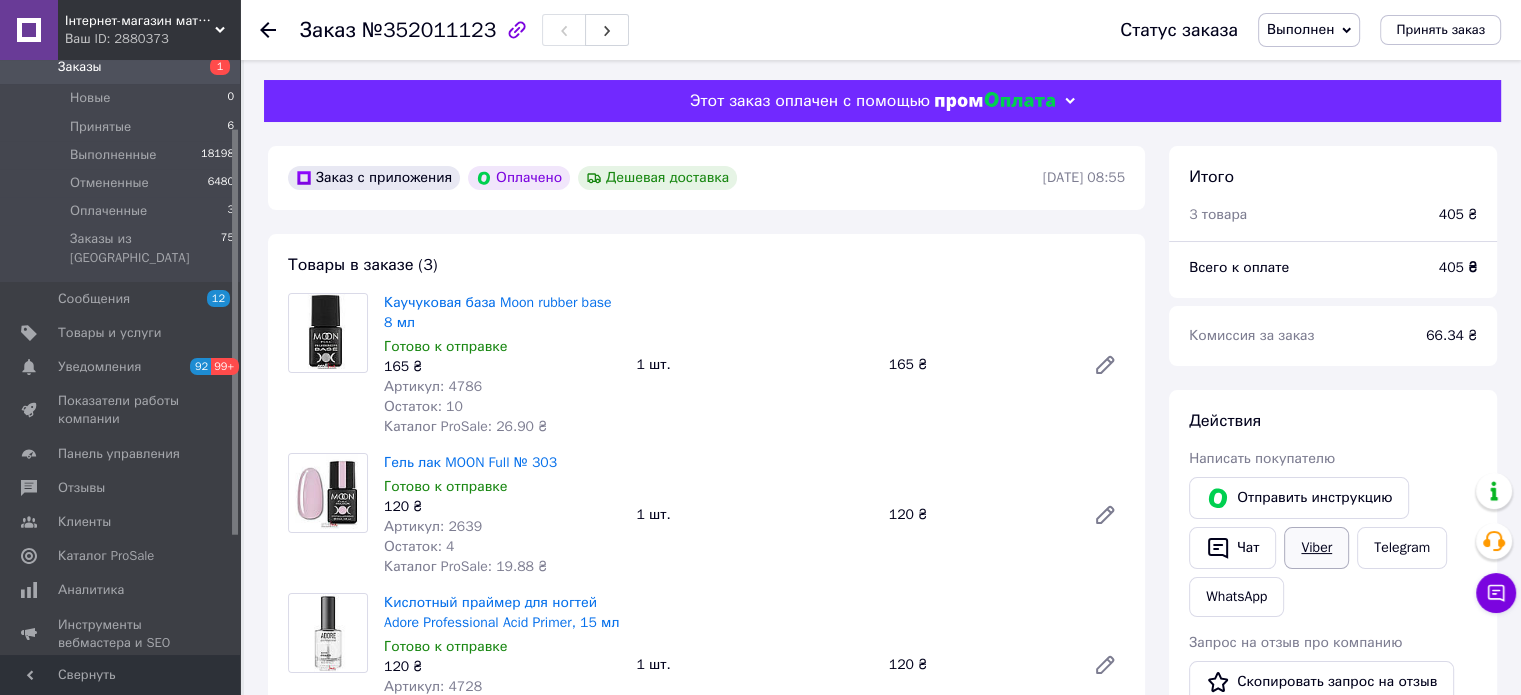 click on "Viber" at bounding box center (1316, 548) 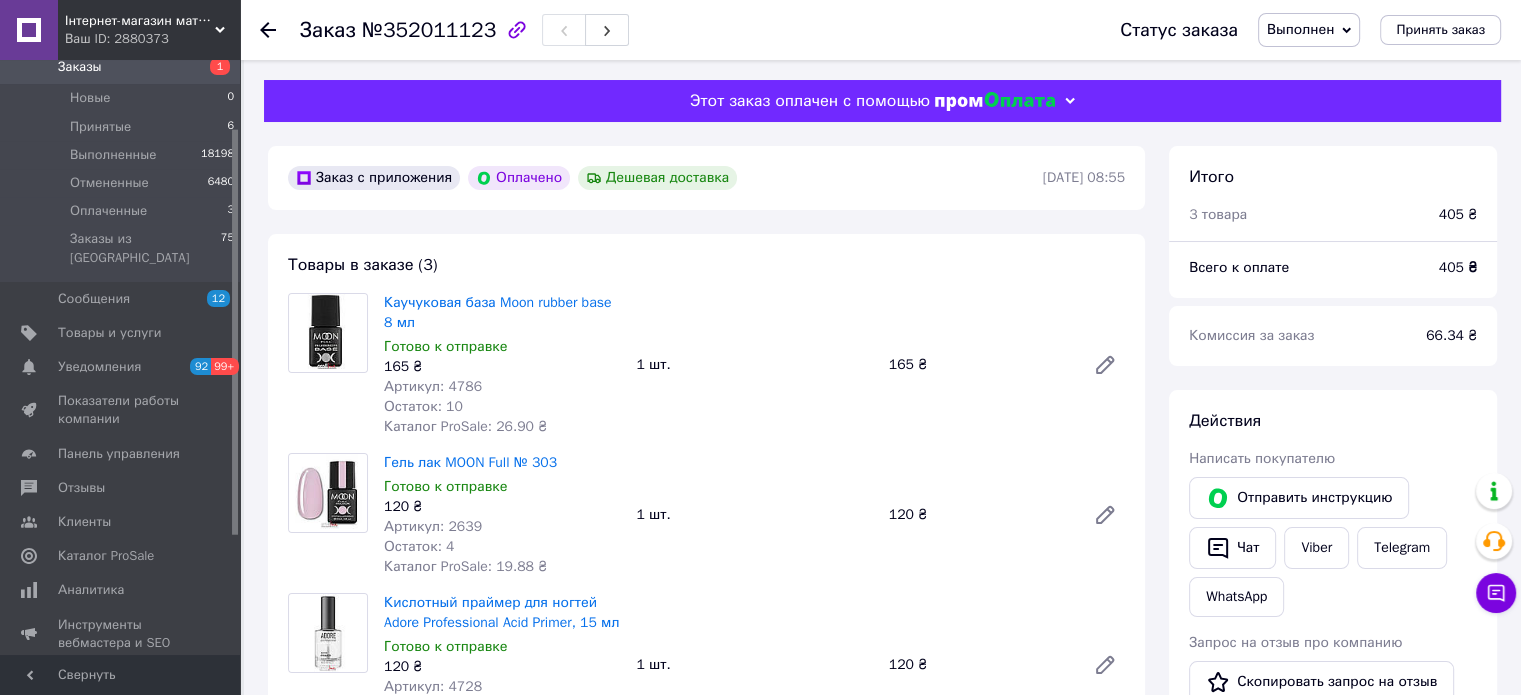 click on "Действия" at bounding box center [1333, 421] 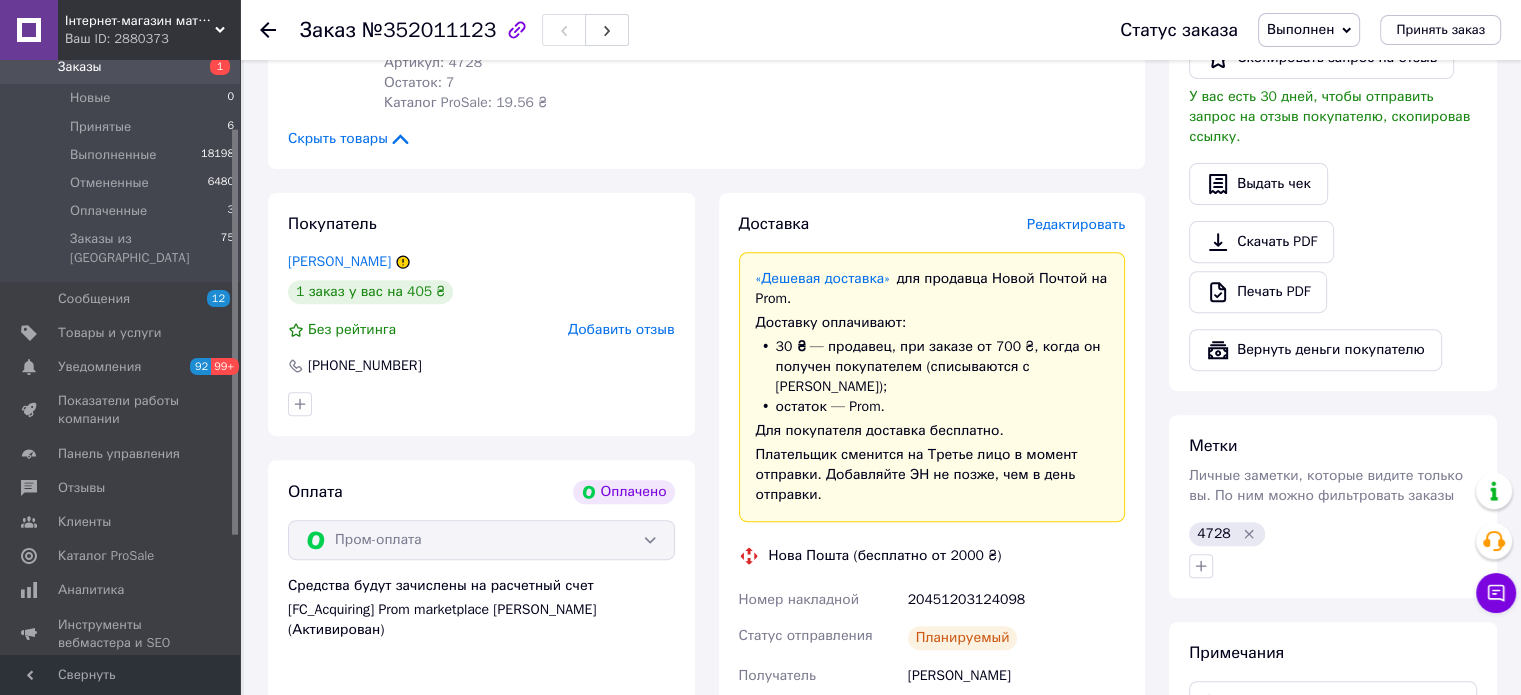 scroll, scrollTop: 800, scrollLeft: 0, axis: vertical 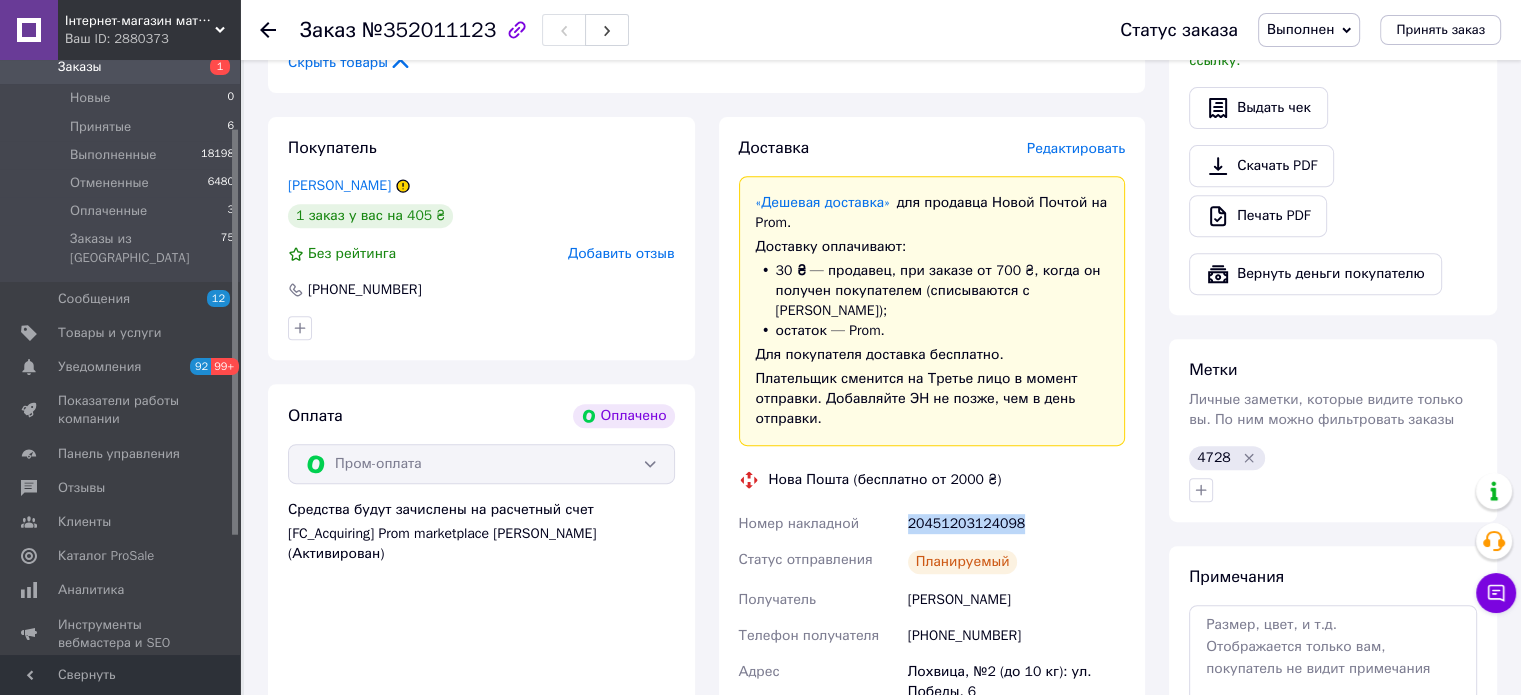 drag, startPoint x: 1048, startPoint y: 407, endPoint x: 902, endPoint y: 407, distance: 146 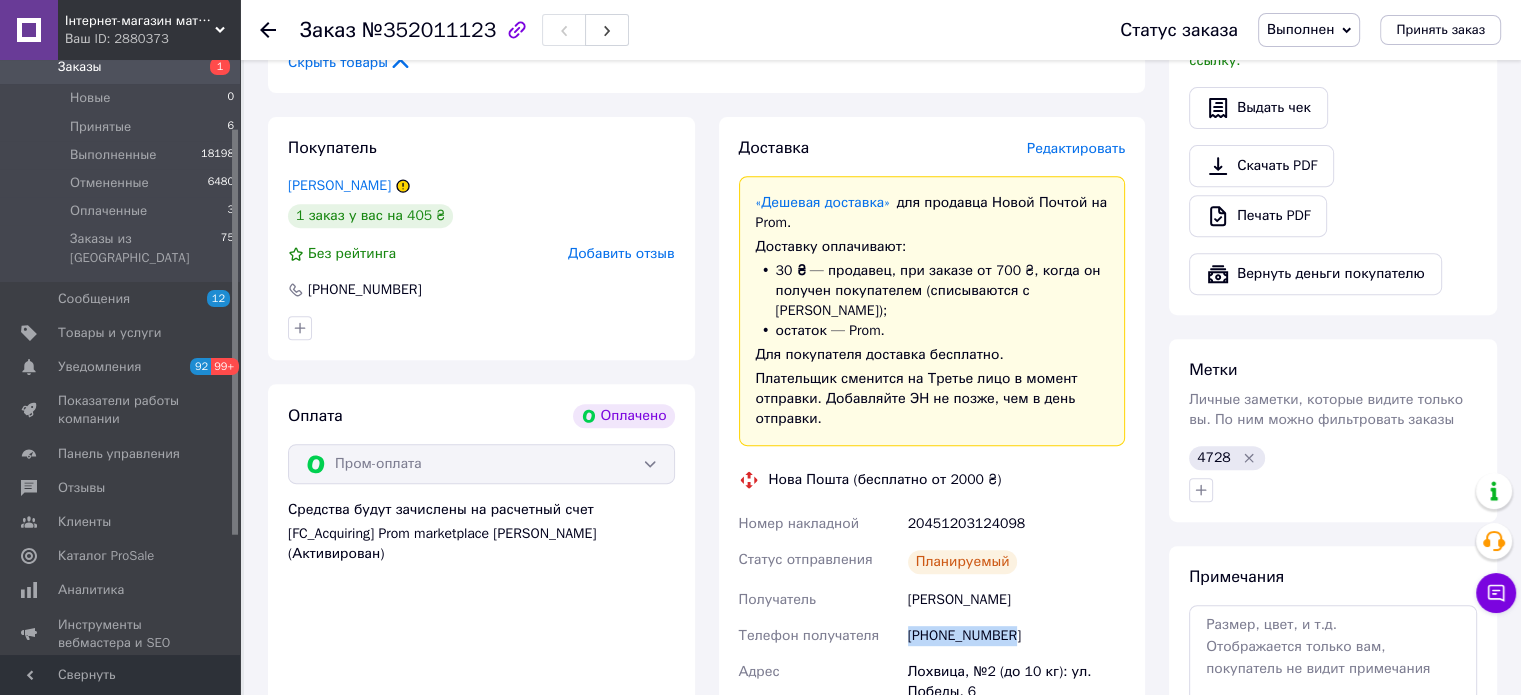 drag, startPoint x: 1011, startPoint y: 522, endPoint x: 894, endPoint y: 525, distance: 117.03845 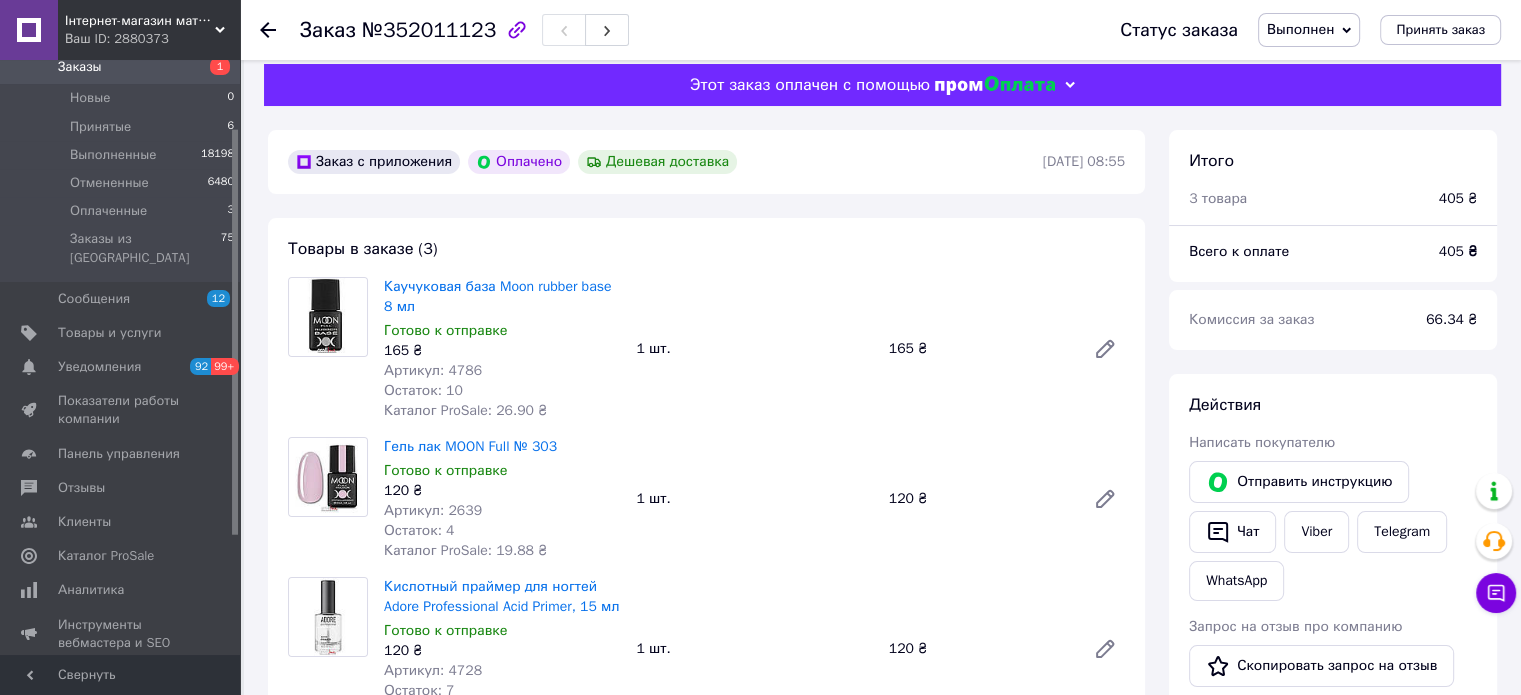 scroll, scrollTop: 0, scrollLeft: 0, axis: both 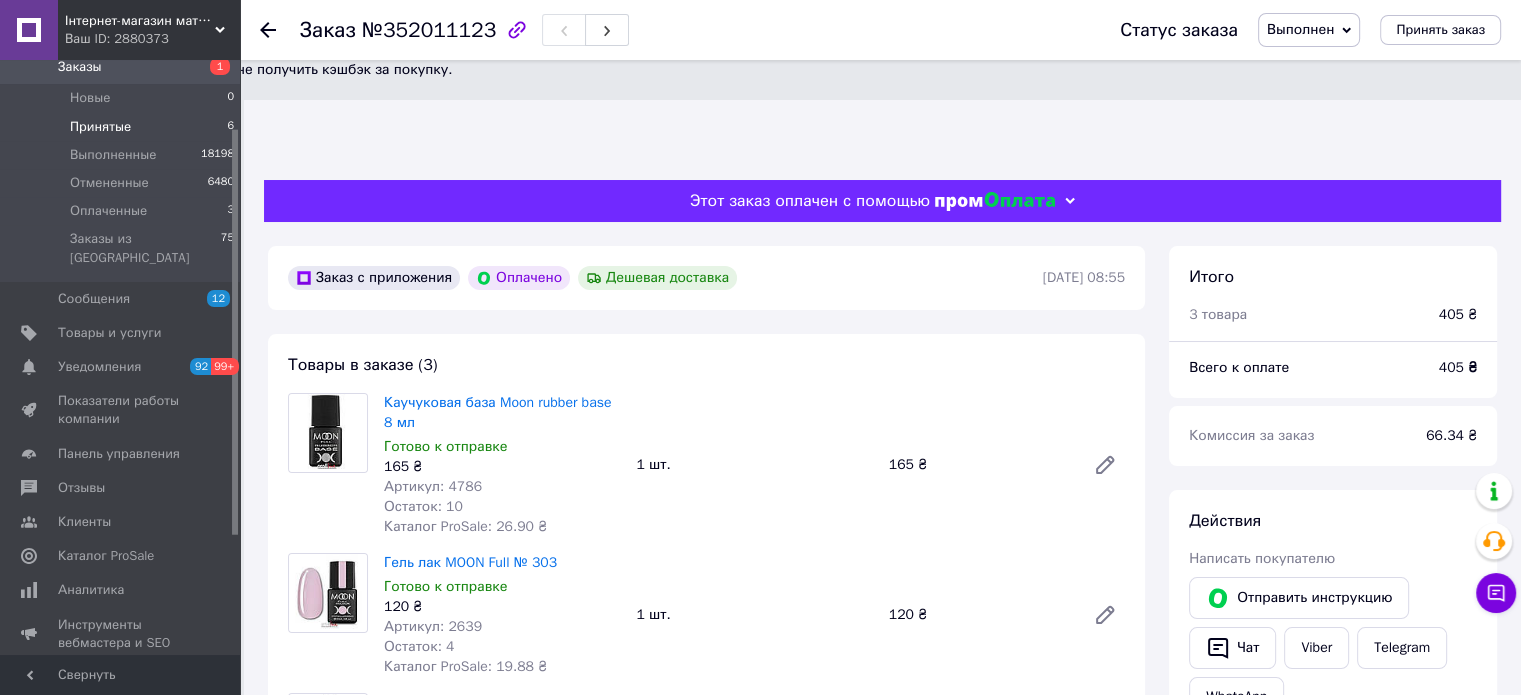 click on "Принятые 6" at bounding box center [123, 127] 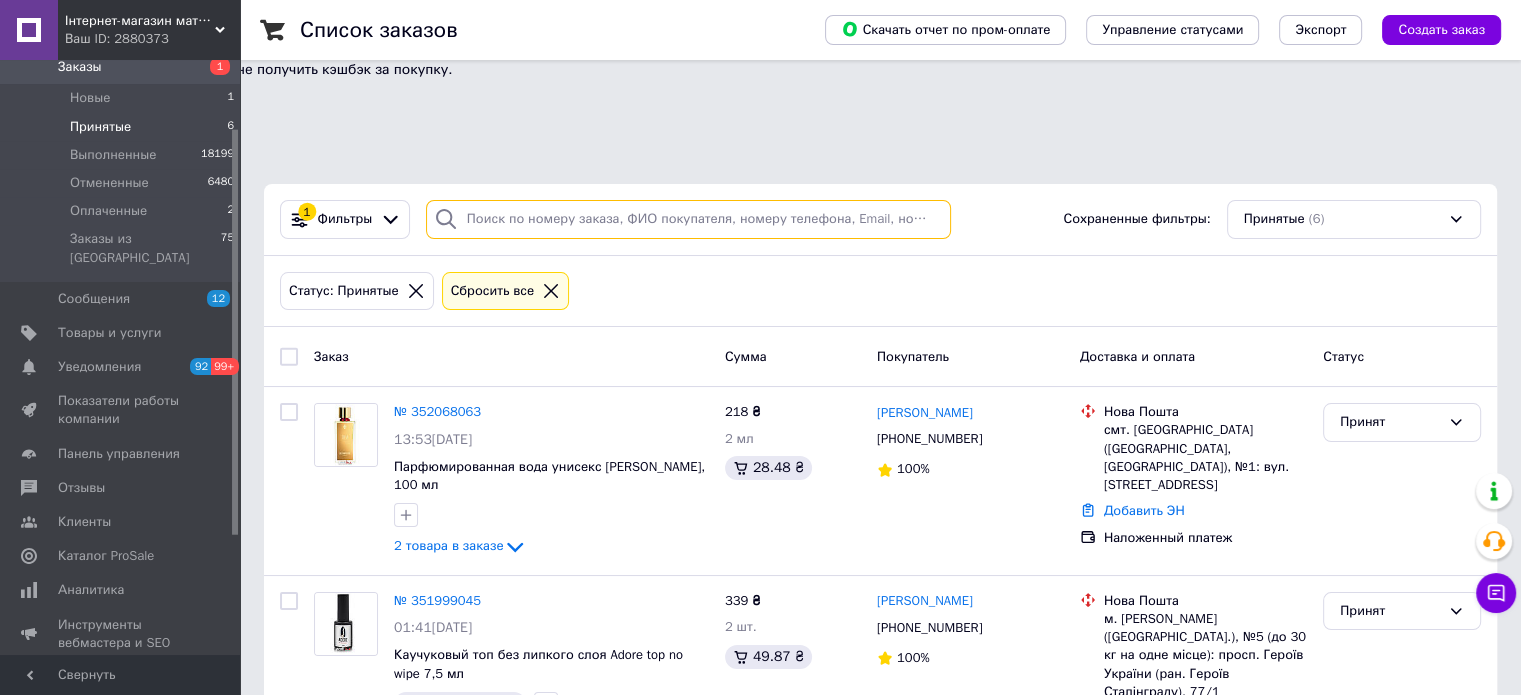 click at bounding box center [688, 219] 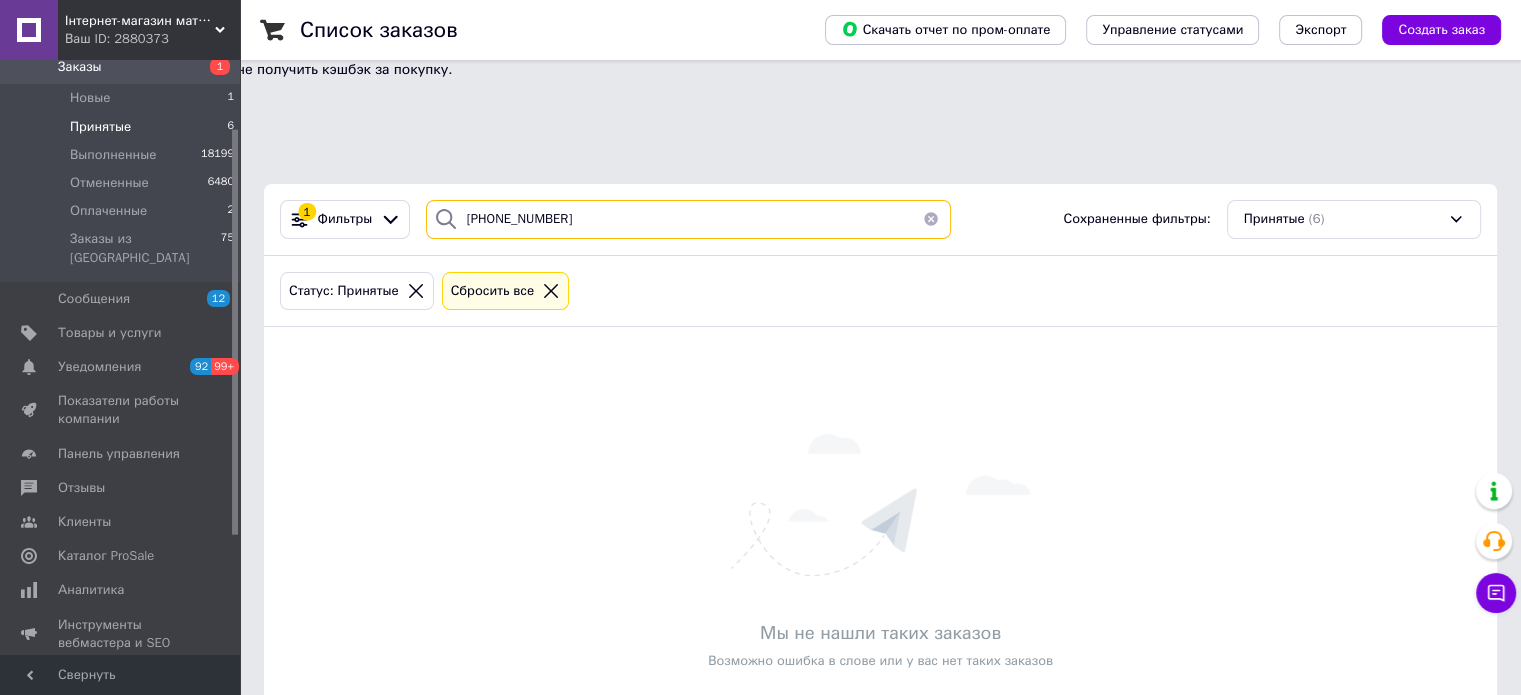 type on "+380984030549" 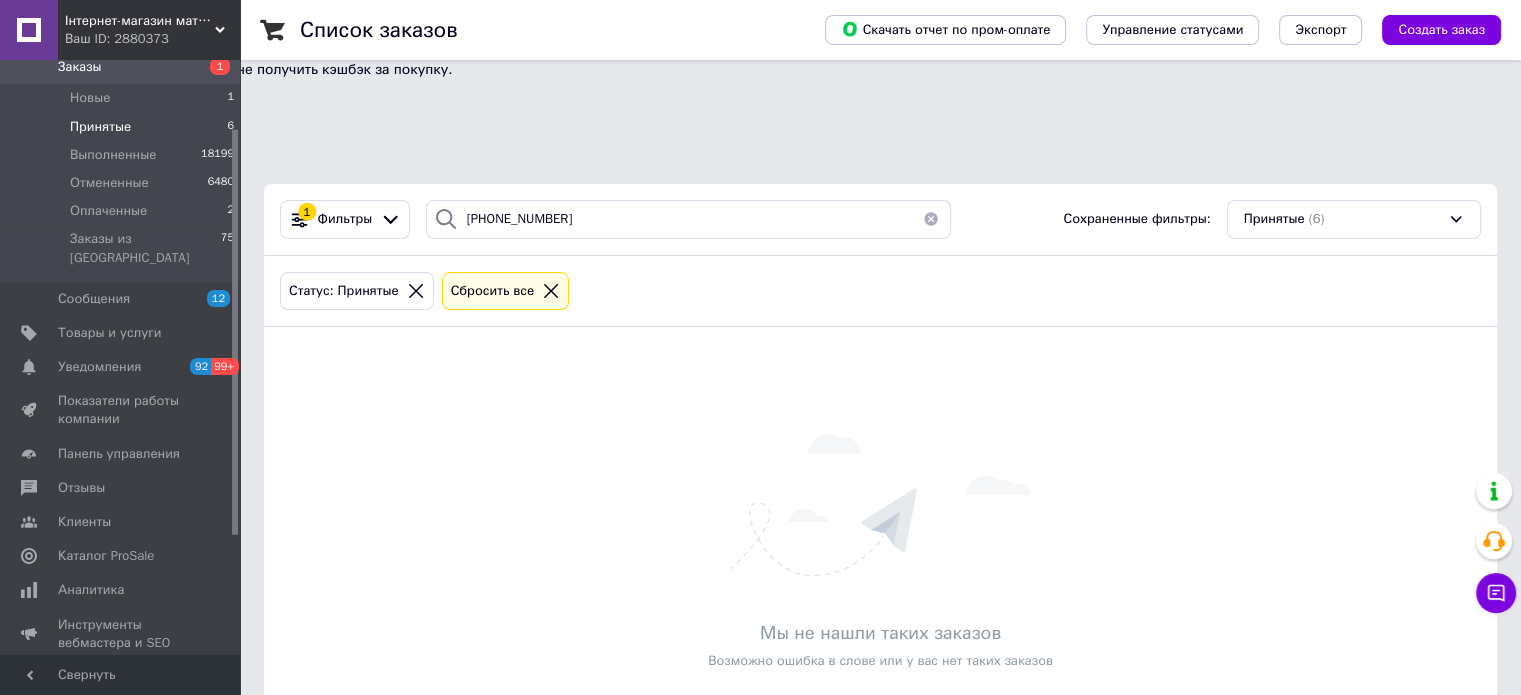 click on "Принятые" at bounding box center [100, 127] 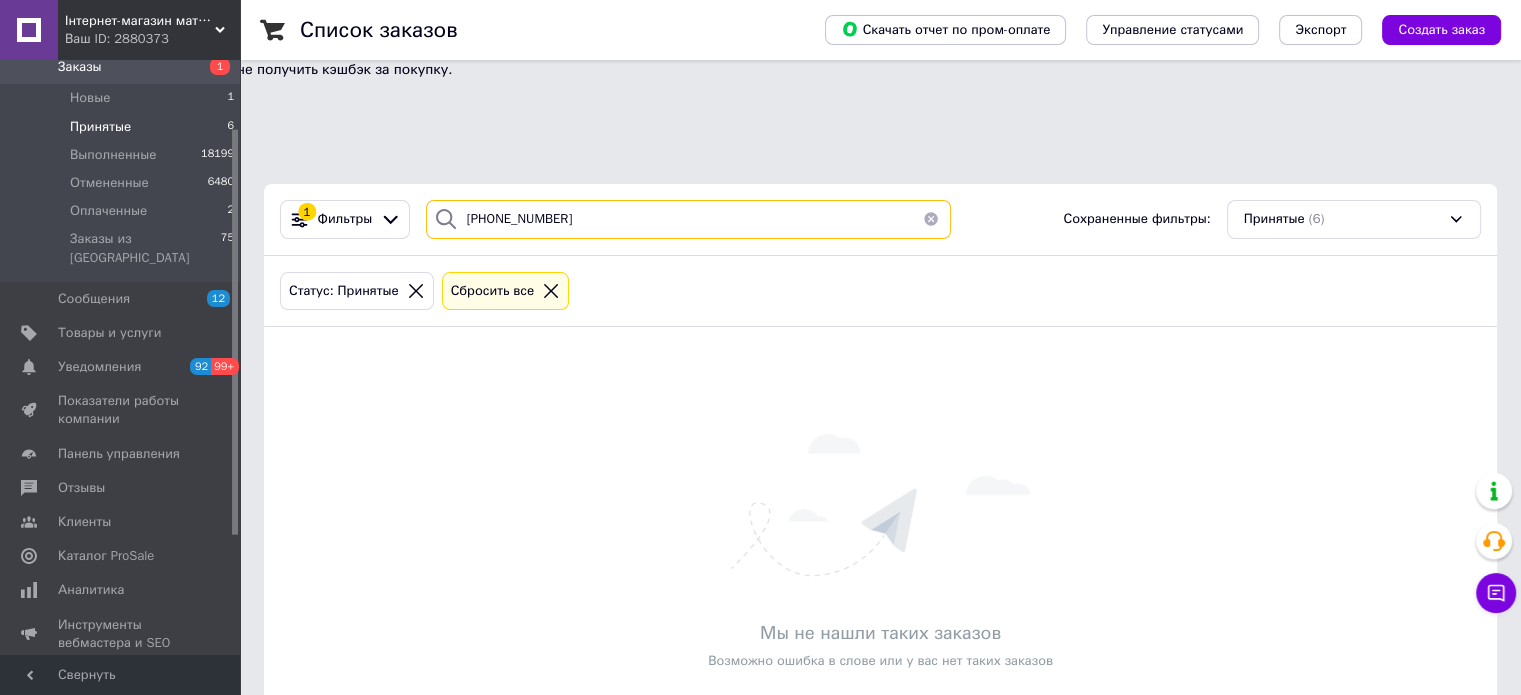 type 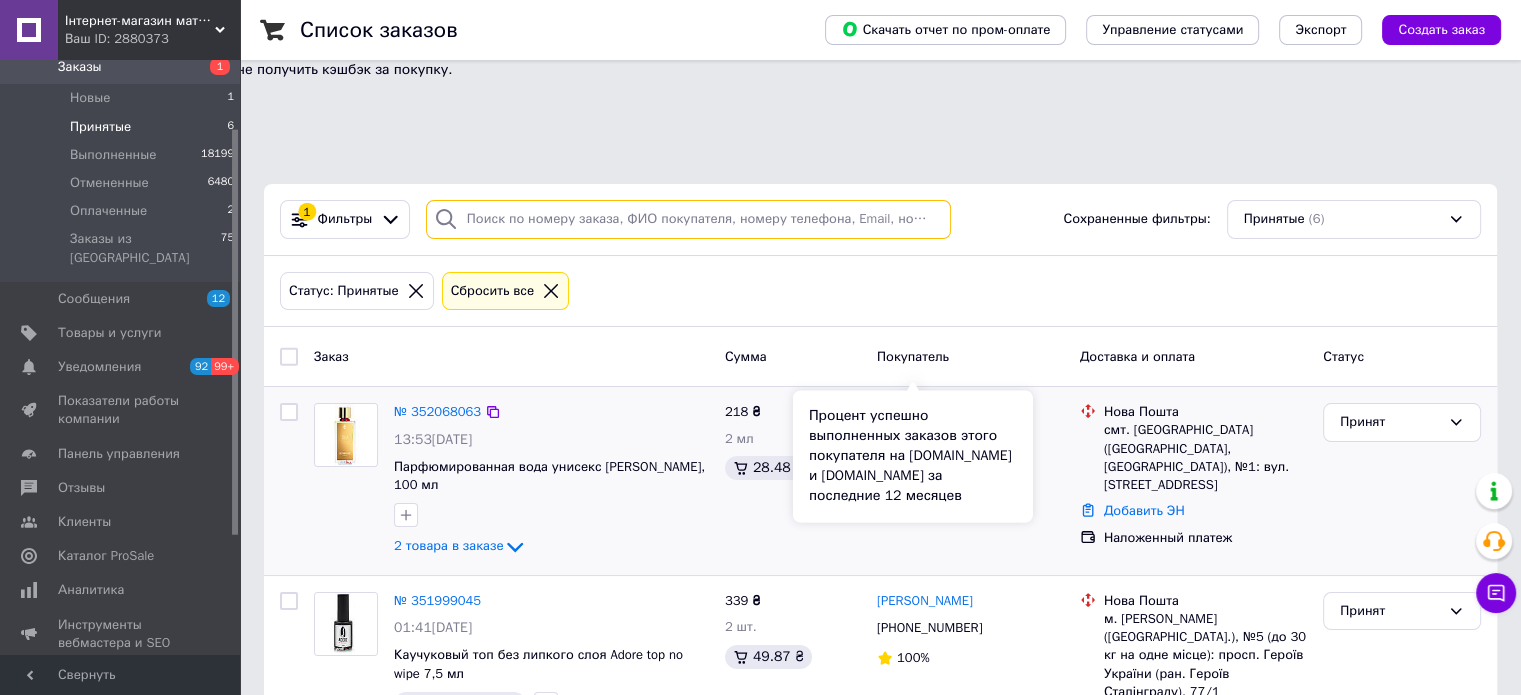 scroll, scrollTop: 100, scrollLeft: 0, axis: vertical 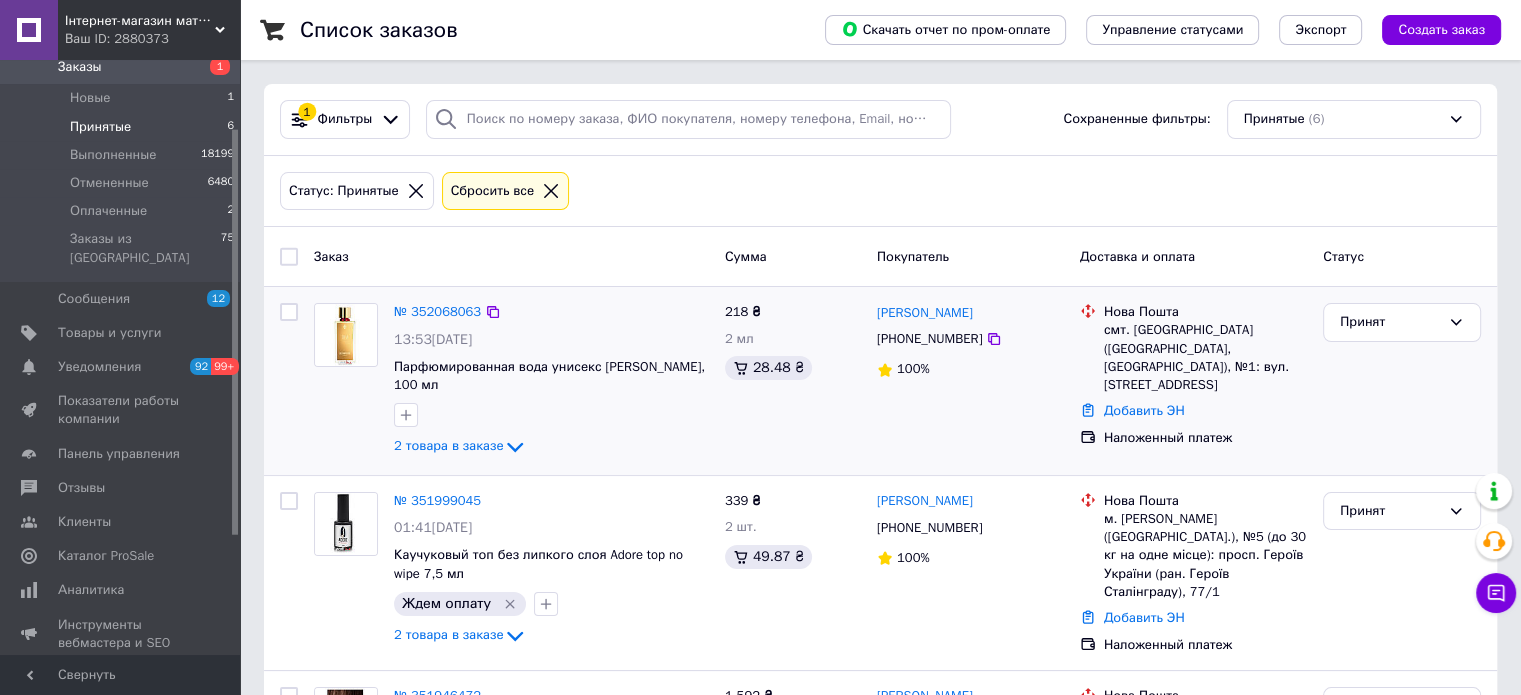 click on "Принят" at bounding box center [1402, 381] 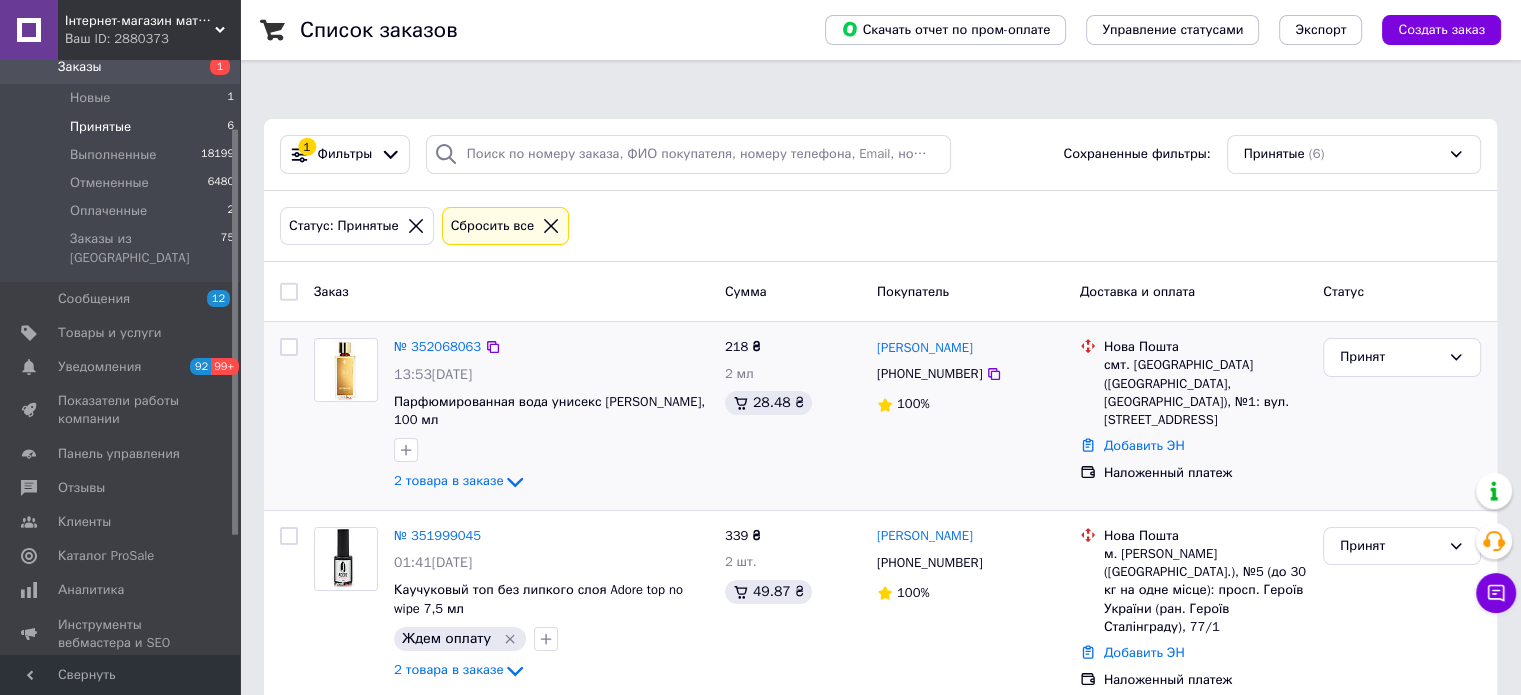 scroll, scrollTop: 100, scrollLeft: 0, axis: vertical 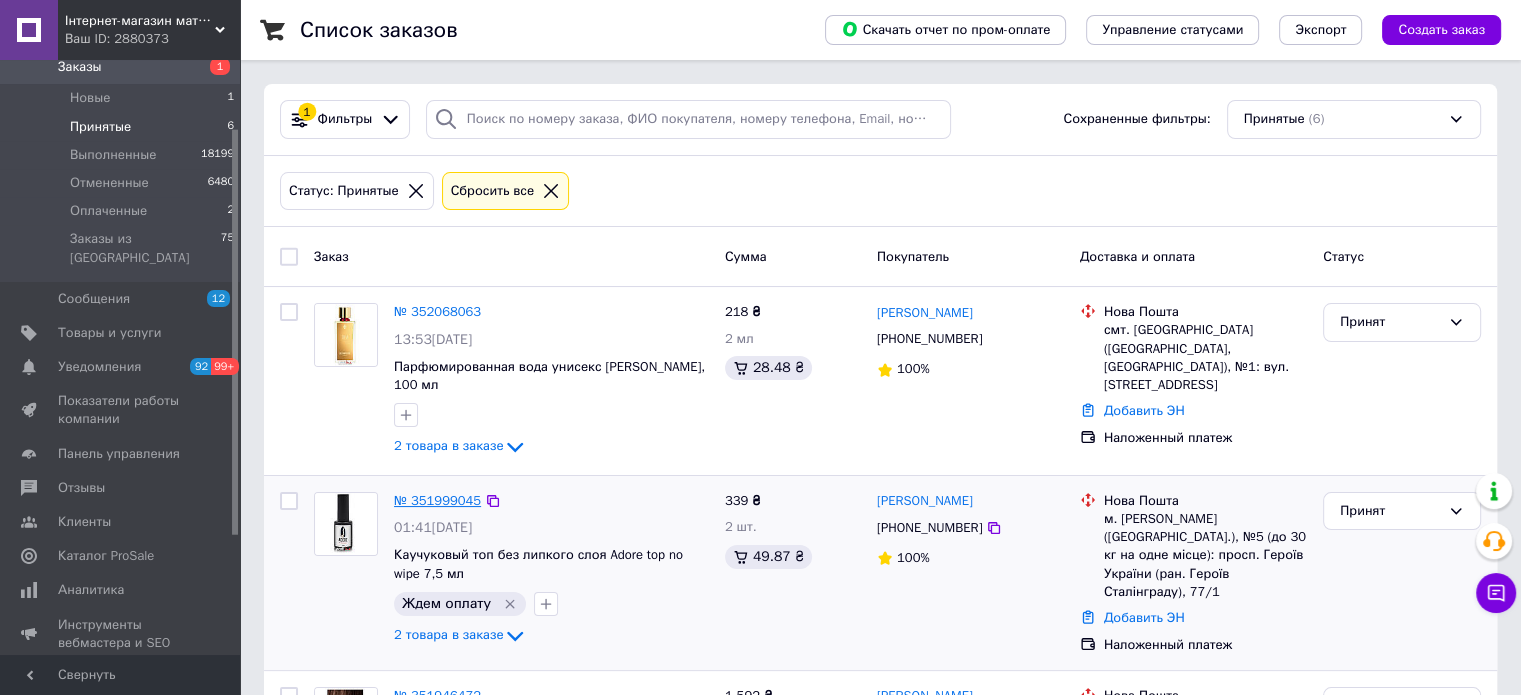 click on "№ 351999045" at bounding box center [437, 500] 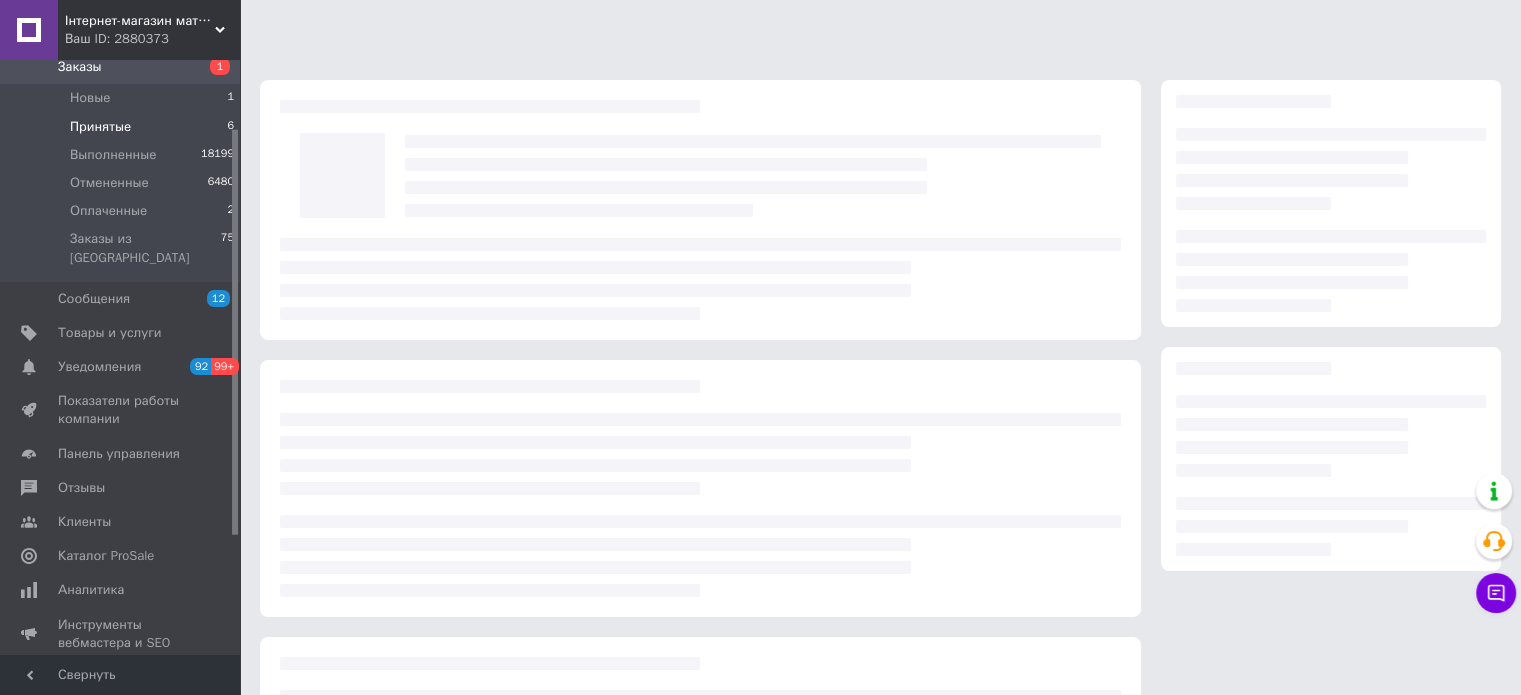 scroll, scrollTop: 0, scrollLeft: 0, axis: both 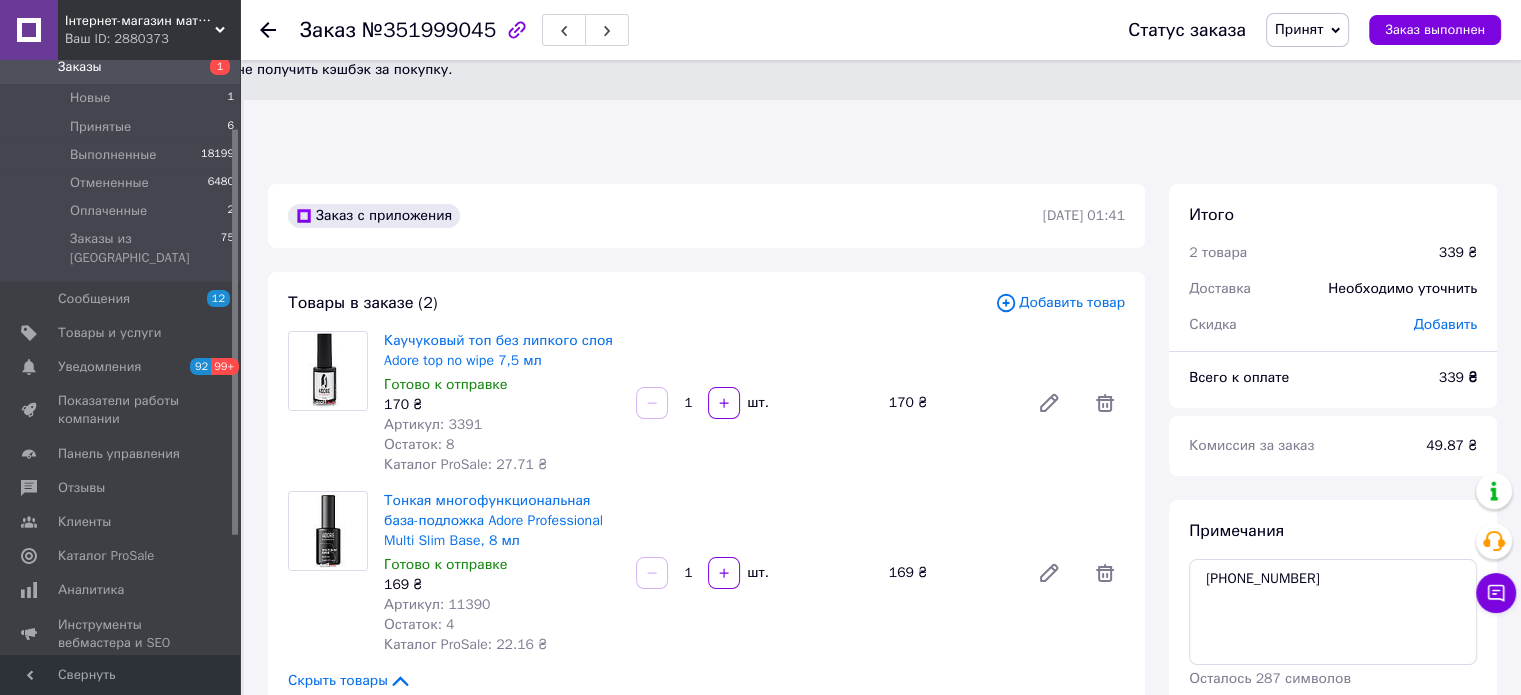 click on "Примечания +380984030549 Осталось 287 символов Очистить Сохранить" at bounding box center [1333, 632] 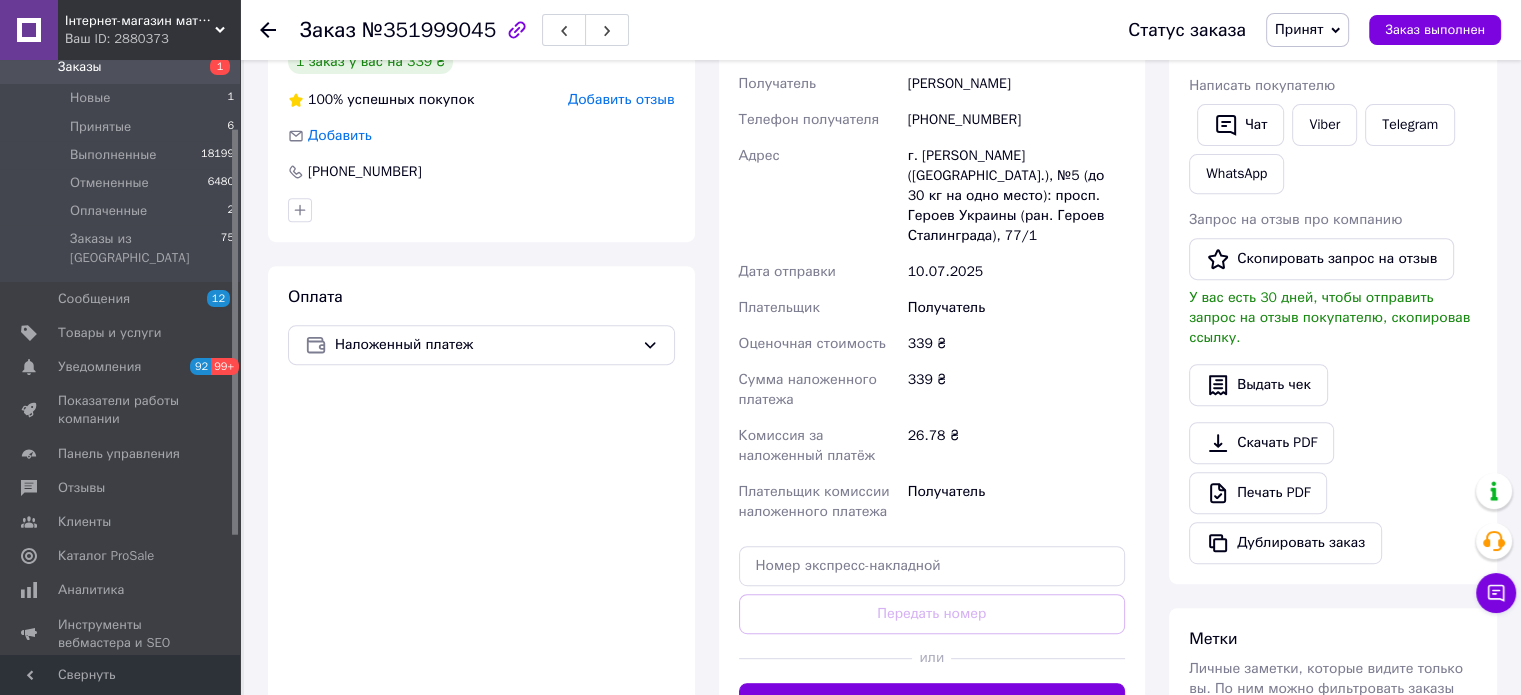 scroll, scrollTop: 800, scrollLeft: 0, axis: vertical 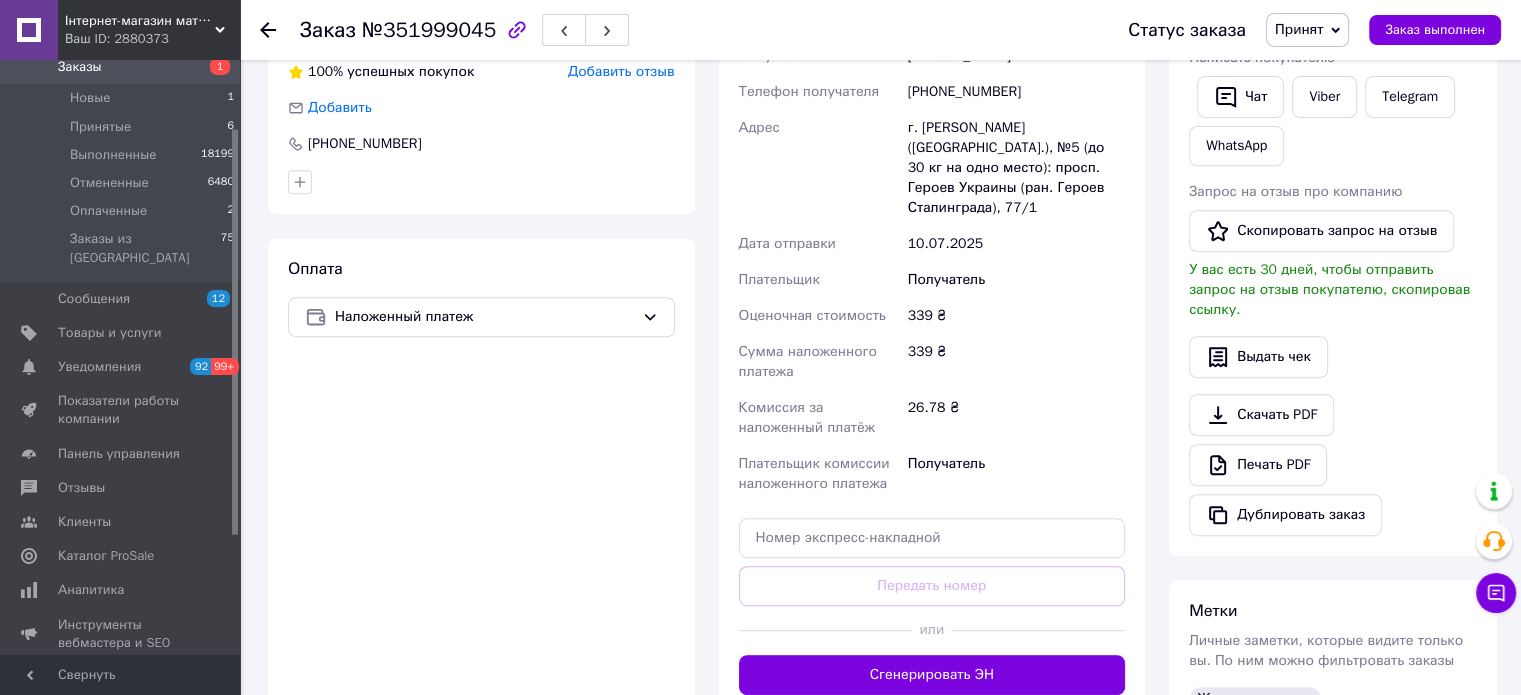 click 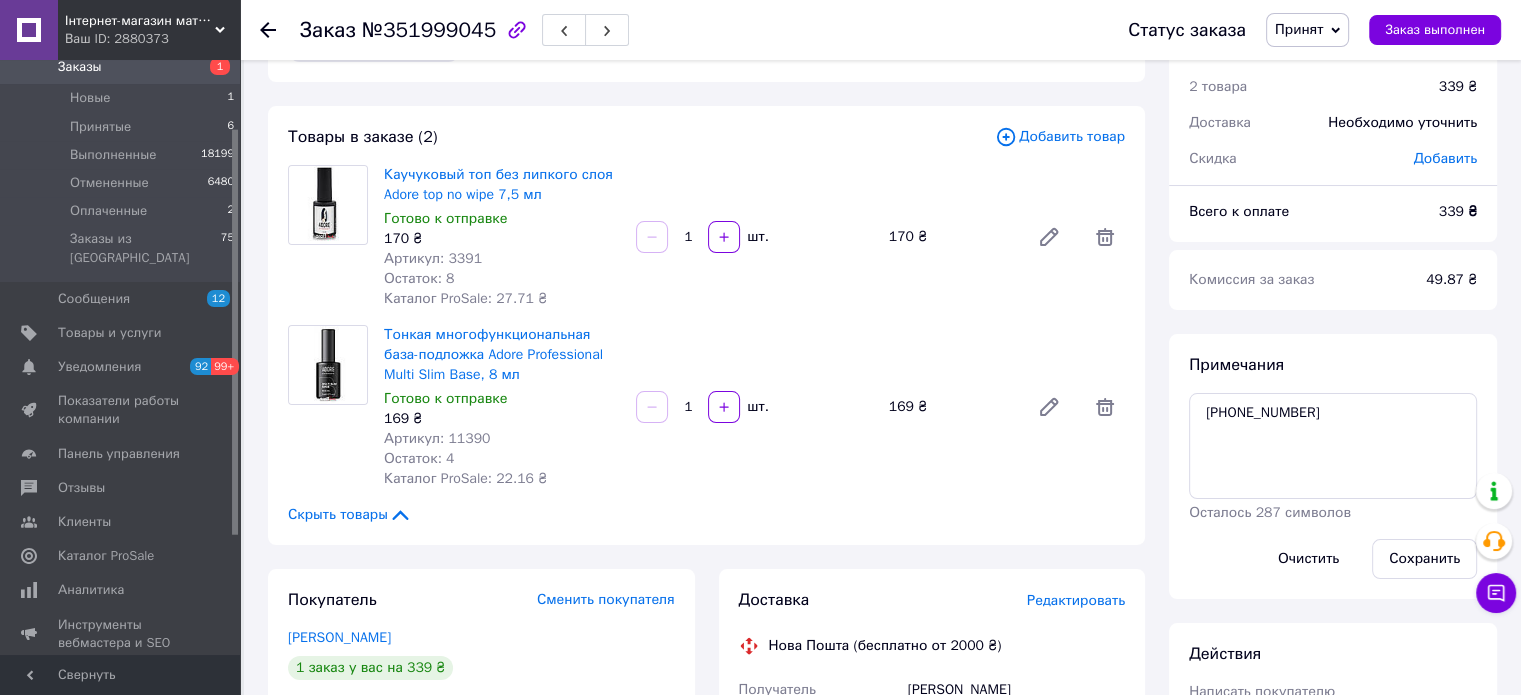 scroll, scrollTop: 200, scrollLeft: 0, axis: vertical 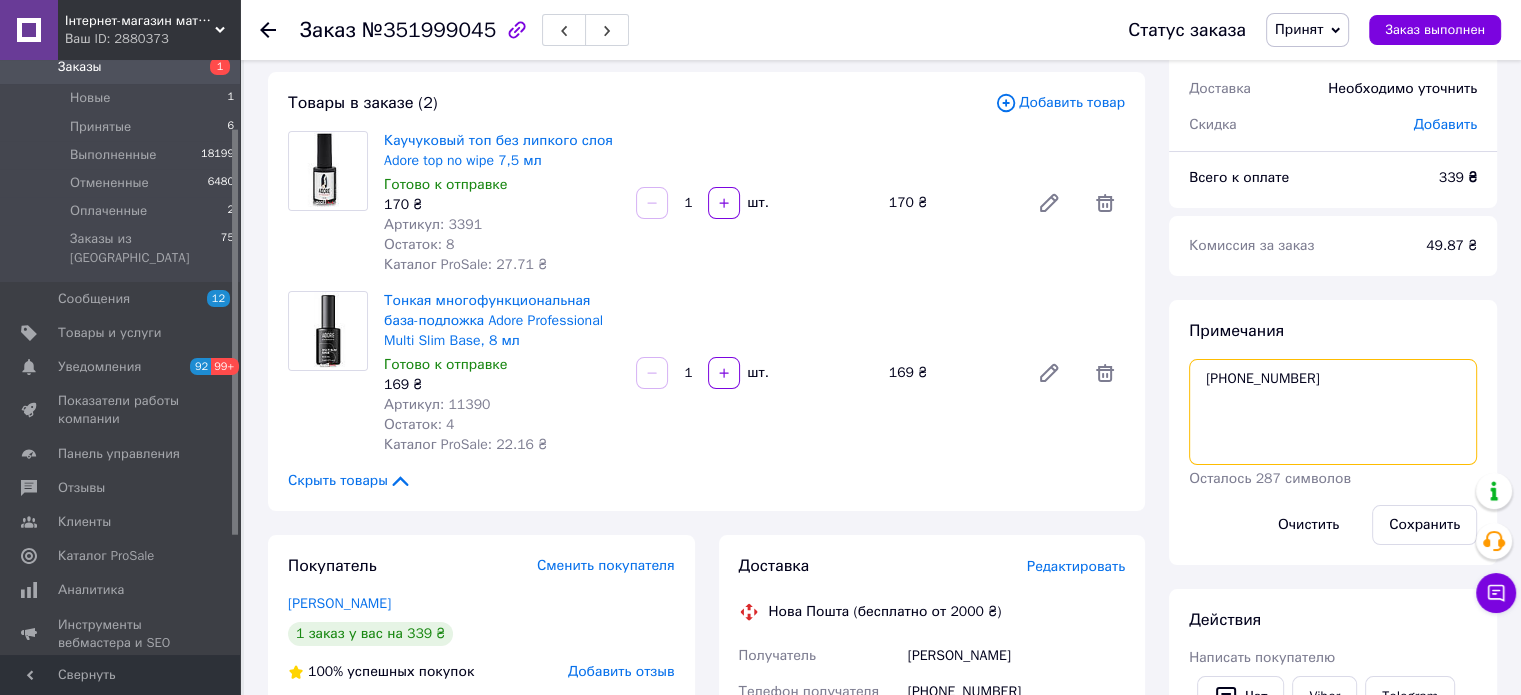 click on "+380984030549" at bounding box center [1333, 412] 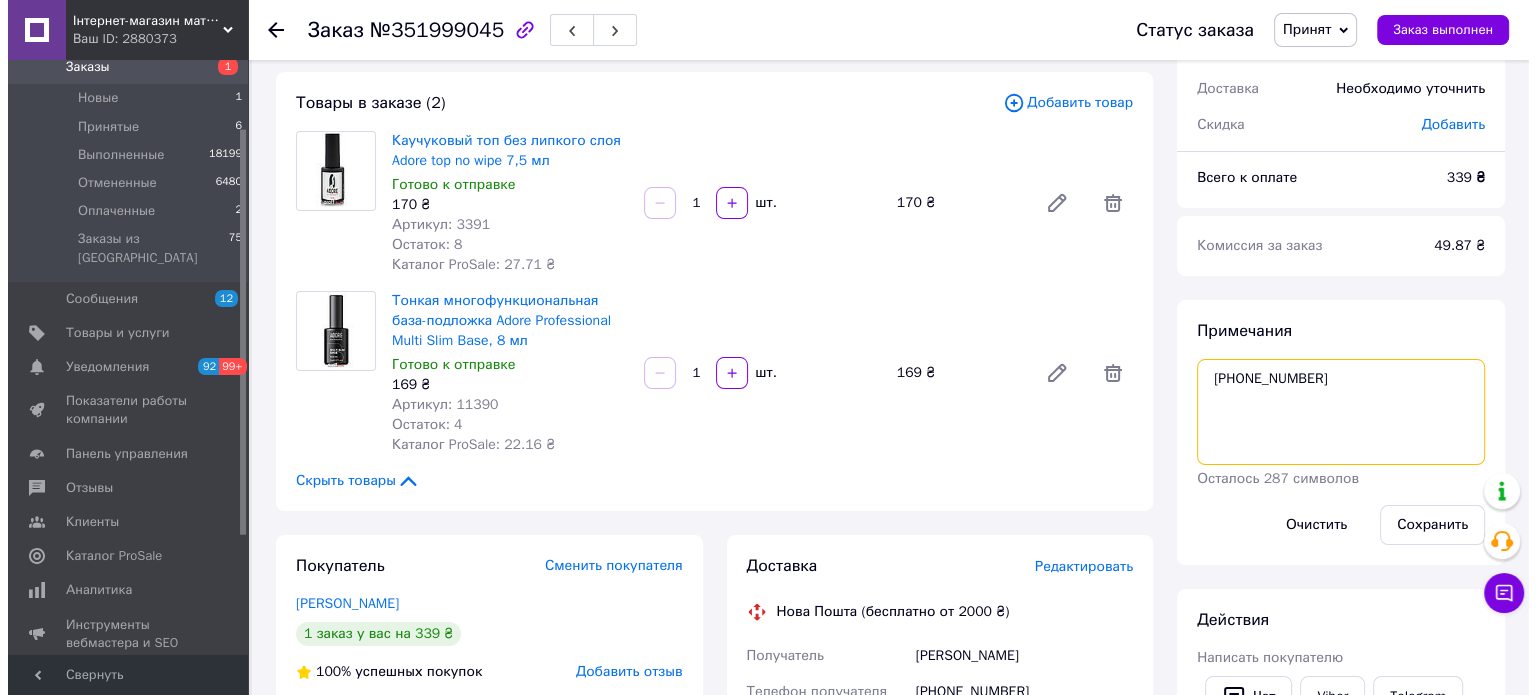 scroll, scrollTop: 500, scrollLeft: 0, axis: vertical 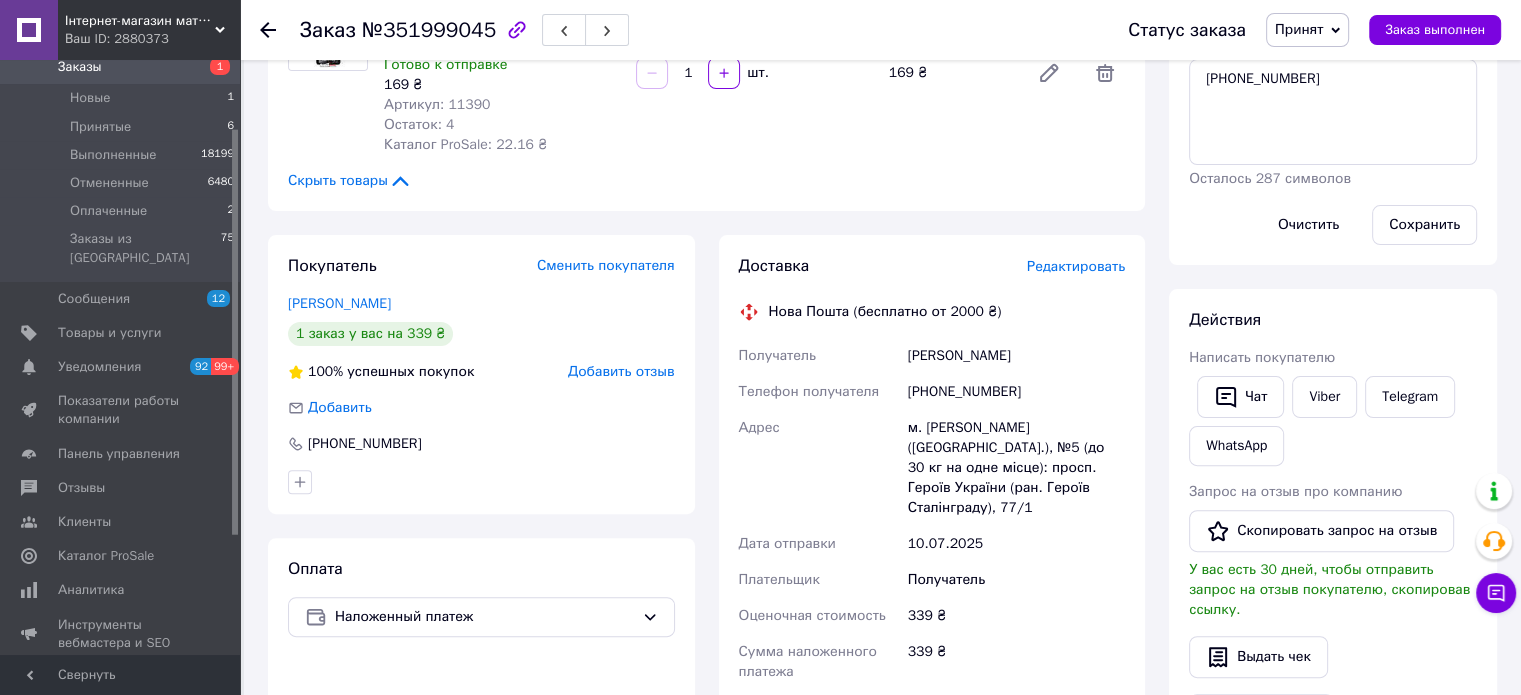 click on "Редактировать" at bounding box center (1076, 266) 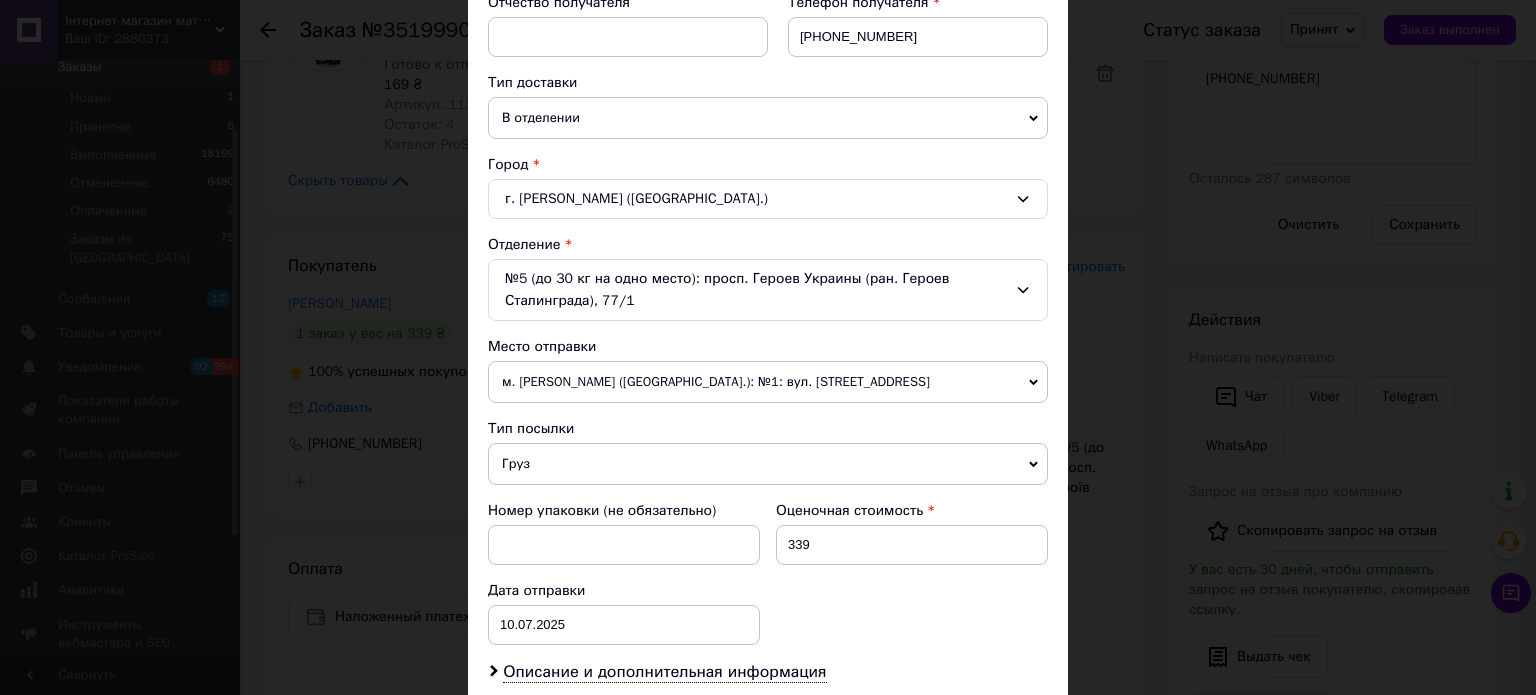 scroll, scrollTop: 600, scrollLeft: 0, axis: vertical 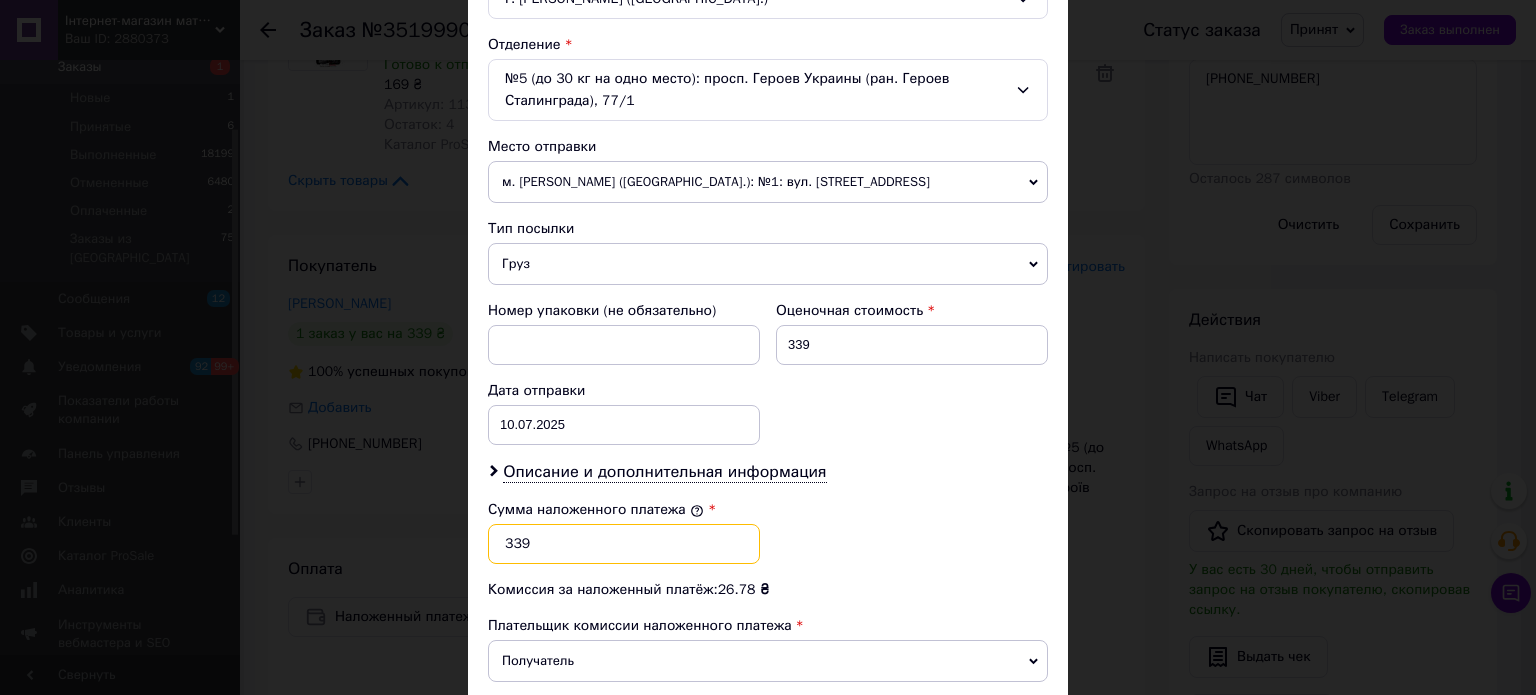 click on "339" at bounding box center (624, 544) 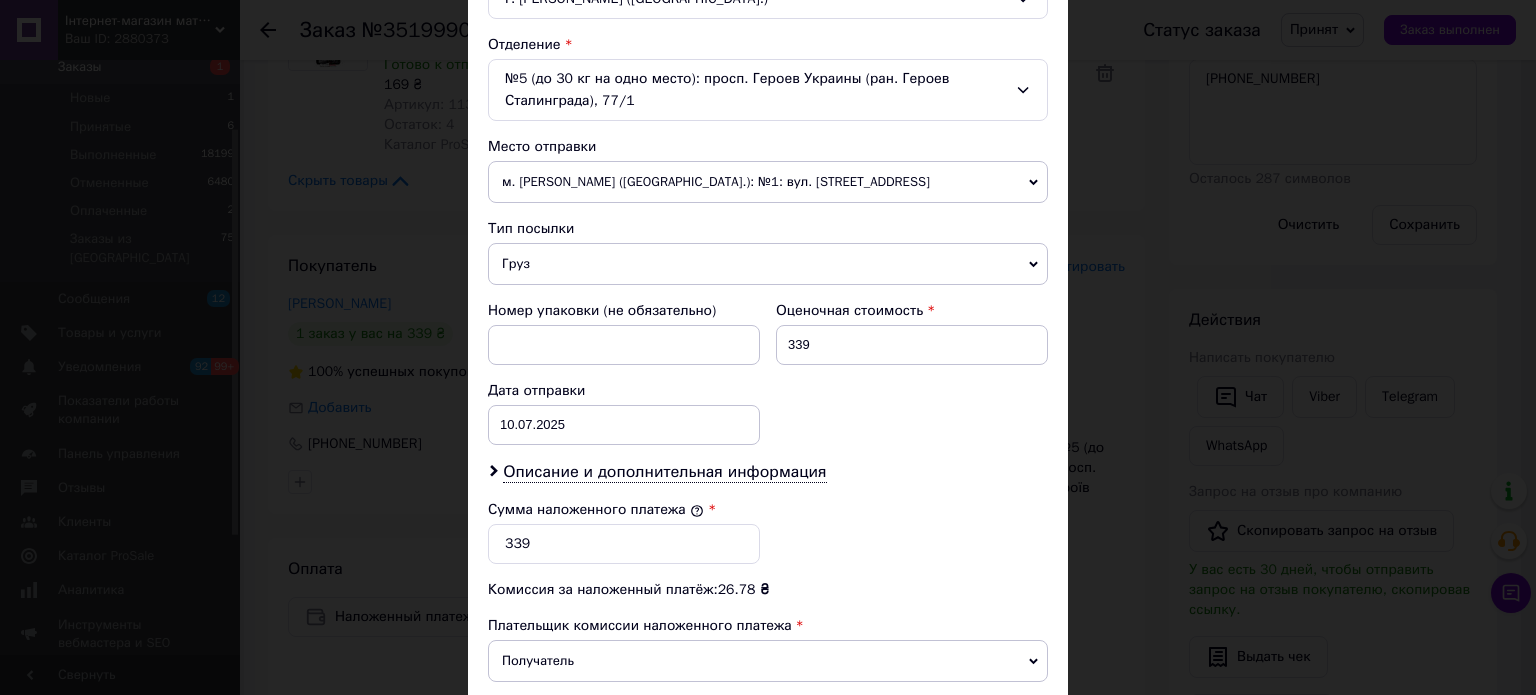 click on "× Редактирование доставки Способ доставки Нова Пошта (бесплатно от 2000 ₴) Плательщик Получатель Отправитель Фамилия получателя Вернигора Имя получателя Татьяна Отчество получателя Телефон получателя +380992698053 Тип доставки В отделении Курьером В почтомате Город г. Николаев (Николаевская обл.) Отделение №5 (до 30 кг на одно место): просп. Героев Украины (ран. Героев Сталинграда), 77/1 Место отправки м. Нікополь (Дніпропетровська обл.): №1: вул. Кооперативна, 5 Нет совпадений. Попробуйте изменить условия поиска Добавить еще место отправки Тип посылки Груз 339 10.07.2025 <" at bounding box center (768, 347) 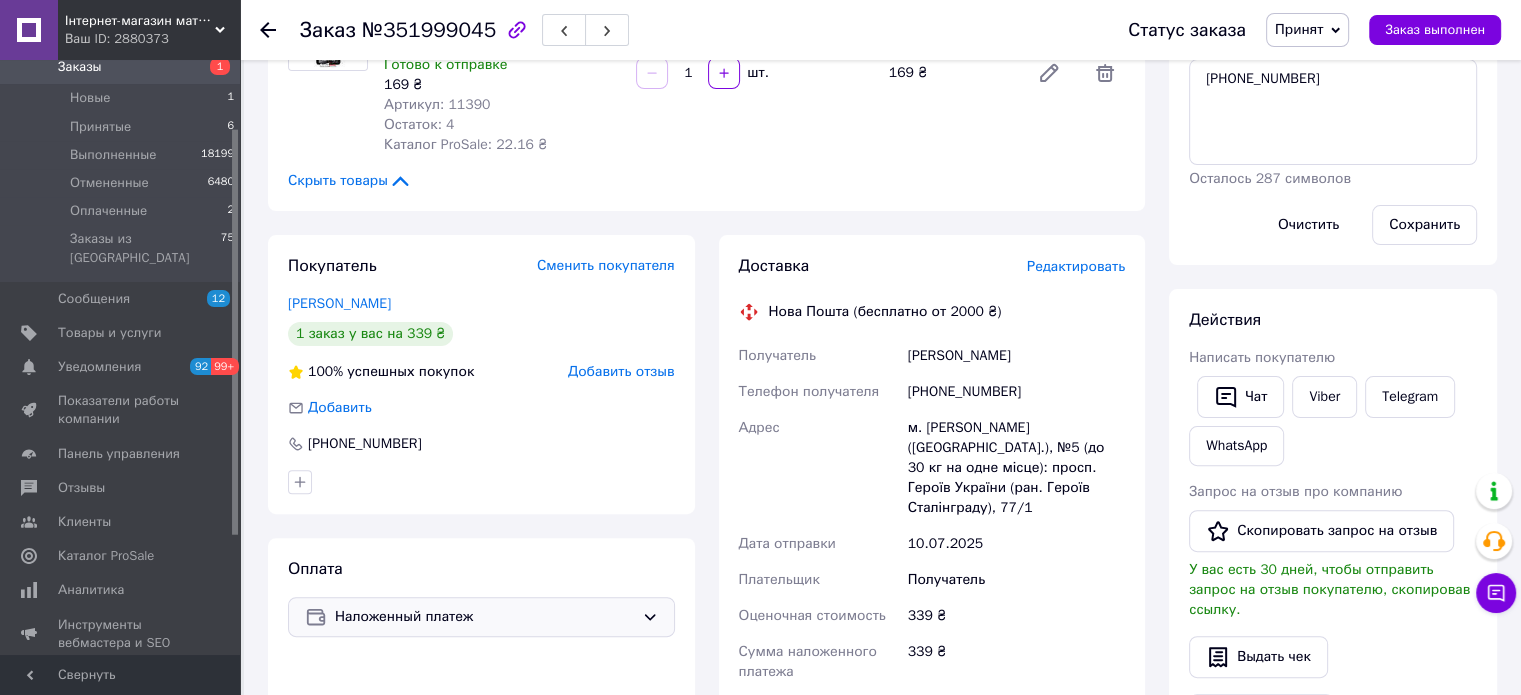 click on "Наложенный платеж" at bounding box center (484, 617) 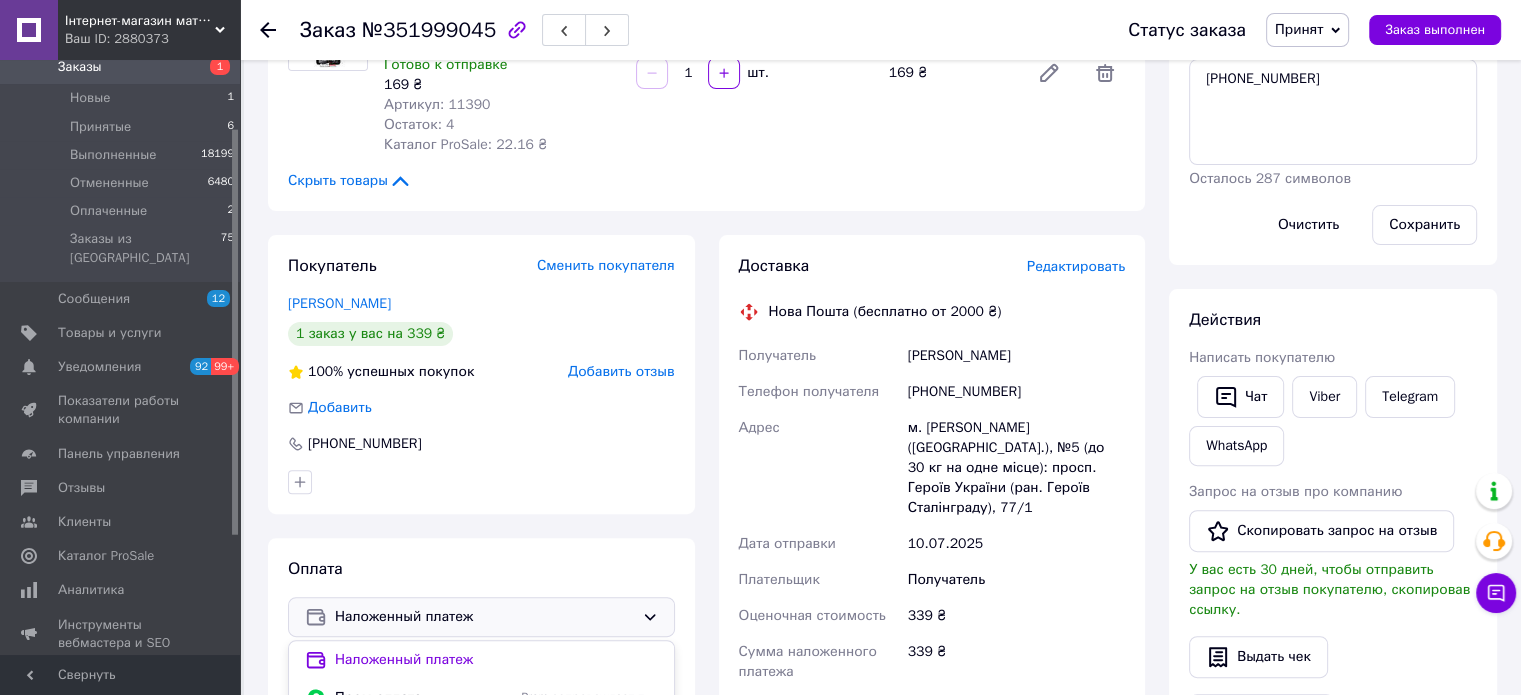 click on "Оплата на счет" at bounding box center [496, 736] 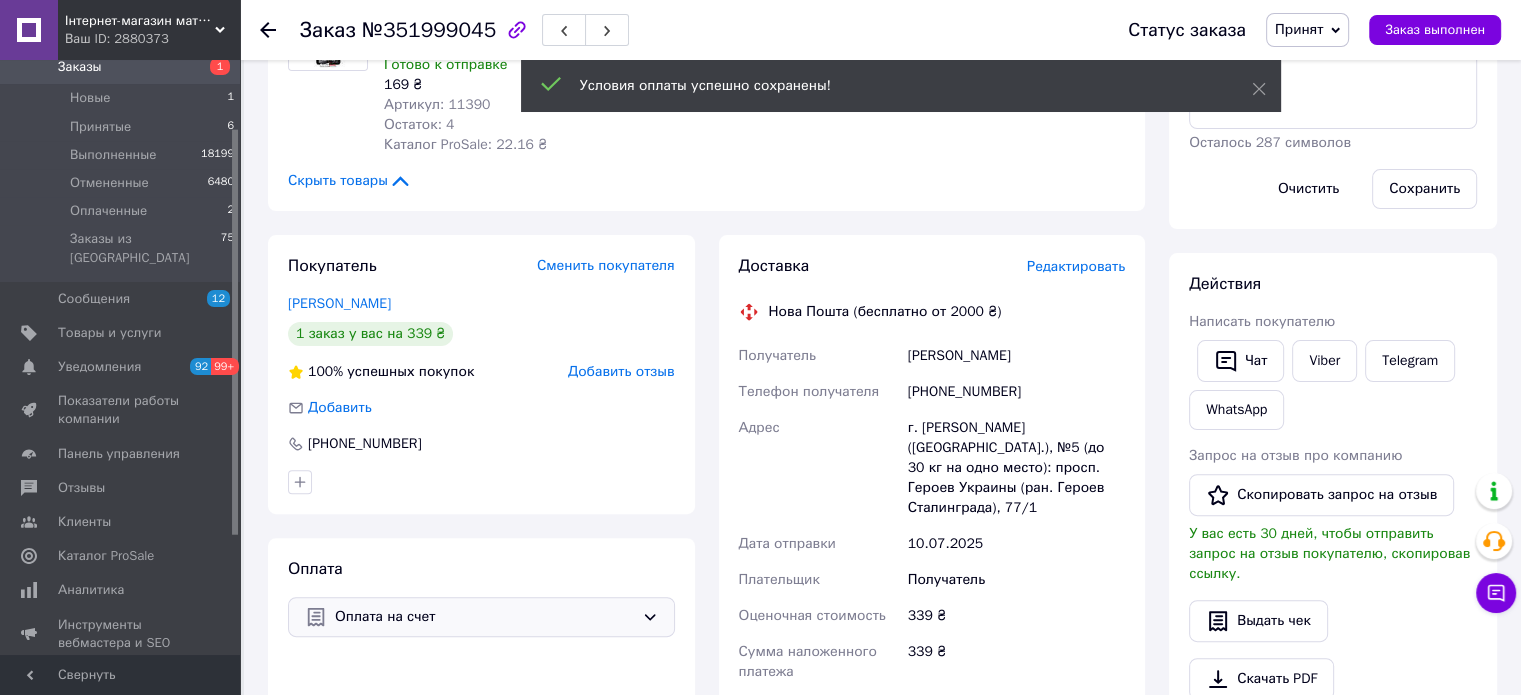 click on "Редактировать" at bounding box center (1076, 266) 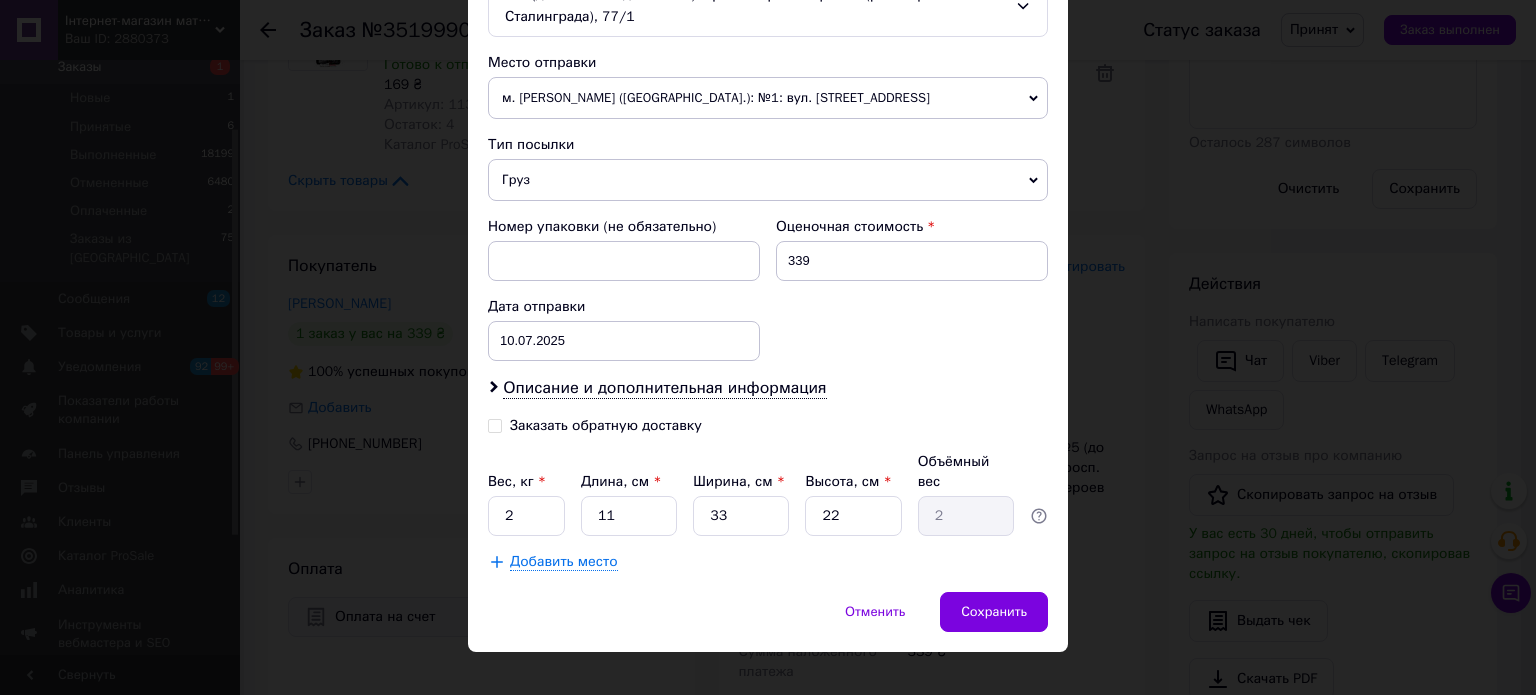 scroll, scrollTop: 685, scrollLeft: 0, axis: vertical 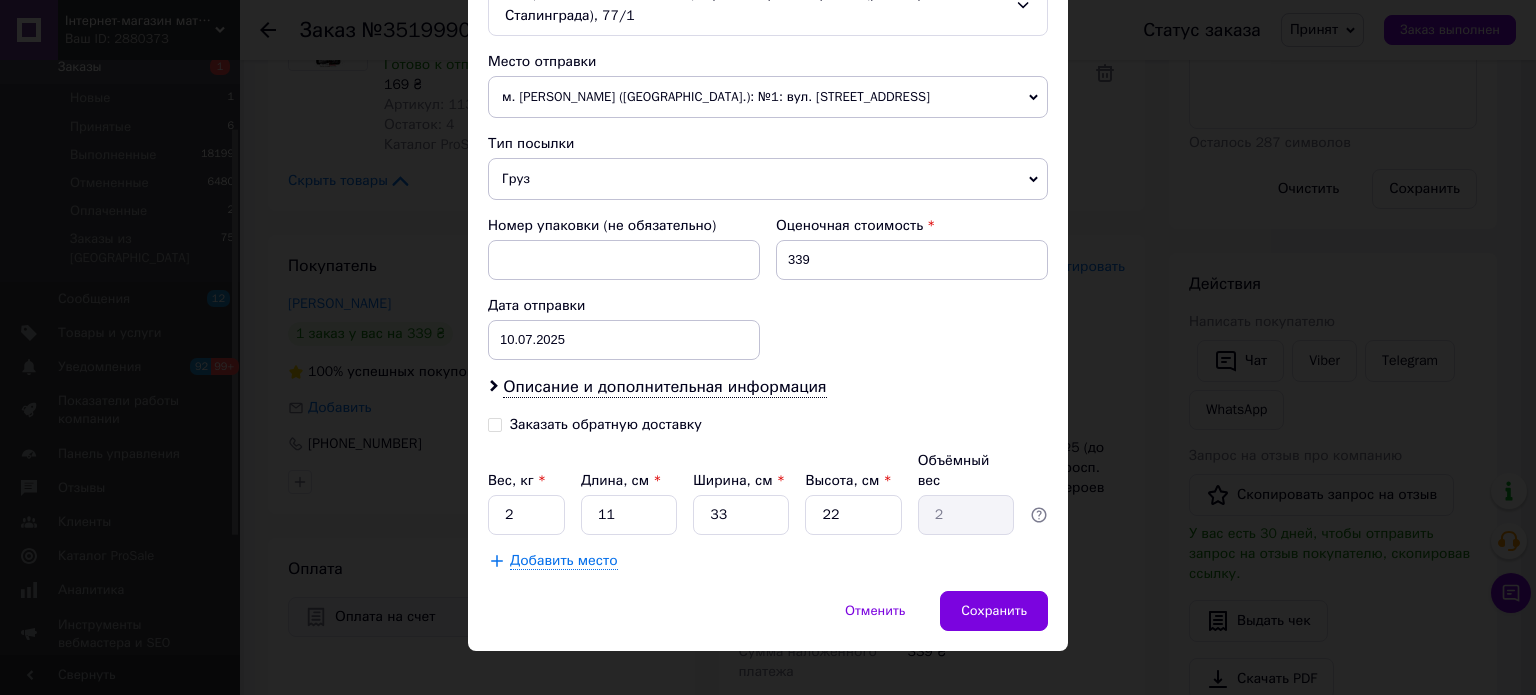click on "Заказать обратную доставку" at bounding box center (606, 424) 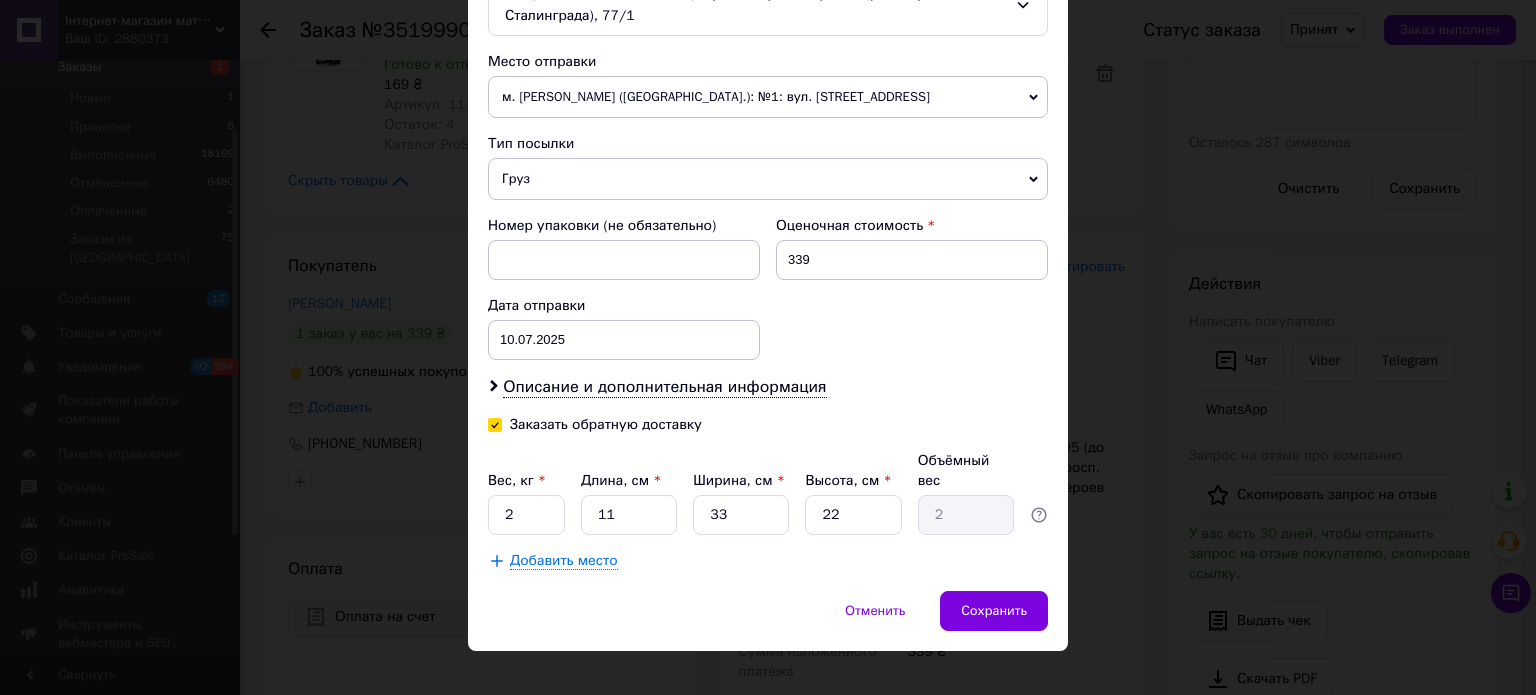 checkbox on "true" 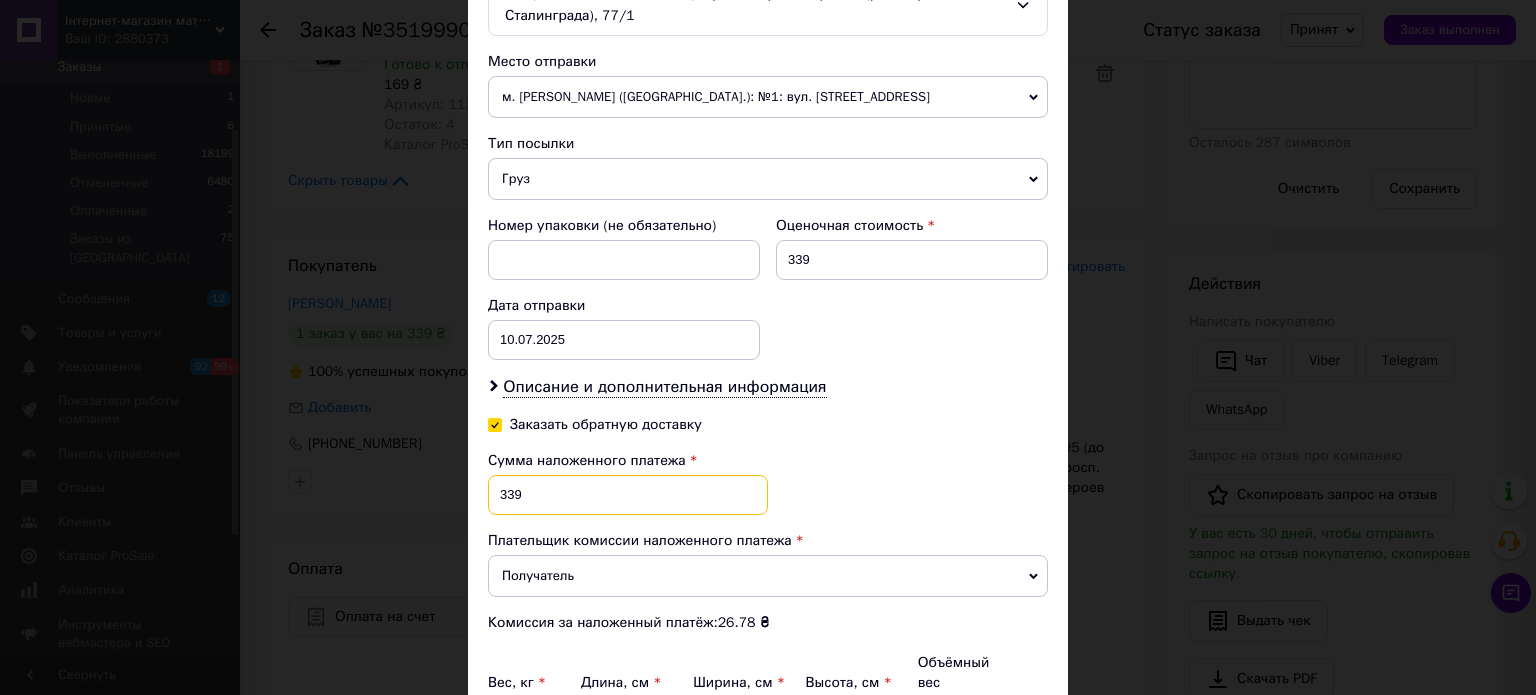 click on "339" at bounding box center (628, 495) 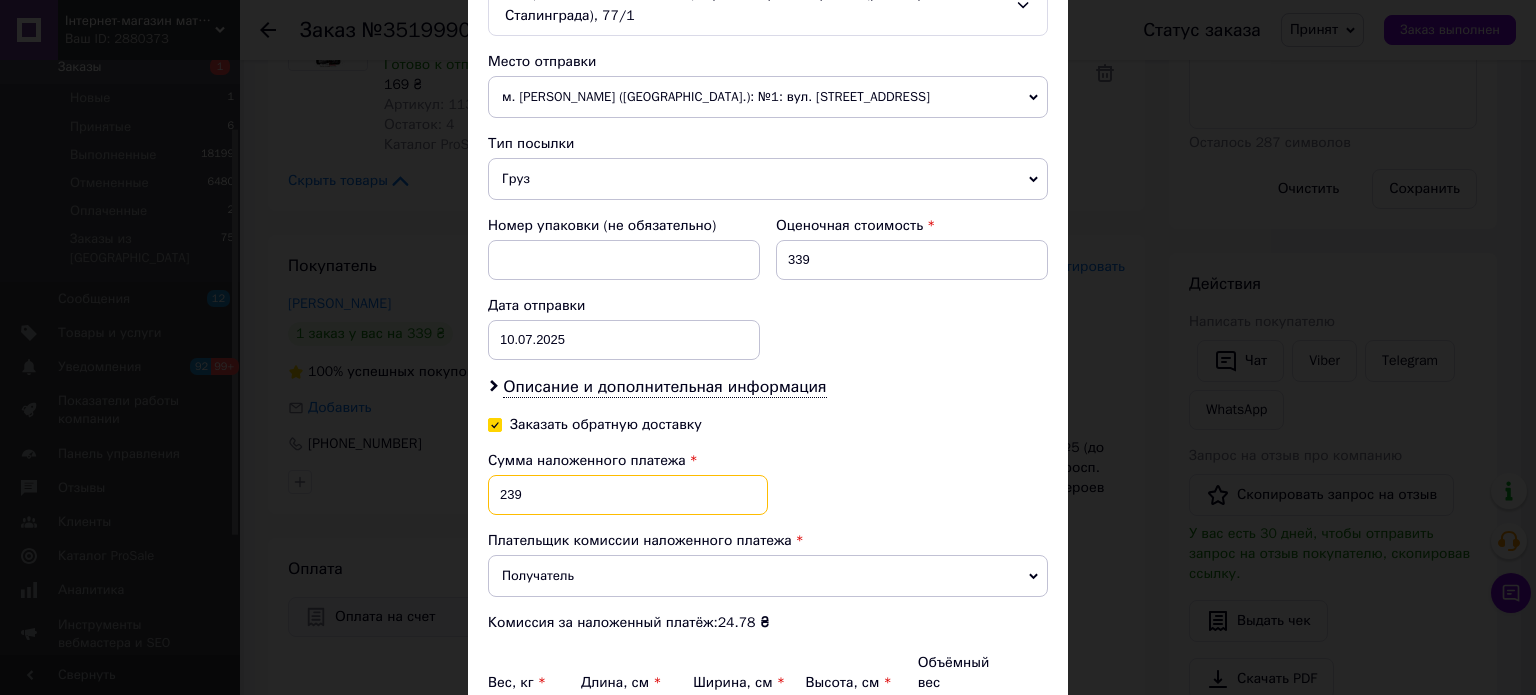 type on "239" 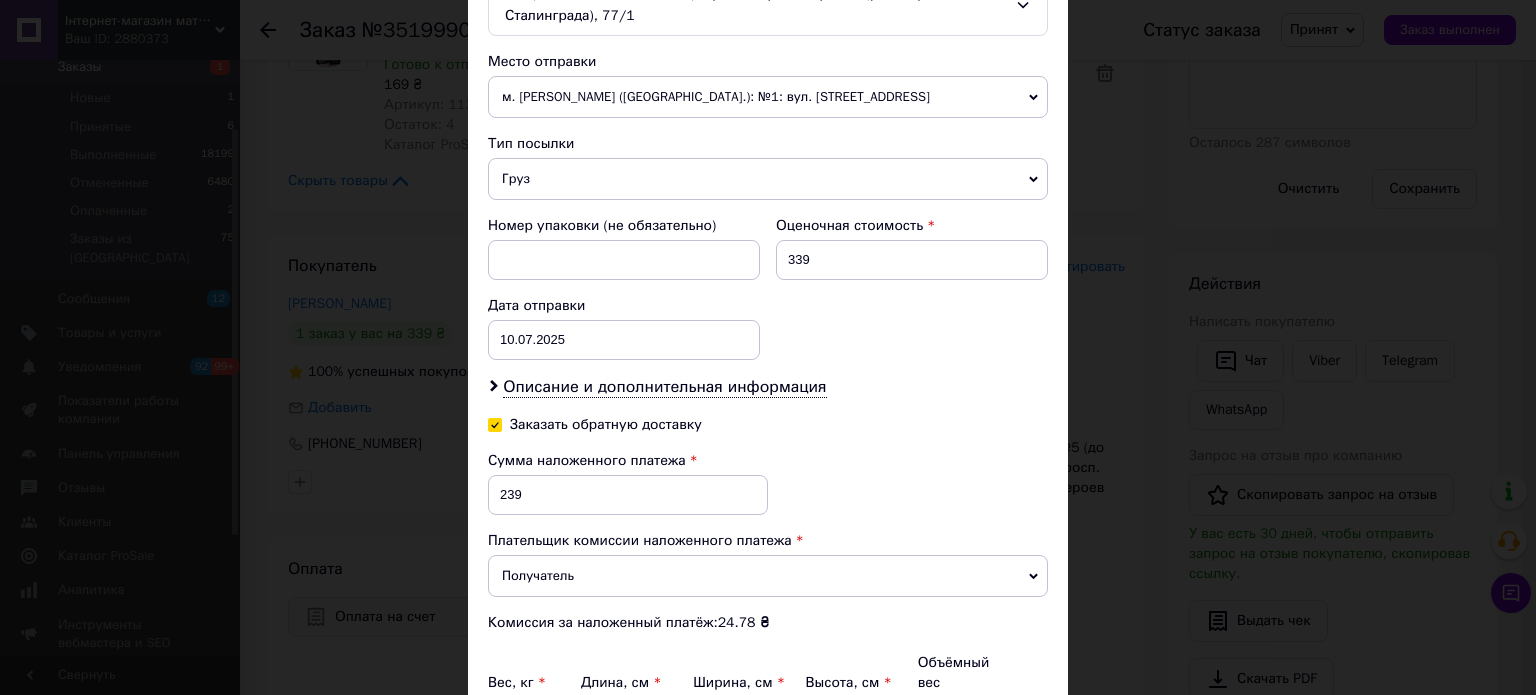 click on "Сумма наложенного платежа 239 Плательщик комиссии наложенного платежа Получатель Отправитель Комиссия за наложенный платёж:  24.78 ₴" at bounding box center (768, 542) 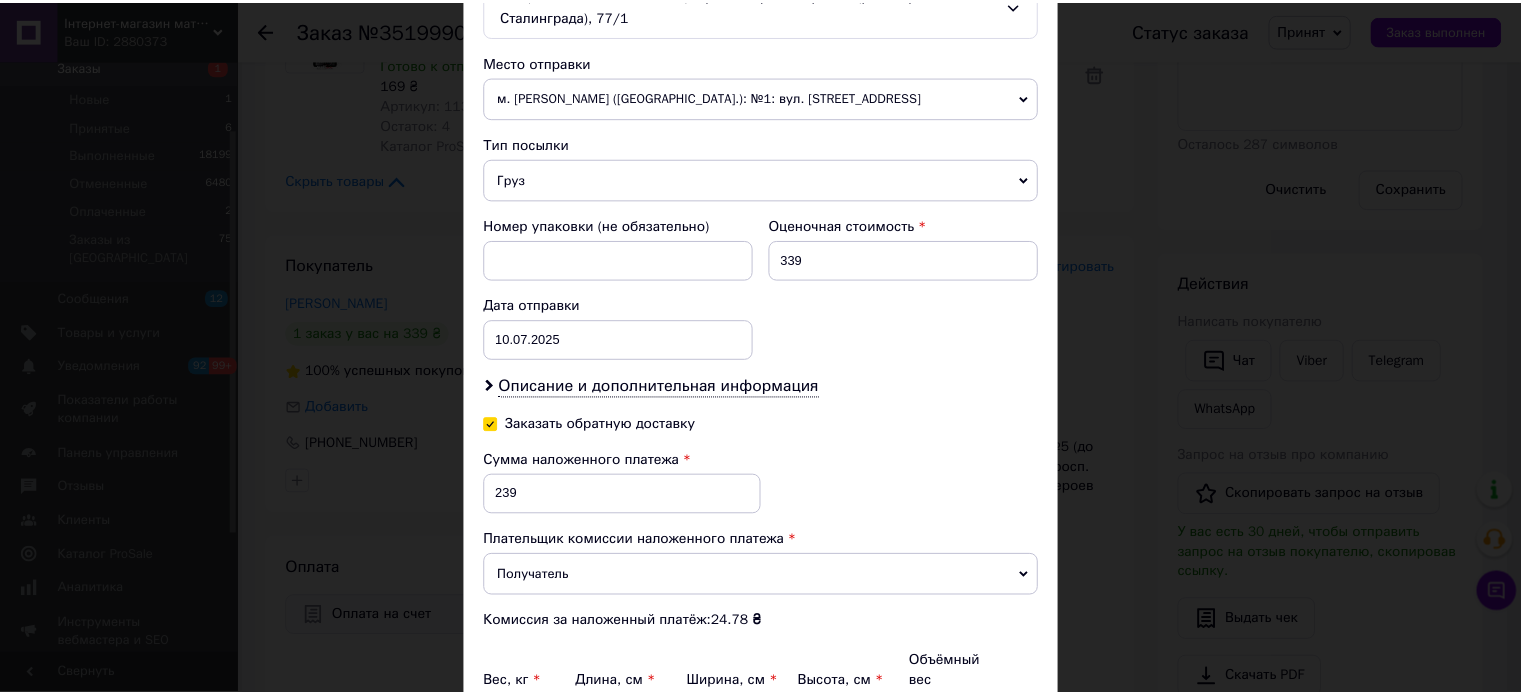 scroll, scrollTop: 885, scrollLeft: 0, axis: vertical 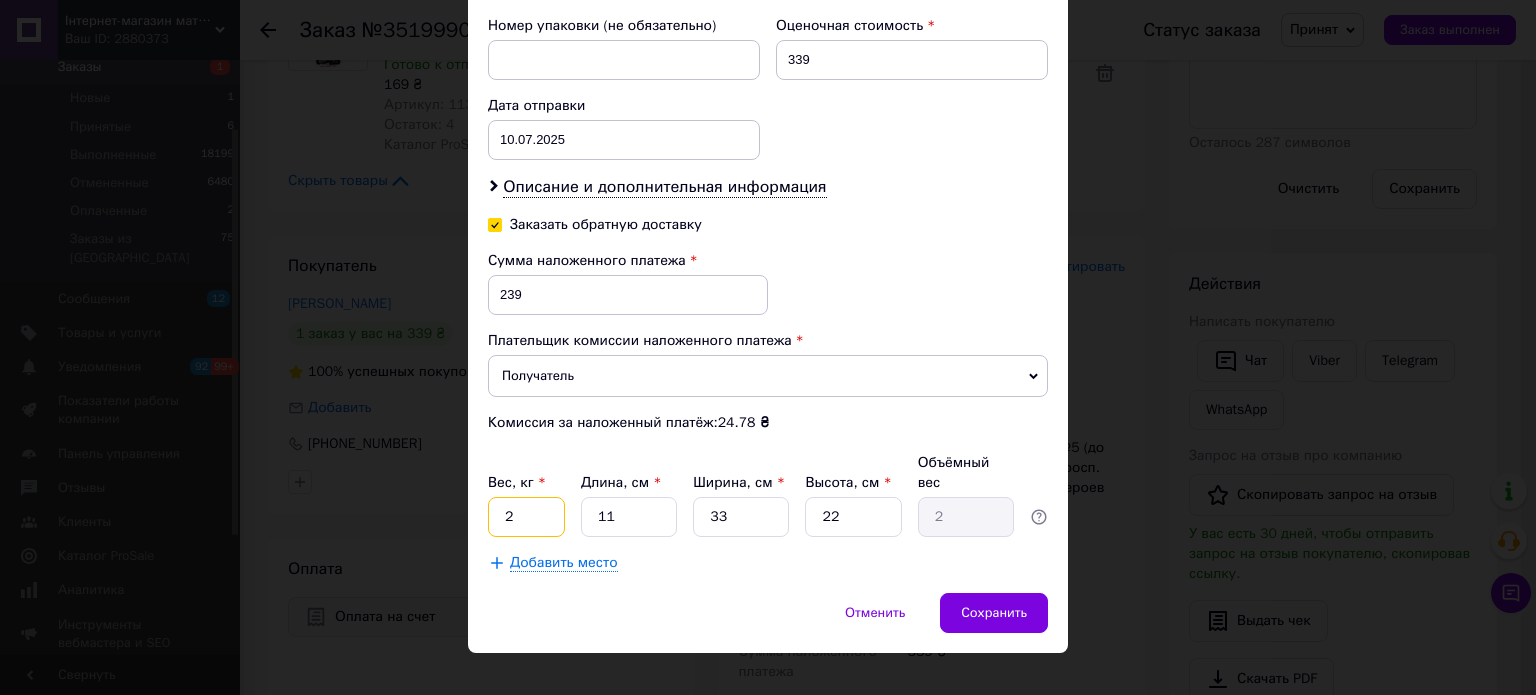 drag, startPoint x: 536, startPoint y: 498, endPoint x: 483, endPoint y: 499, distance: 53.009434 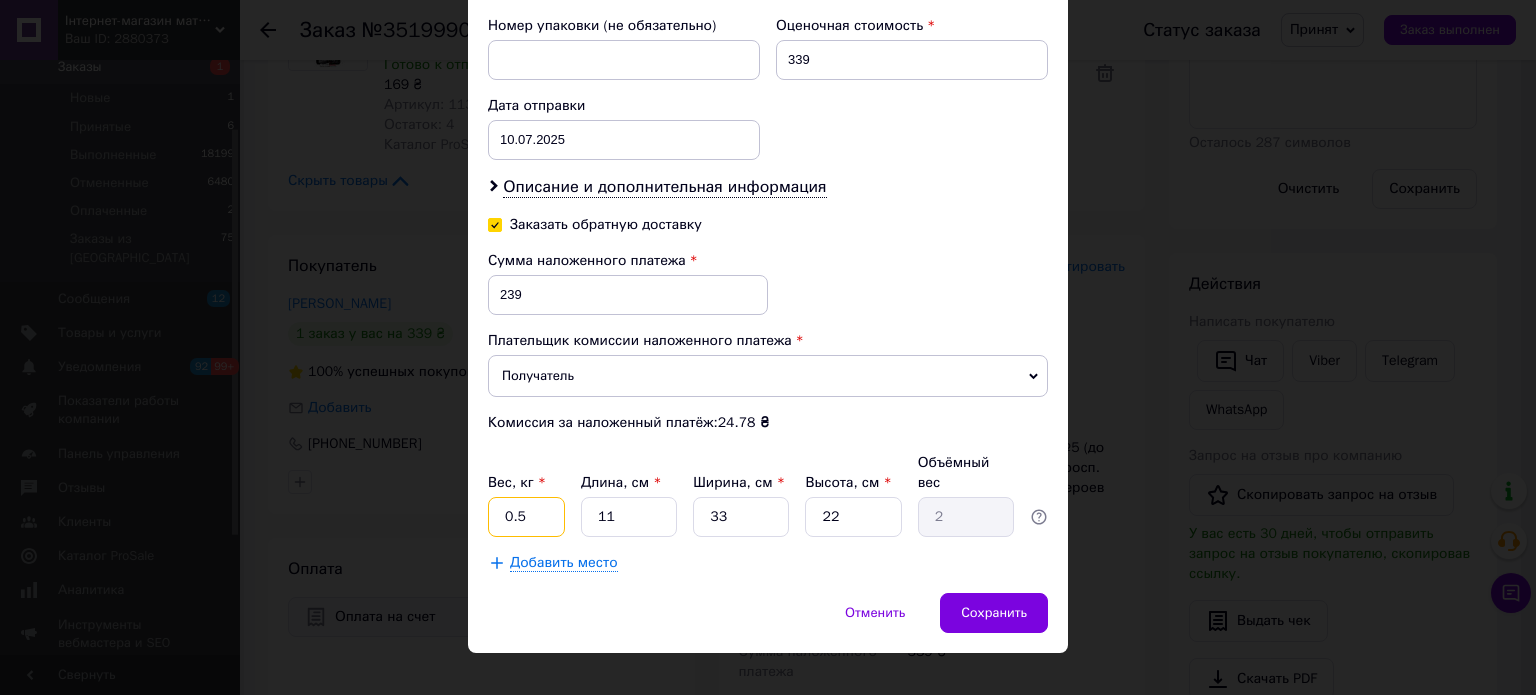 type on "0.5" 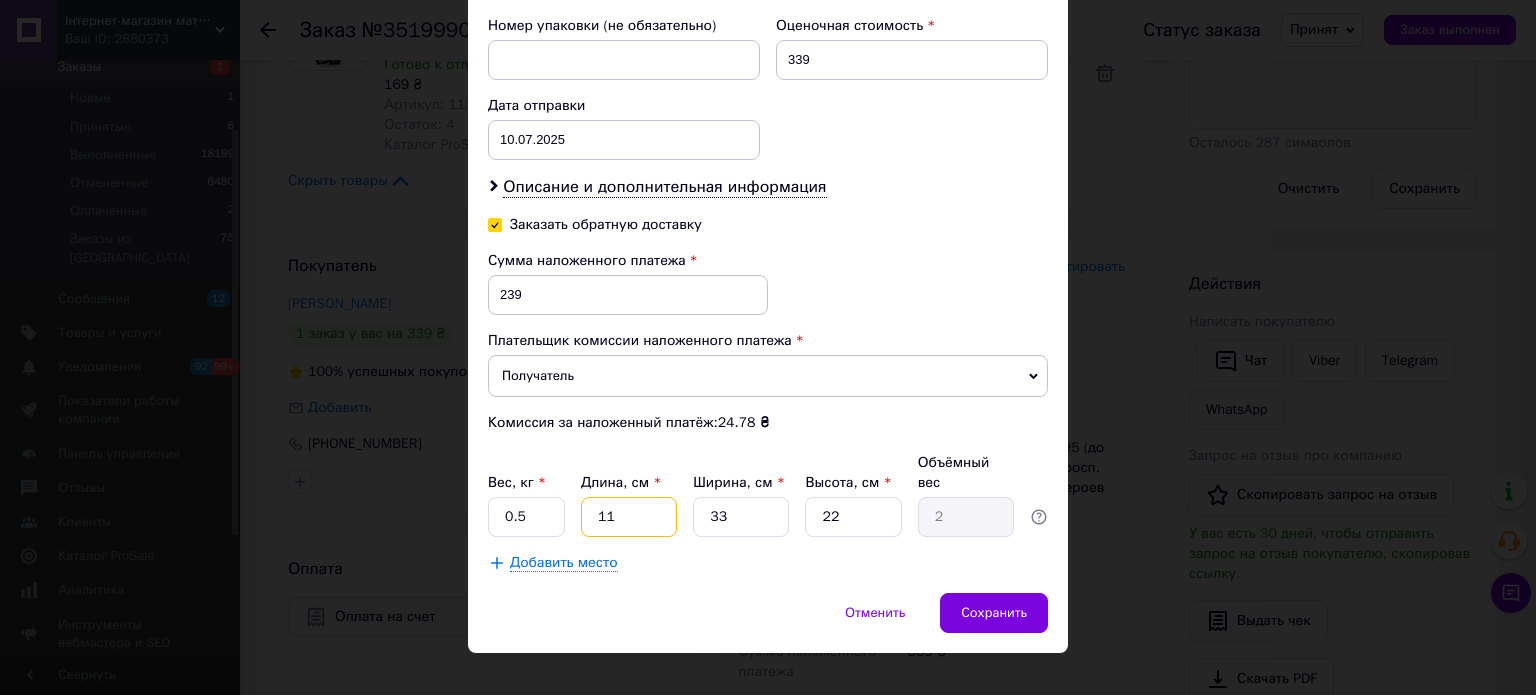 type on "1" 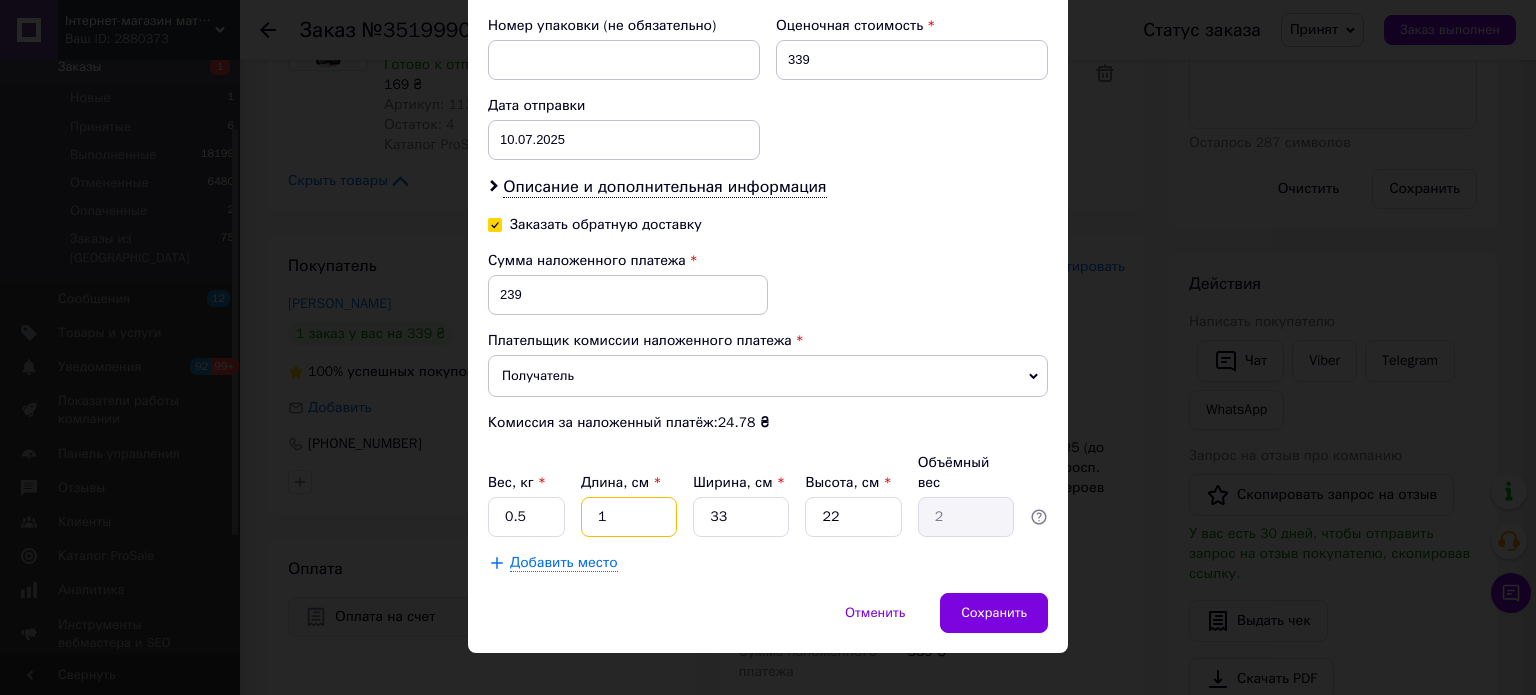 type on "0.18" 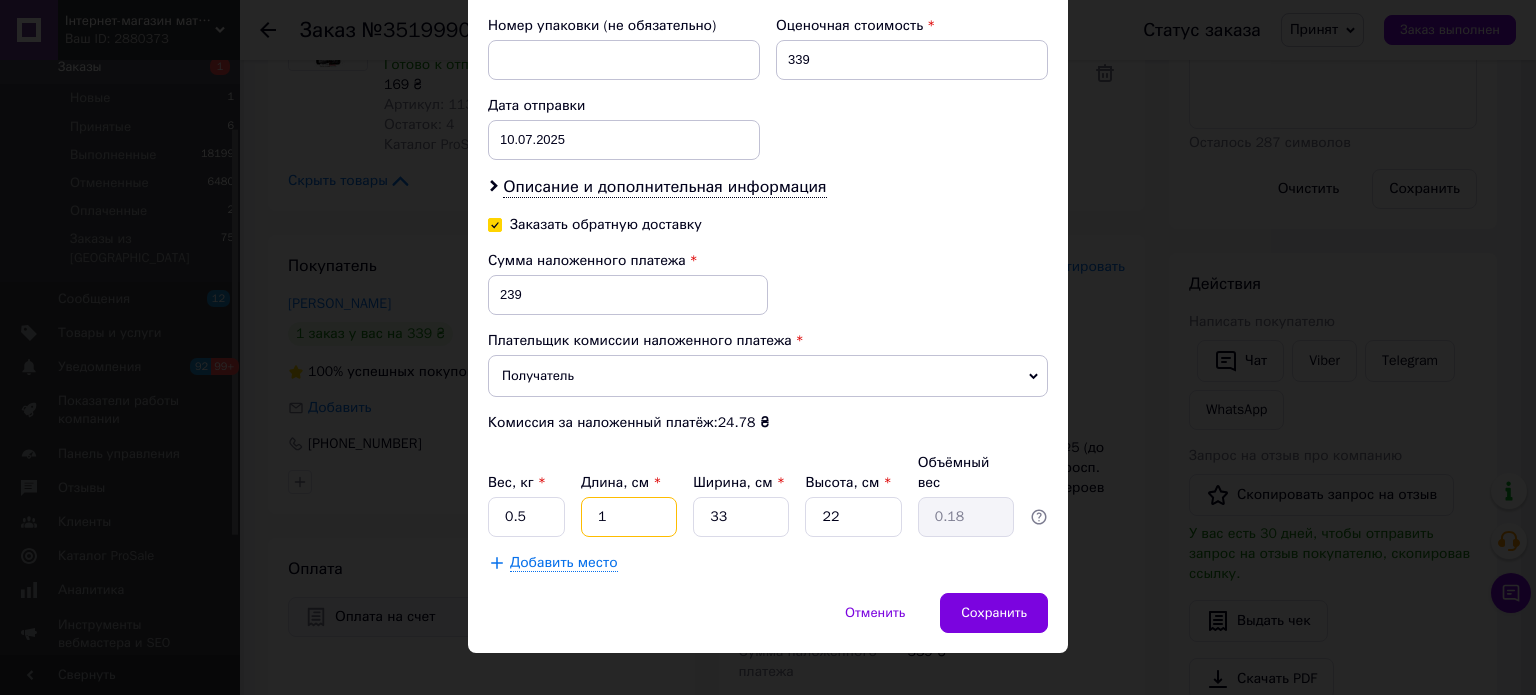 type on "17" 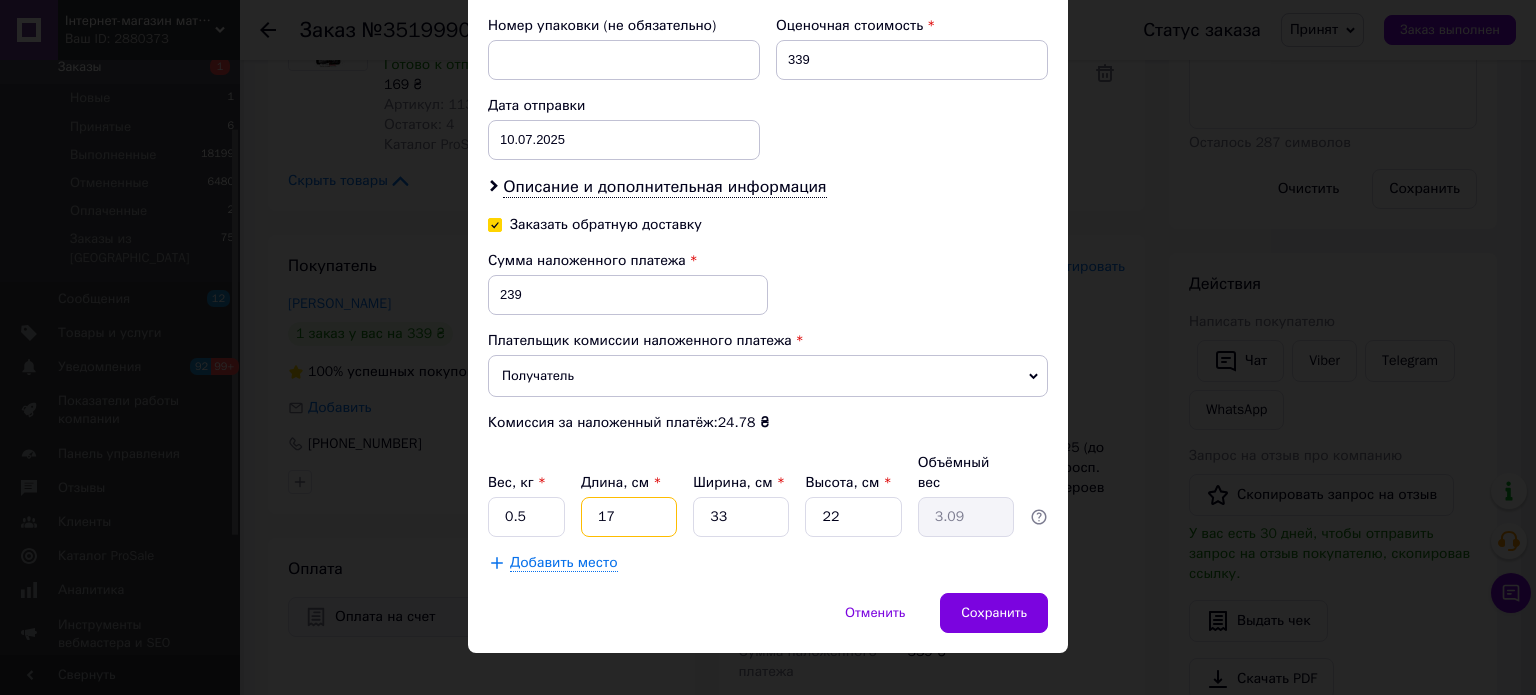 type on "17" 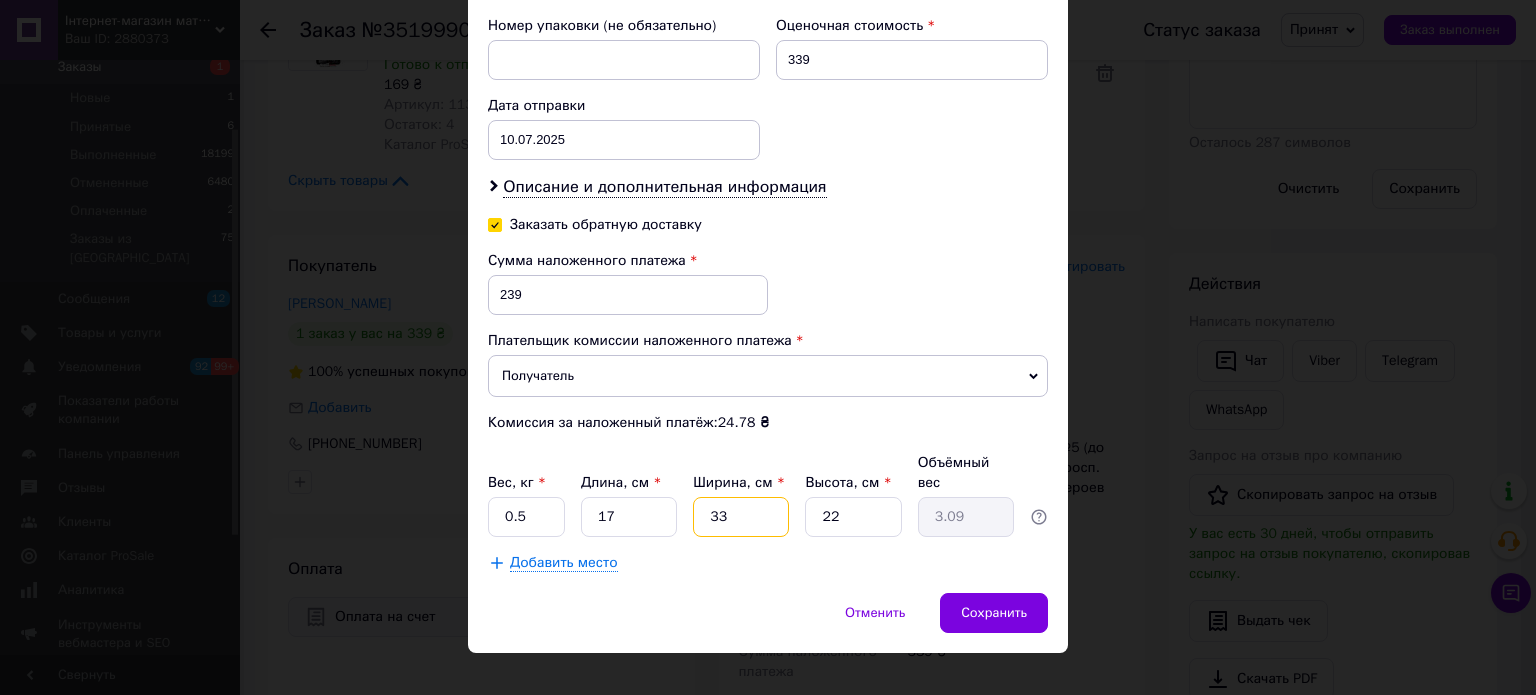 type on "1" 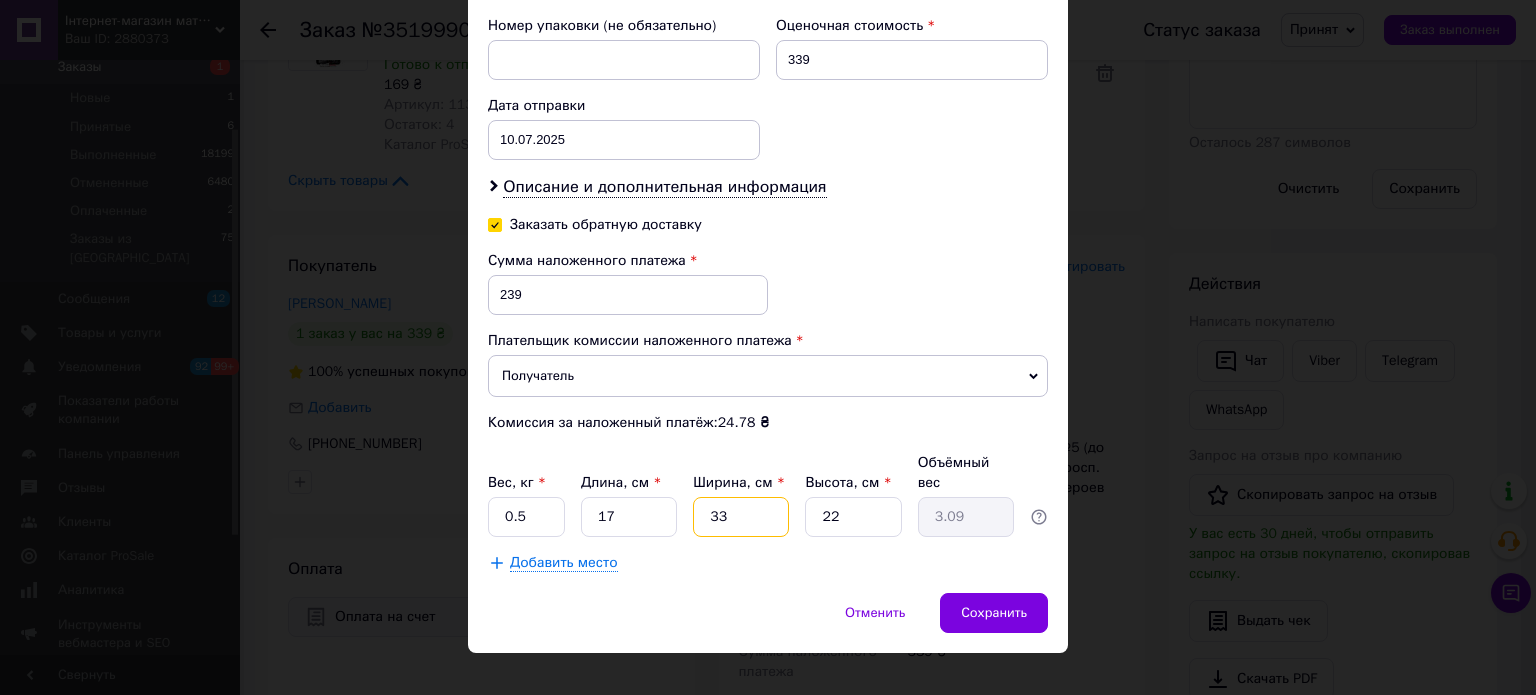 type on "0.1" 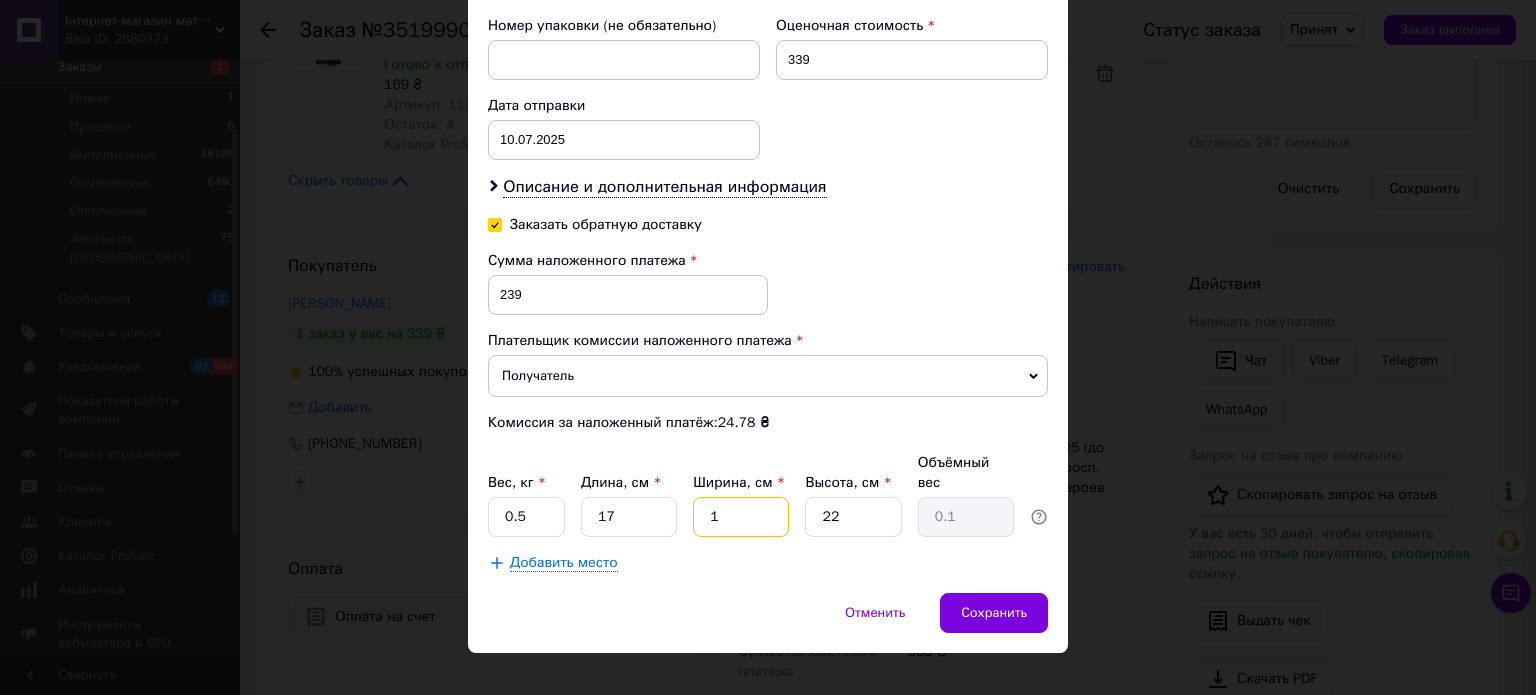 type on "12" 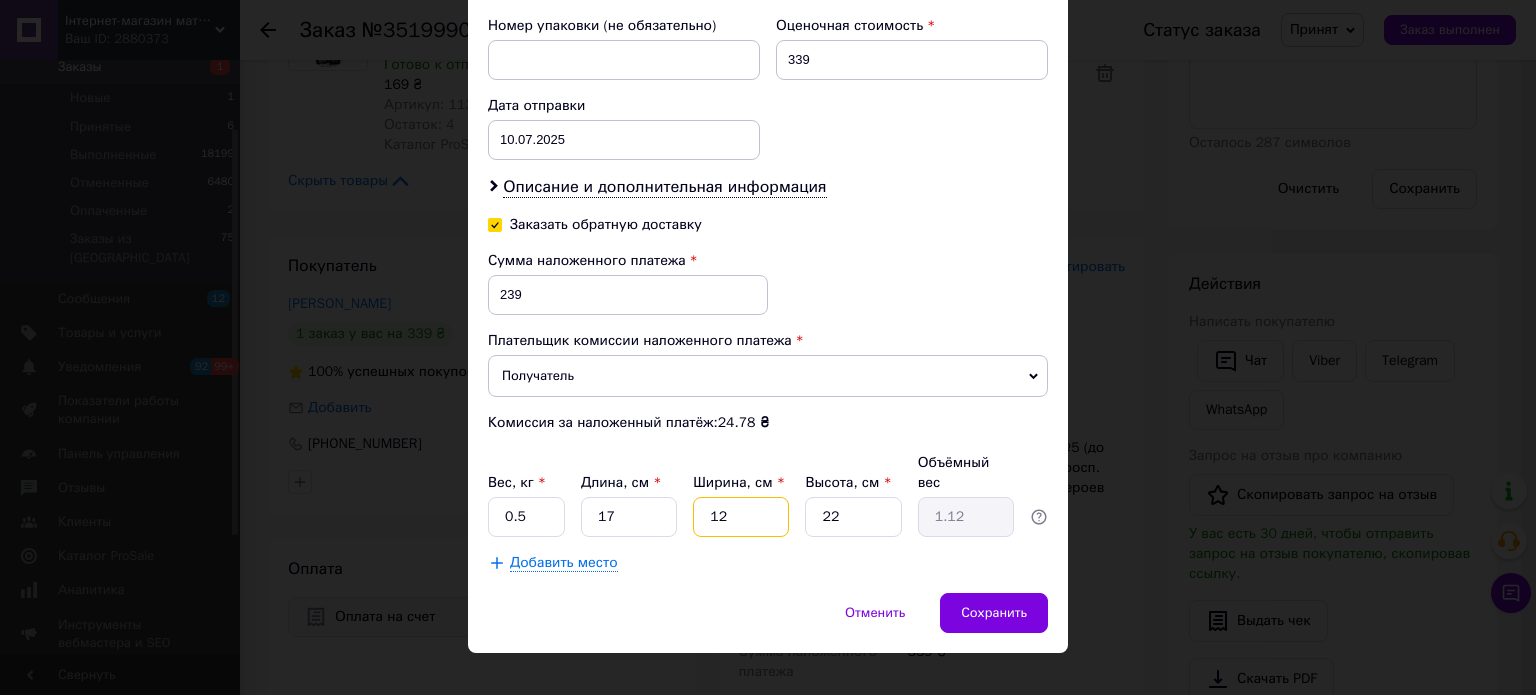 type on "12" 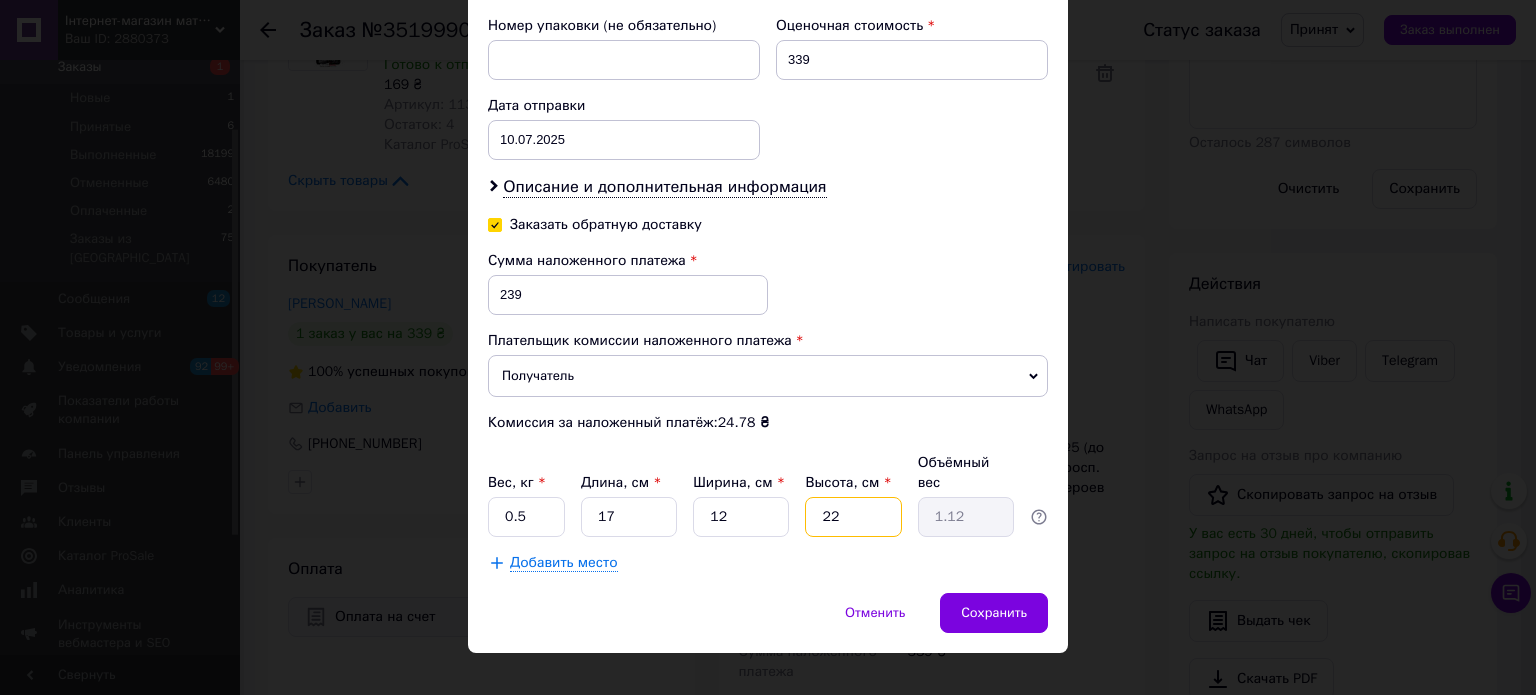 type on "1" 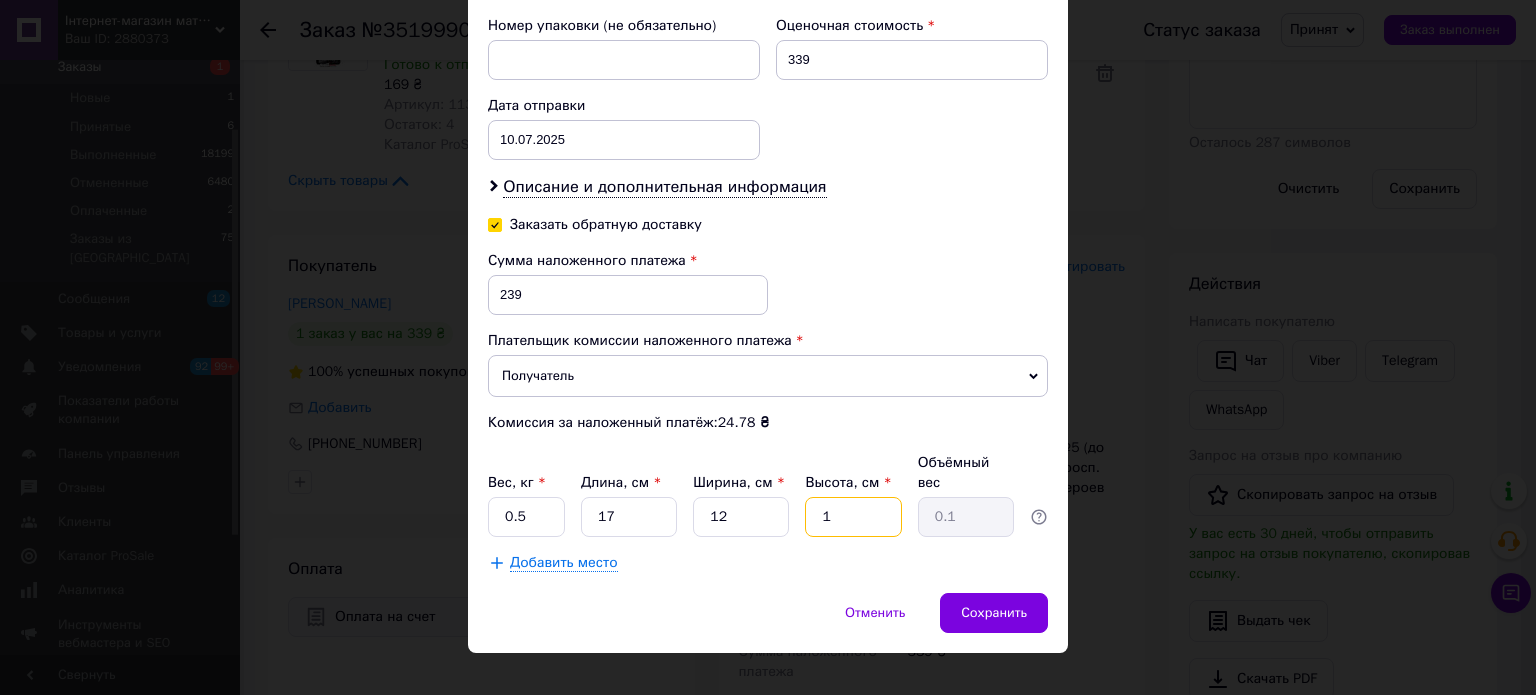 type on "10" 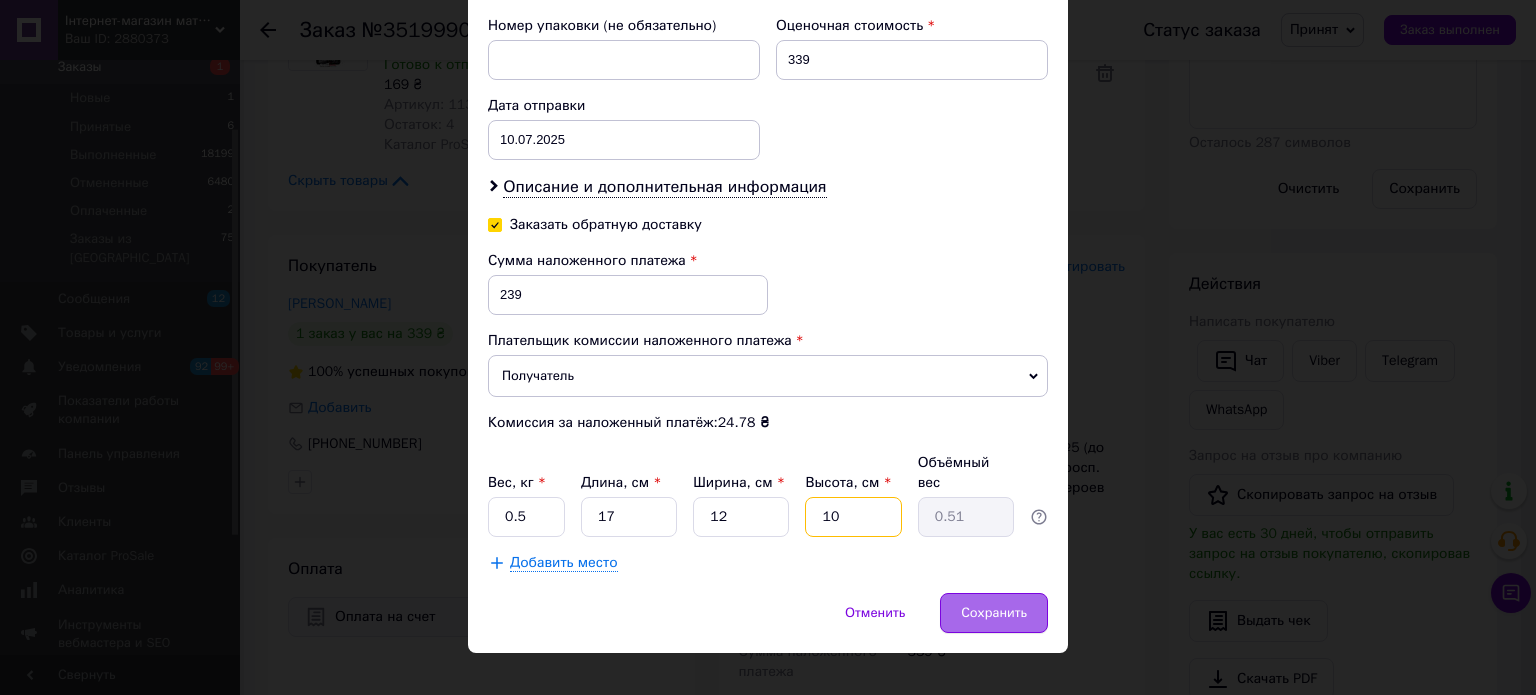 type on "10" 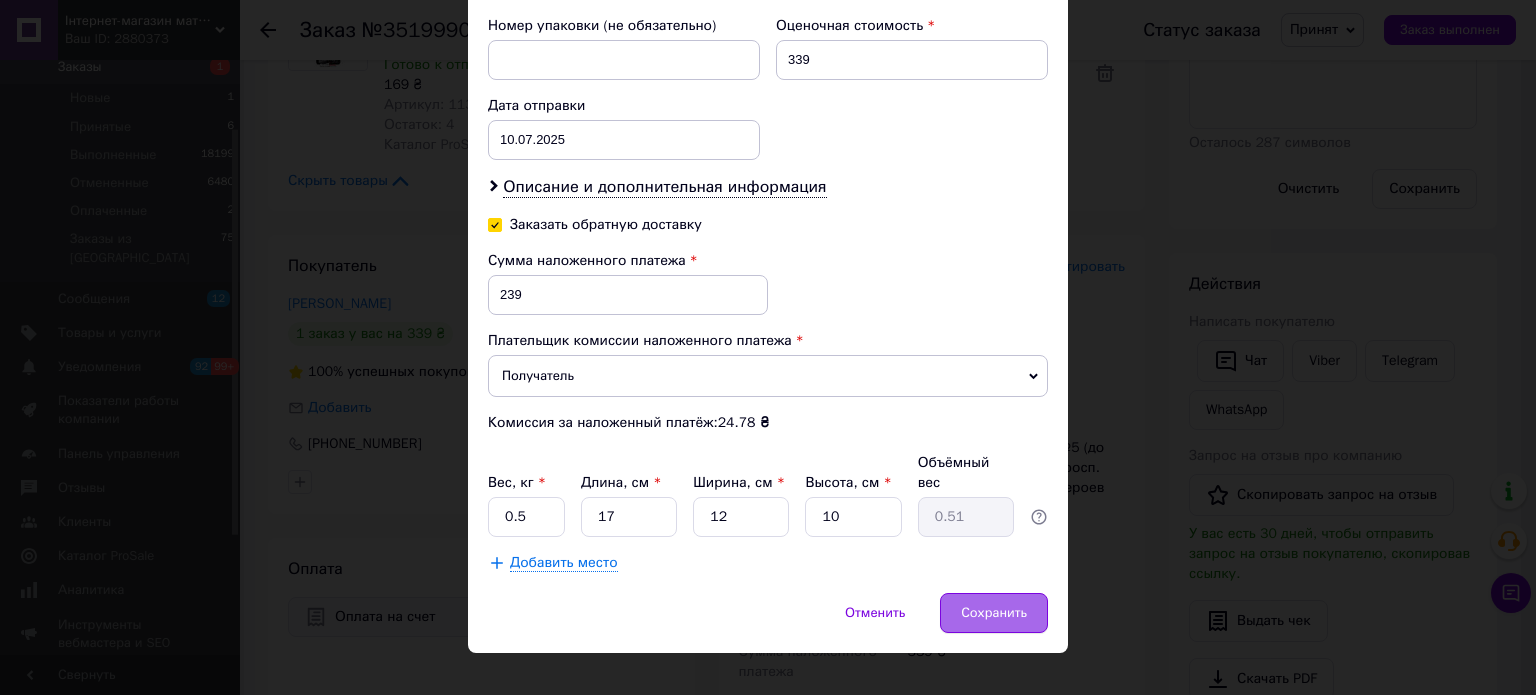click on "Сохранить" at bounding box center (994, 613) 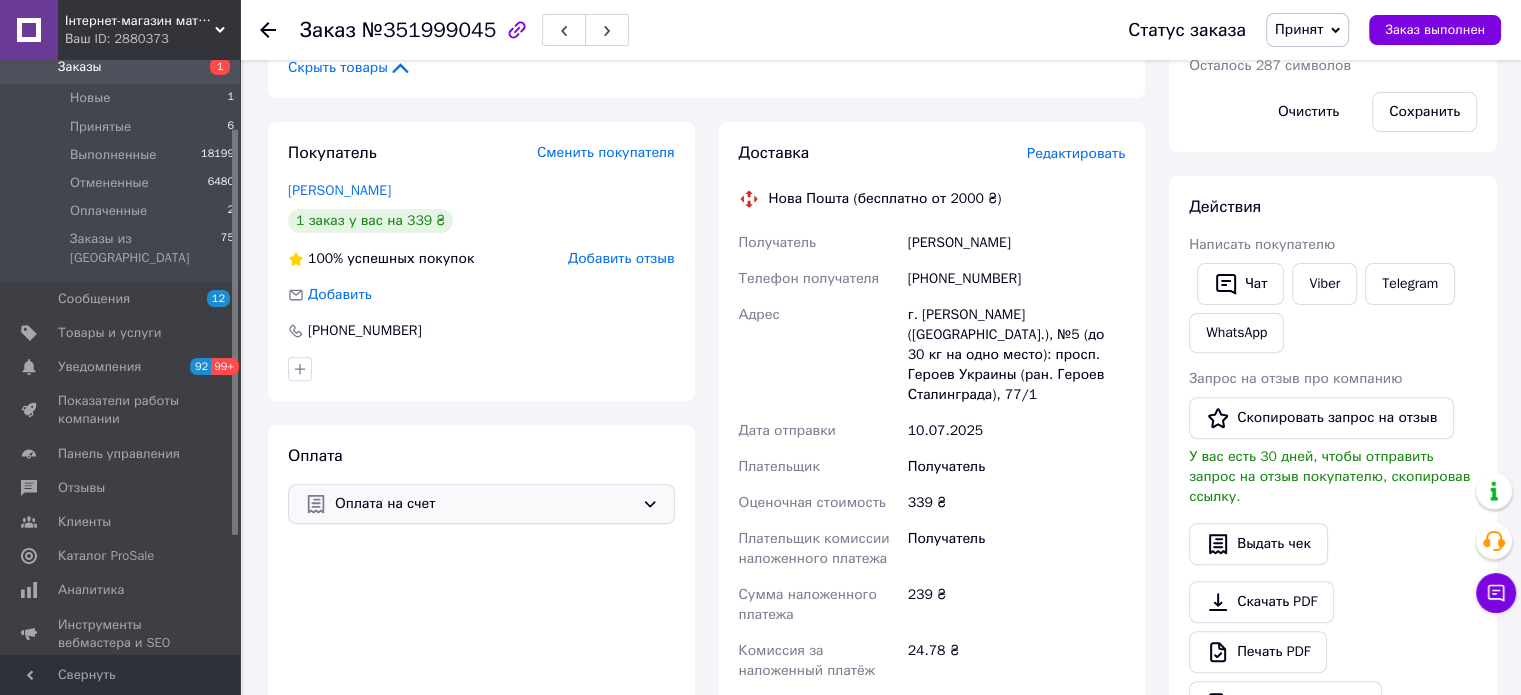 scroll, scrollTop: 1000, scrollLeft: 0, axis: vertical 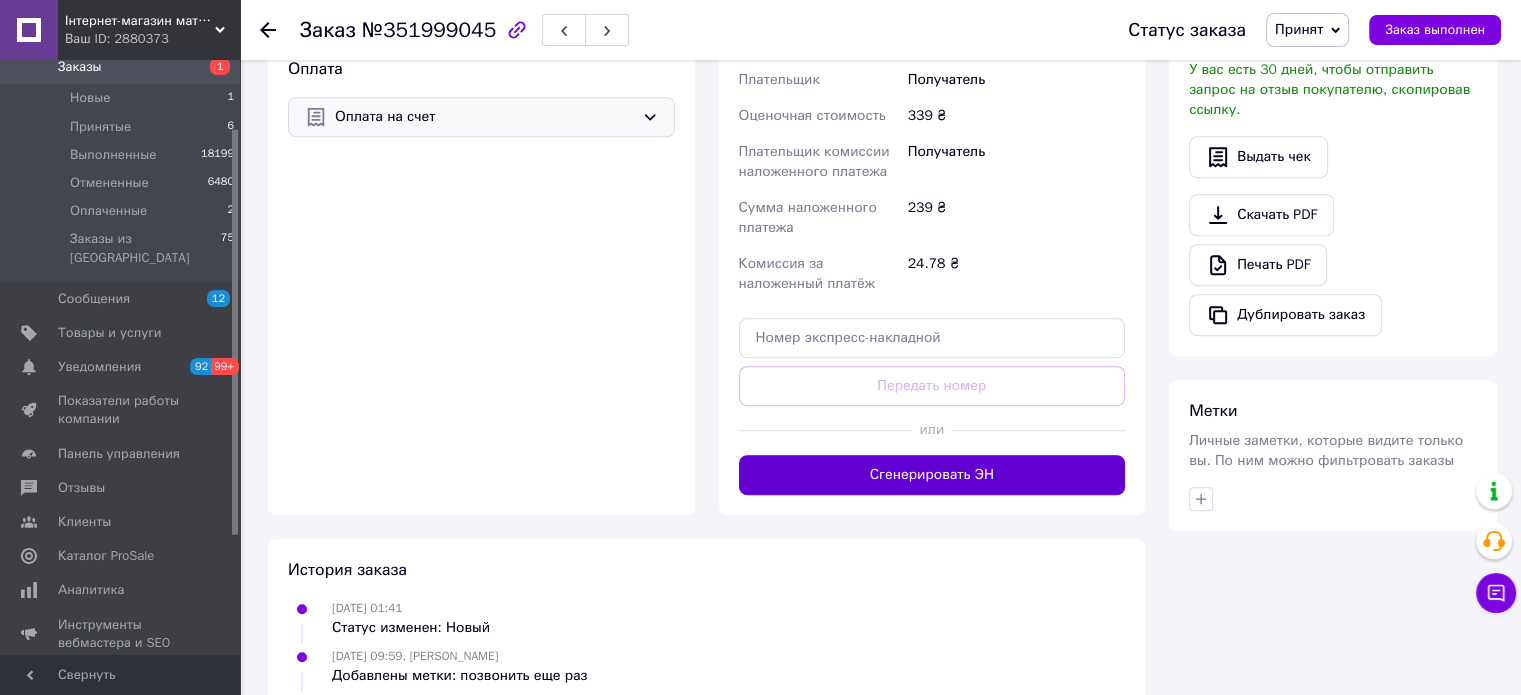 click on "Сгенерировать ЭН" at bounding box center (932, 475) 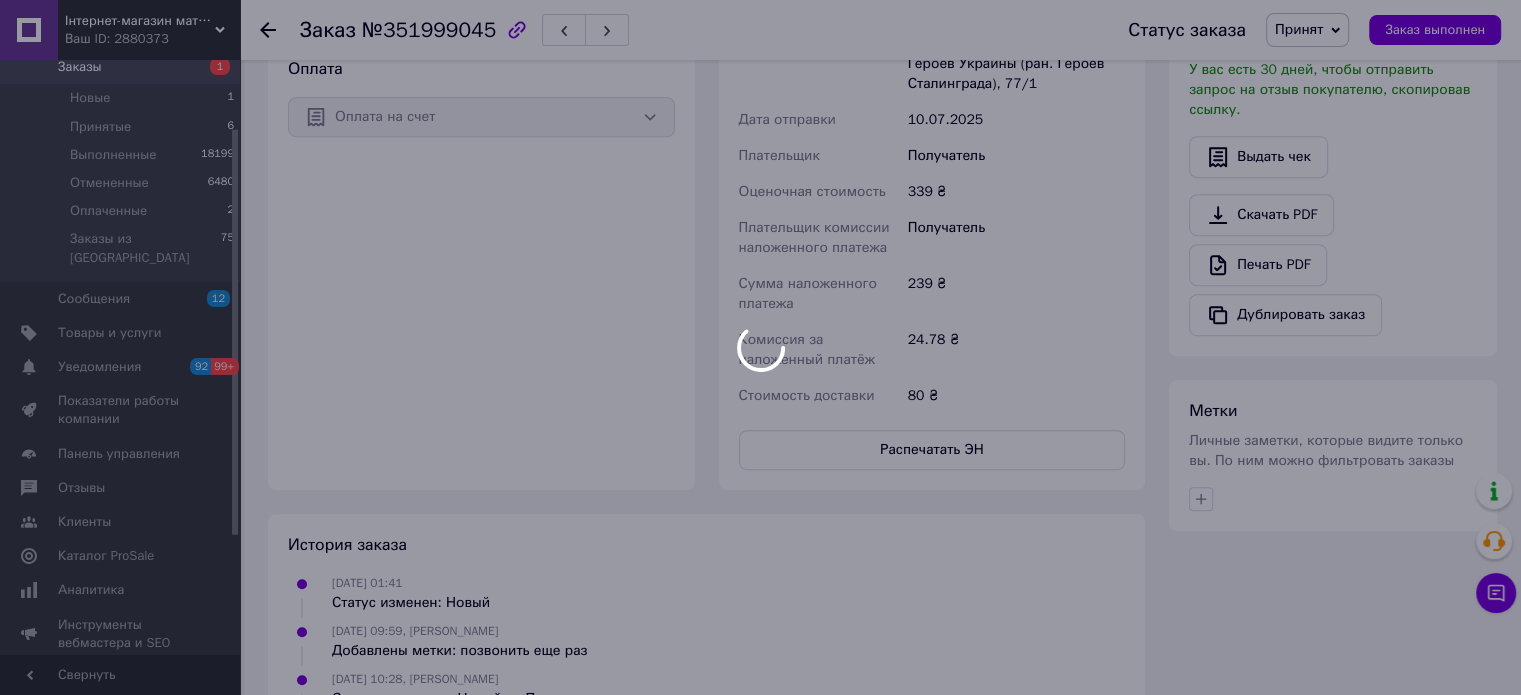 scroll, scrollTop: 15, scrollLeft: 0, axis: vertical 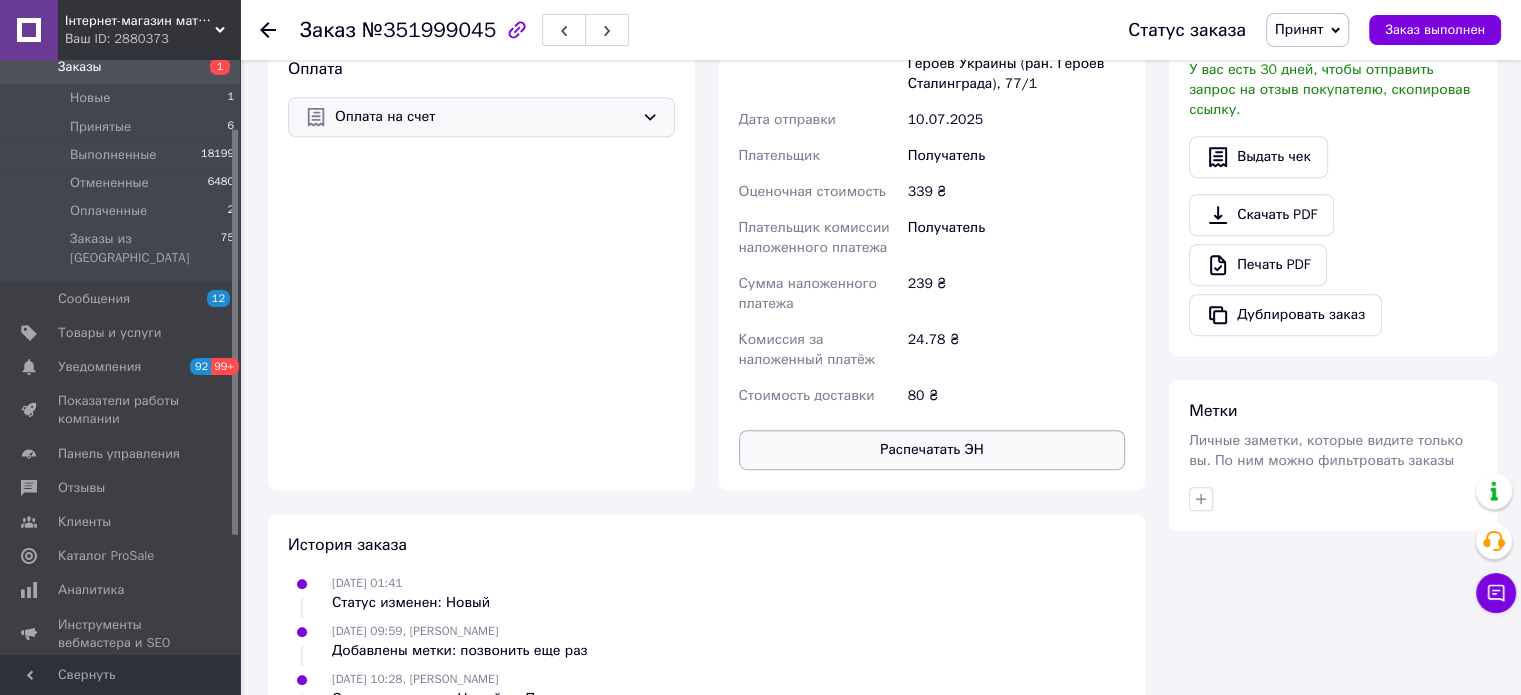 click on "Распечатать ЭН" at bounding box center (932, 450) 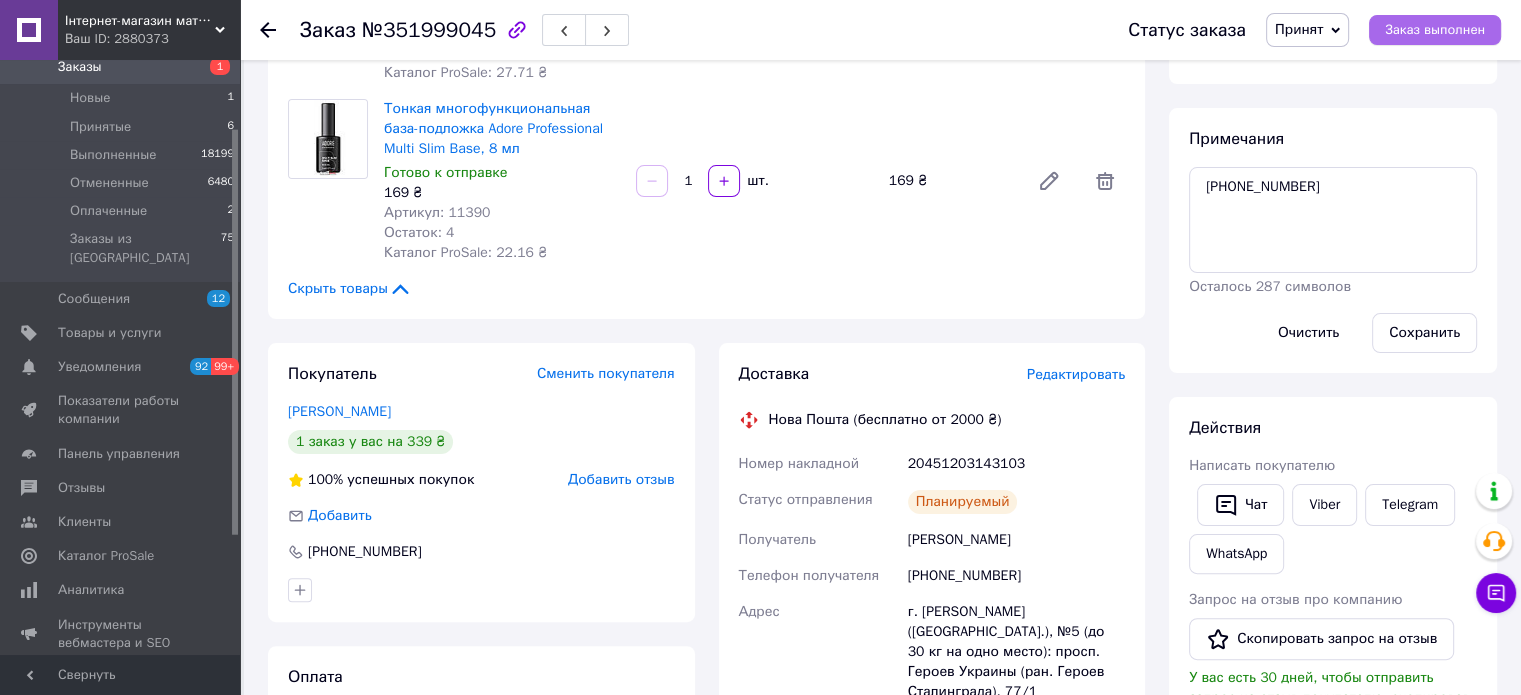 click on "Заказ выполнен" at bounding box center (1435, 30) 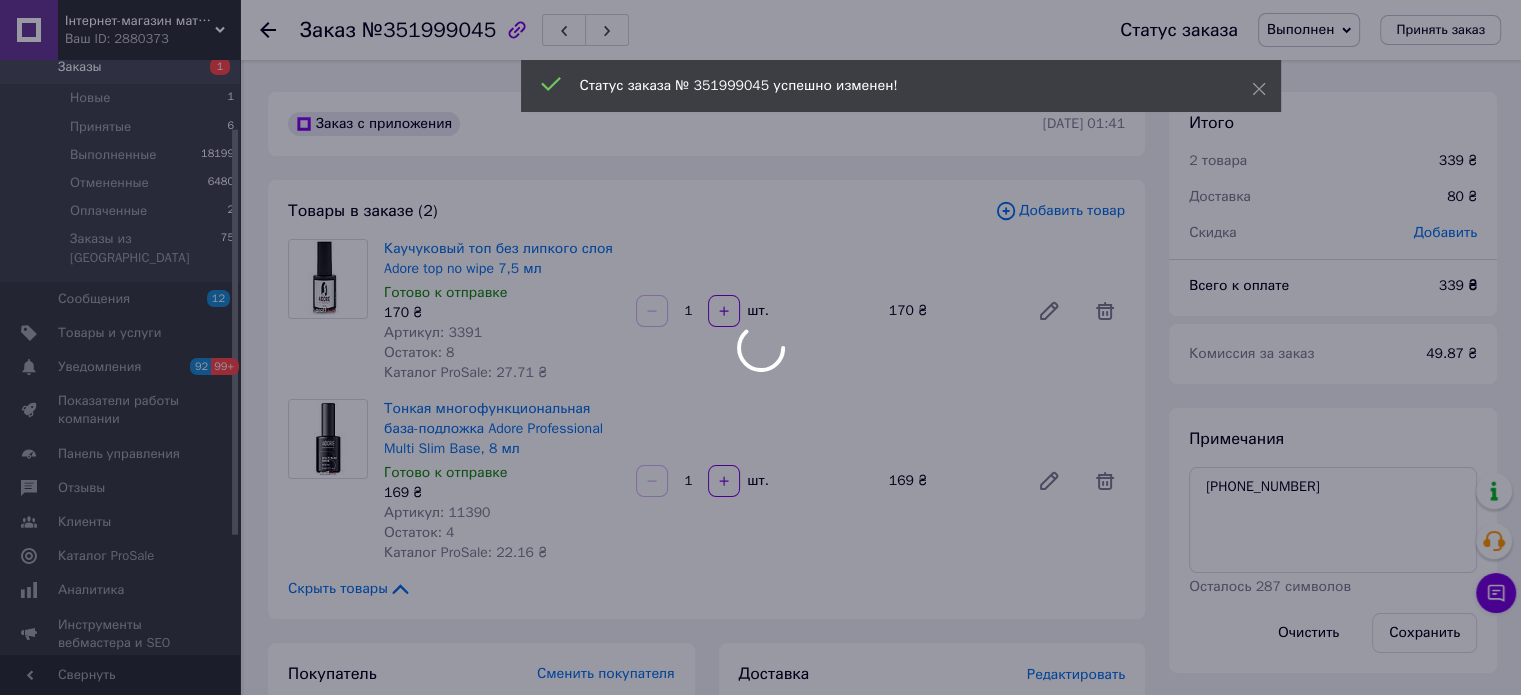 scroll, scrollTop: 200, scrollLeft: 0, axis: vertical 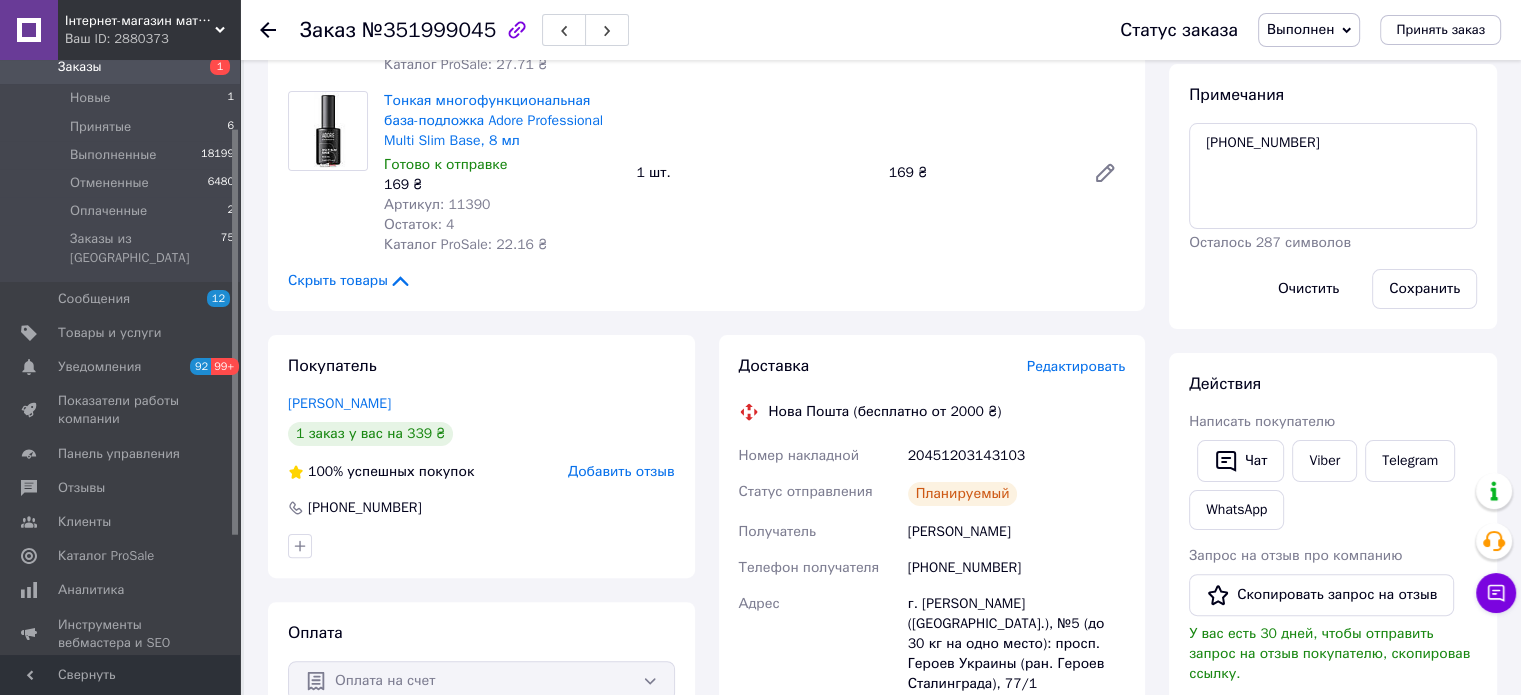 click on "Действия Написать покупателю   Чат Viber Telegram WhatsApp Запрос на отзыв про компанию   Скопировать запрос на отзыв У вас есть 30 дней, чтобы отправить запрос на отзыв покупателю, скопировав ссылку.   Выдать чек   Скачать PDF   Печать PDF   Дублировать заказ" at bounding box center (1333, 636) 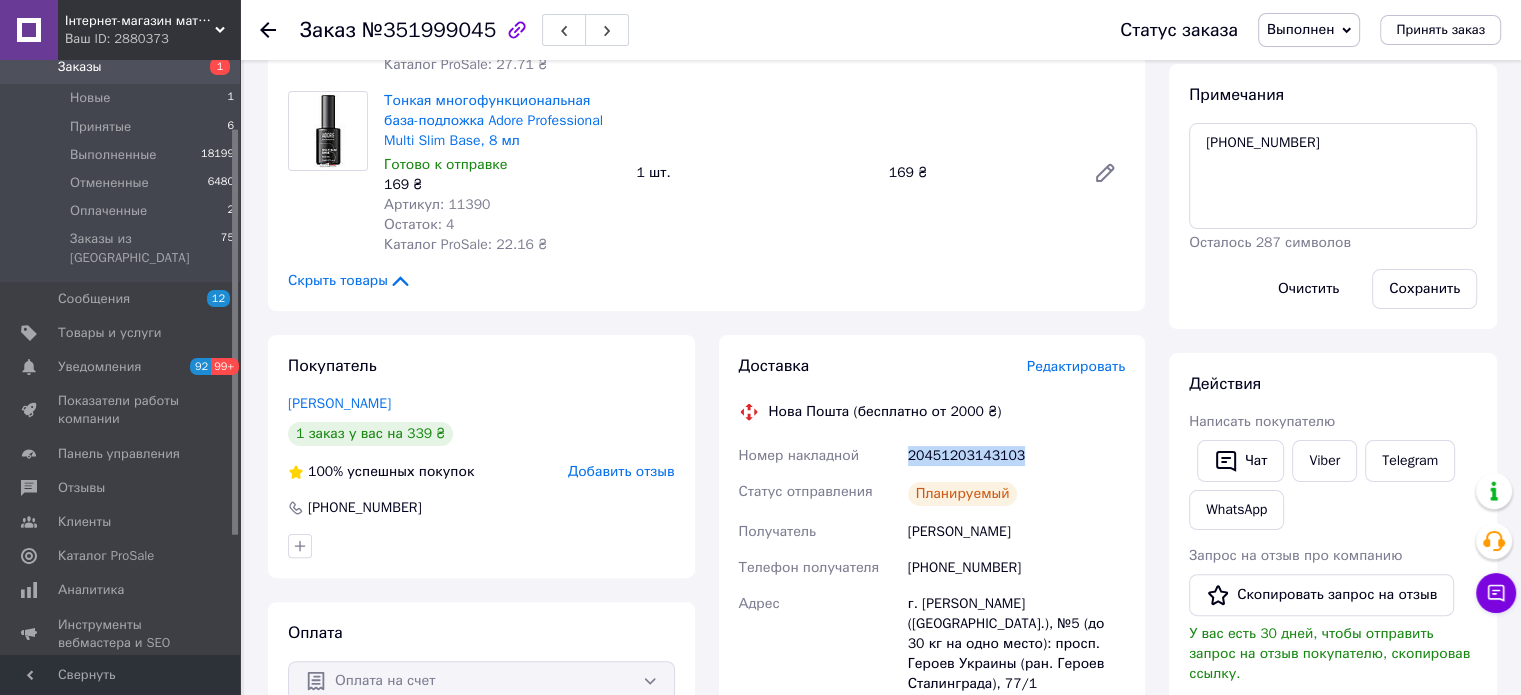drag, startPoint x: 1048, startPoint y: 359, endPoint x: 897, endPoint y: 359, distance: 151 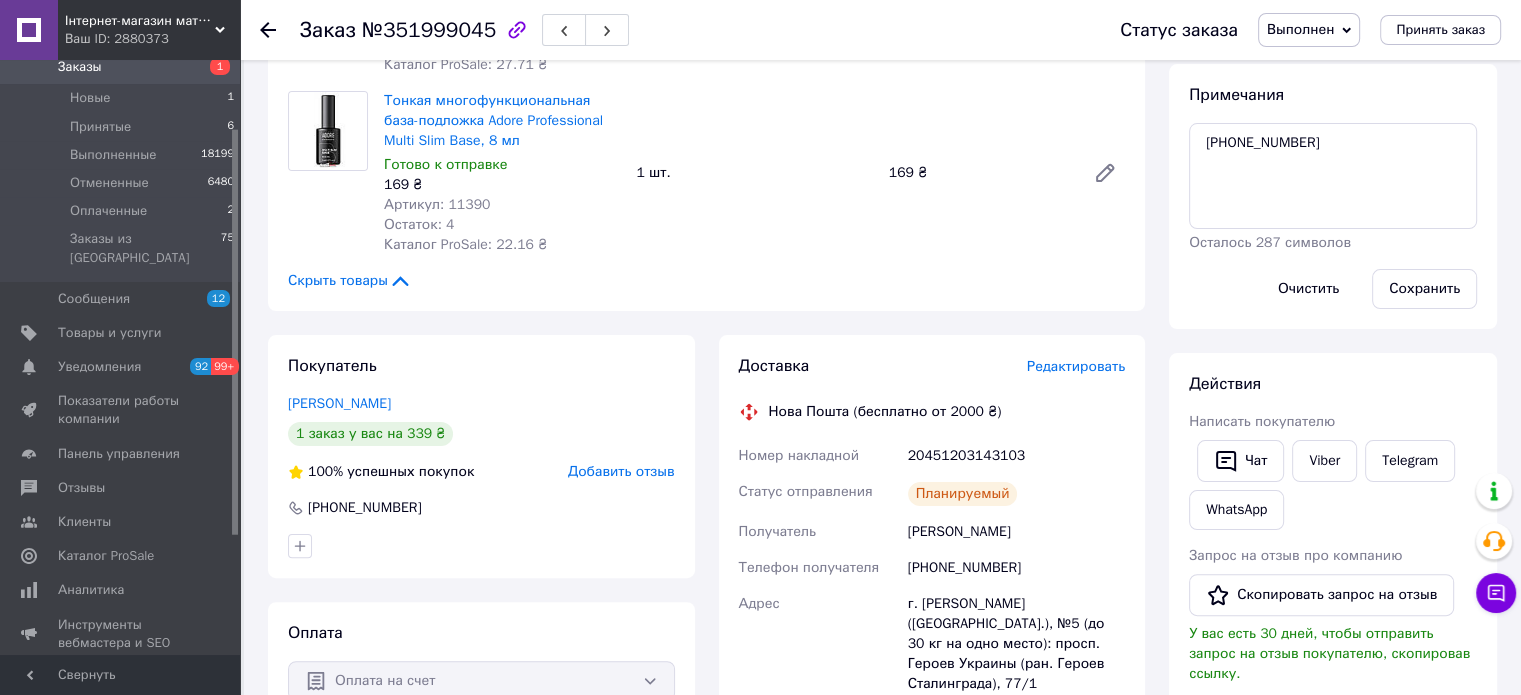 drag, startPoint x: 1448, startPoint y: 275, endPoint x: 1413, endPoint y: 293, distance: 39.357338 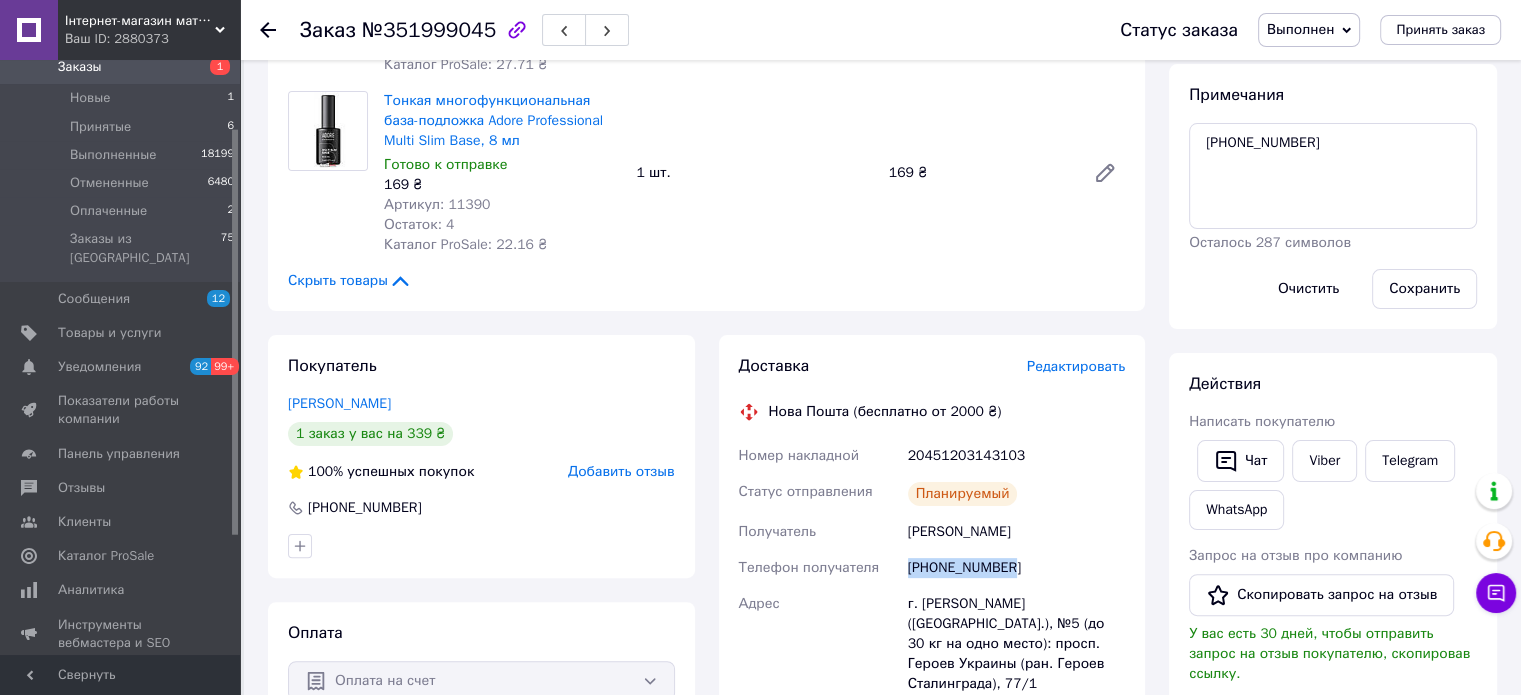 drag, startPoint x: 1024, startPoint y: 467, endPoint x: 902, endPoint y: 467, distance: 122 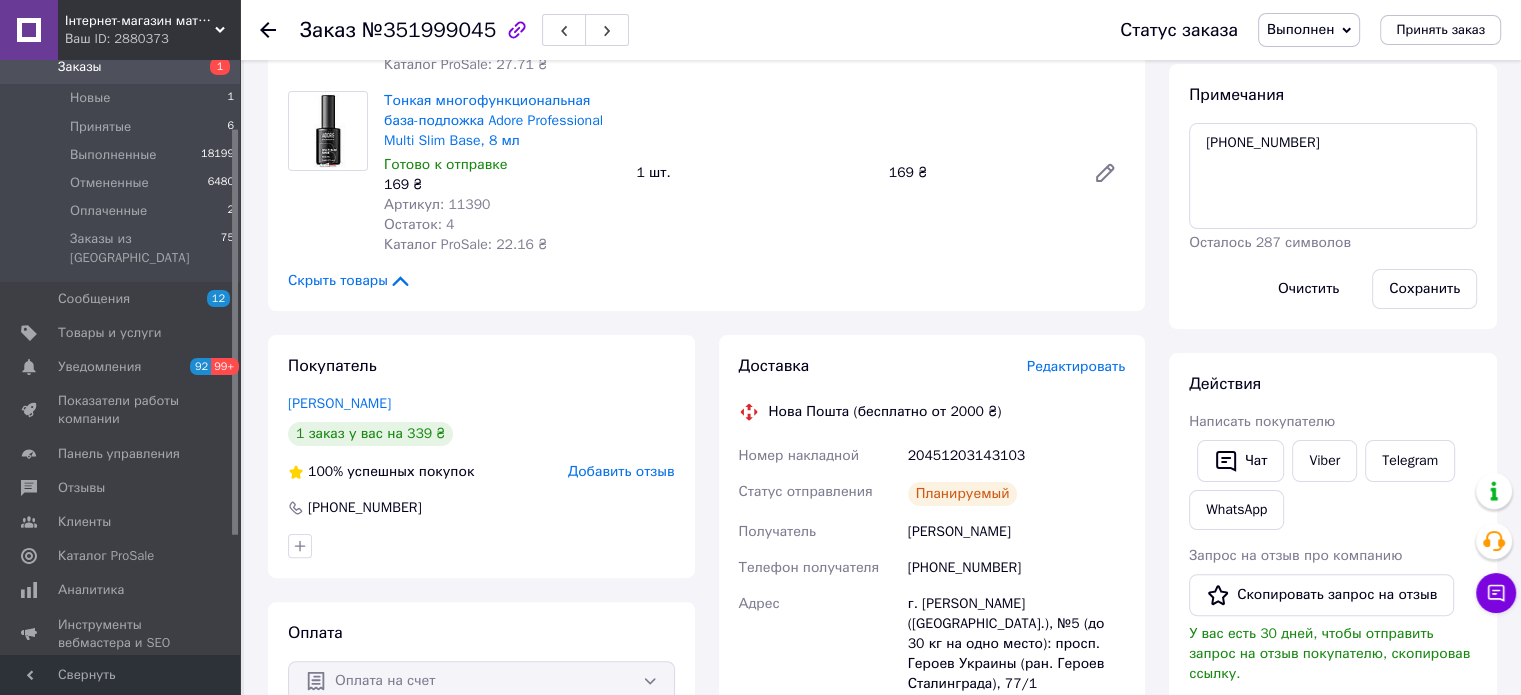 click on "Примечания +380984030549 Осталось 287 символов Очистить Сохранить" at bounding box center (1333, 196) 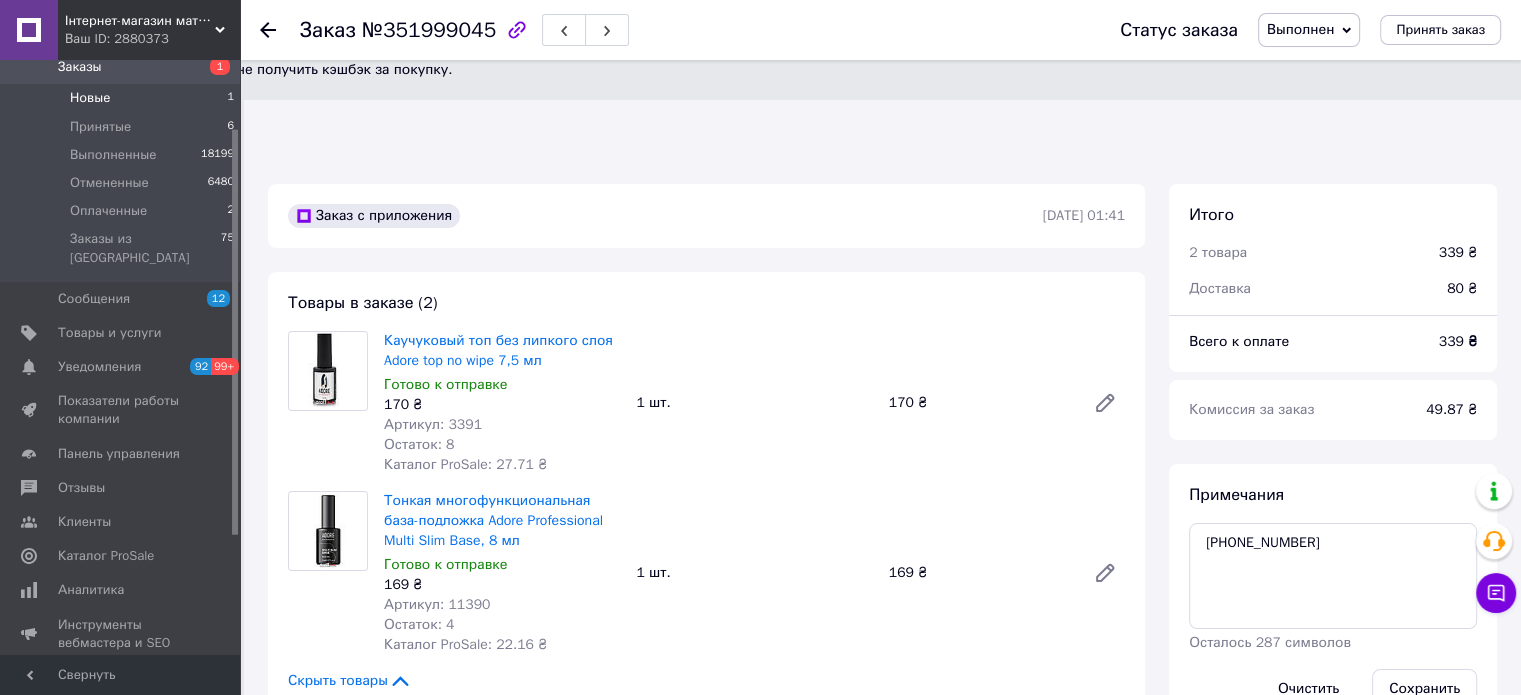 click on "Новые 1" at bounding box center [123, 98] 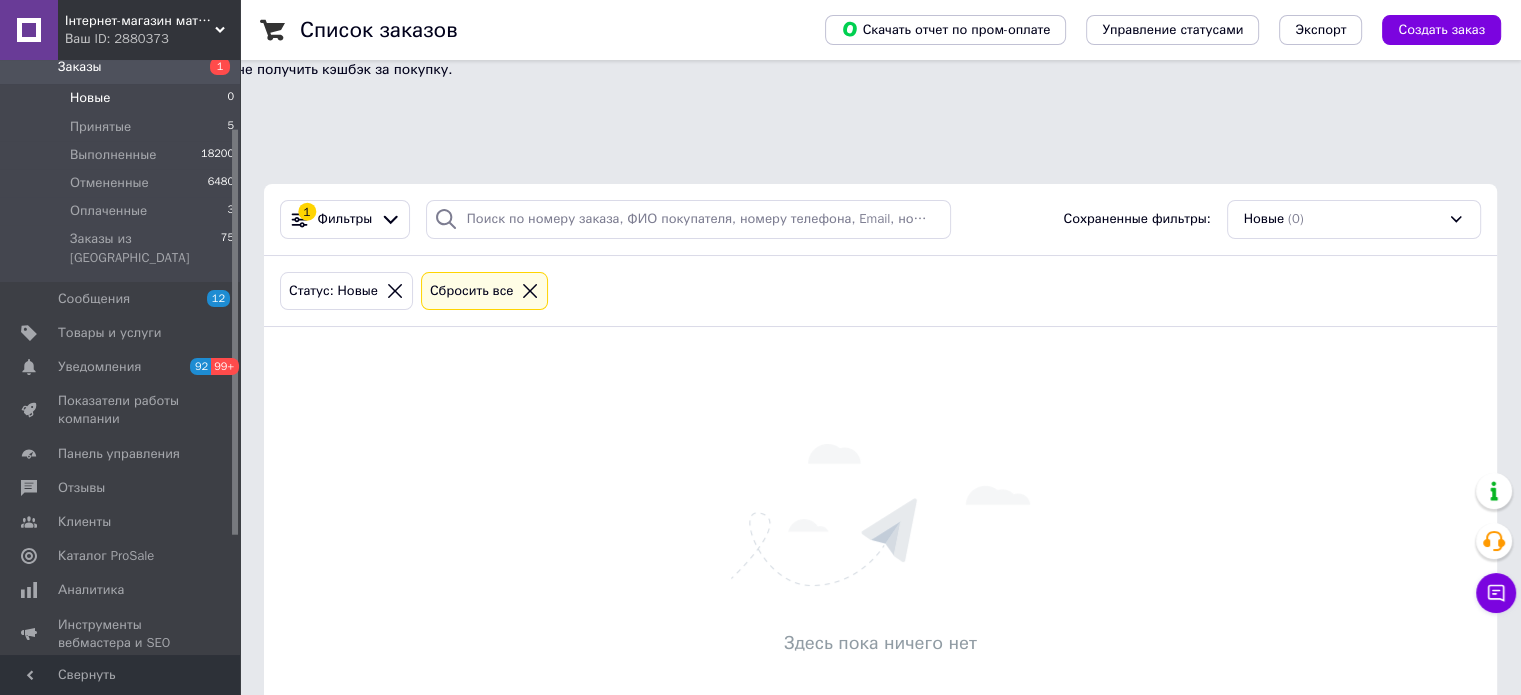 click 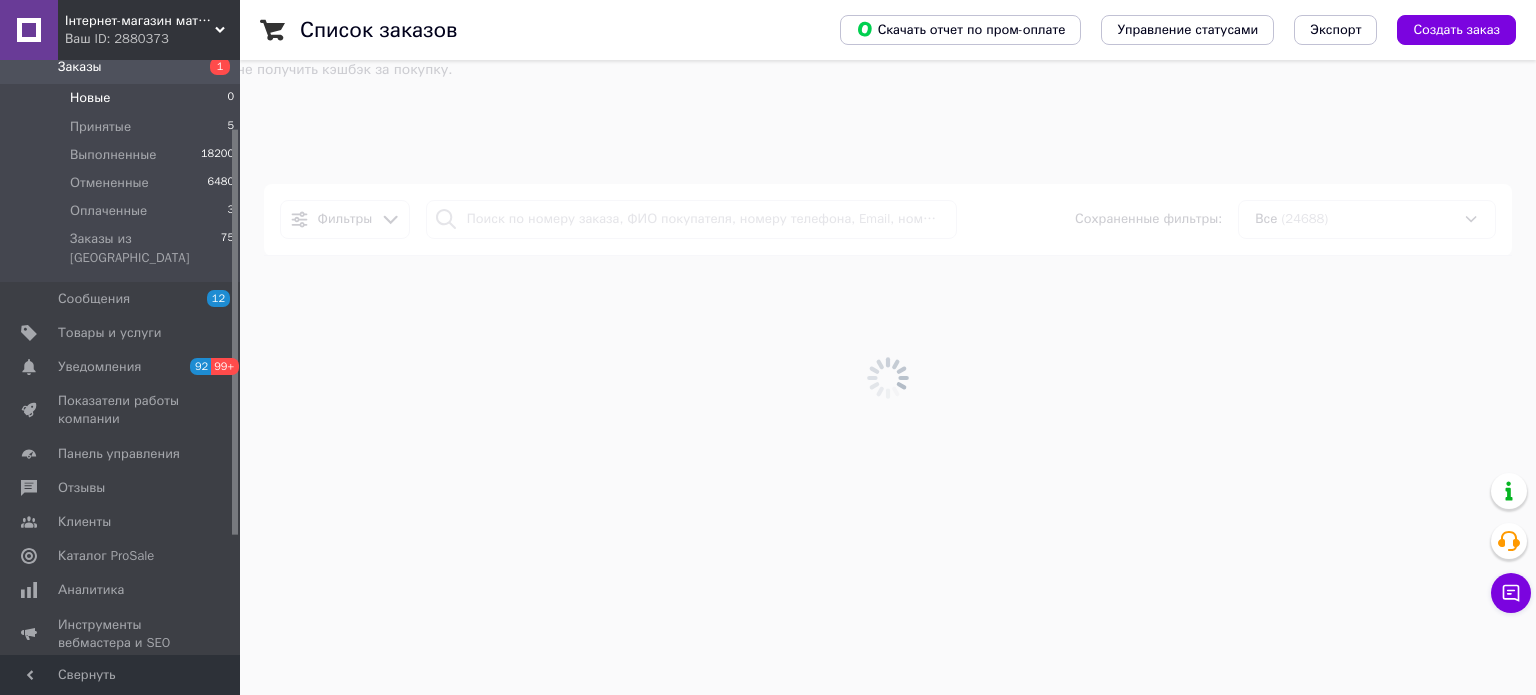 click at bounding box center (888, 377) 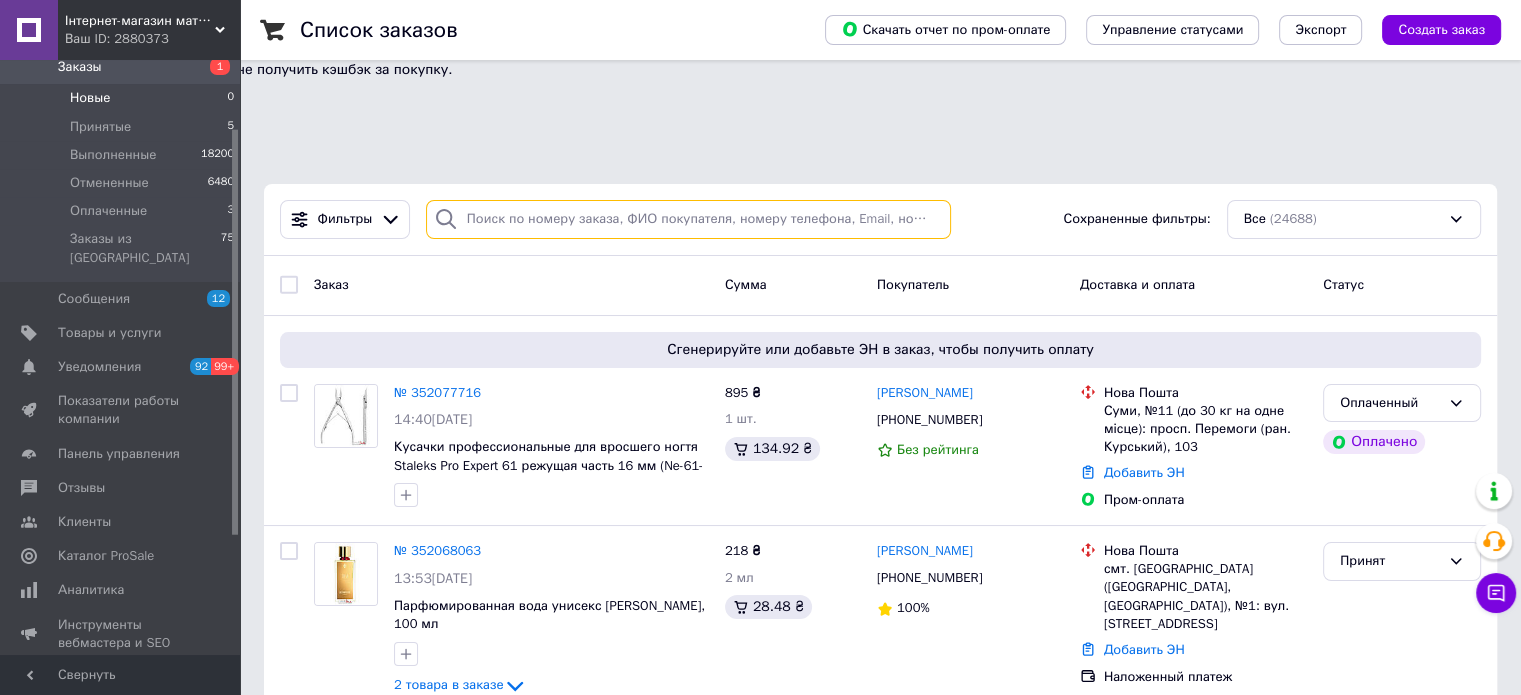 click at bounding box center (688, 219) 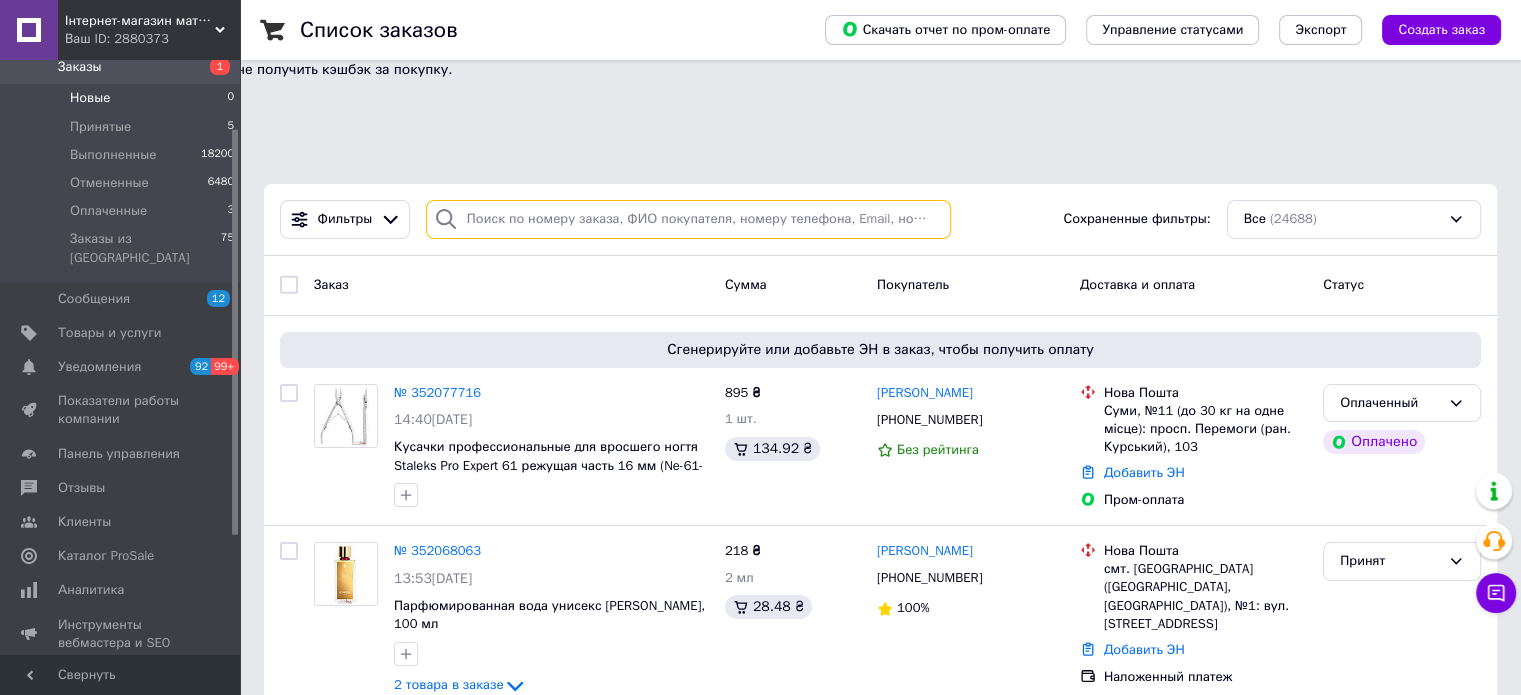 paste on "+380997079581" 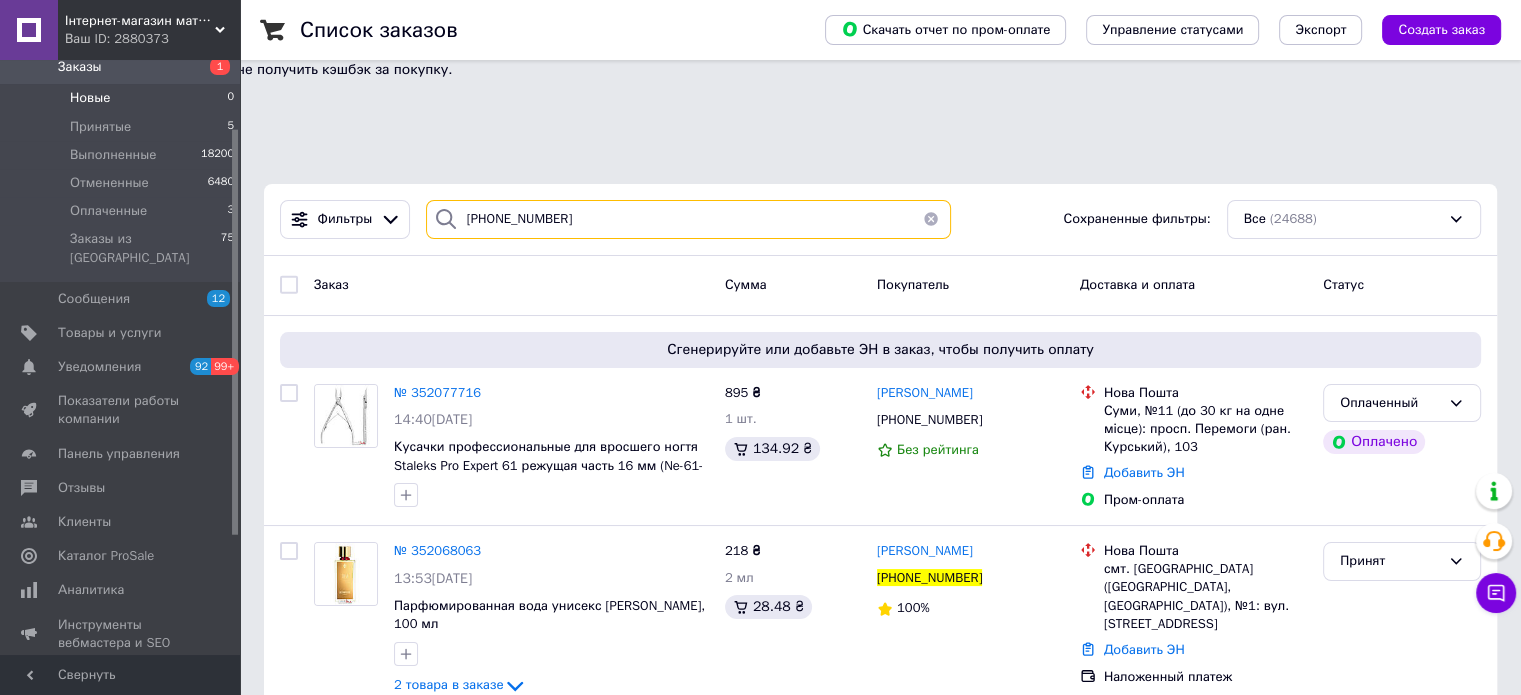 type on "+380997079581" 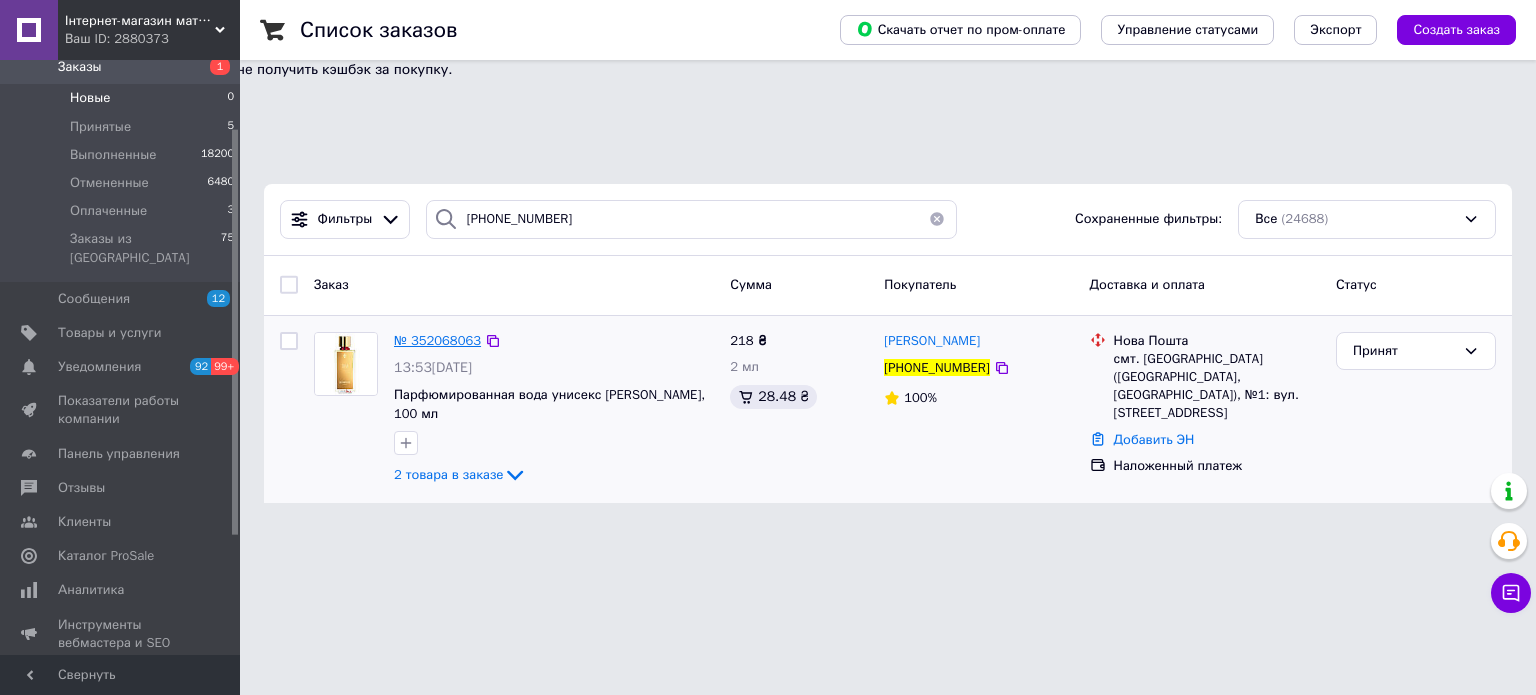 click on "№ 352068063" at bounding box center (437, 340) 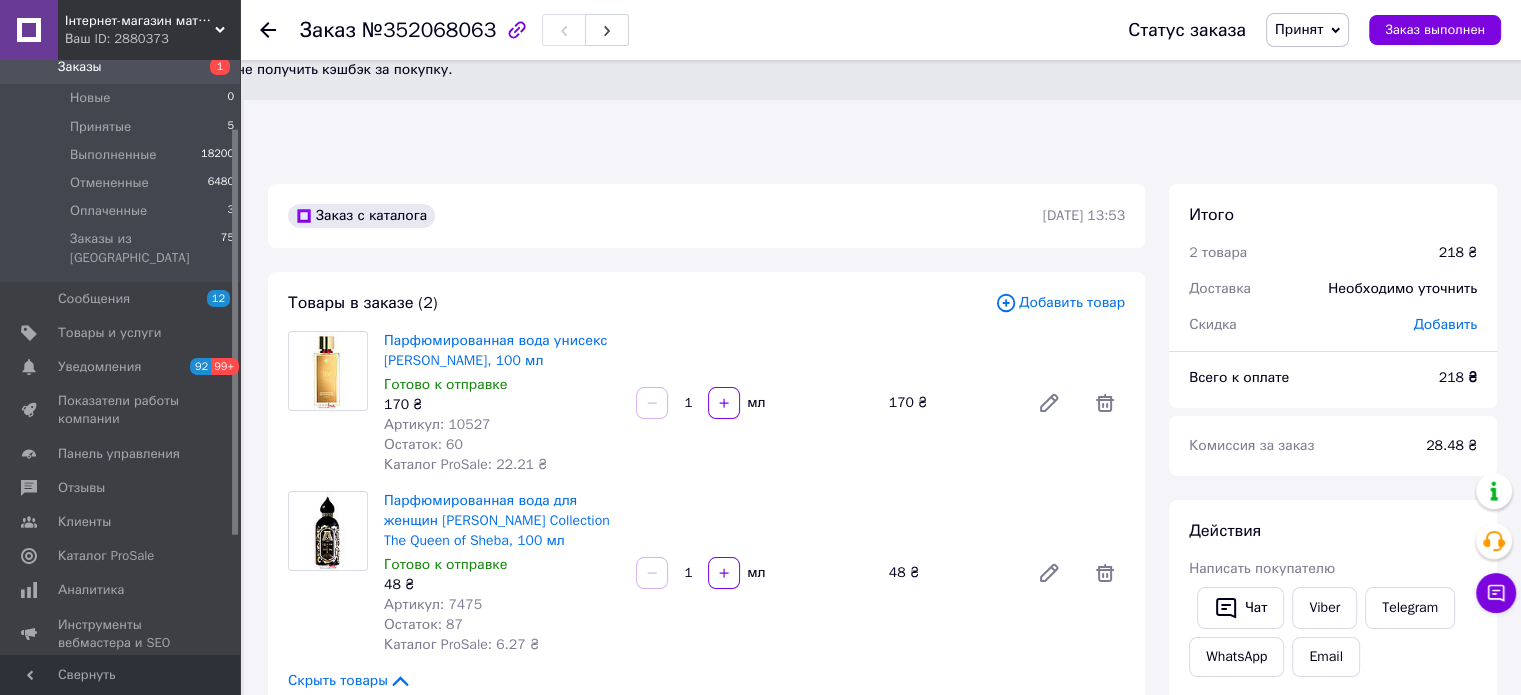 click on "Статус заказа Принят Выполнен Отменен Оплаченный Заказ выполнен" at bounding box center (1294, 30) 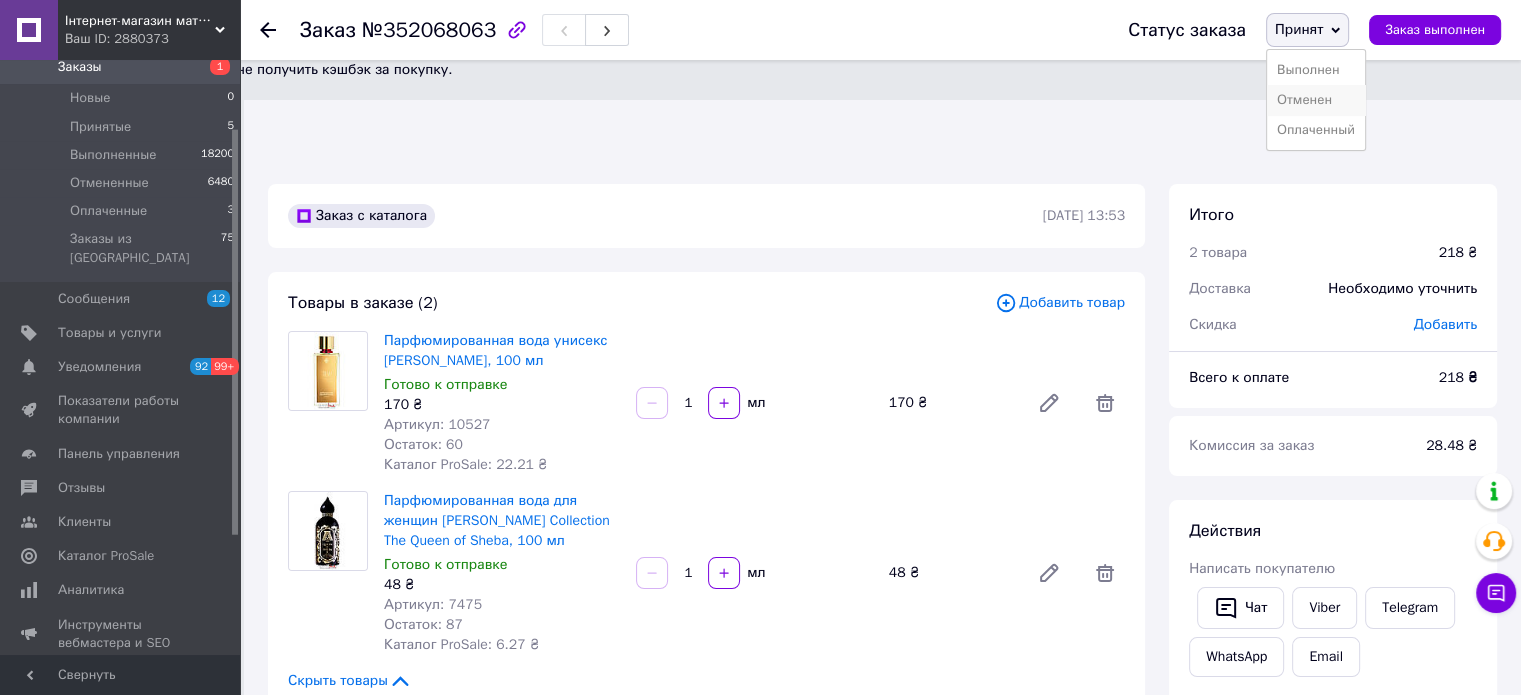 click on "Отменен" at bounding box center [1316, 100] 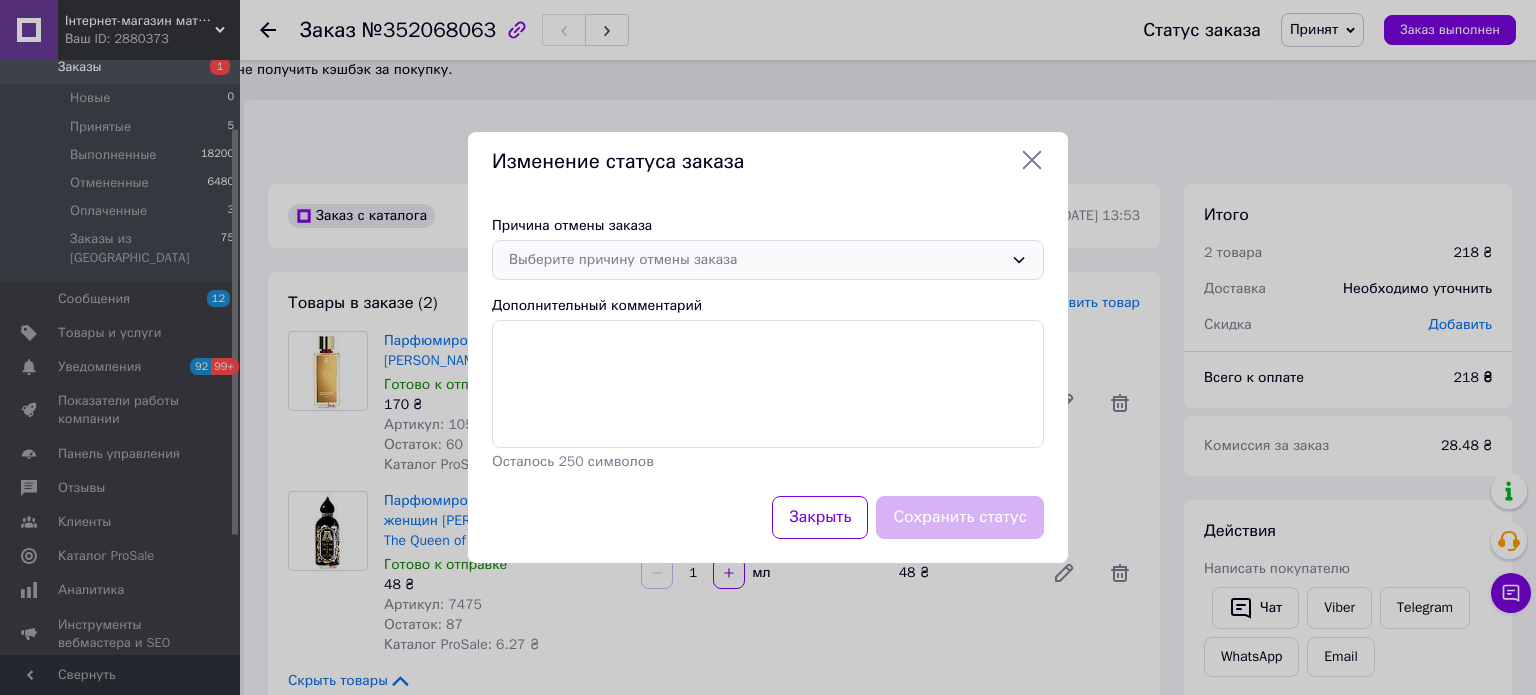 click on "Выберите причину отмены заказа" at bounding box center (756, 260) 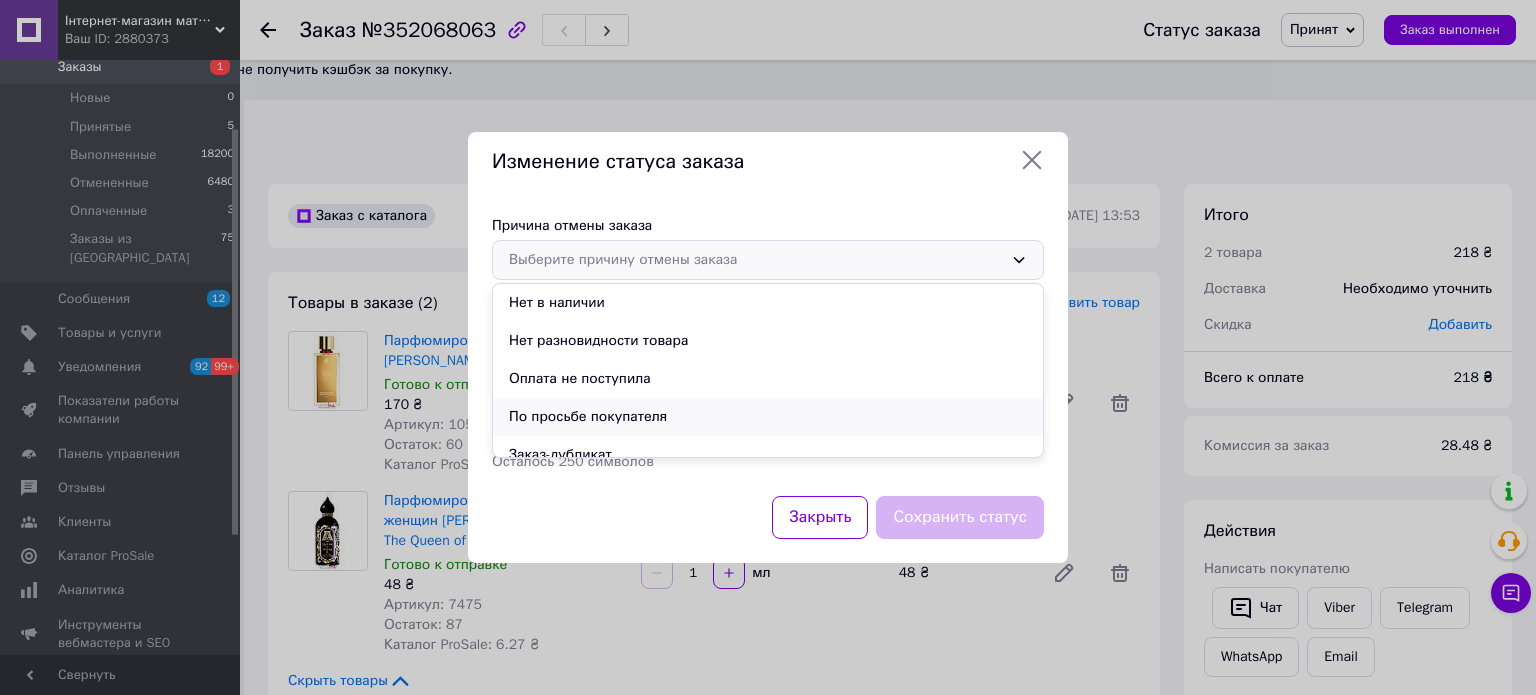 click on "По просьбе покупателя" at bounding box center (768, 417) 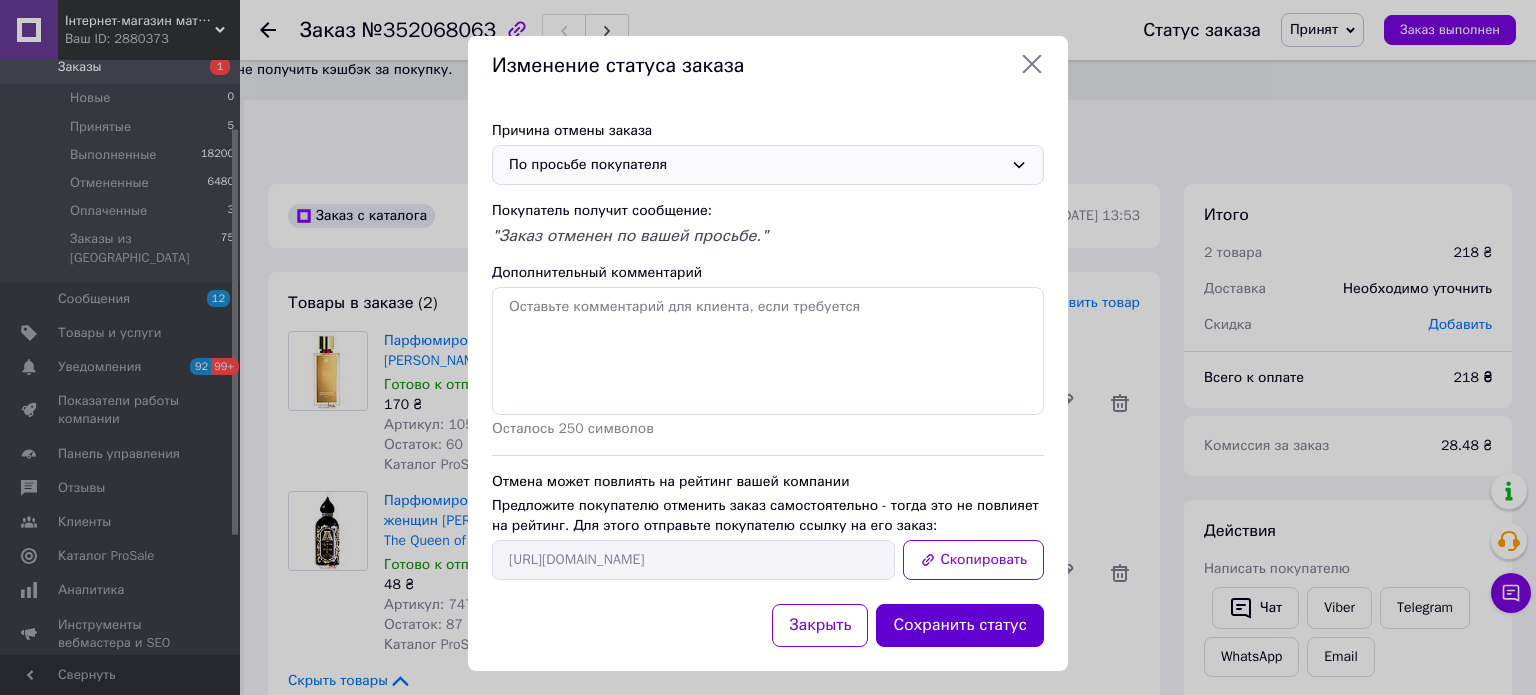 click on "Сохранить статус" at bounding box center [960, 625] 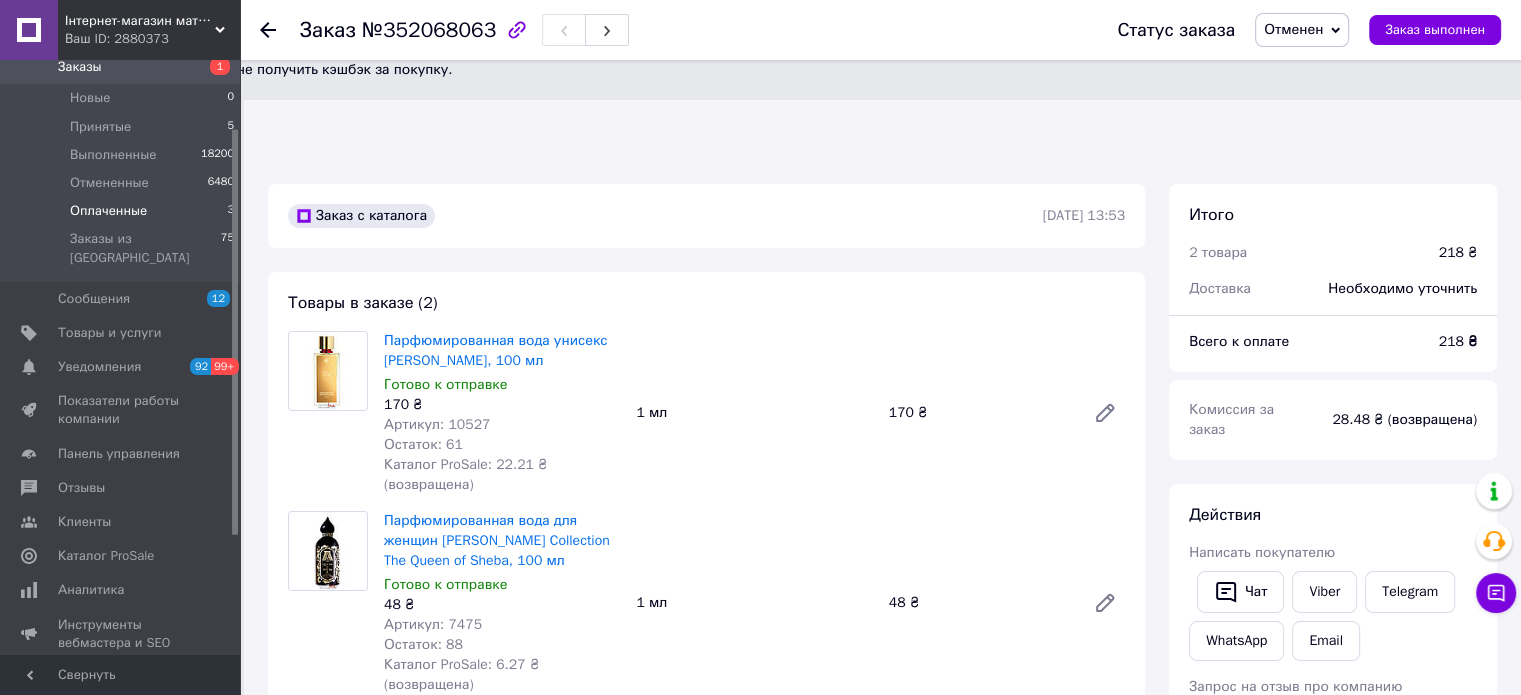 click on "Оплаченные" at bounding box center [108, 211] 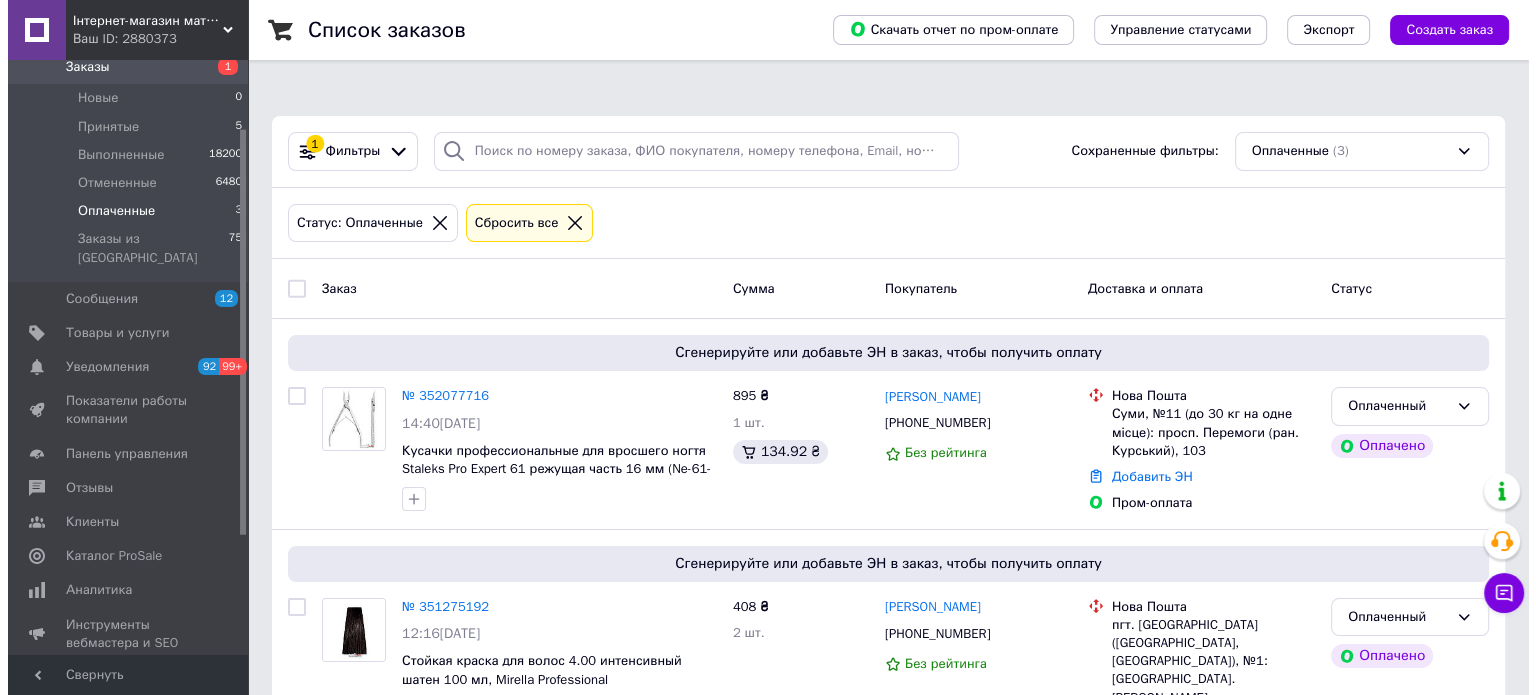 scroll, scrollTop: 100, scrollLeft: 0, axis: vertical 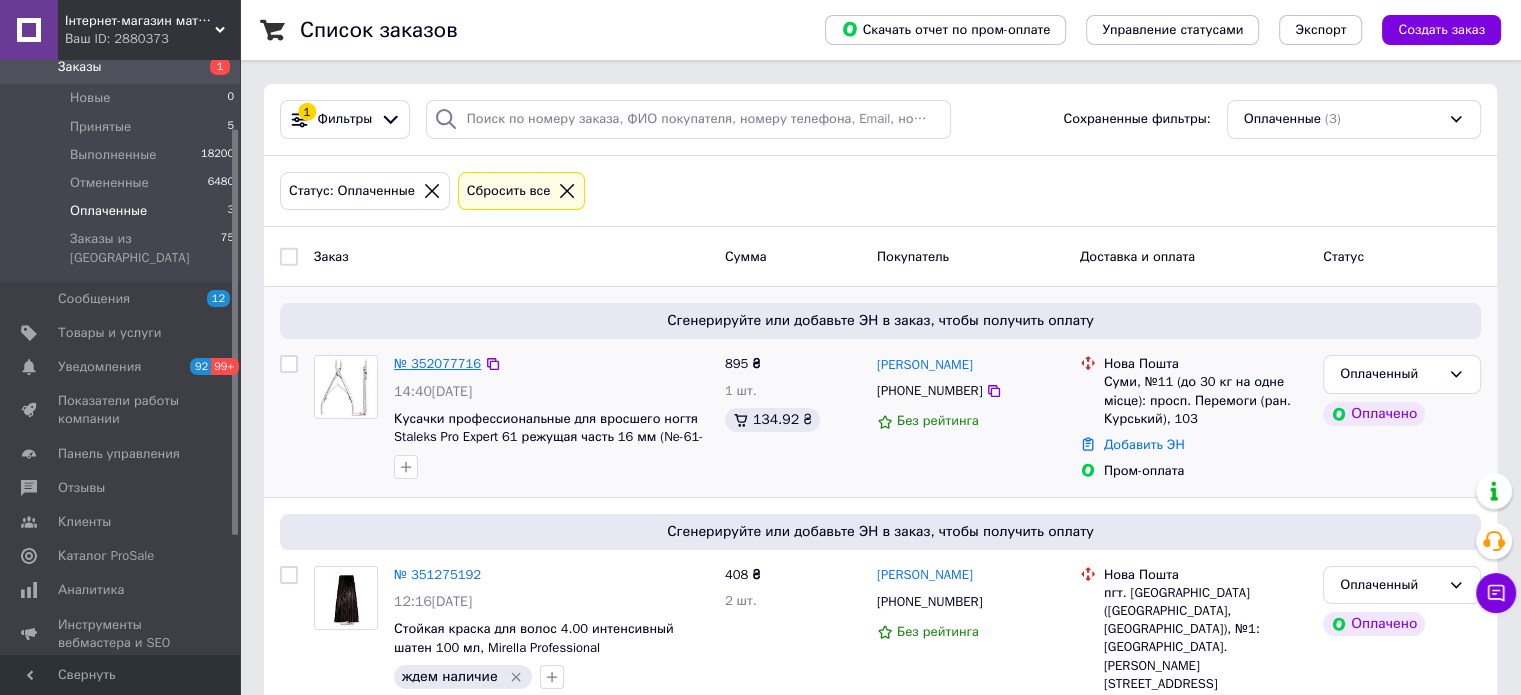 click on "№ 352077716" at bounding box center (437, 363) 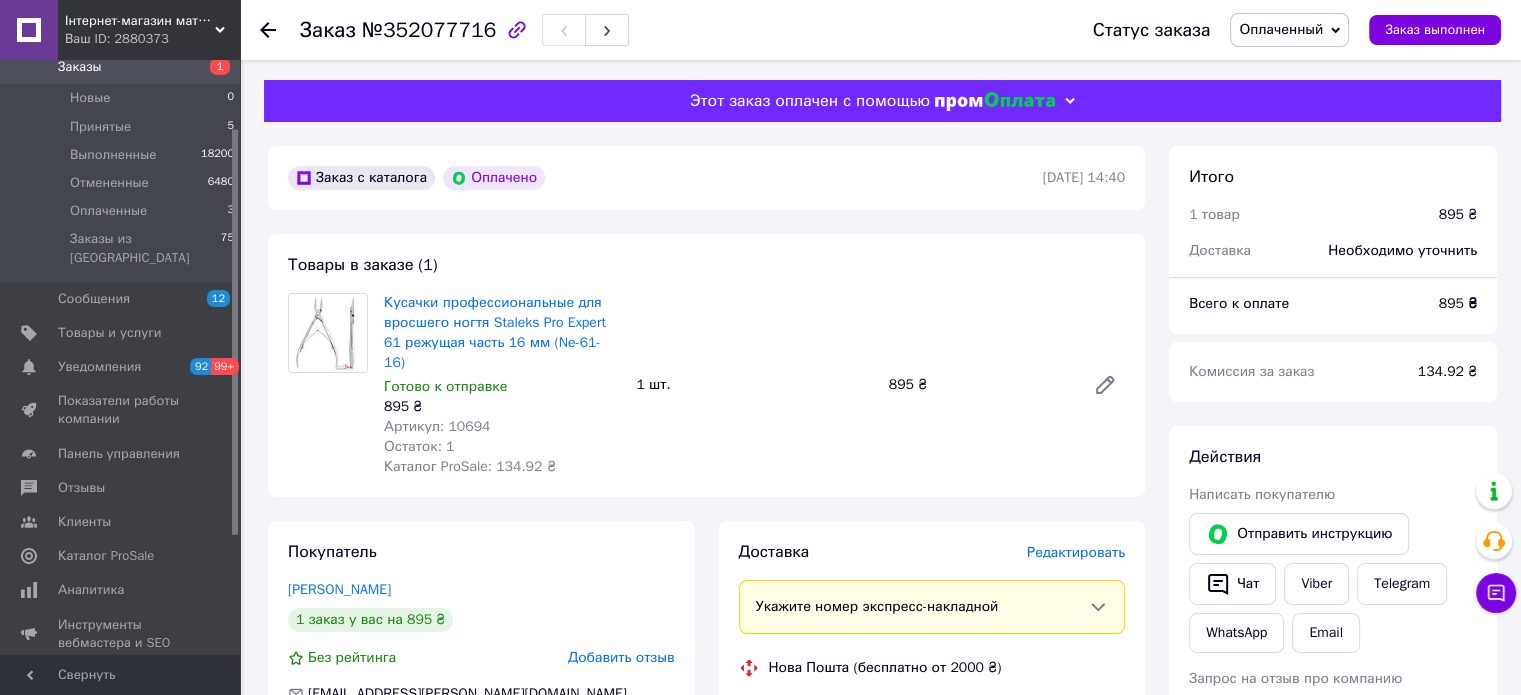 click on "Редактировать" at bounding box center [1076, 552] 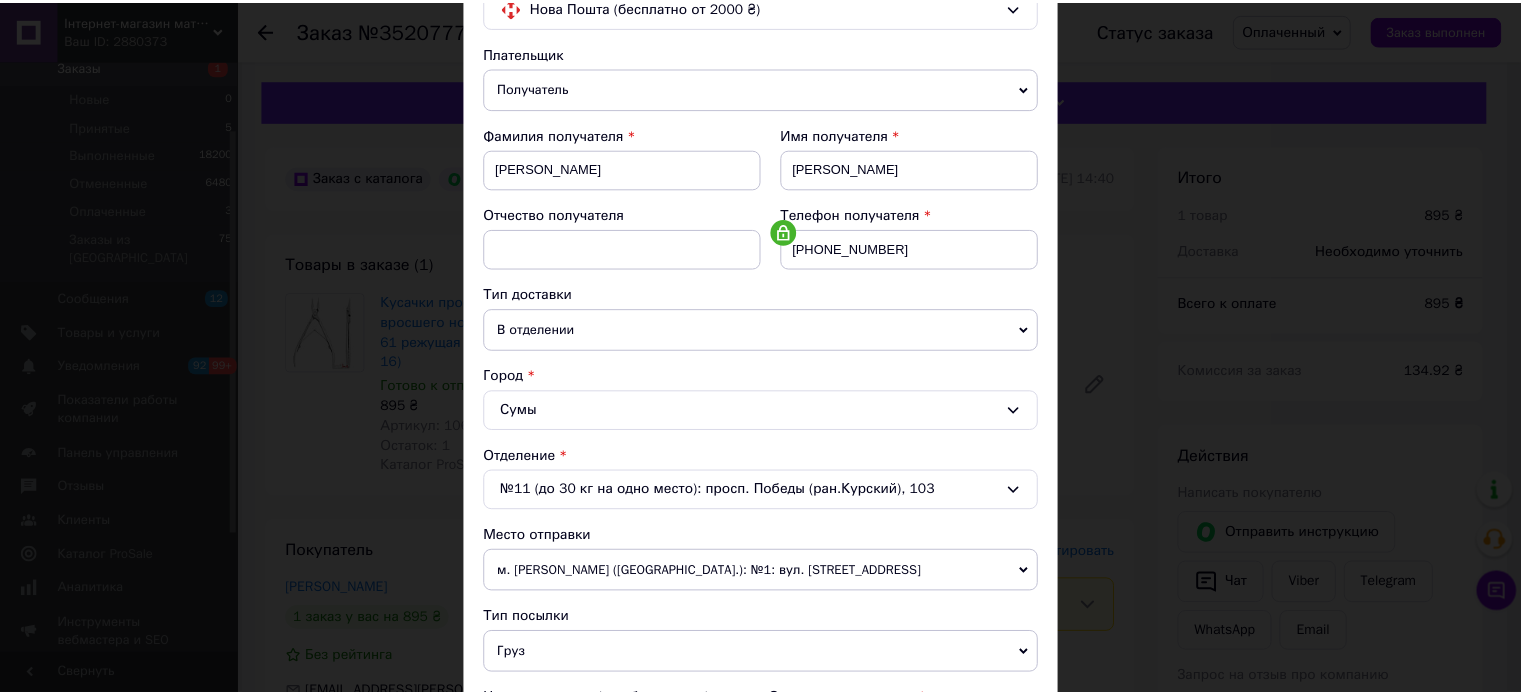 scroll, scrollTop: 200, scrollLeft: 0, axis: vertical 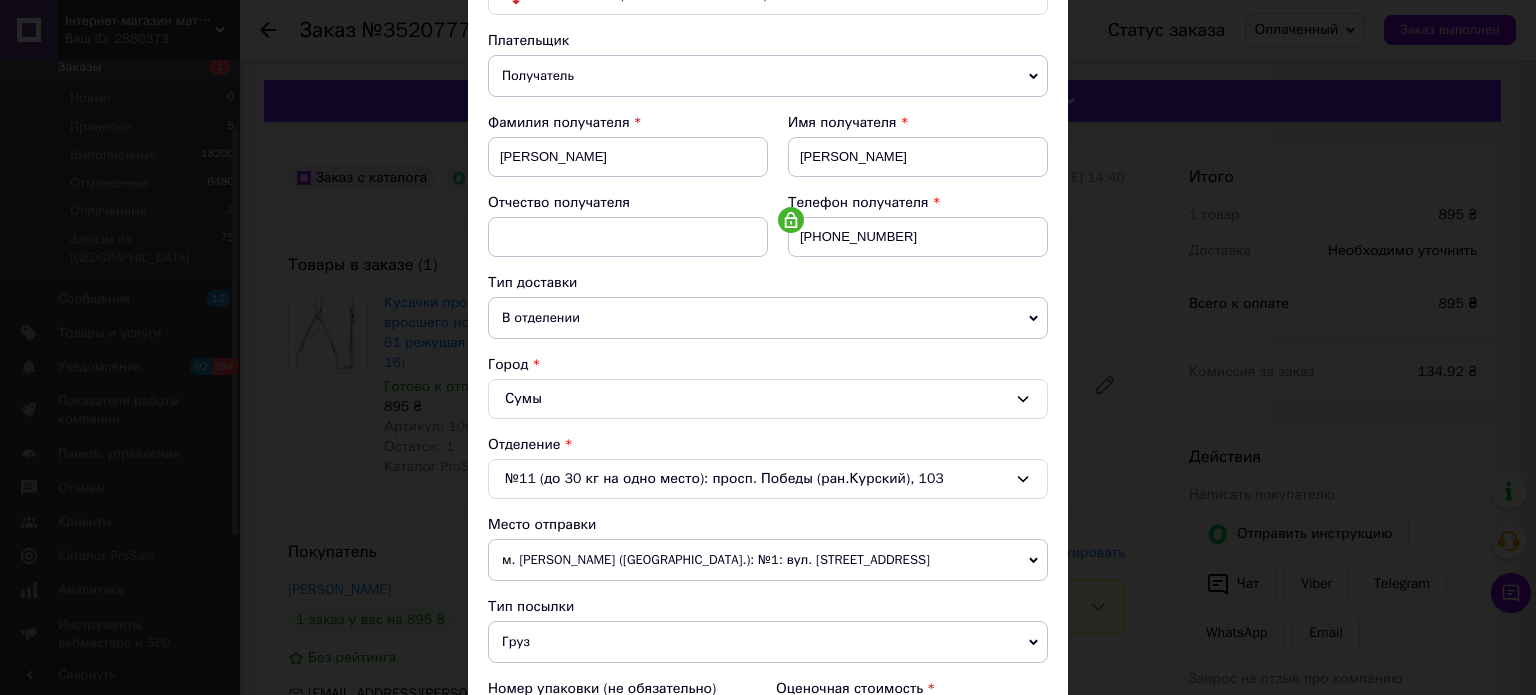 click on "× Редактирование доставки Способ доставки Нова Пошта (бесплатно от 2000 ₴) Плательщик Получатель Отправитель Фамилия получателя Беликов Имя получателя Владимир Отчество получателя Телефон получателя +380993150716 Тип доставки В отделении Курьером В почтомате Город Сумы Отделение №11 (до 30 кг на одно место): просп. Победы (ран.Курский), 103 Место отправки м. Нікополь (Дніпропетровська обл.): №1: вул. Кооперативна, 5 Нет совпадений. Попробуйте изменить условия поиска Добавить еще место отправки Тип посылки Груз Документы Номер упаковки (не обязательно) 895 10.07.2025 < 2025 > <" at bounding box center [768, 347] 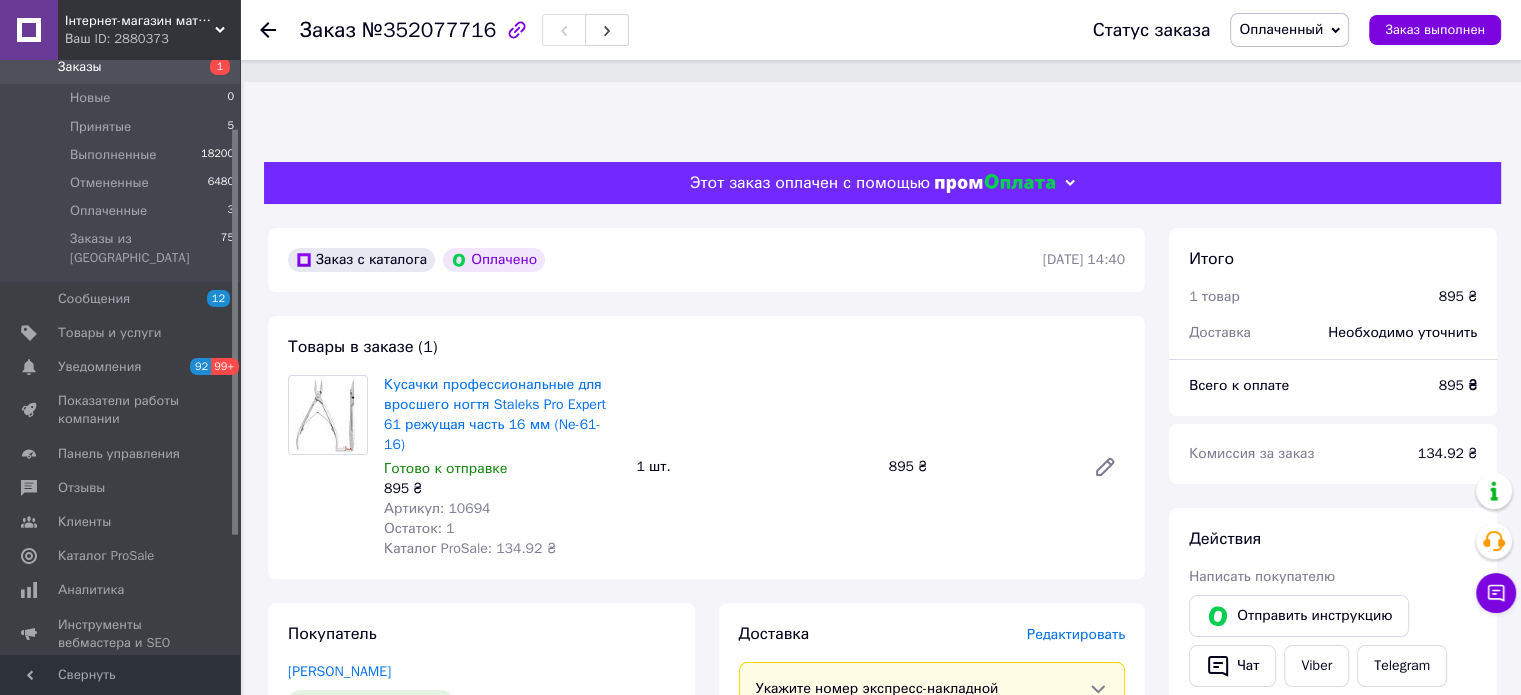 scroll, scrollTop: 0, scrollLeft: 0, axis: both 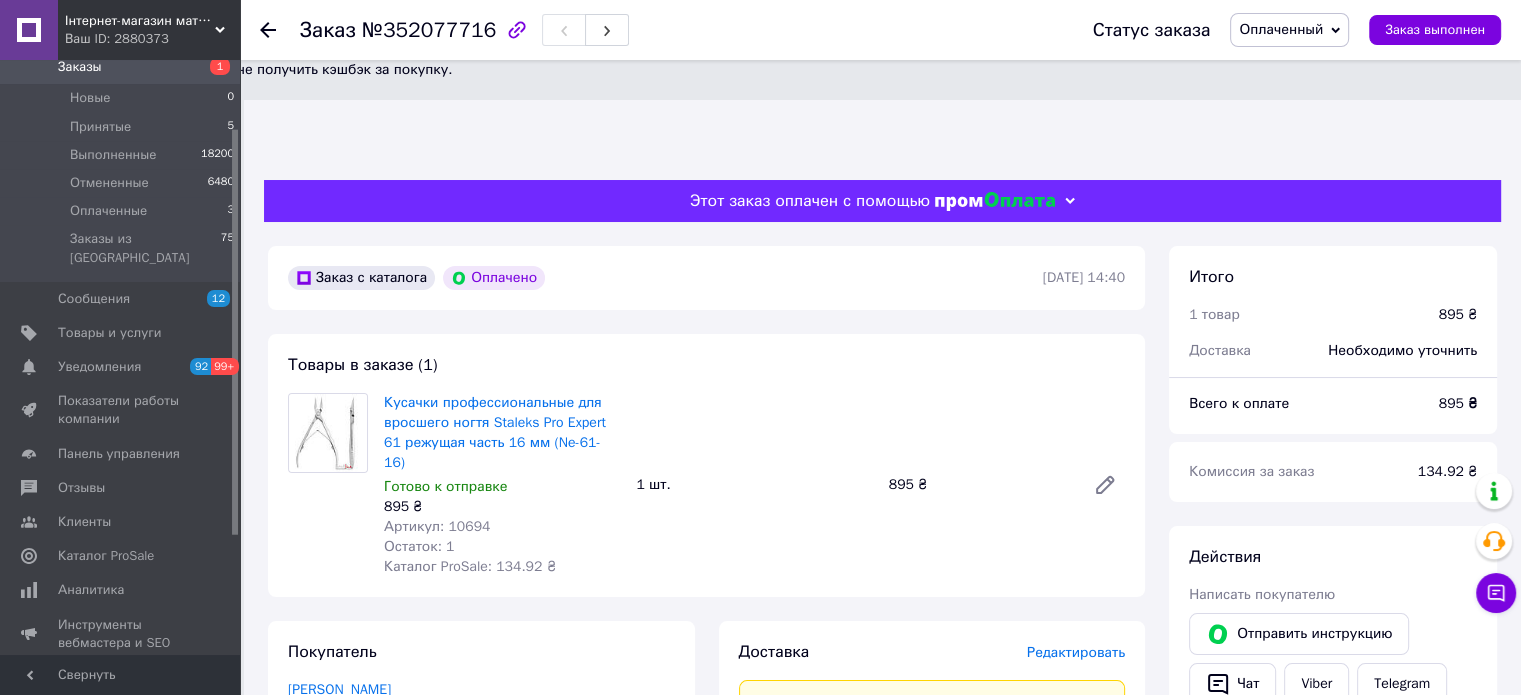 click on "Итого" at bounding box center [1333, 277] 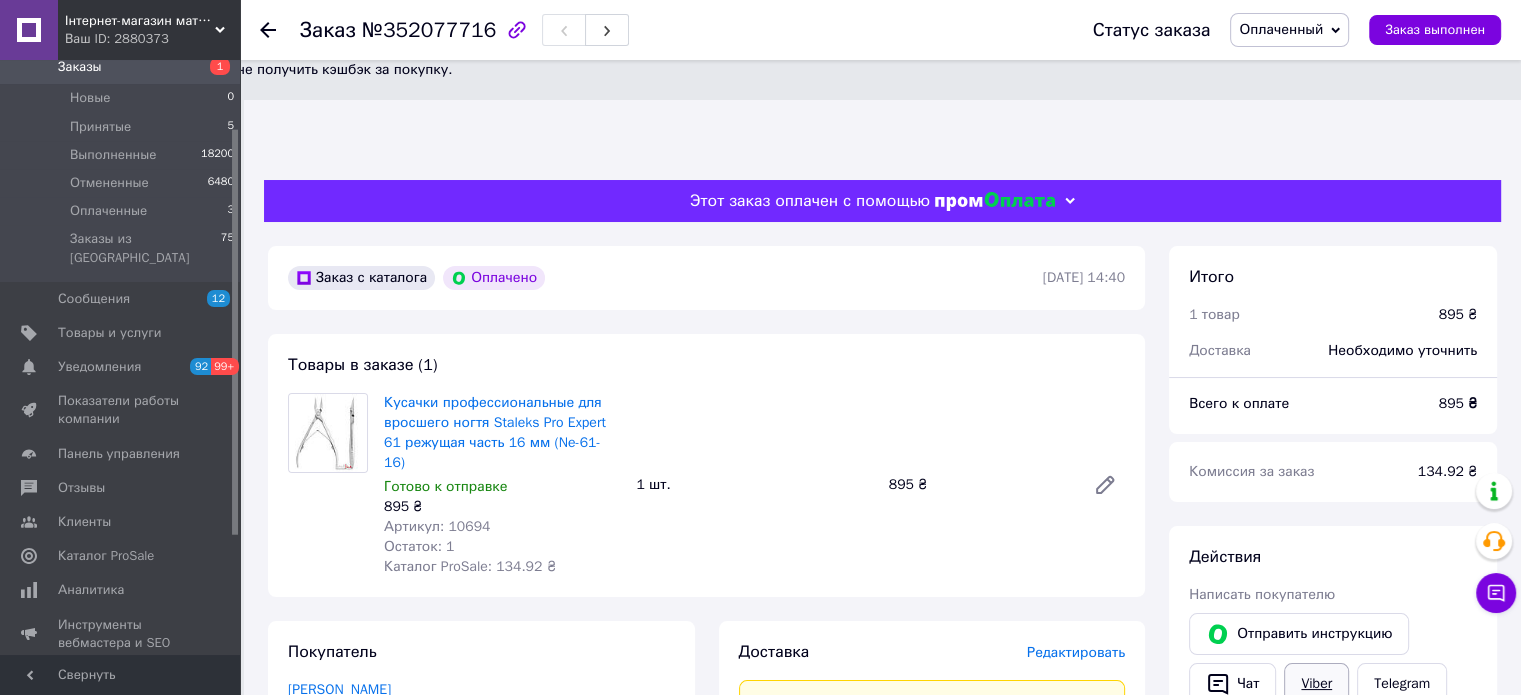 click on "Viber" at bounding box center [1316, 684] 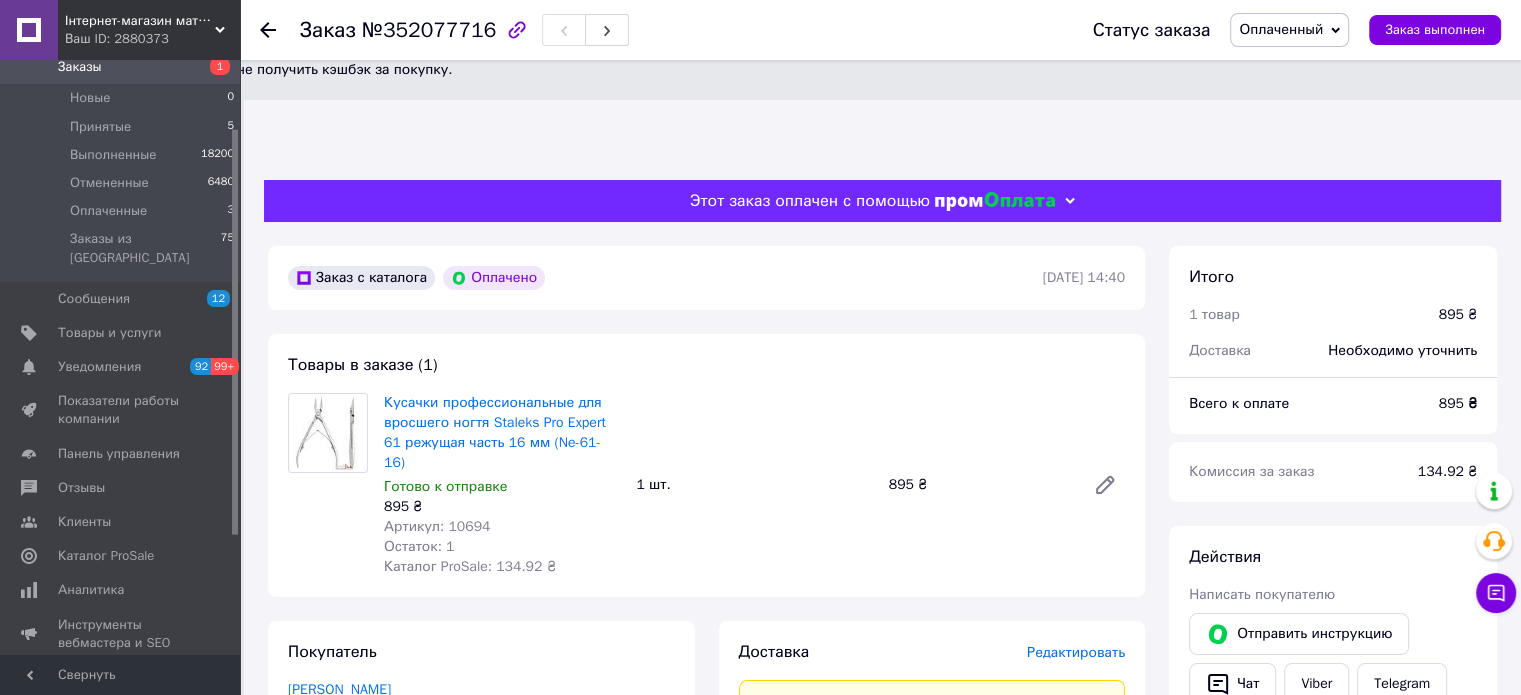 drag, startPoint x: 95, startPoint y: 27, endPoint x: 84, endPoint y: 32, distance: 12.083046 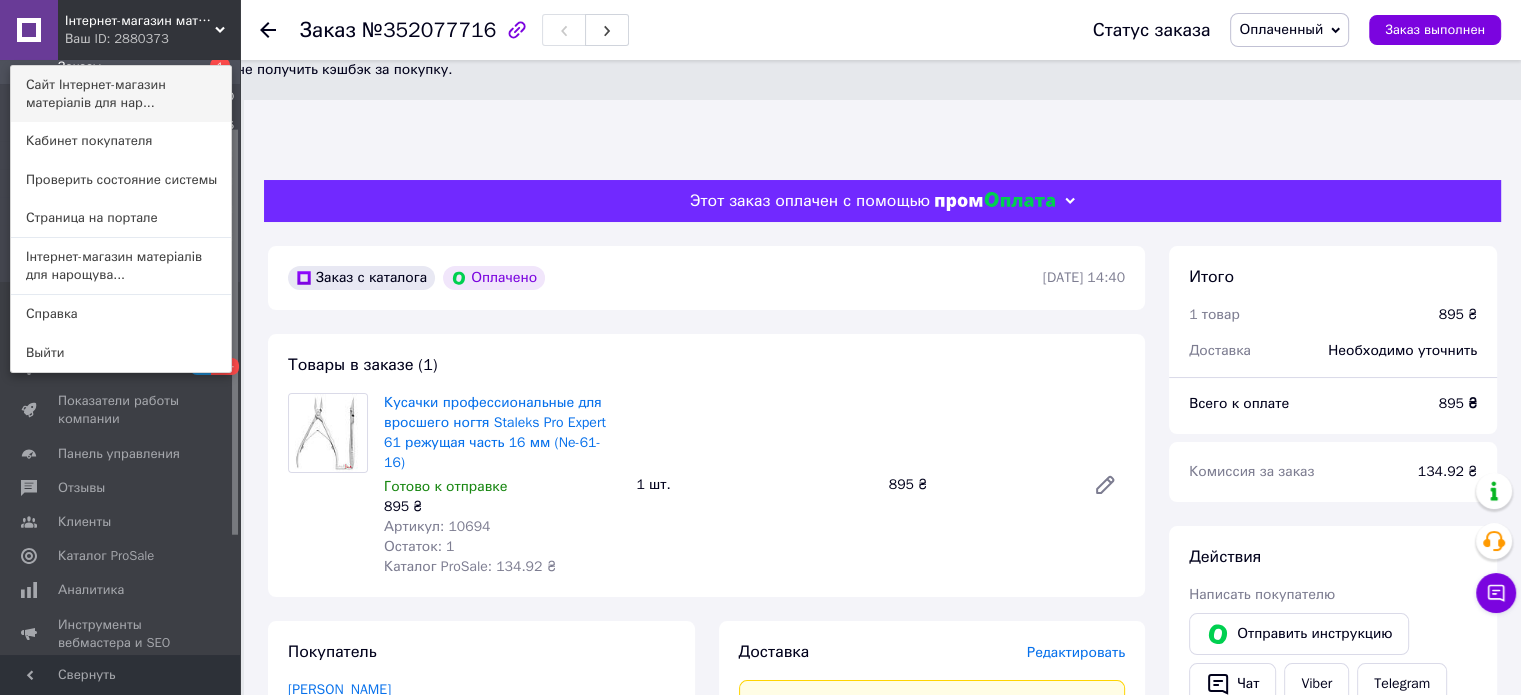 click on "Сайт Інтернет-магазин матеріалів для нар..." at bounding box center (121, 94) 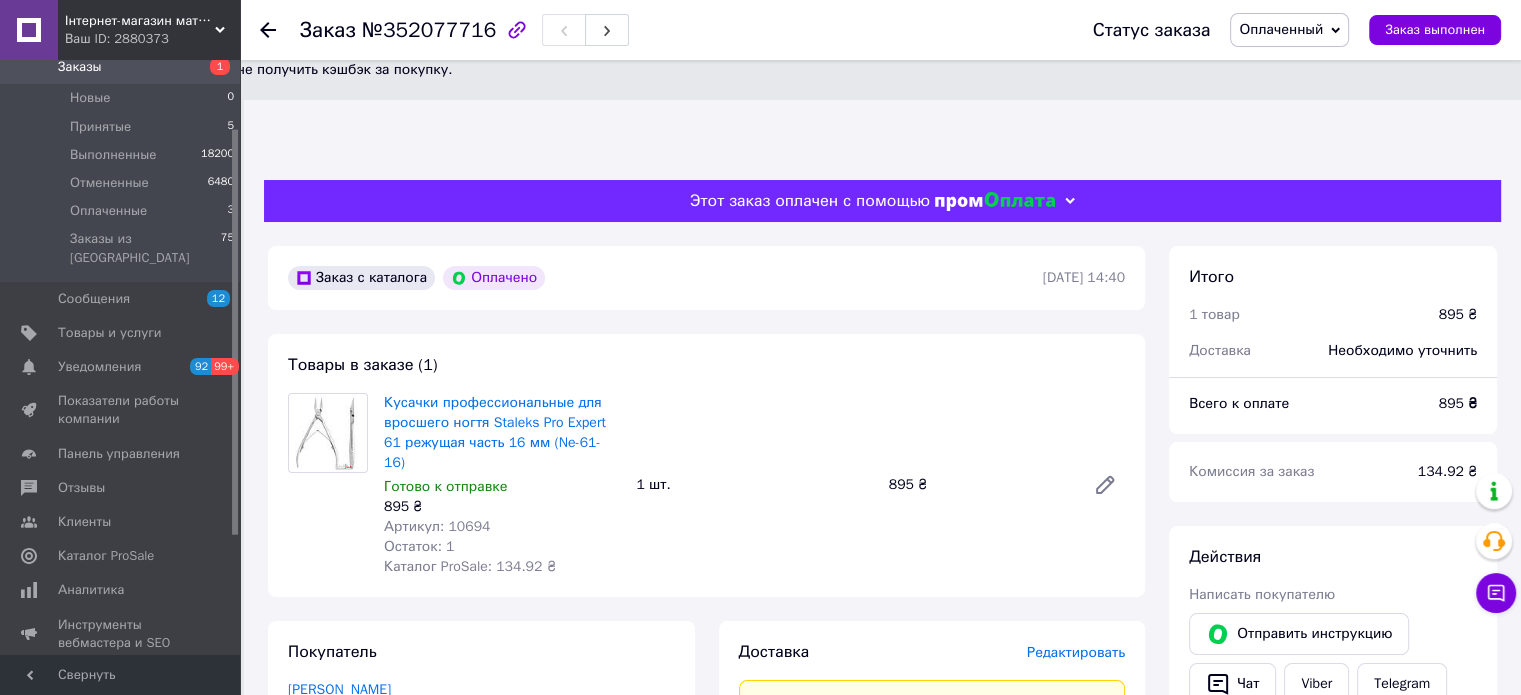 click on "Всего к оплате" at bounding box center (1302, 404) 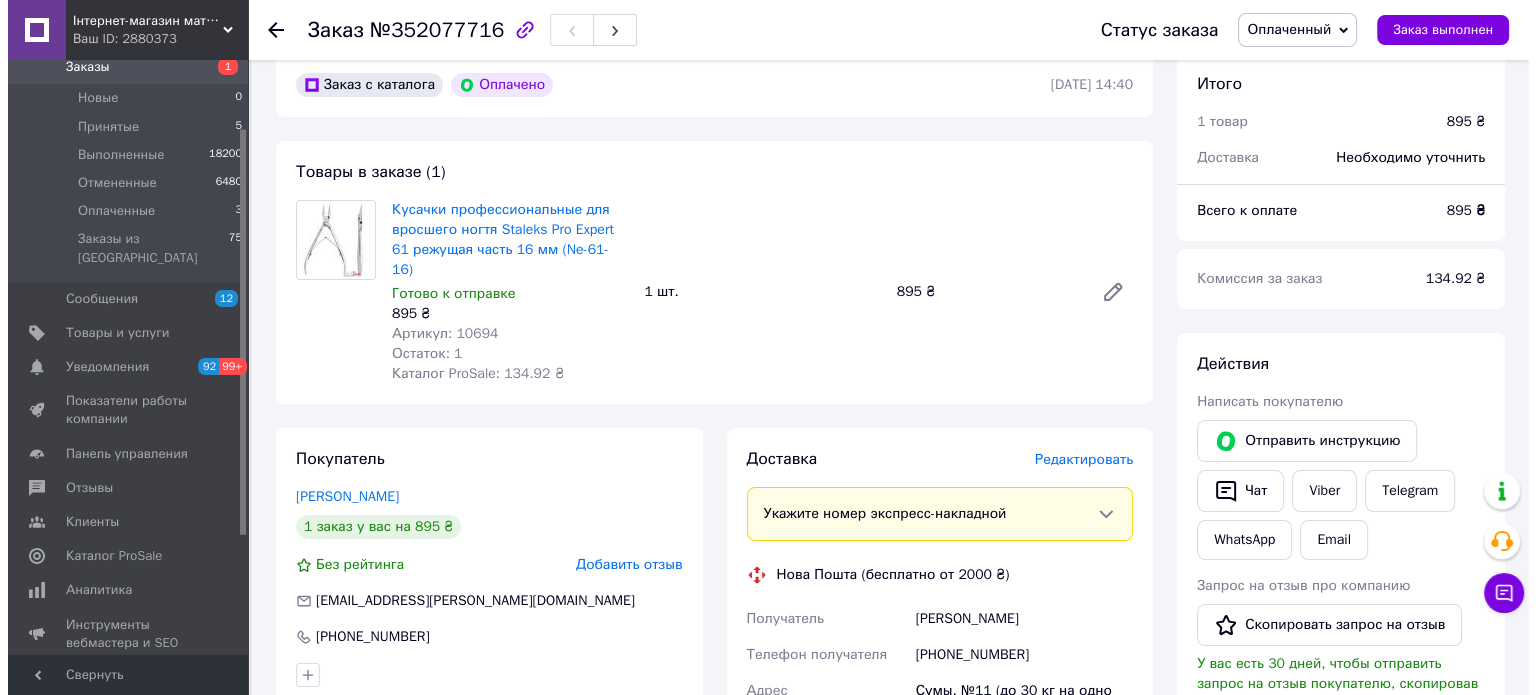 scroll, scrollTop: 200, scrollLeft: 0, axis: vertical 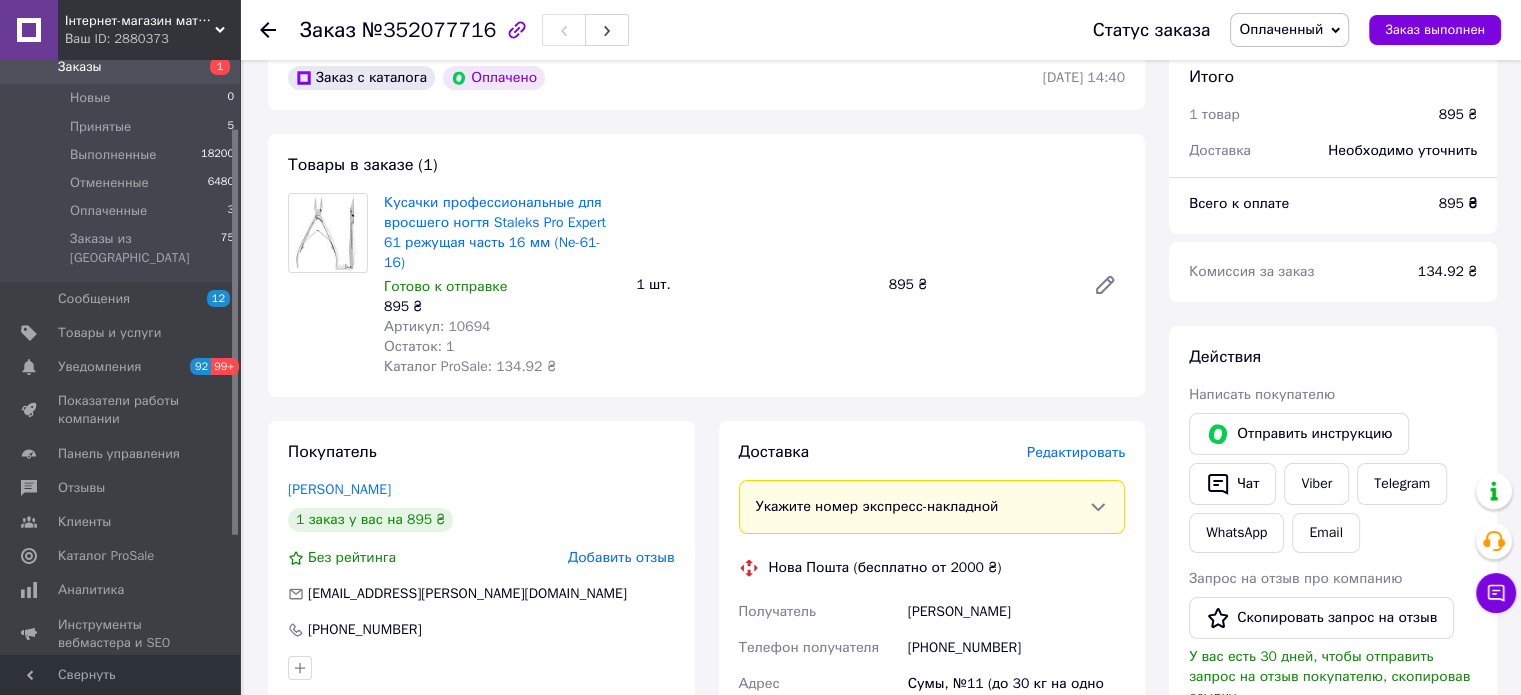 click on "Редактировать" at bounding box center [1076, 452] 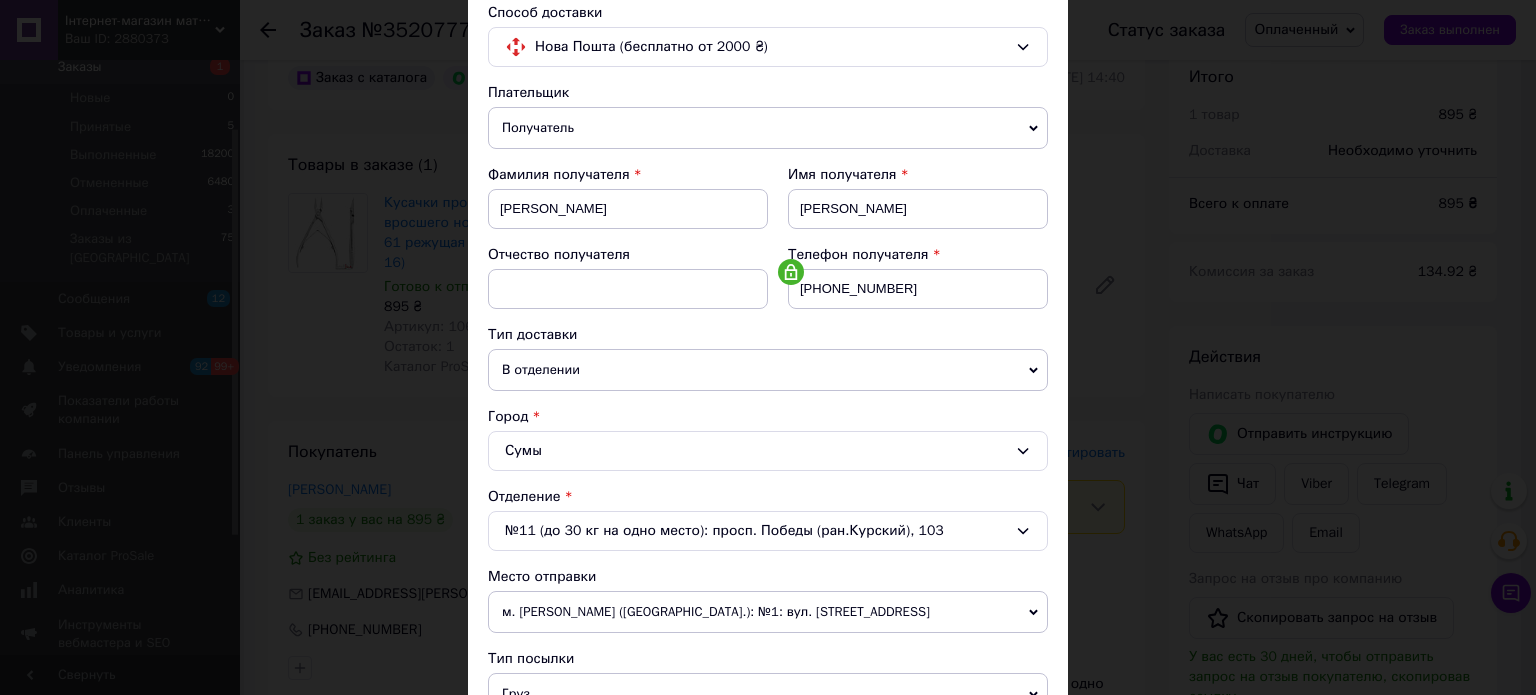 scroll, scrollTop: 200, scrollLeft: 0, axis: vertical 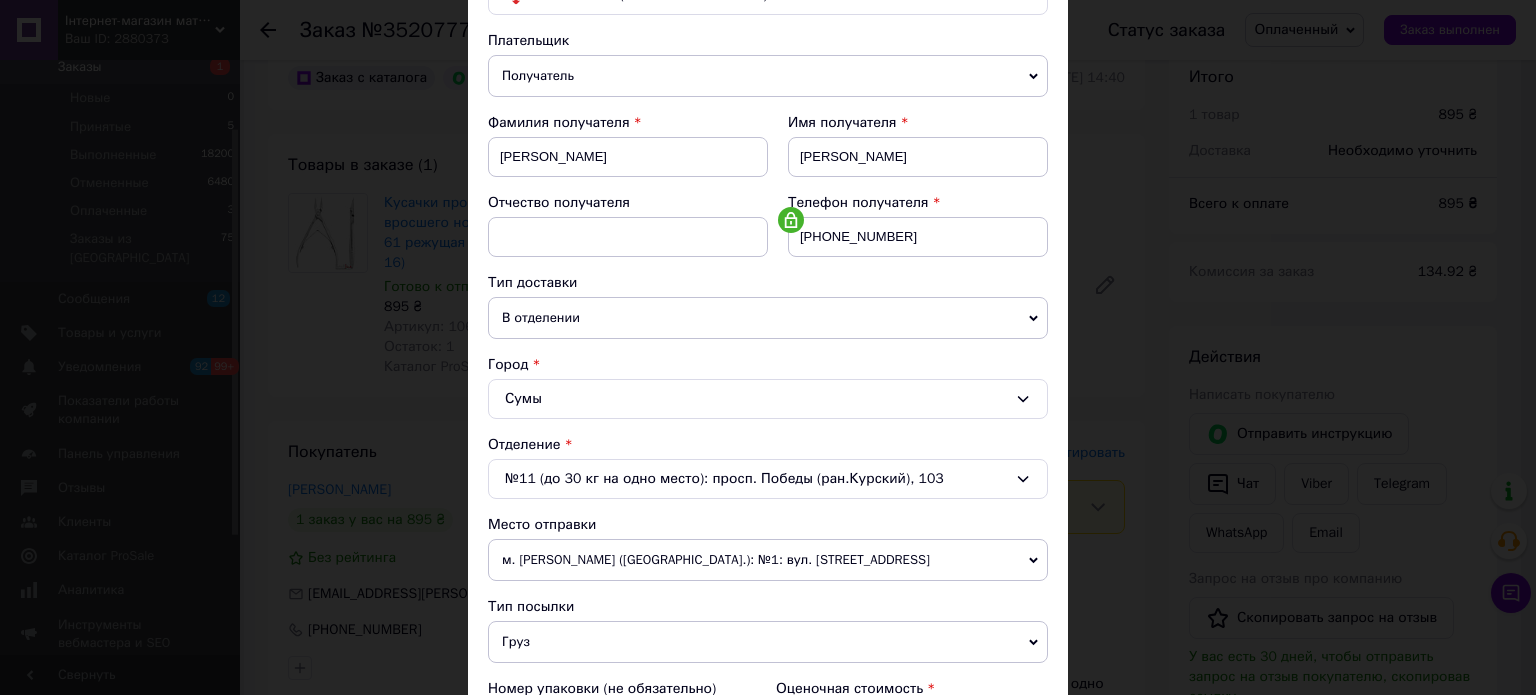 click on "× Редактирование доставки Способ доставки Нова Пошта (бесплатно от 2000 ₴) Плательщик Получатель Отправитель Фамилия получателя Беликов Имя получателя Владимир Отчество получателя Телефон получателя +380993150716 Тип доставки В отделении Курьером В почтомате Город Сумы Отделение №11 (до 30 кг на одно место): просп. Победы (ран.Курский), 103 Место отправки м. Нікополь (Дніпропетровська обл.): №1: вул. Кооперативна, 5 Нет совпадений. Попробуйте изменить условия поиска Добавить еще место отправки Тип посылки Груз Документы Номер упаковки (не обязательно) 895 10.07.2025 < 2025 > <" at bounding box center [768, 347] 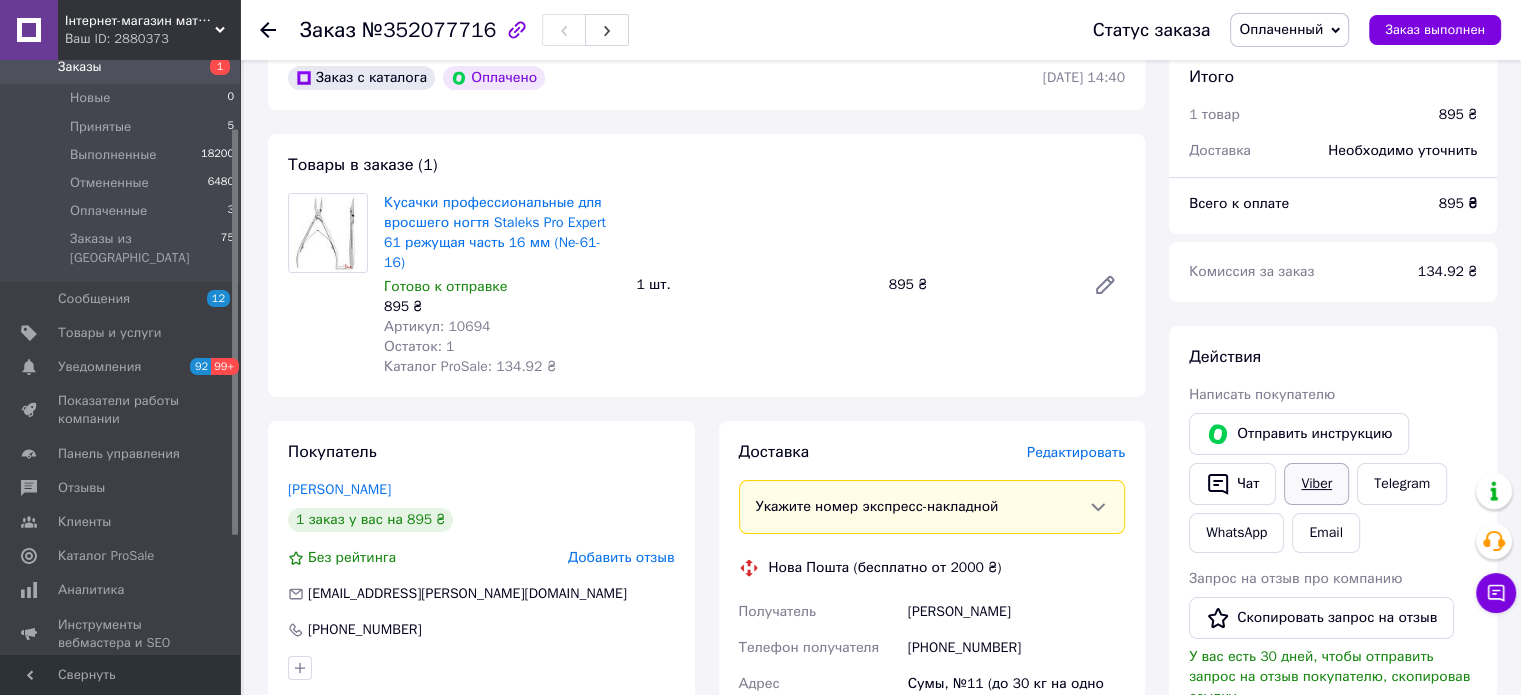 click on "Viber" at bounding box center [1316, 484] 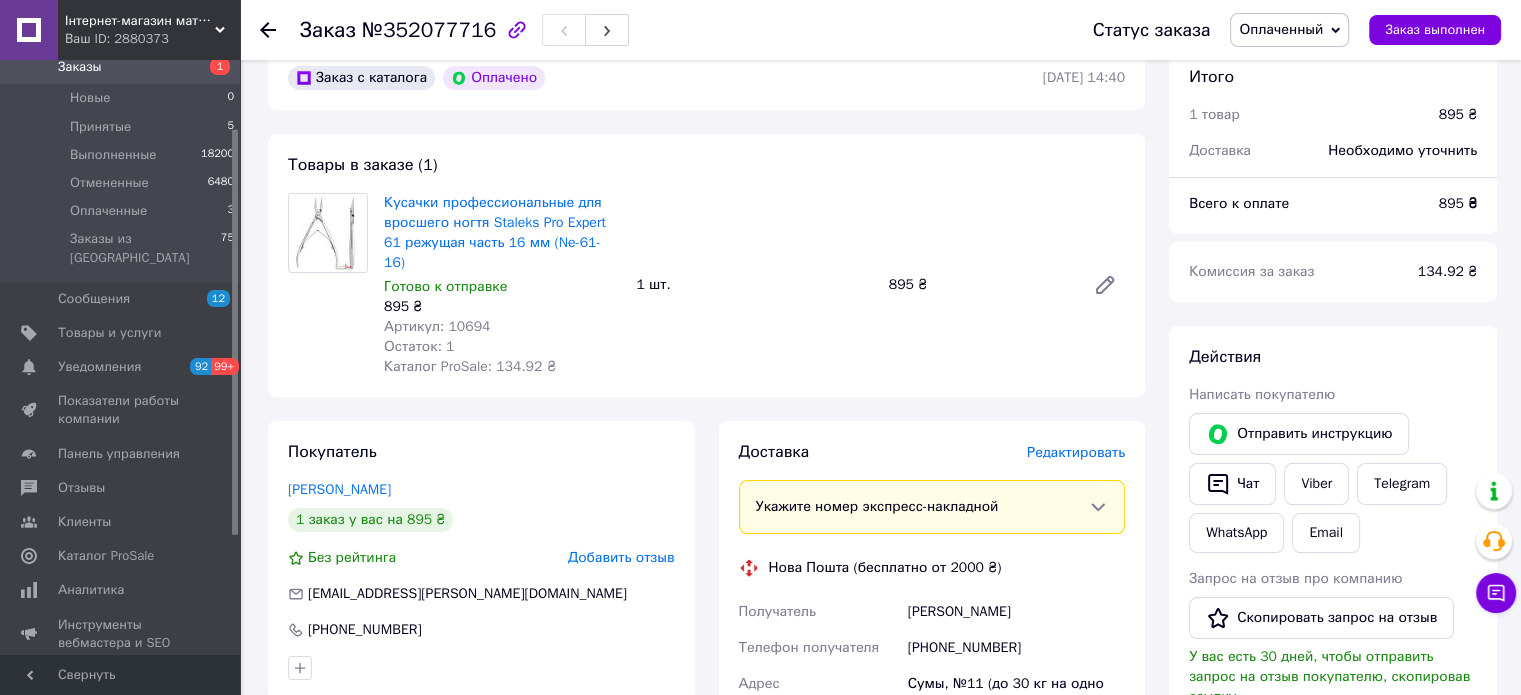 click on "Редактировать" at bounding box center [1076, 452] 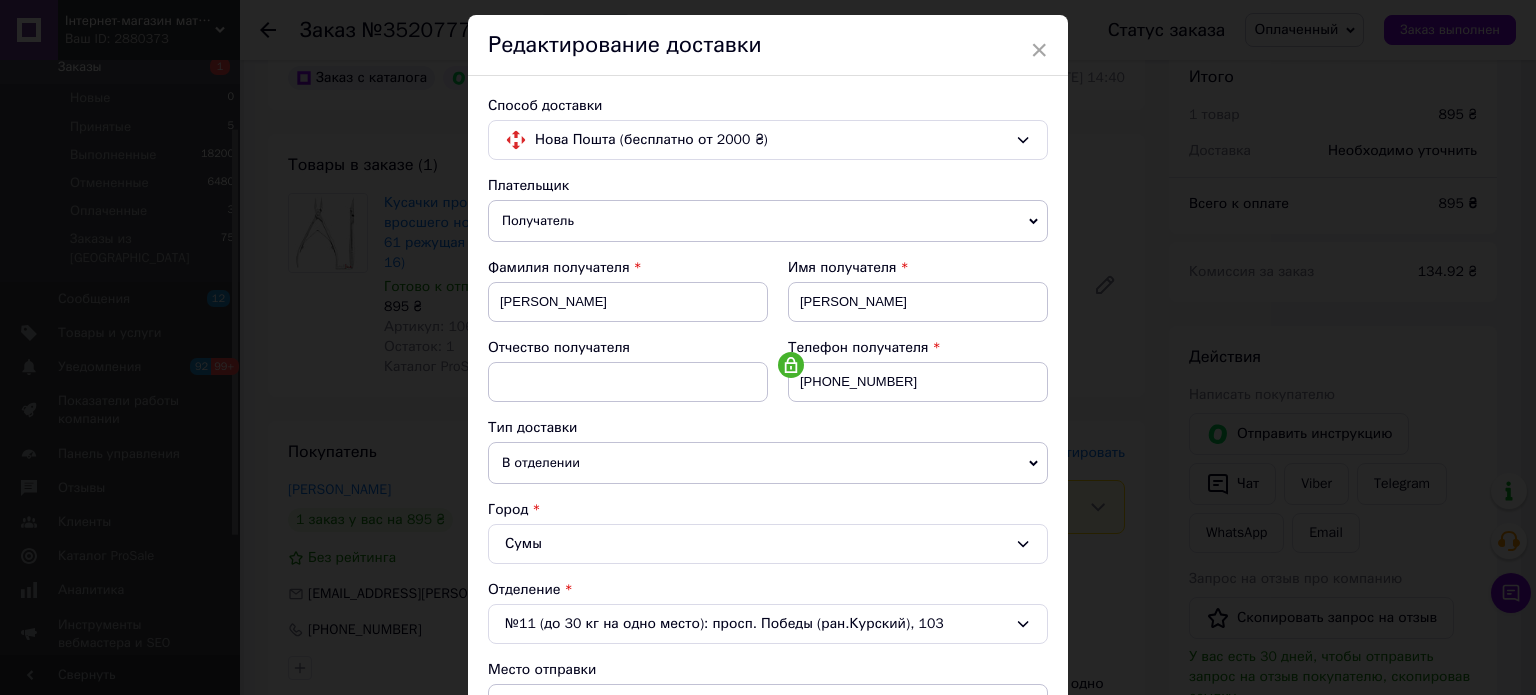 scroll, scrollTop: 200, scrollLeft: 0, axis: vertical 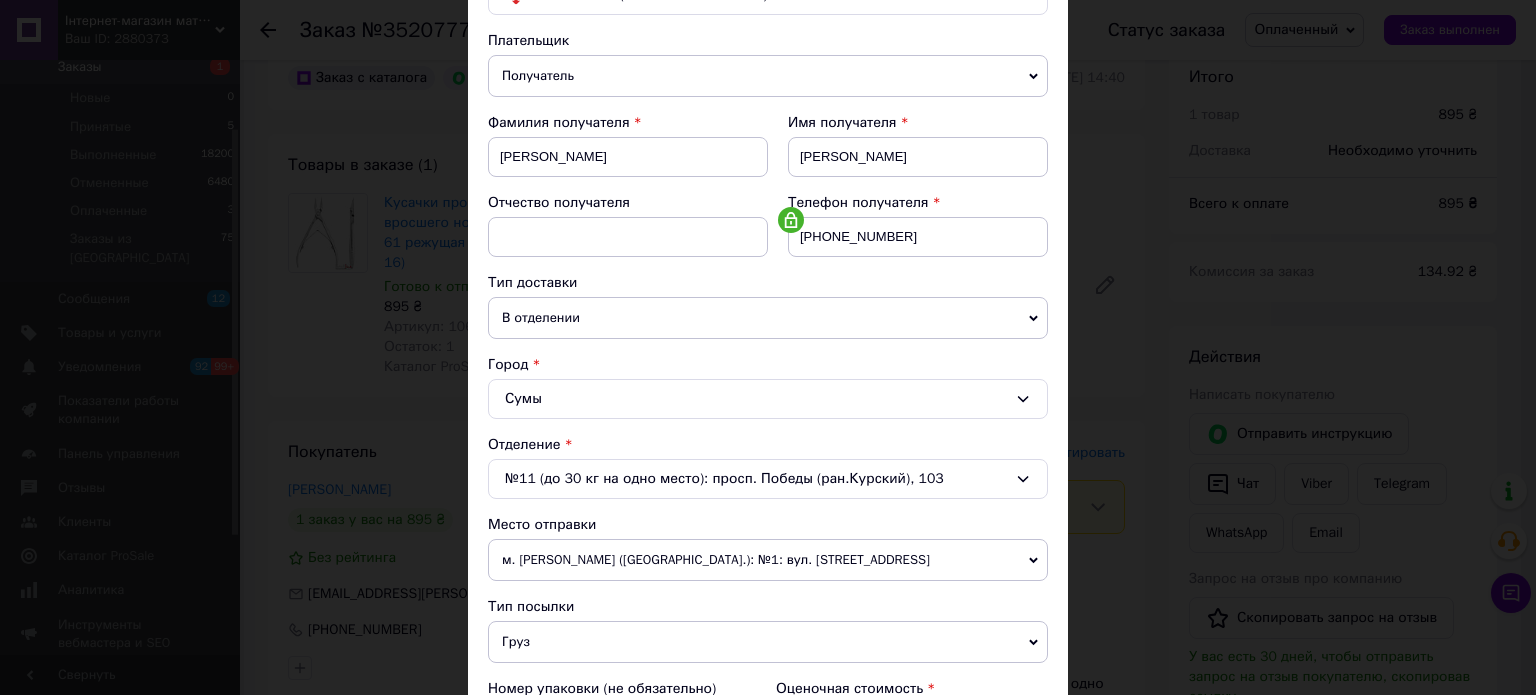 click on "Сумы" at bounding box center [768, 399] 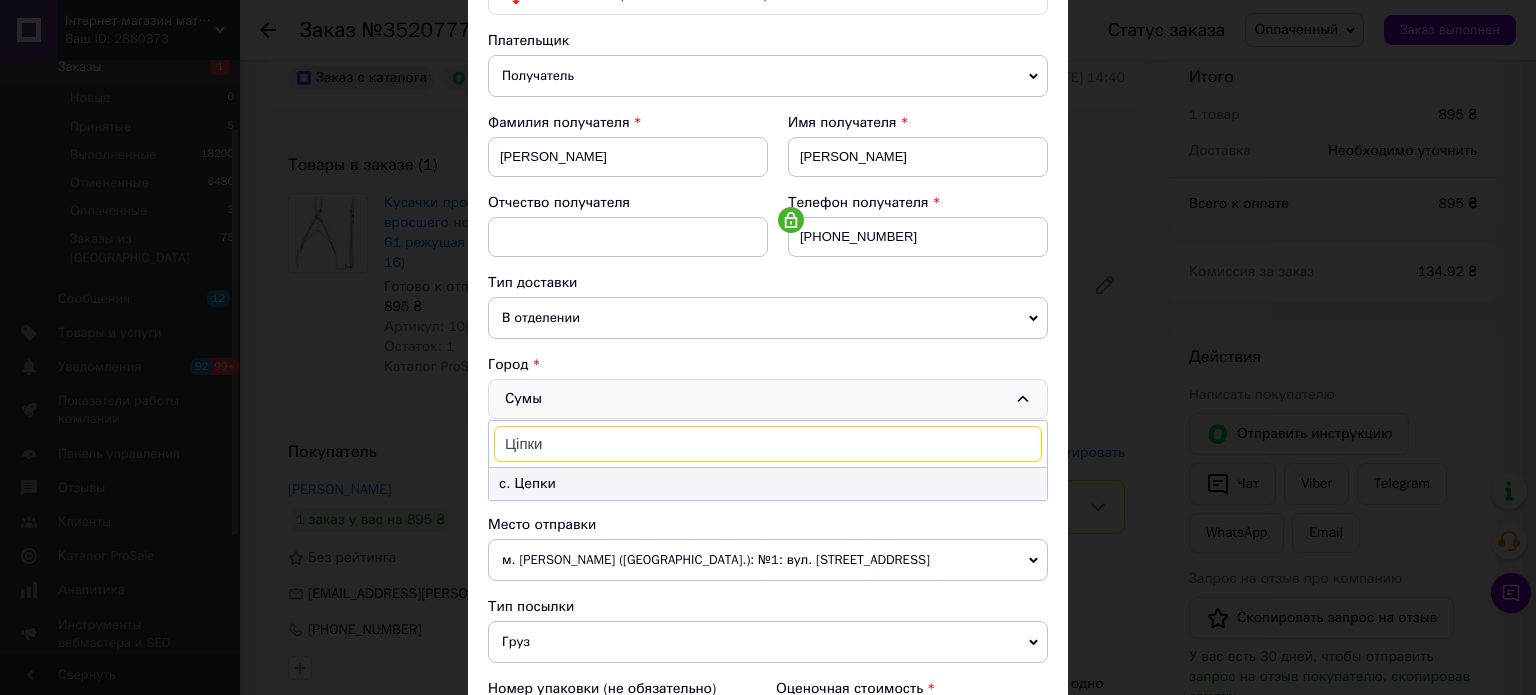 type on "Ціпки" 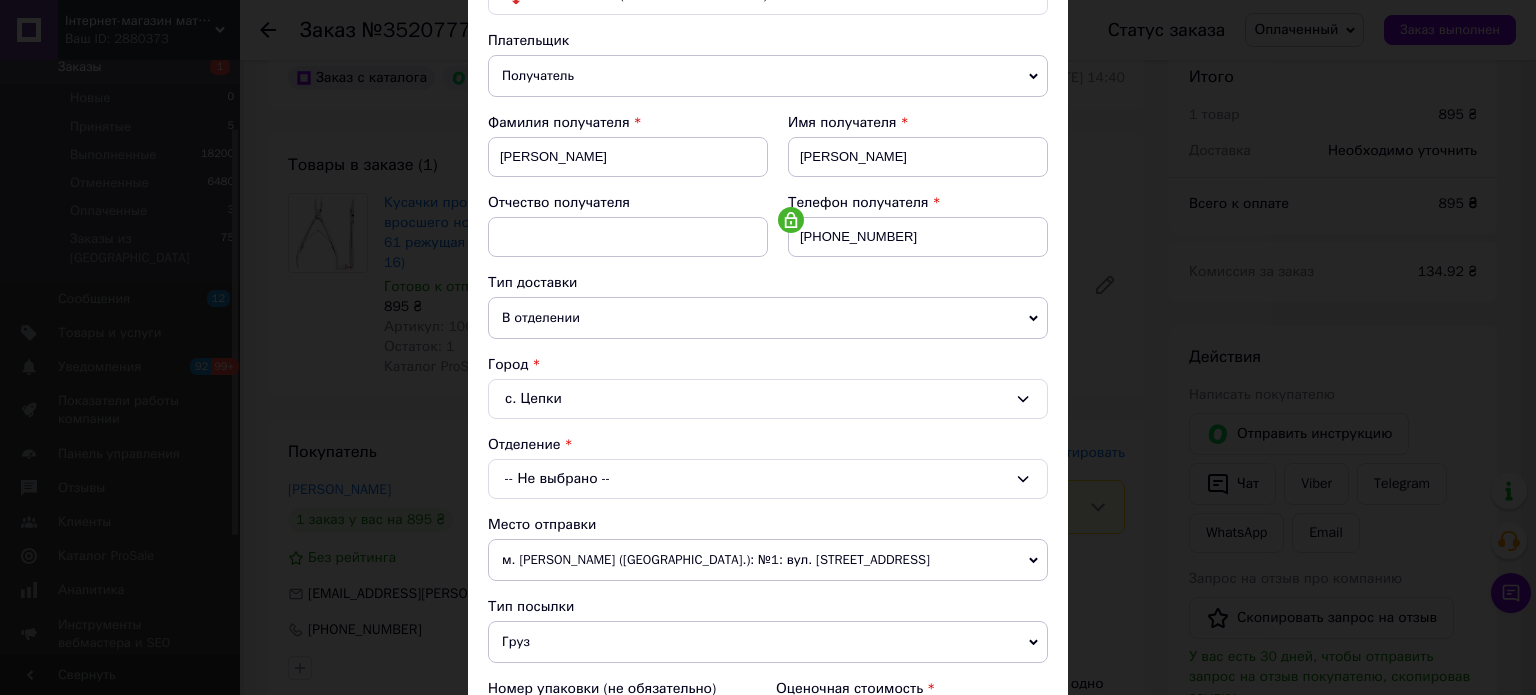 click on "с. Цепки" at bounding box center (768, 399) 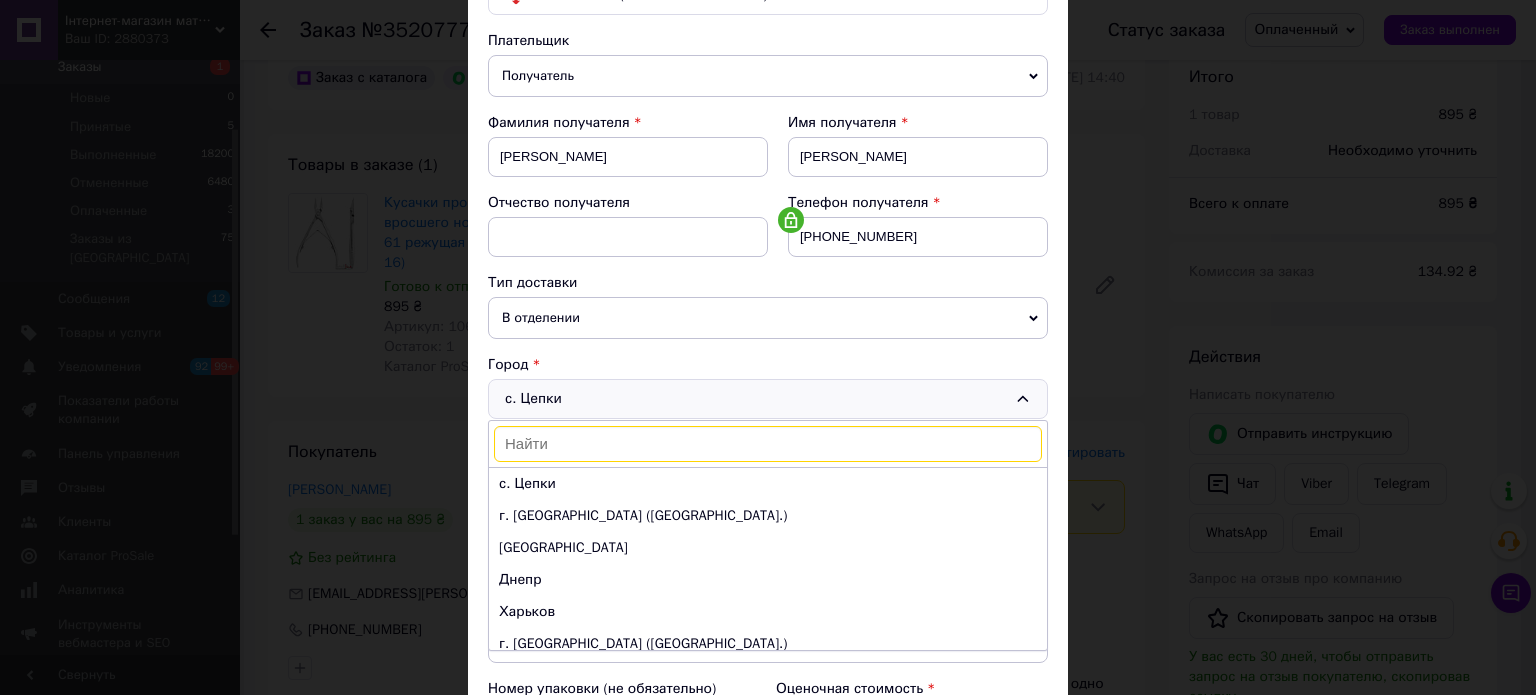 click on "с. Цепки с. Цепки г. Киев (Киевская обл.) Одесса Днепр Харьков г. Львов (Львовская обл.) г. Запорожье (Запорожская обл., Запорожский р-н.) г. Кривой Рог (Днепропетровская обл.) г. Николаев (Николаевская обл.) Винница г. Полтава (Полтавская обл.) г. Хмельницкий (Хмельницкая обл.) г. Черкассы (Черкасская обл.) г. Черновцы (Черновицкая обл.) Сумы Житомир Ивано-Франковск г. Ровно (Ровенская обл.) Чернигов Кропивницкий Тернополь" at bounding box center (768, 399) 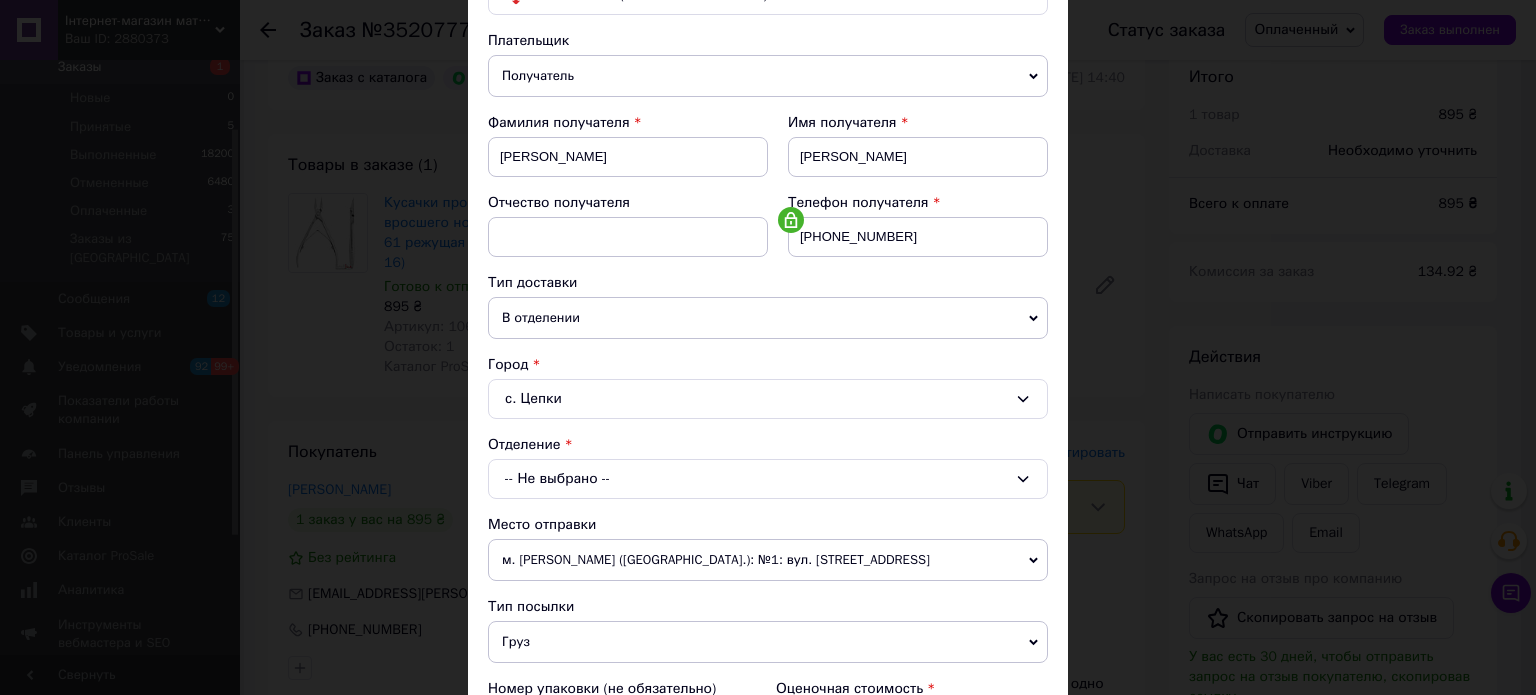 click on "с. Цепки" at bounding box center (768, 399) 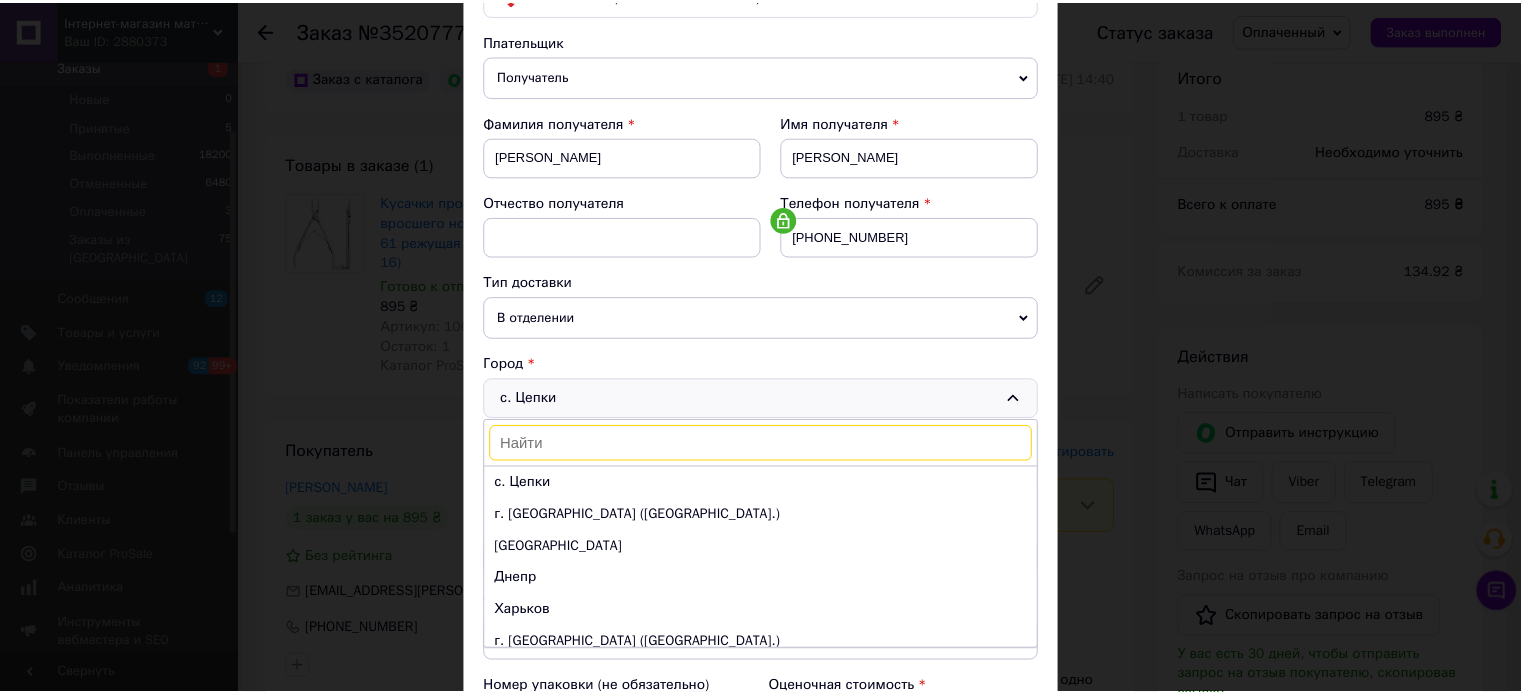 scroll, scrollTop: 0, scrollLeft: 0, axis: both 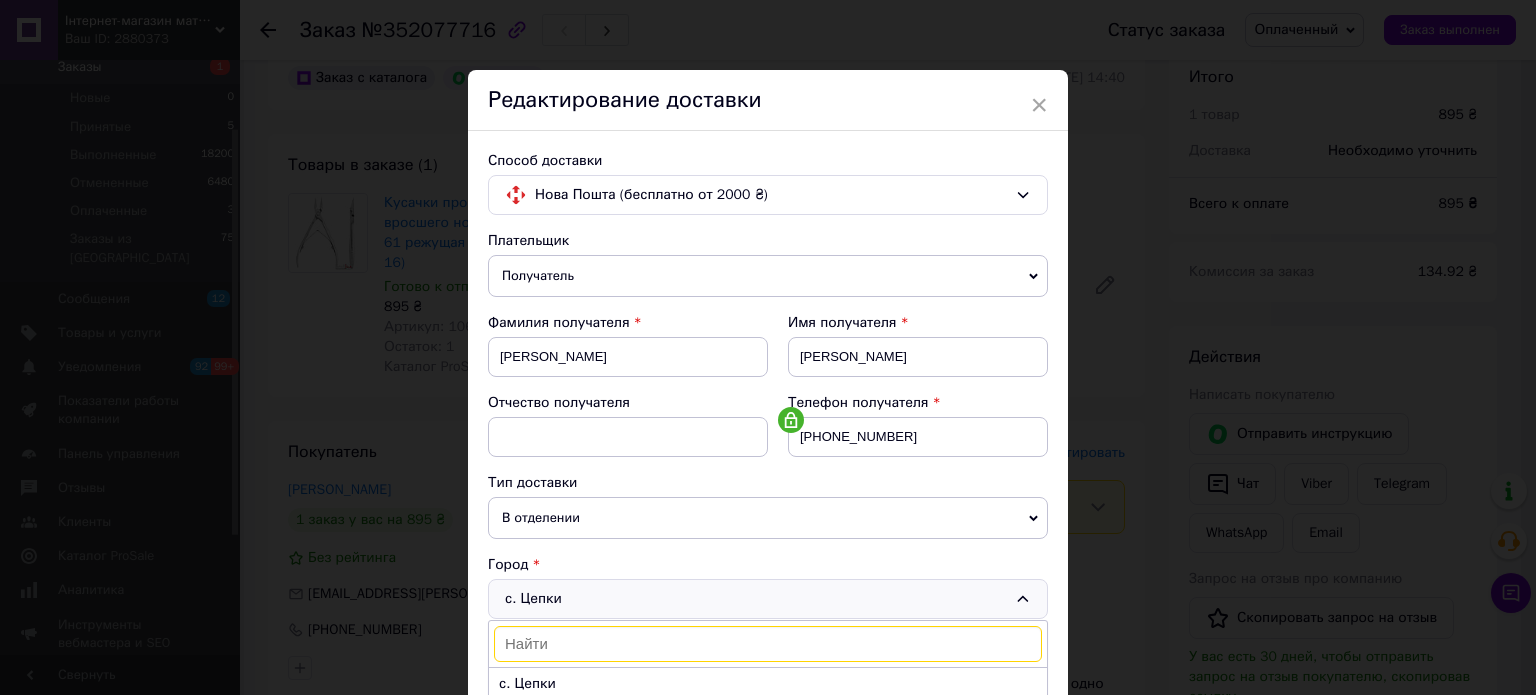 click on "Редактирование доставки" at bounding box center [768, 100] 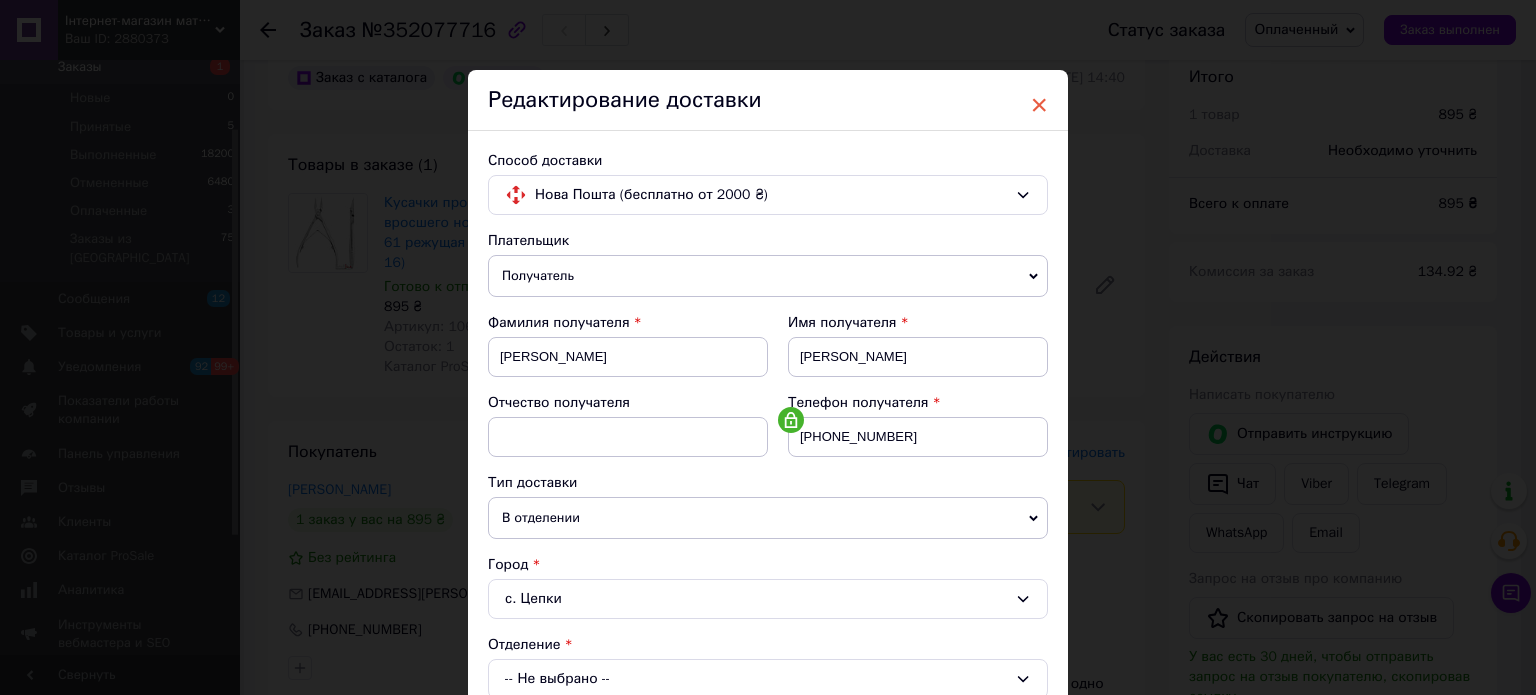 click on "×" at bounding box center (1039, 105) 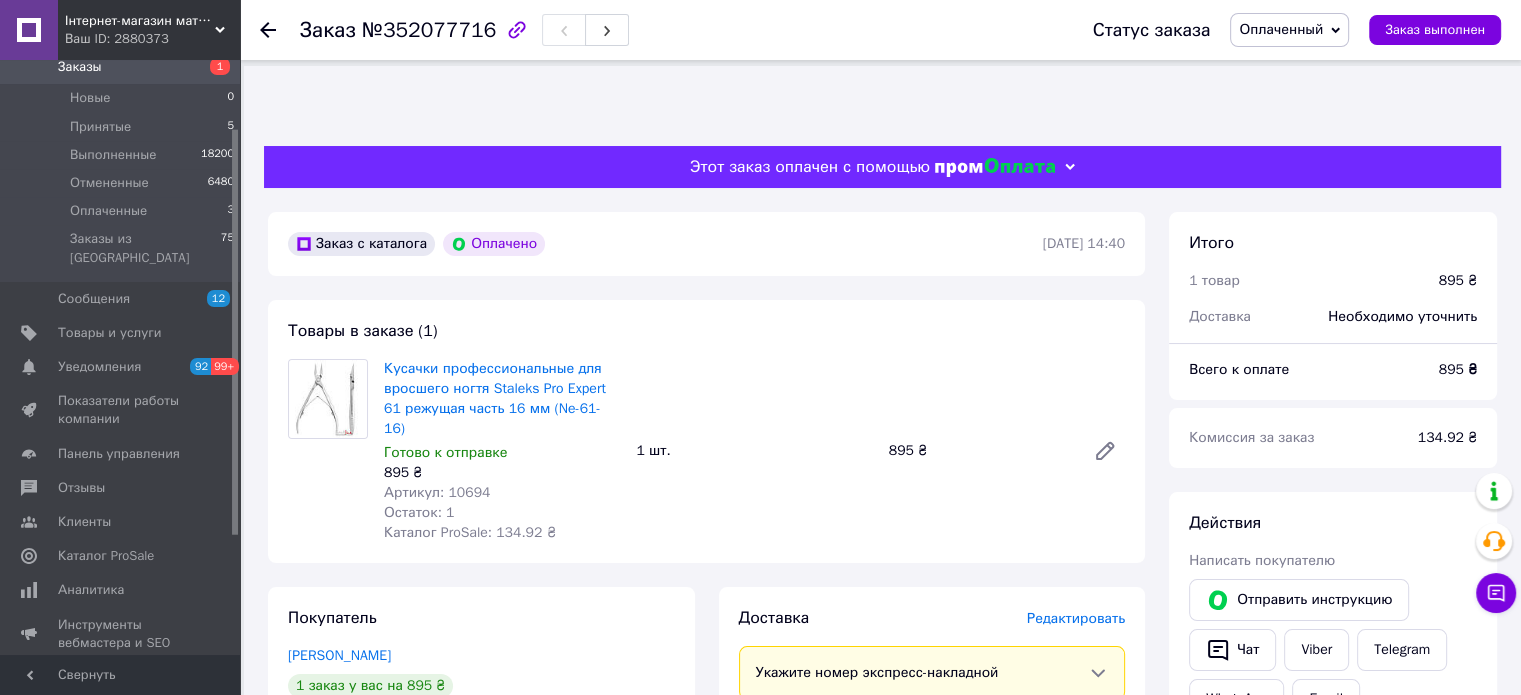 scroll, scrollTop: 0, scrollLeft: 0, axis: both 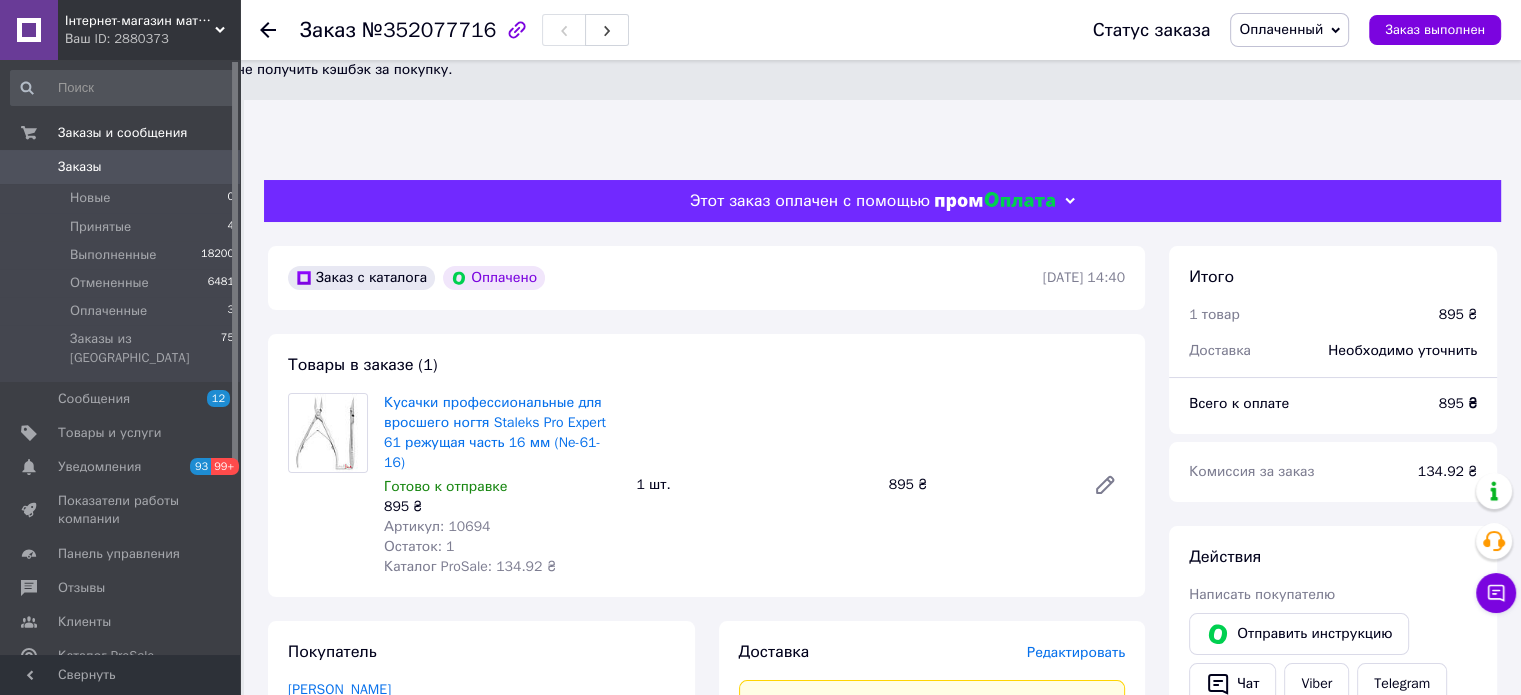 click on "Действия Написать покупателю   Отправить инструкцию   Чат Viber Telegram WhatsApp Email Запрос на отзыв про компанию   Скопировать запрос на отзыв У вас есть 30 дней, чтобы отправить запрос на отзыв покупателю, скопировав ссылку.   Выдать чек   Скачать PDF   Печать PDF   Вернуть деньги покупателю" at bounding box center [1333, 838] 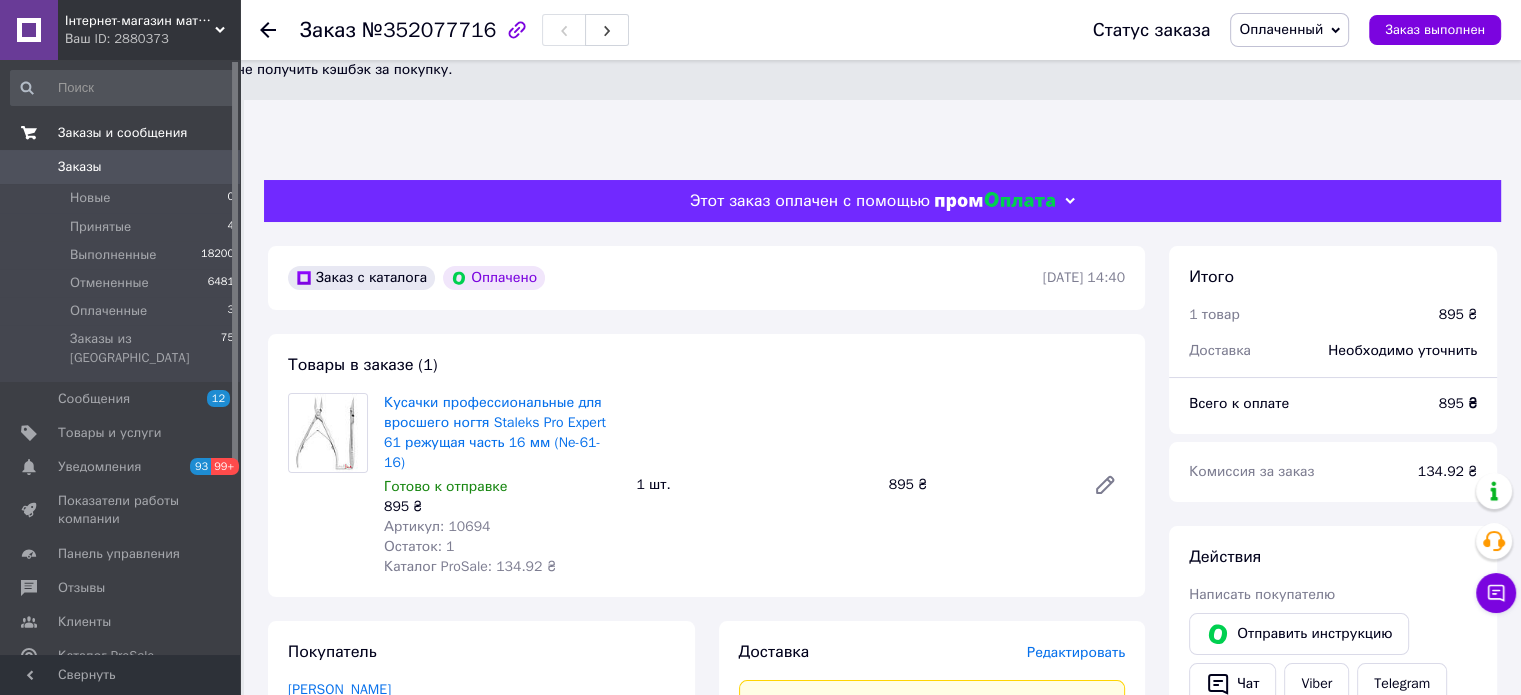 click on "Заказы и сообщения" at bounding box center (122, 133) 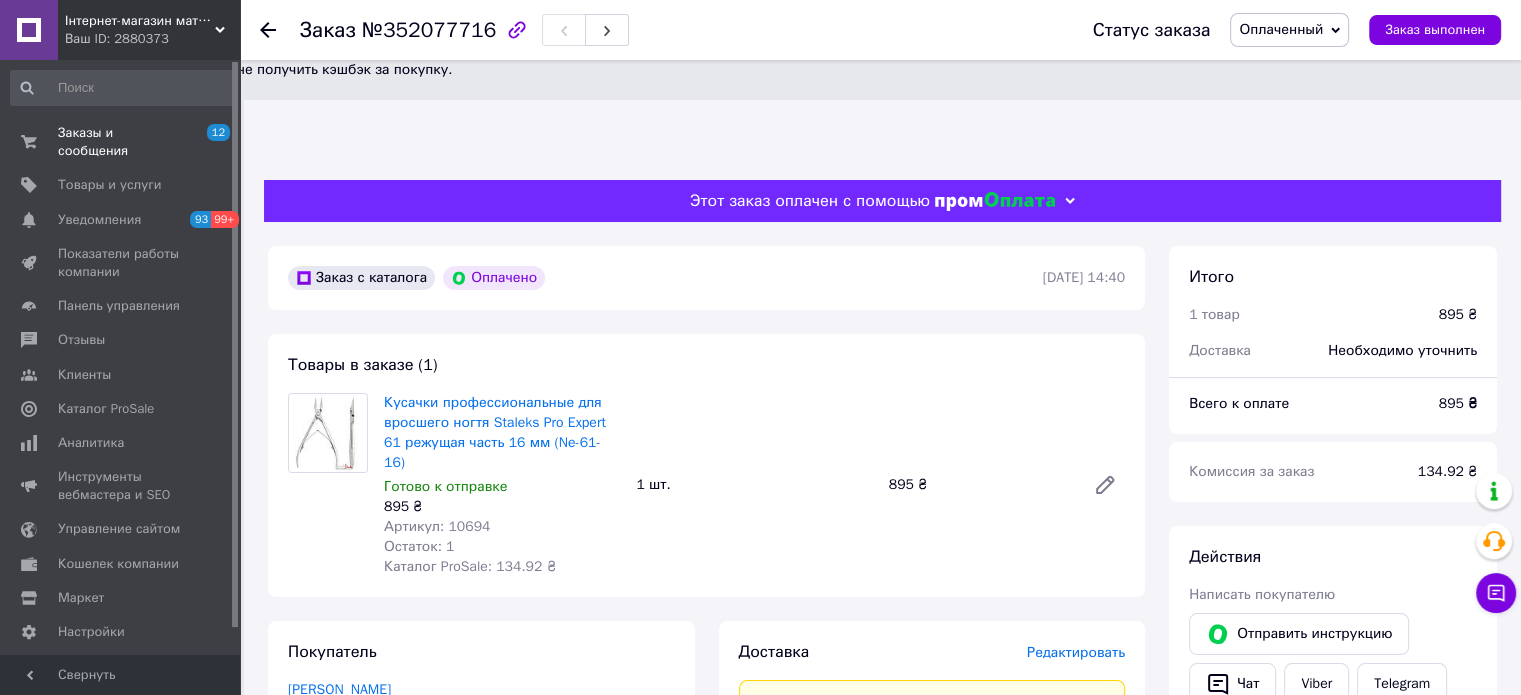 click on "Ваш ID: 2880373" at bounding box center (152, 39) 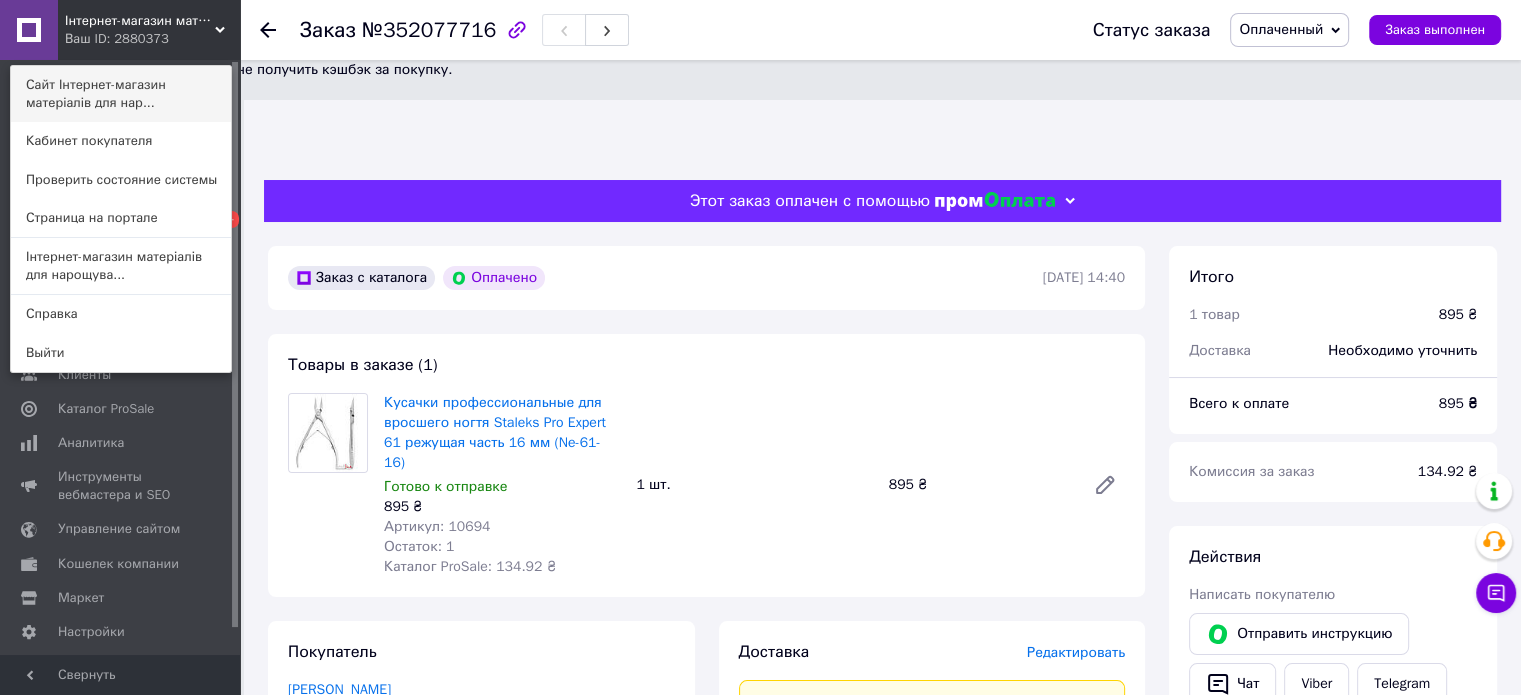 click on "Сайт Інтернет-магазин матеріалів для нар..." at bounding box center [121, 94] 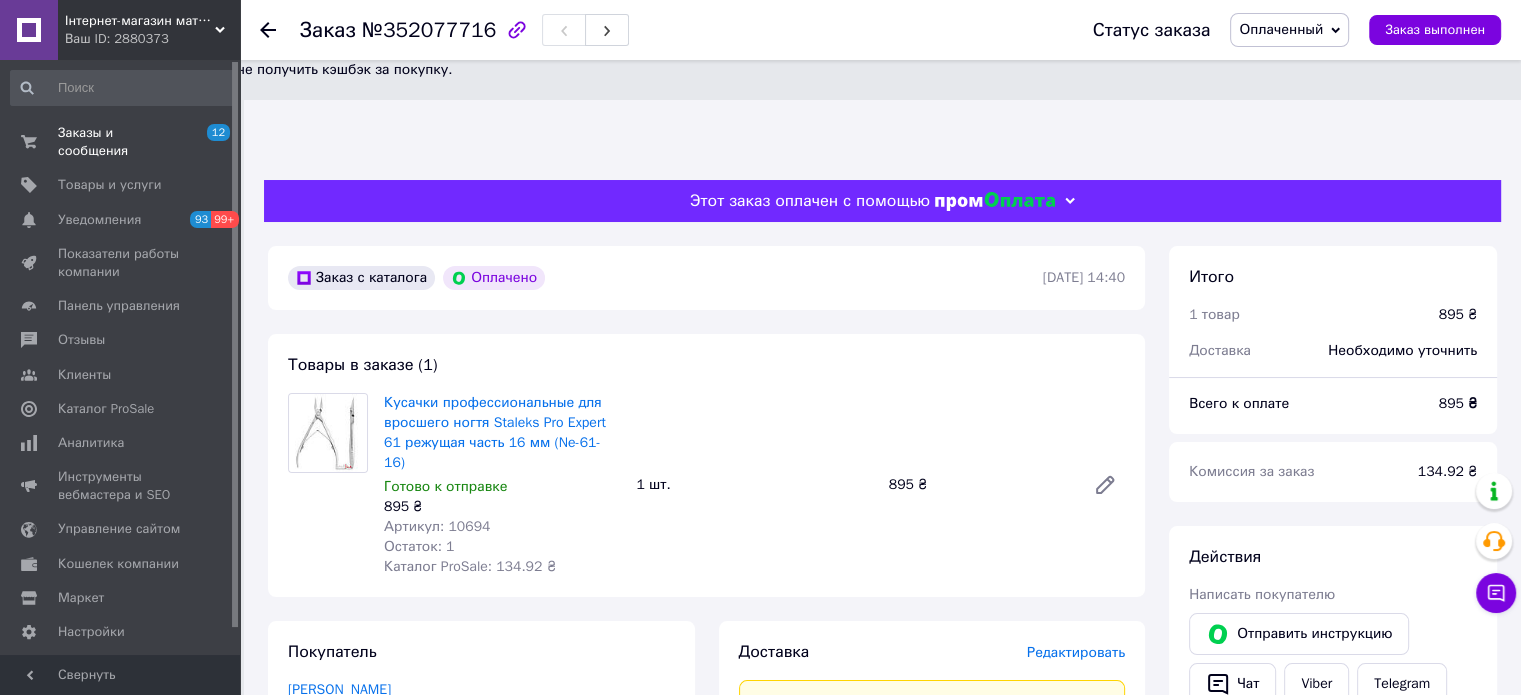 click on "Итого 1 товар 895 ₴ Доставка Необходимо уточнить" at bounding box center (1333, 303) 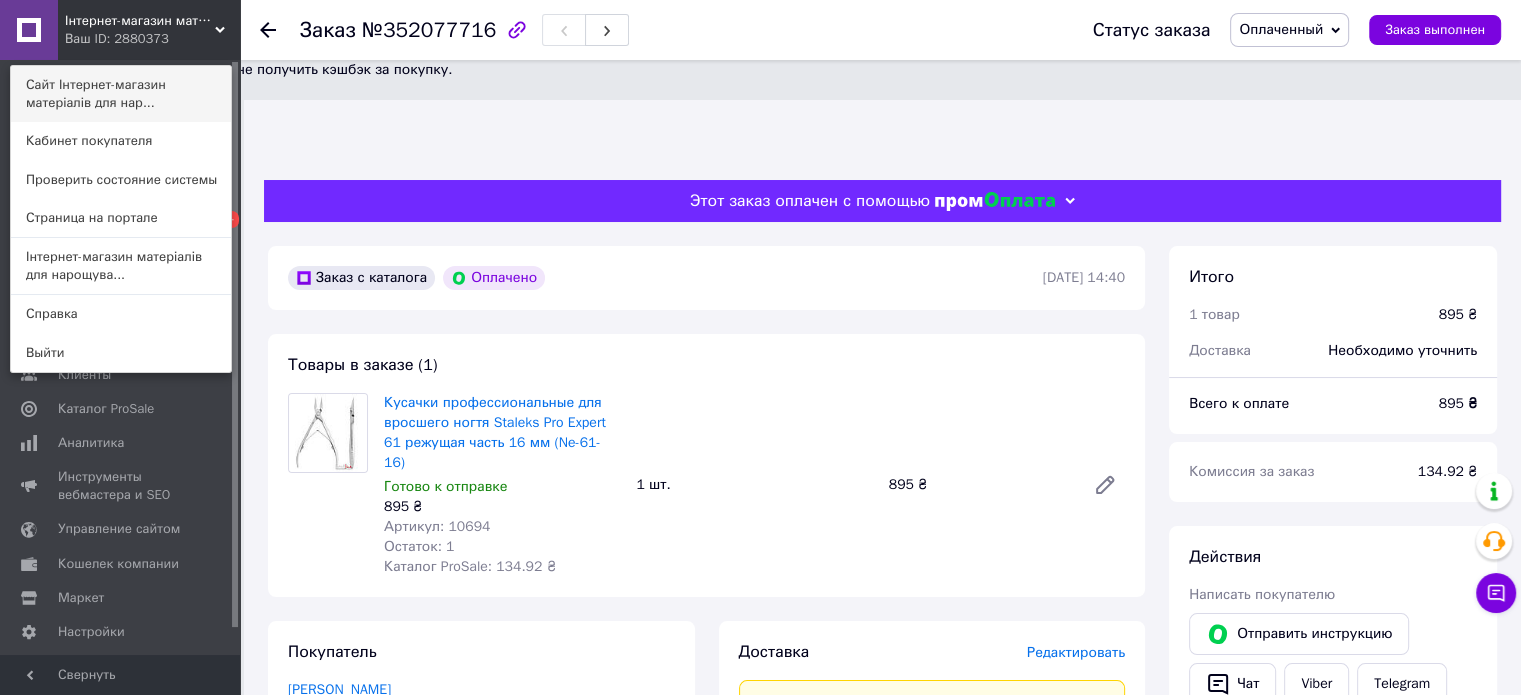 click on "Сайт Інтернет-магазин матеріалів для нар..." at bounding box center (121, 94) 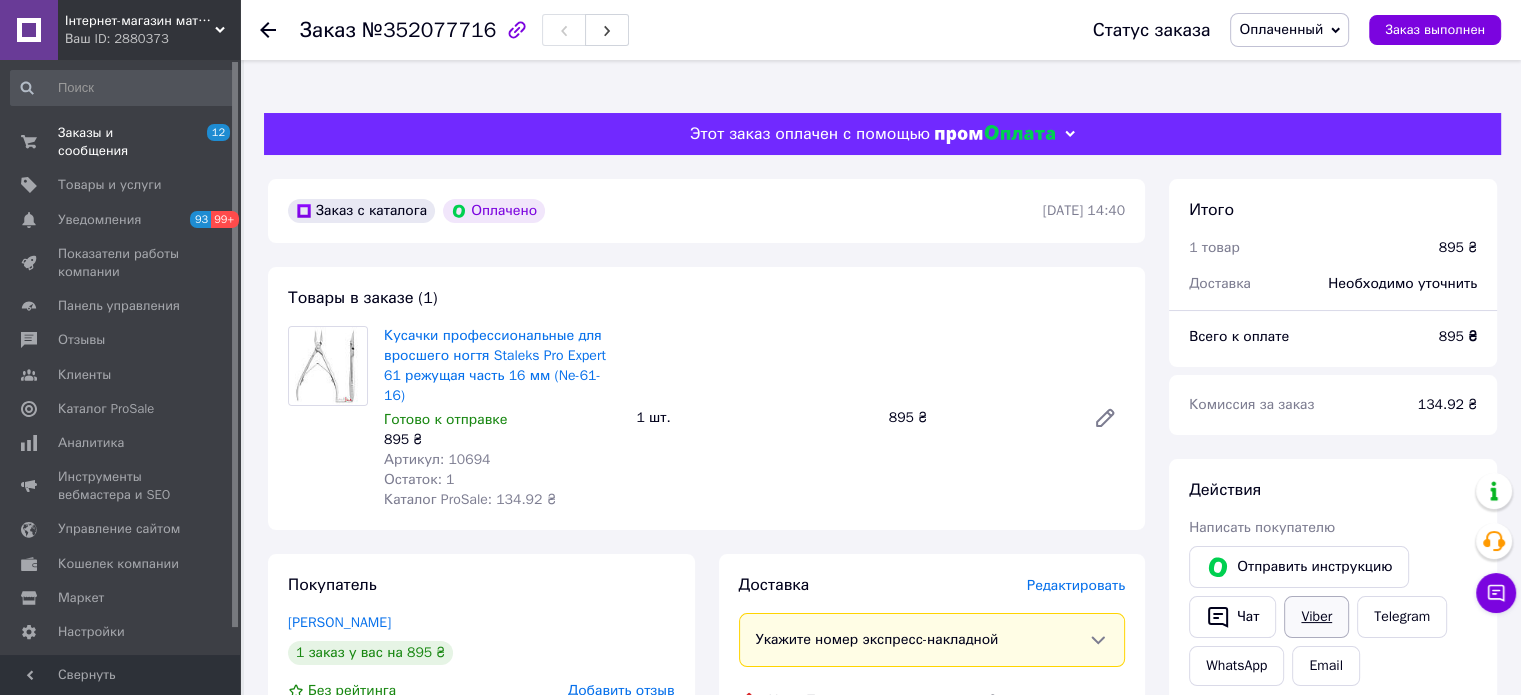 scroll, scrollTop: 100, scrollLeft: 0, axis: vertical 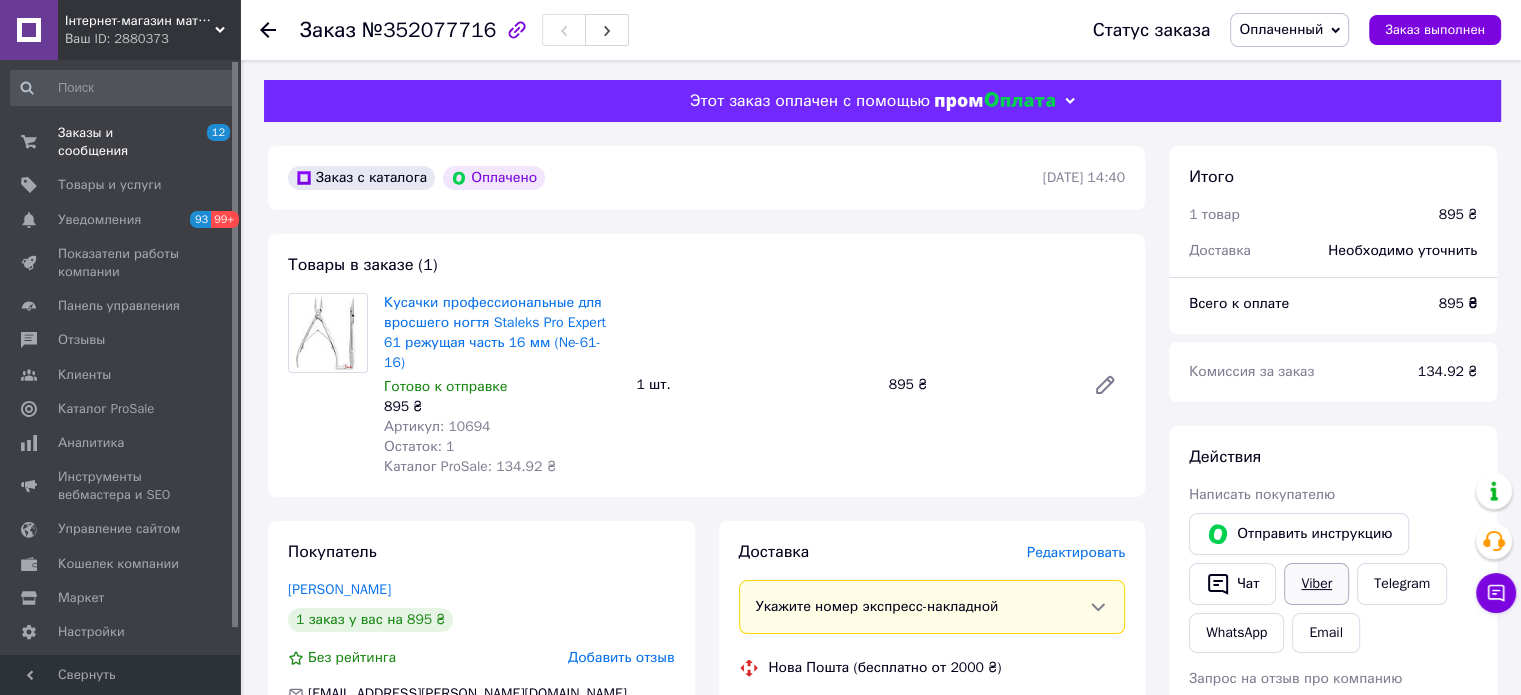 click on "Viber" at bounding box center (1316, 584) 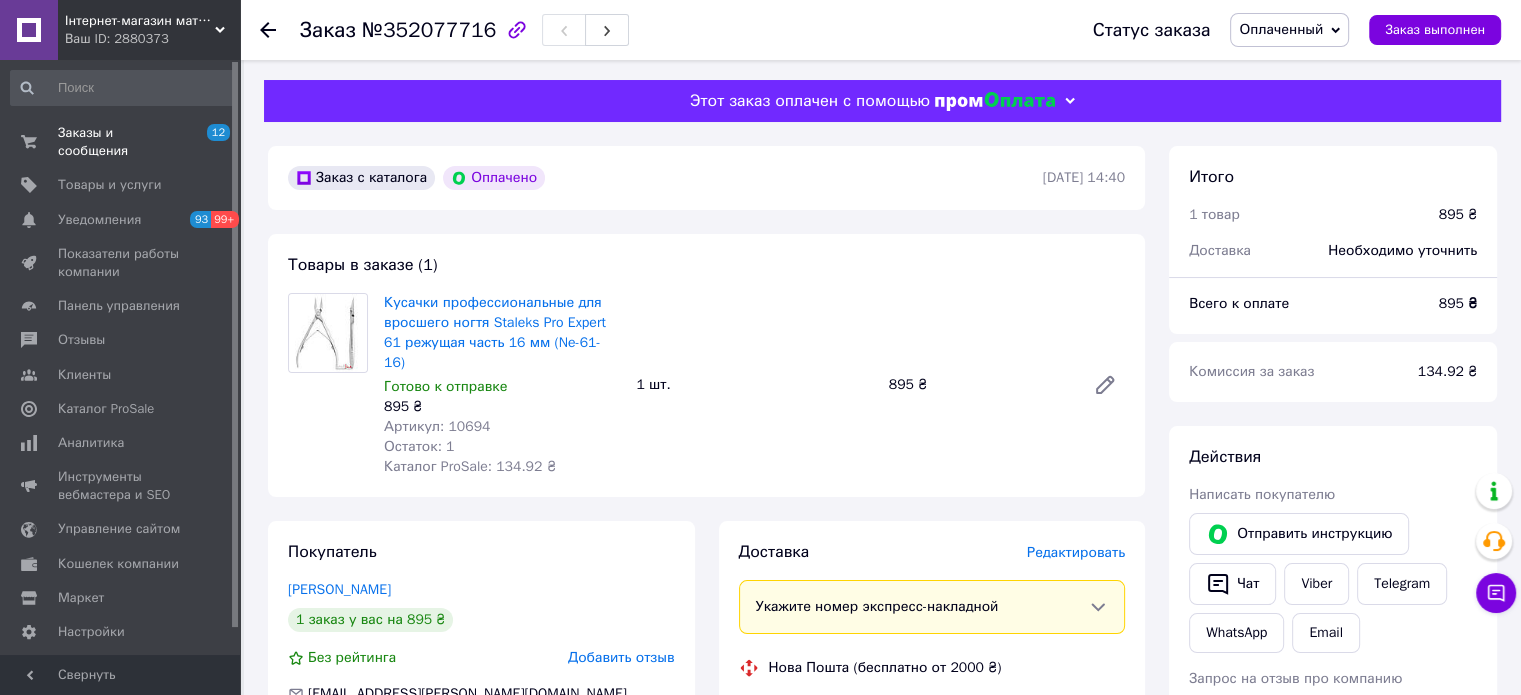click on "Комиссия за заказ 134.92 ₴" at bounding box center [1333, 372] 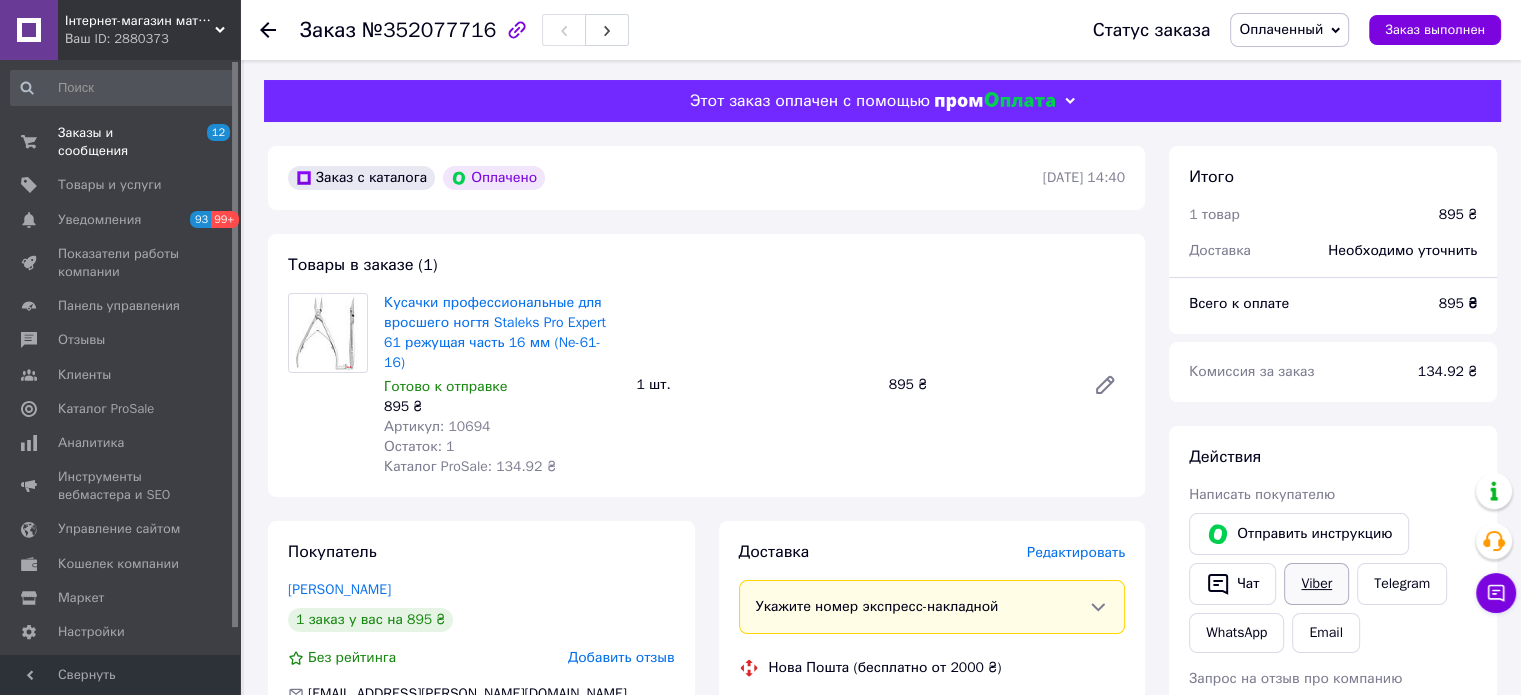click on "Viber" at bounding box center (1316, 584) 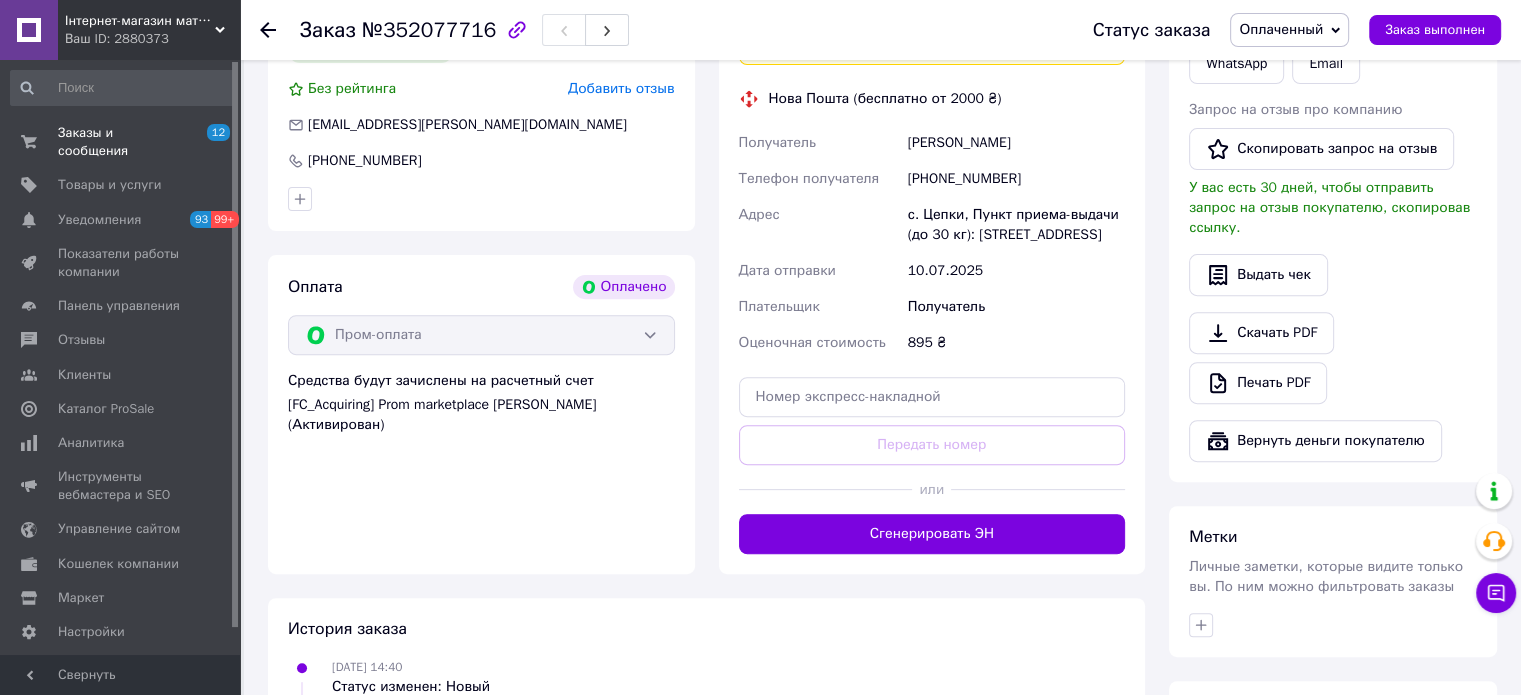 scroll, scrollTop: 700, scrollLeft: 0, axis: vertical 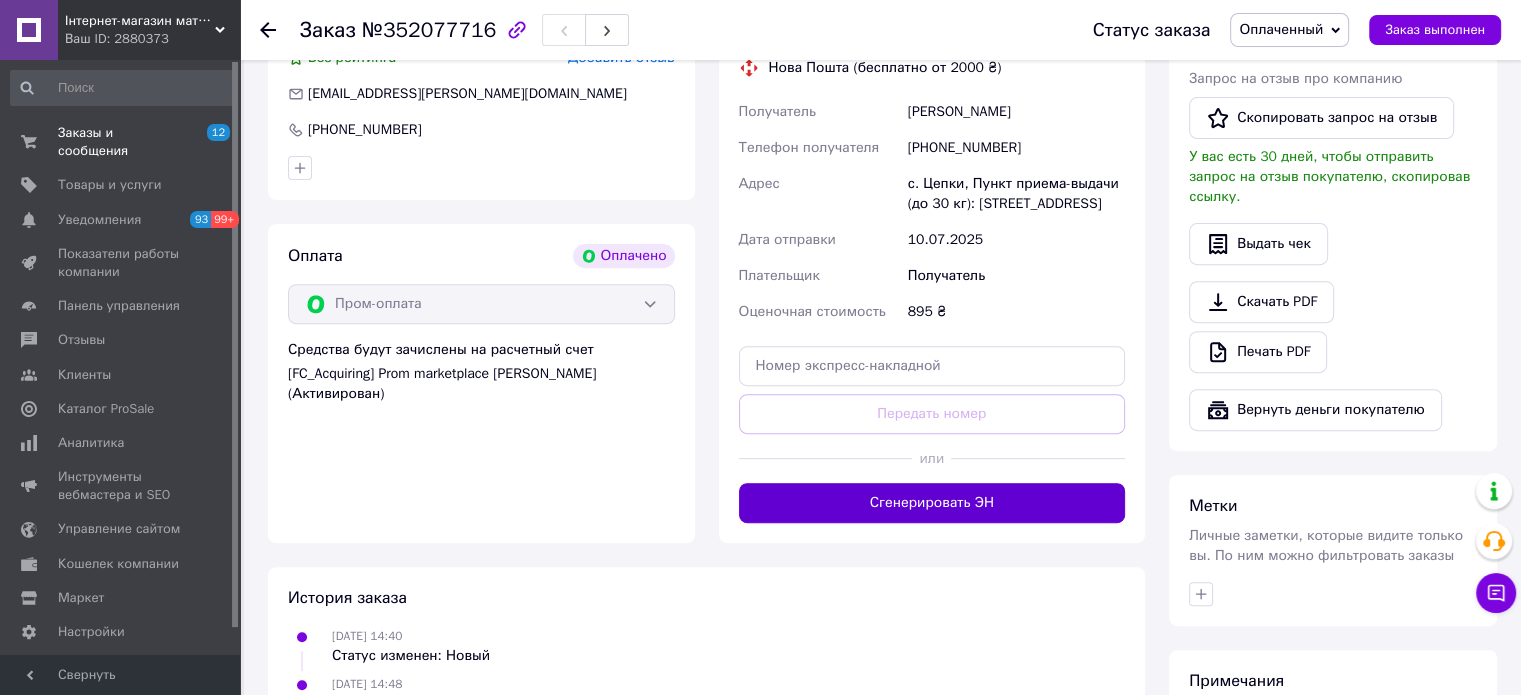 click on "Сгенерировать ЭН" at bounding box center [932, 503] 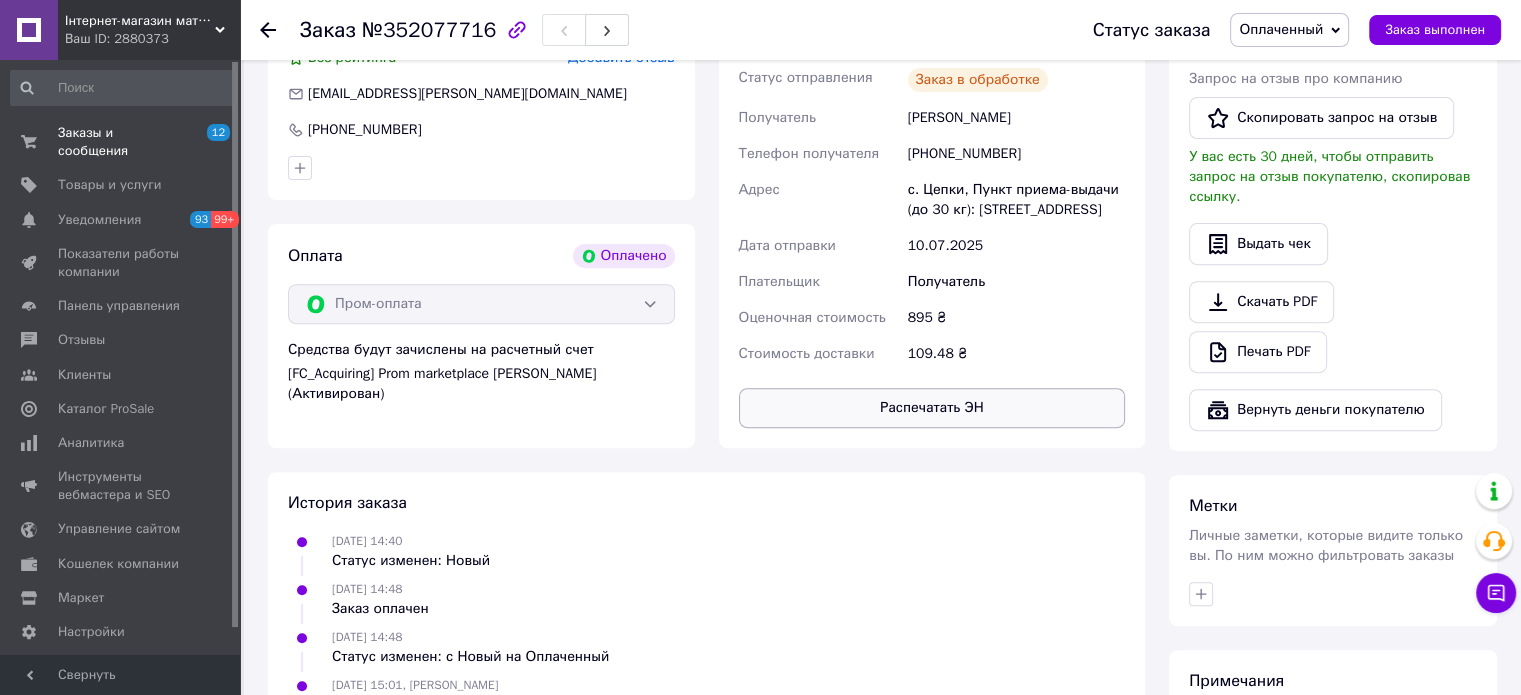 click on "Распечатать ЭН" at bounding box center [932, 408] 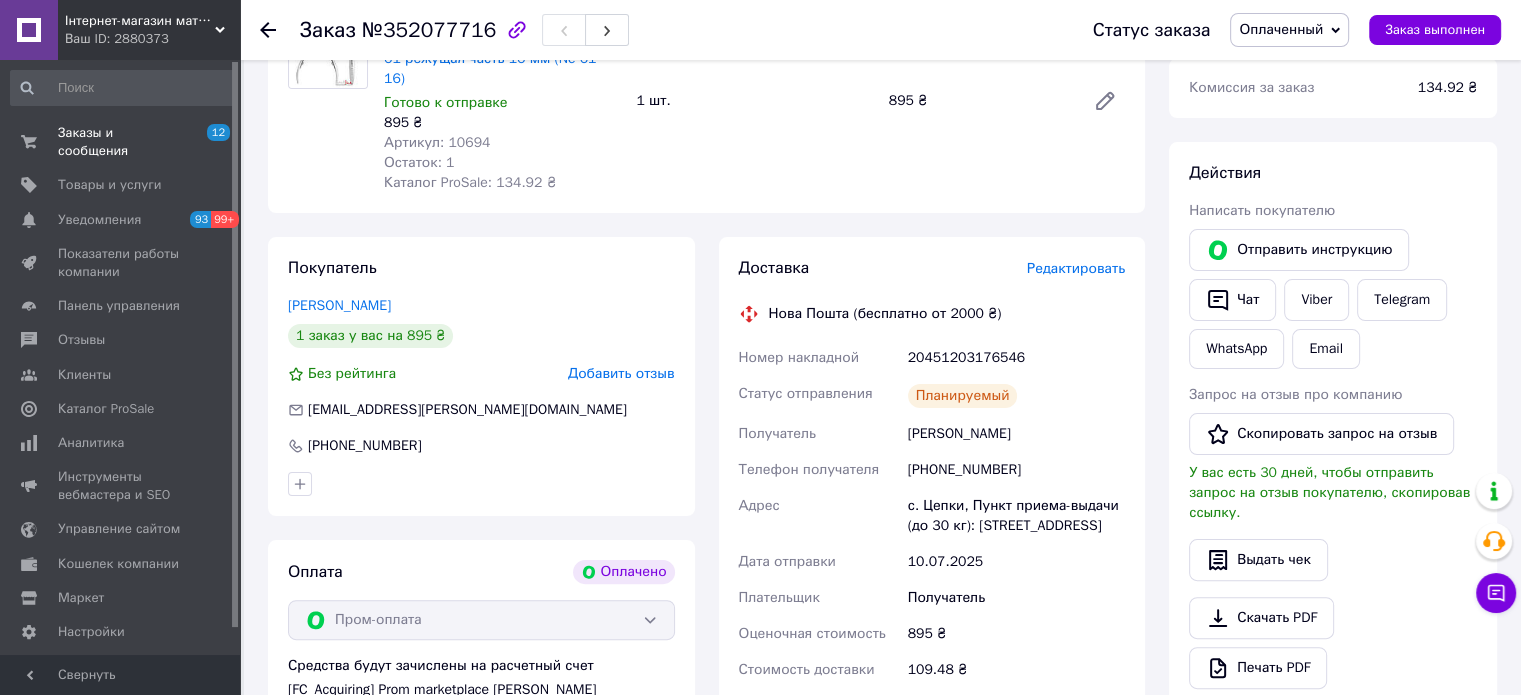 scroll, scrollTop: 300, scrollLeft: 0, axis: vertical 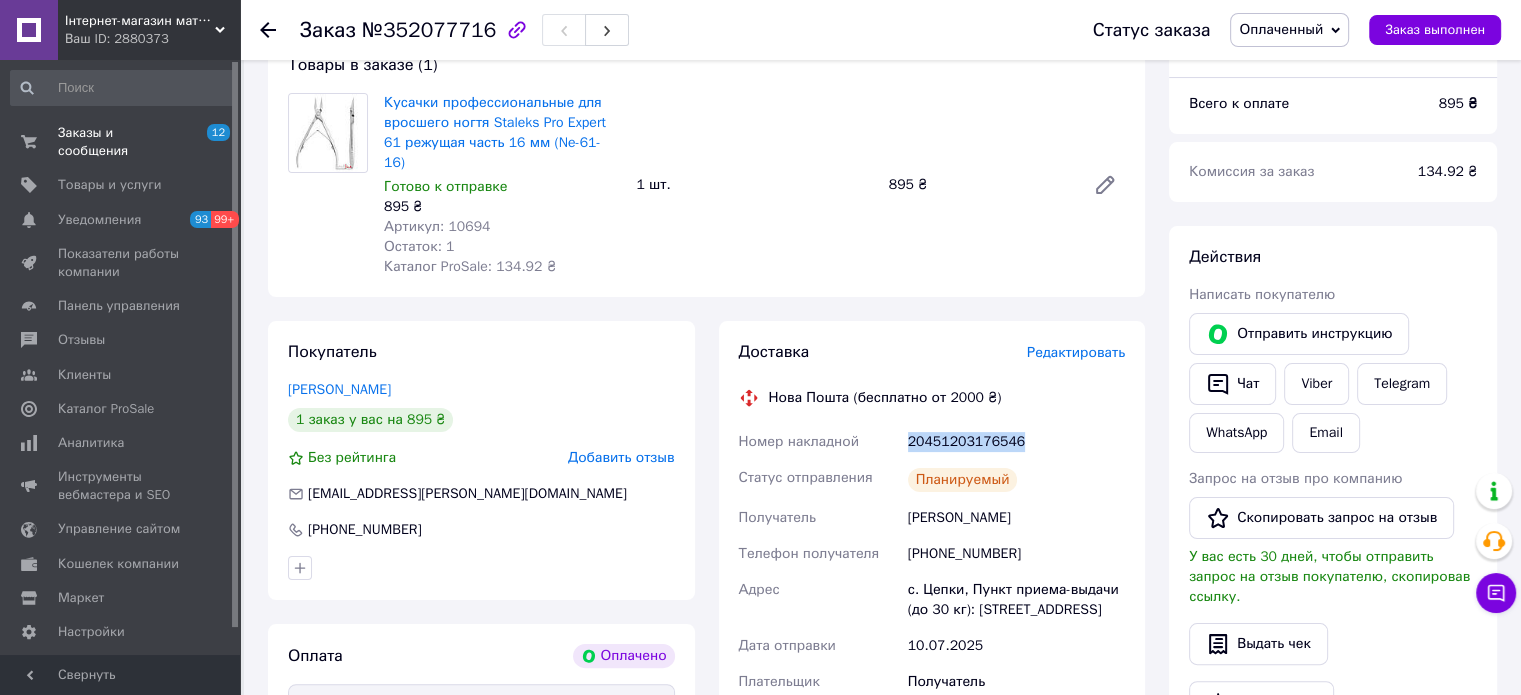 drag, startPoint x: 1029, startPoint y: 324, endPoint x: 905, endPoint y: 329, distance: 124.10077 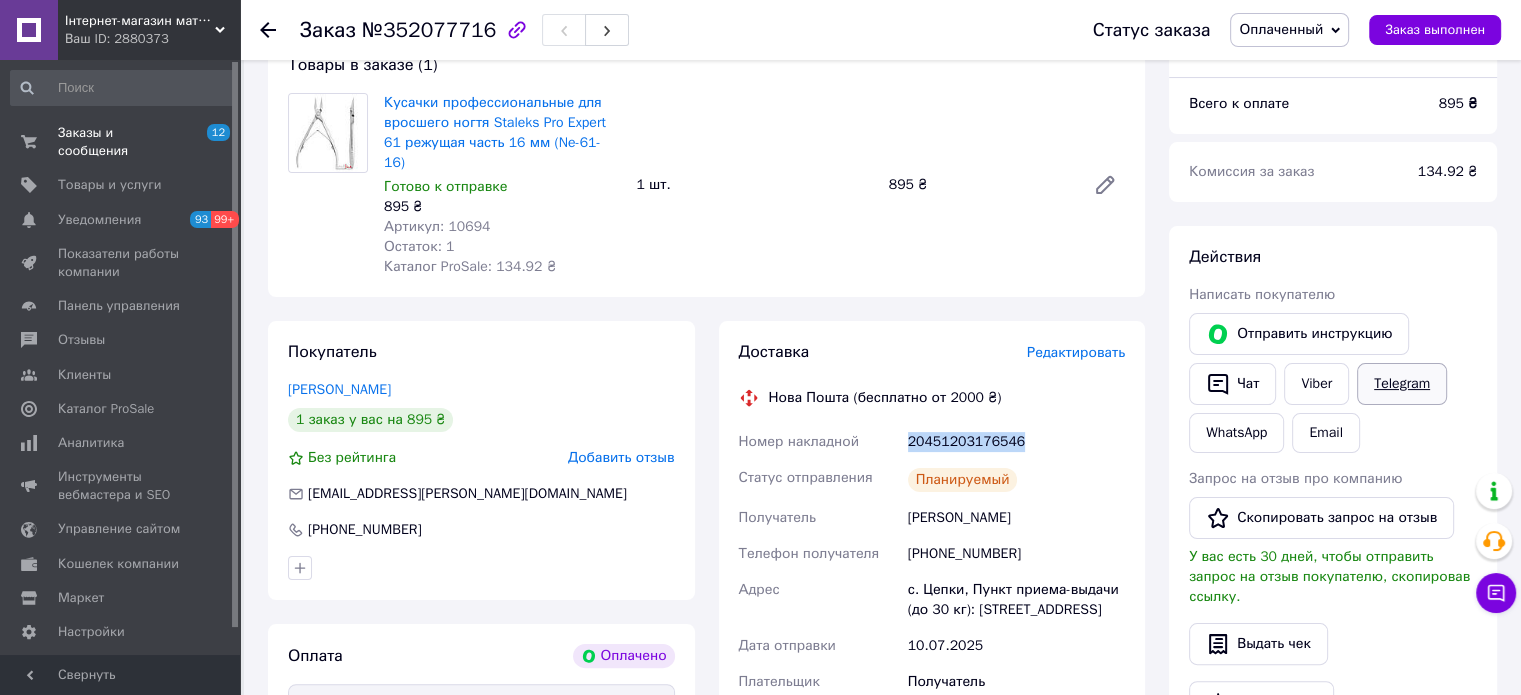 click on "Telegram" at bounding box center [1402, 384] 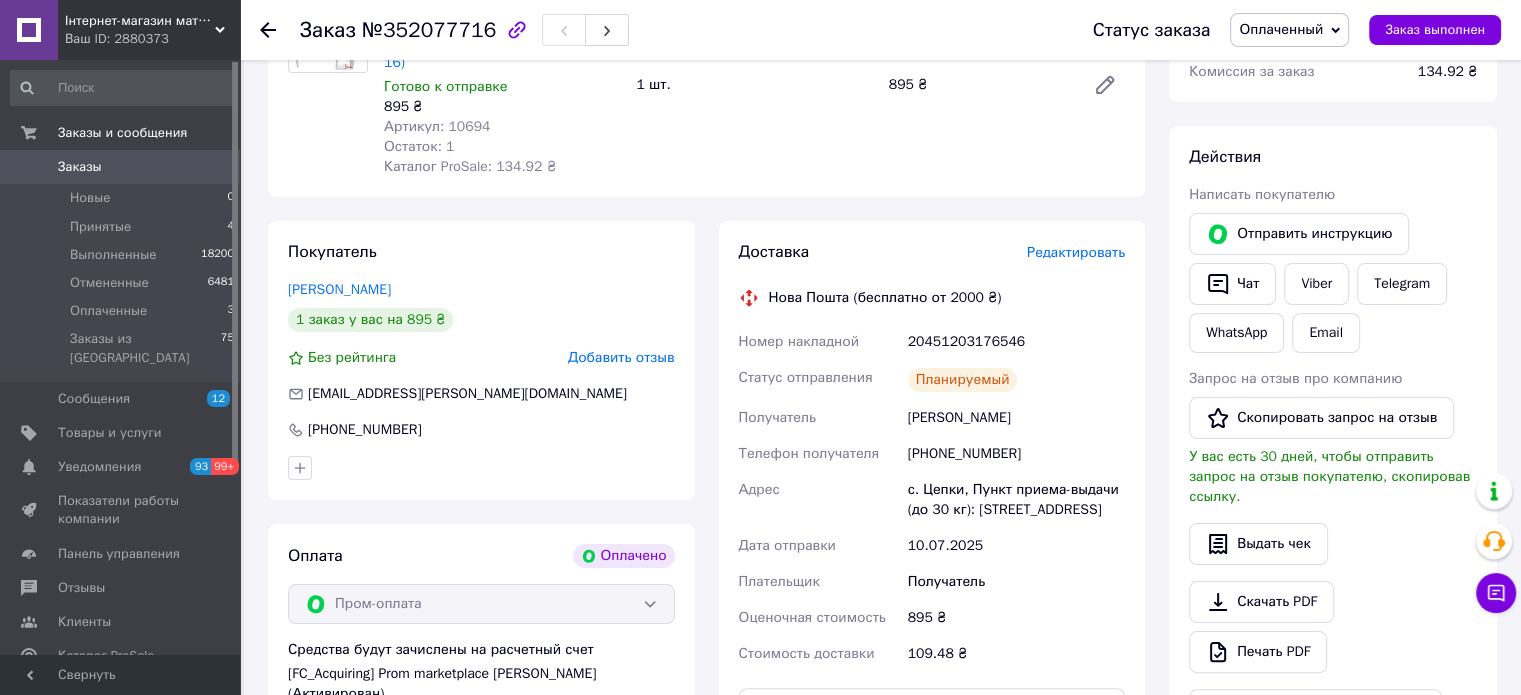 scroll, scrollTop: 300, scrollLeft: 0, axis: vertical 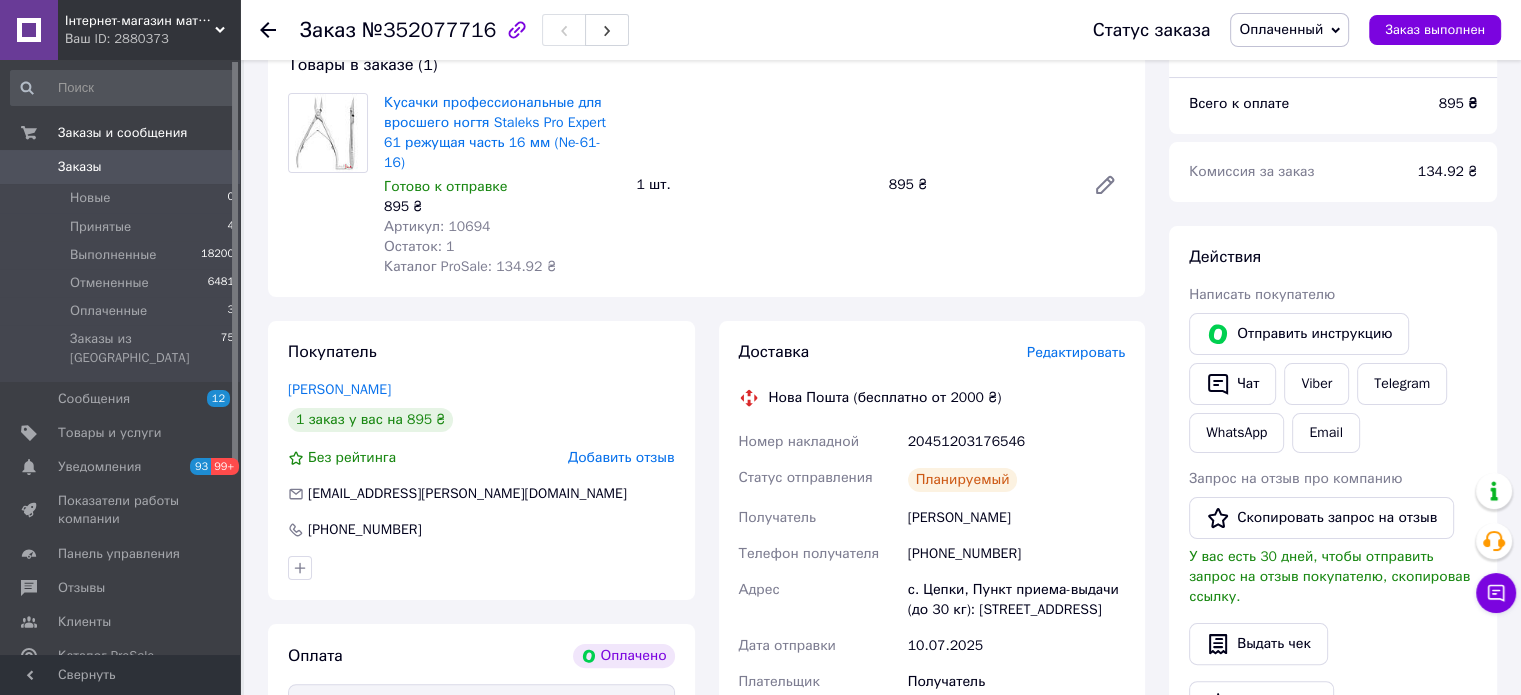 click on "Отправить инструкцию   Чат Viber Telegram WhatsApp Email" at bounding box center [1333, 383] 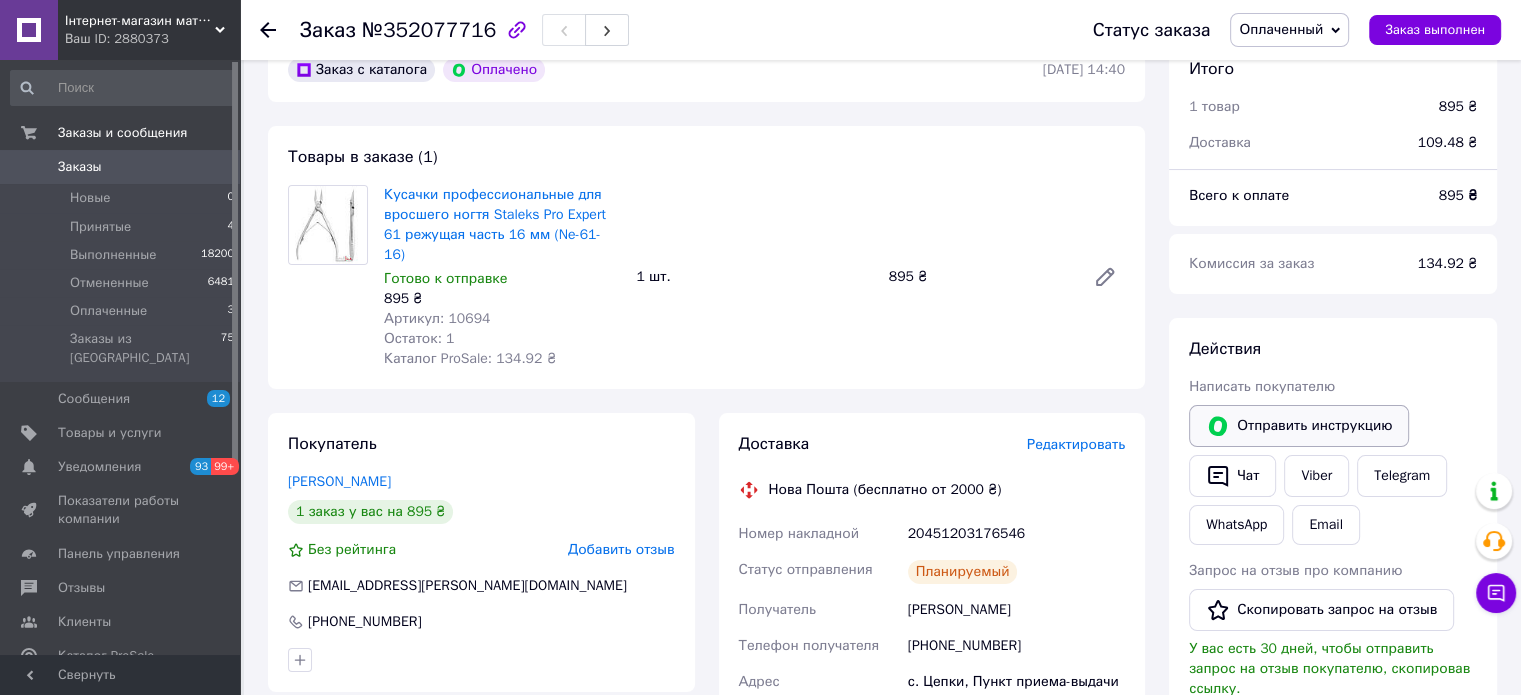 scroll, scrollTop: 100, scrollLeft: 0, axis: vertical 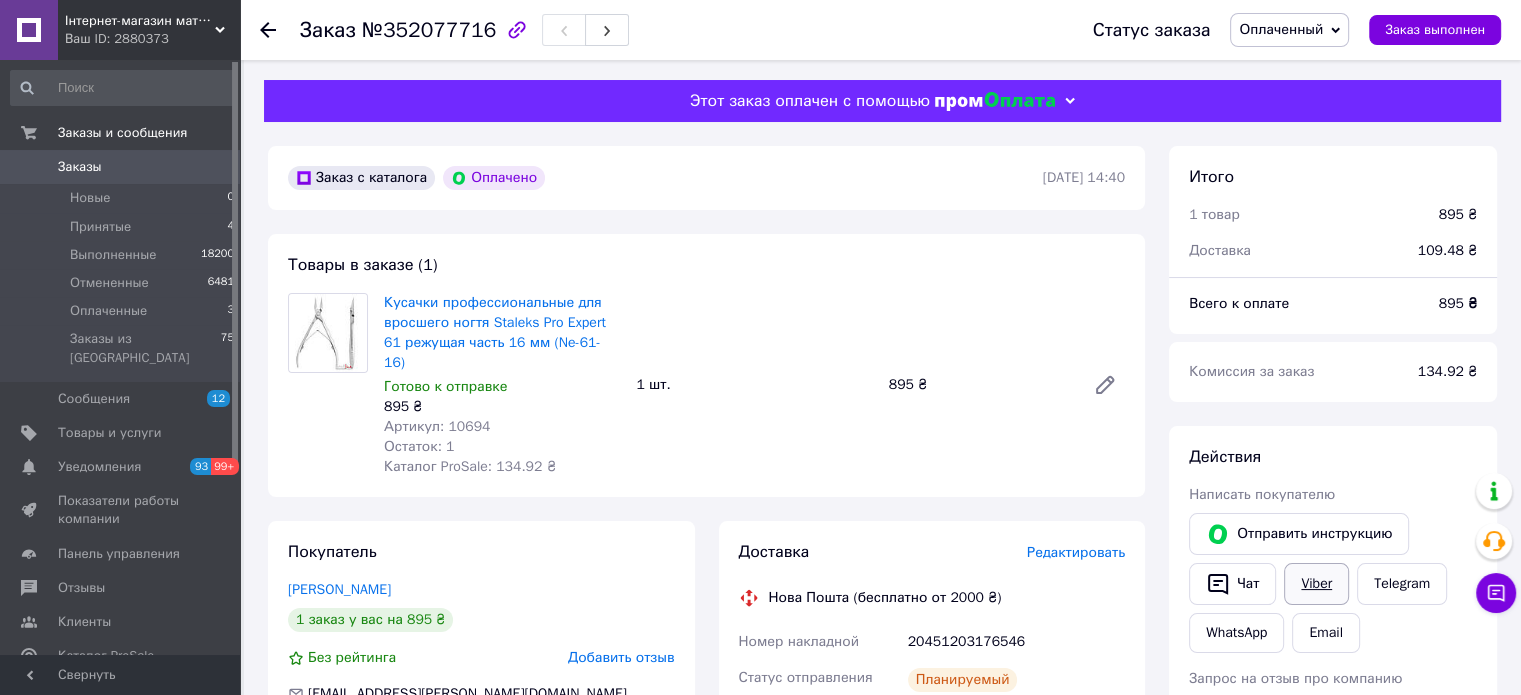 click on "Viber" at bounding box center (1316, 584) 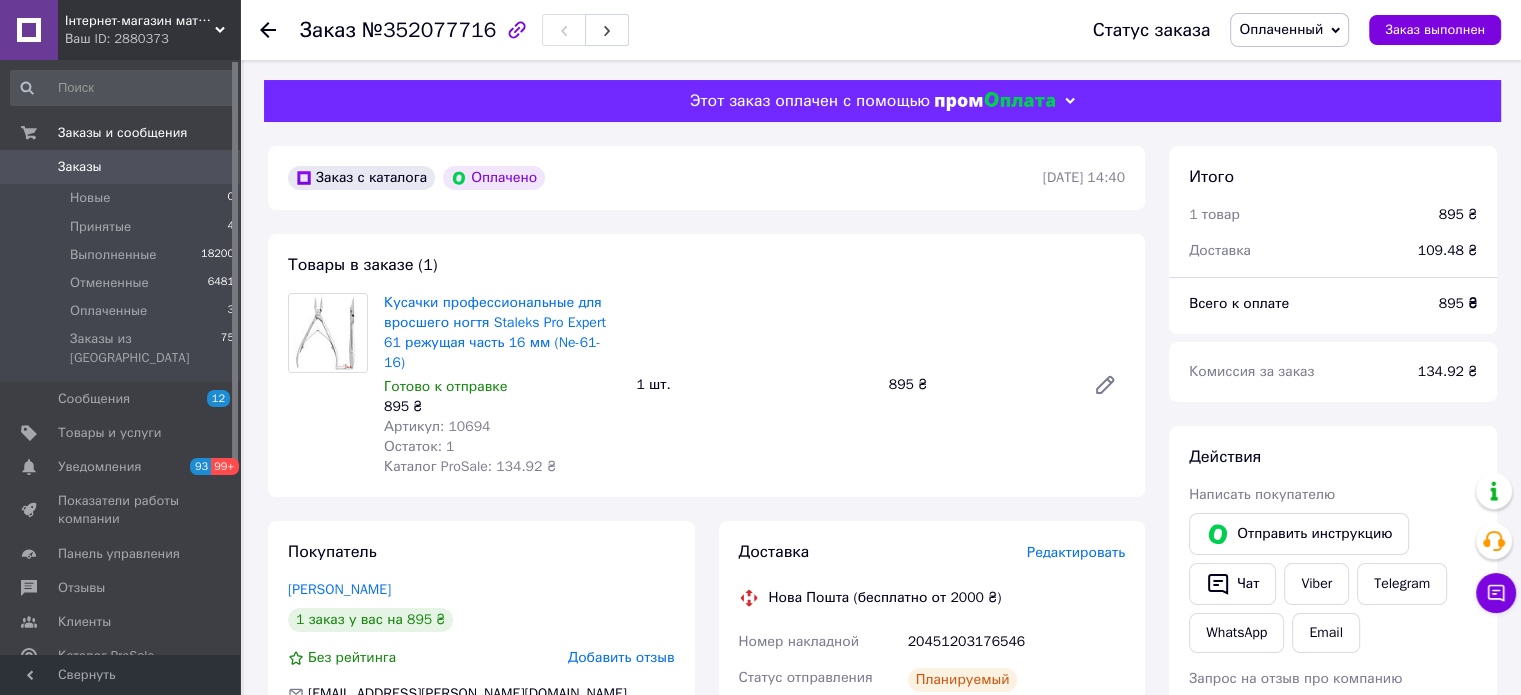 click on "Итого 1 товар 895 ₴ Доставка 109.48 ₴ Всего к оплате 895 ₴ Комиссия за заказ 134.92 ₴ Действия Написать покупателю   Отправить инструкцию   Чат Viber Telegram WhatsApp Email Запрос на отзыв про компанию   Скопировать запрос на отзыв У вас есть 30 дней, чтобы отправить запрос на отзыв покупателю, скопировав ссылку.   Выдать чек   Скачать PDF   Печать PDF   Вернуть деньги покупателю Метки Личные заметки, которые видите только вы. По ним можно фильтровать заказы Примечания Осталось 300 символов Очистить Сохранить" at bounding box center (1333, 830) 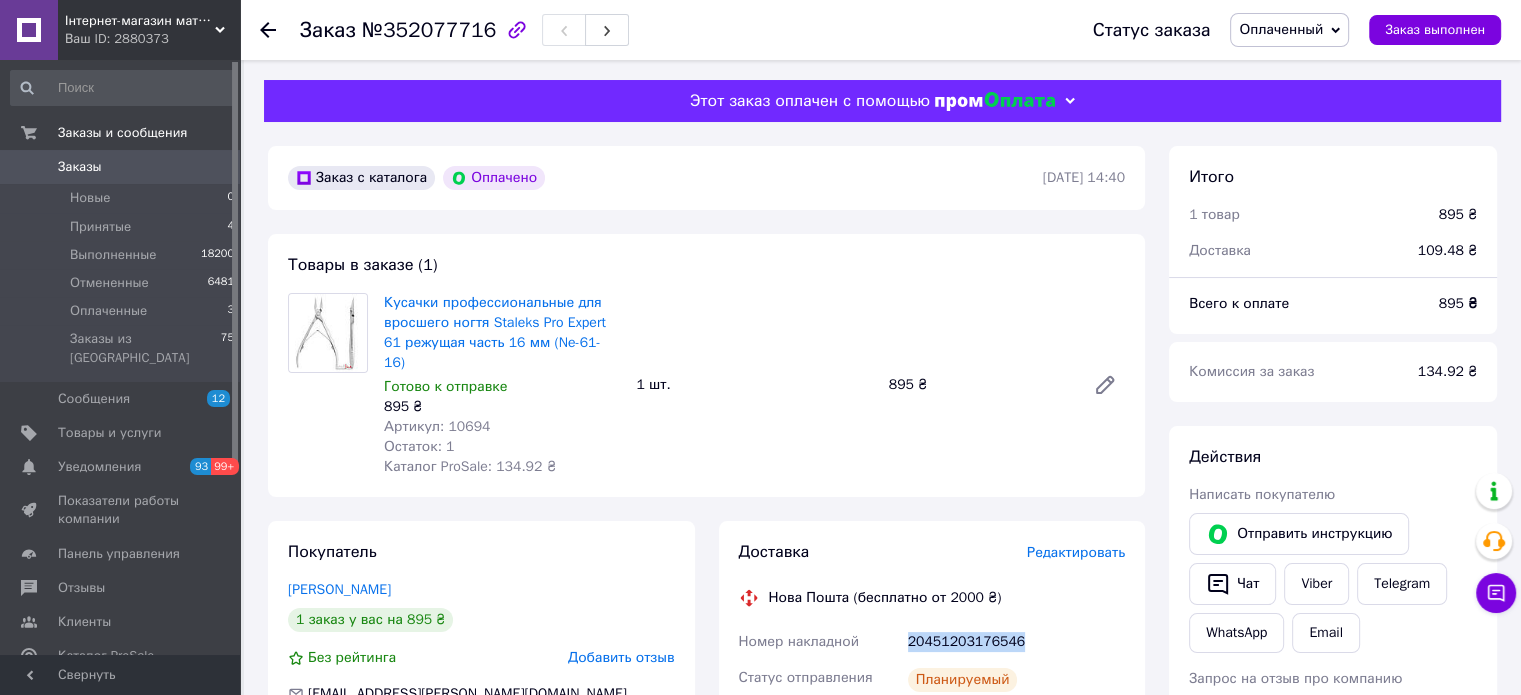 drag, startPoint x: 1040, startPoint y: 526, endPoint x: 908, endPoint y: 527, distance: 132.00378 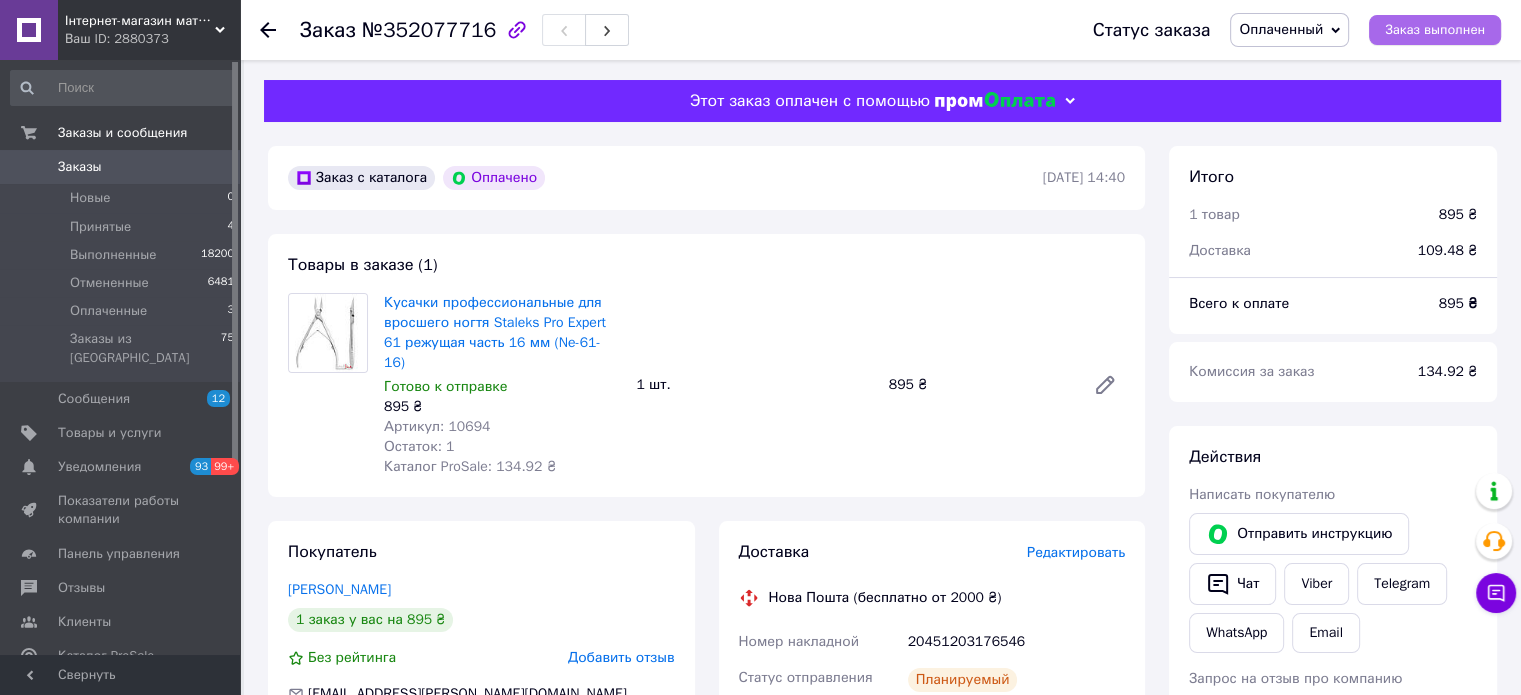 click on "Заказ выполнен" at bounding box center (1435, 30) 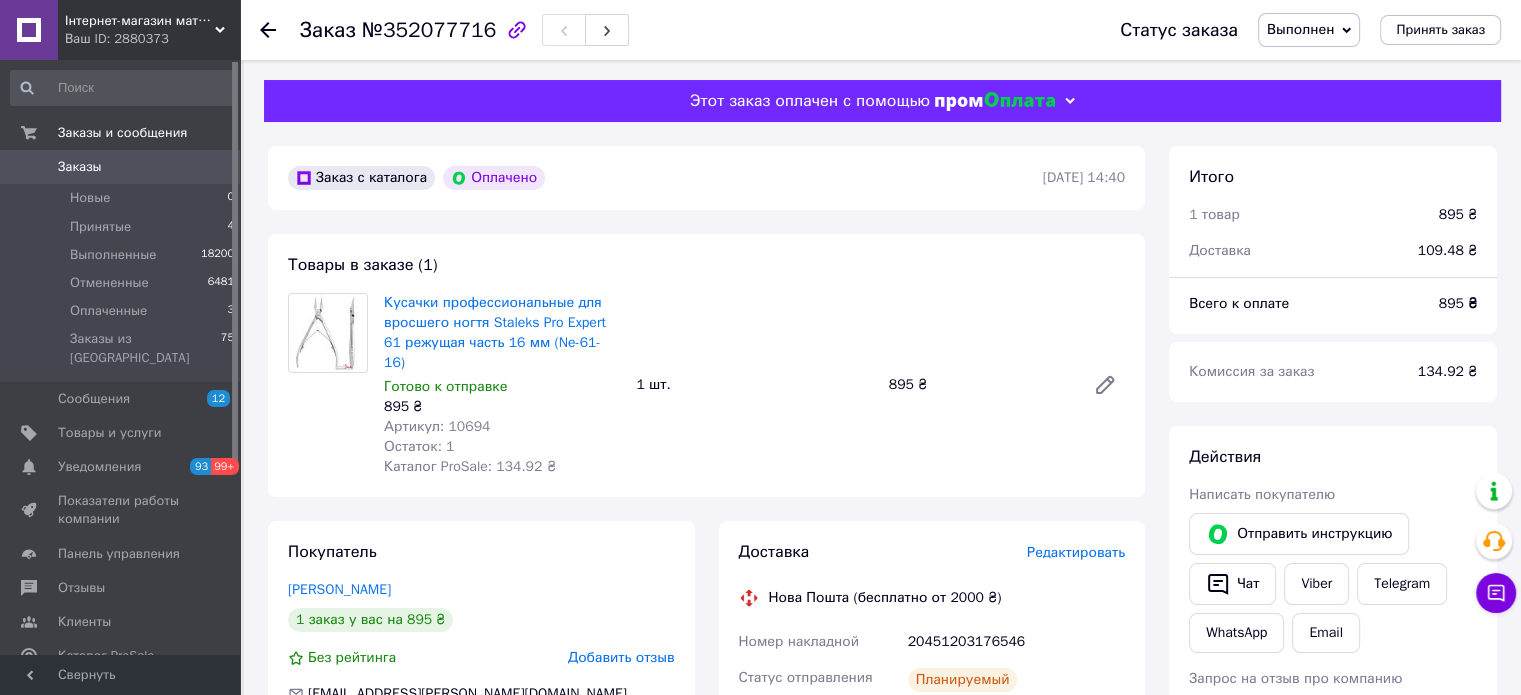 drag, startPoint x: 1024, startPoint y: 632, endPoint x: 890, endPoint y: 631, distance: 134.00374 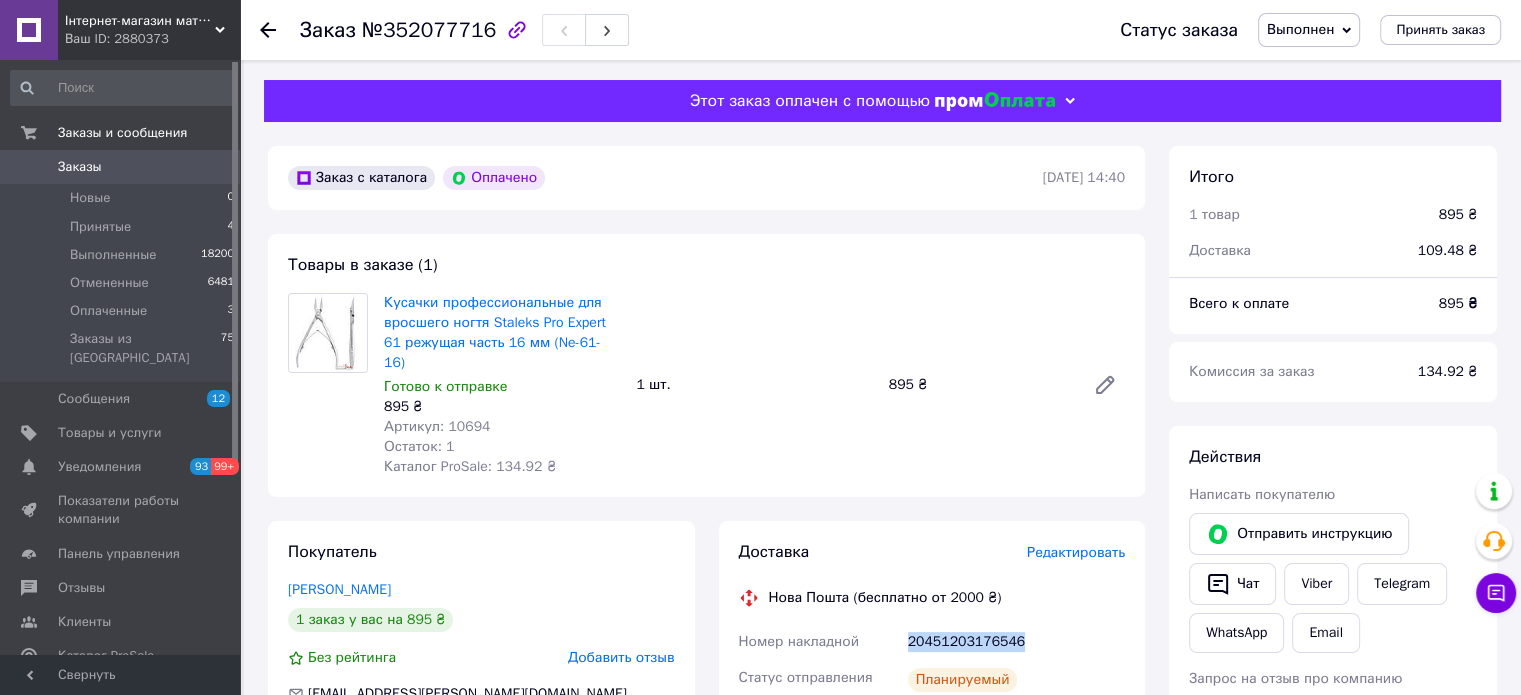 drag, startPoint x: 1024, startPoint y: 510, endPoint x: 909, endPoint y: 525, distance: 115.97414 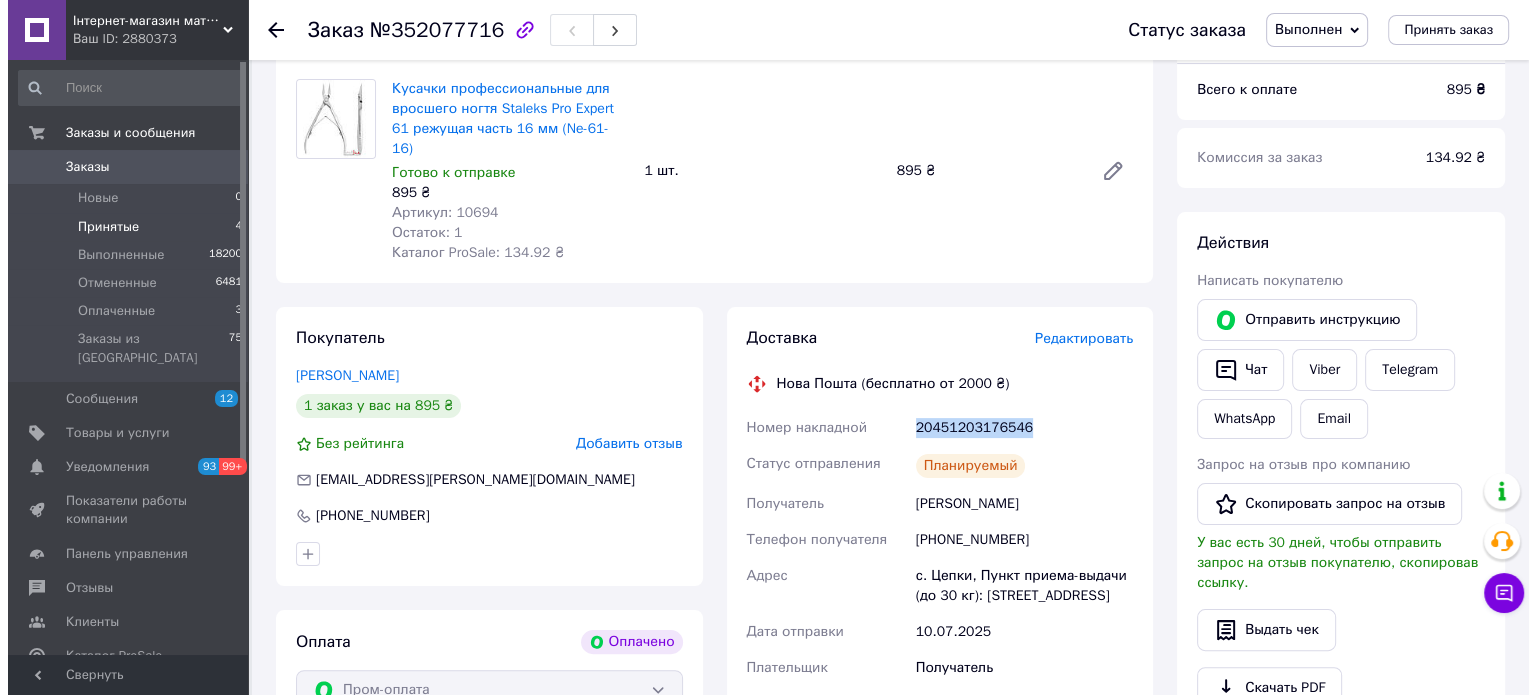 scroll, scrollTop: 0, scrollLeft: 0, axis: both 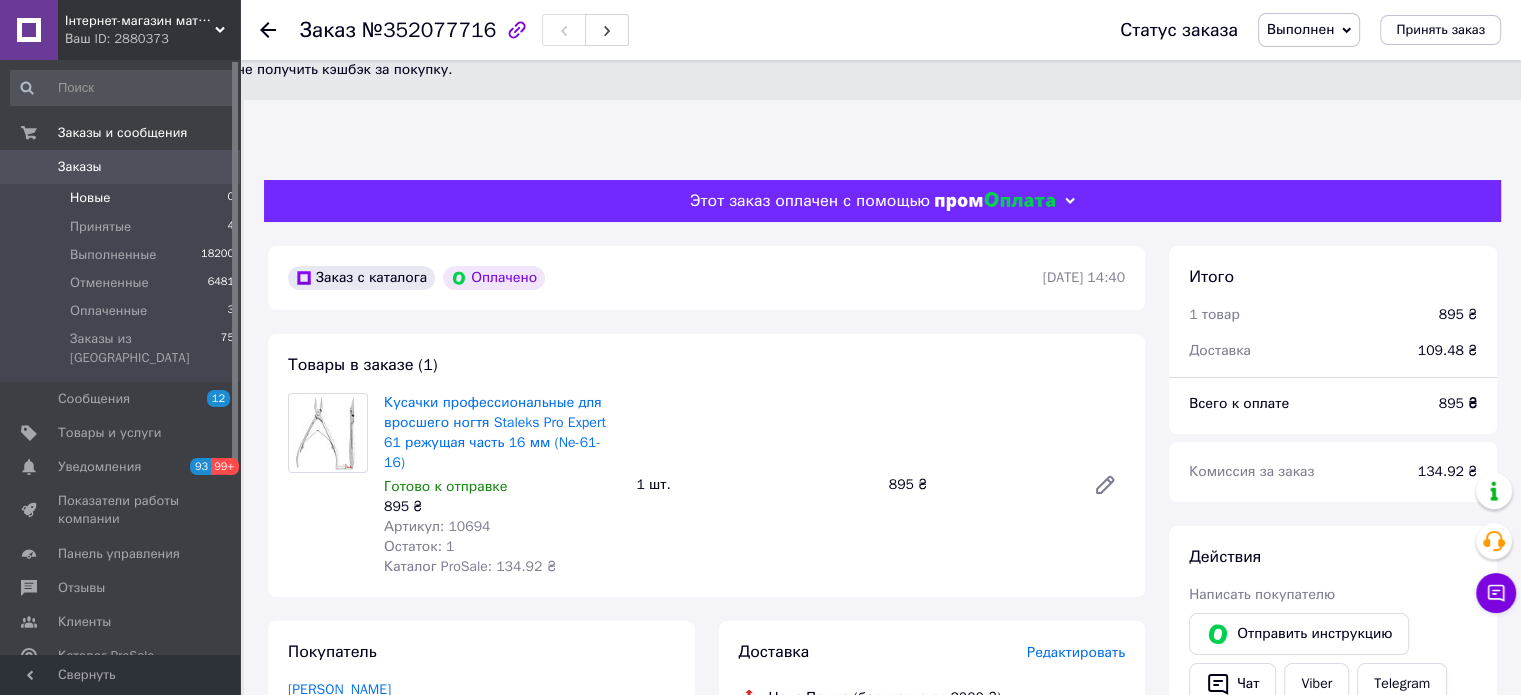 click on "Новые 0" at bounding box center (123, 198) 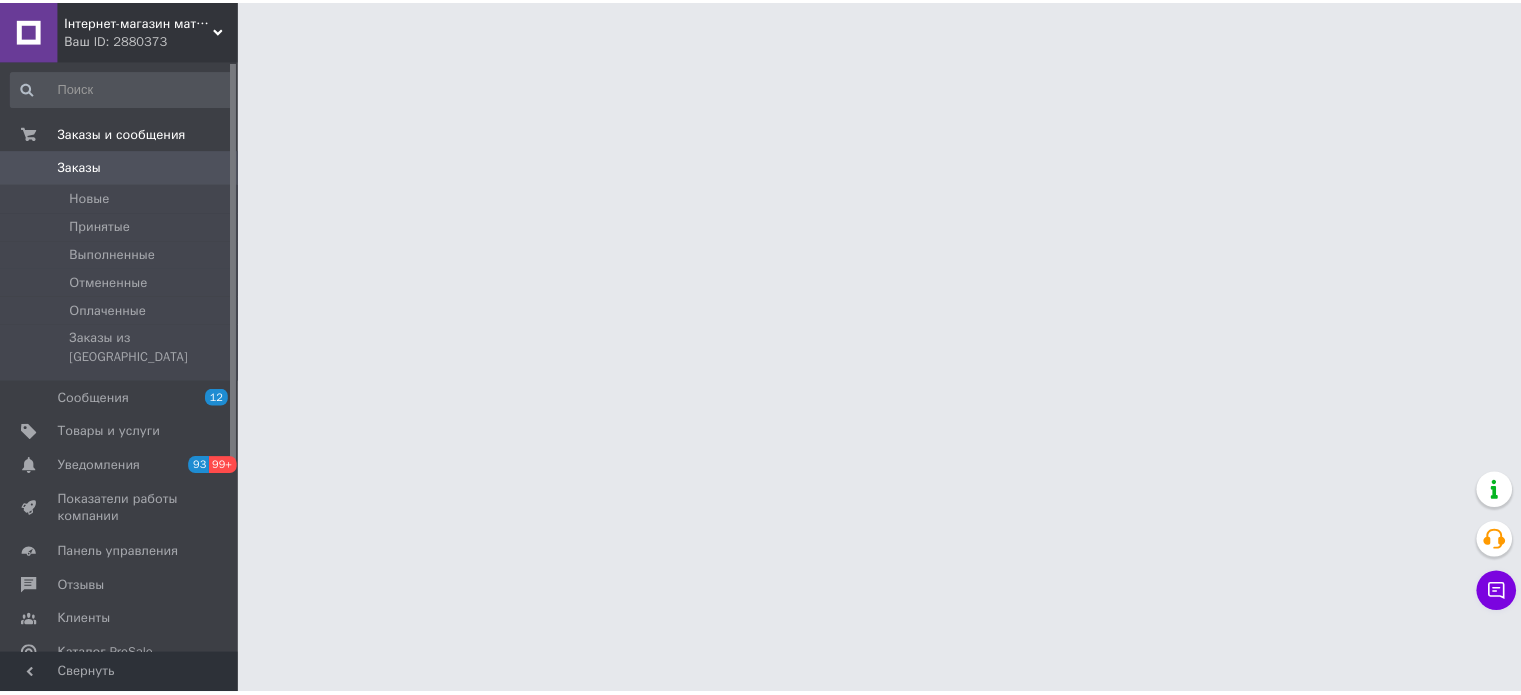 scroll, scrollTop: 0, scrollLeft: 0, axis: both 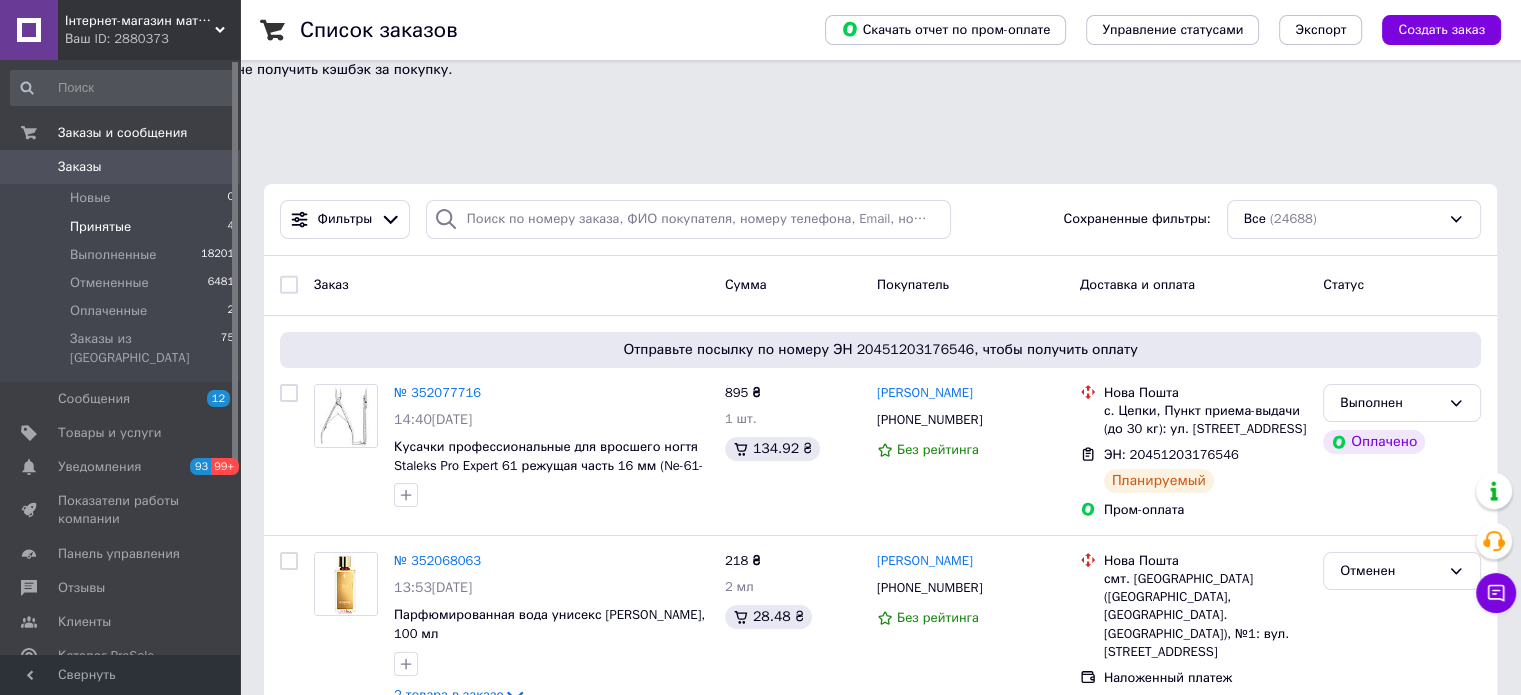 click on "Принятые" at bounding box center [100, 227] 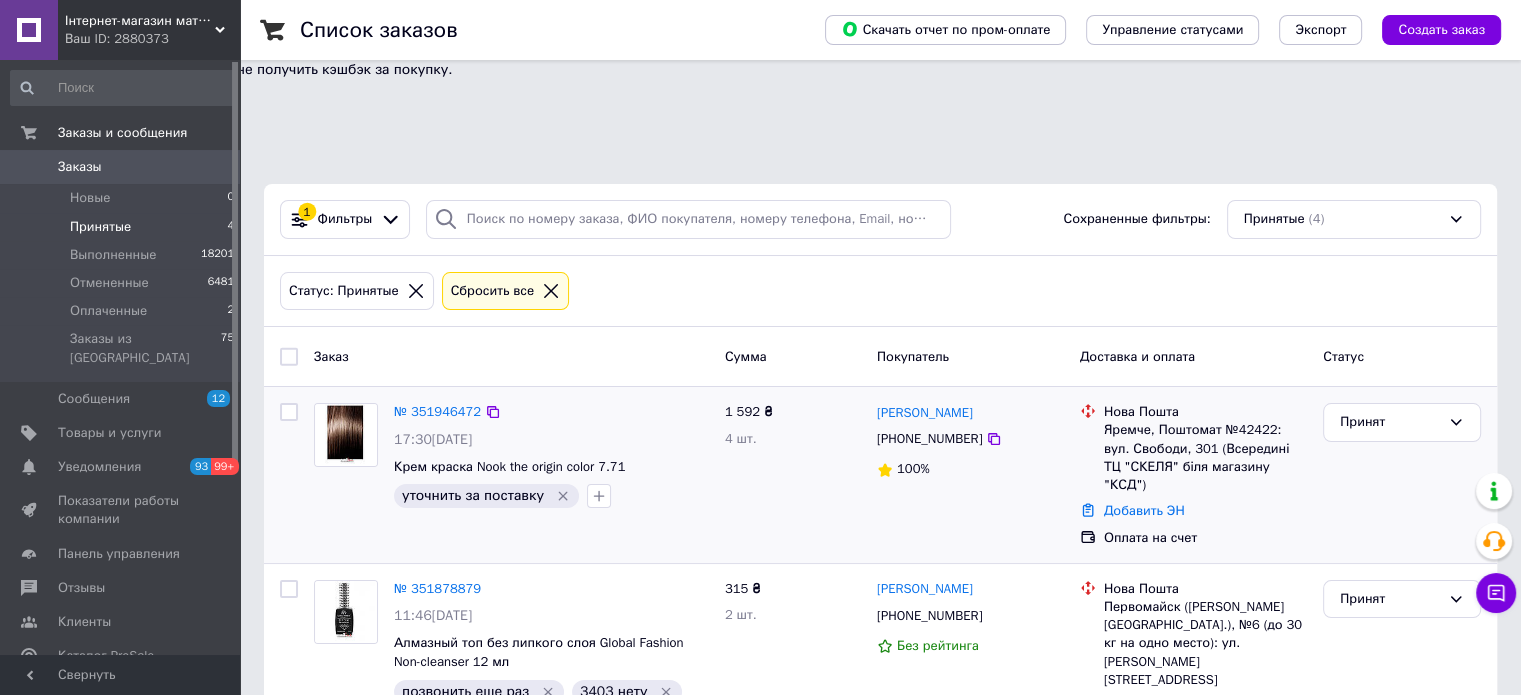 click 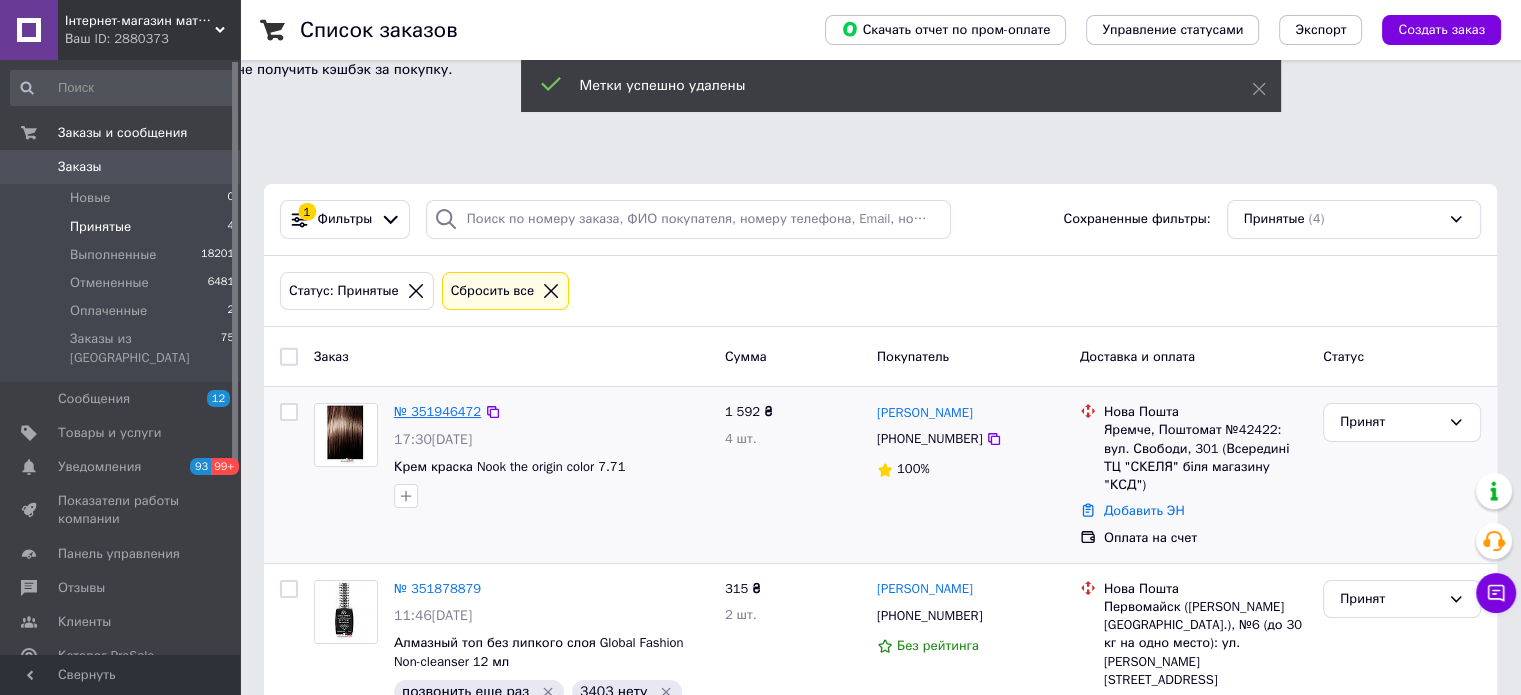 click on "№ 351946472" at bounding box center [437, 411] 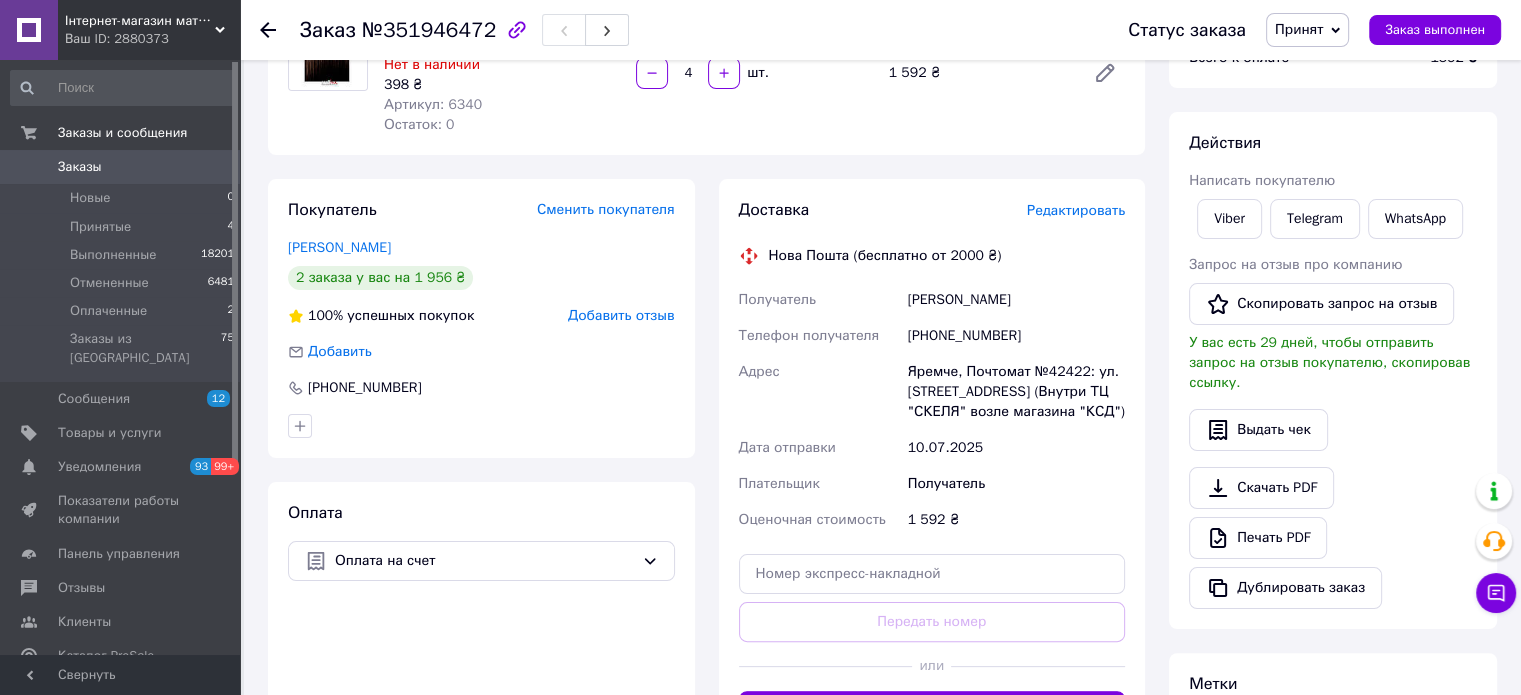 scroll, scrollTop: 500, scrollLeft: 0, axis: vertical 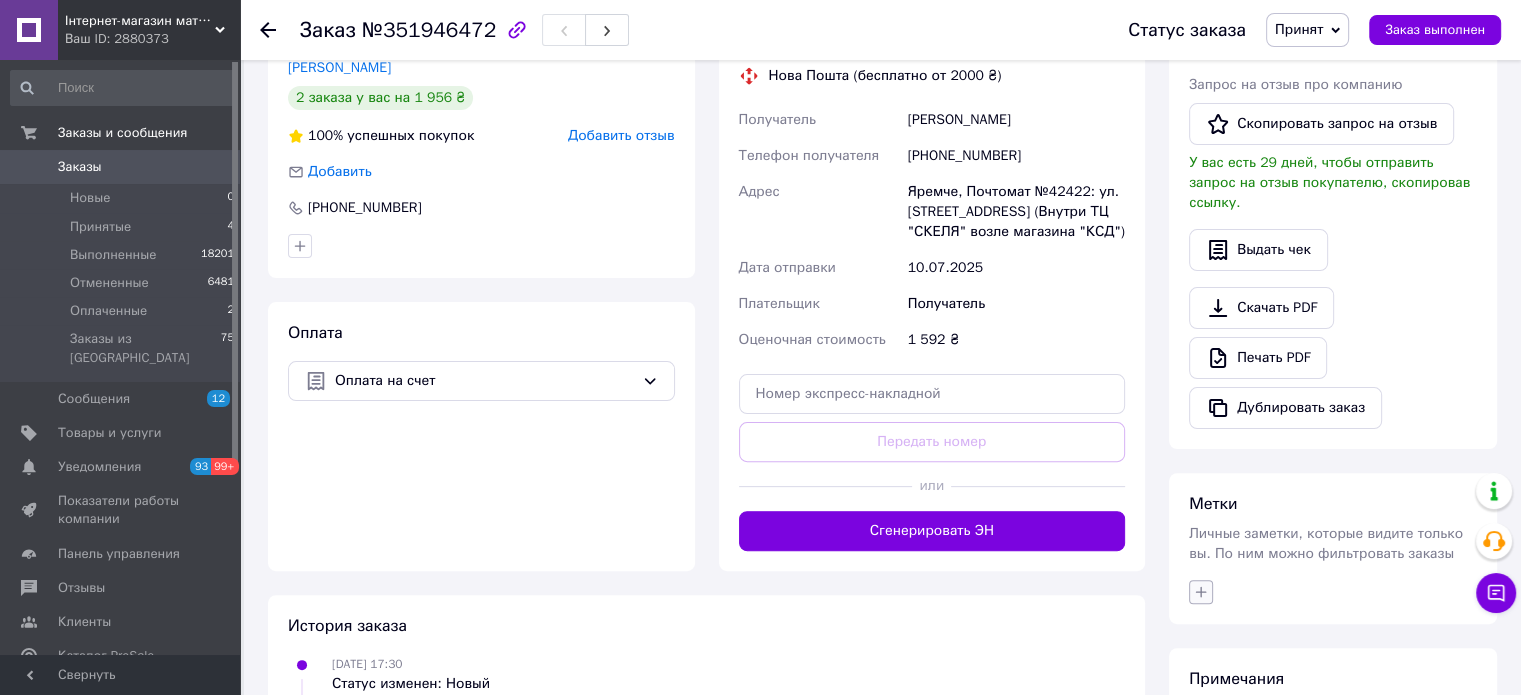 click 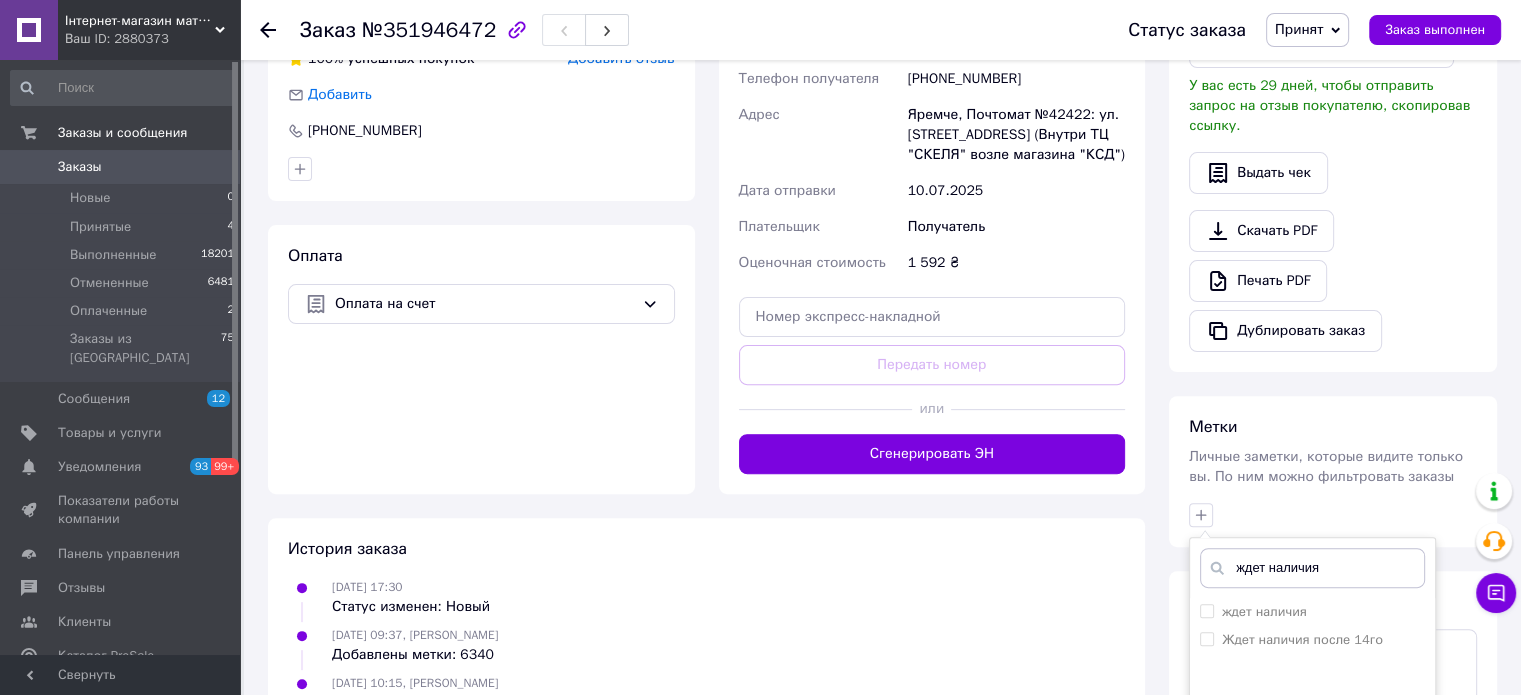 scroll, scrollTop: 683, scrollLeft: 0, axis: vertical 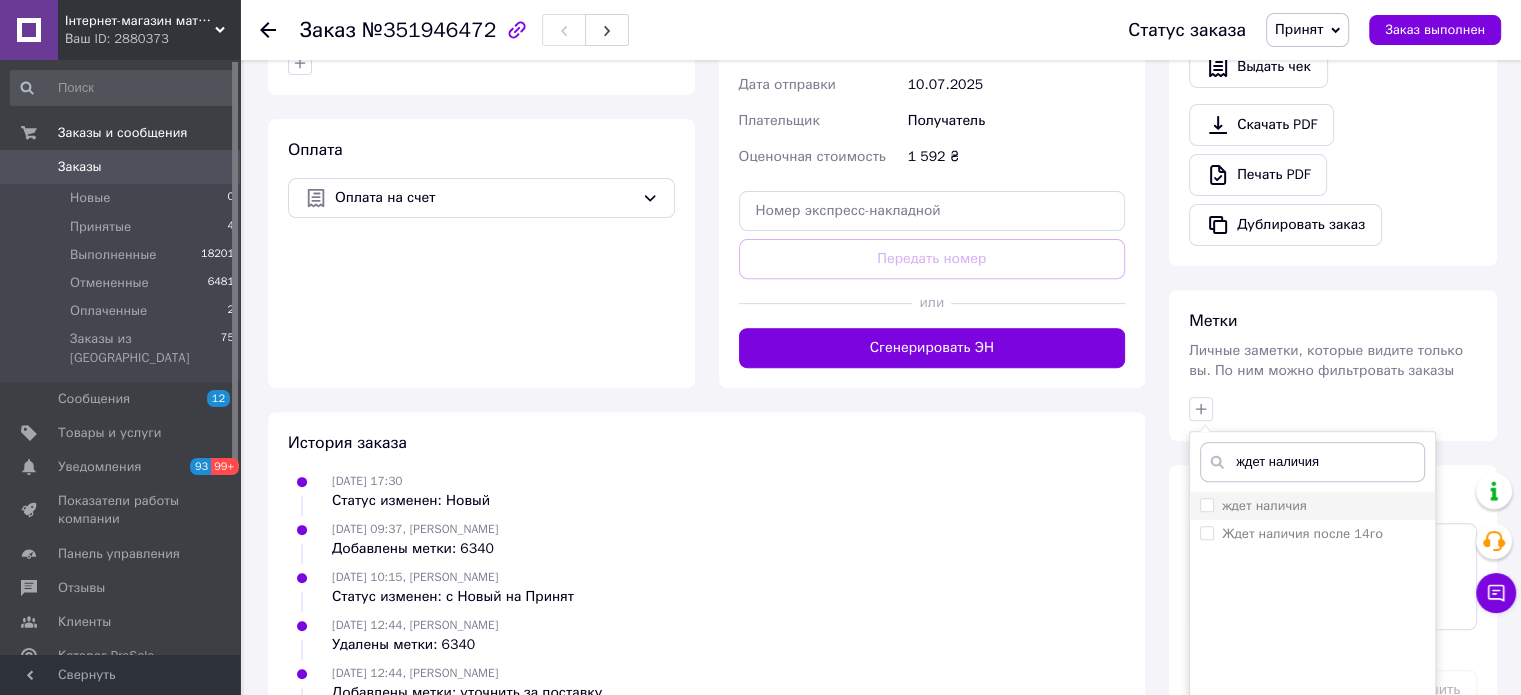 type on "ждет наличия" 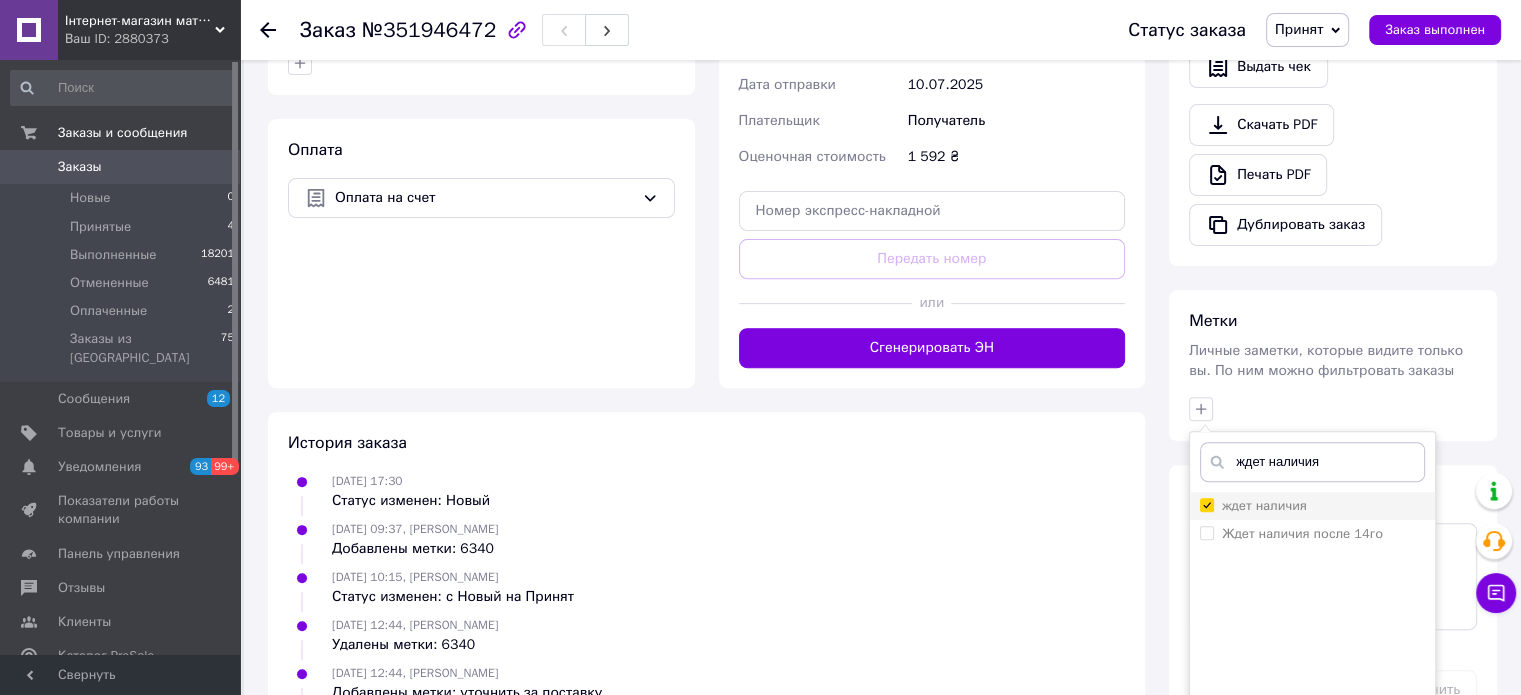 checkbox on "true" 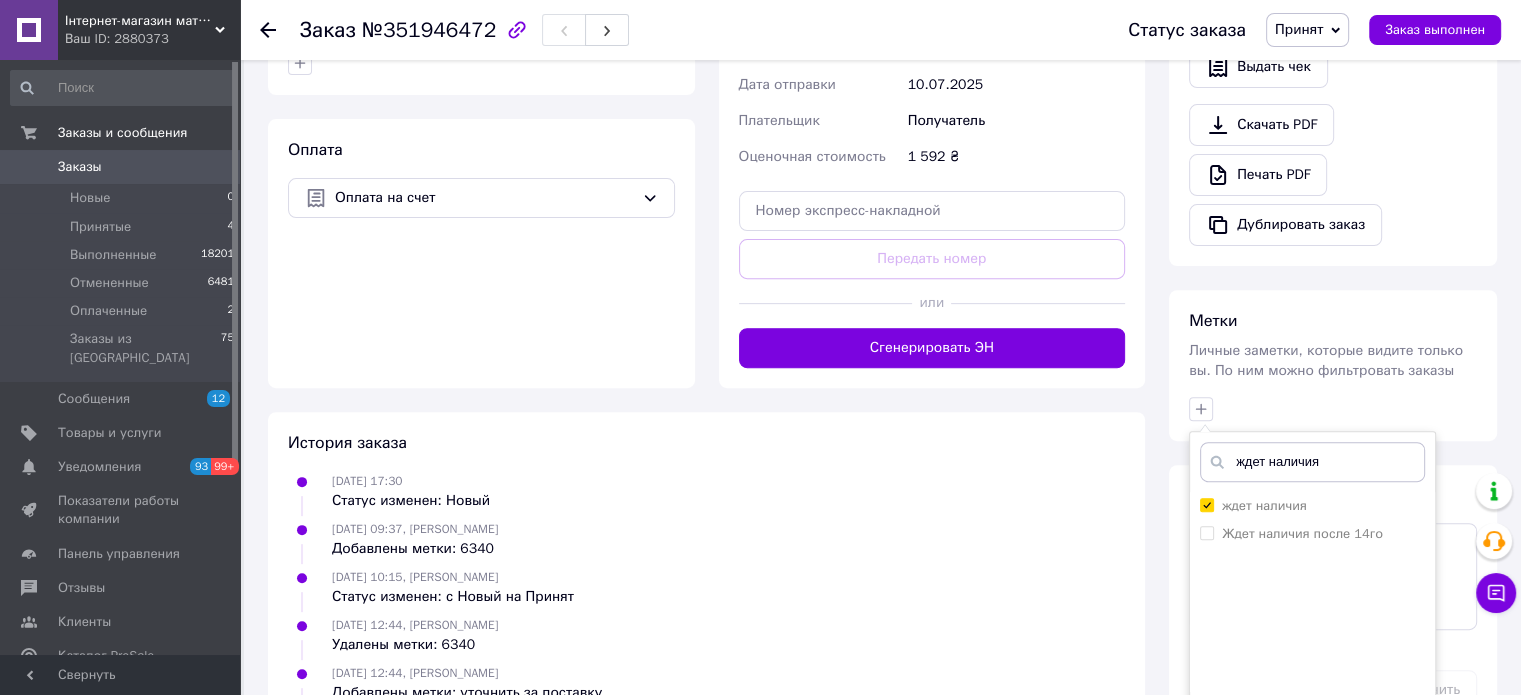 click on "Добавить метку" at bounding box center [1312, 728] 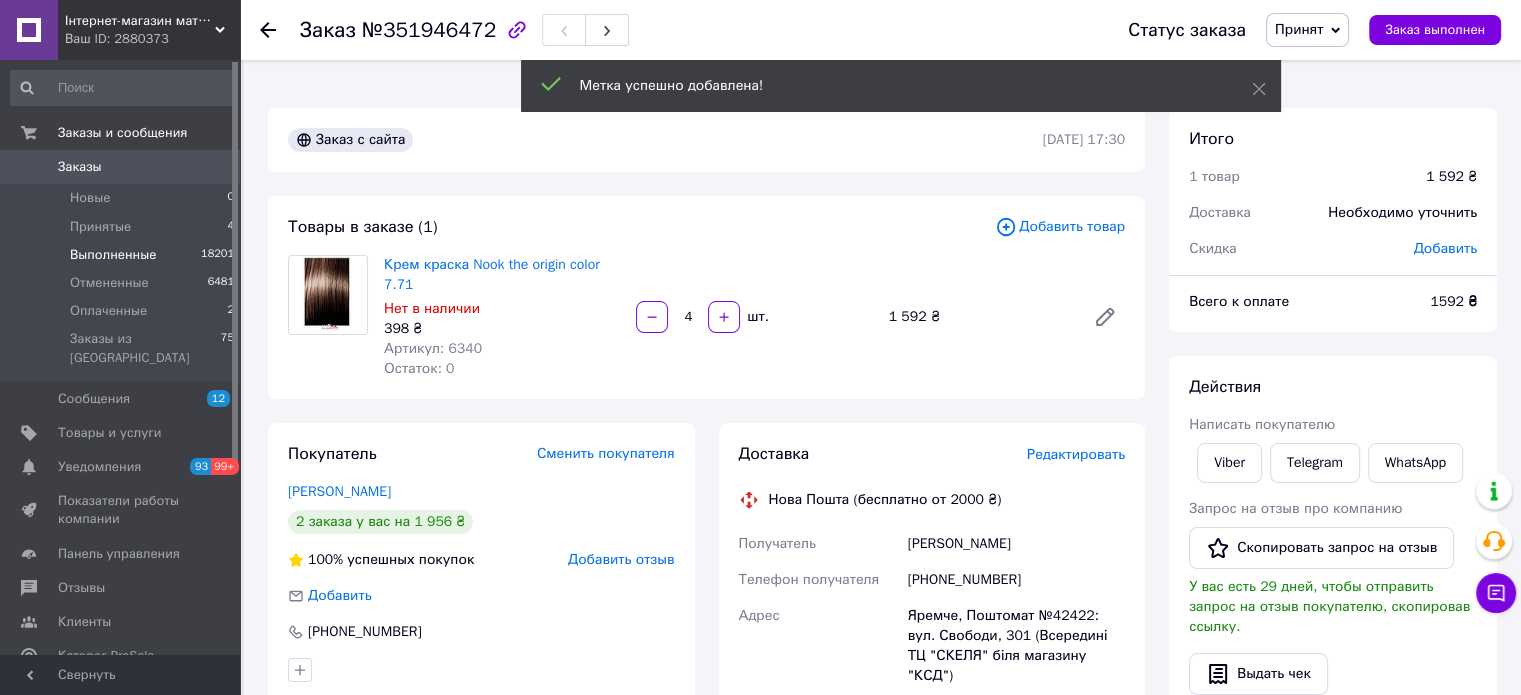 scroll, scrollTop: 0, scrollLeft: 0, axis: both 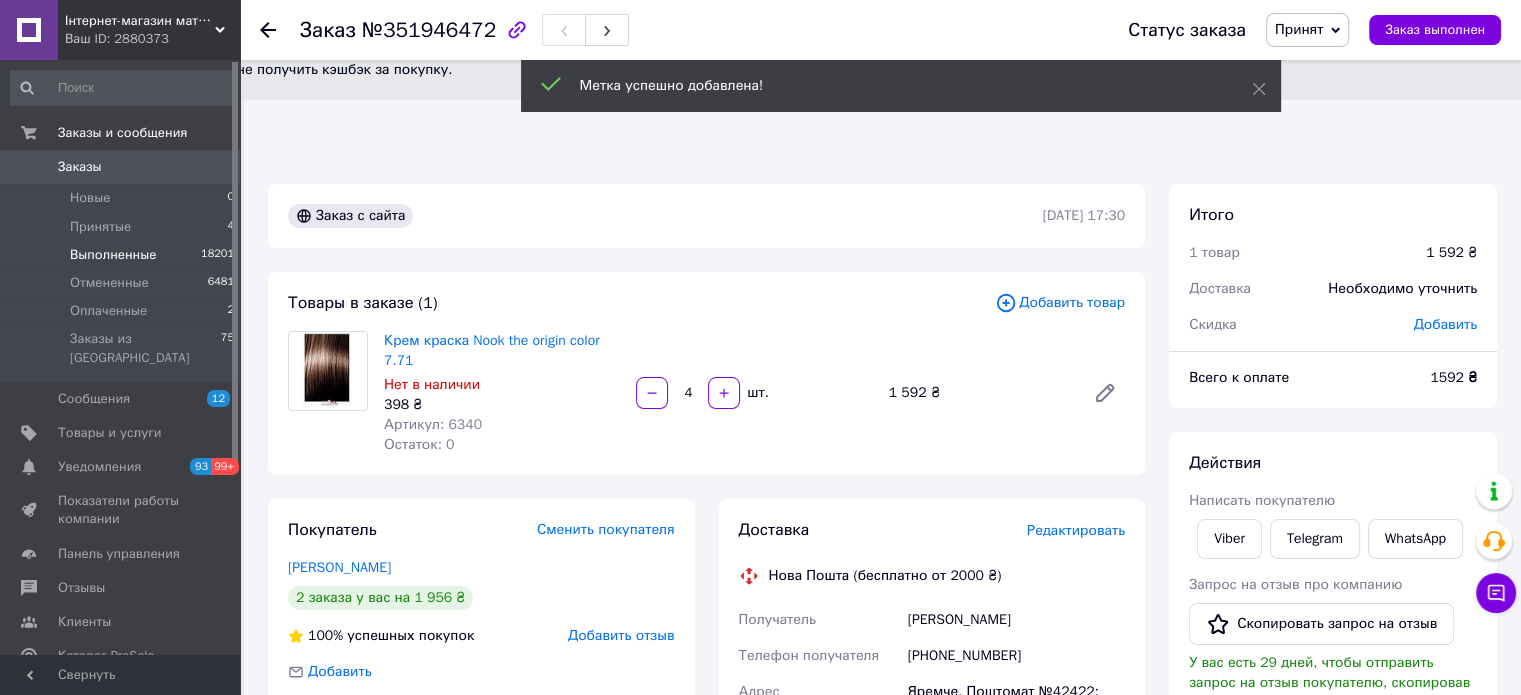 click on "Выполненные 18201" at bounding box center [123, 255] 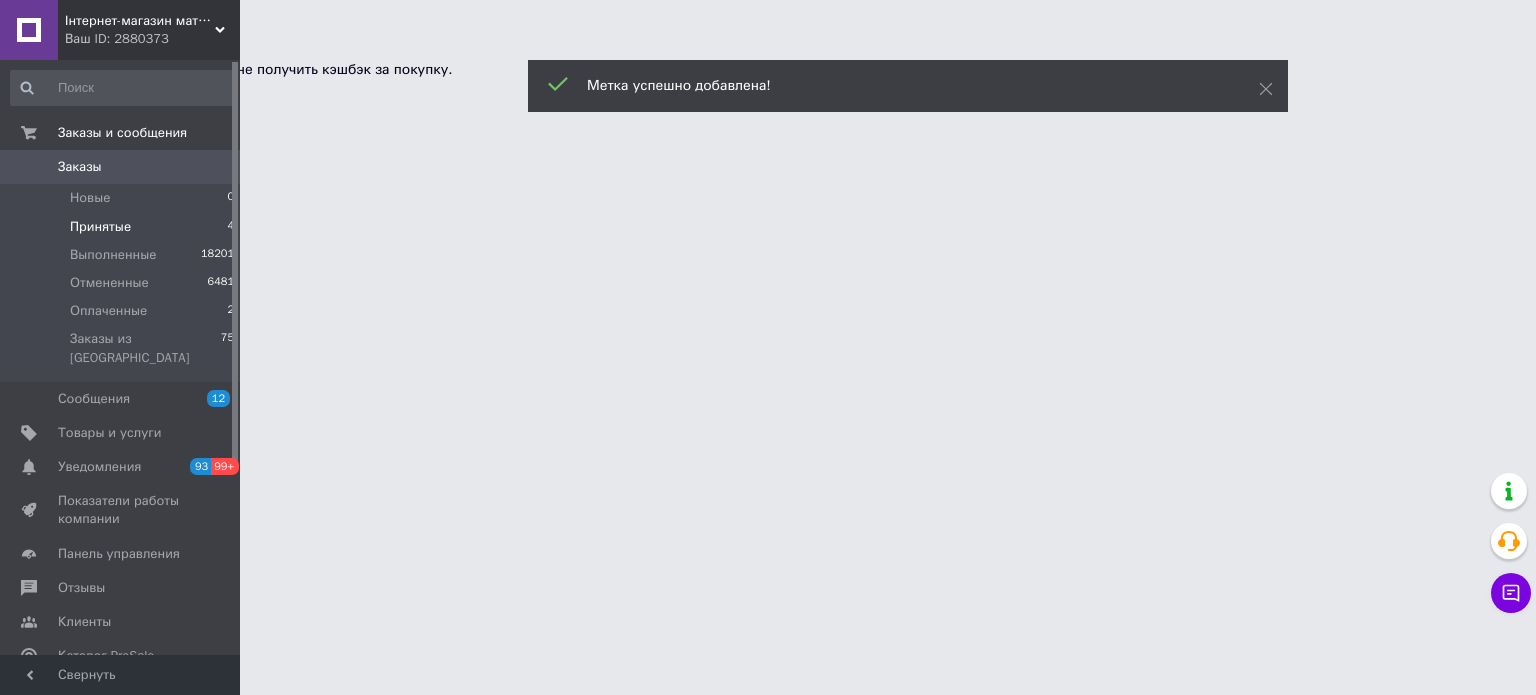 click on "Принятые" at bounding box center [100, 227] 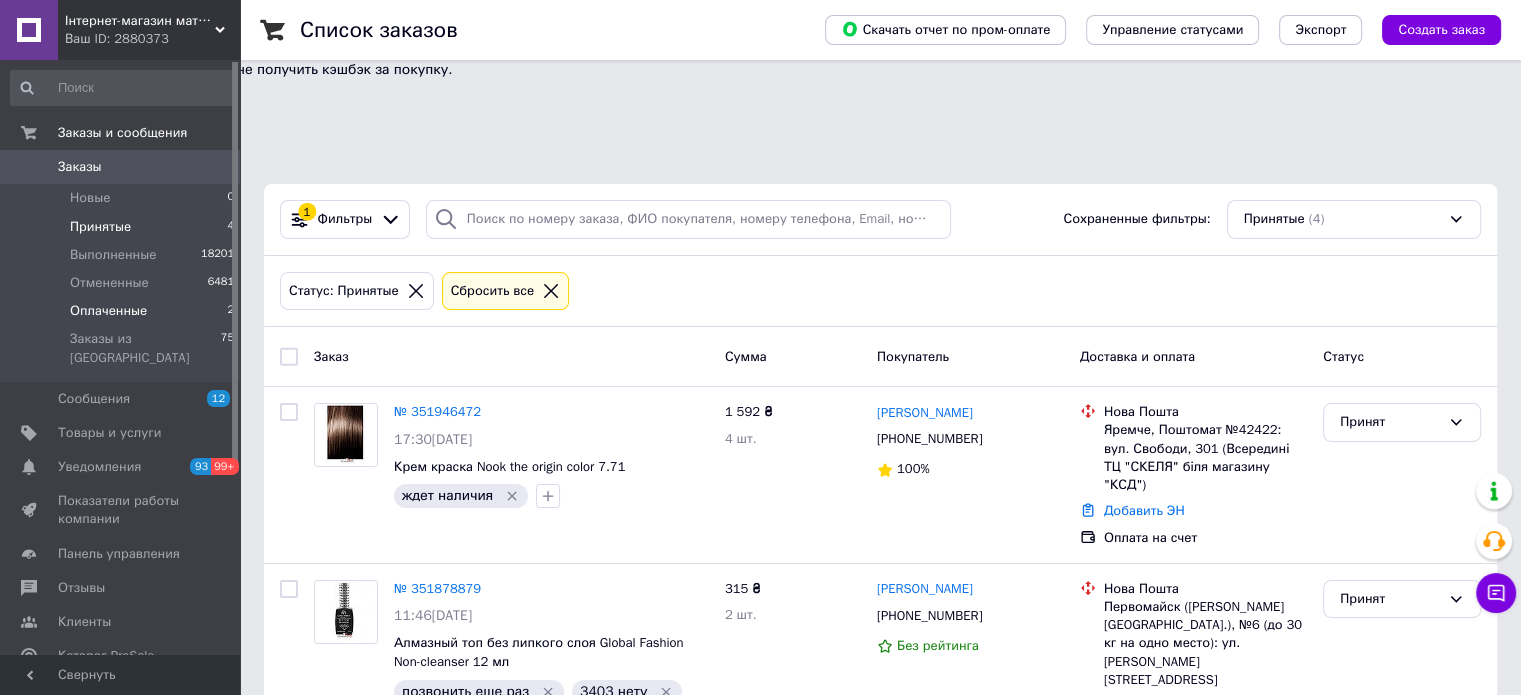click on "Оплаченные" at bounding box center [108, 311] 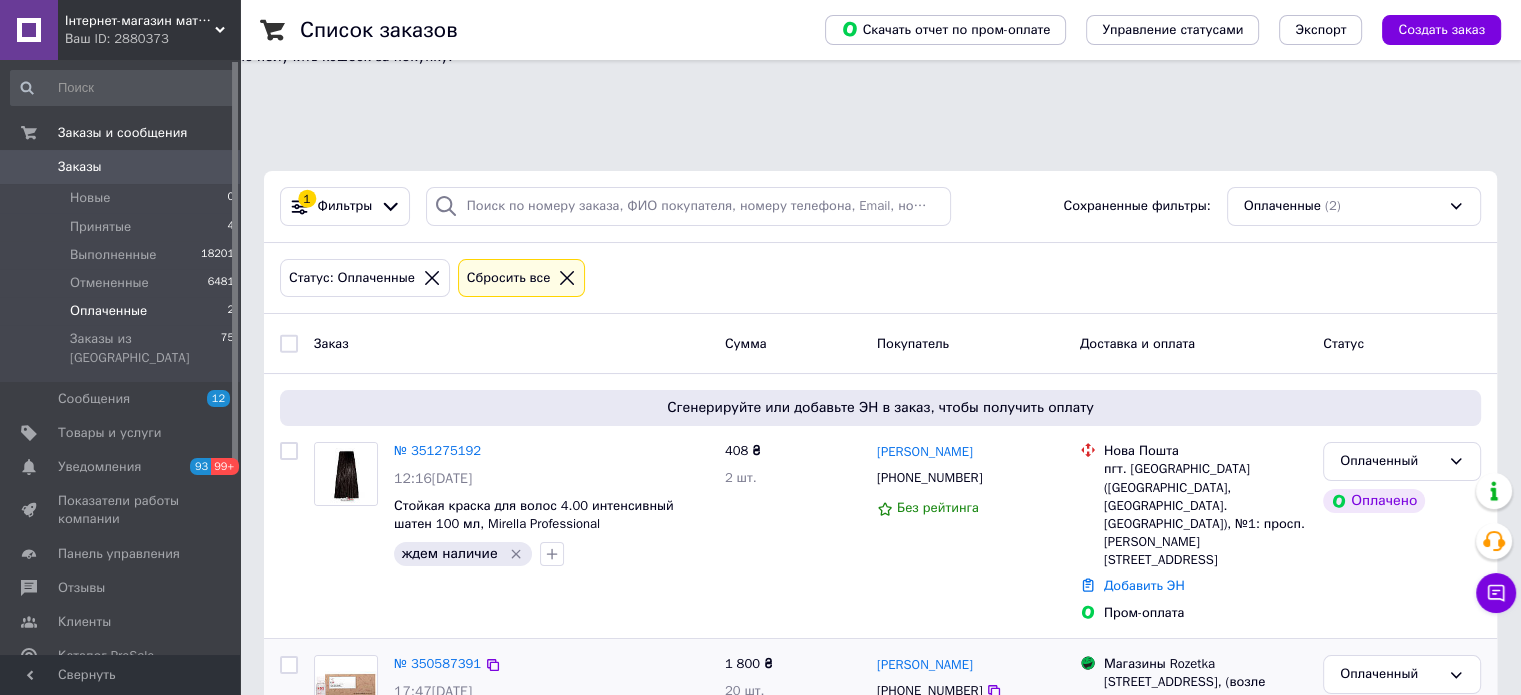 scroll, scrollTop: 17, scrollLeft: 0, axis: vertical 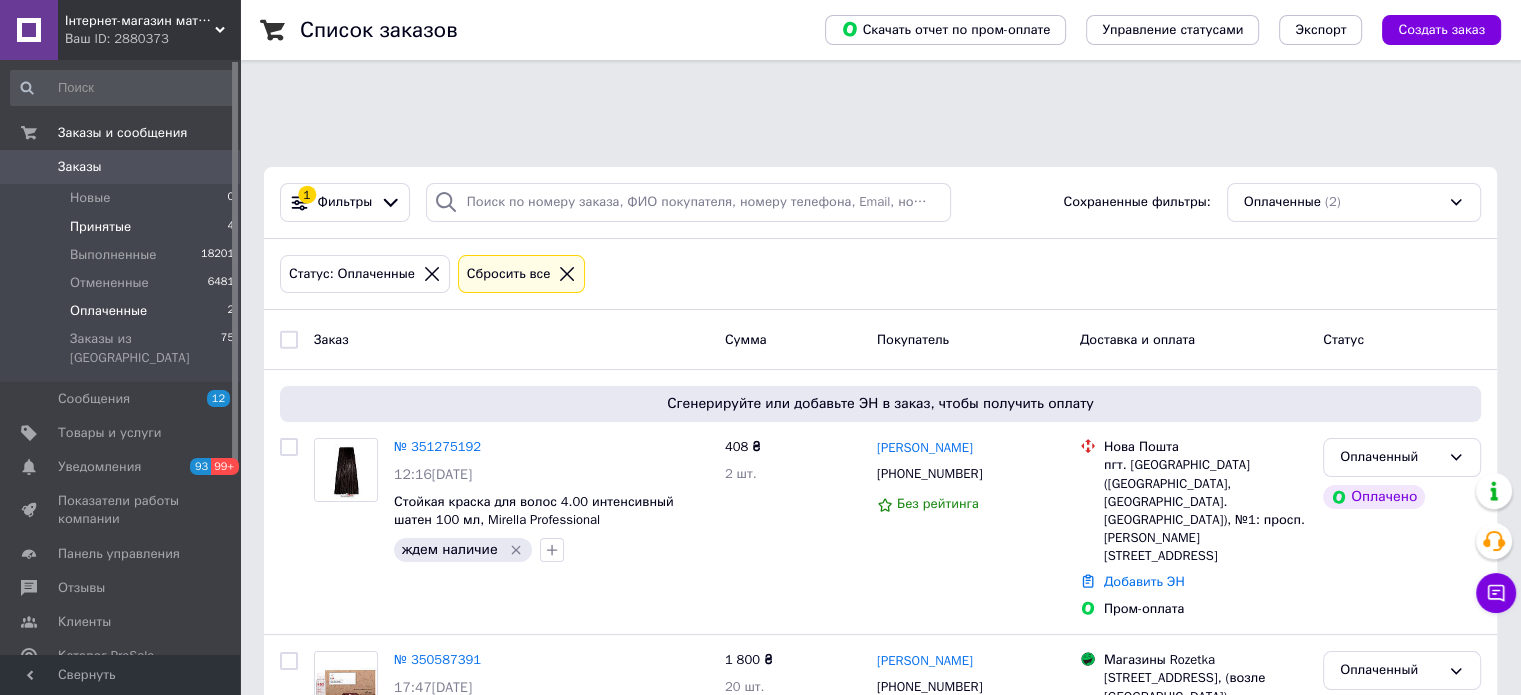 click on "Принятые 4" at bounding box center [123, 227] 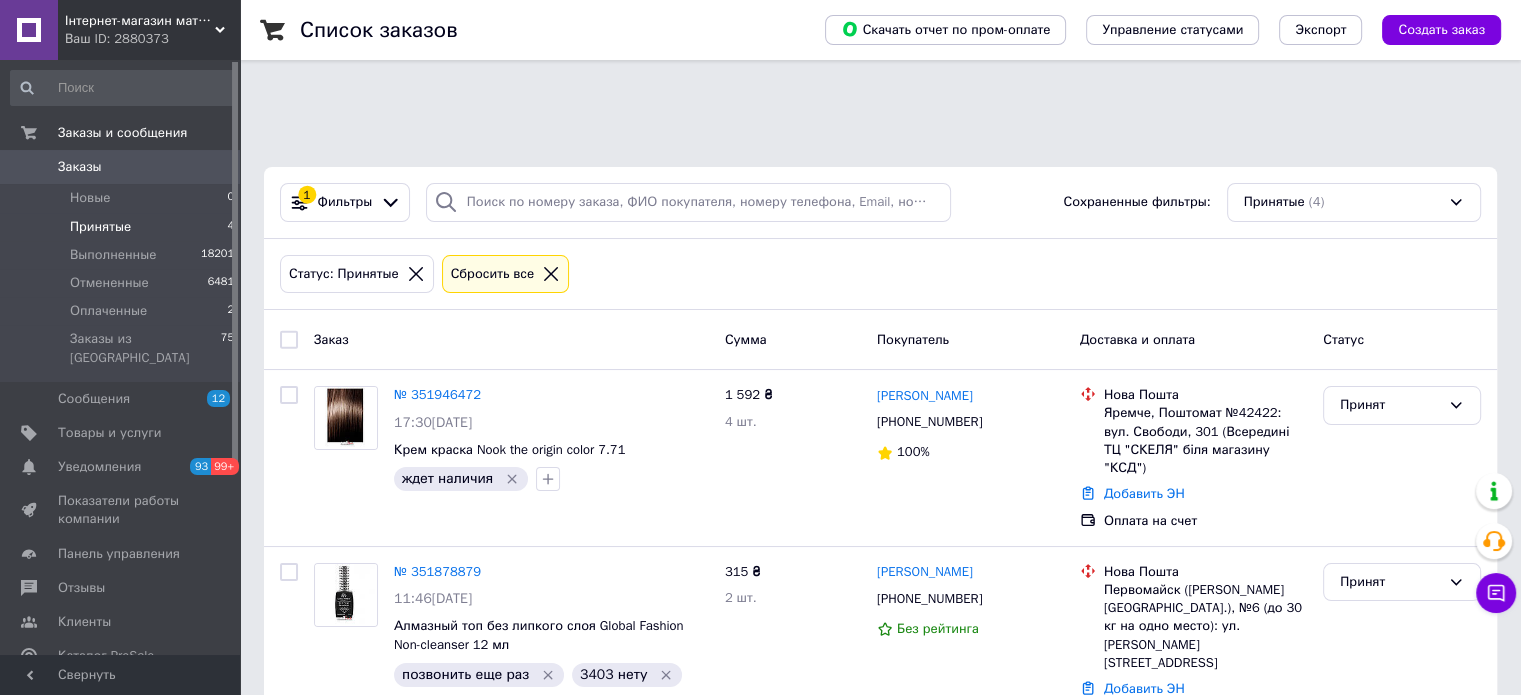 scroll, scrollTop: 0, scrollLeft: 0, axis: both 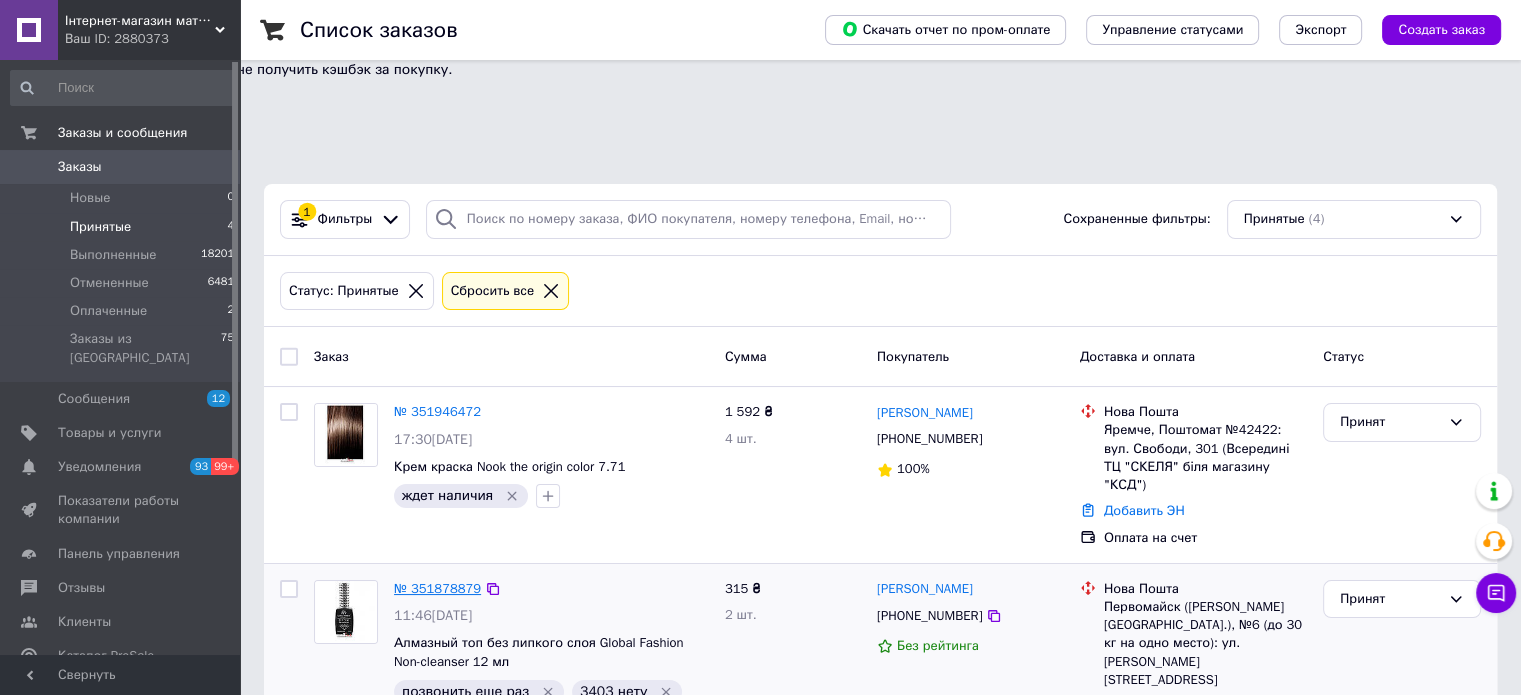 click on "№ 351878879" at bounding box center [437, 588] 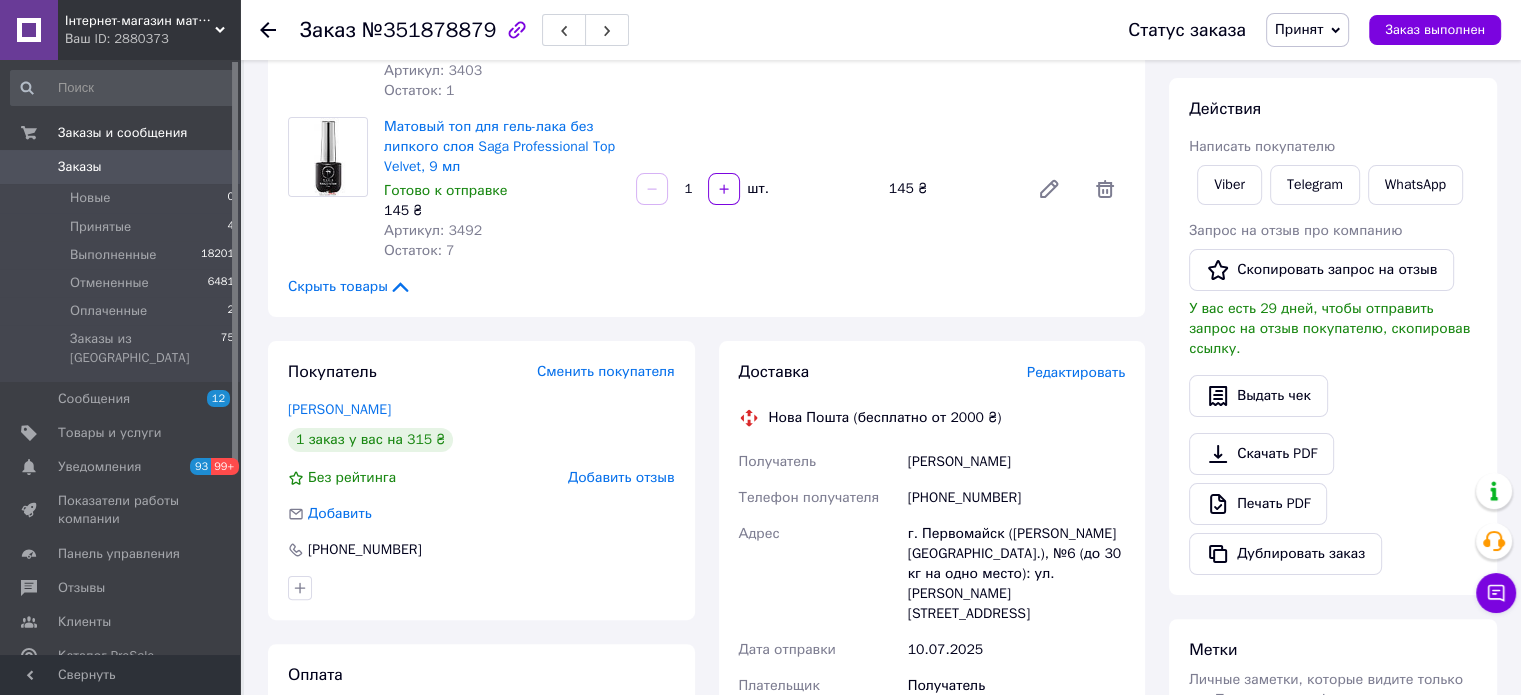 scroll, scrollTop: 500, scrollLeft: 0, axis: vertical 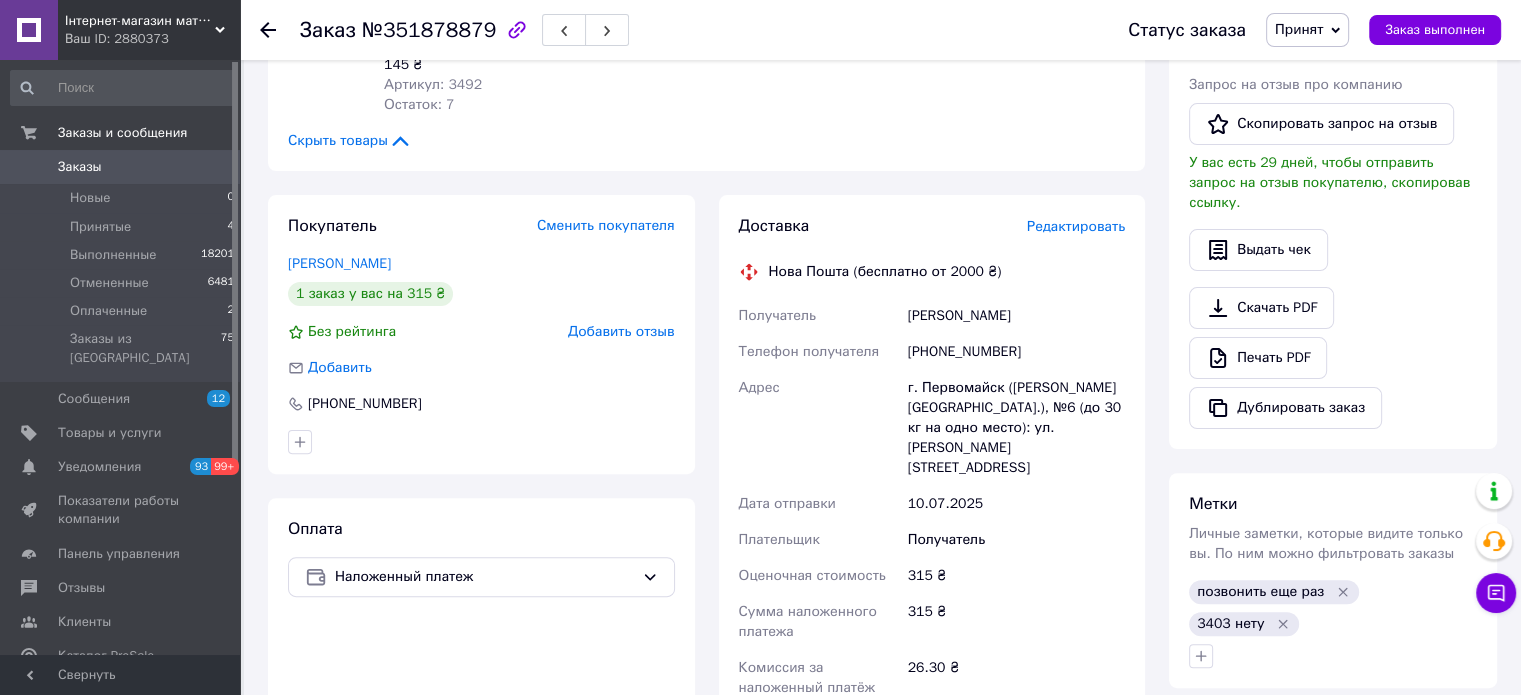 drag, startPoint x: 1398, startPoint y: 472, endPoint x: 1418, endPoint y: 472, distance: 20 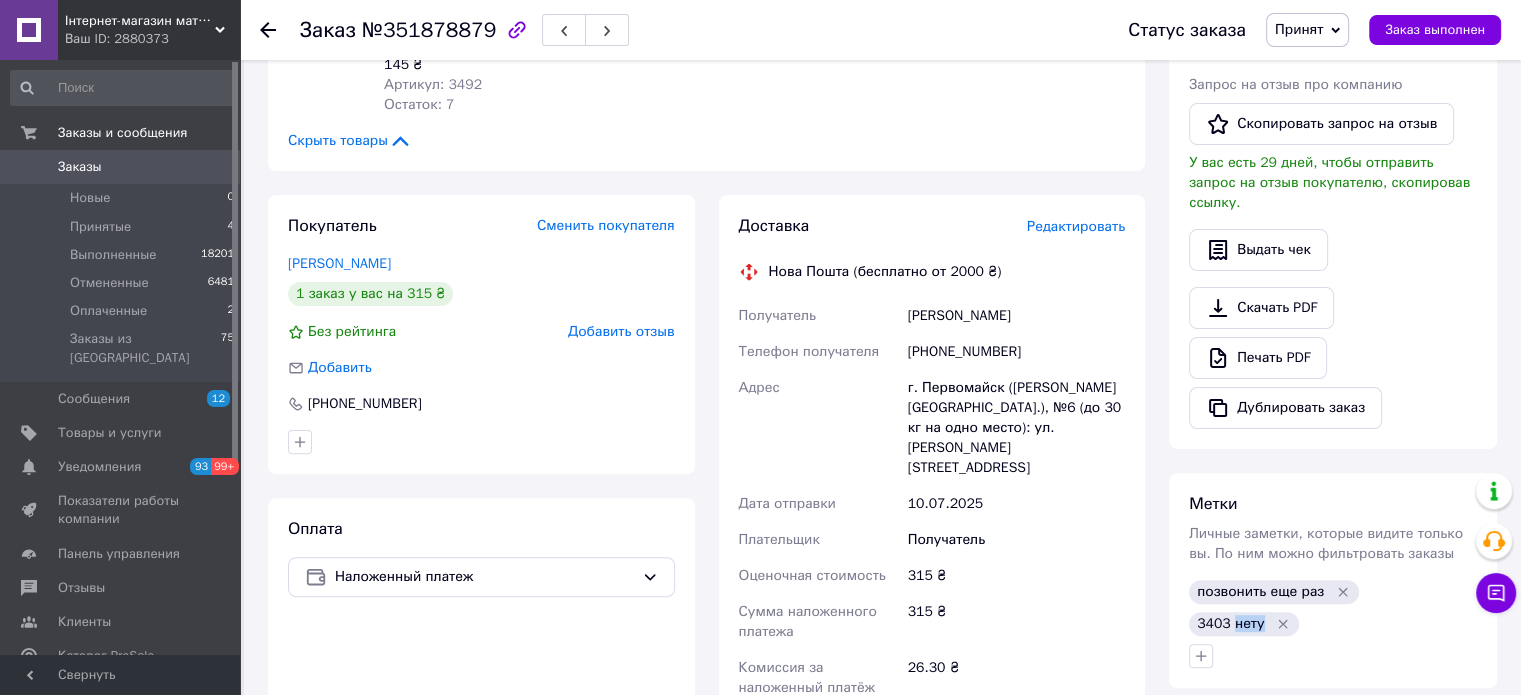 click on "3403 нету" at bounding box center (1231, 624) 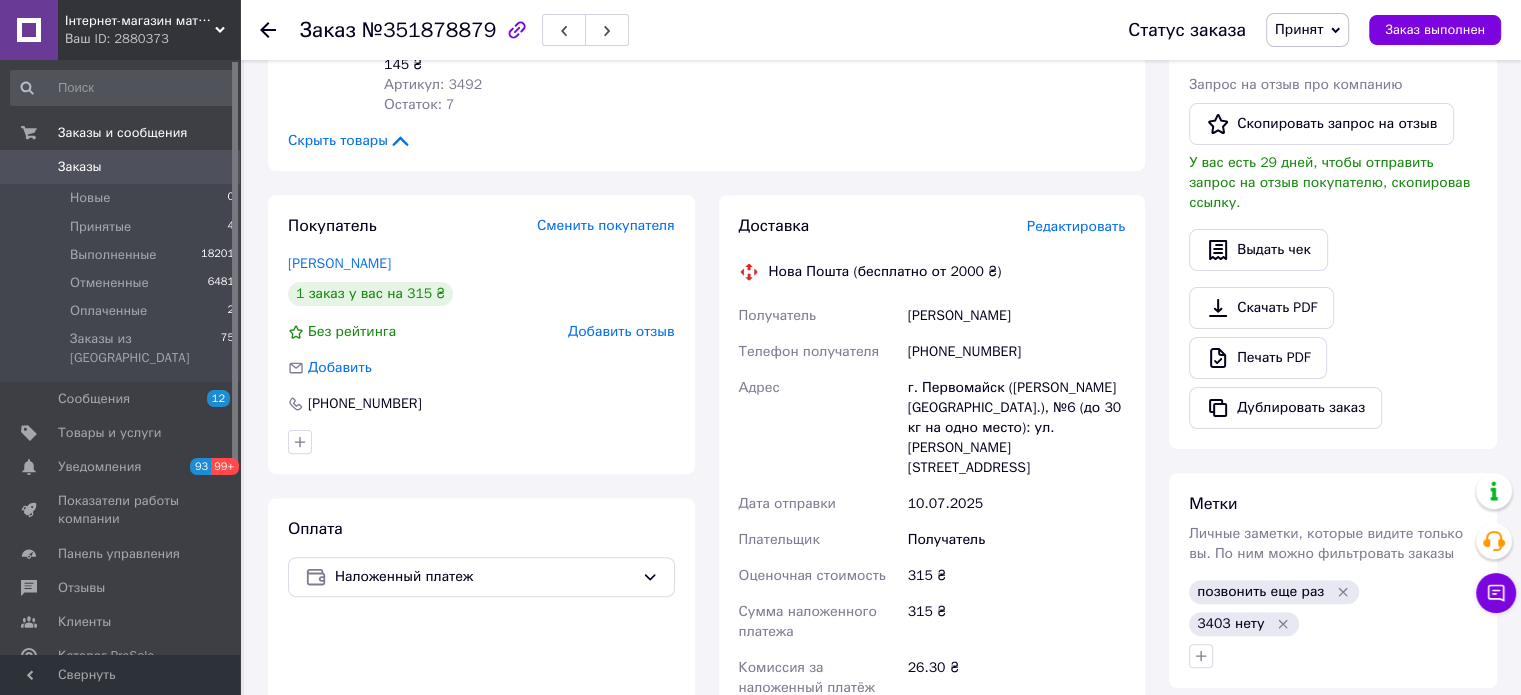 click at bounding box center (1333, 656) 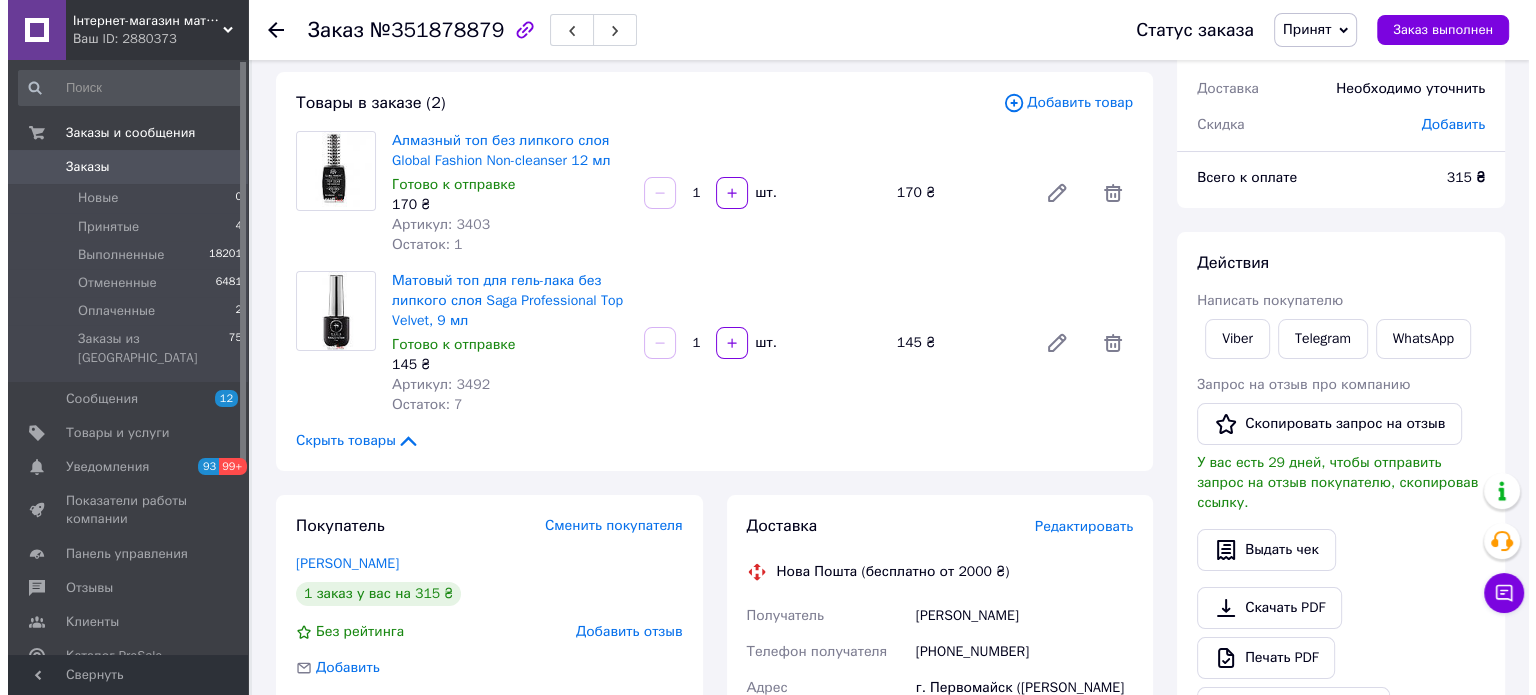 scroll, scrollTop: 300, scrollLeft: 0, axis: vertical 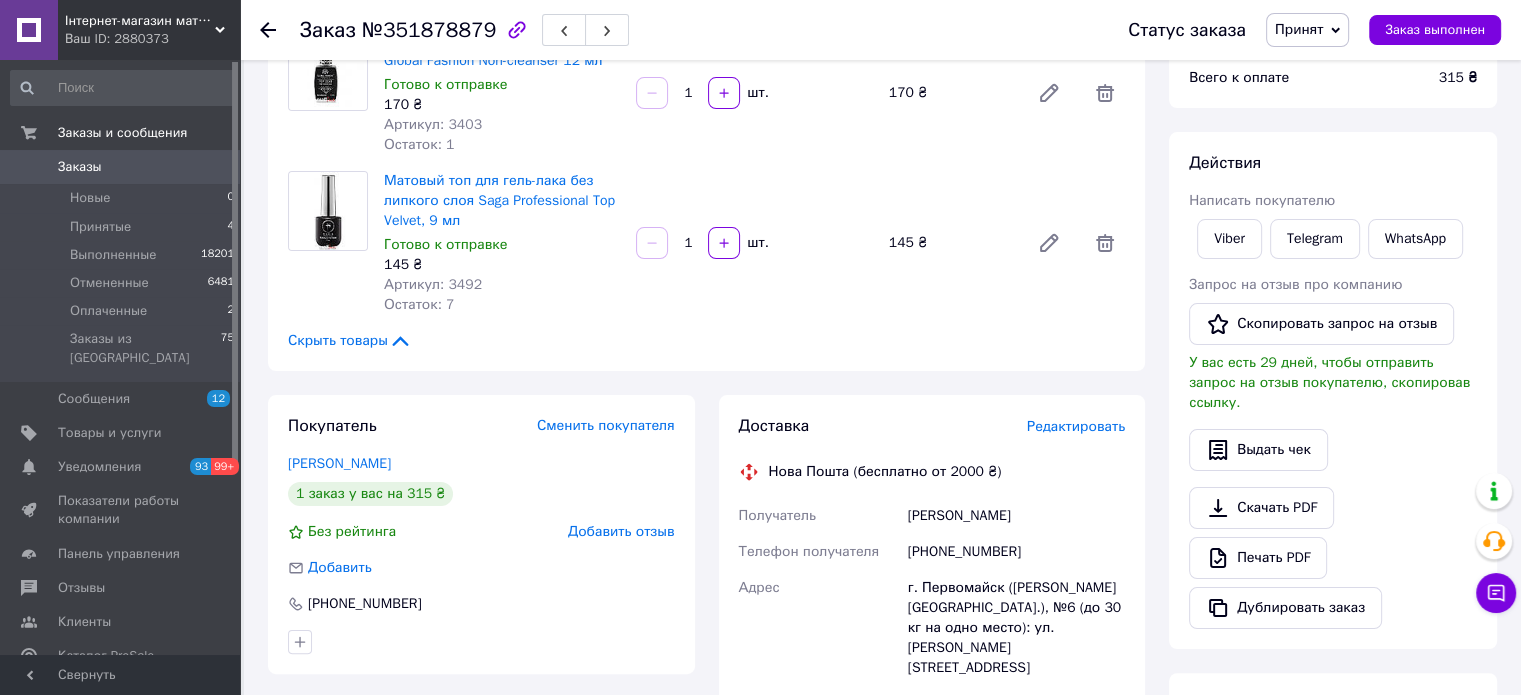 click on "Принят" at bounding box center [1299, 29] 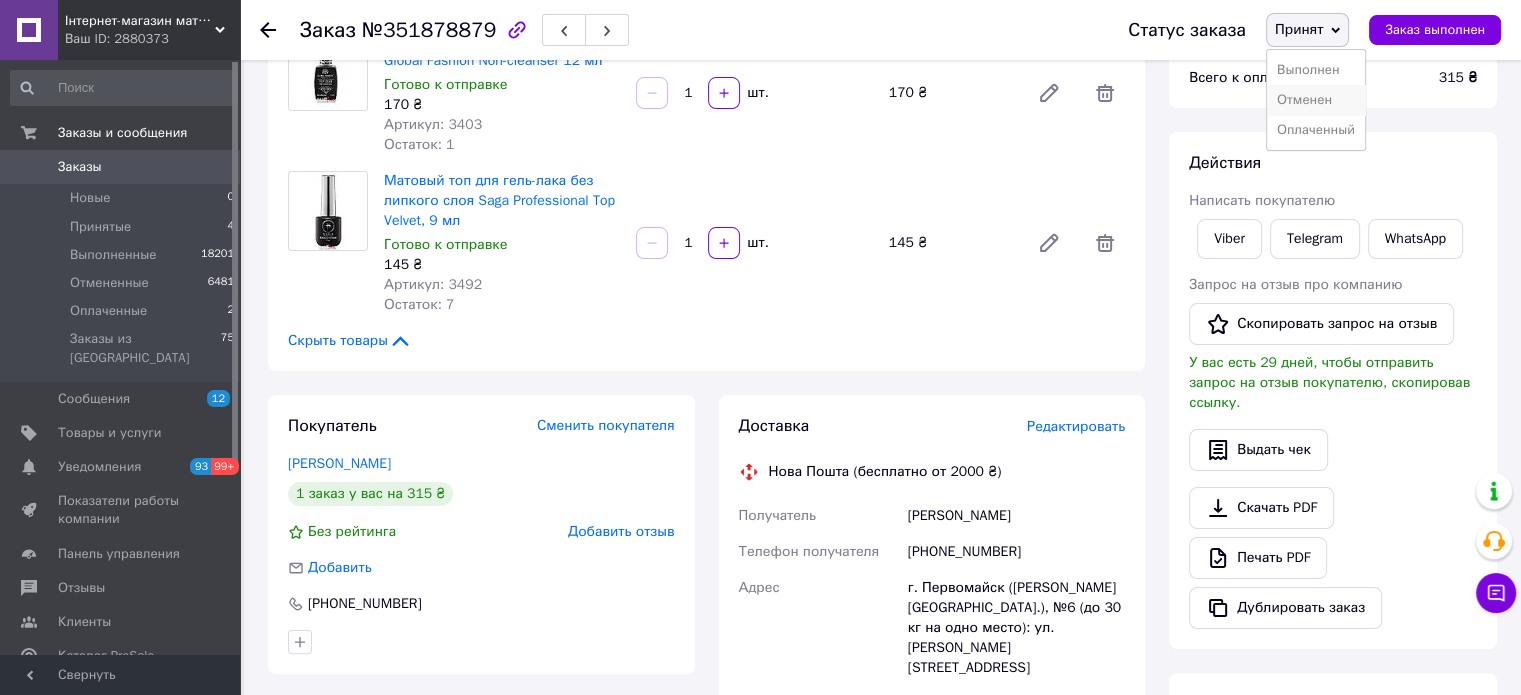click on "Отменен" at bounding box center [1316, 100] 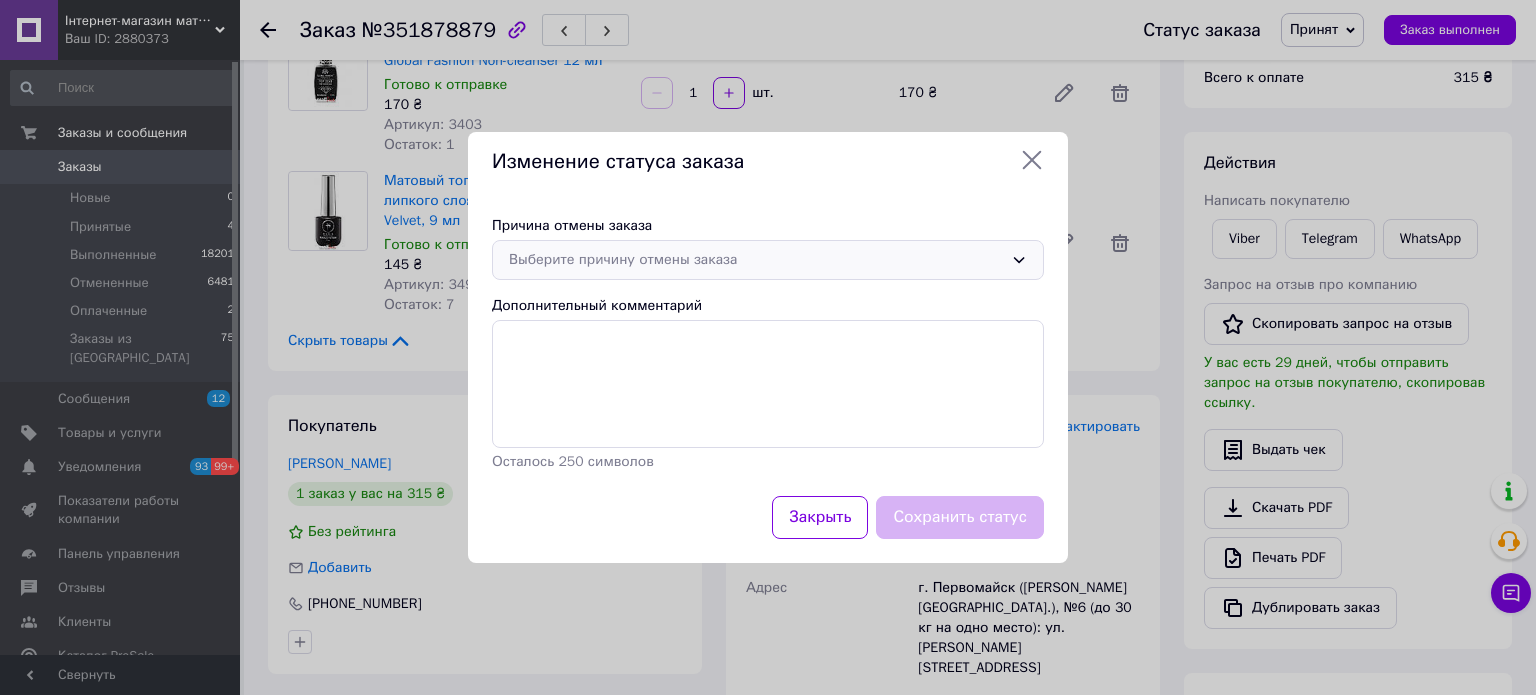 click on "Выберите причину отмены заказа" at bounding box center [756, 260] 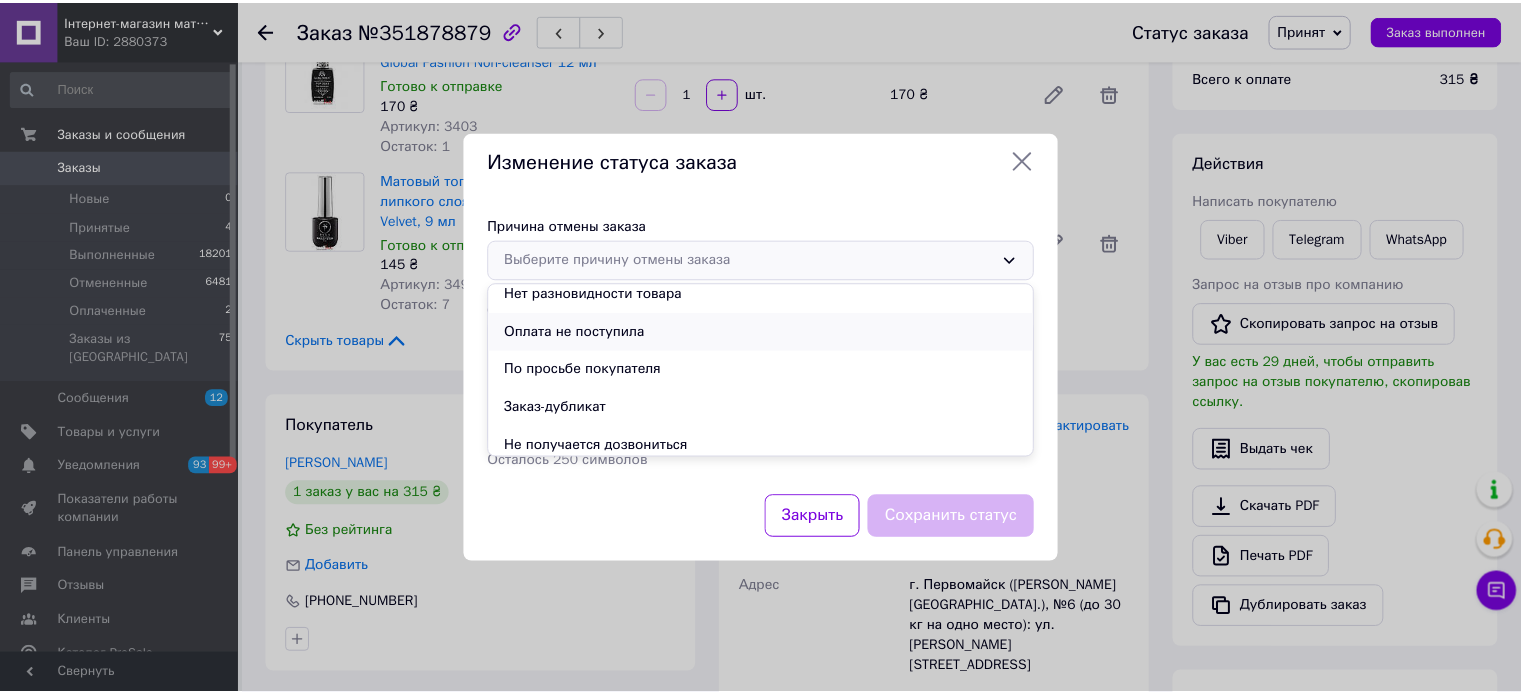 scroll, scrollTop: 93, scrollLeft: 0, axis: vertical 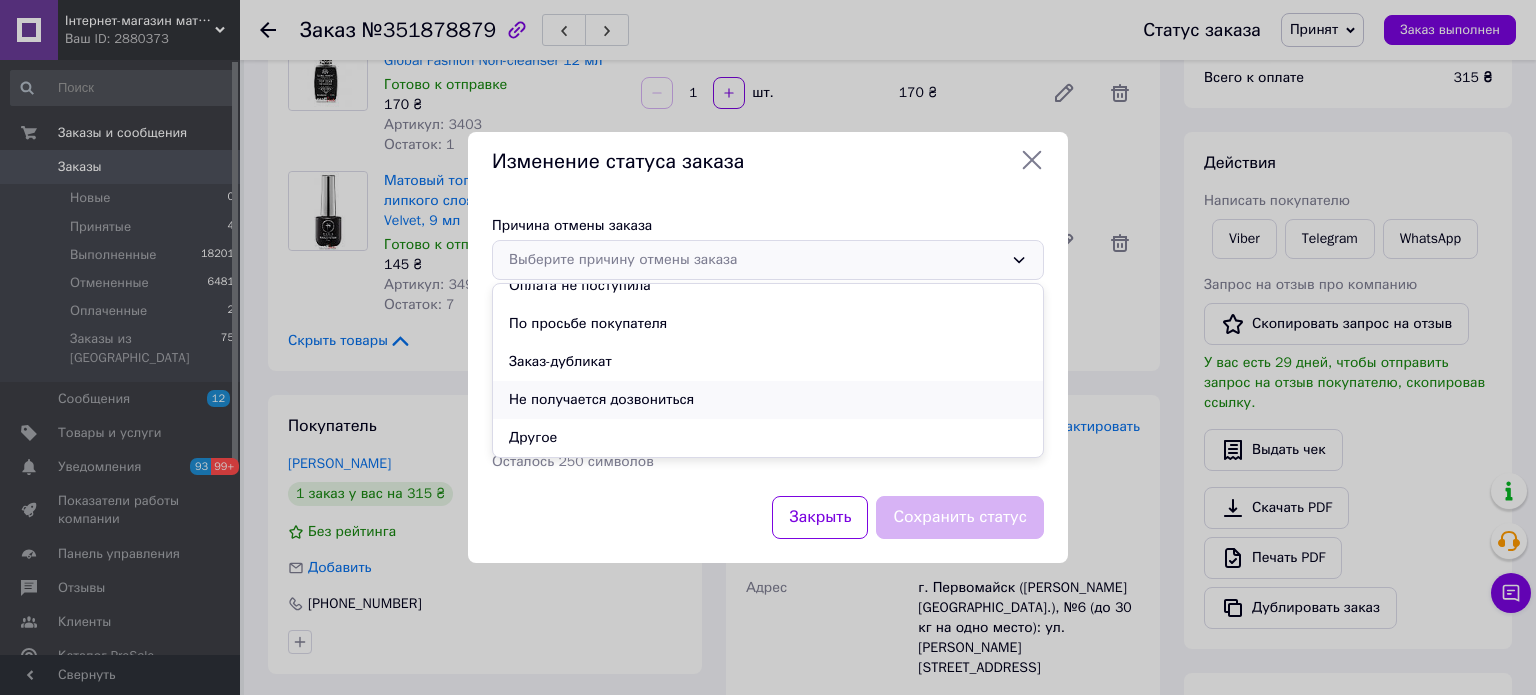 click on "Не получается дозвониться" at bounding box center (768, 400) 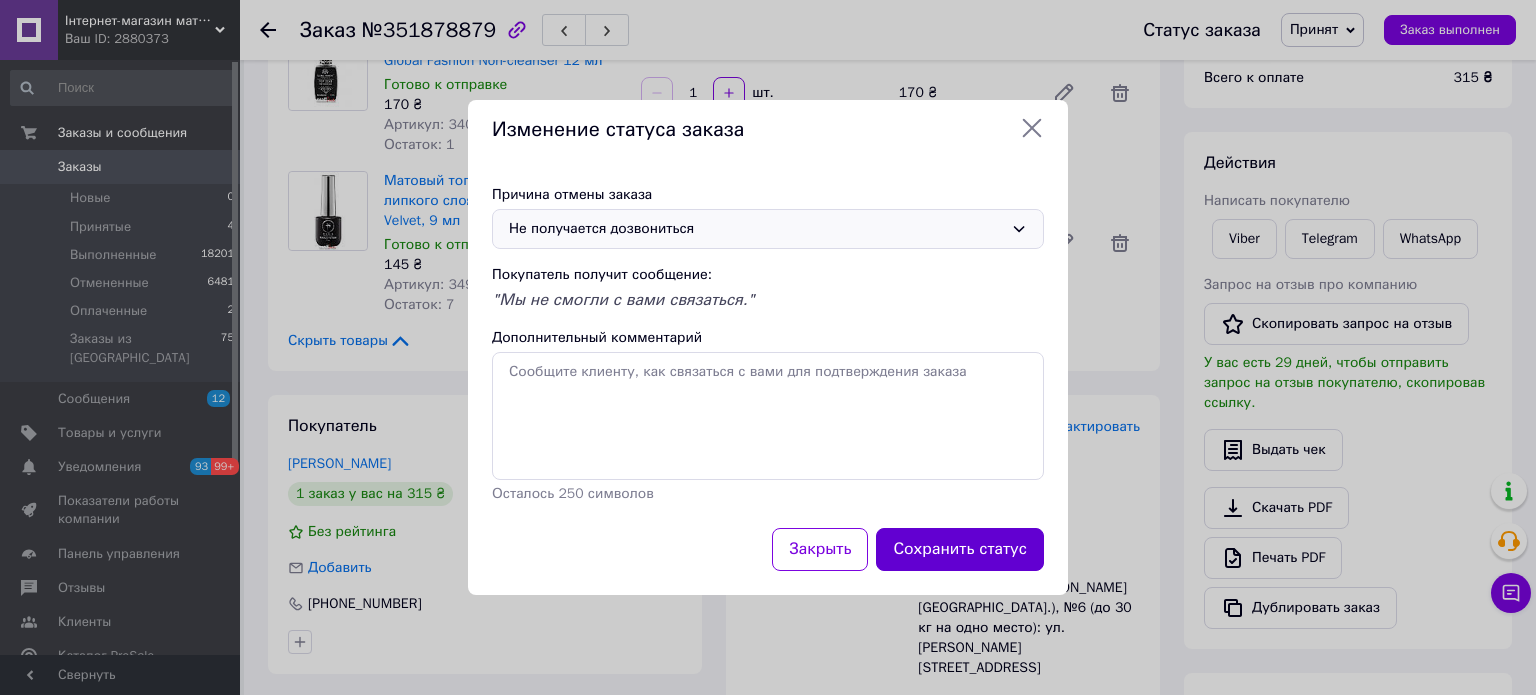 click on "Сохранить статус" at bounding box center [960, 549] 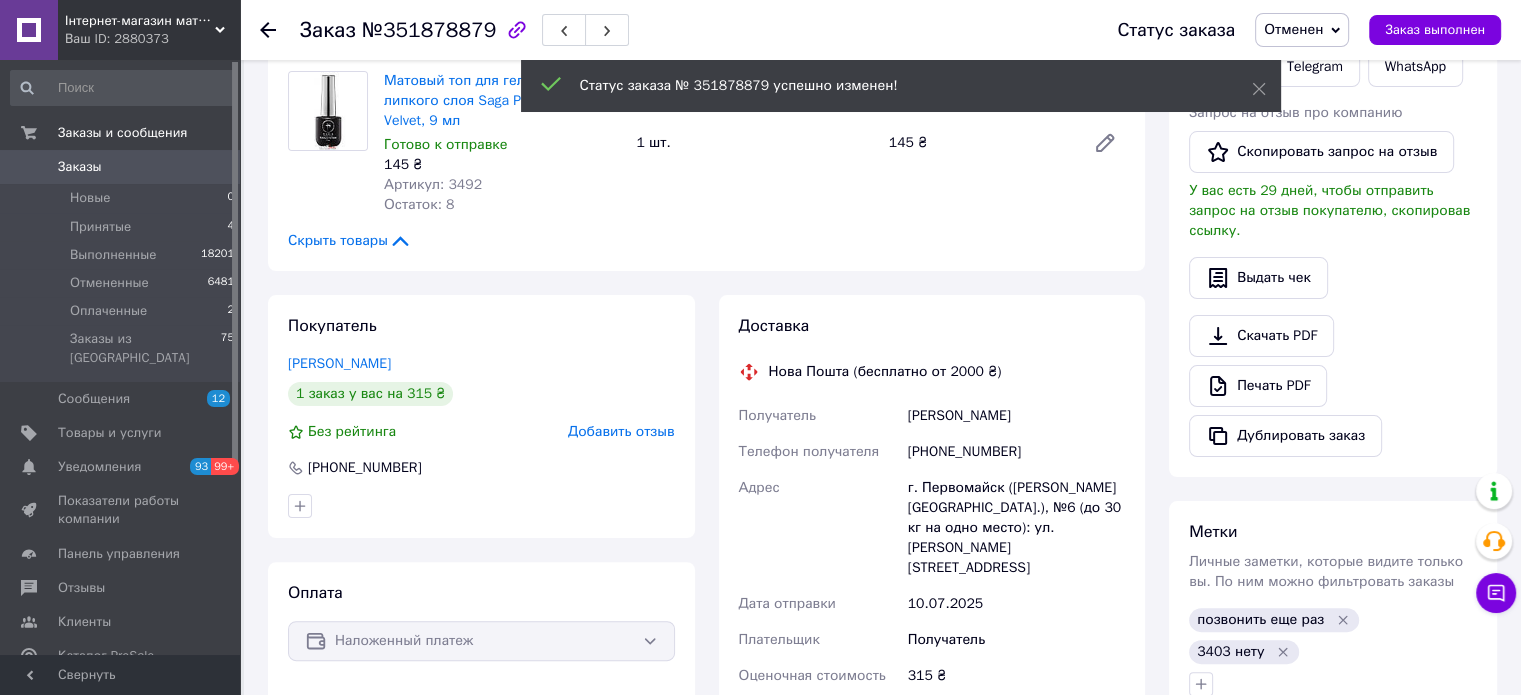 scroll, scrollTop: 0, scrollLeft: 0, axis: both 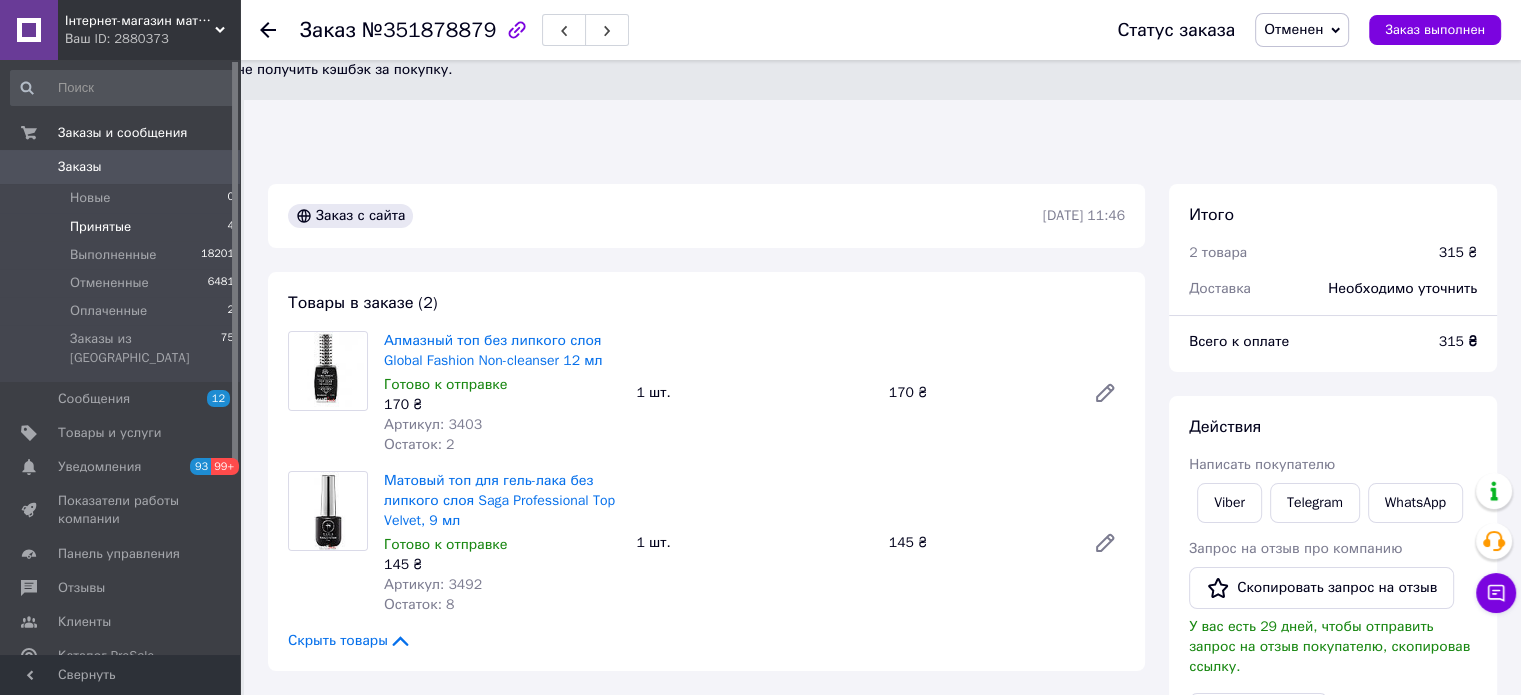 click on "Принятые 4" at bounding box center [123, 227] 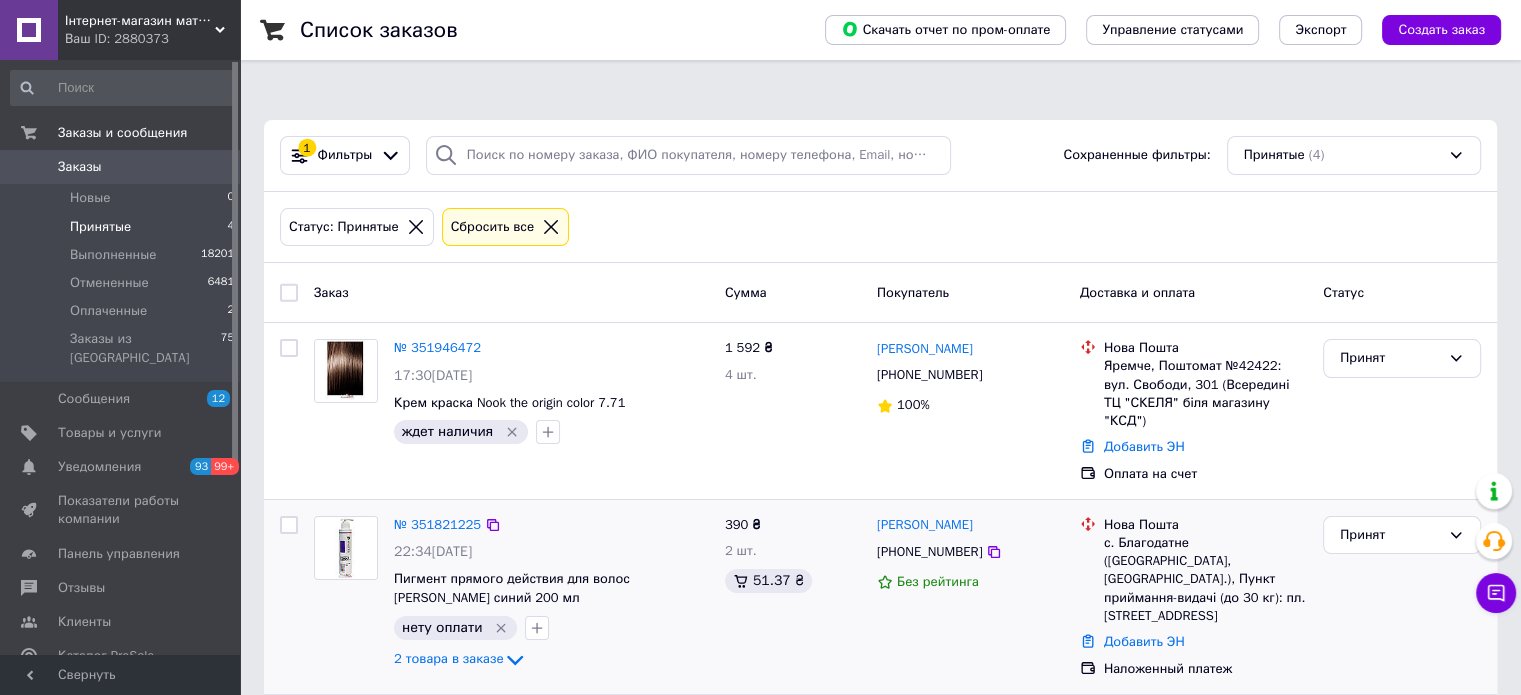 scroll, scrollTop: 100, scrollLeft: 0, axis: vertical 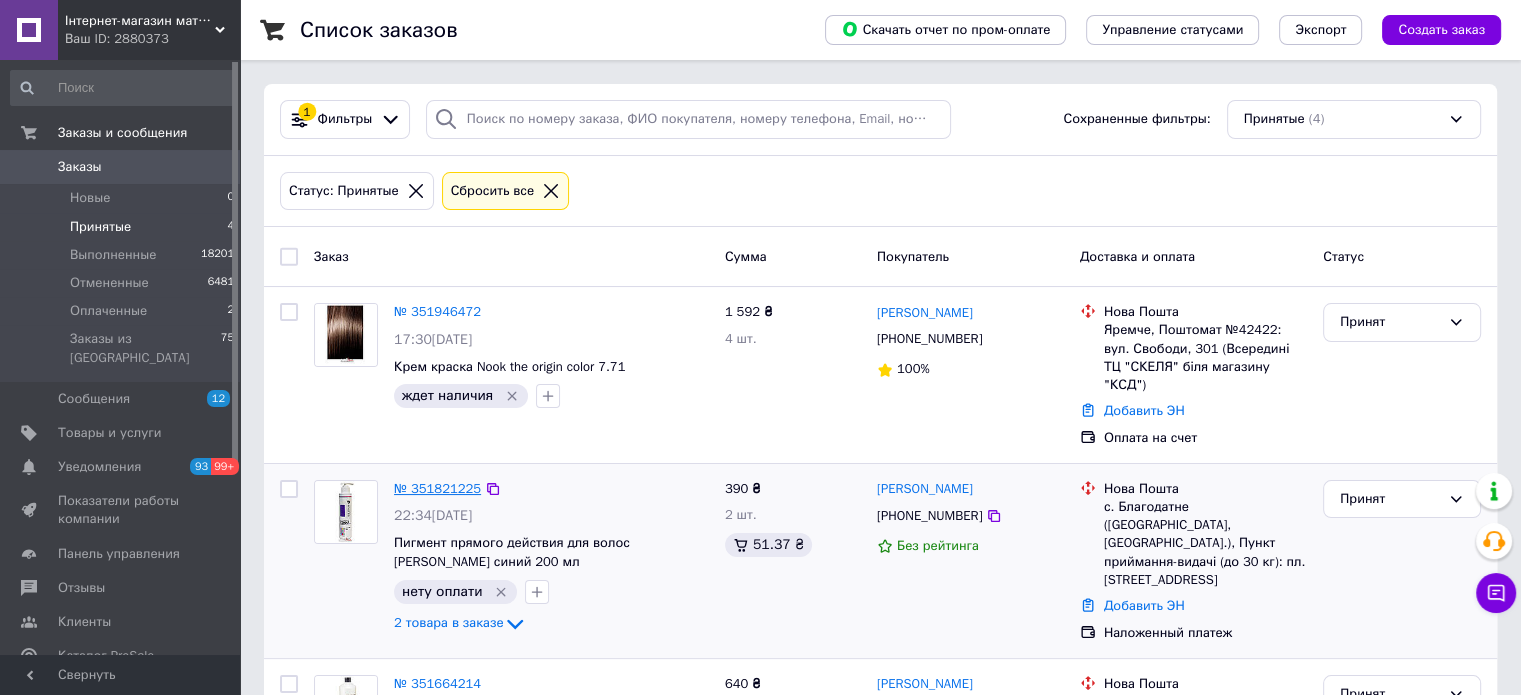click on "№ 351821225" at bounding box center (437, 488) 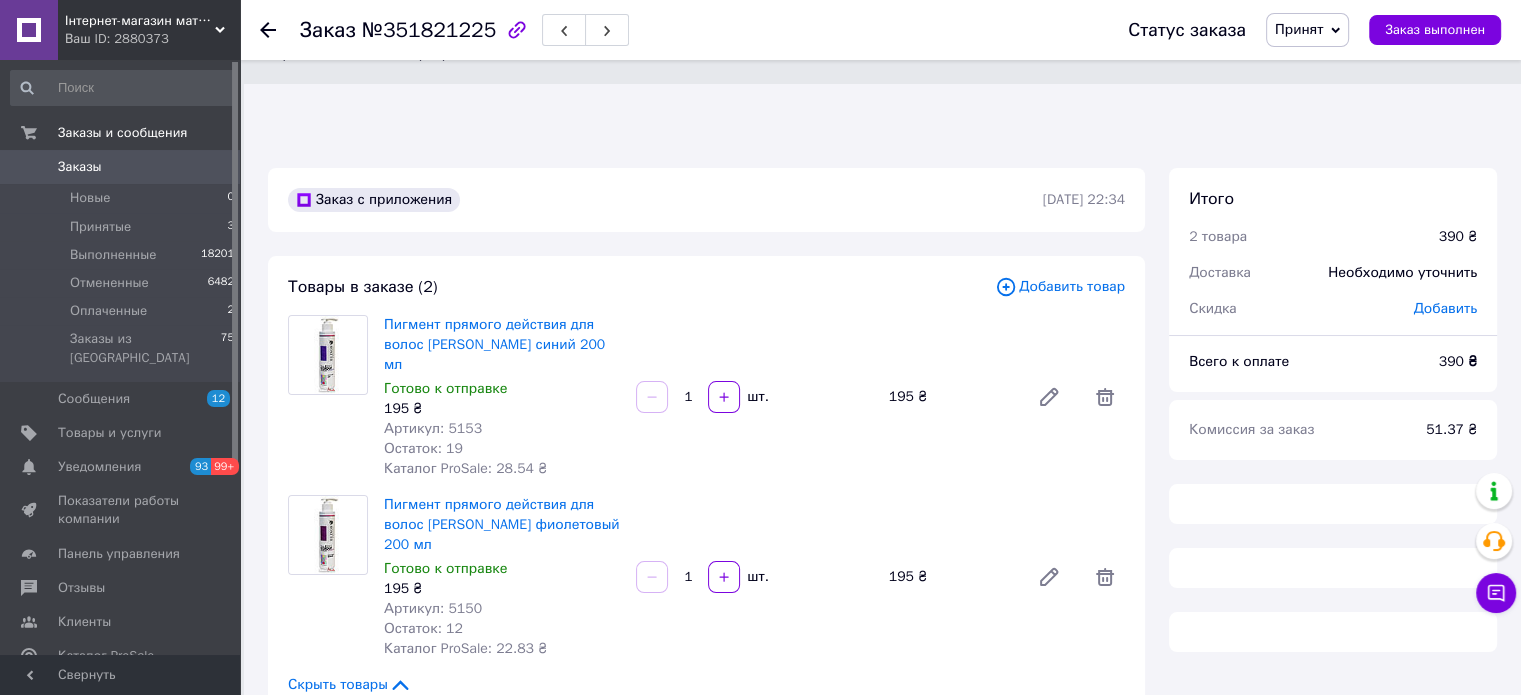scroll, scrollTop: 0, scrollLeft: 0, axis: both 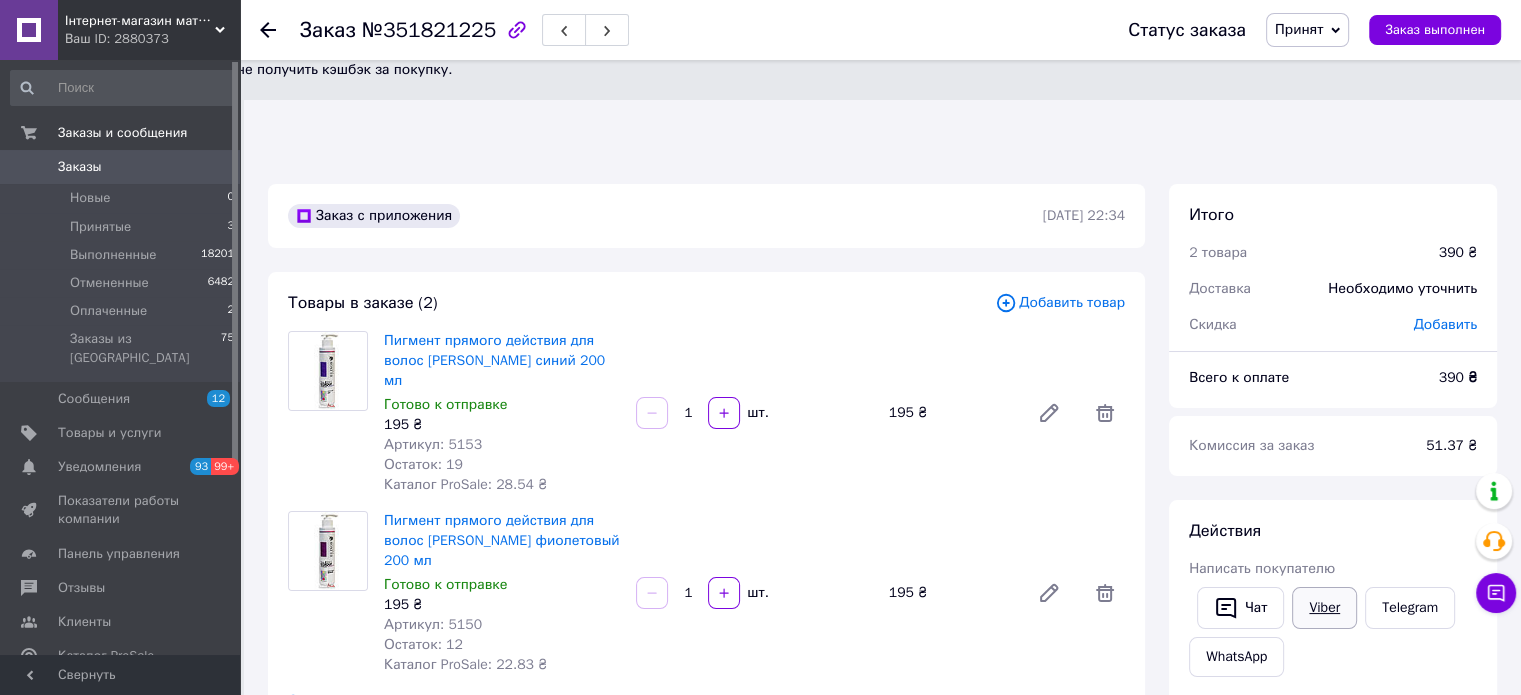 click on "Viber" at bounding box center (1324, 608) 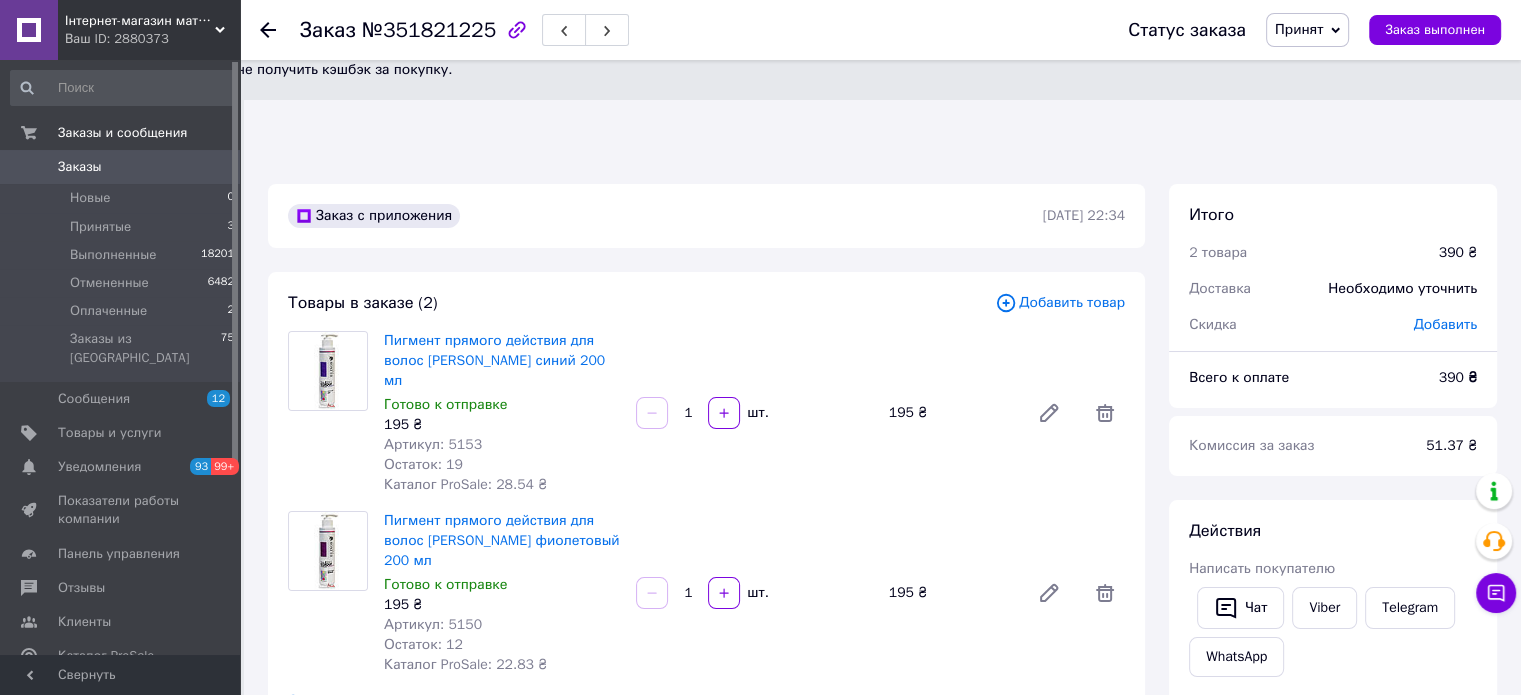 click on "Комиссия за заказ 51.37 ₴" at bounding box center (1333, 446) 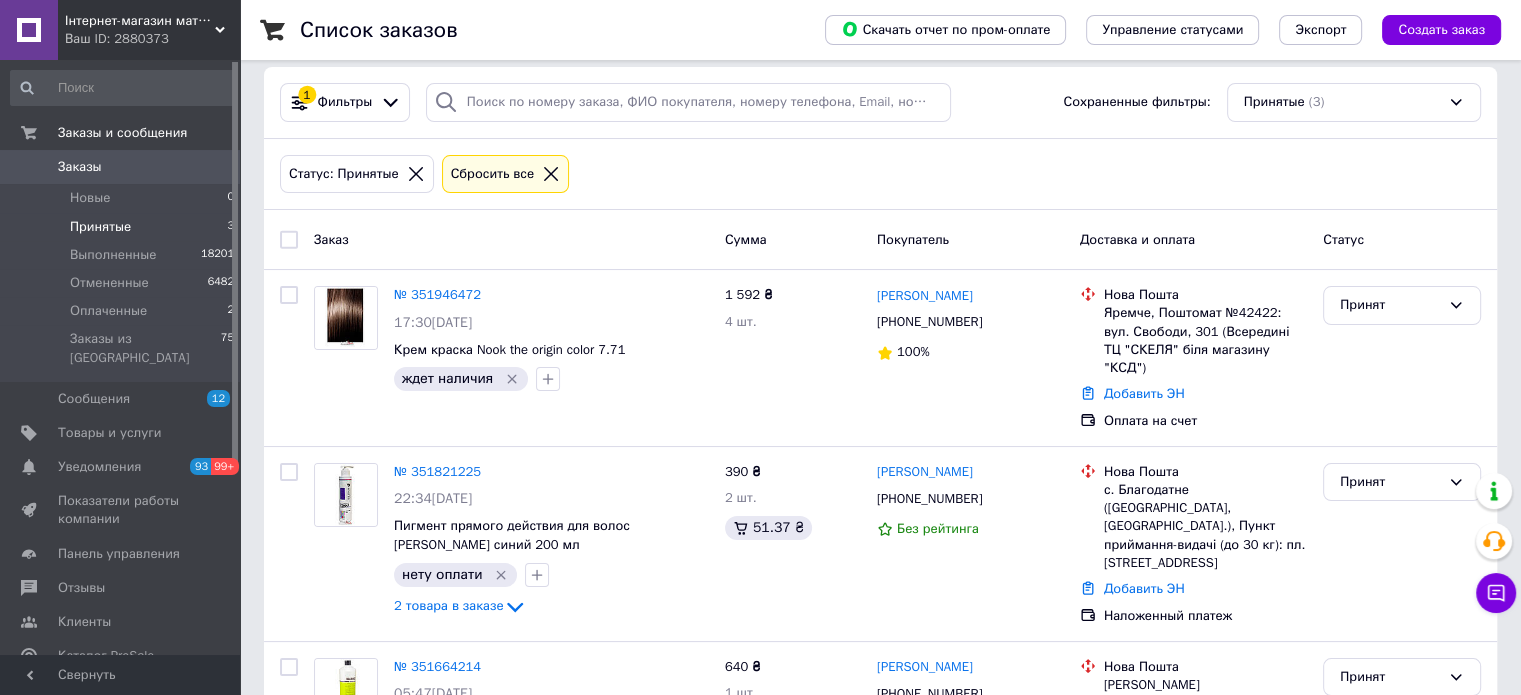 scroll, scrollTop: 17, scrollLeft: 0, axis: vertical 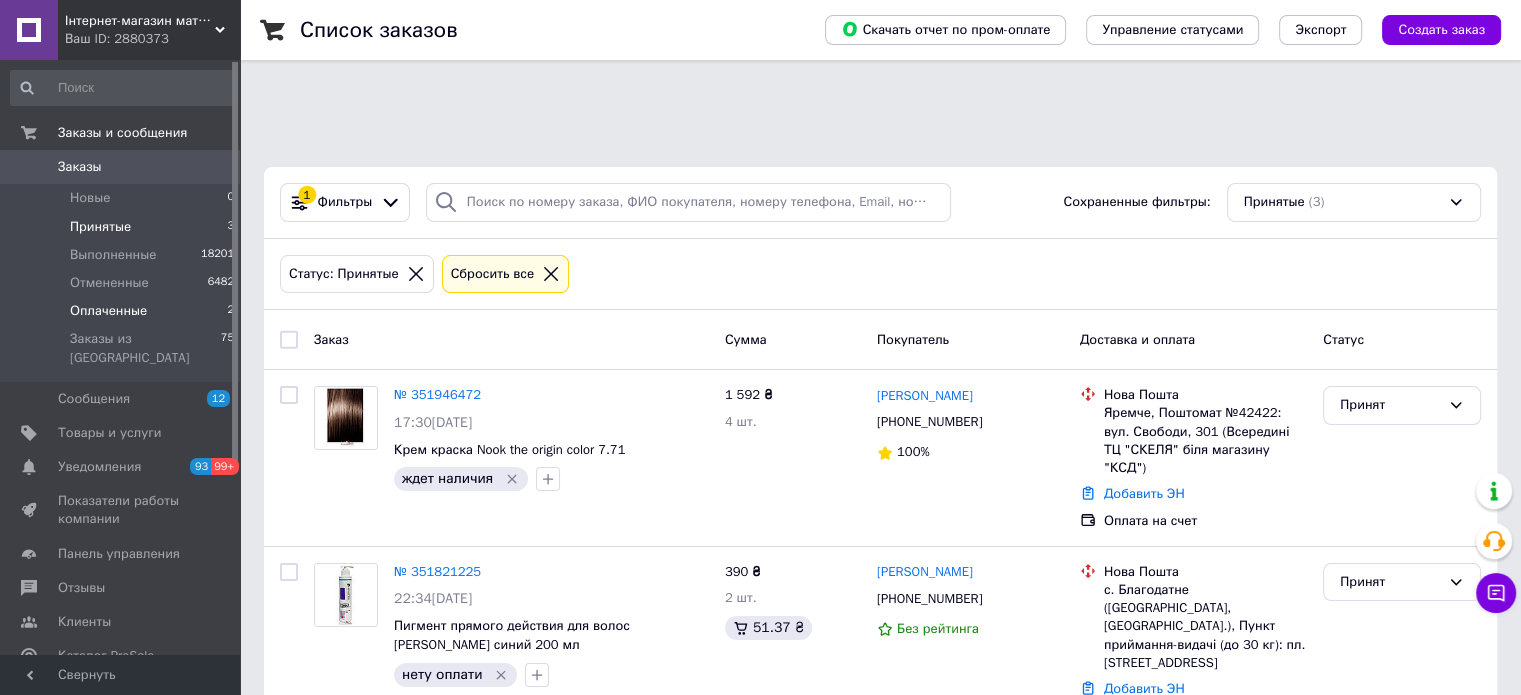 click on "Оплаченные" at bounding box center (108, 311) 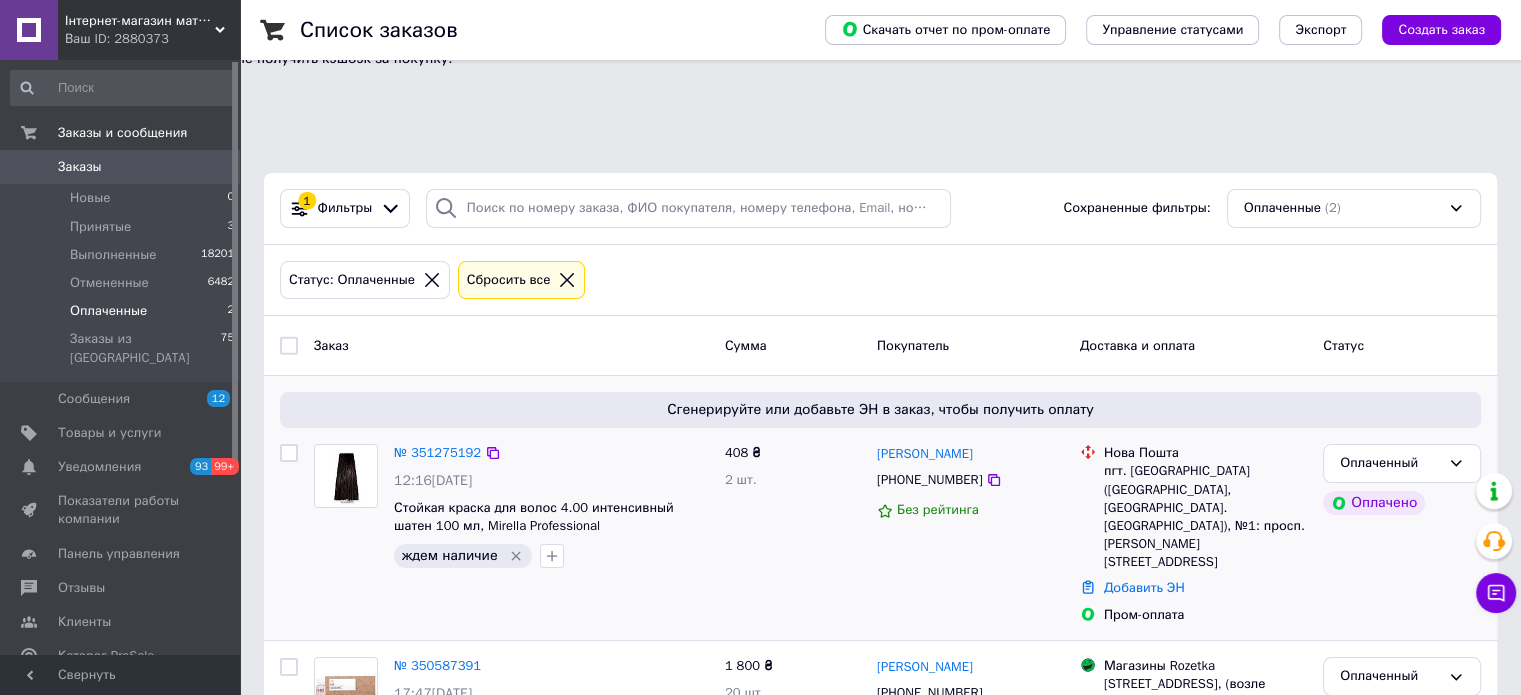 scroll, scrollTop: 17, scrollLeft: 0, axis: vertical 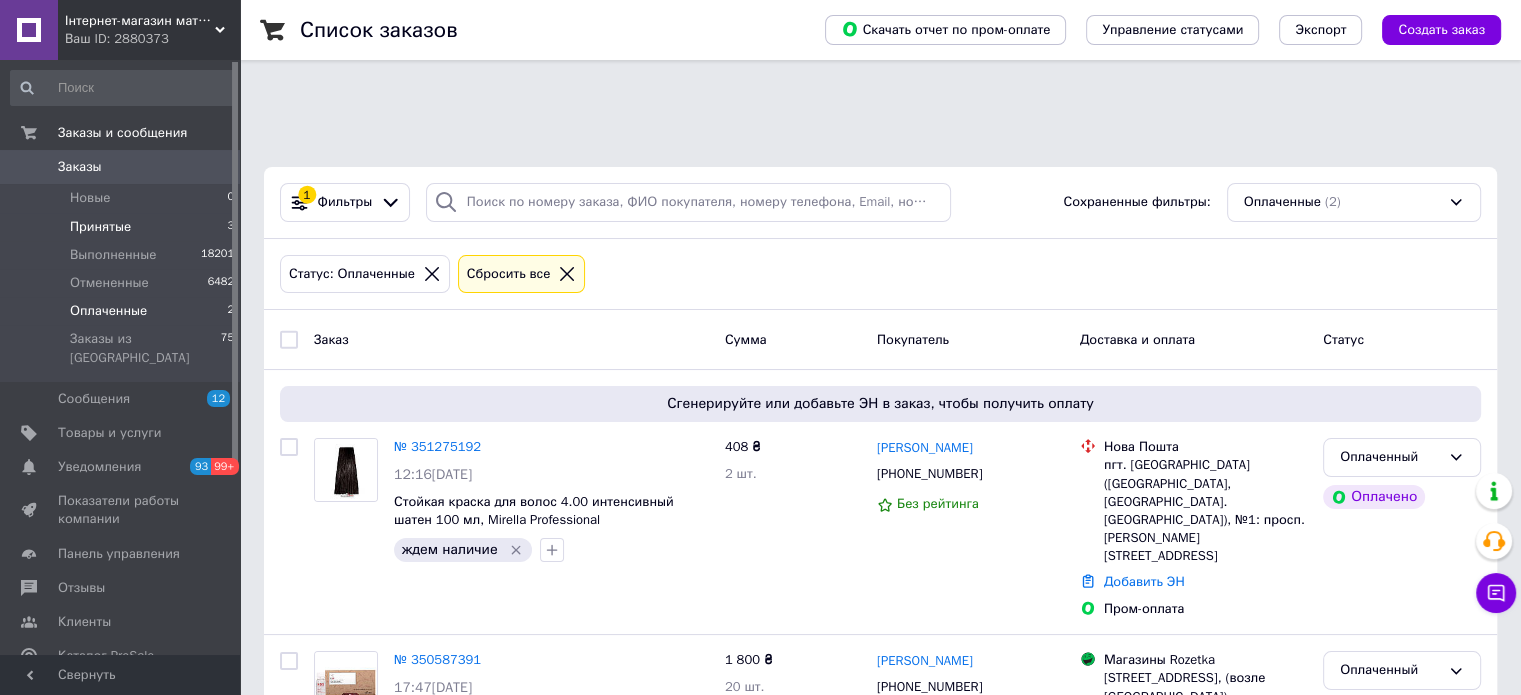 click on "Принятые" at bounding box center [100, 227] 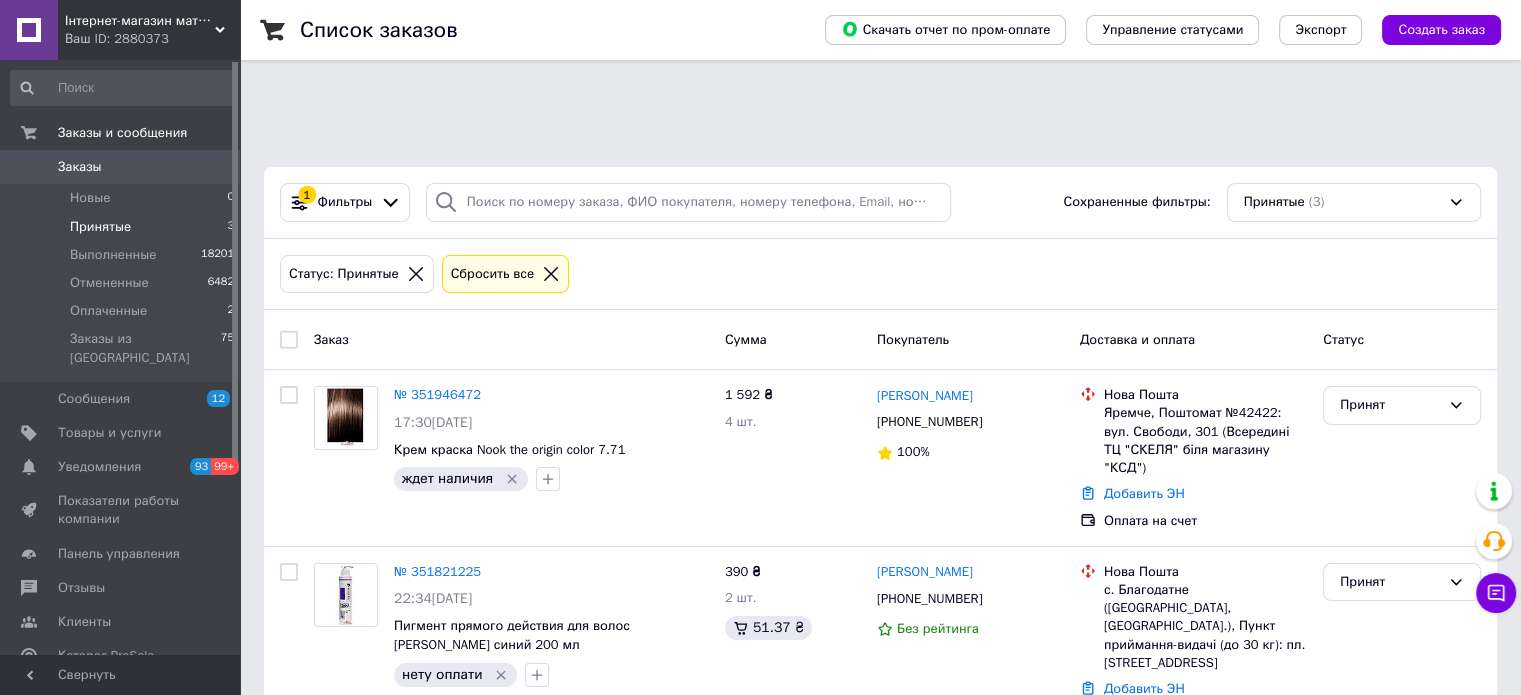 scroll, scrollTop: 0, scrollLeft: 0, axis: both 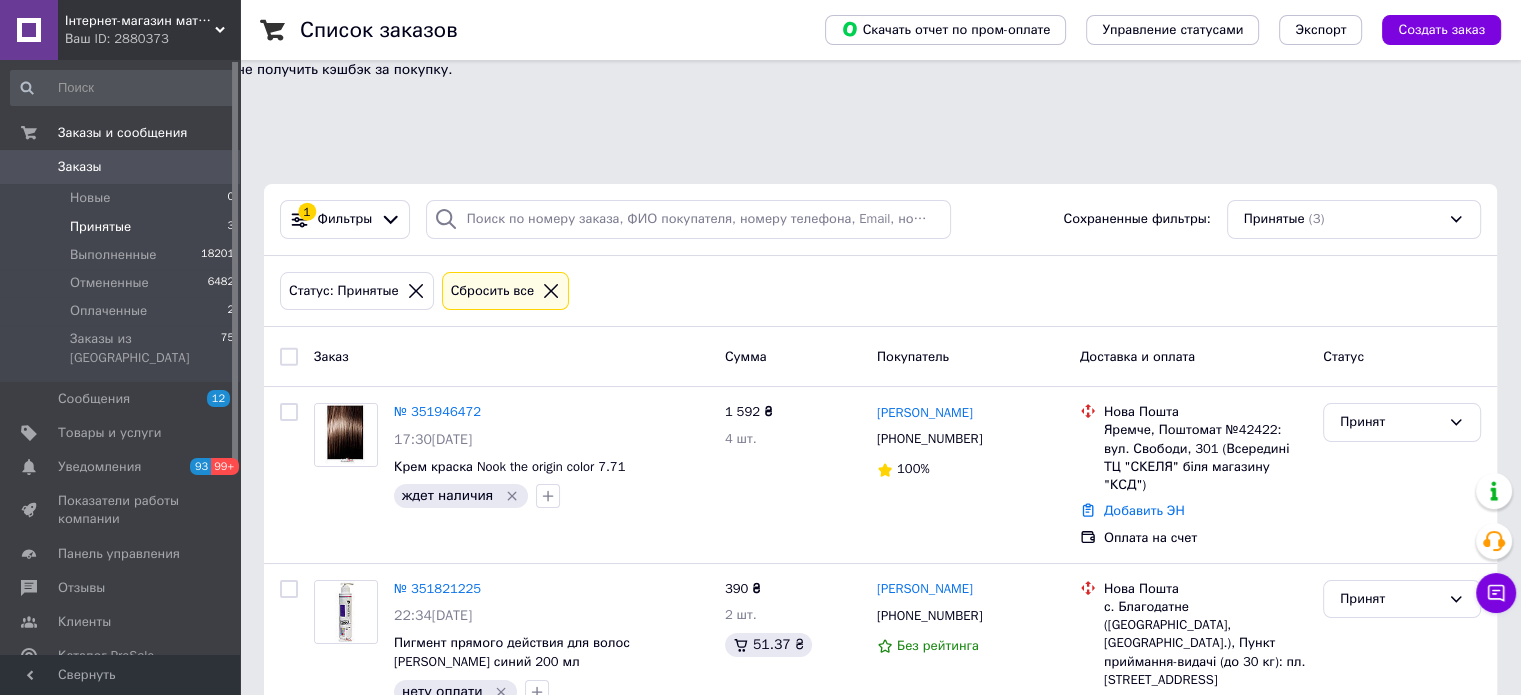 click on "Заказ Сумма Покупатель Доставка и оплата Статус" at bounding box center (880, 357) 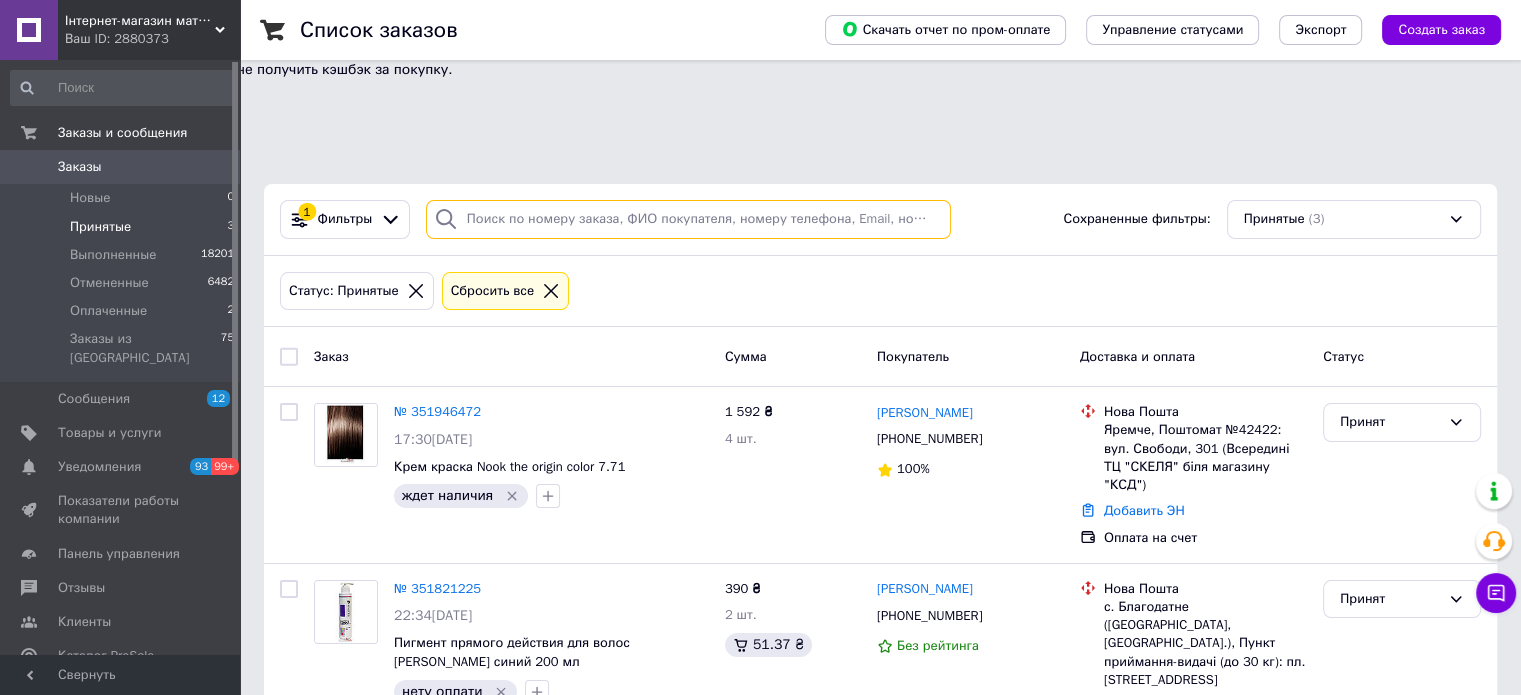 click at bounding box center (688, 219) 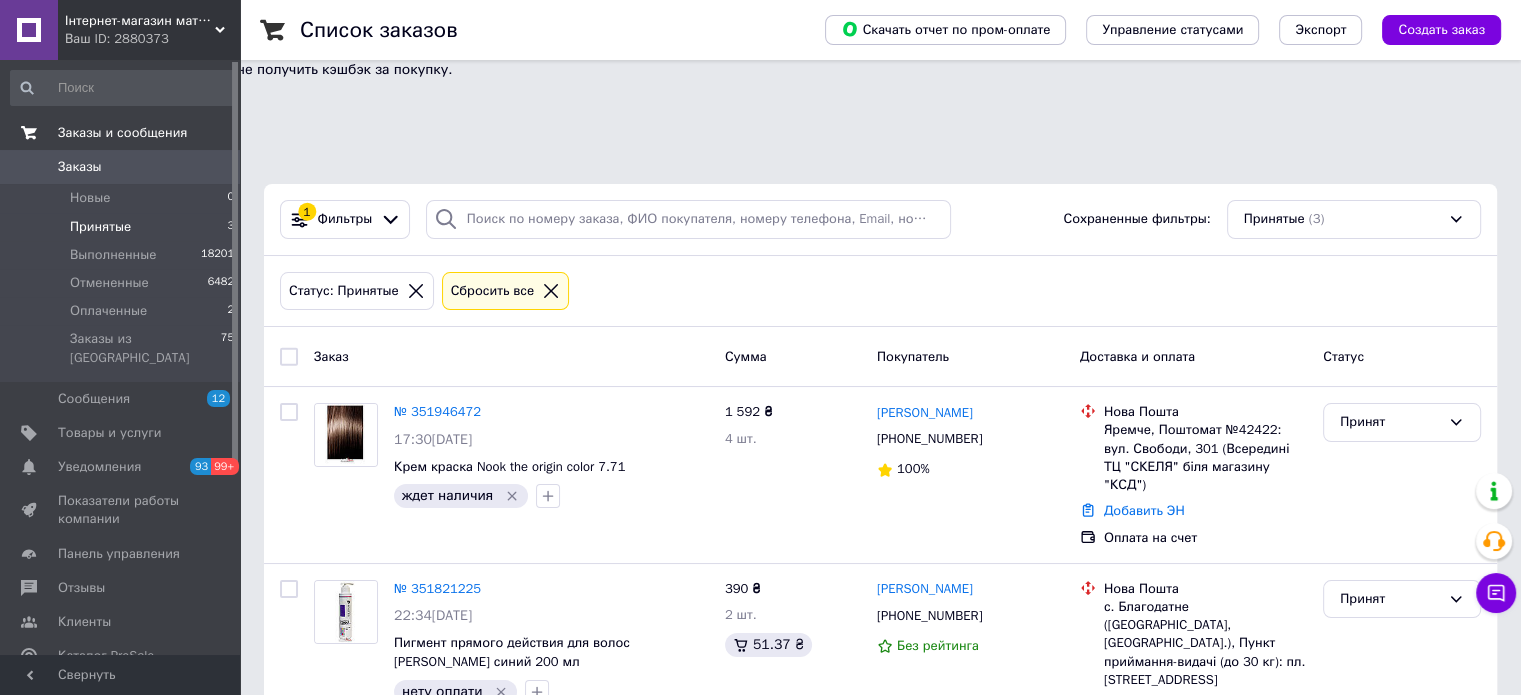 click on "Заказы и сообщения" at bounding box center (122, 133) 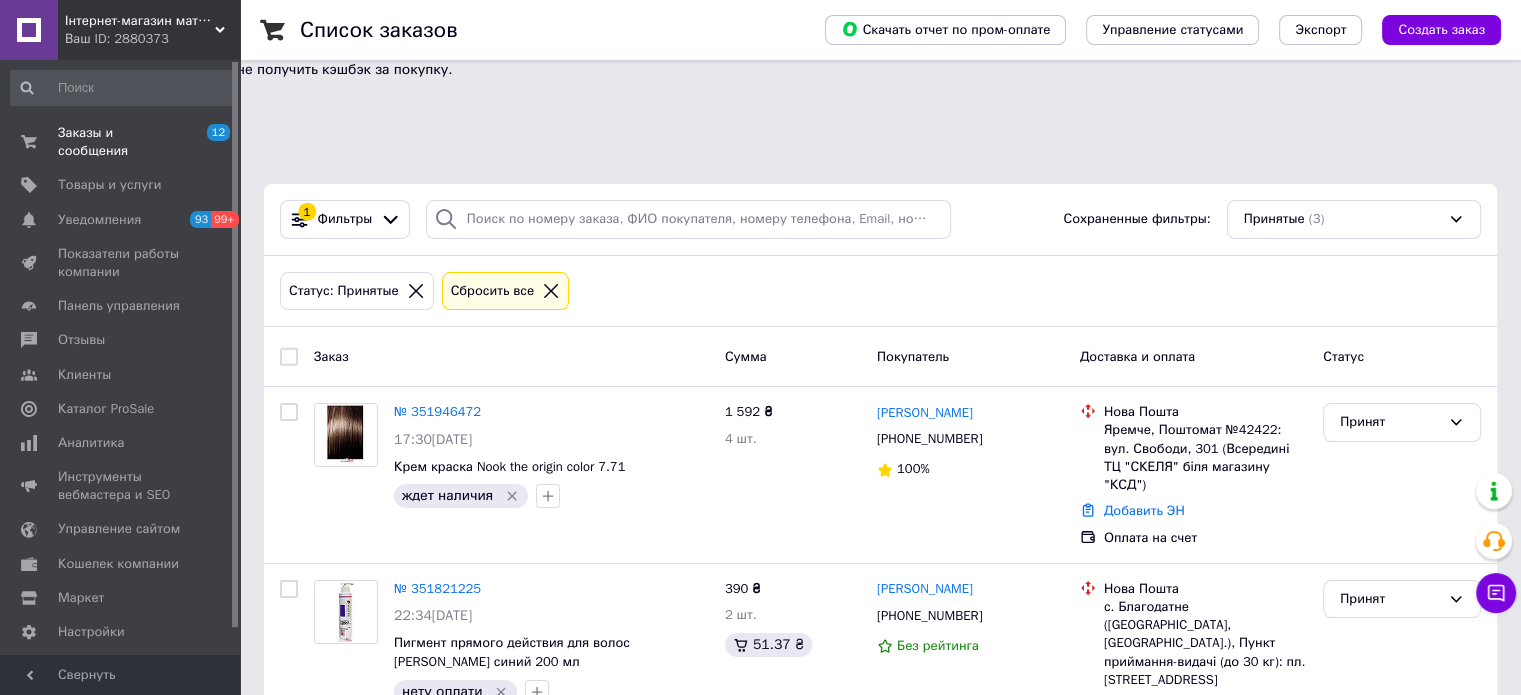 click on "Ваш ID: 2880373" at bounding box center (152, 39) 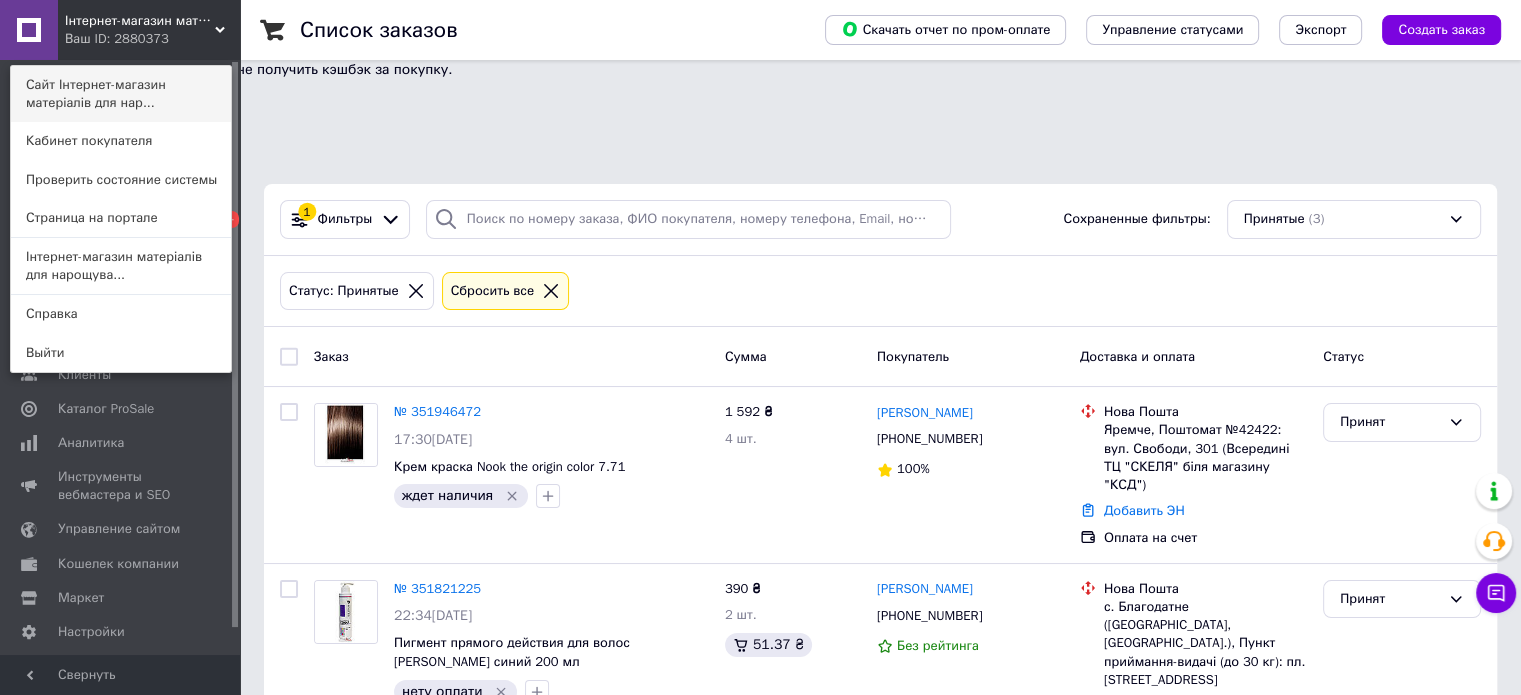 click on "Сайт Інтернет-магазин матеріалів для нар..." at bounding box center [121, 94] 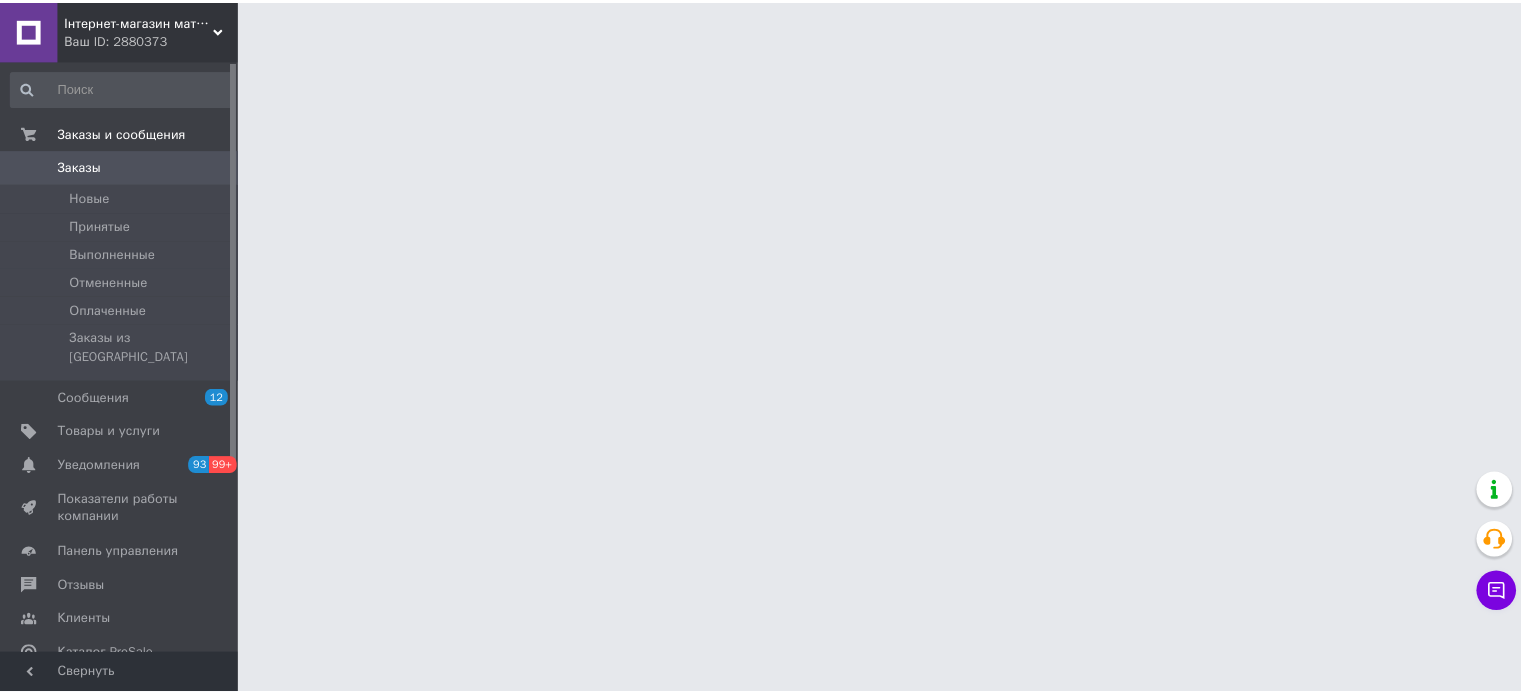 scroll, scrollTop: 0, scrollLeft: 0, axis: both 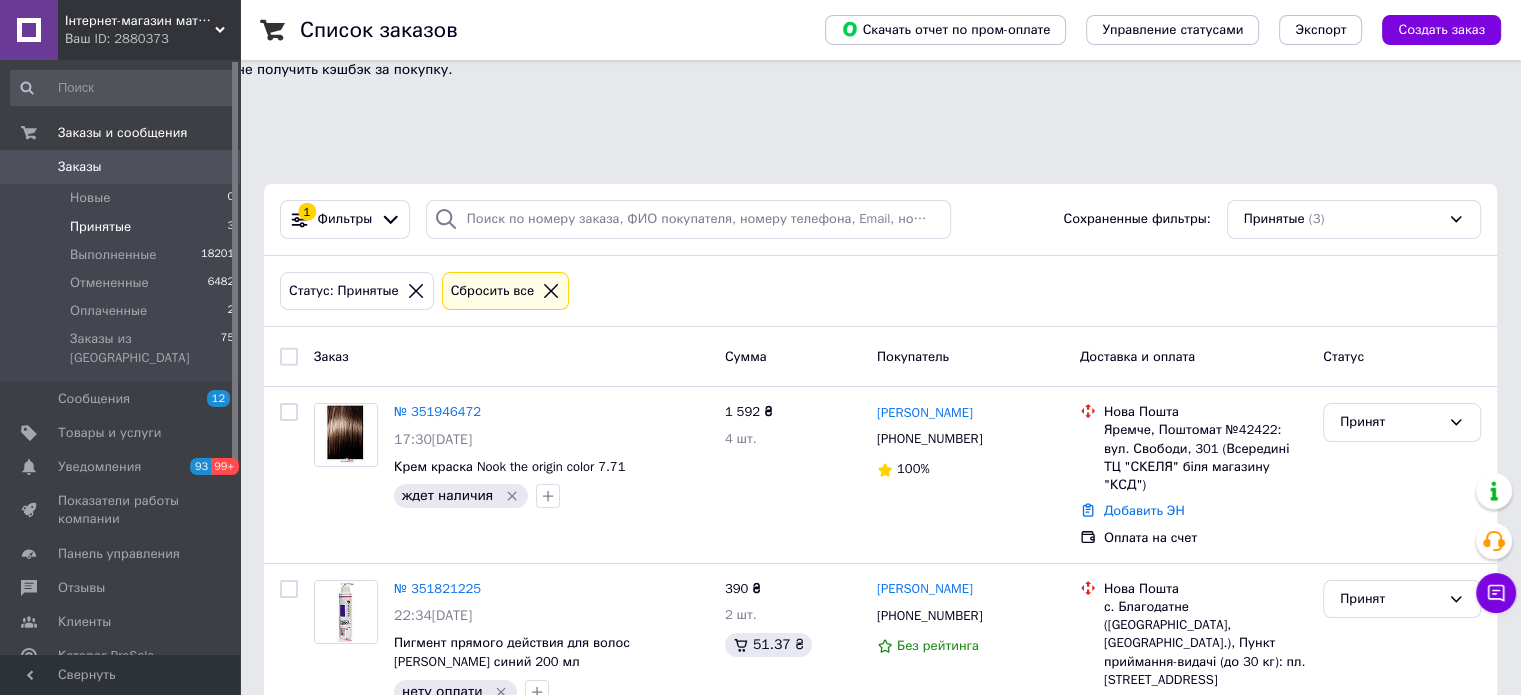 click on "Принятые 3" at bounding box center [123, 227] 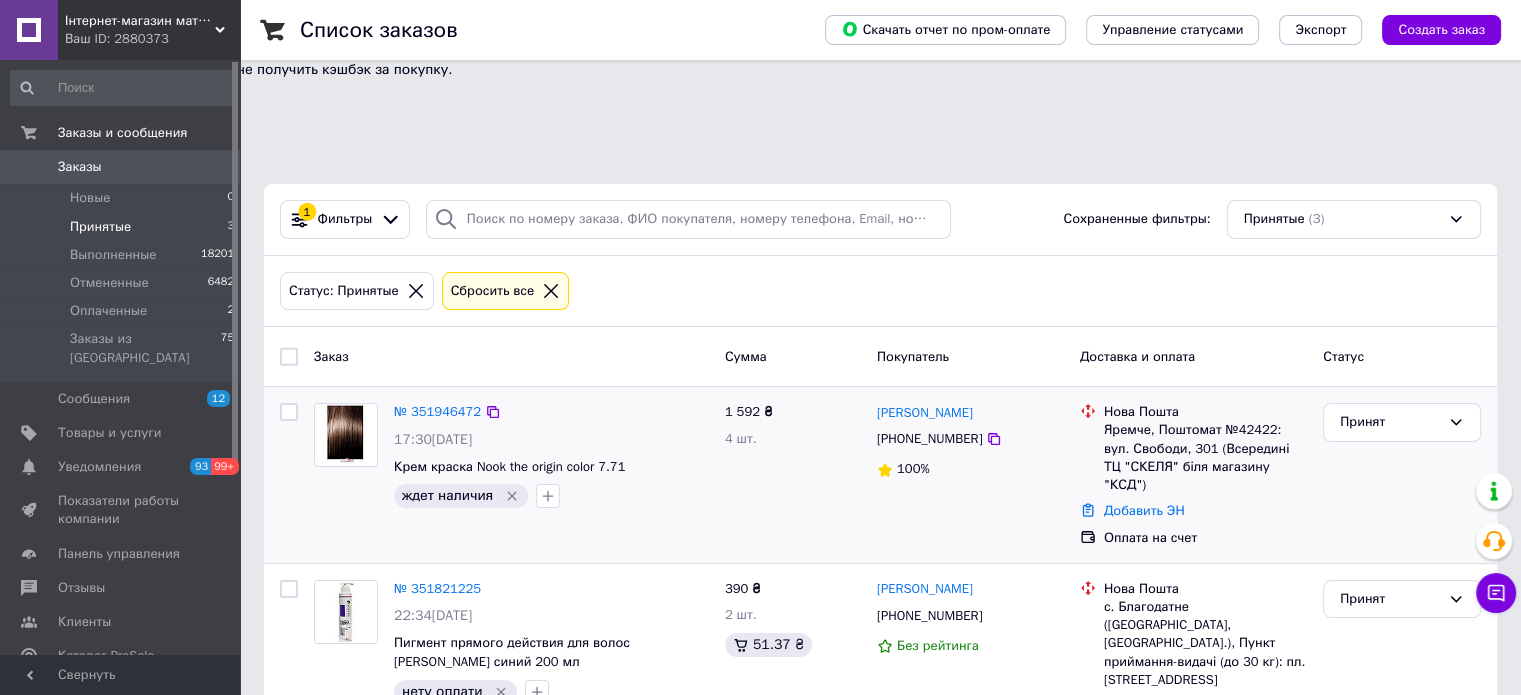 click on "Принят" at bounding box center [1402, 475] 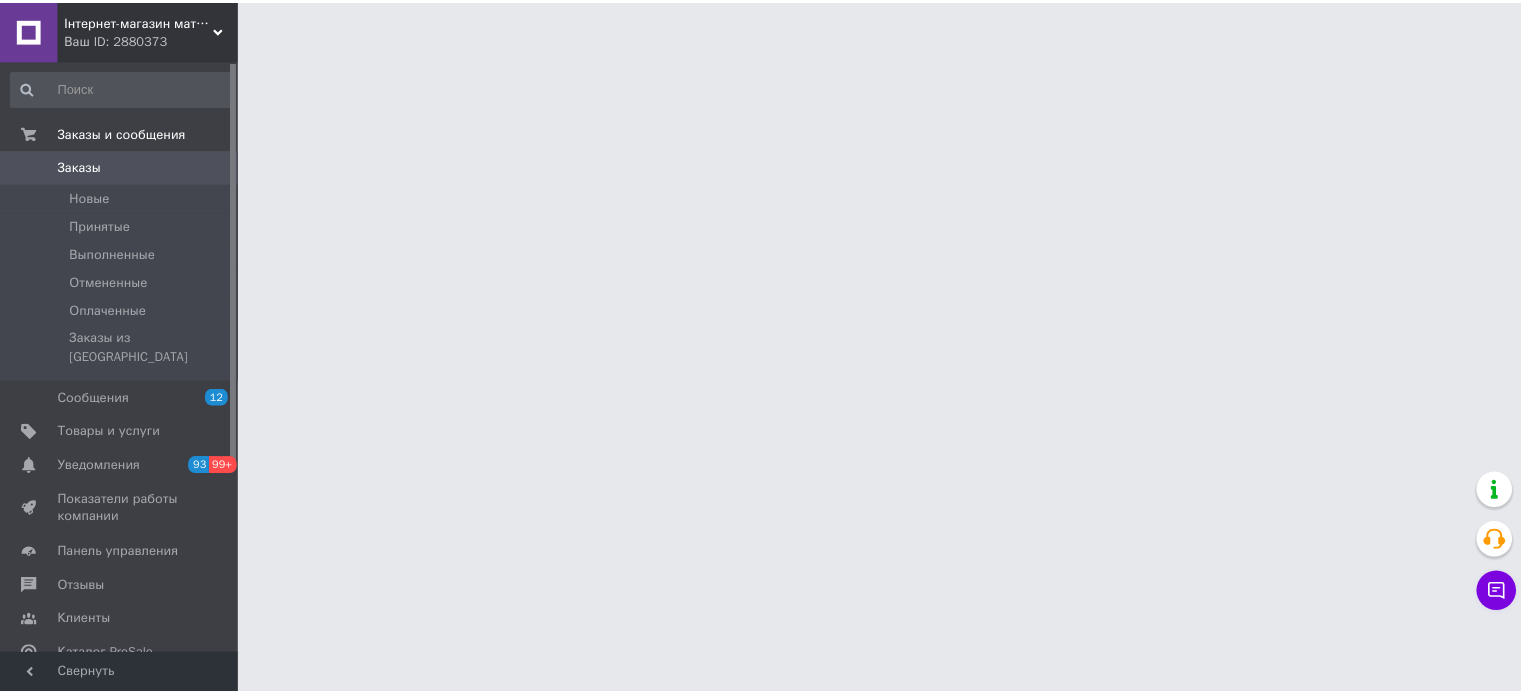 scroll, scrollTop: 0, scrollLeft: 0, axis: both 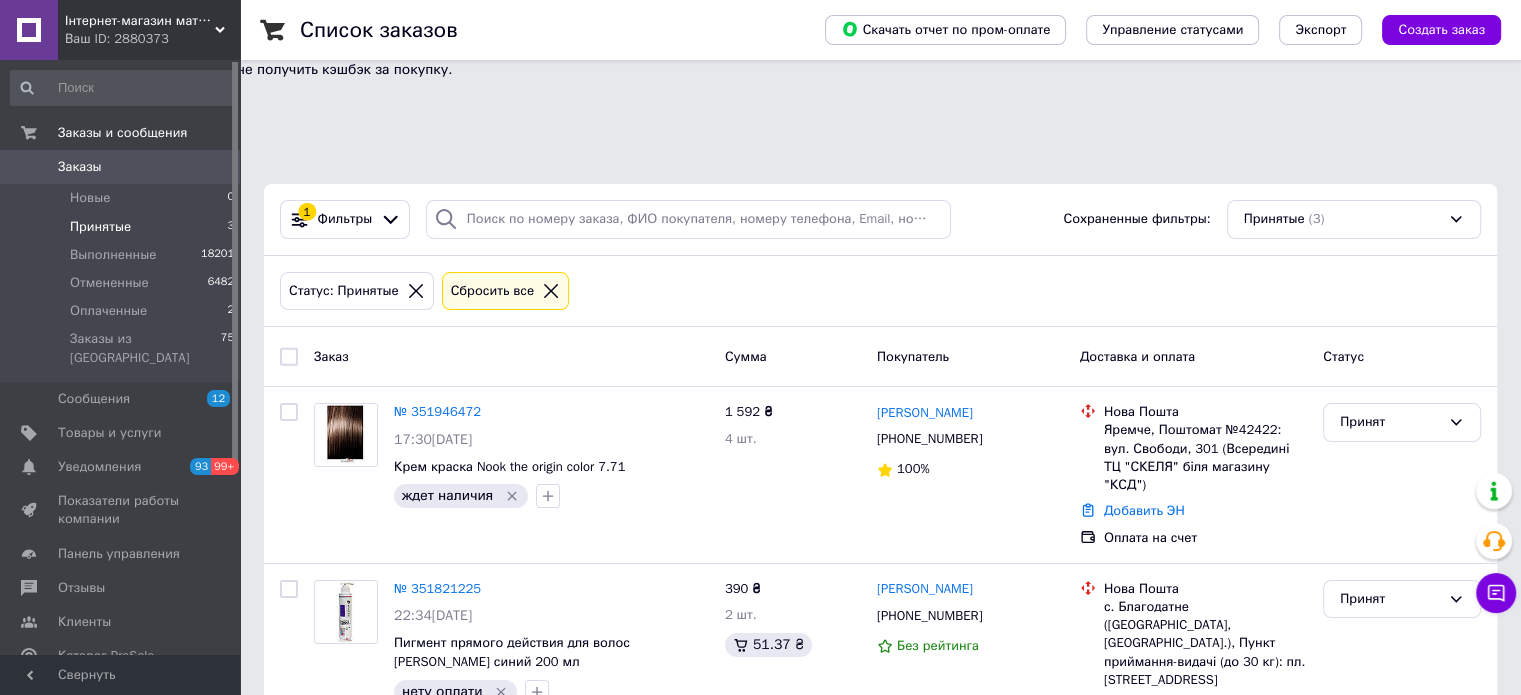 click on "Статус: Принятые Сбросить все" at bounding box center (880, 291) 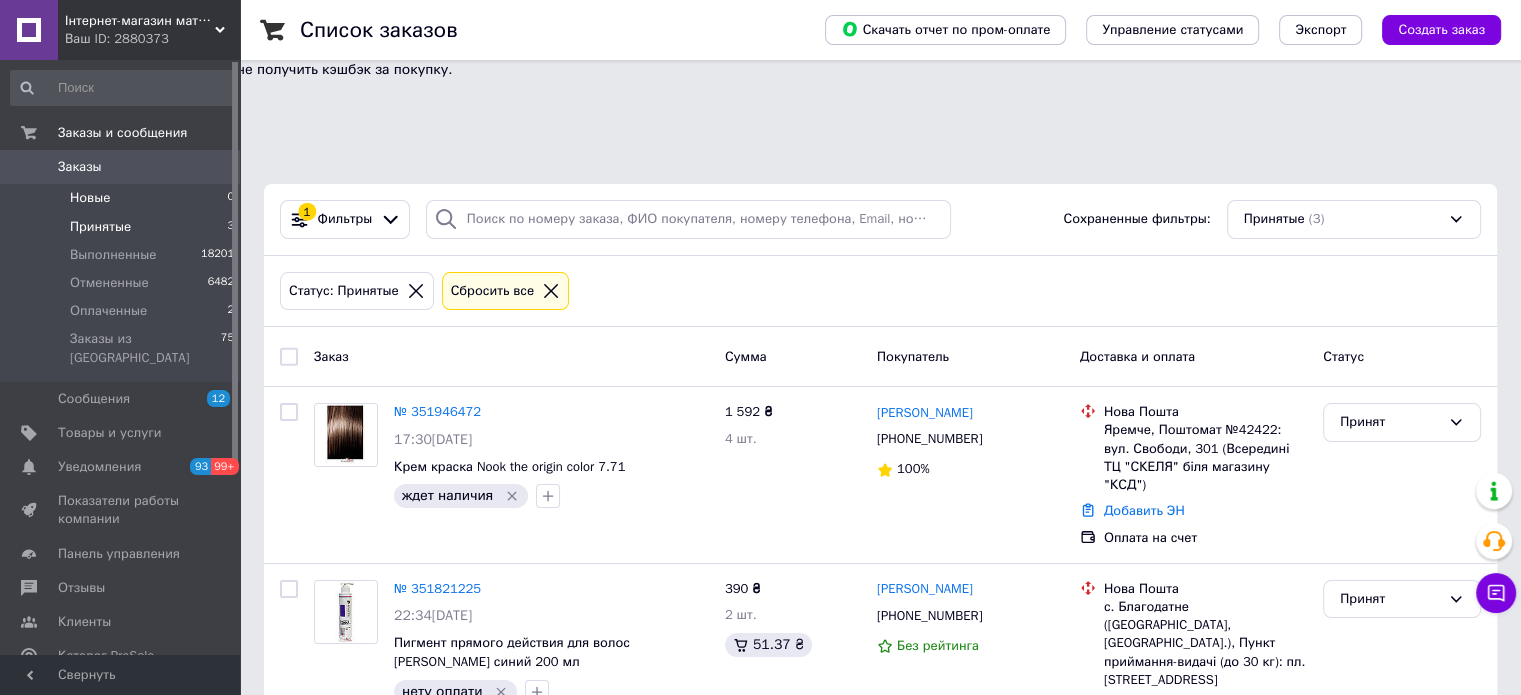 click on "Новые 0" at bounding box center (123, 198) 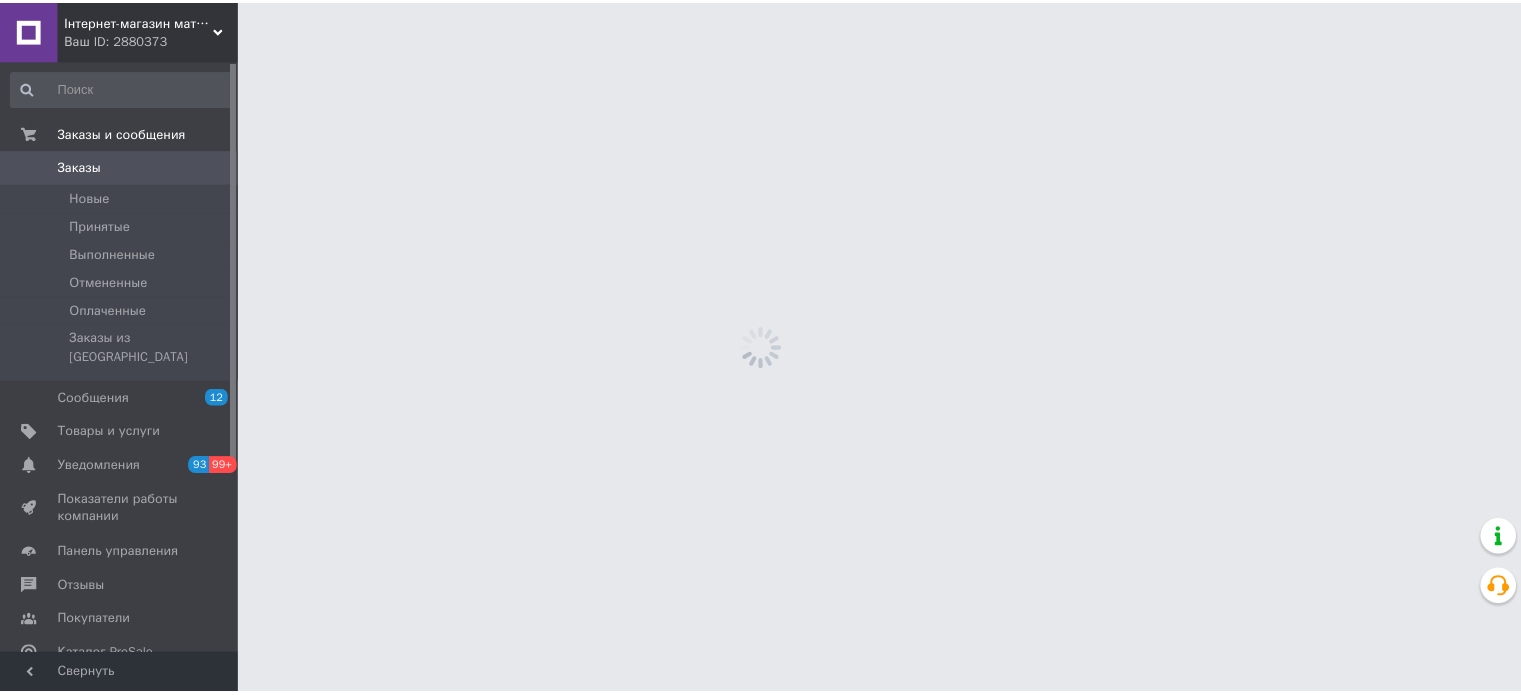scroll, scrollTop: 0, scrollLeft: 0, axis: both 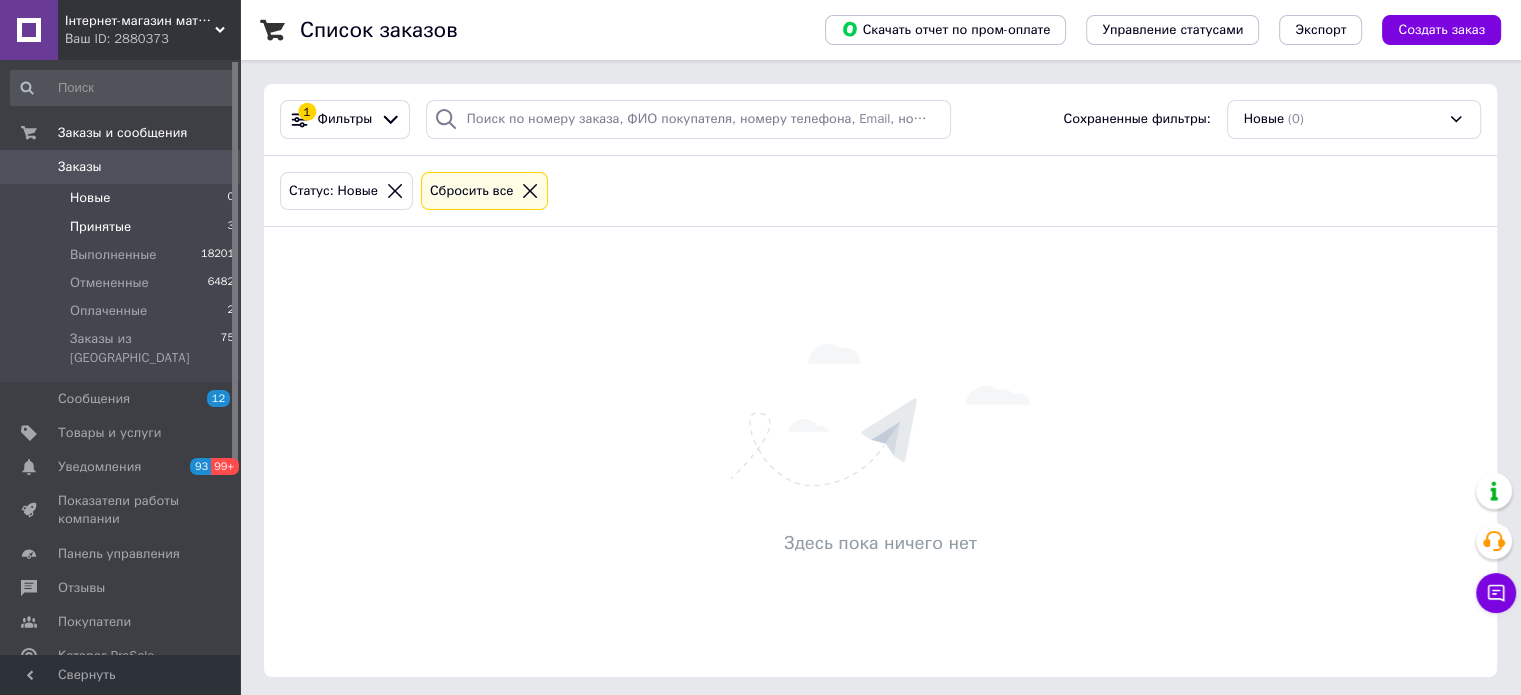 click on "Принятые 3" at bounding box center (123, 227) 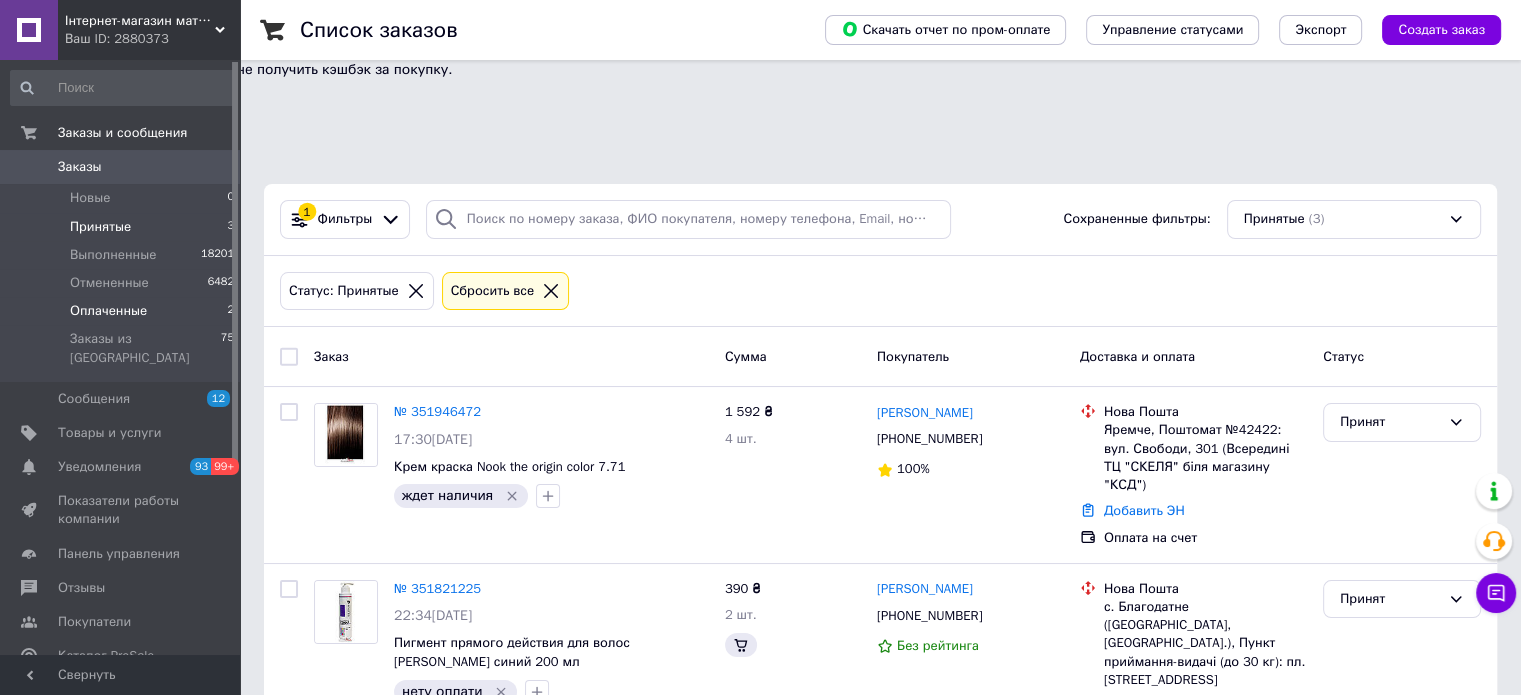 click on "Оплаченные" at bounding box center [108, 311] 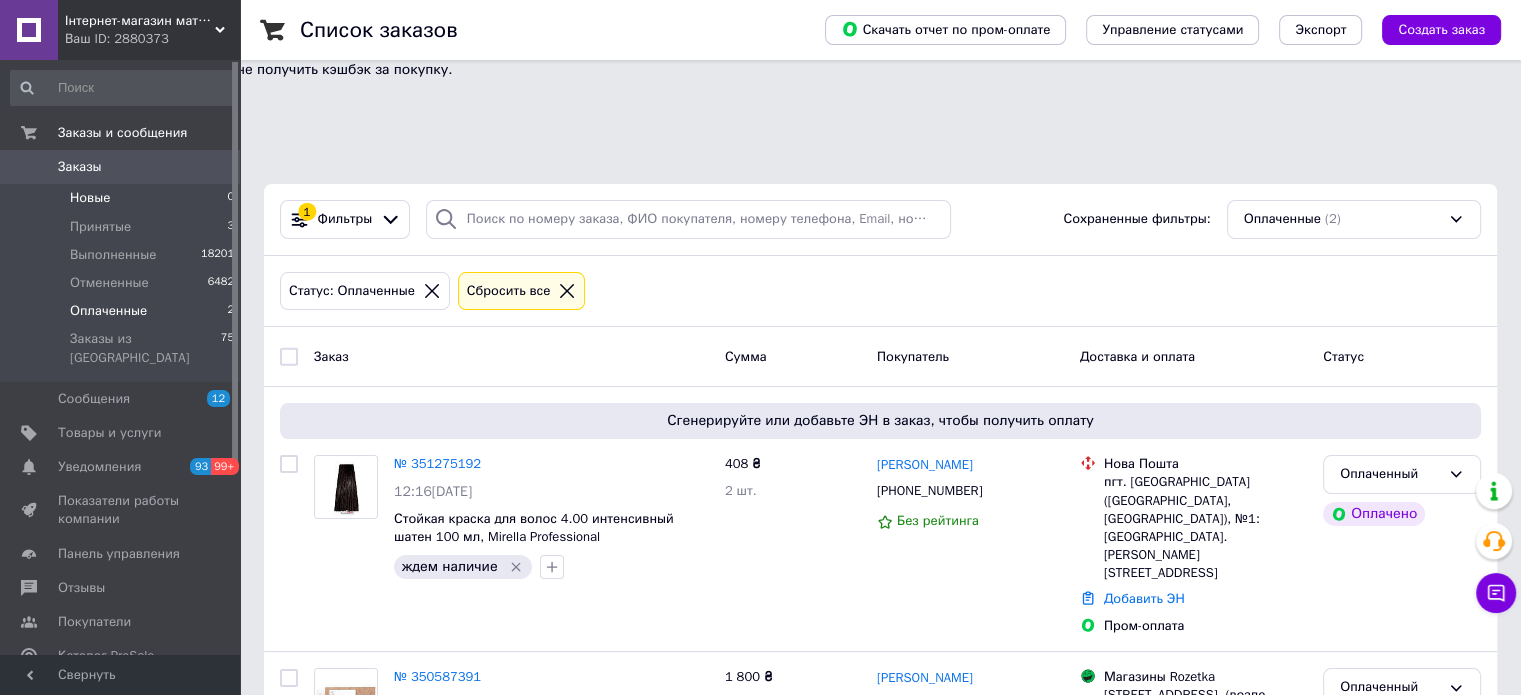click on "Новые 0" at bounding box center (123, 198) 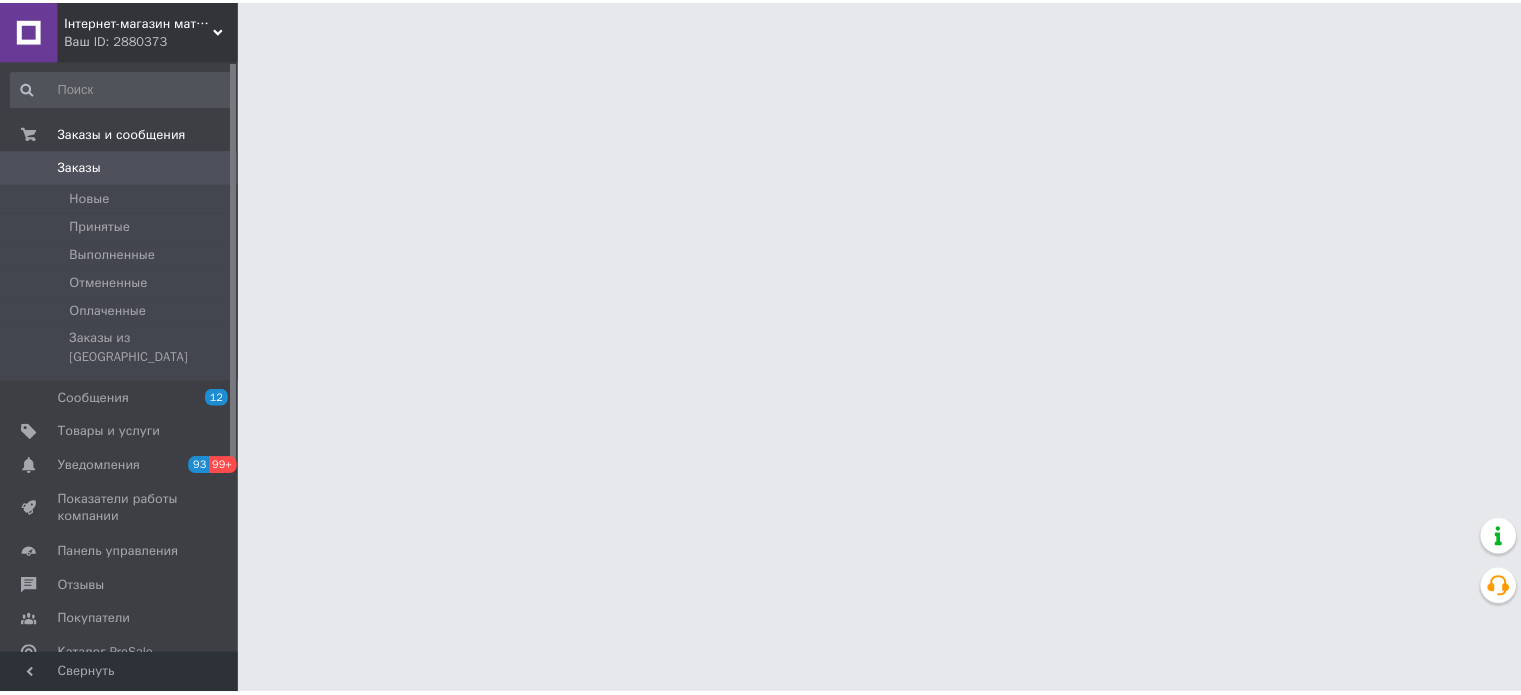 scroll, scrollTop: 0, scrollLeft: 0, axis: both 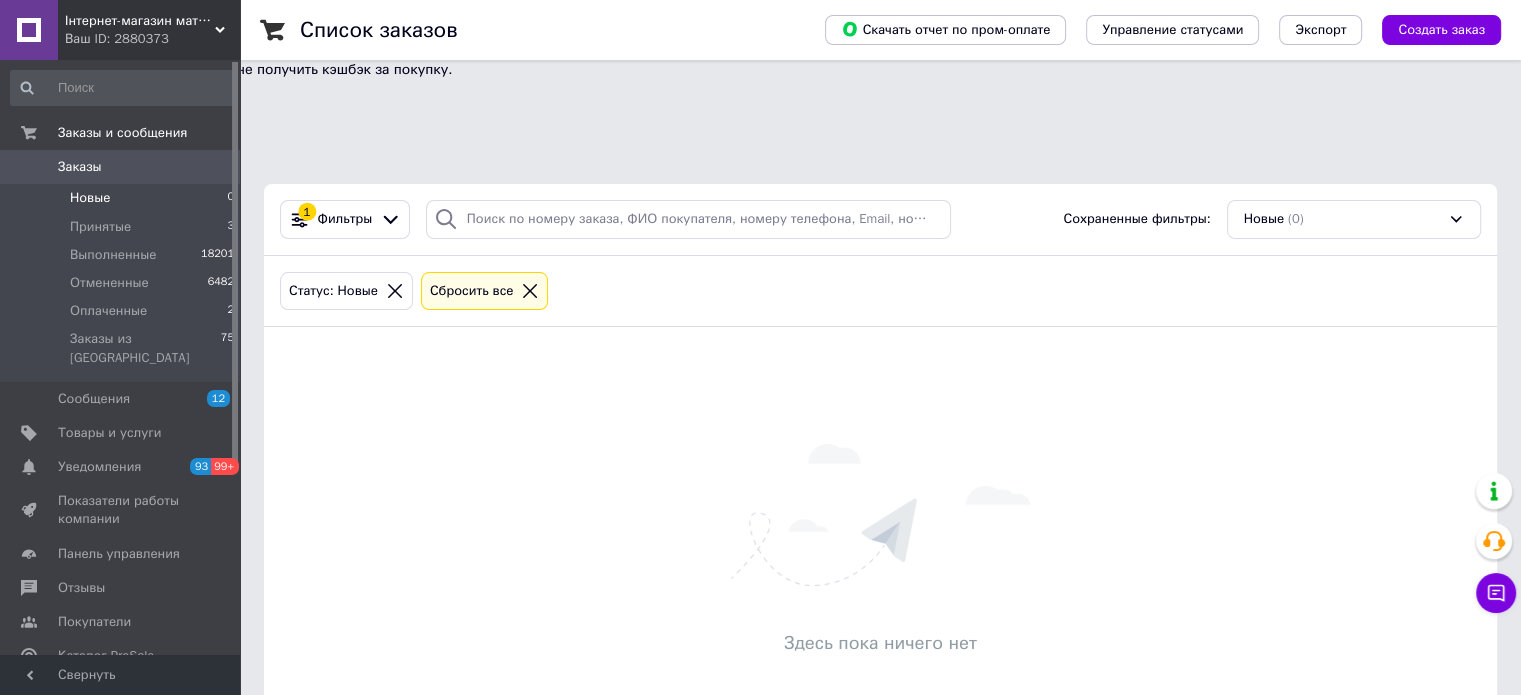 click on "Здесь пока ничего нет" at bounding box center [880, 552] 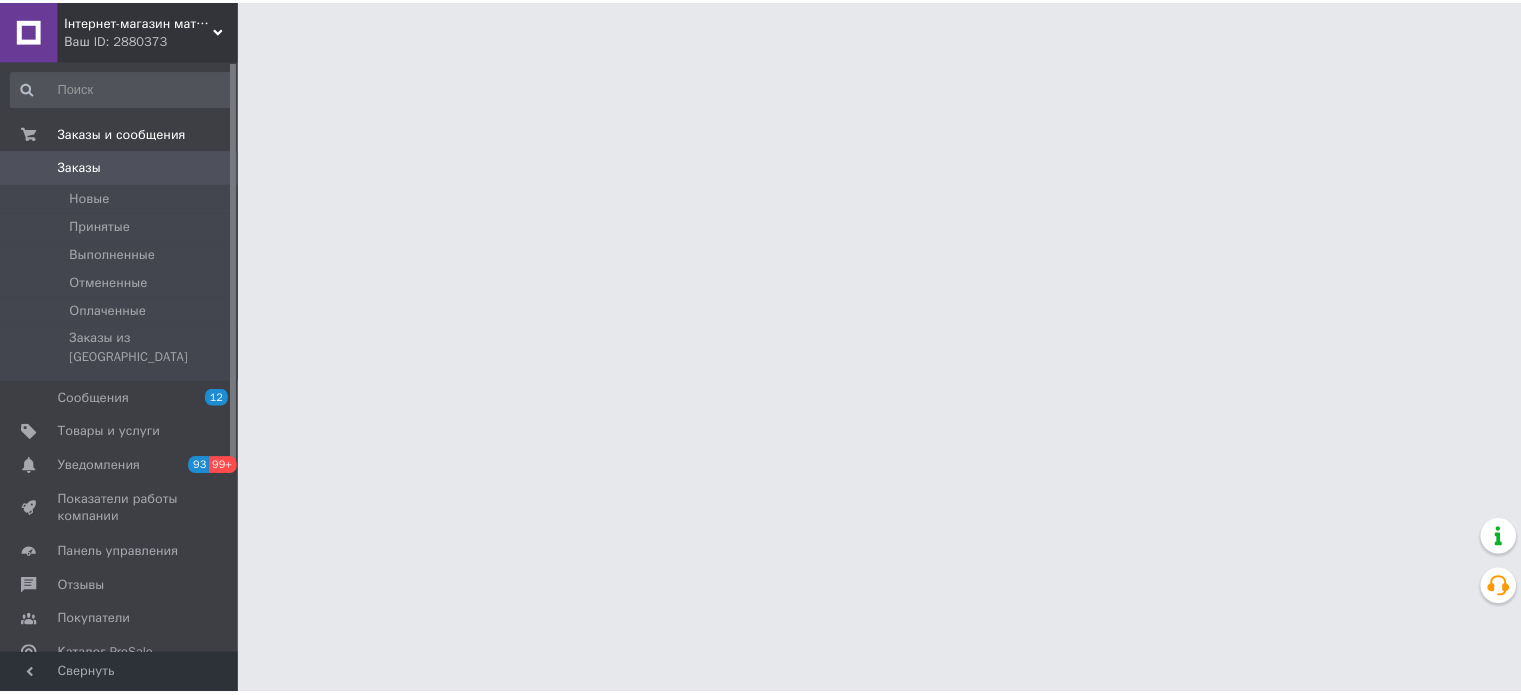 scroll, scrollTop: 0, scrollLeft: 0, axis: both 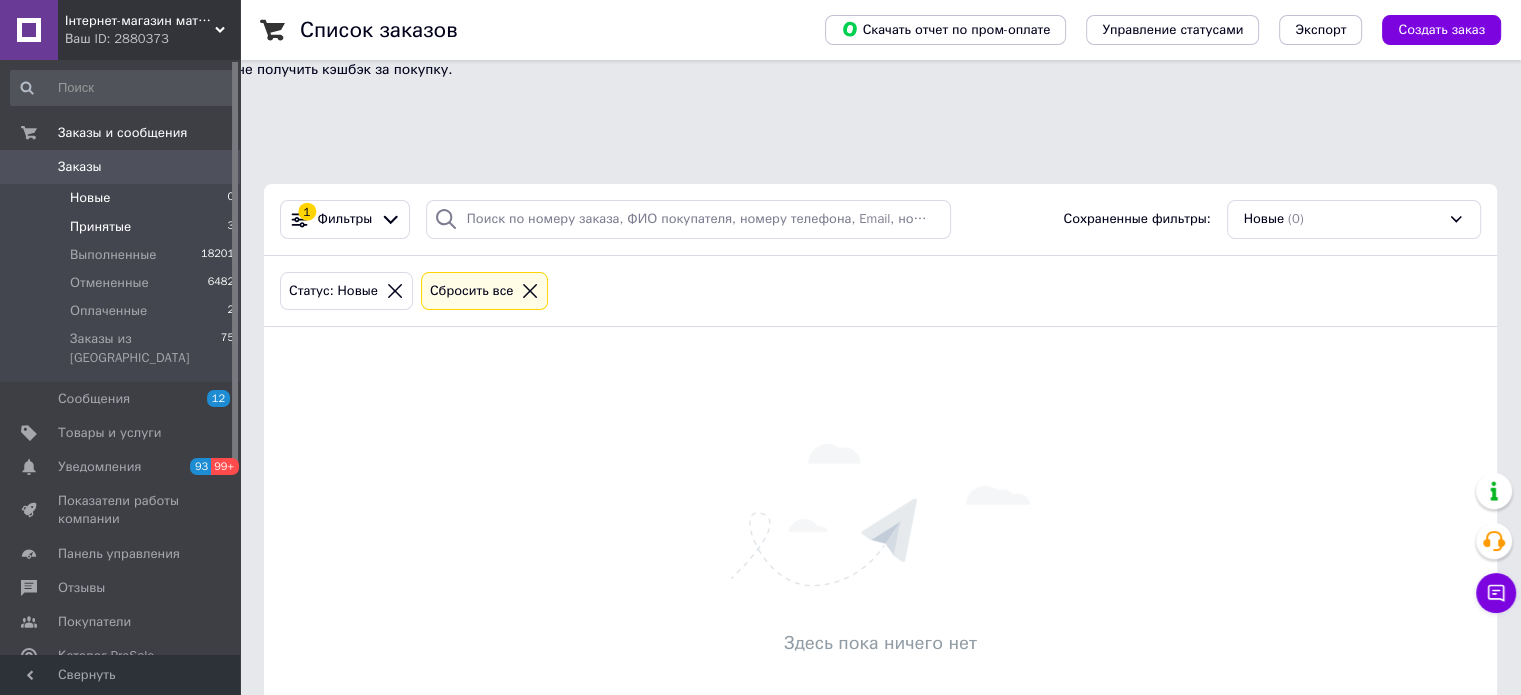 click on "Принятые 3" at bounding box center (123, 227) 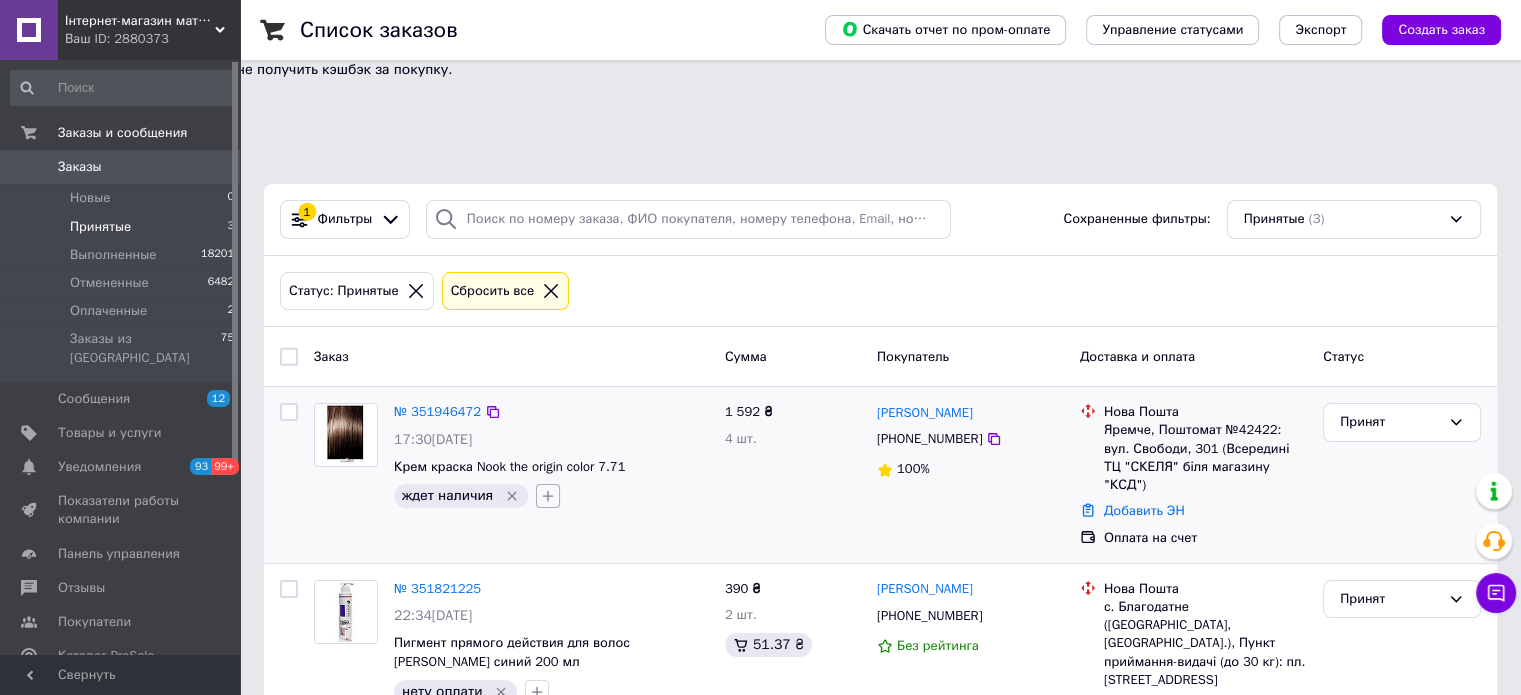 click 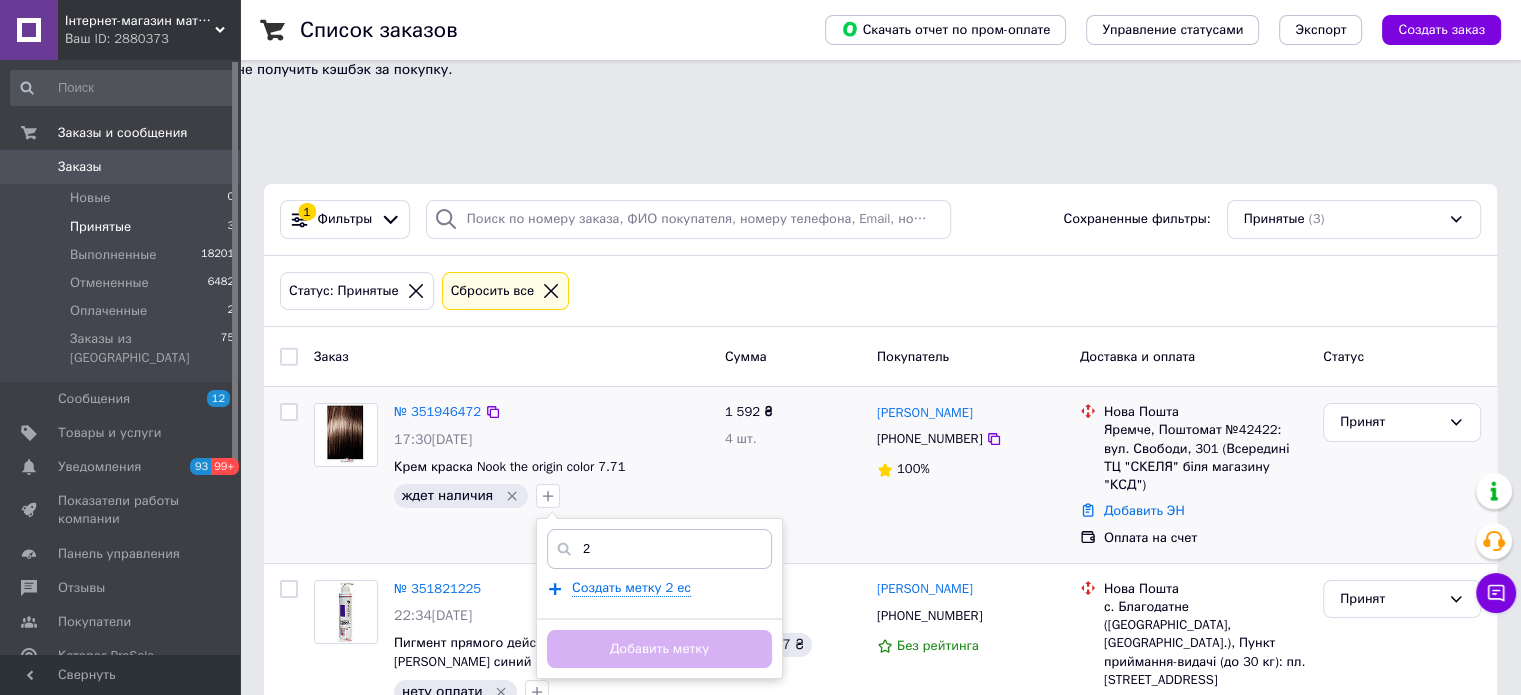 type on "2" 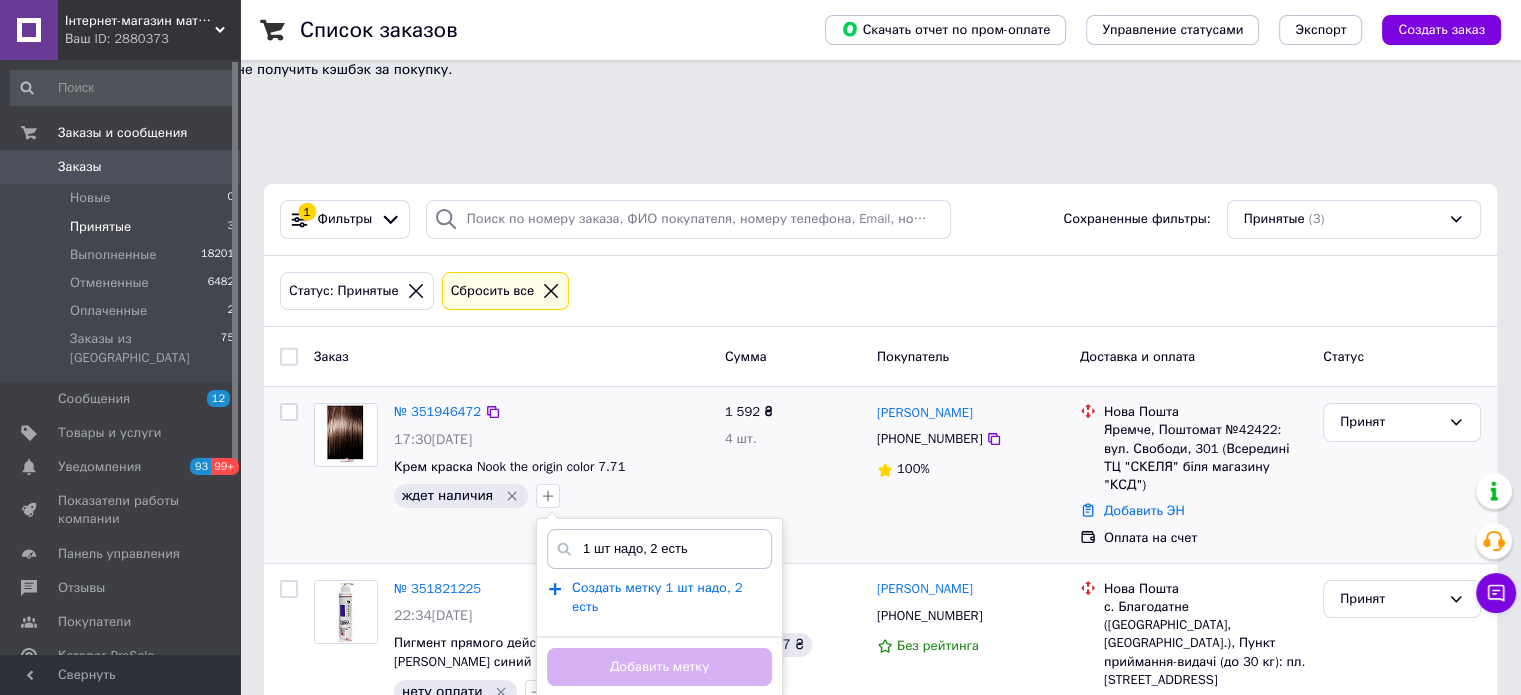 type on "1 шт надо, 2 есть" 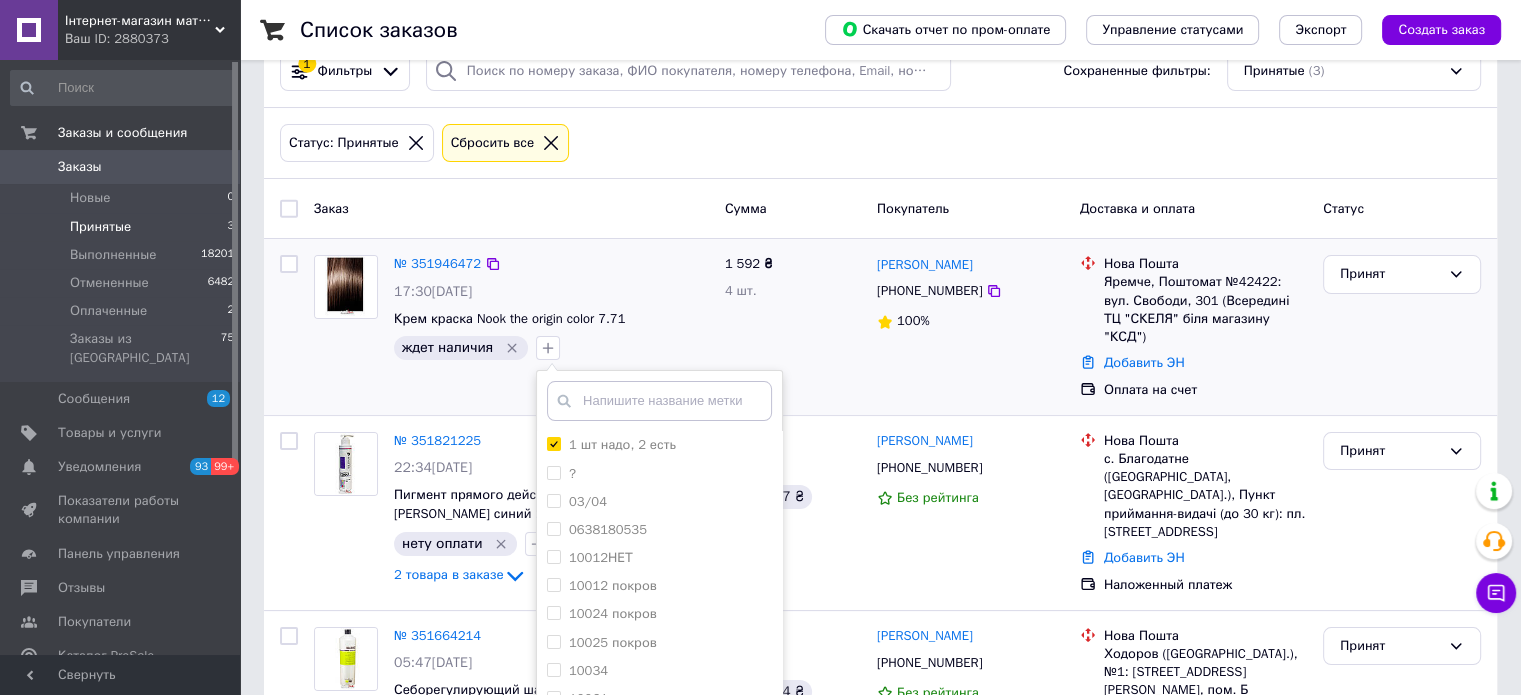 click on "Добавить метку" at bounding box center (659, 767) 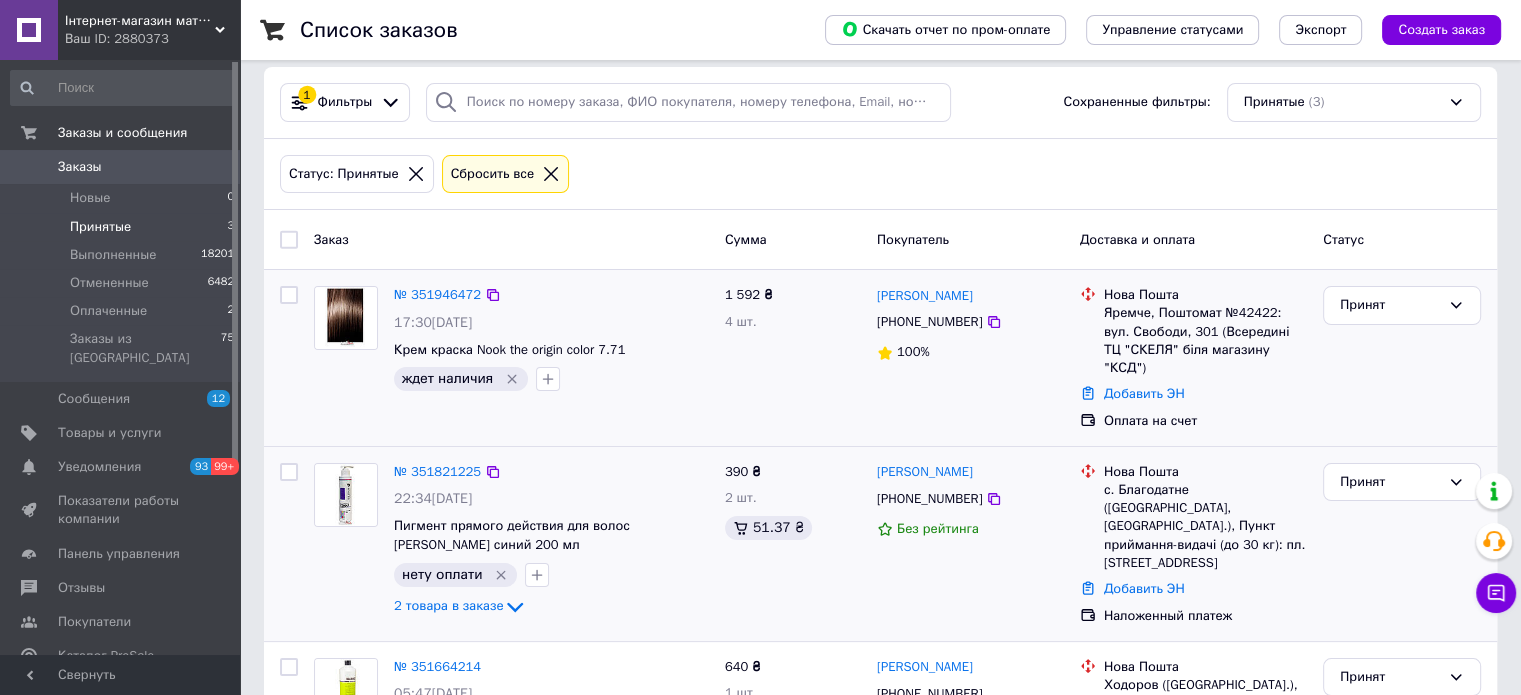scroll, scrollTop: 128, scrollLeft: 0, axis: vertical 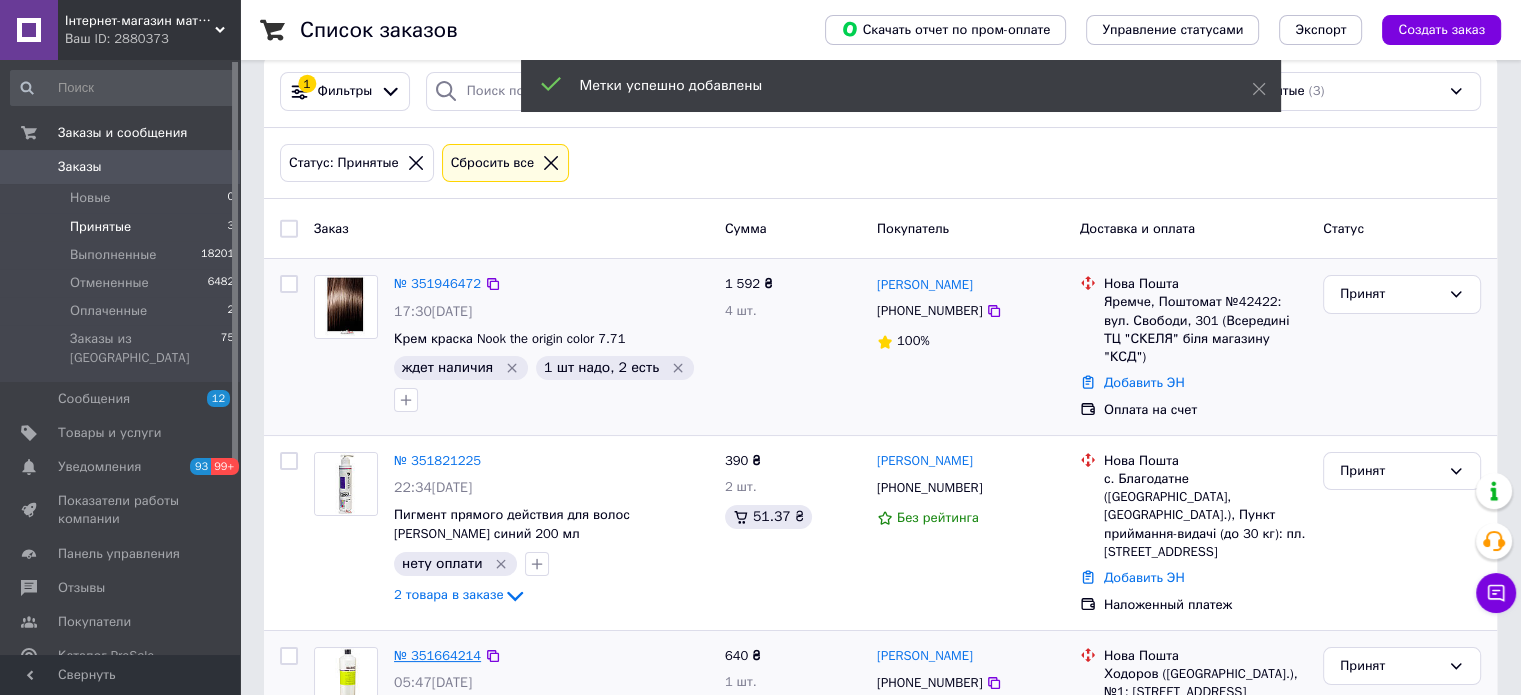 click on "№ 351664214" at bounding box center [437, 655] 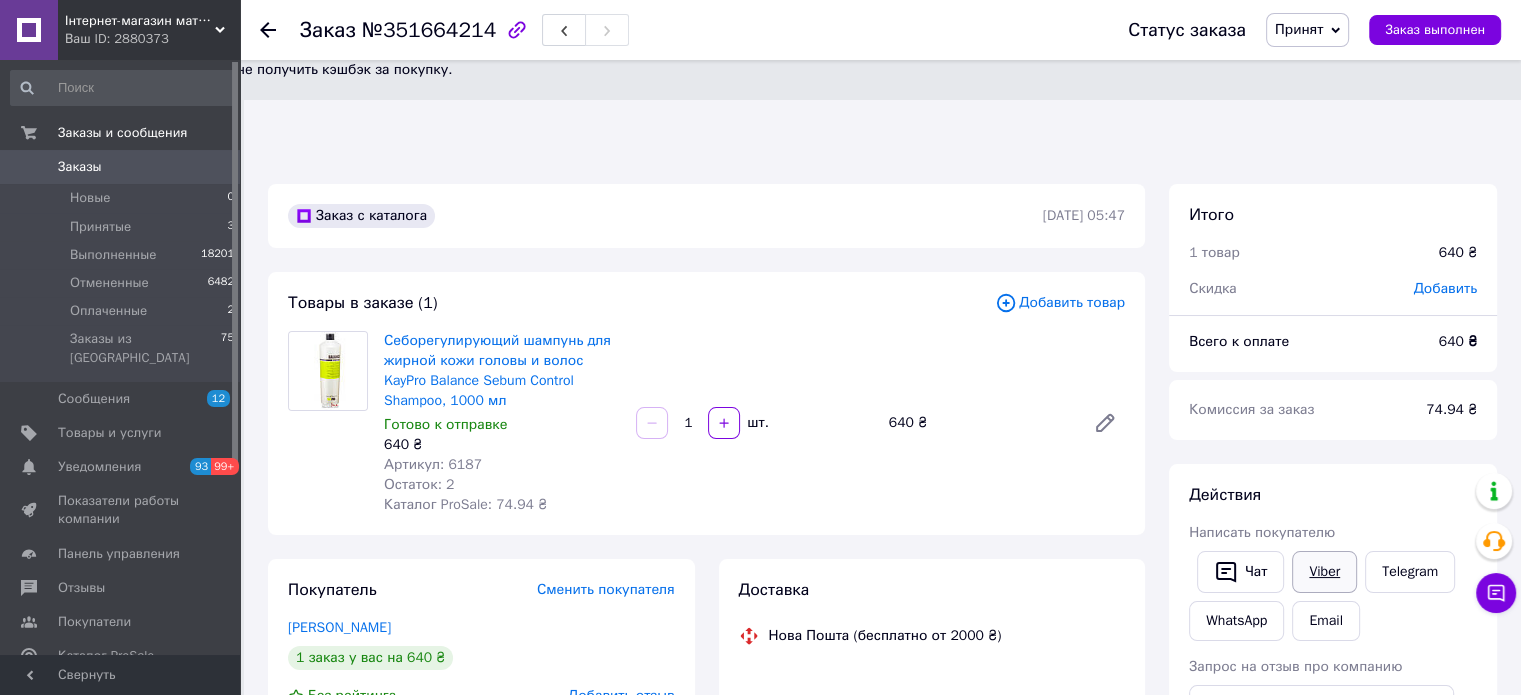 click on "Viber" at bounding box center (1324, 572) 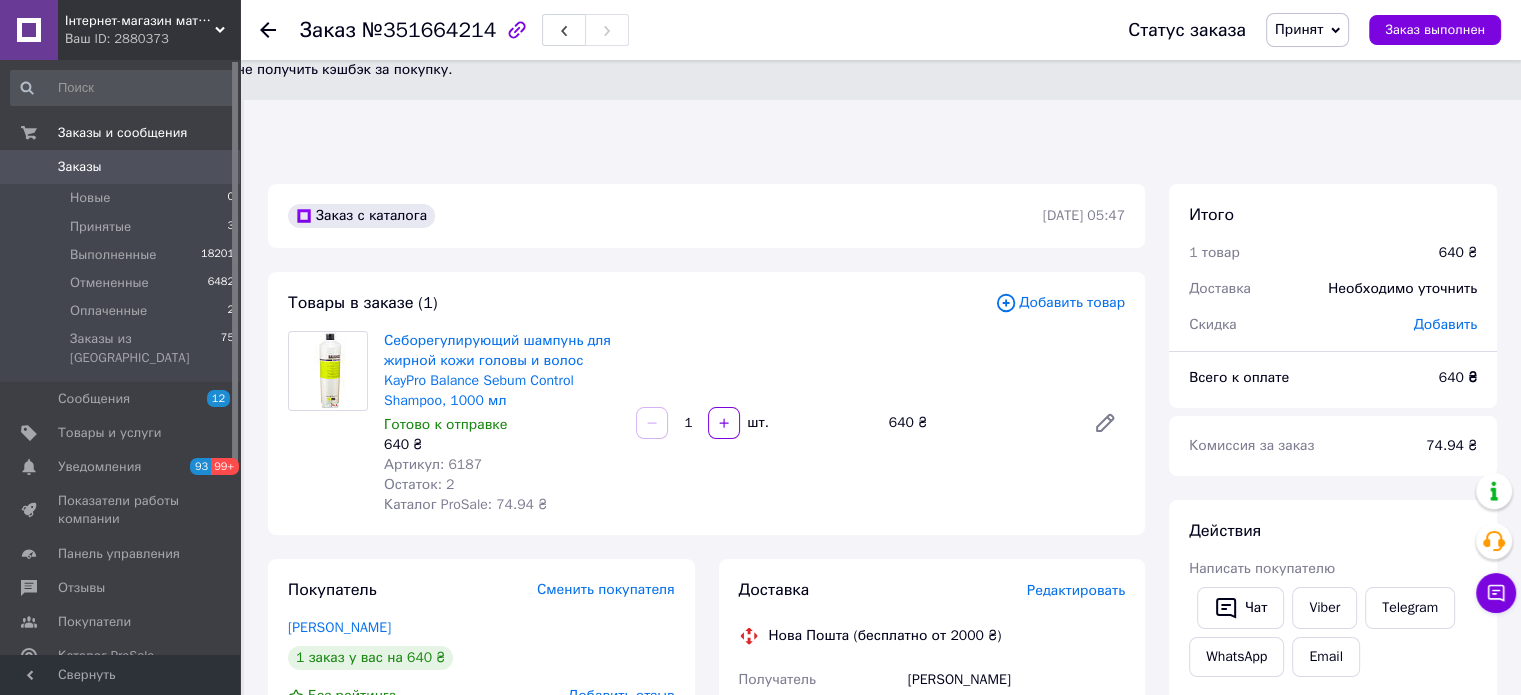 click on "Заказ №351664214 Статус заказа Принят Выполнен Отменен Оплаченный Заказ выполнен" at bounding box center (880, 30) 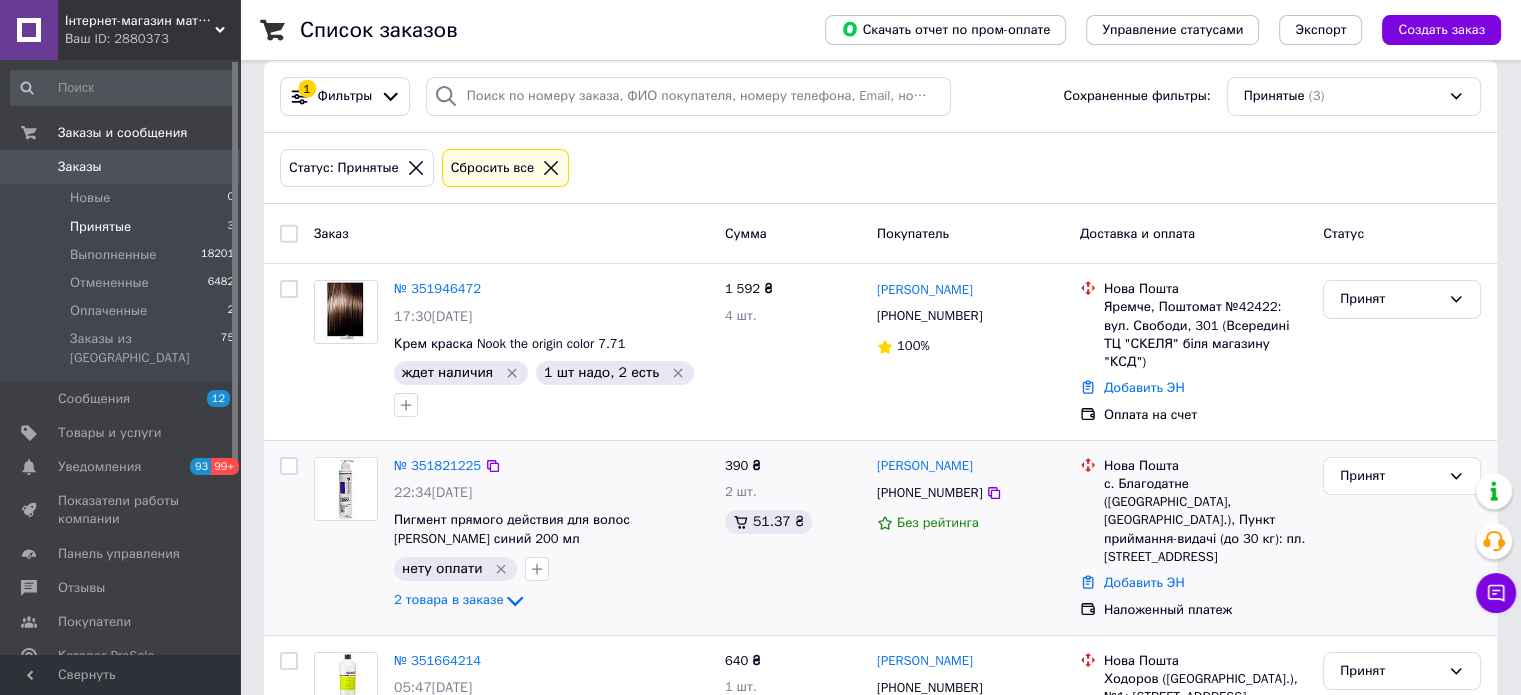 scroll, scrollTop: 128, scrollLeft: 0, axis: vertical 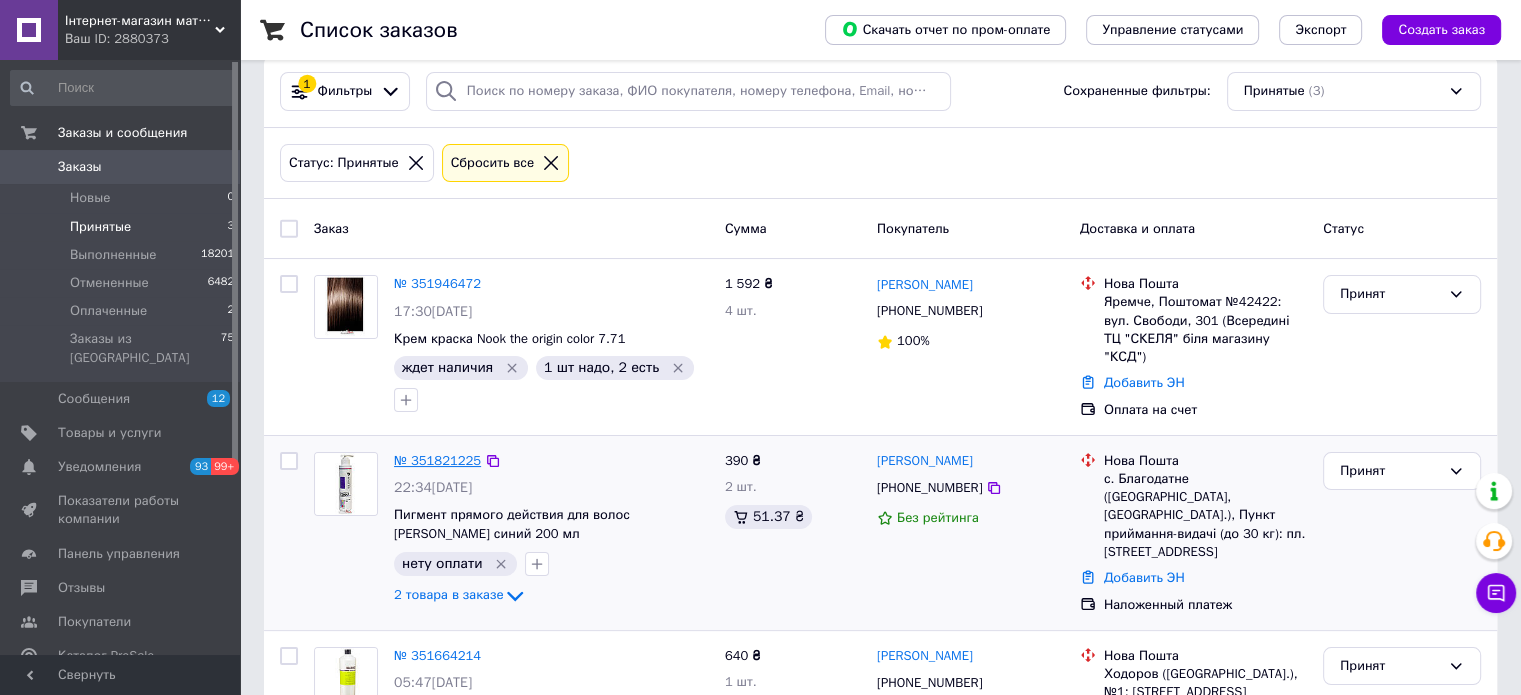 click on "№ 351821225" at bounding box center (437, 460) 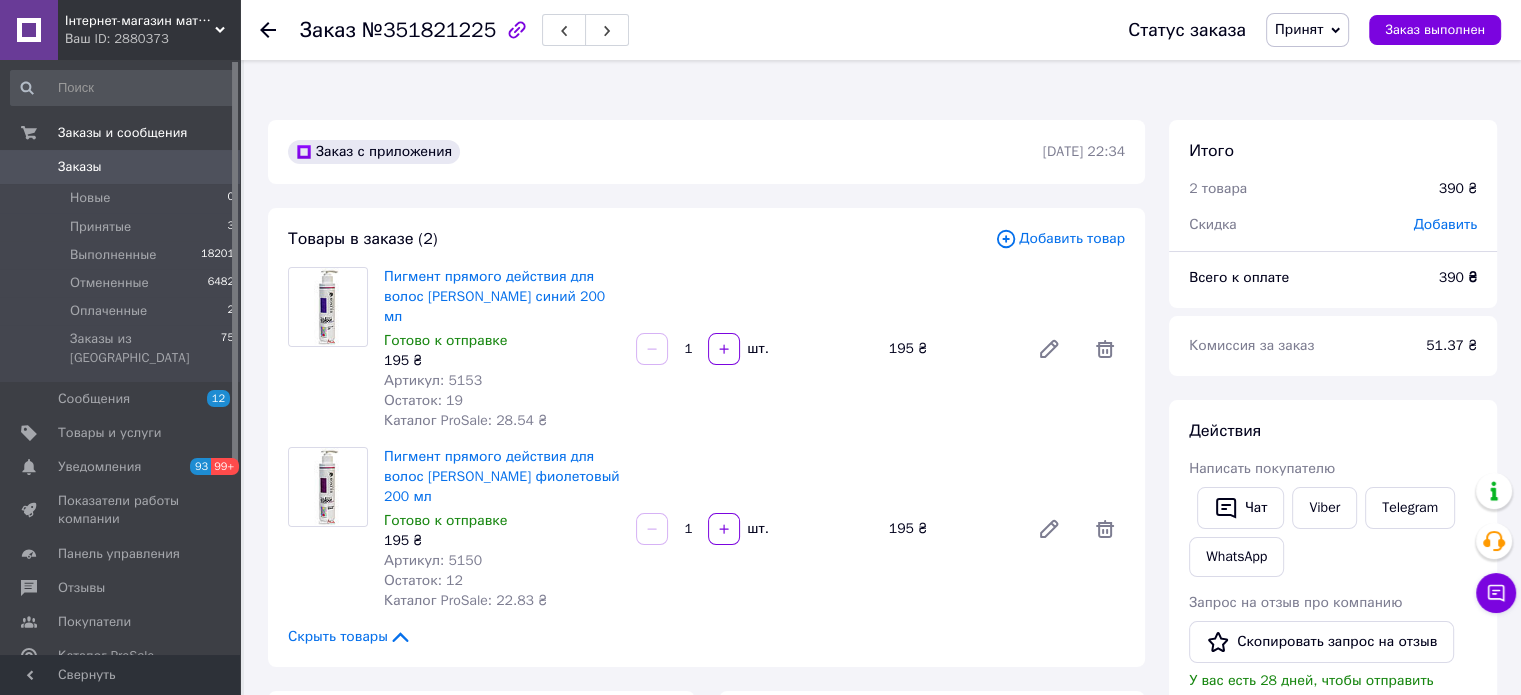 scroll, scrollTop: 0, scrollLeft: 0, axis: both 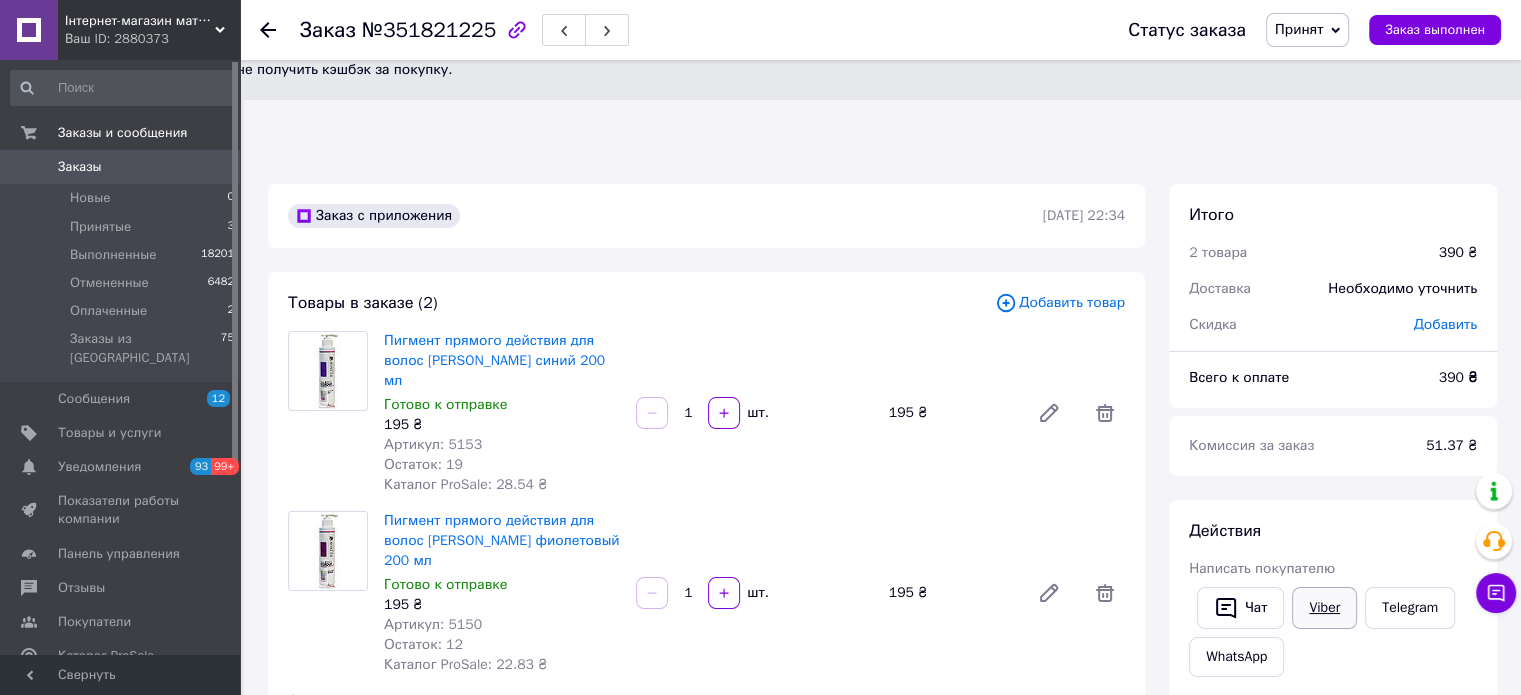 click on "Viber" at bounding box center [1324, 608] 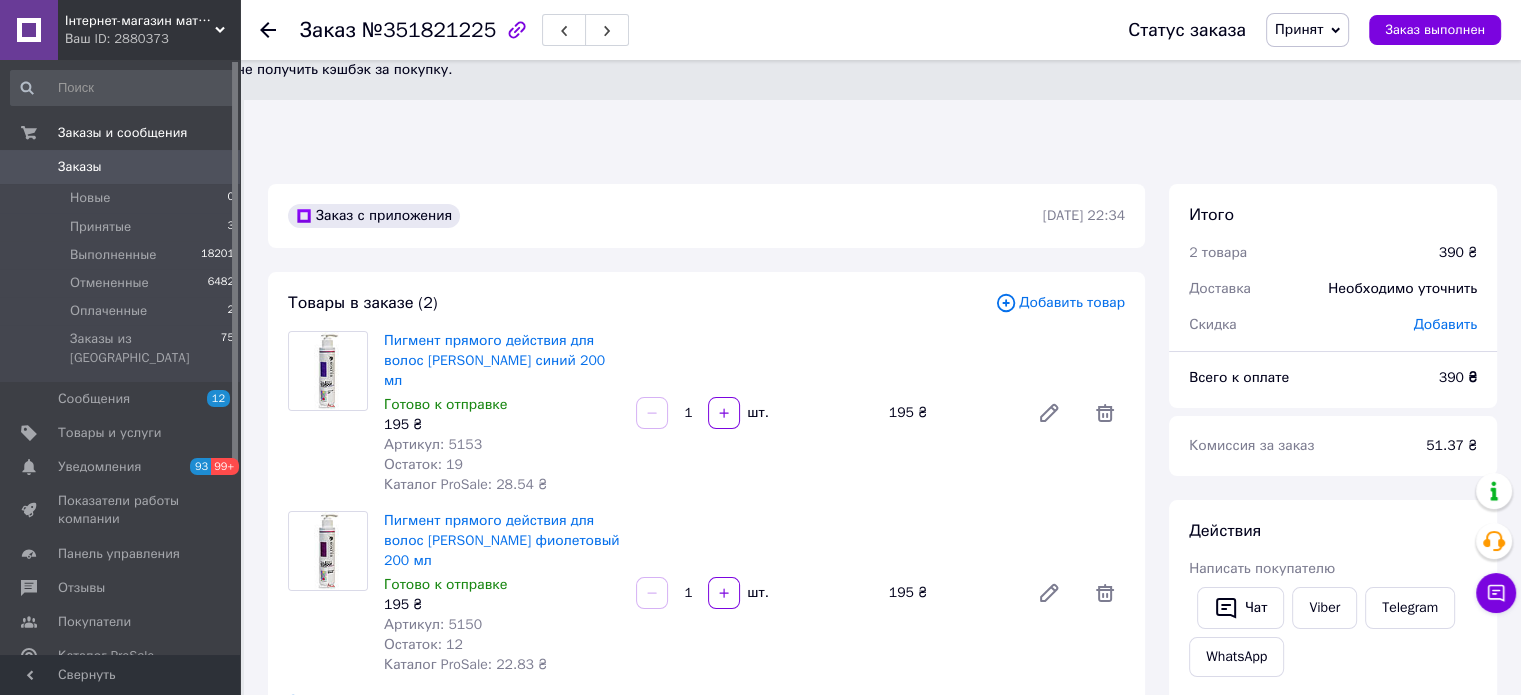 click on "Итого" at bounding box center [1333, 215] 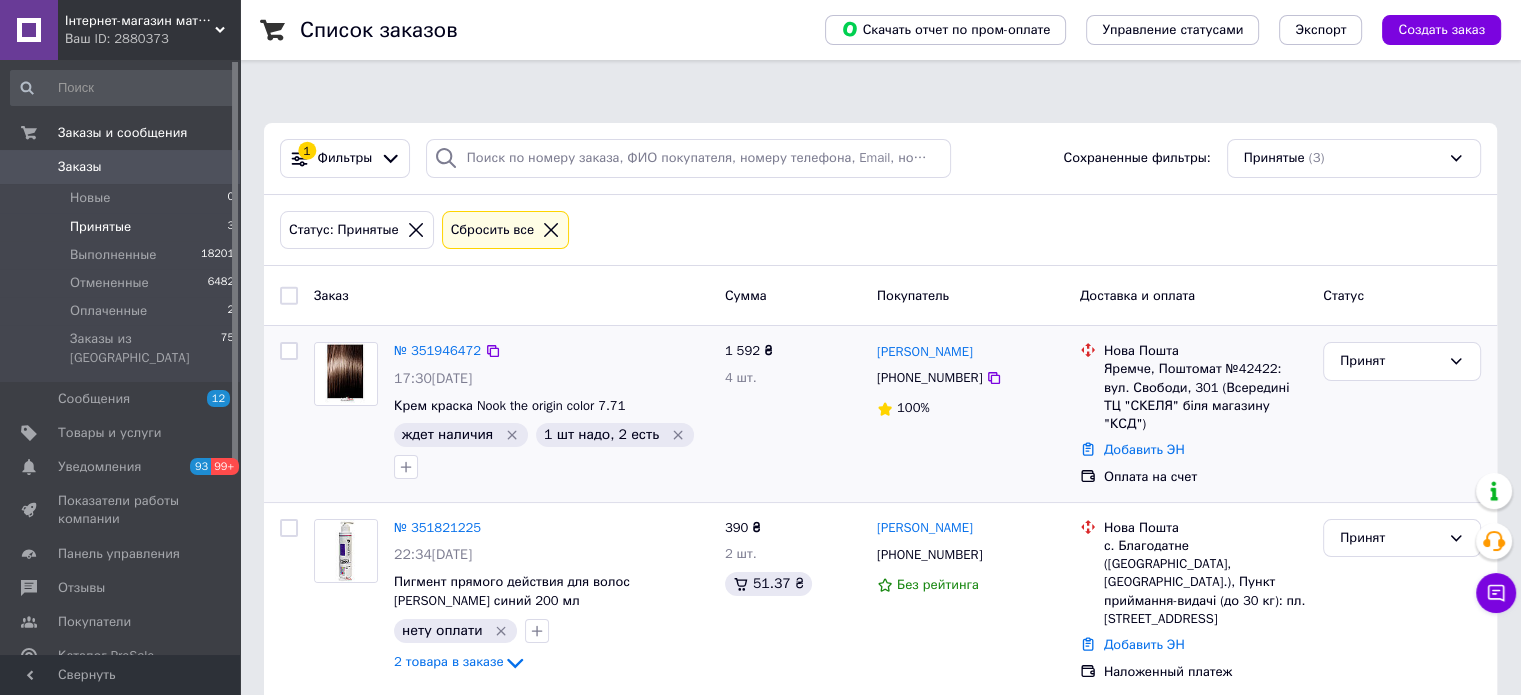 scroll, scrollTop: 128, scrollLeft: 0, axis: vertical 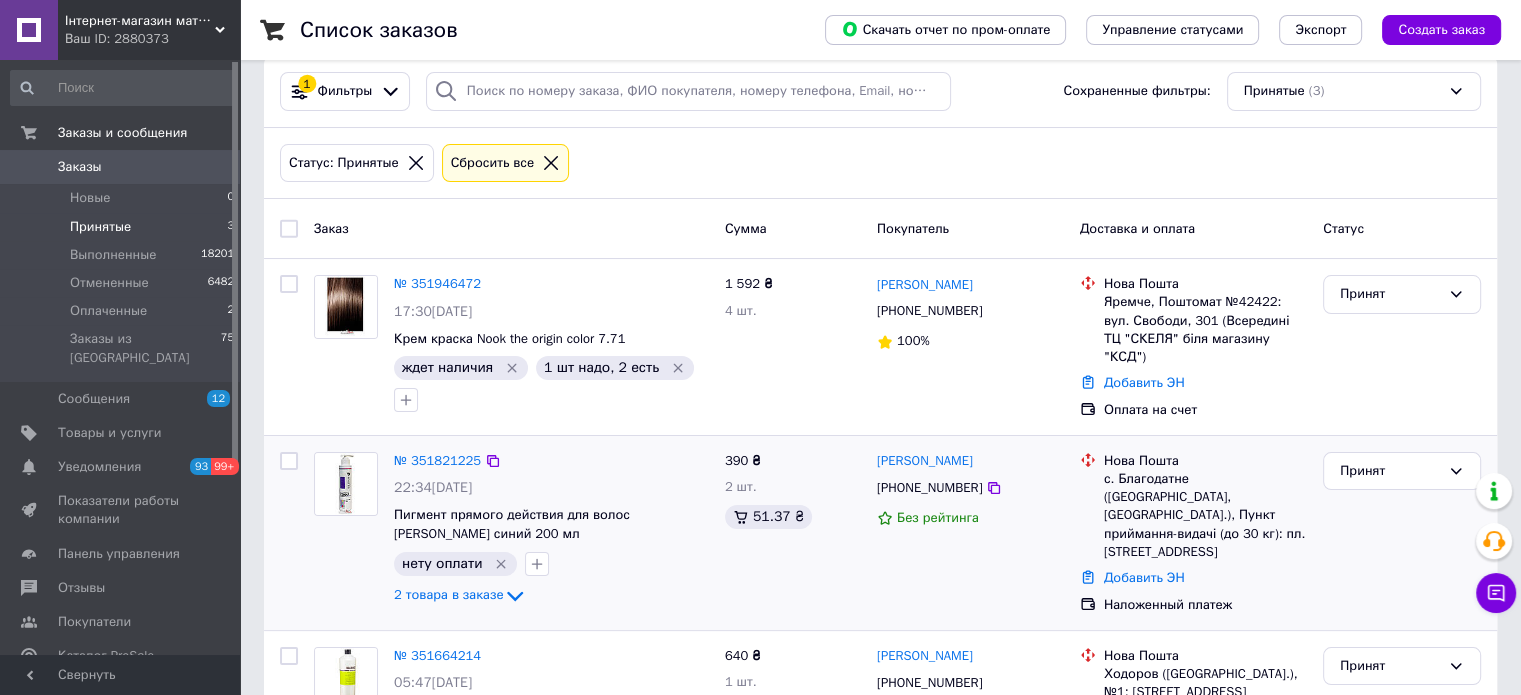 click on "2 товара в заказе" at bounding box center [448, 594] 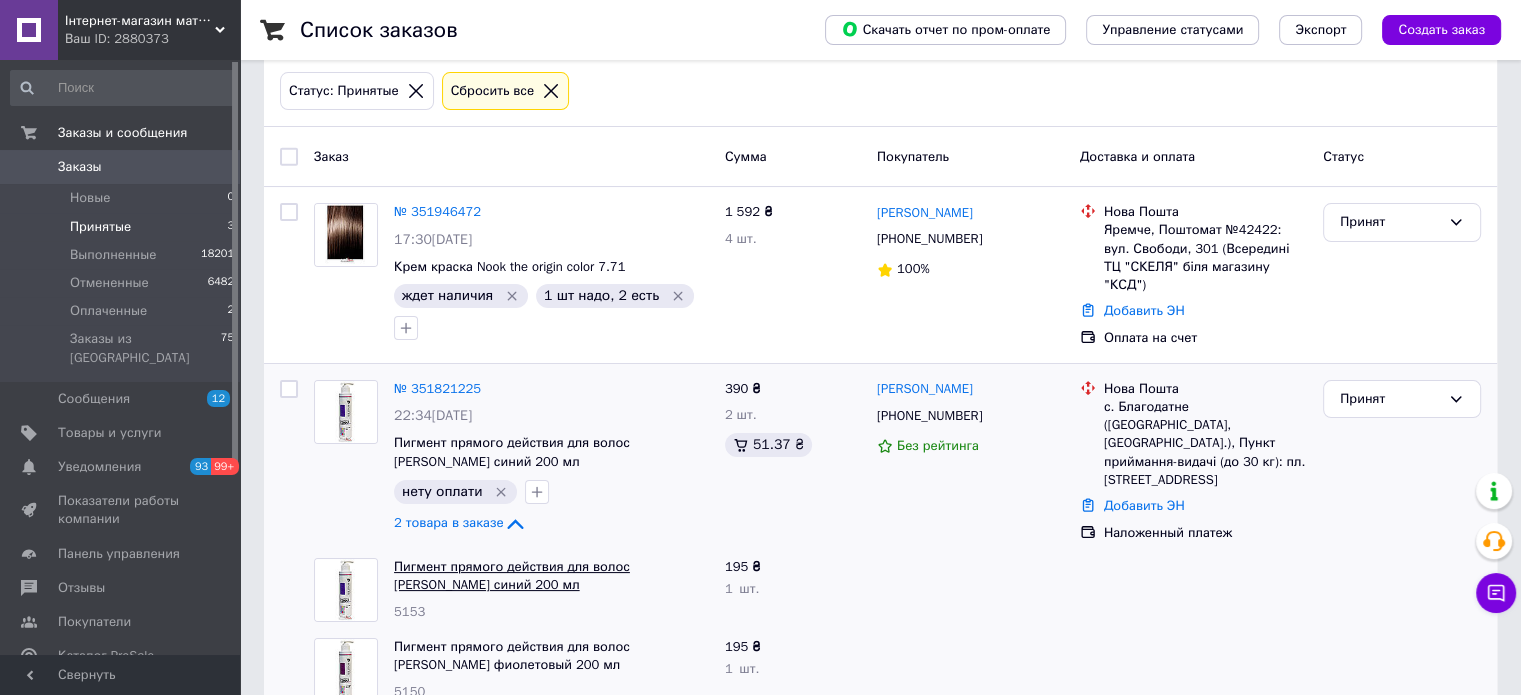 scroll, scrollTop: 288, scrollLeft: 0, axis: vertical 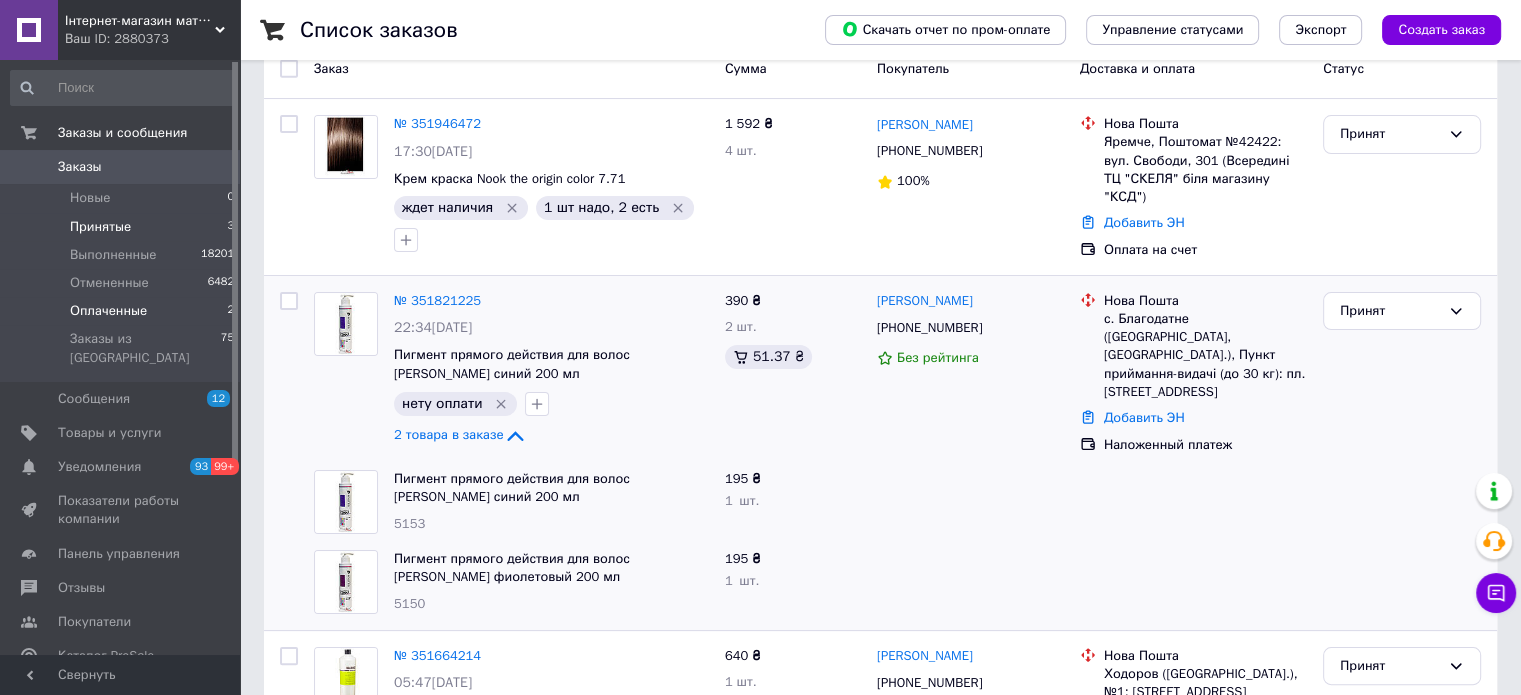 click on "Оплаченные" at bounding box center (108, 311) 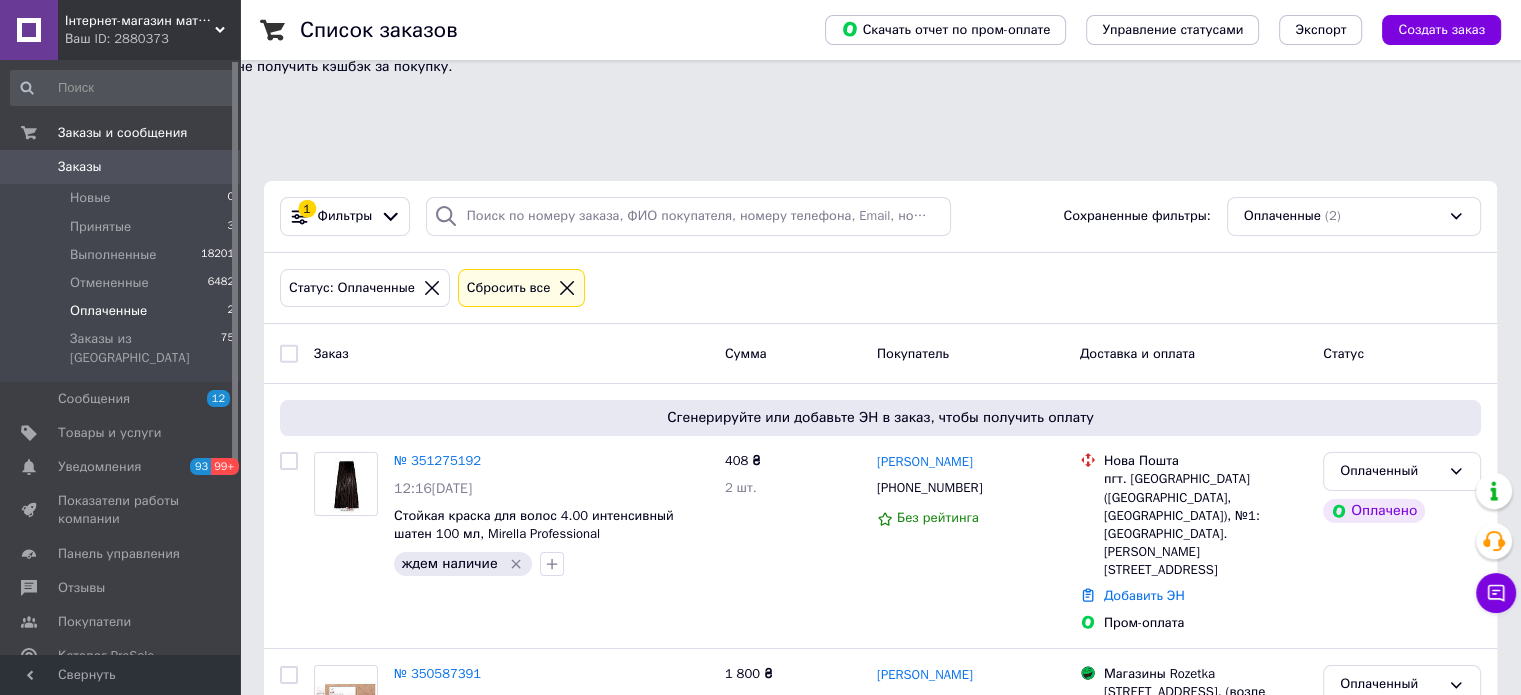 scroll, scrollTop: 0, scrollLeft: 0, axis: both 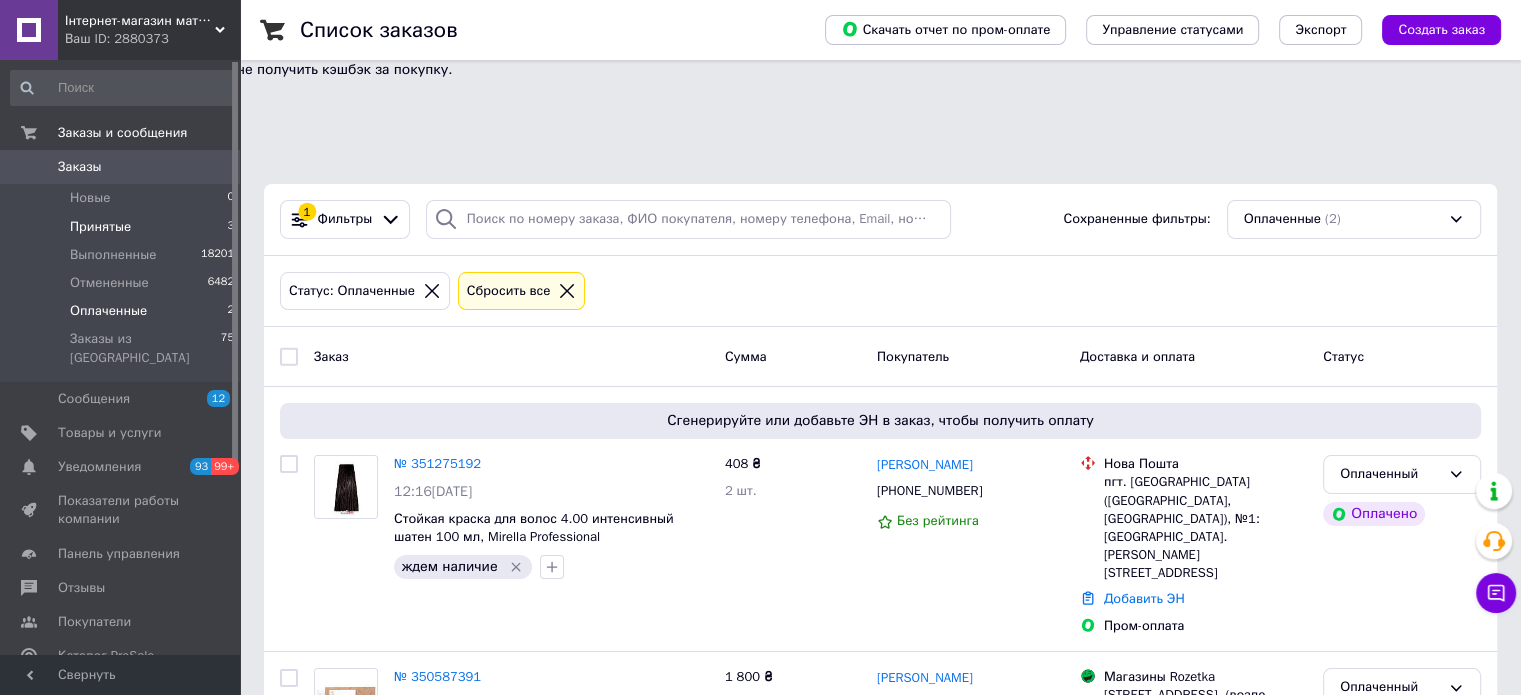click on "Принятые" at bounding box center (100, 227) 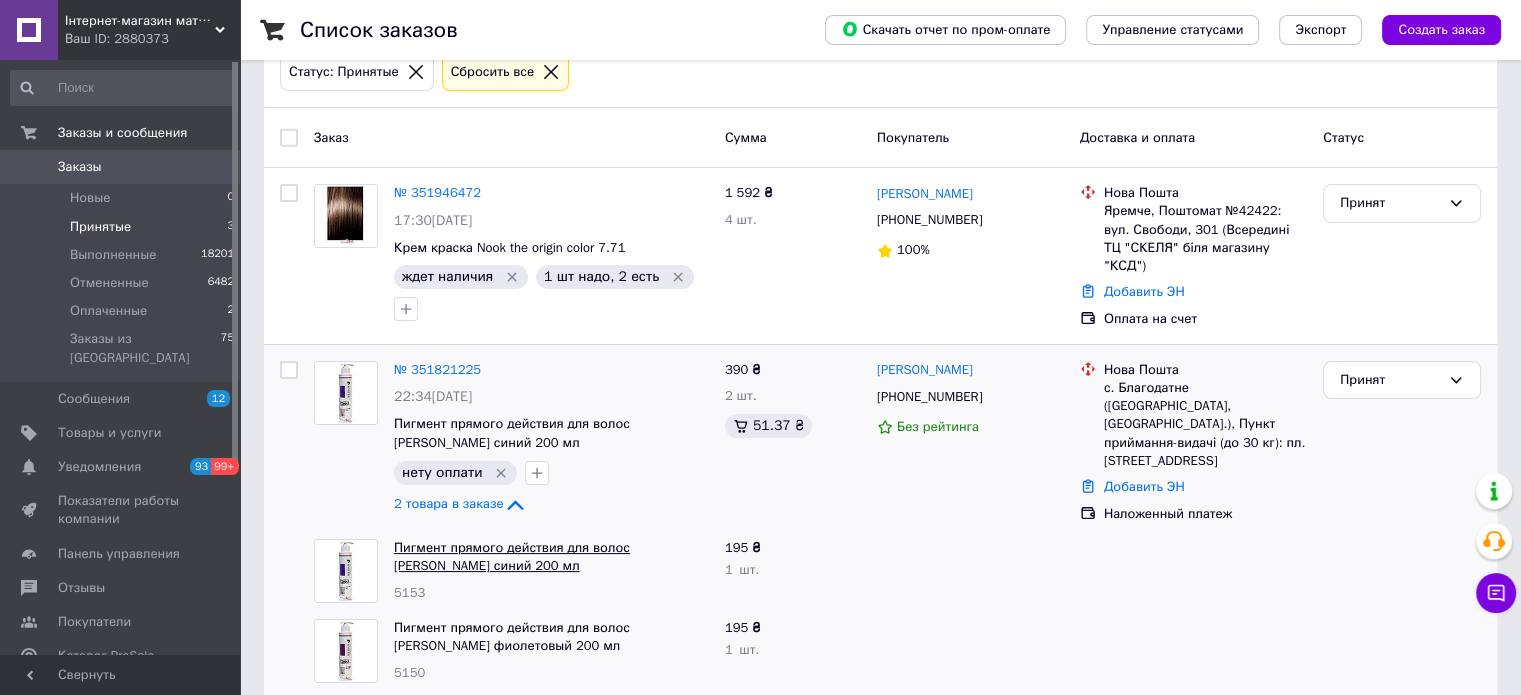 scroll, scrollTop: 288, scrollLeft: 0, axis: vertical 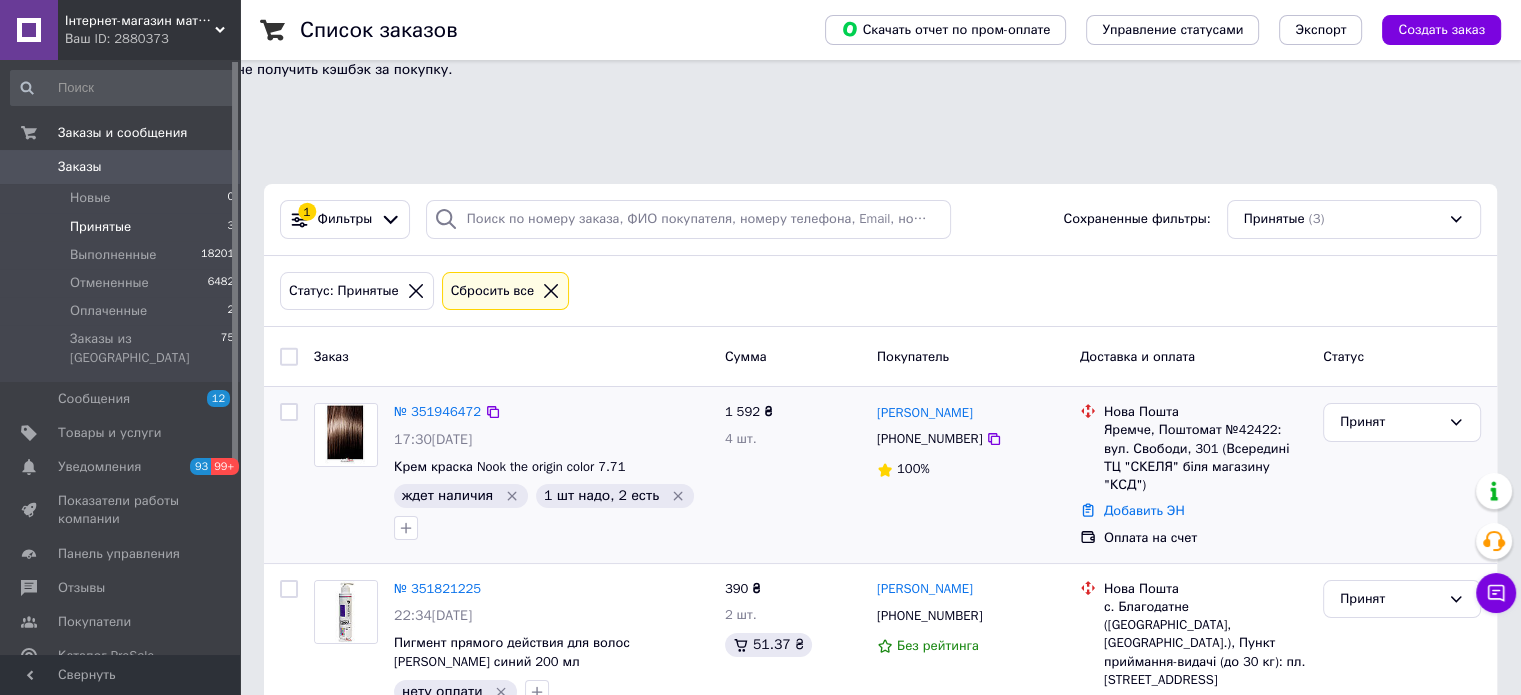 click on "Принят" at bounding box center [1402, 475] 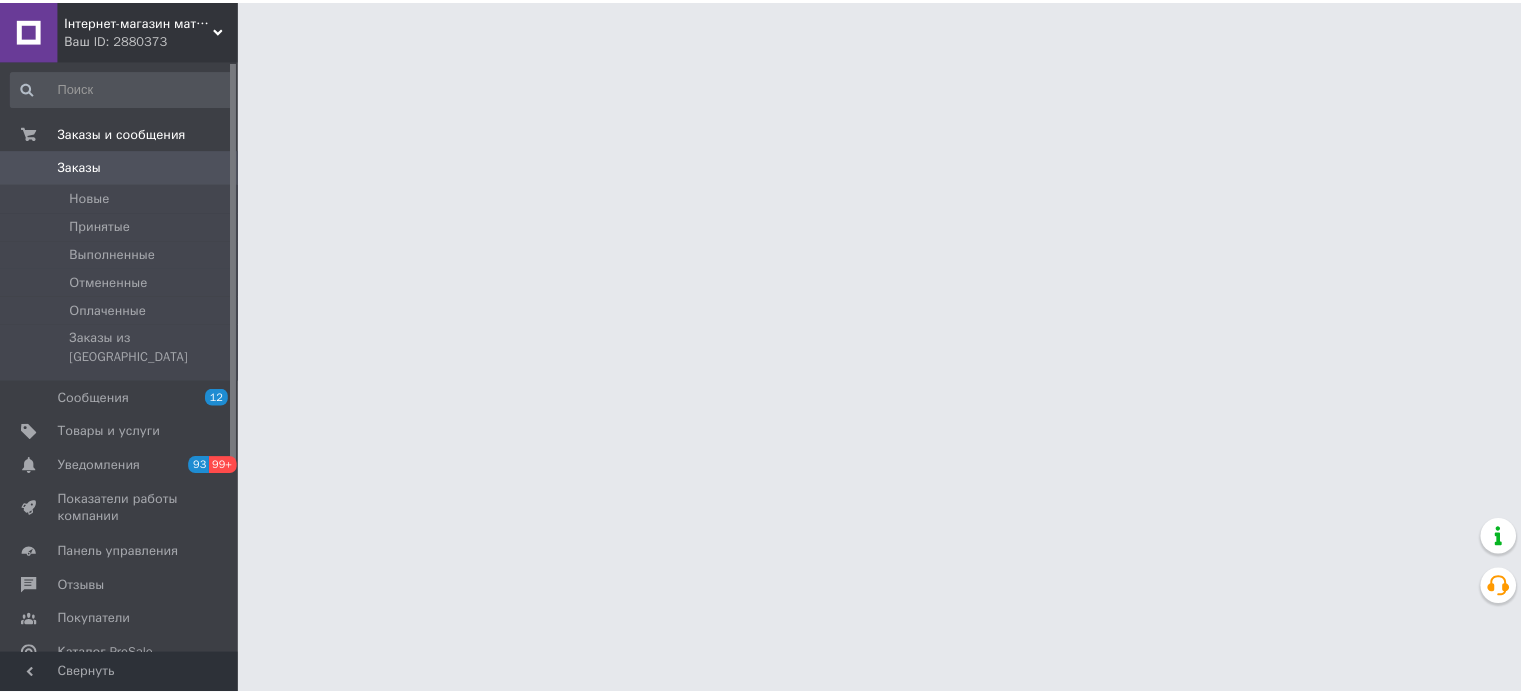 scroll, scrollTop: 0, scrollLeft: 0, axis: both 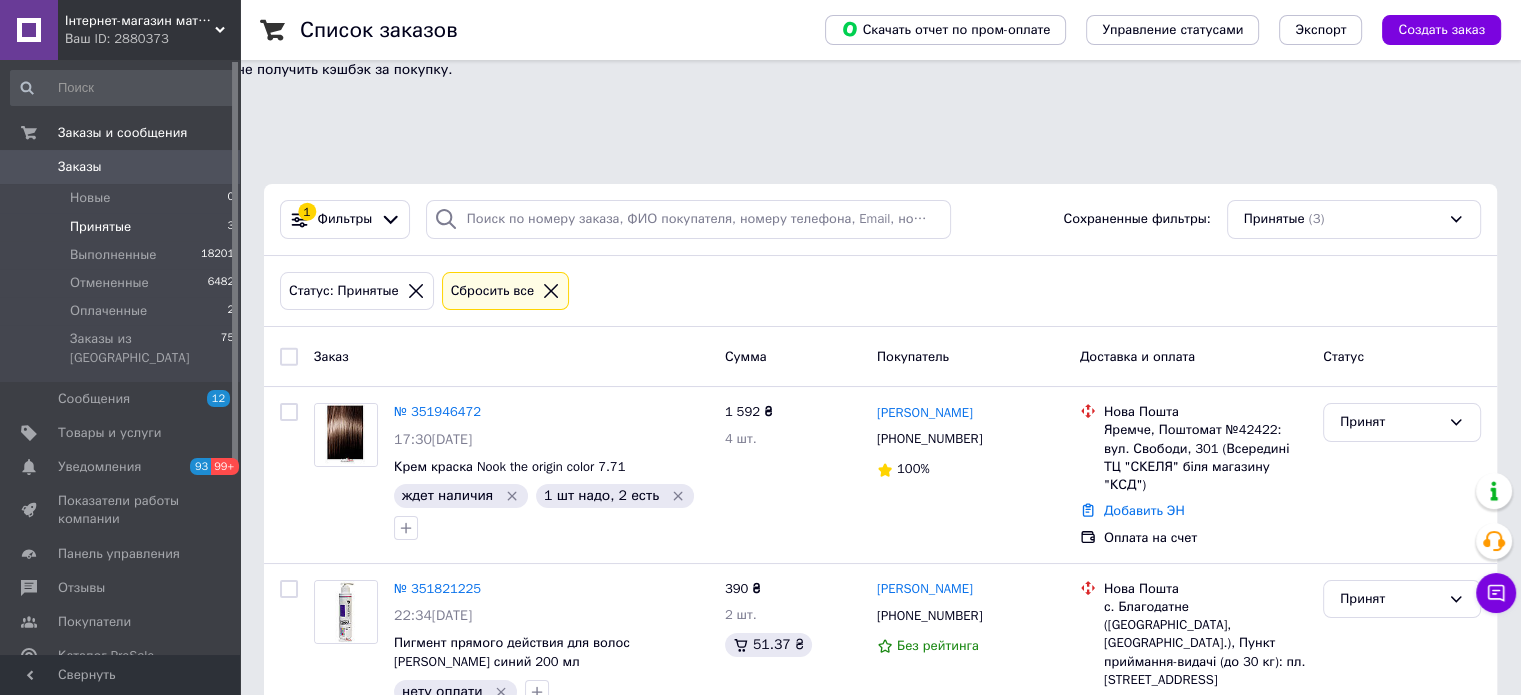 click on "Список заказов   Скачать отчет по пром-оплате Управление статусами Экспорт Создать заказ 1 Фильтры Сохраненные фильтры: Принятые (3) Статус: Принятые Сбросить все Заказ Сумма Покупатель Доставка и оплата Статус № 351946472 17:30[DATE] Крем краска Nook the origin color 7.71 ждет наличия   1 шт надо, 2 есть   1 592 ₴ 4 шт. [PERSON_NAME] [PHONE_NUMBER] 100% [GEOGRAPHIC_DATA] №42422: вул. [STREET_ADDRESS] (Всередині ТЦ "СКЕЛЯ" біля магазину "КСД") Добавить ЭН Оплата на счет Принят № 351821225 22:34[DATE] Пигмент прямого действия для волос Elinor синий 200 мл нету оплати   2 товара в заказе 390 ₴ 2 шт. 51.37 ₴" at bounding box center [880, 520] 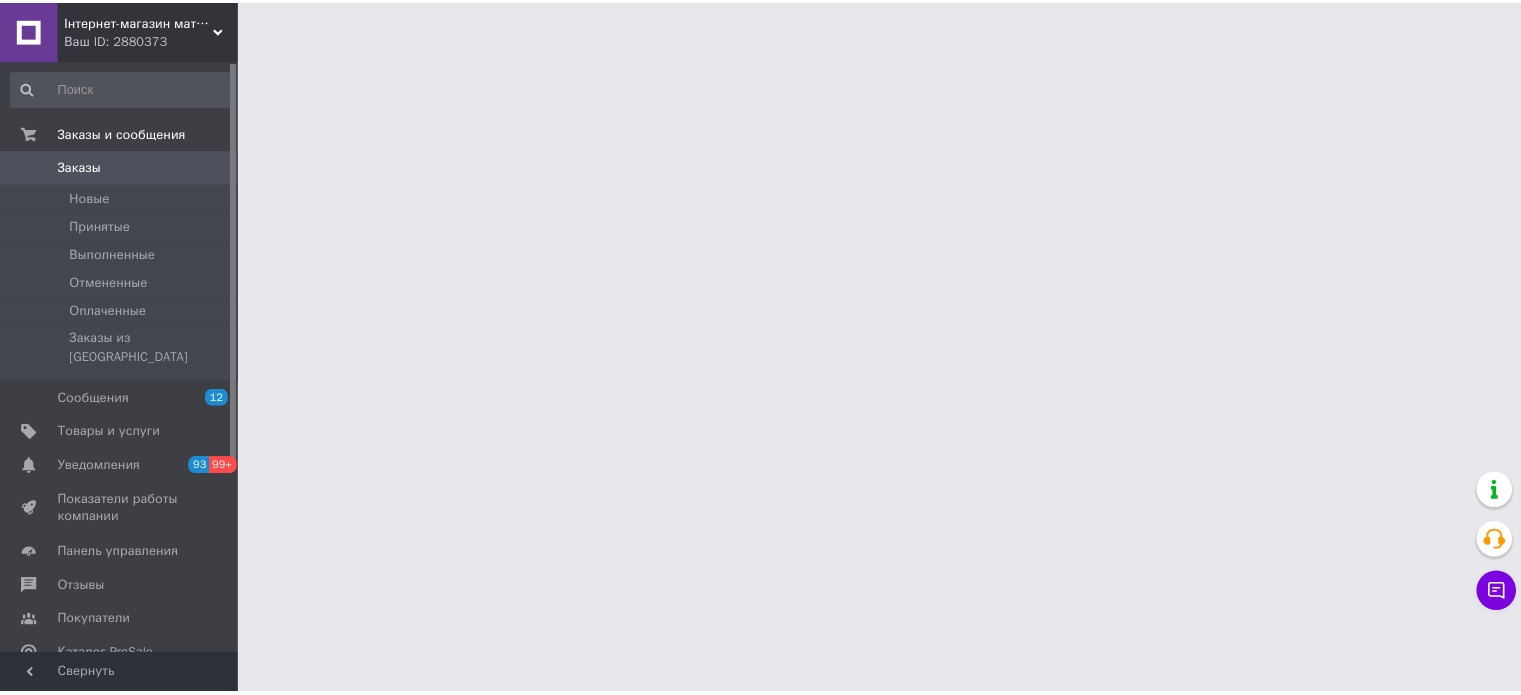 scroll, scrollTop: 0, scrollLeft: 0, axis: both 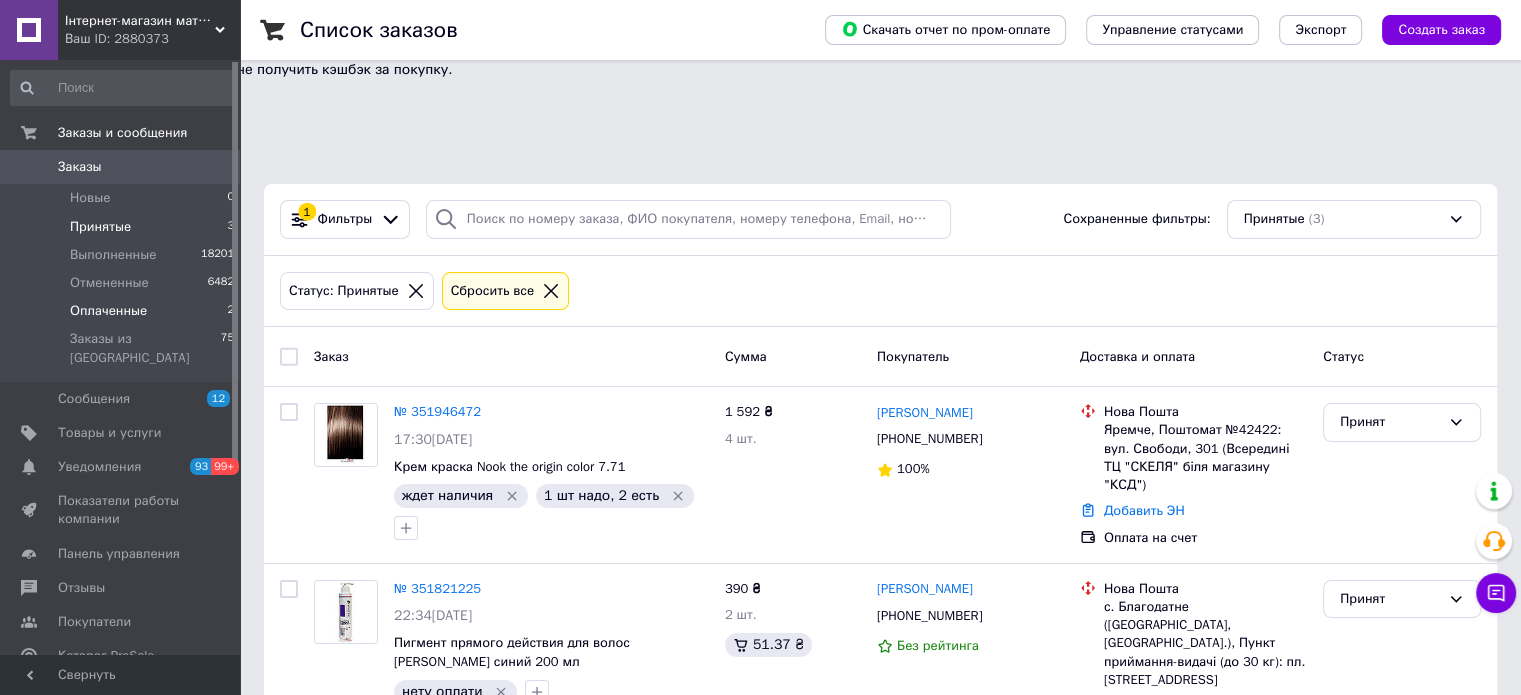 click on "Оплаченные" at bounding box center [108, 311] 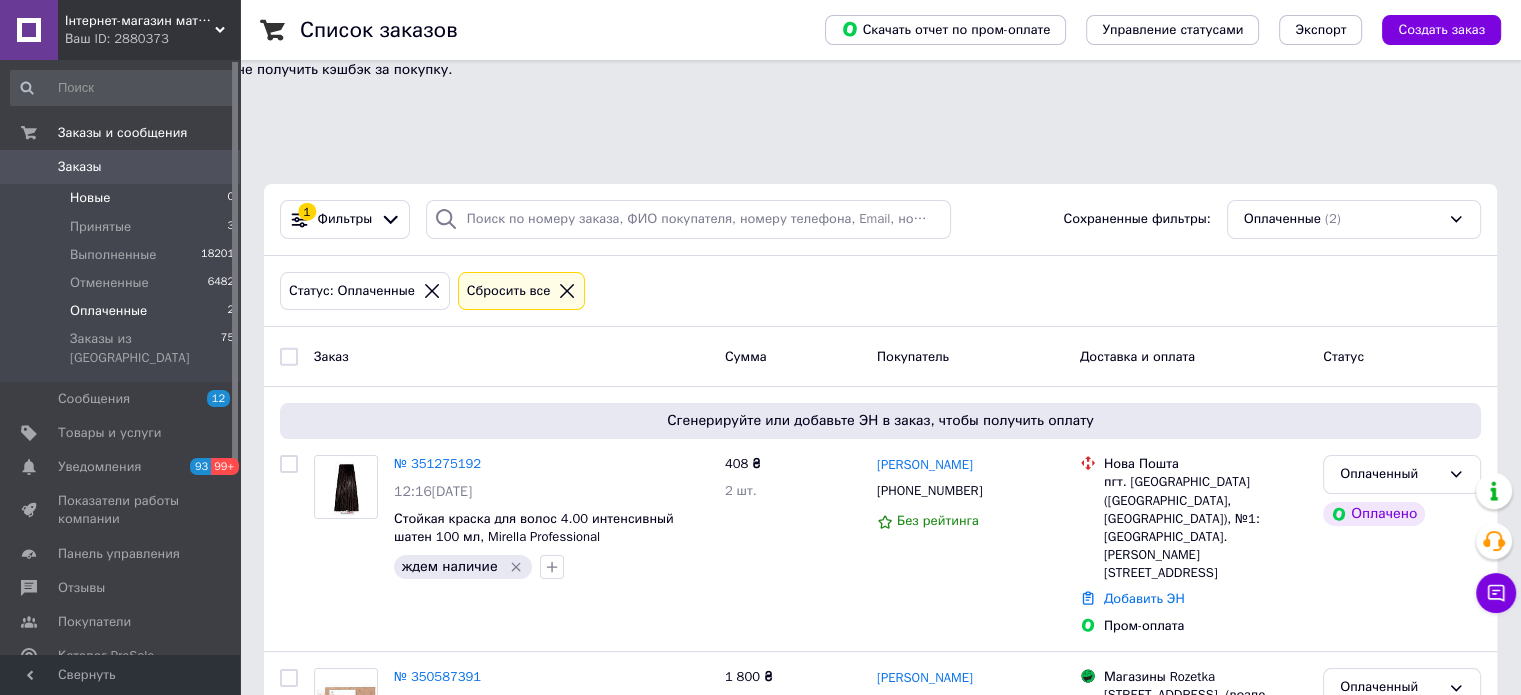 click on "Новые" at bounding box center [90, 198] 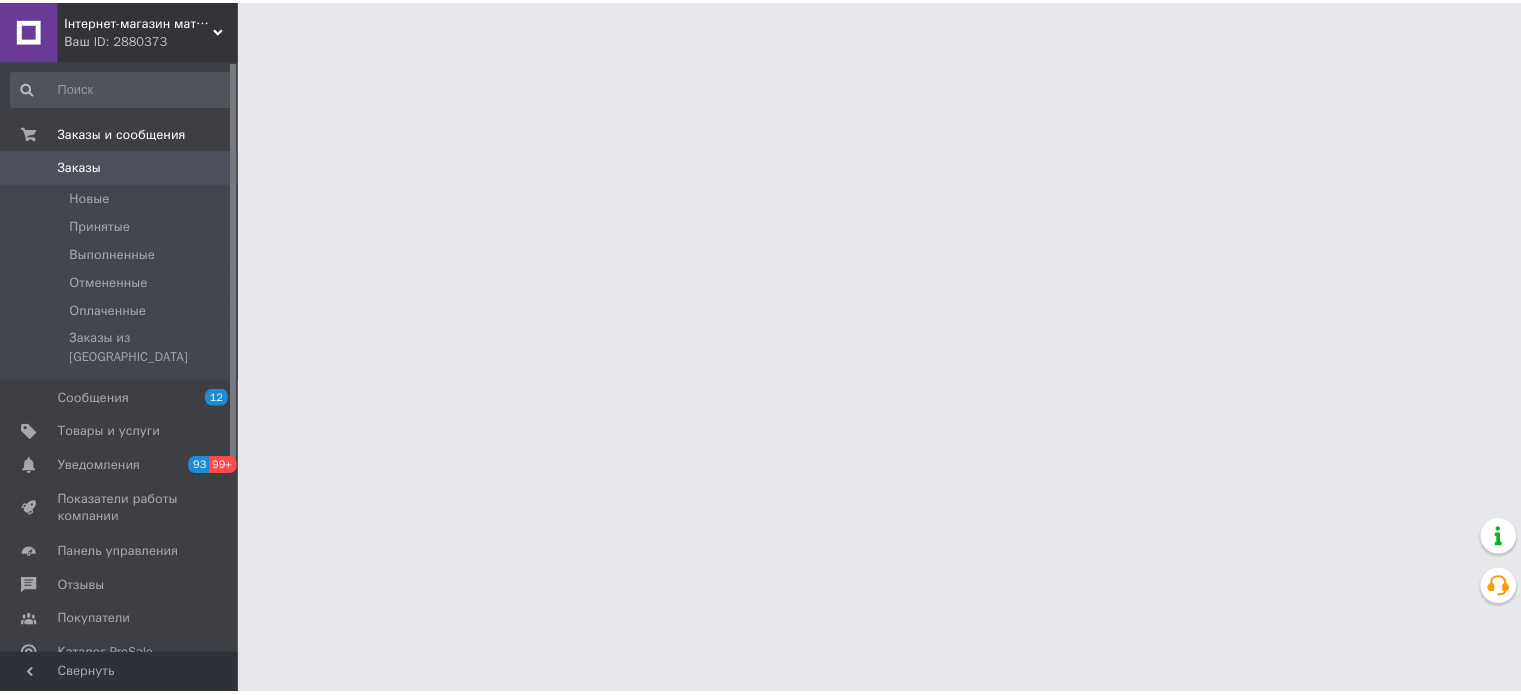 scroll, scrollTop: 0, scrollLeft: 0, axis: both 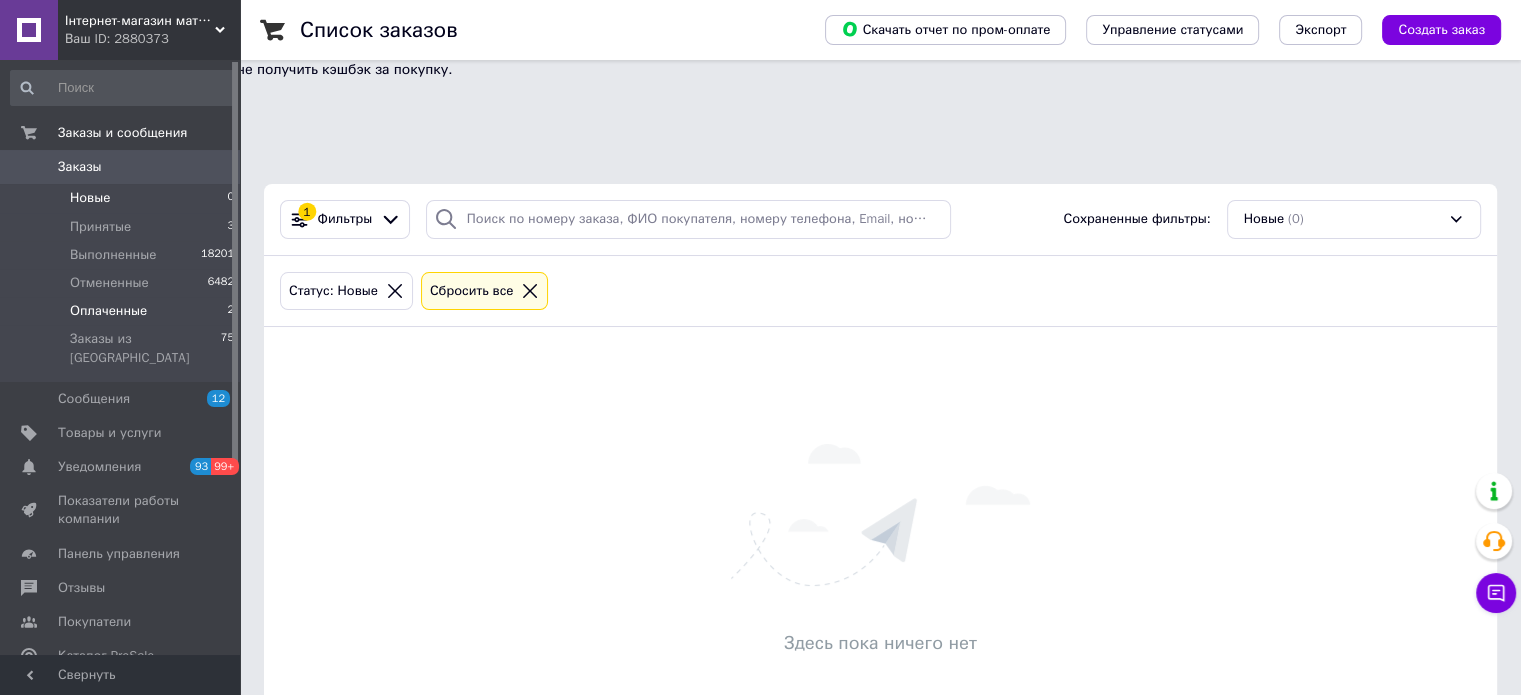 click on "Оплаченные" at bounding box center [108, 311] 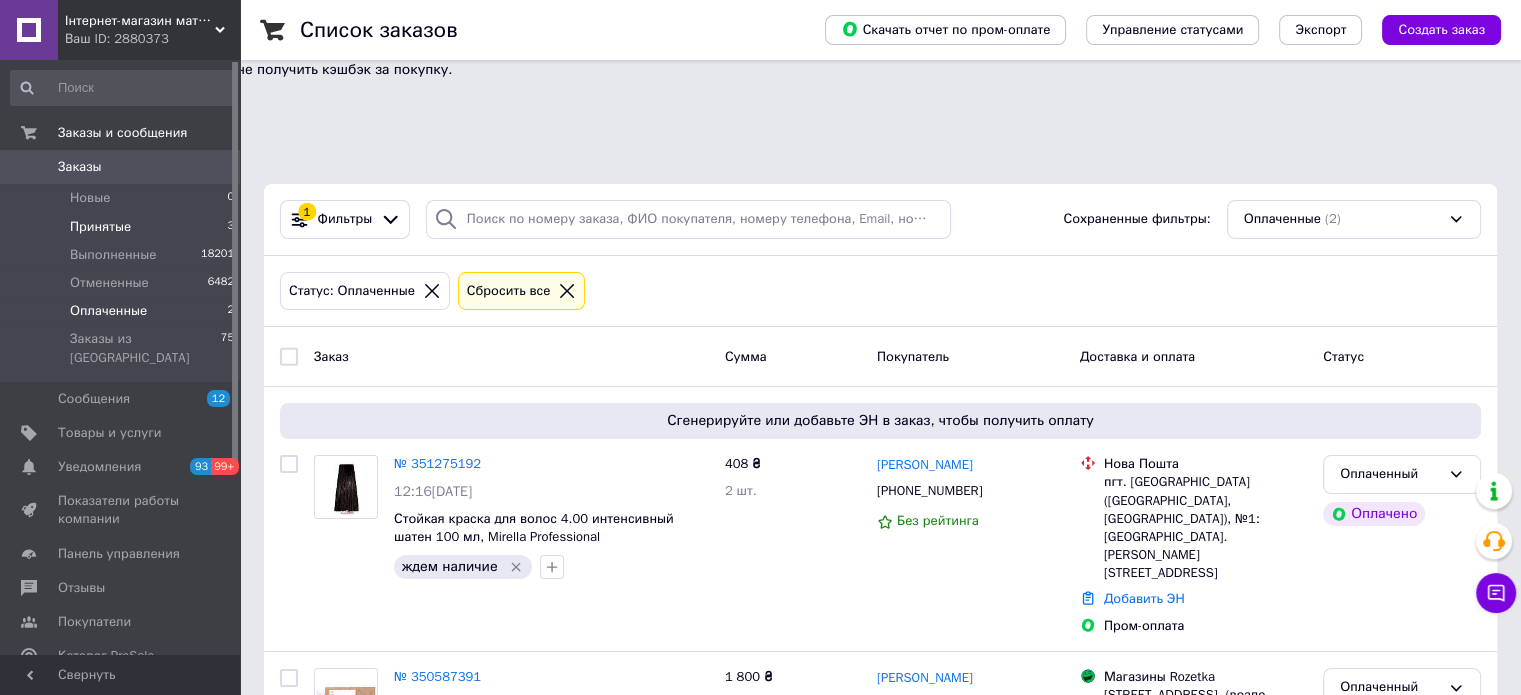 click on "Принятые" at bounding box center [100, 227] 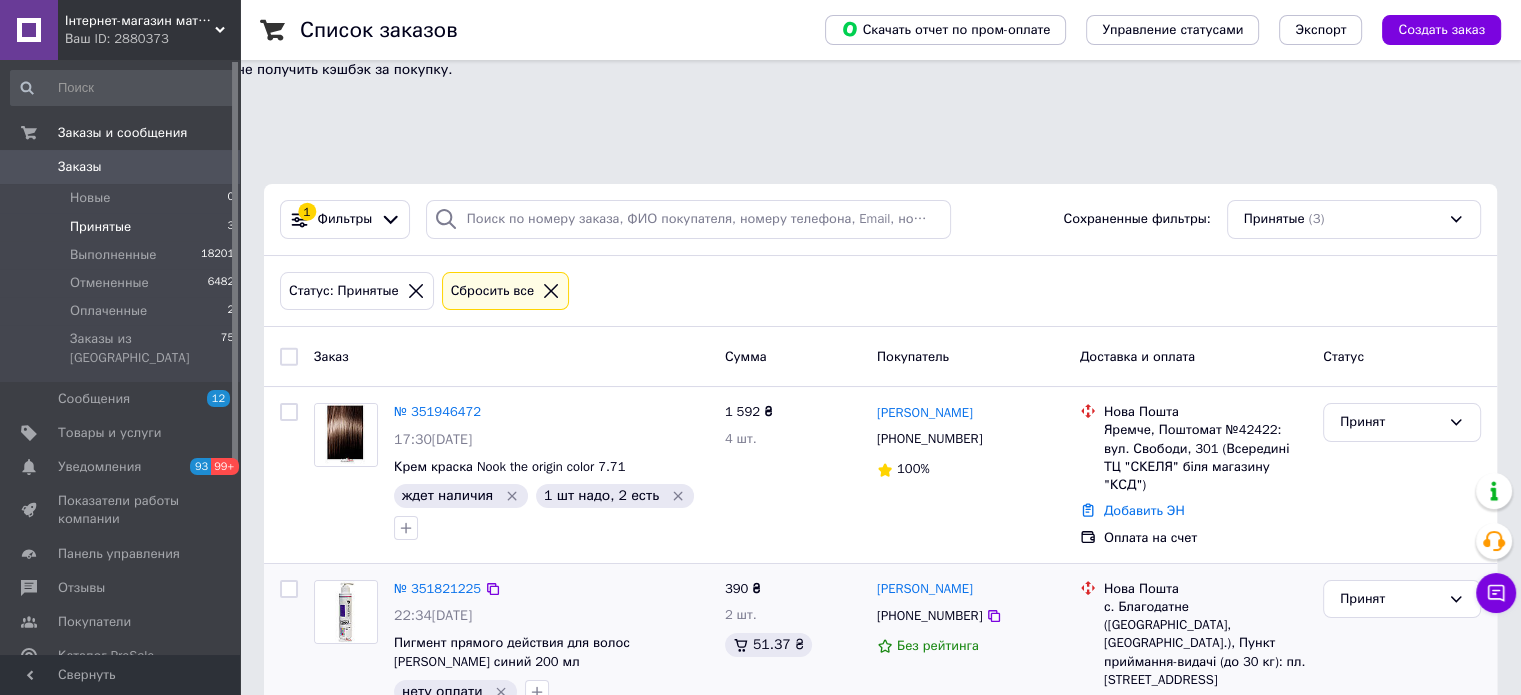 click on "Статус: Принятые Сбросить все" at bounding box center (880, 291) 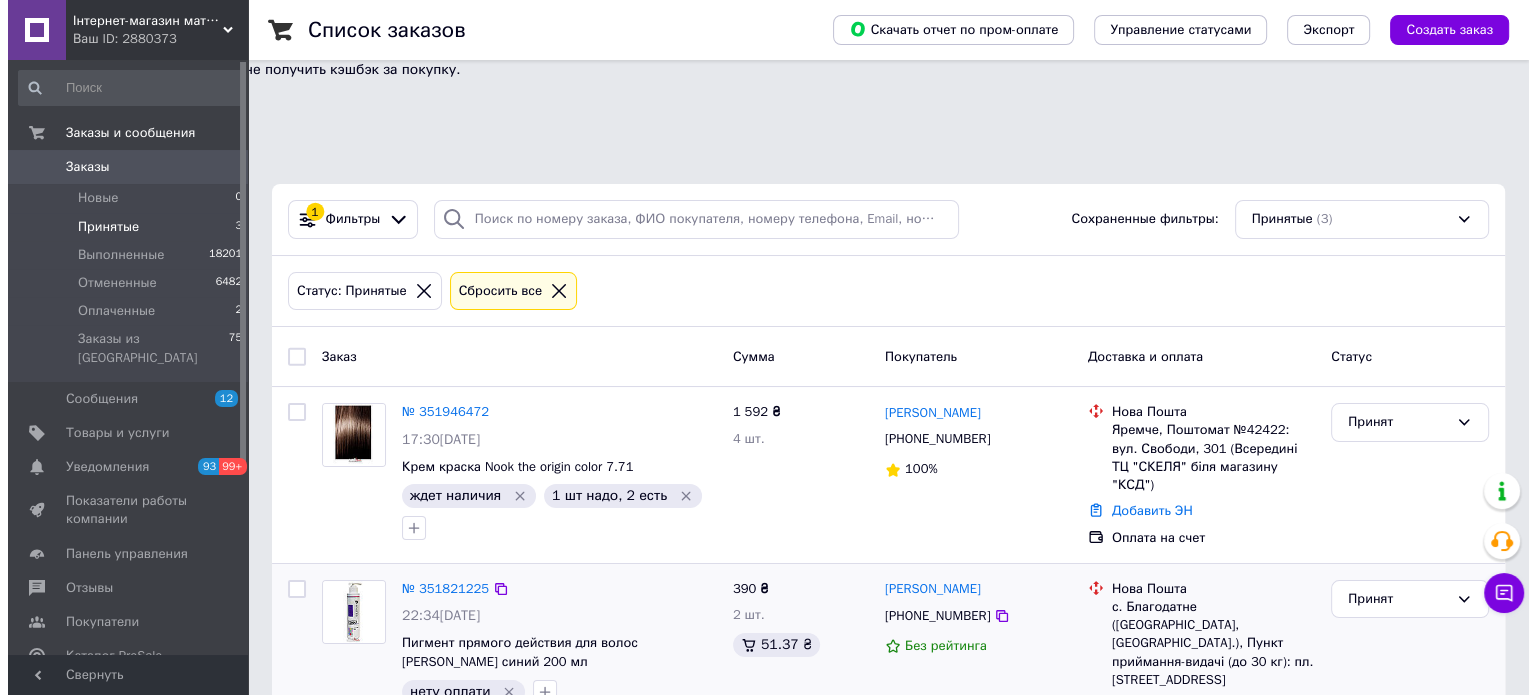 click on "Выберите причину отмены заказа" 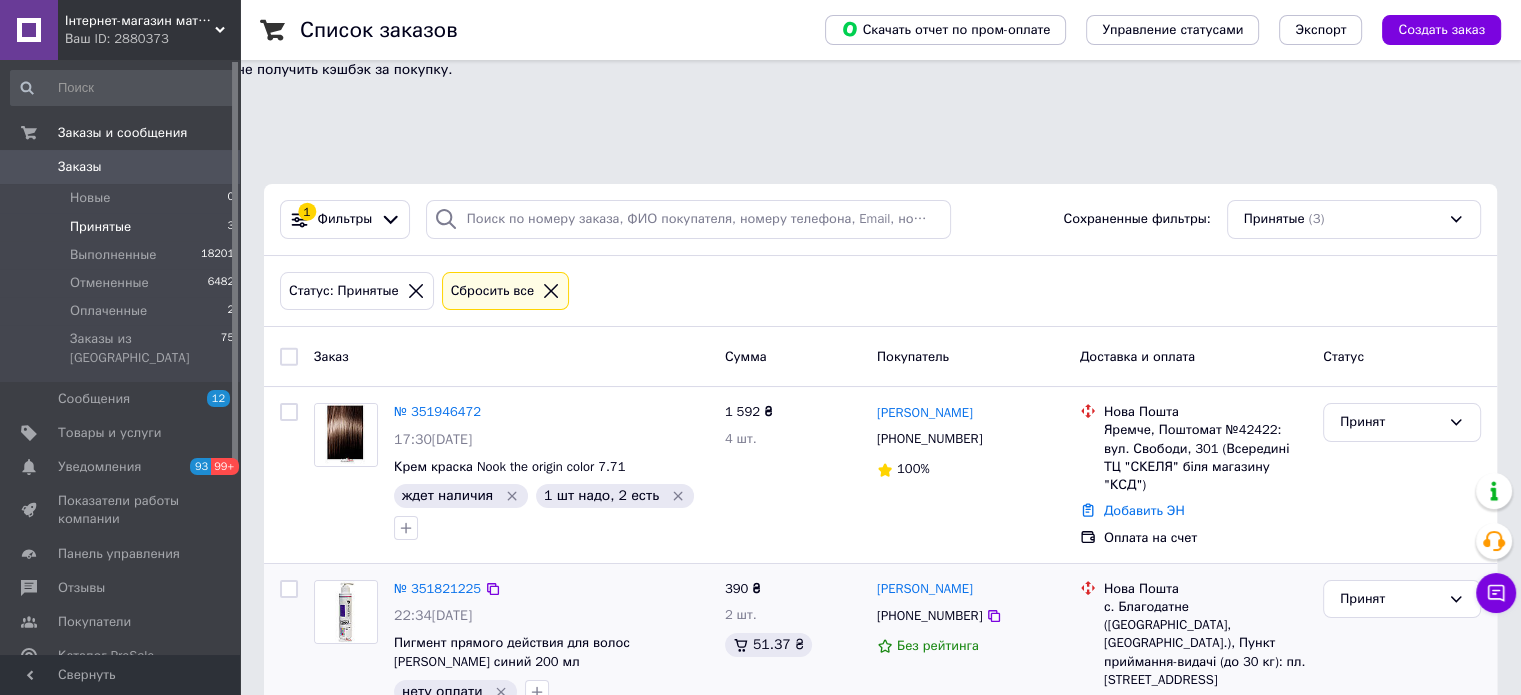click on "Принятые" at bounding box center (100, 227) 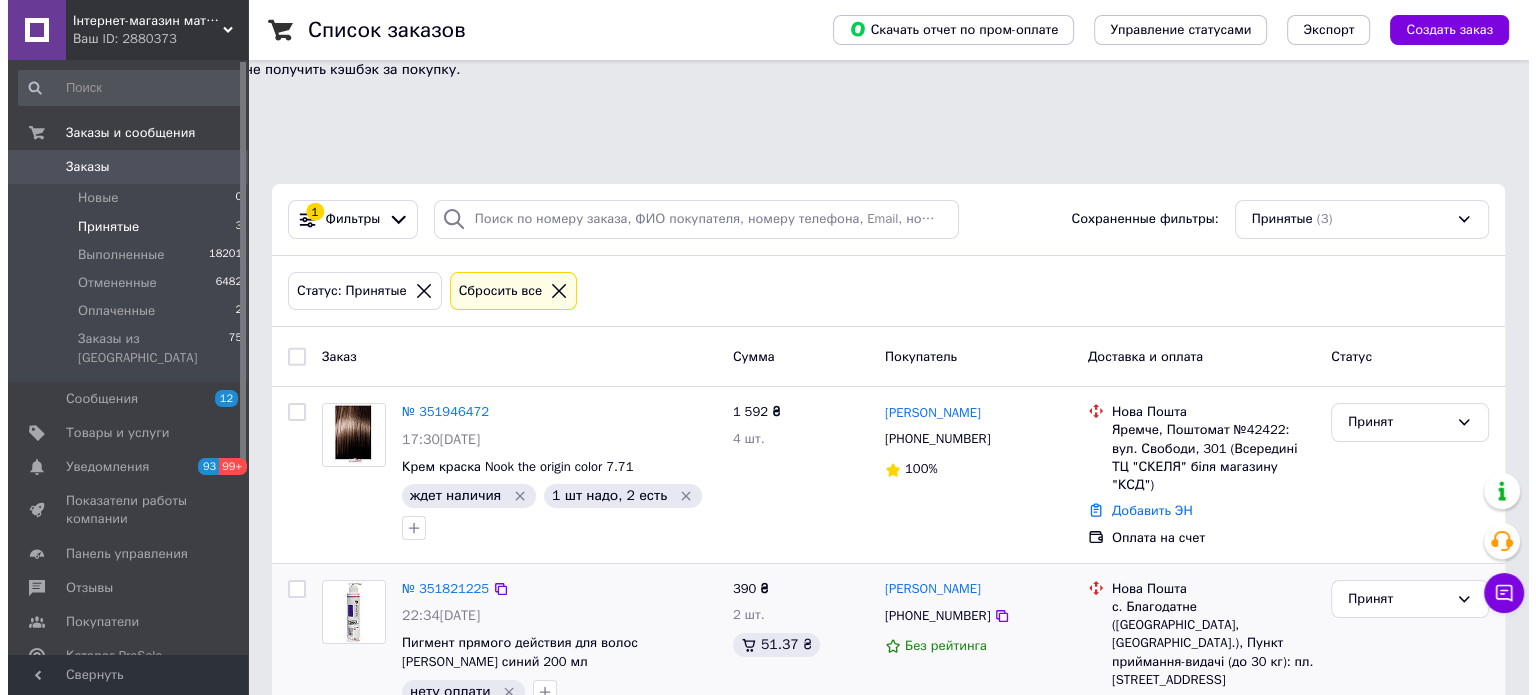 click on "Оплаченные" at bounding box center [108, 311] 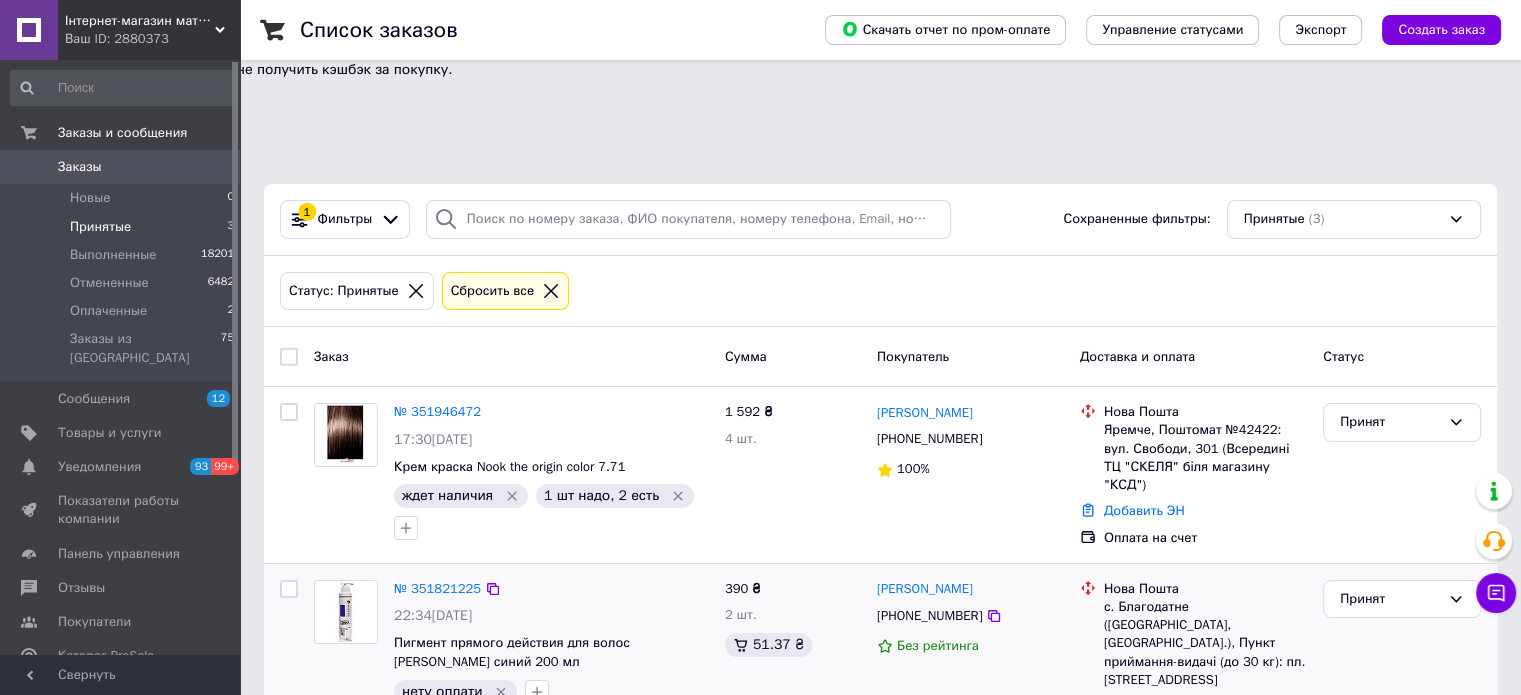 scroll, scrollTop: 17, scrollLeft: 0, axis: vertical 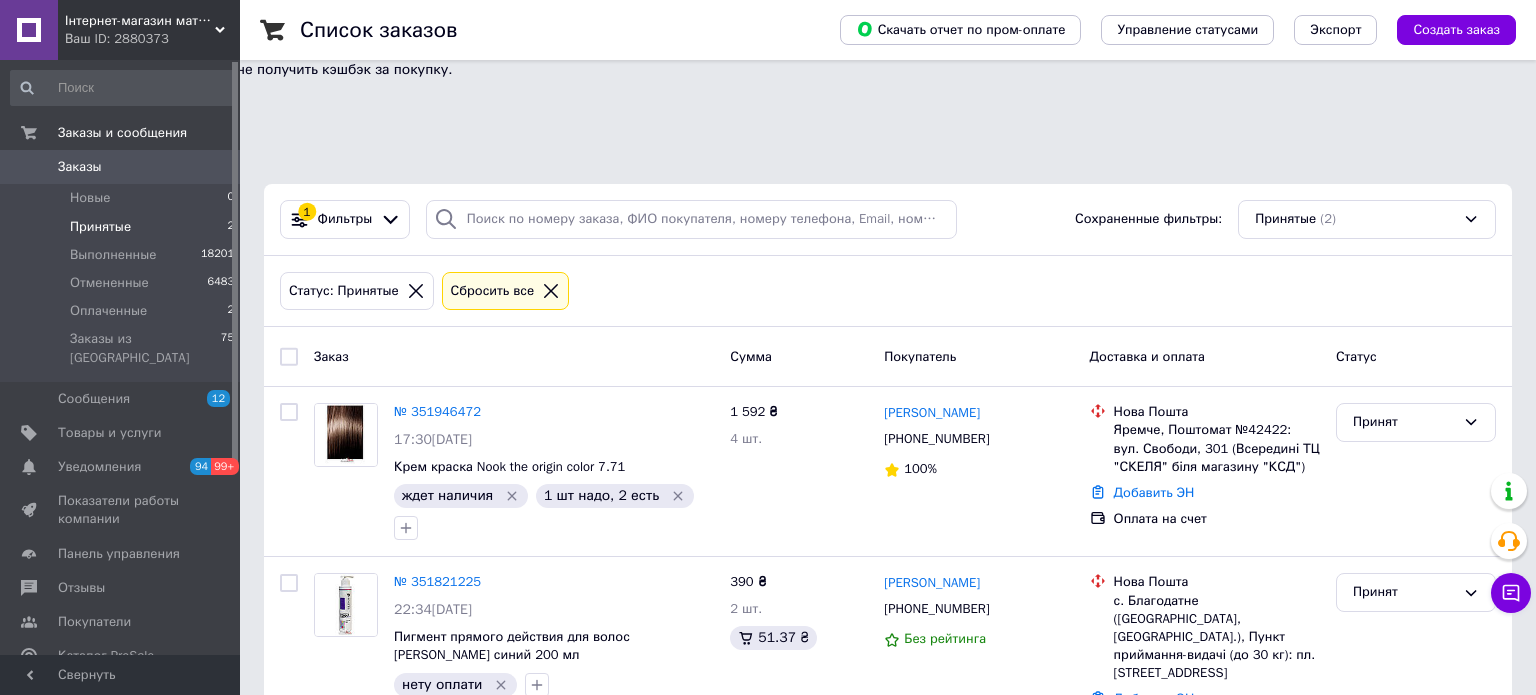 click on "Принятые" at bounding box center [100, 227] 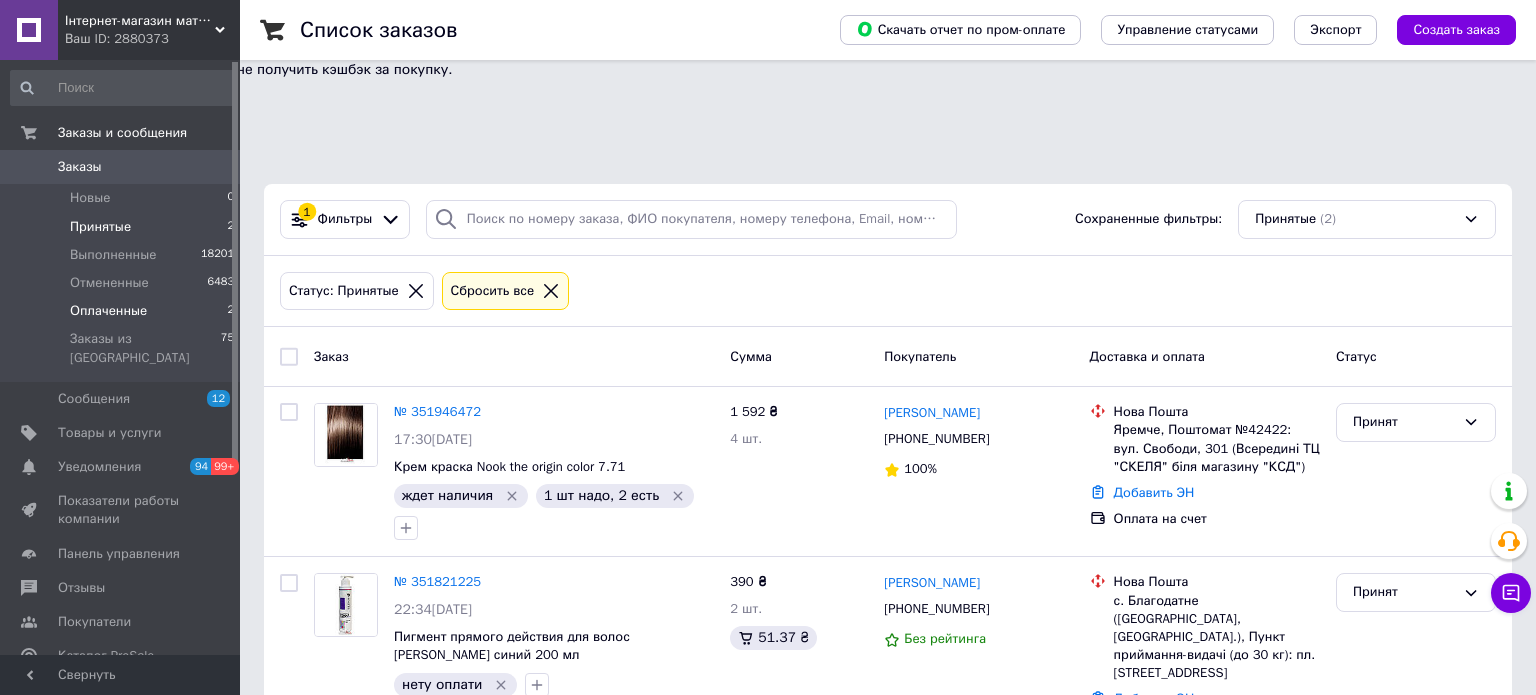 click on "Оплаченные" at bounding box center (108, 311) 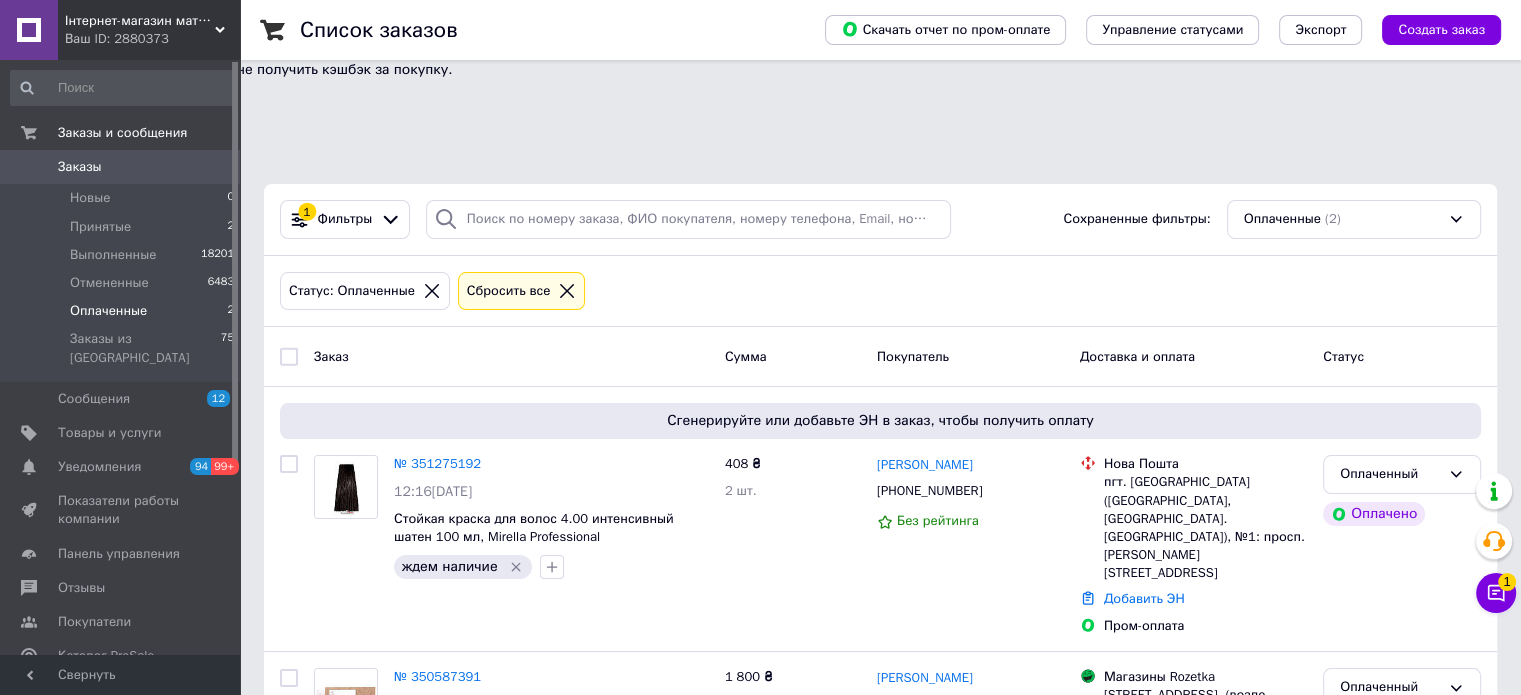 click on "Статус: Оплаченные Сбросить все" at bounding box center (880, 291) 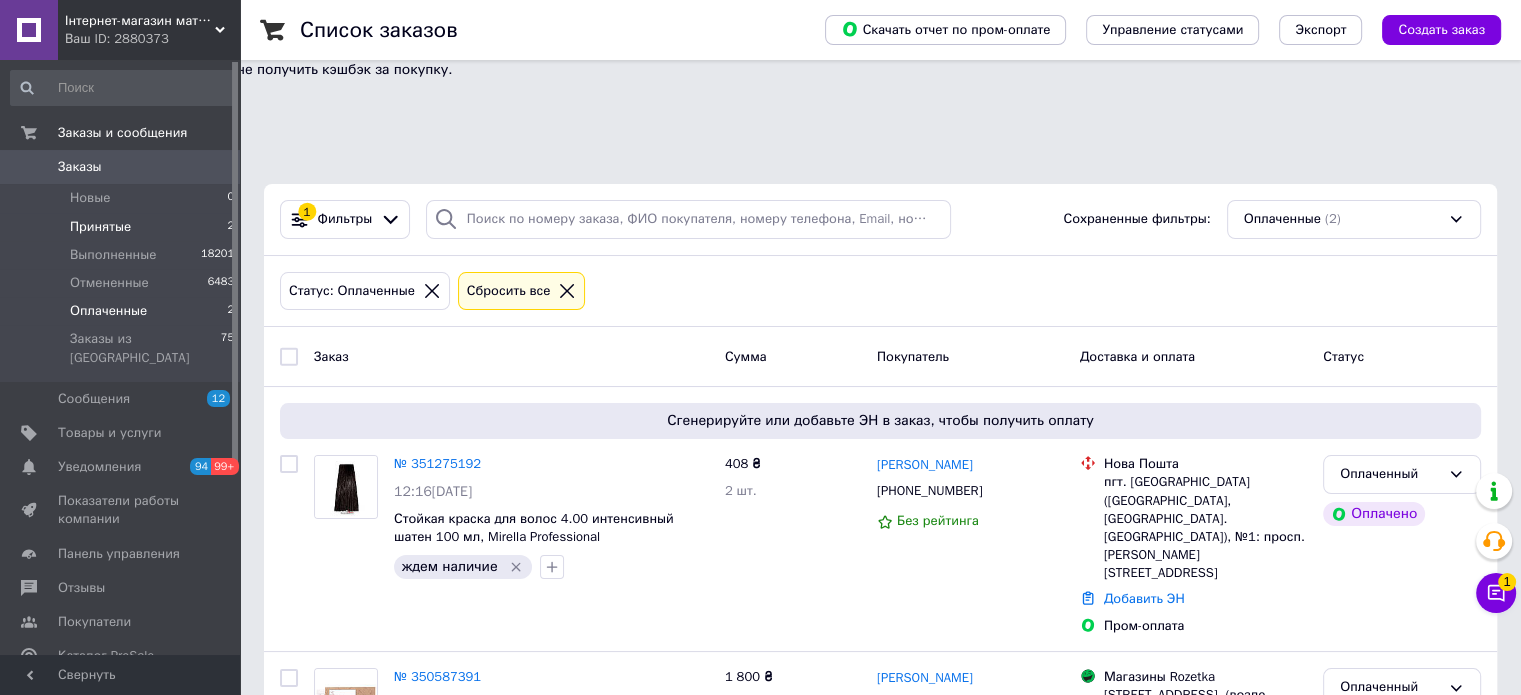click on "Принятые 2" at bounding box center (123, 227) 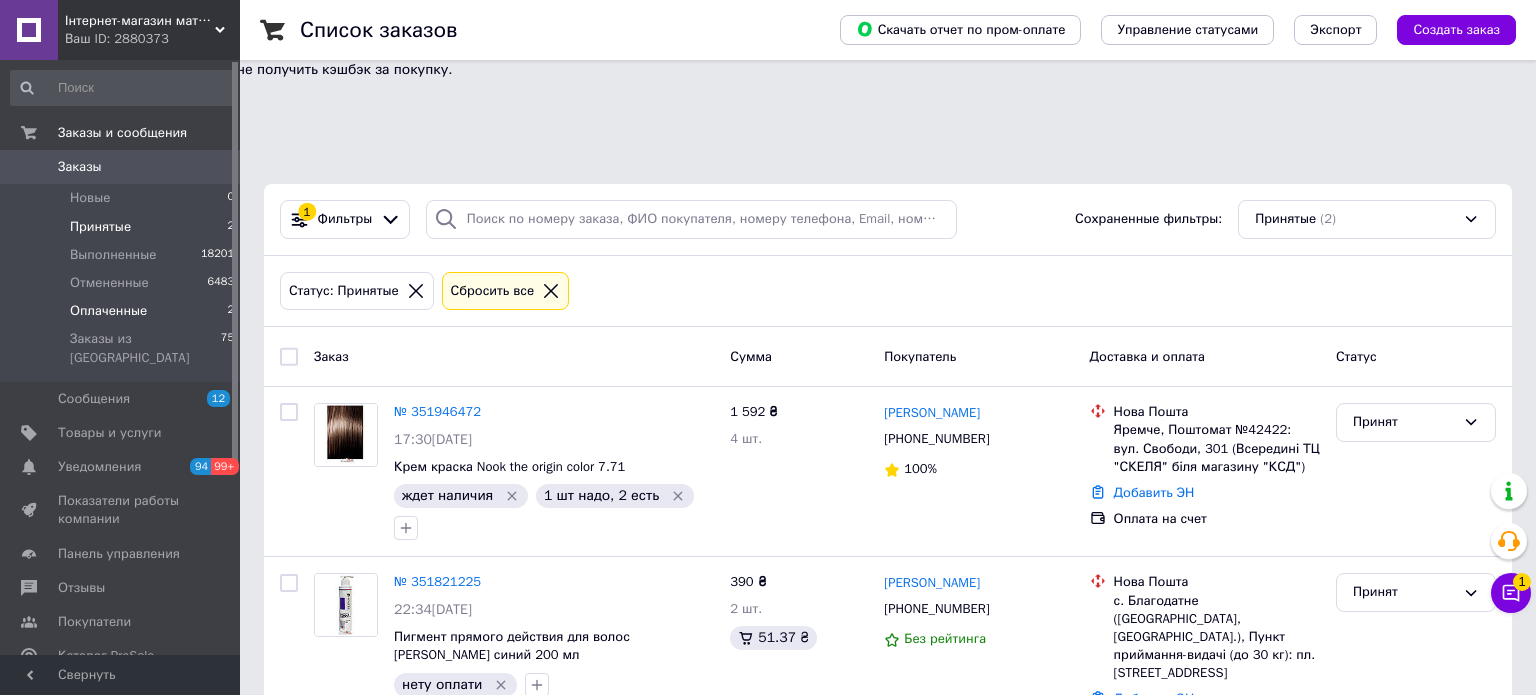 click on "Оплаченные" at bounding box center [108, 311] 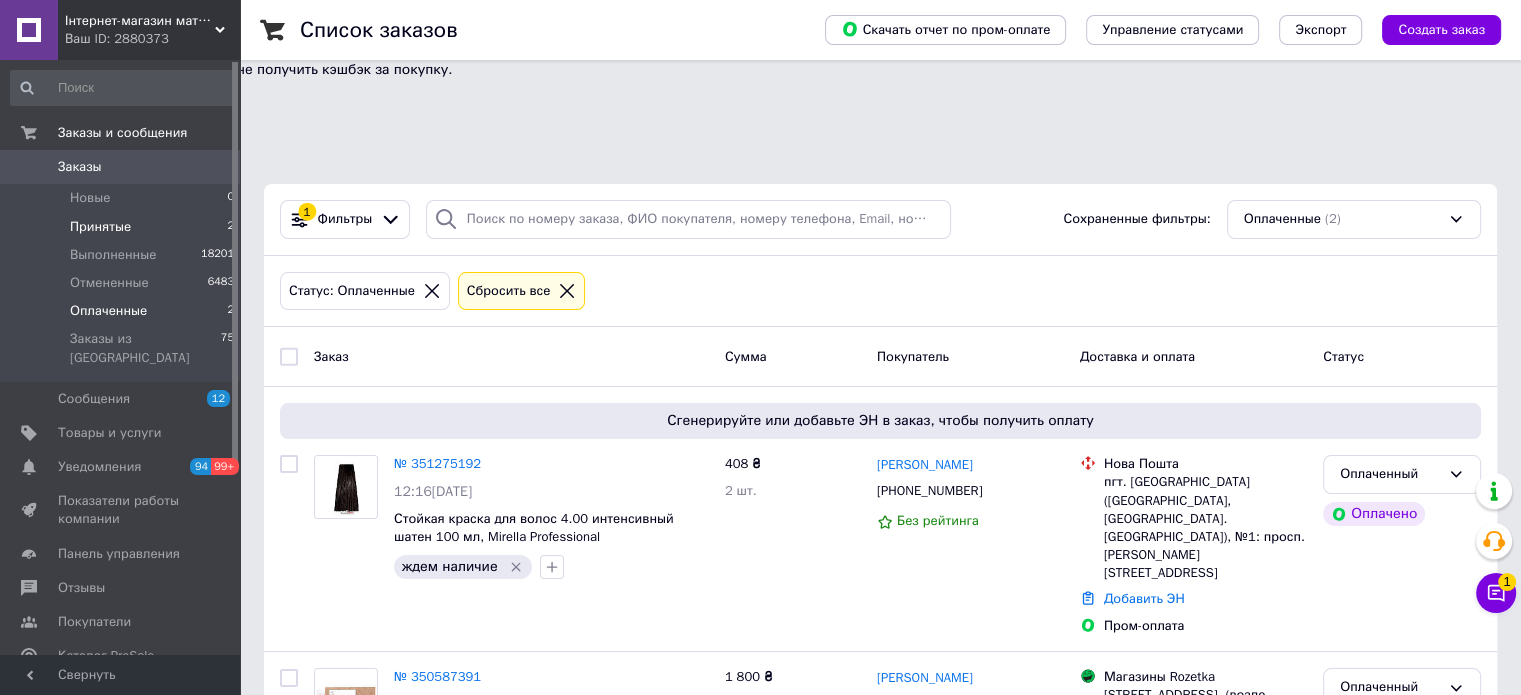 click on "Принятые" at bounding box center (100, 227) 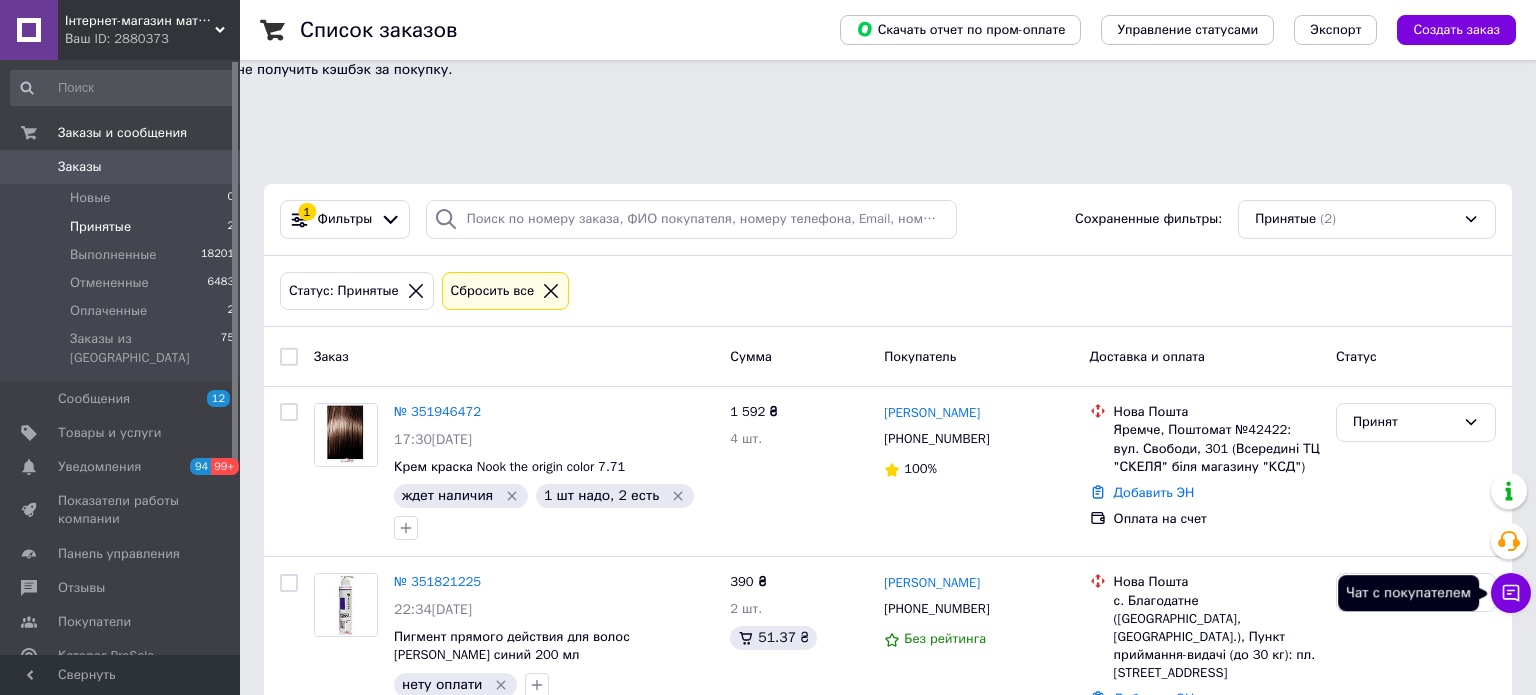 click 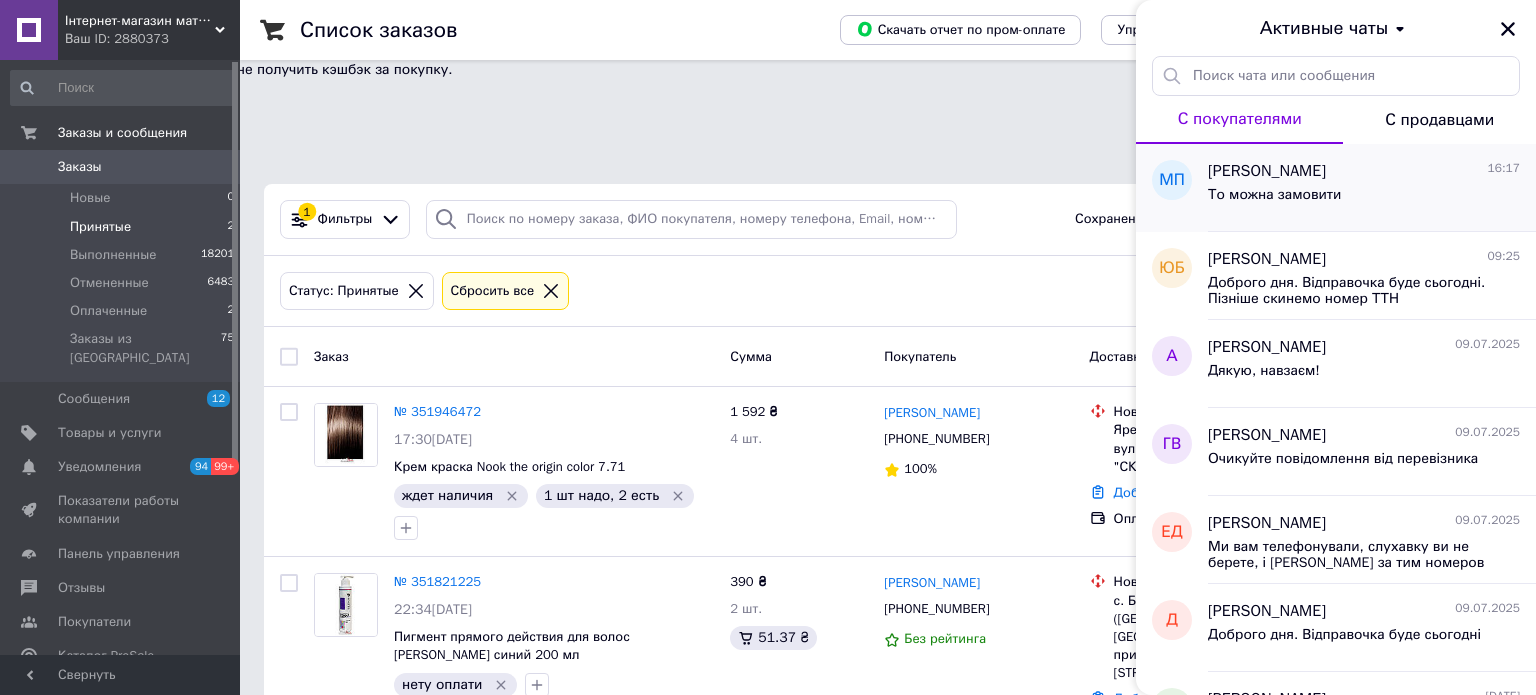 click on "То можна замовити" at bounding box center [1274, 195] 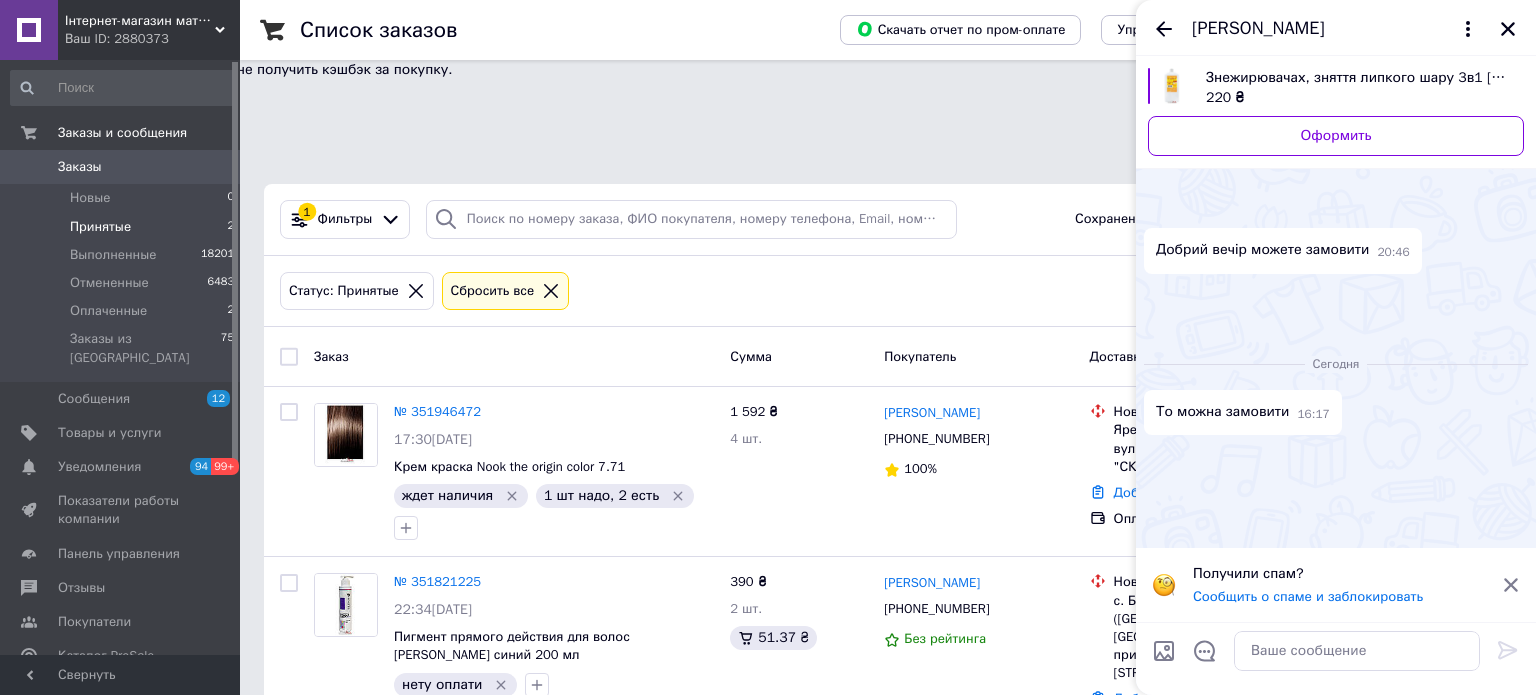 scroll, scrollTop: 454, scrollLeft: 0, axis: vertical 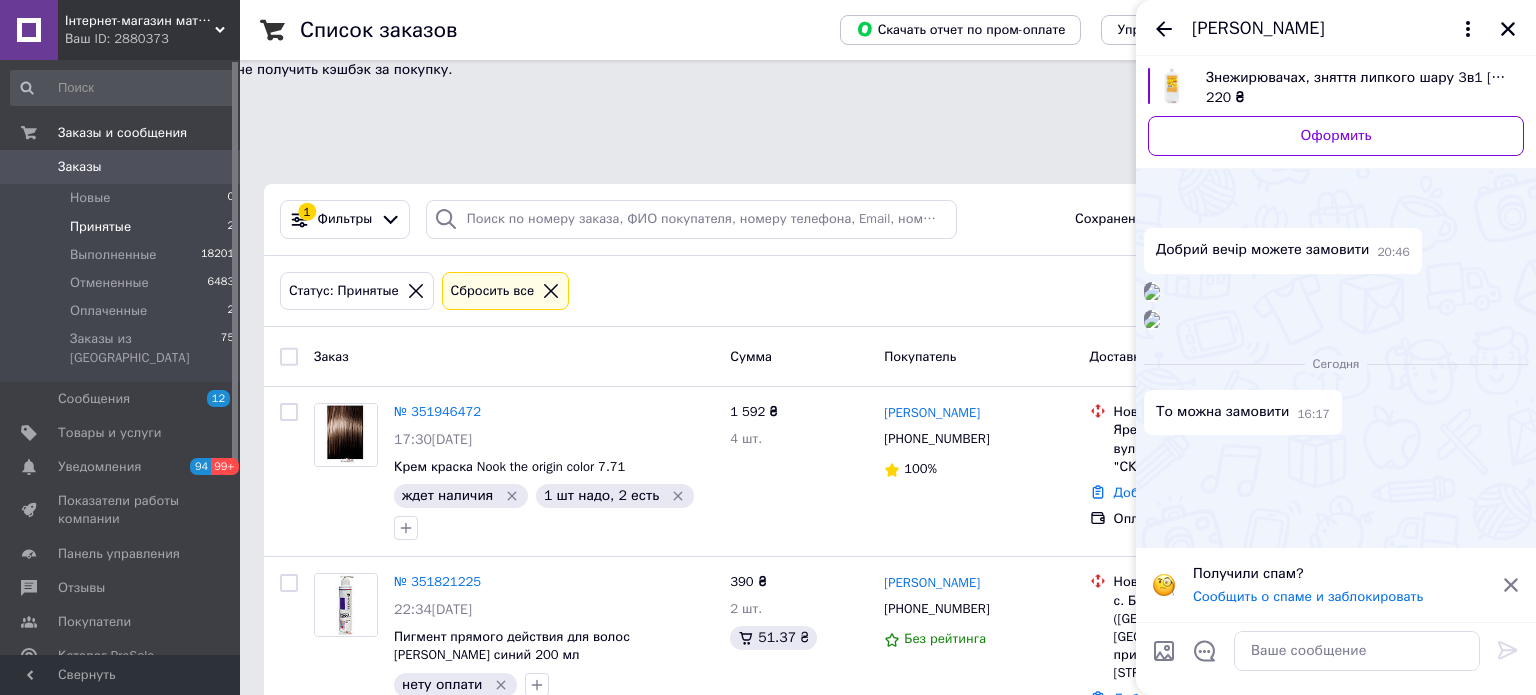 click 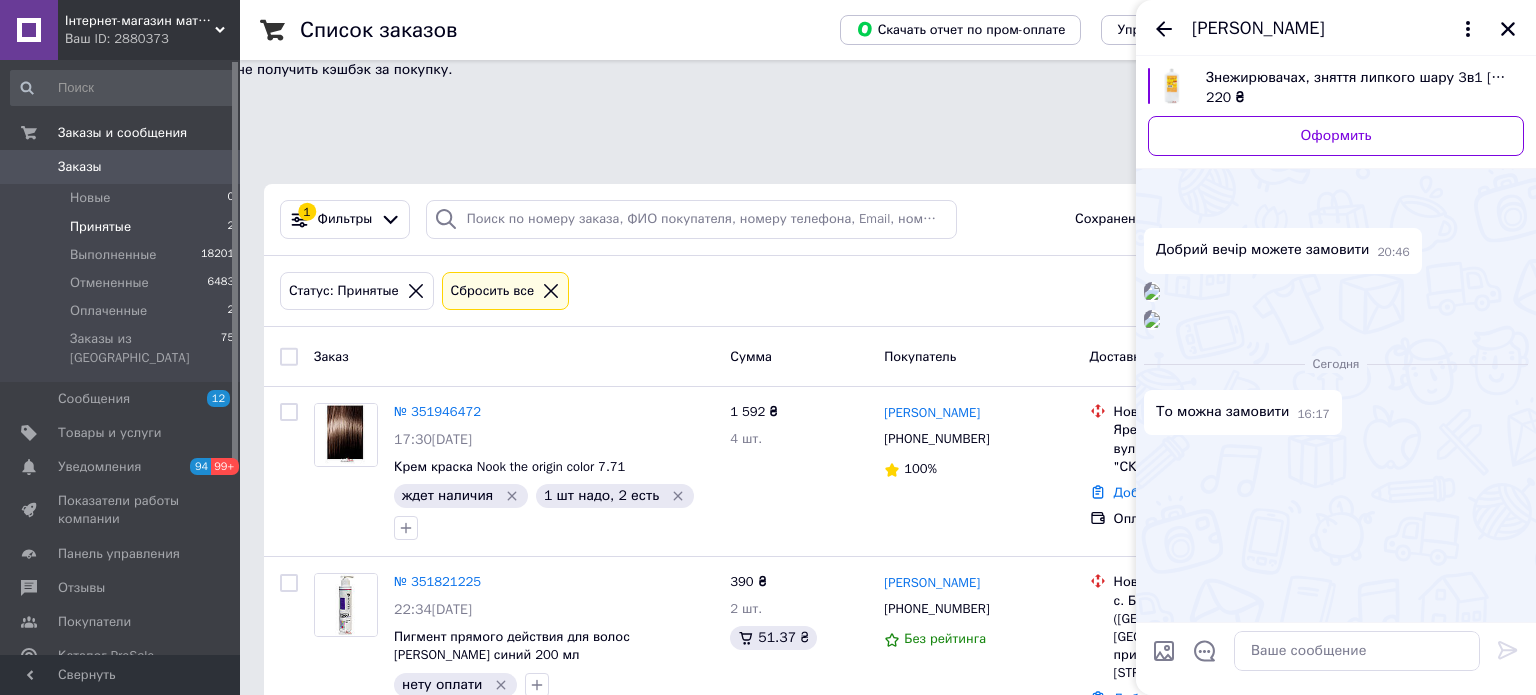 scroll, scrollTop: 0, scrollLeft: 0, axis: both 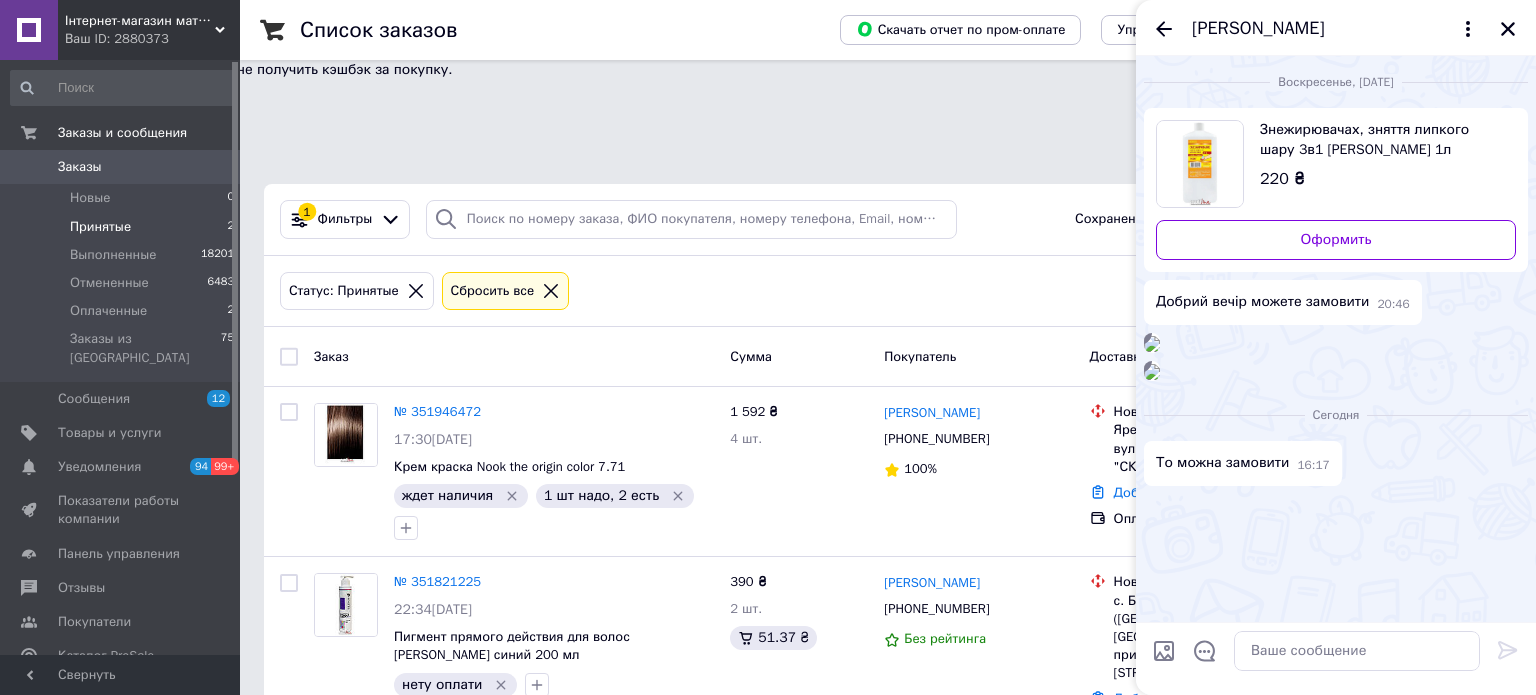 click at bounding box center [1152, 344] 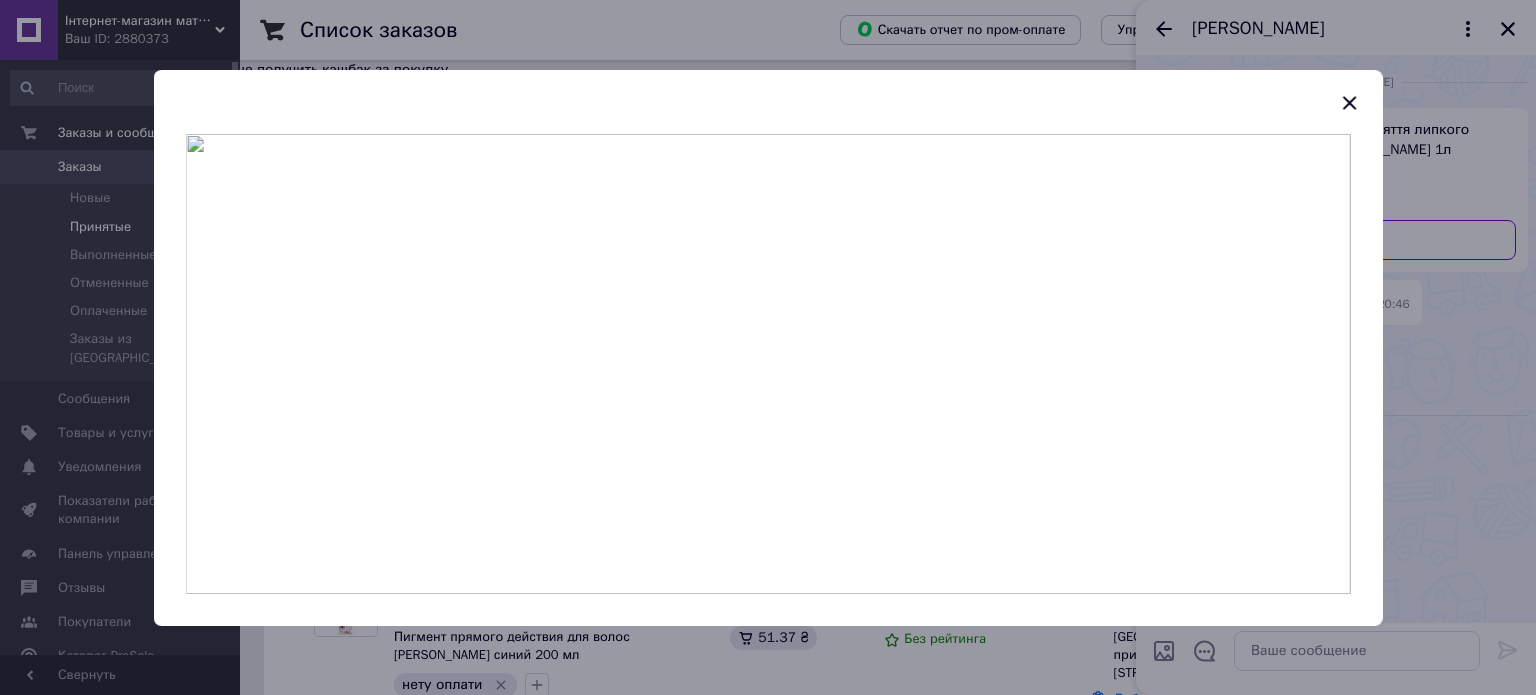 drag, startPoint x: 771, startPoint y: 343, endPoint x: 1247, endPoint y: 284, distance: 479.64258 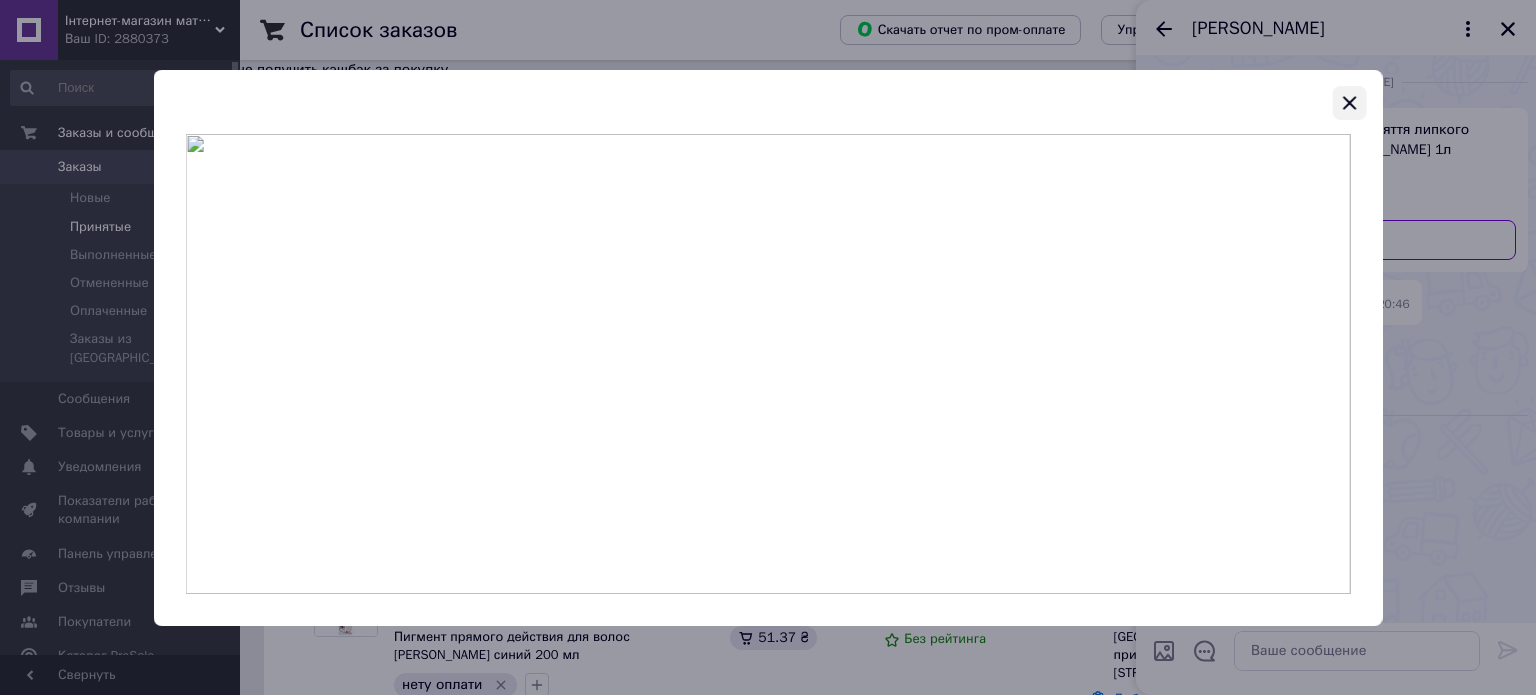 click 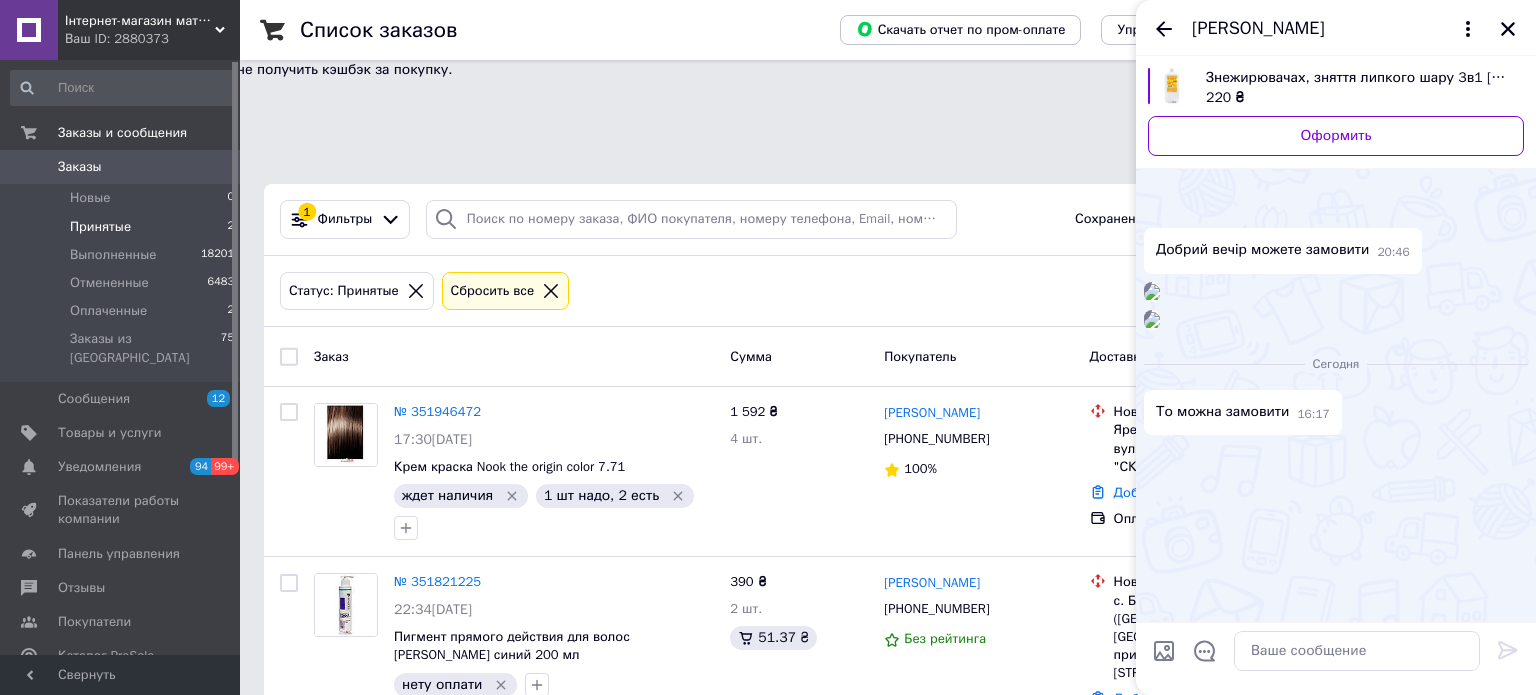 scroll, scrollTop: 380, scrollLeft: 0, axis: vertical 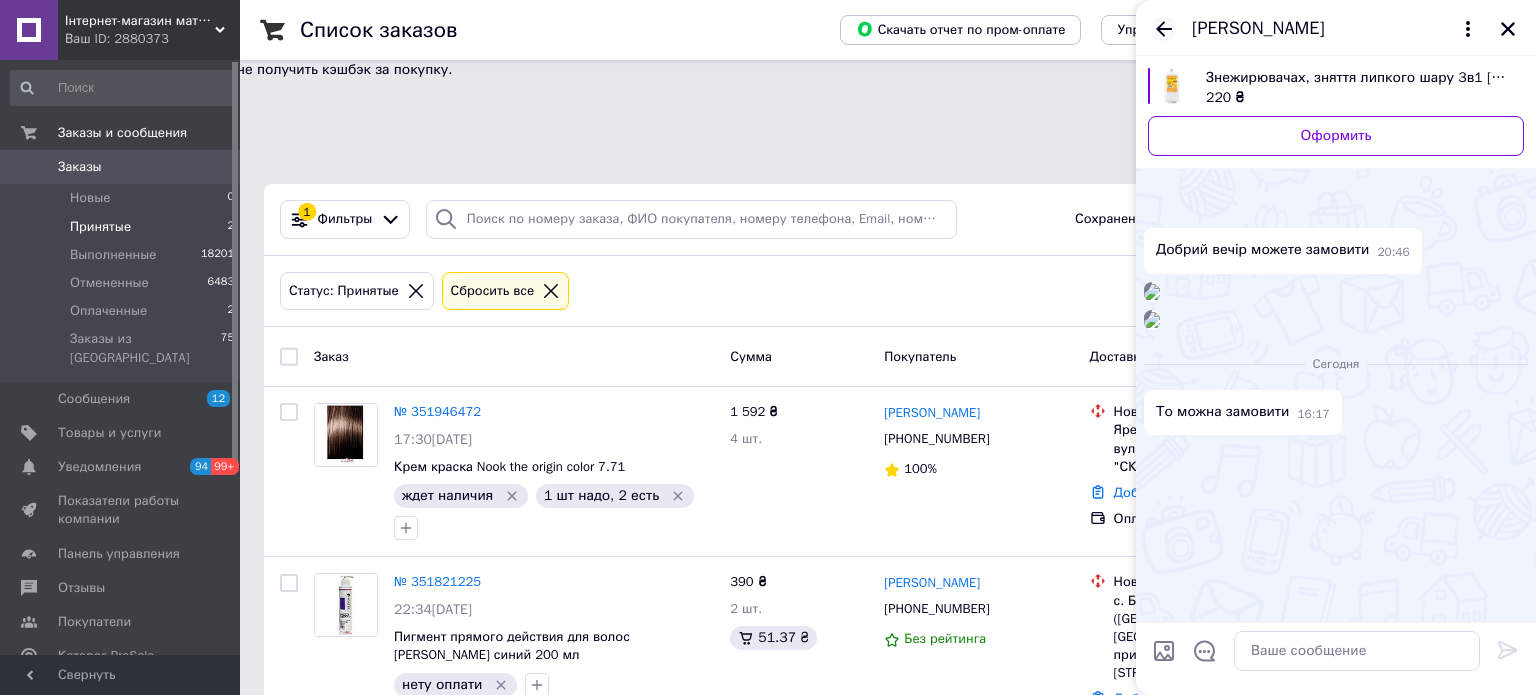 click 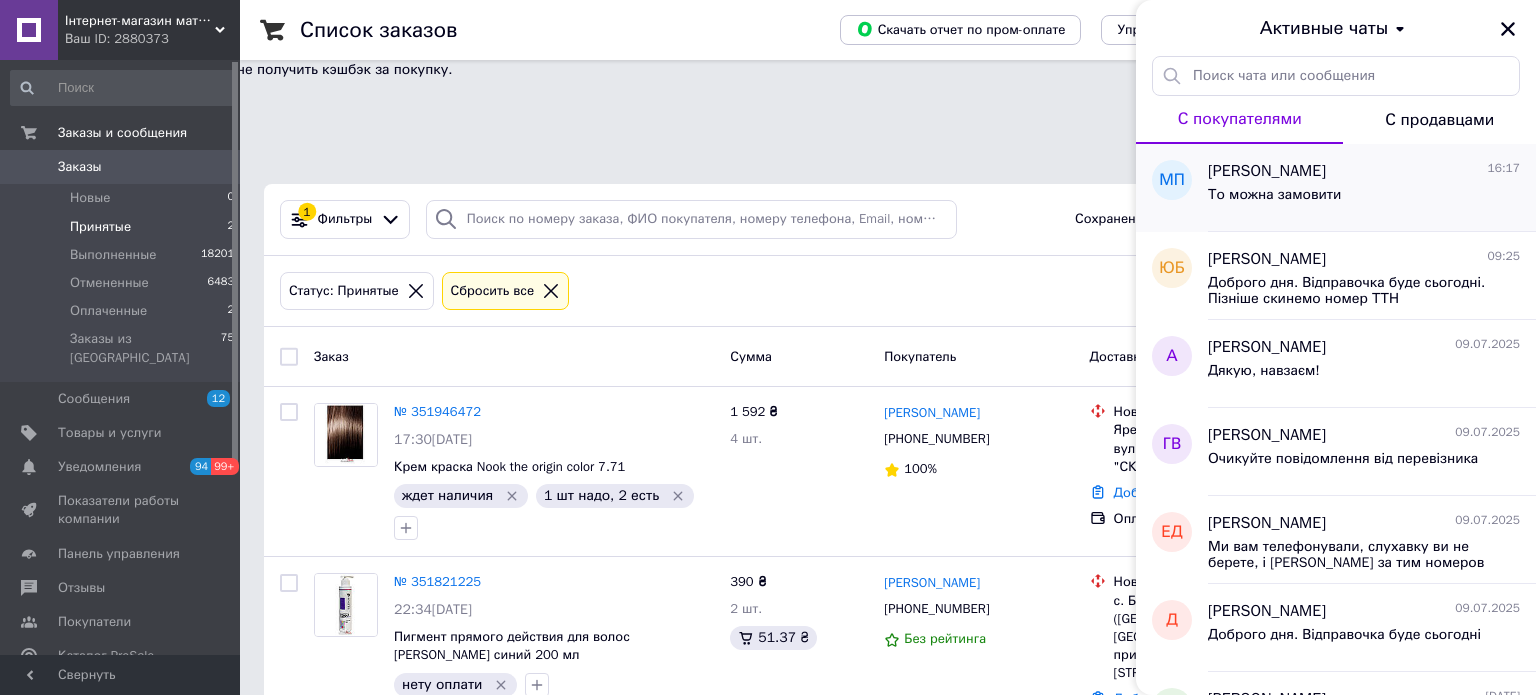 click on "[PERSON_NAME] 16:17 То можна замовити" at bounding box center (1372, 188) 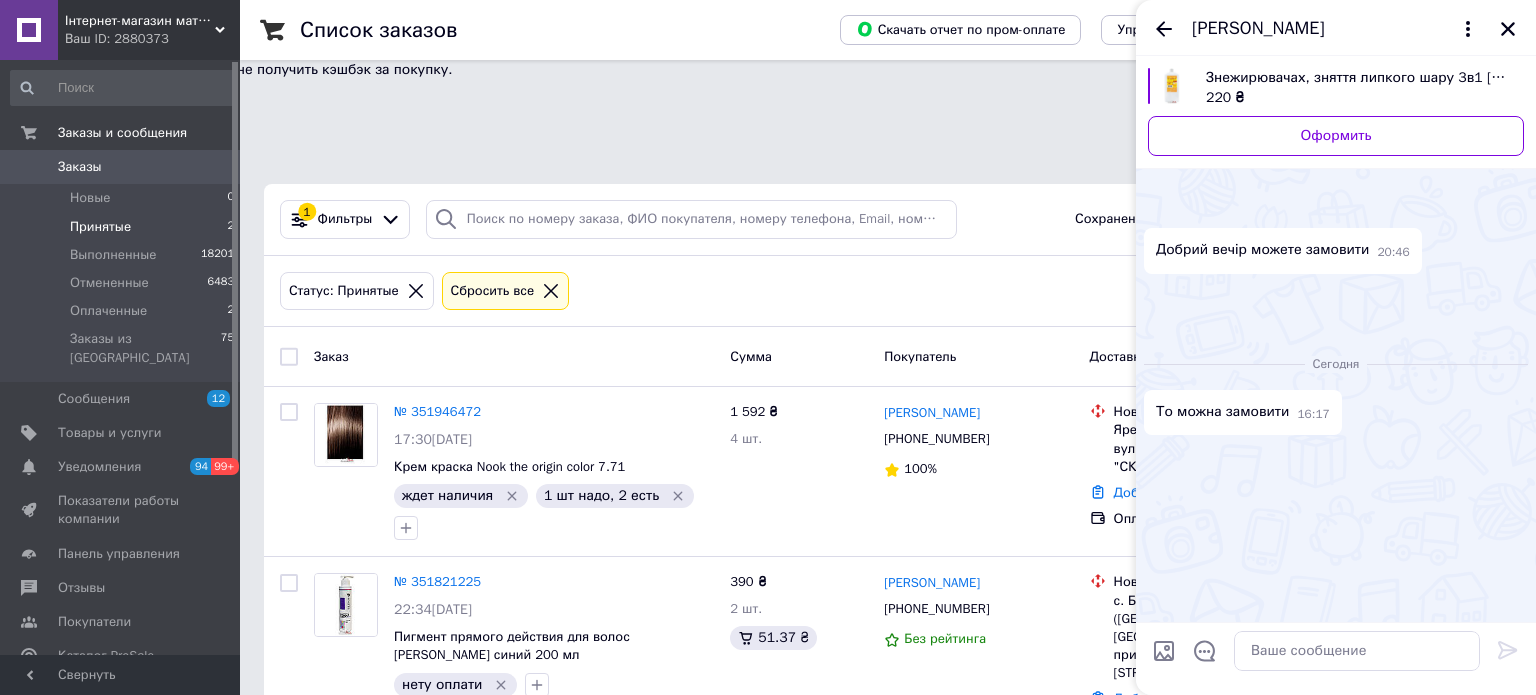 scroll, scrollTop: 0, scrollLeft: 0, axis: both 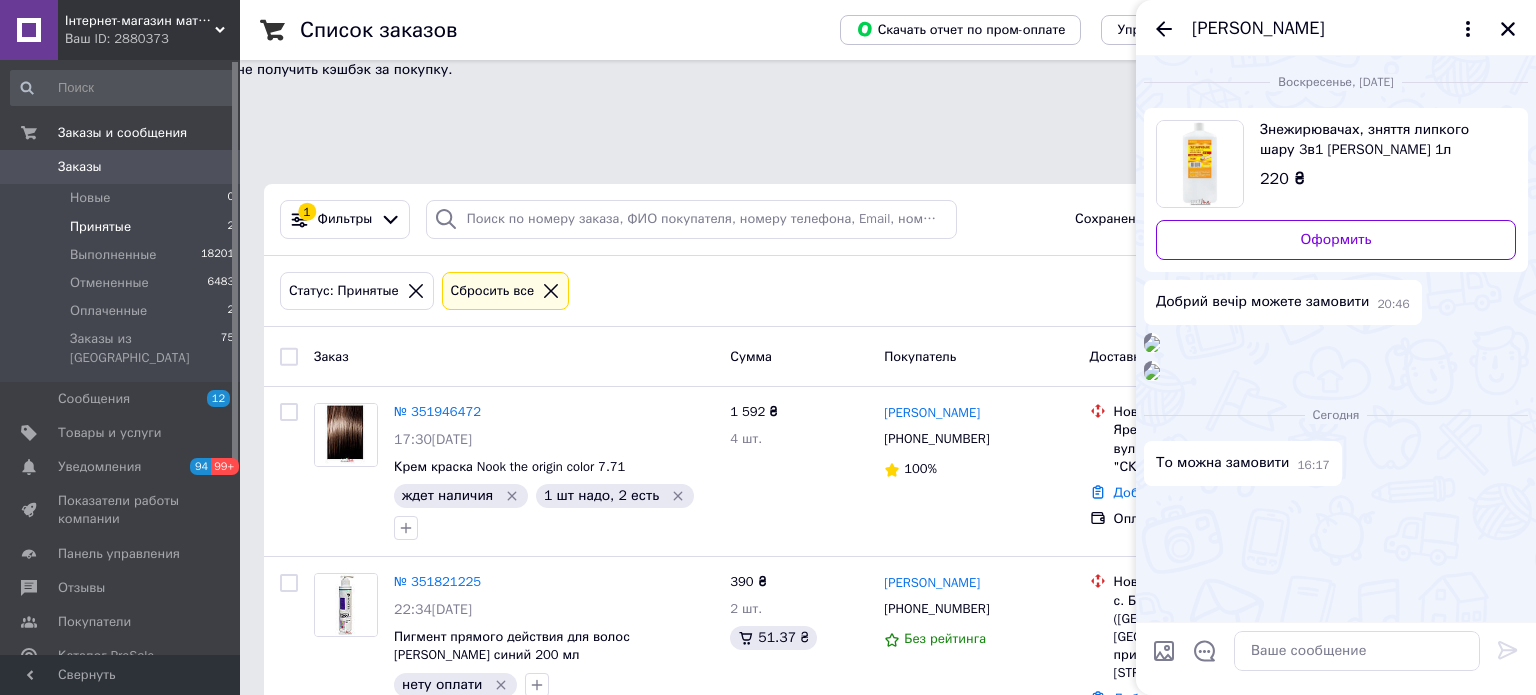 click at bounding box center [1152, 344] 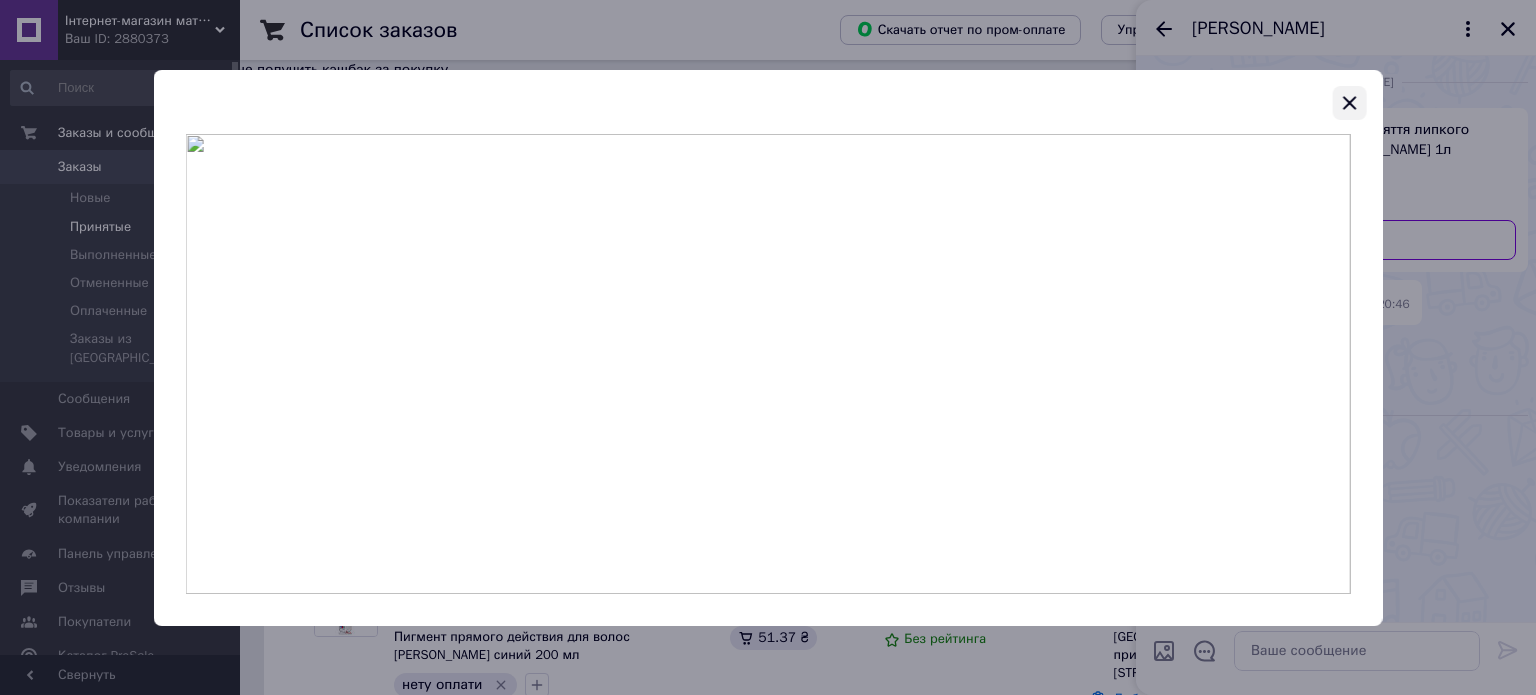 click 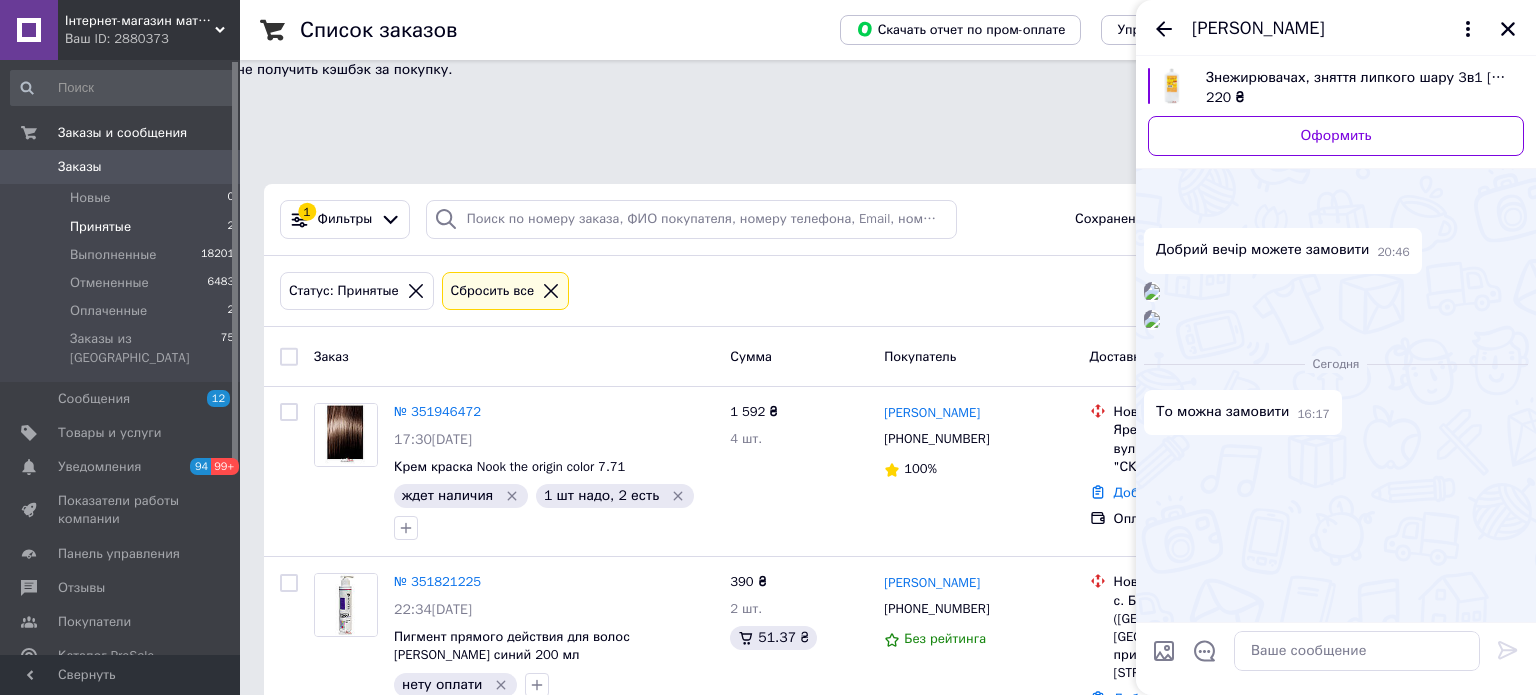 scroll, scrollTop: 380, scrollLeft: 0, axis: vertical 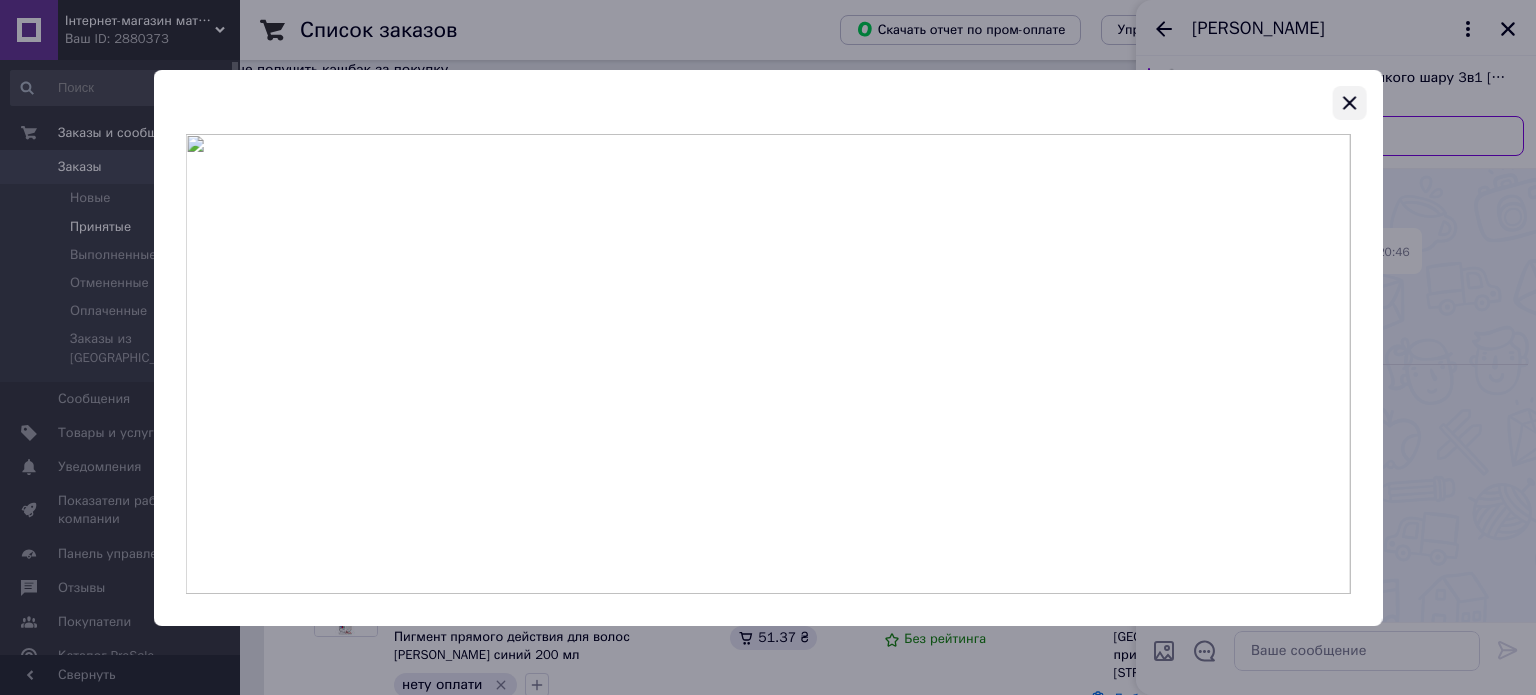 click 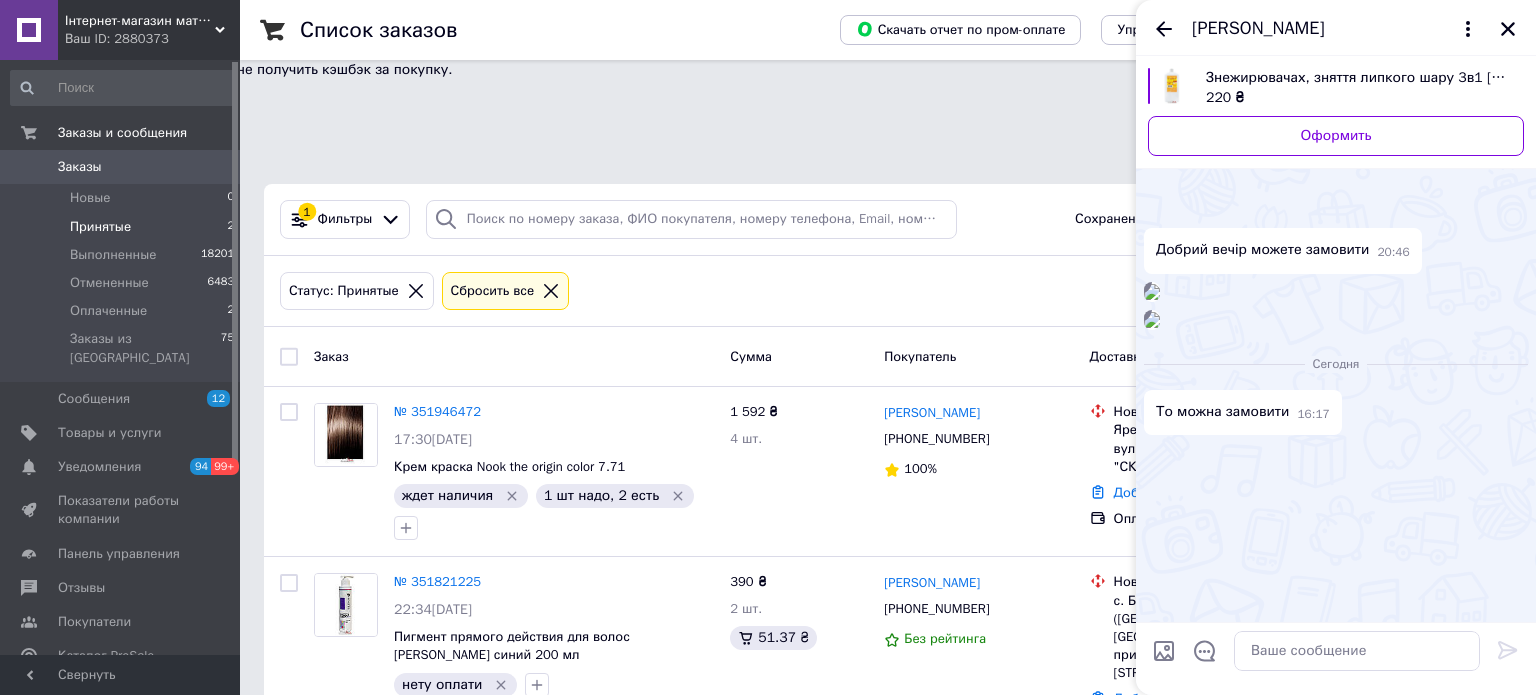 scroll, scrollTop: 380, scrollLeft: 0, axis: vertical 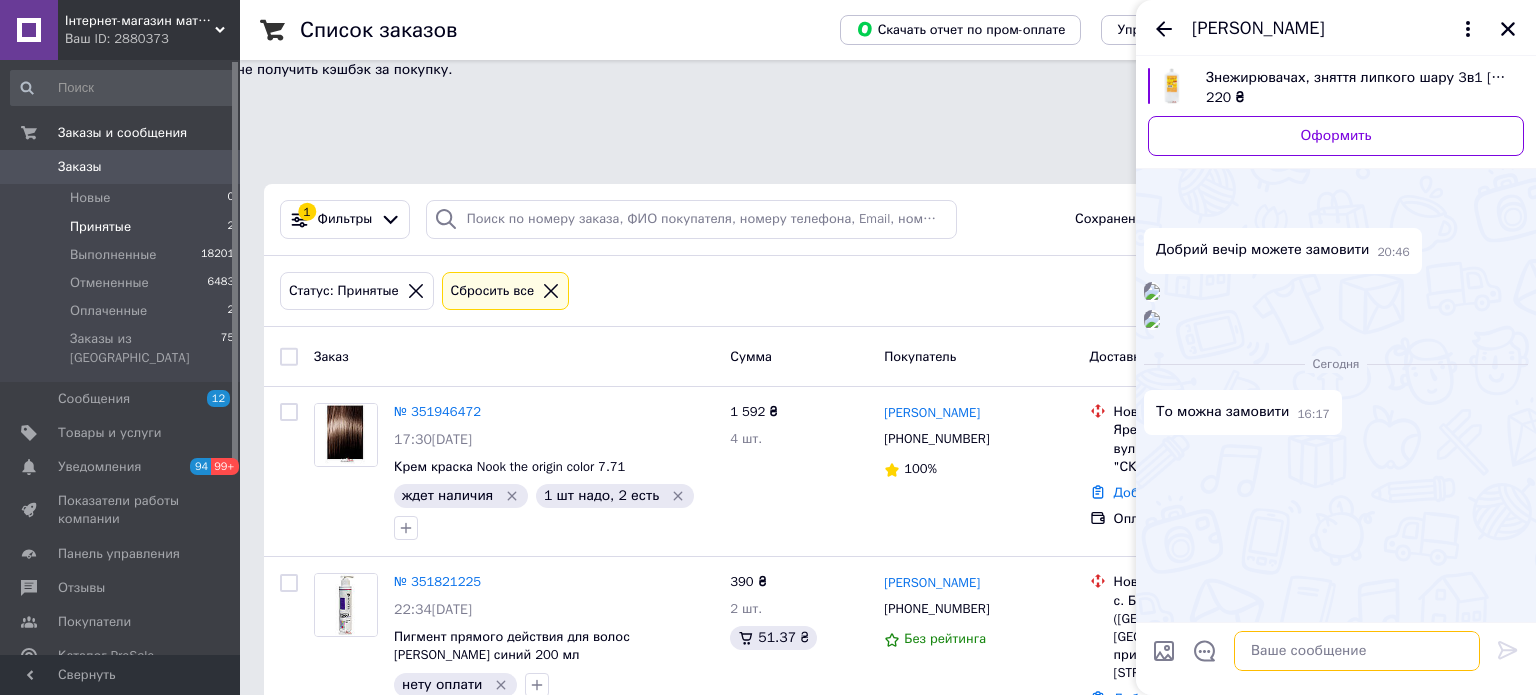 click at bounding box center [1357, 651] 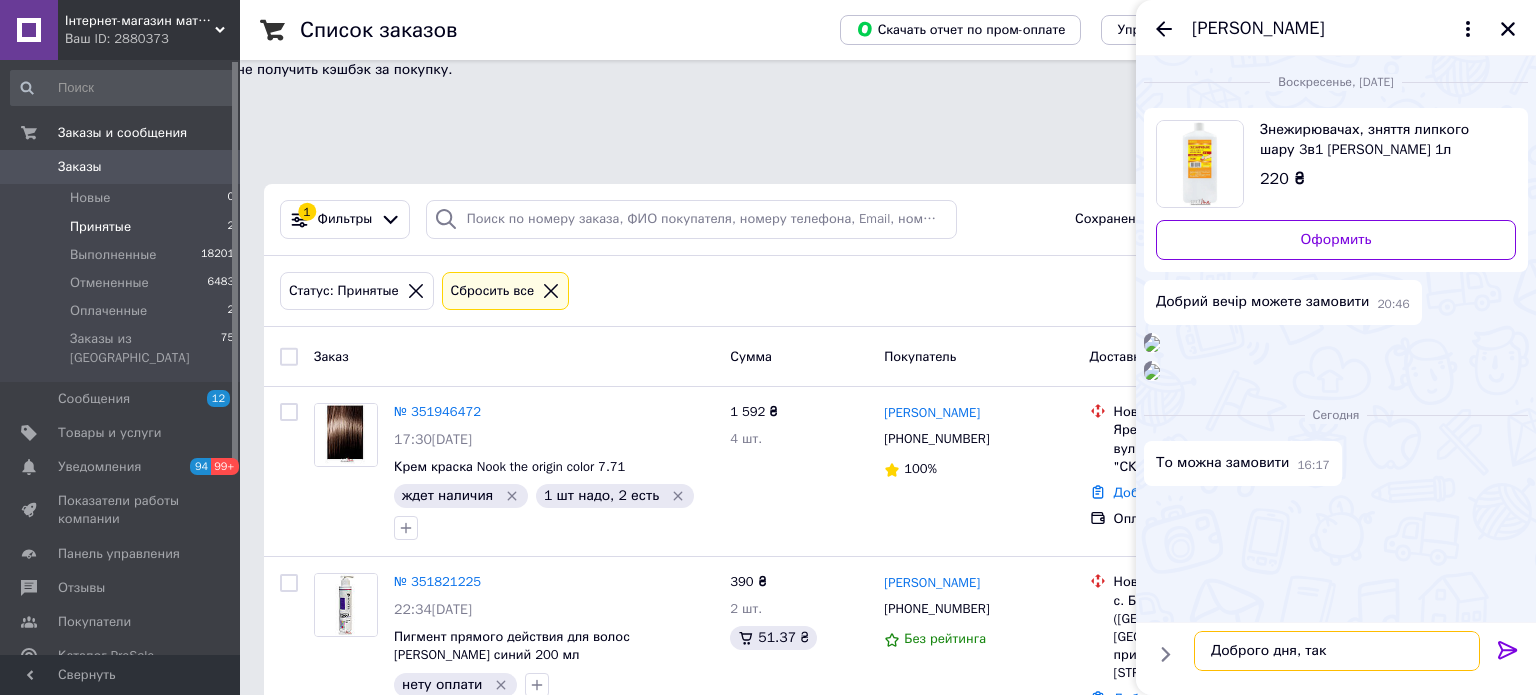 scroll, scrollTop: 0, scrollLeft: 0, axis: both 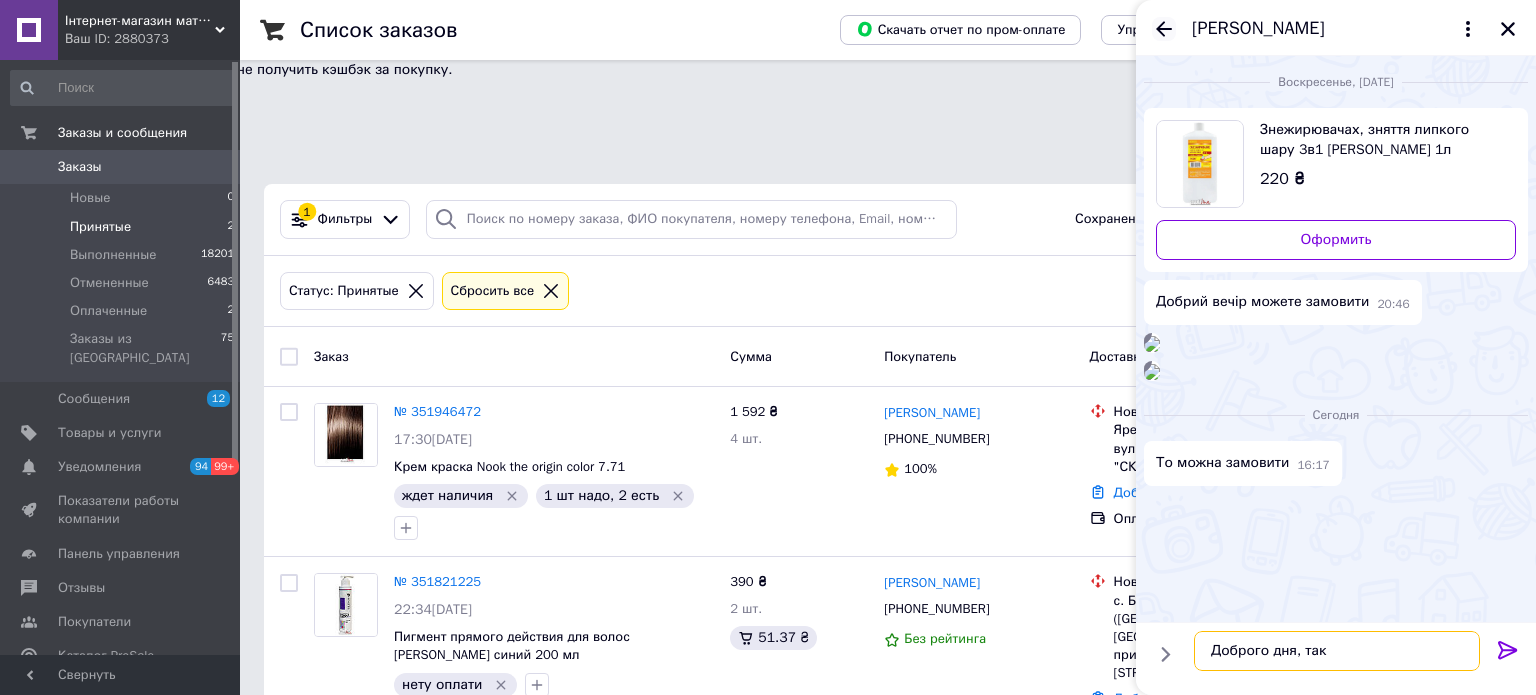type on "Доброго дня, так" 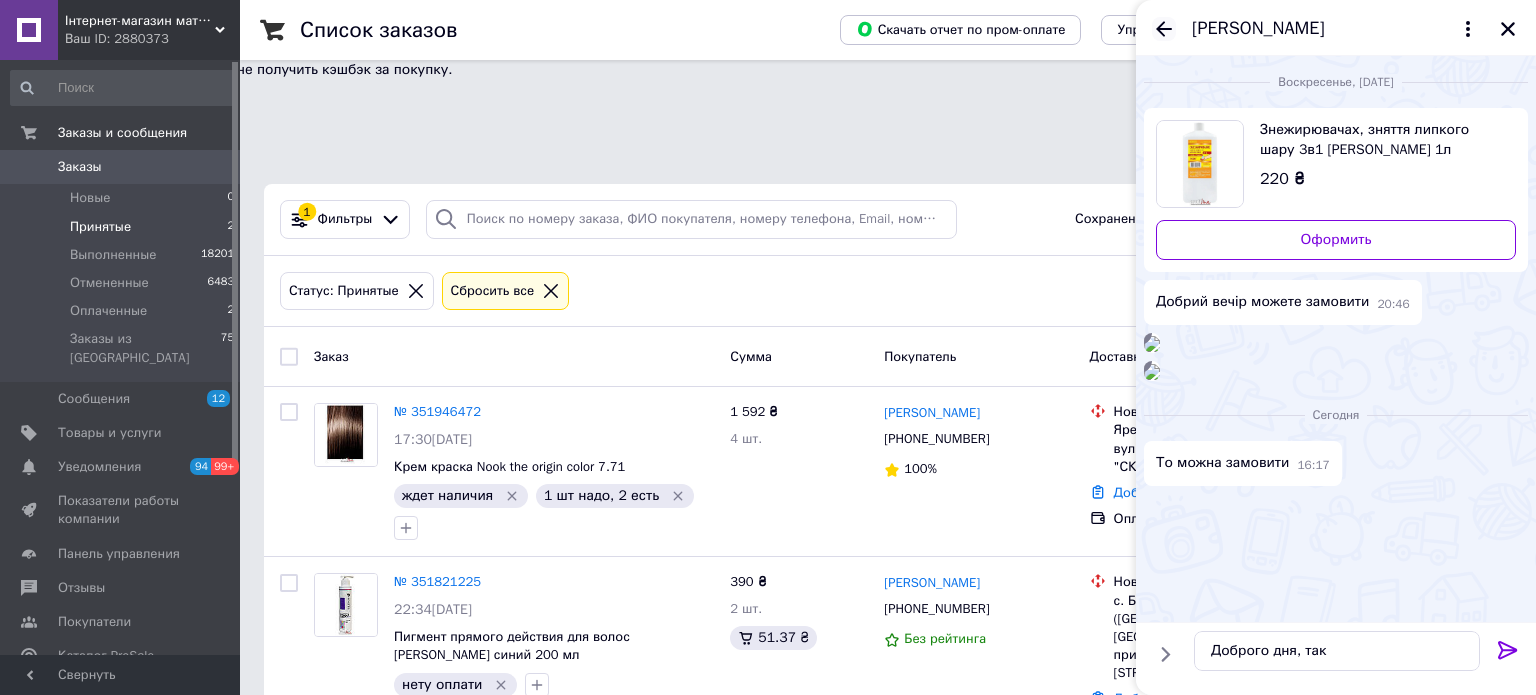 click 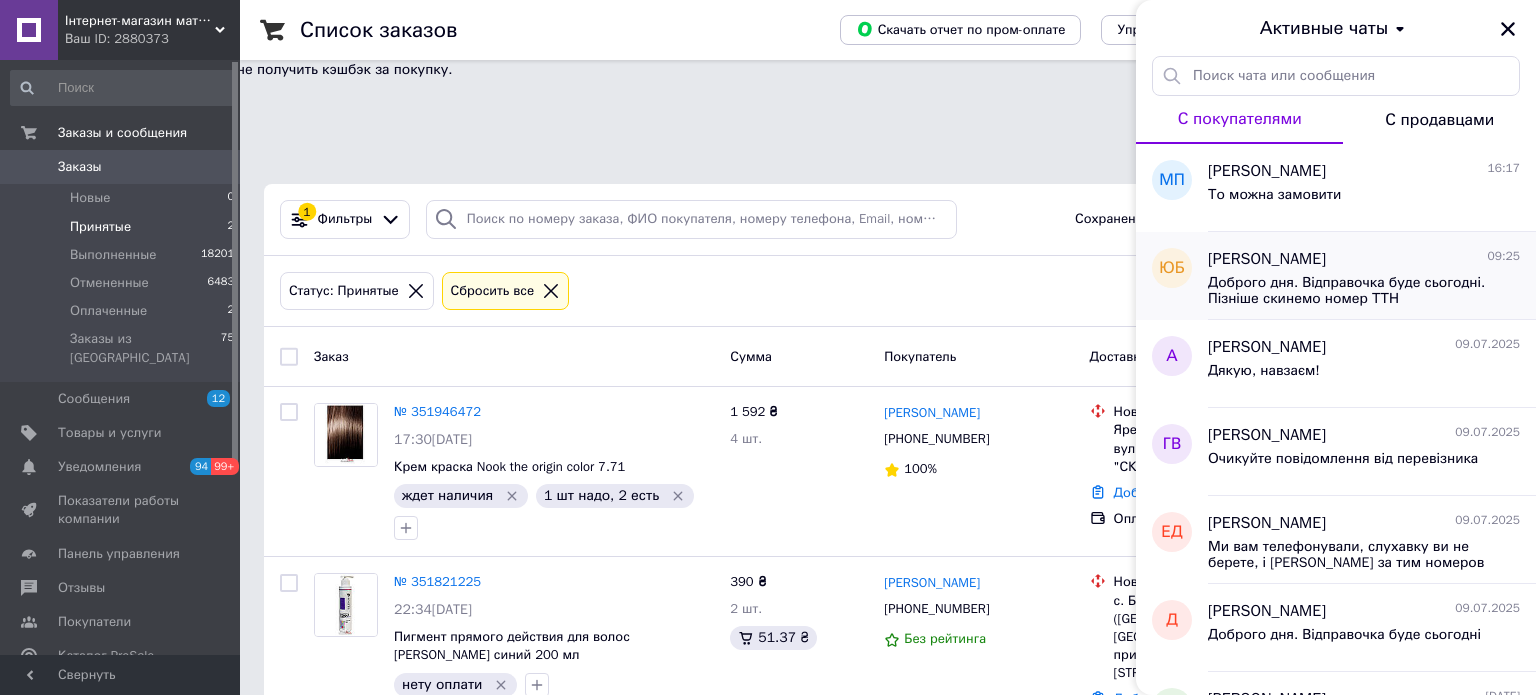 click on "Доброго дня. Відправочка буде сьогодні. Пізніше скинемо номер ТТН" at bounding box center (1350, 291) 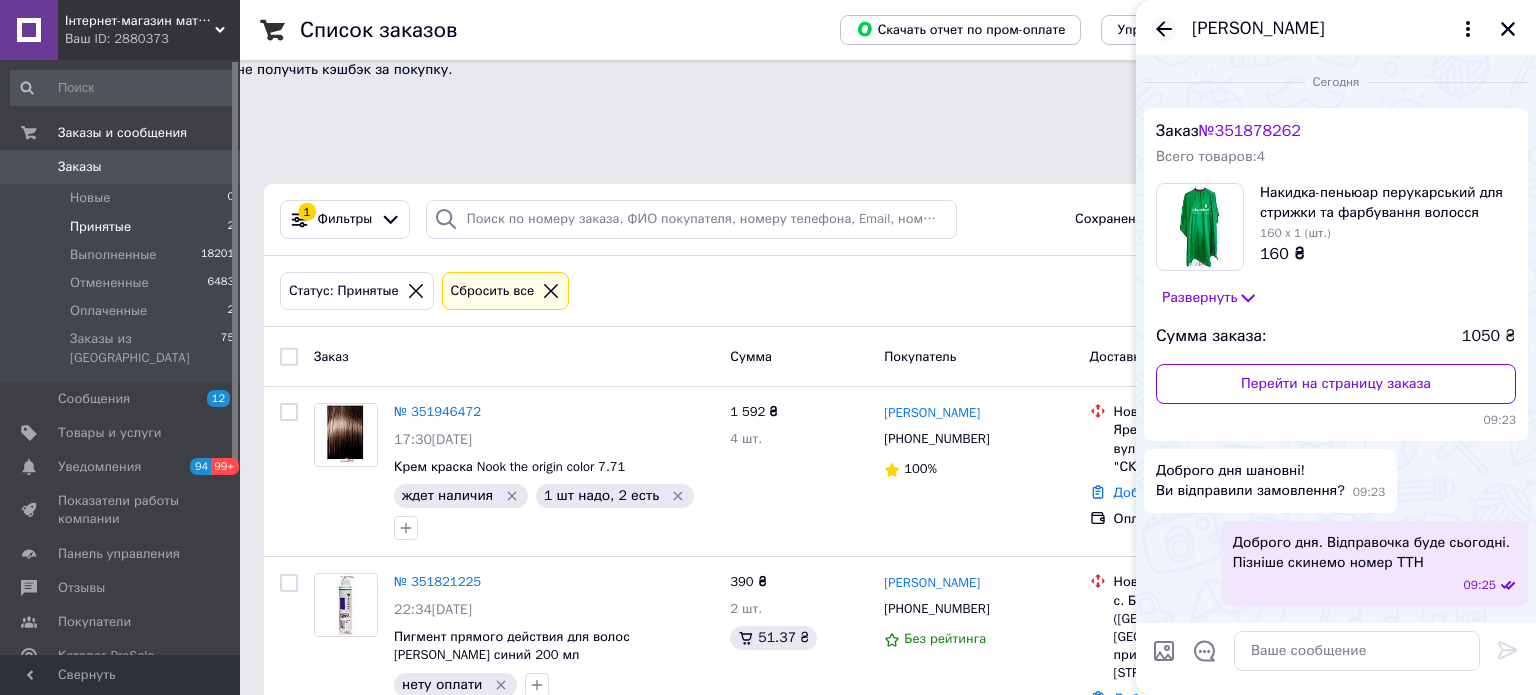 click 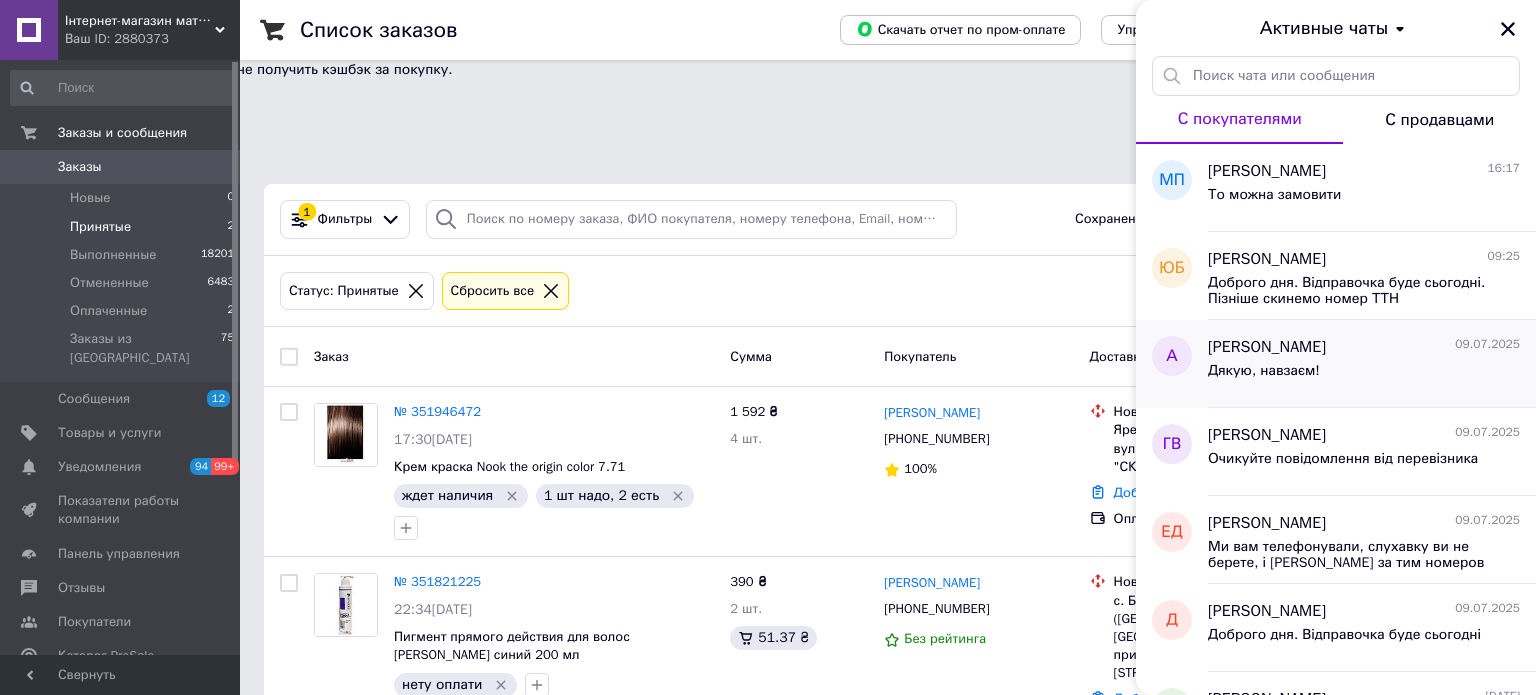 click on "Дякую, навзаєм!" at bounding box center (1264, 371) 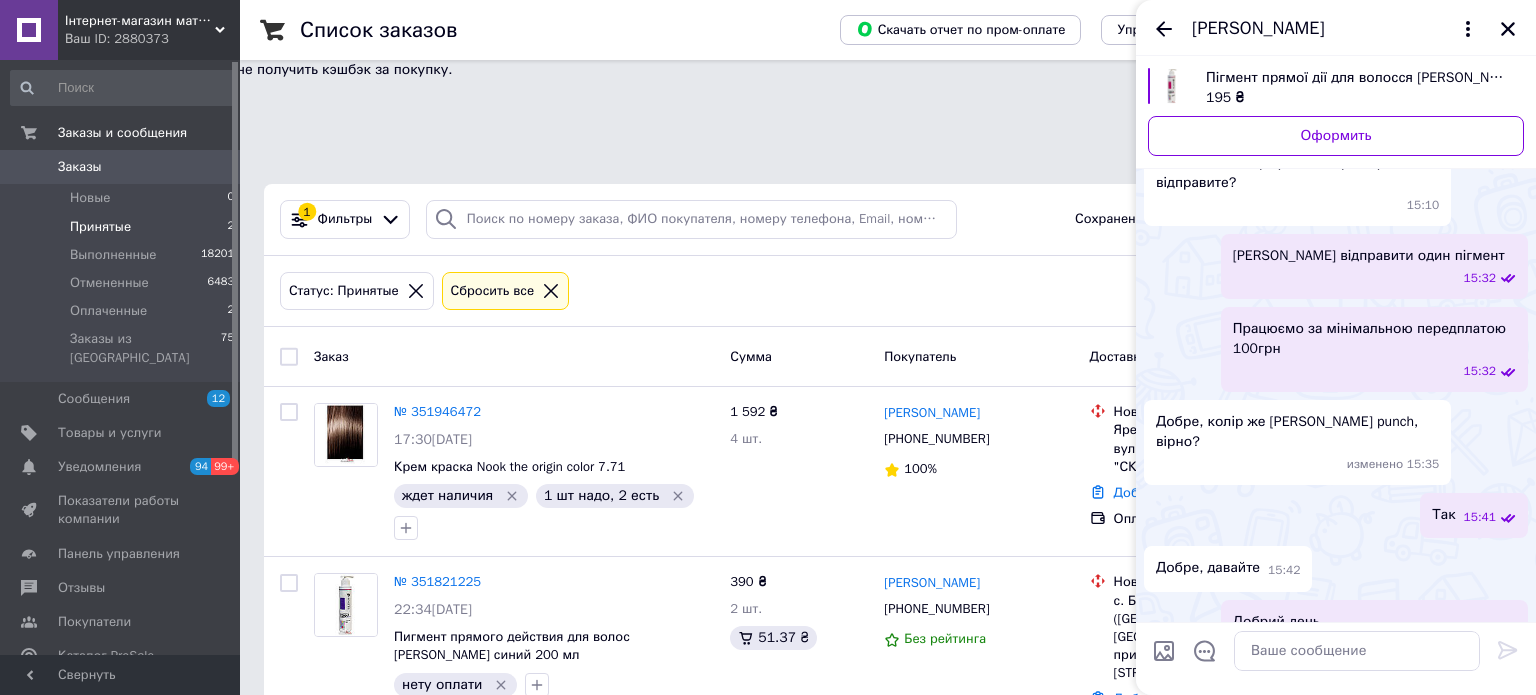scroll, scrollTop: 395, scrollLeft: 0, axis: vertical 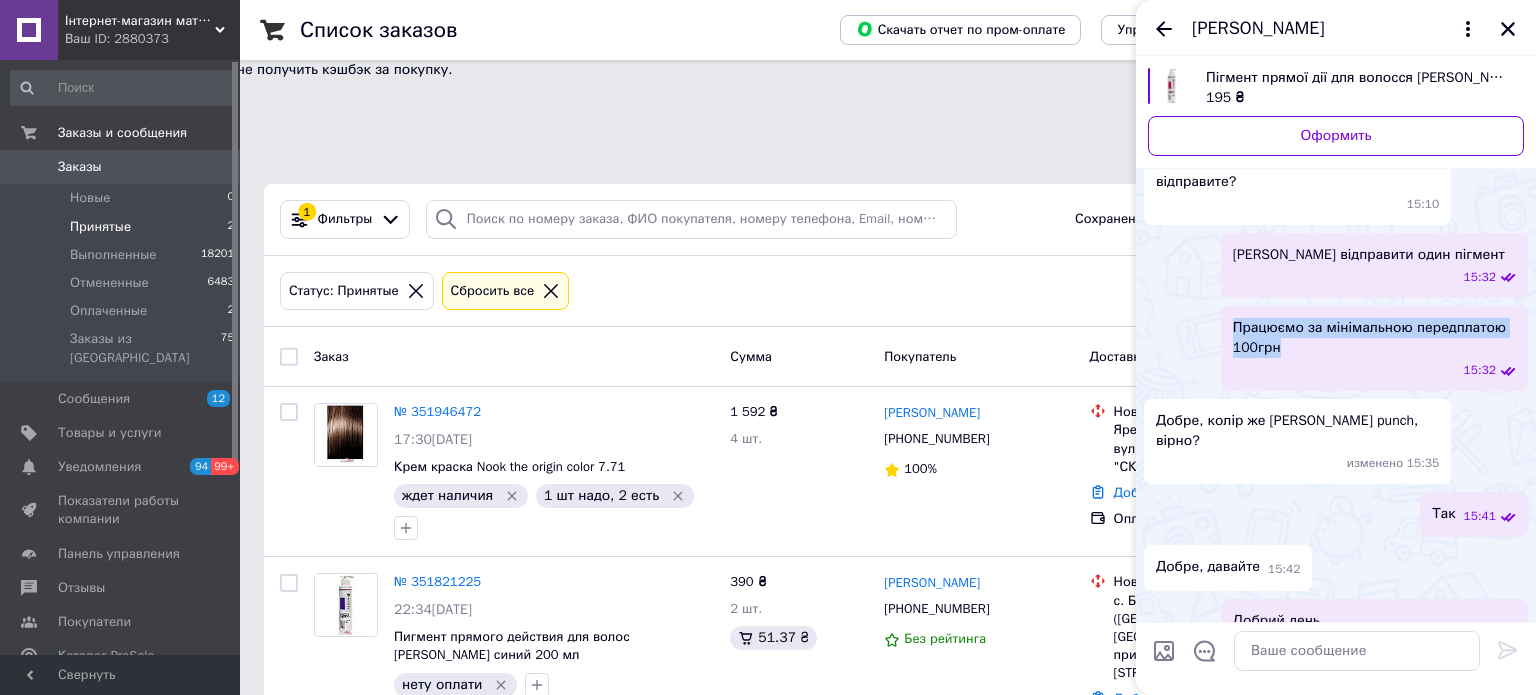drag, startPoint x: 1284, startPoint y: 326, endPoint x: 1235, endPoint y: 307, distance: 52.554733 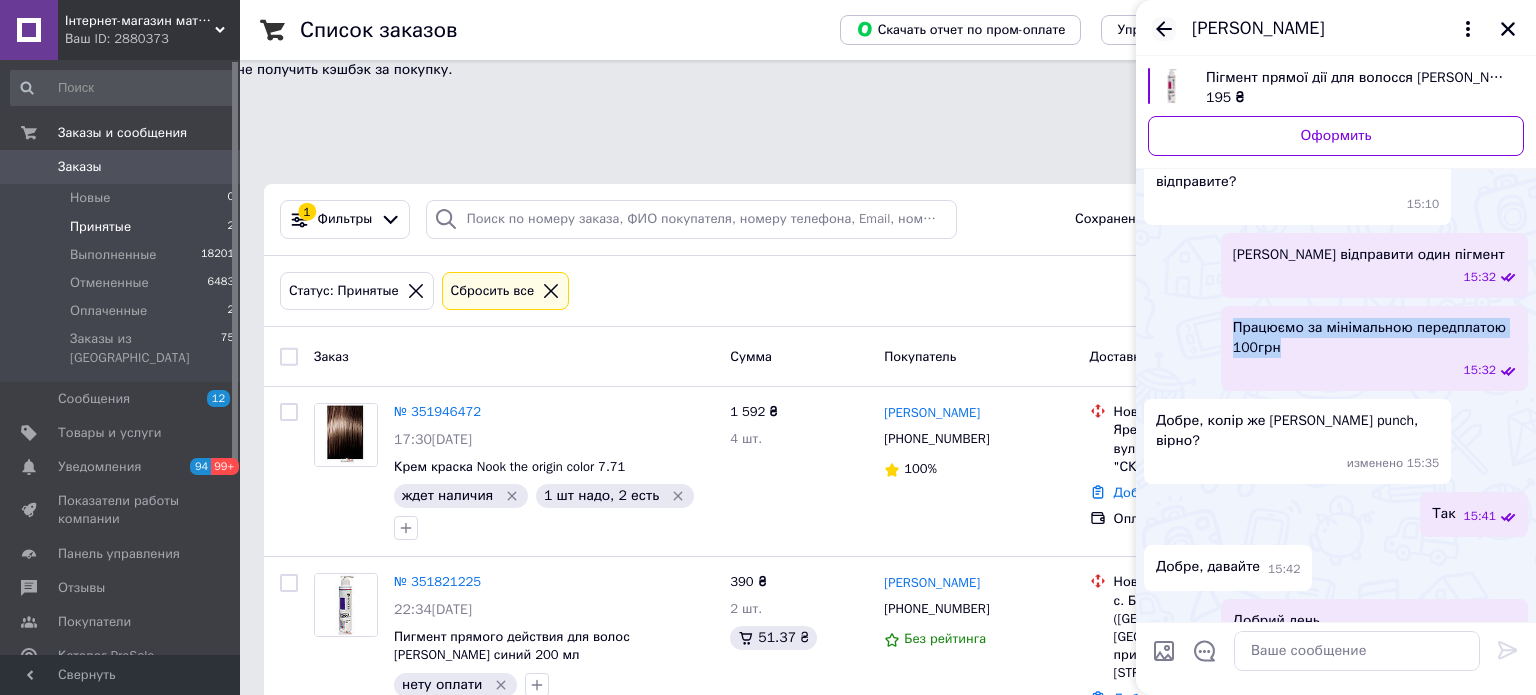 click 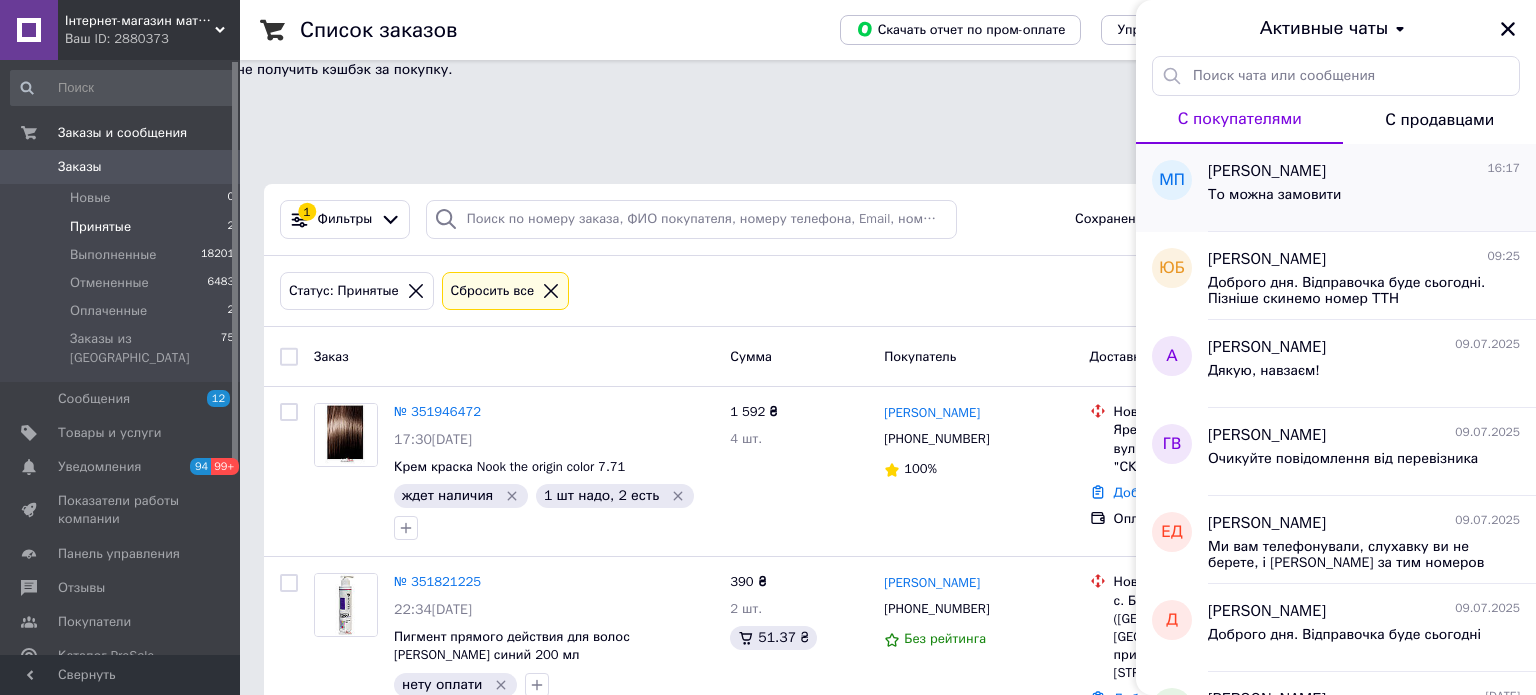 click on "То можна замовити" at bounding box center (1274, 195) 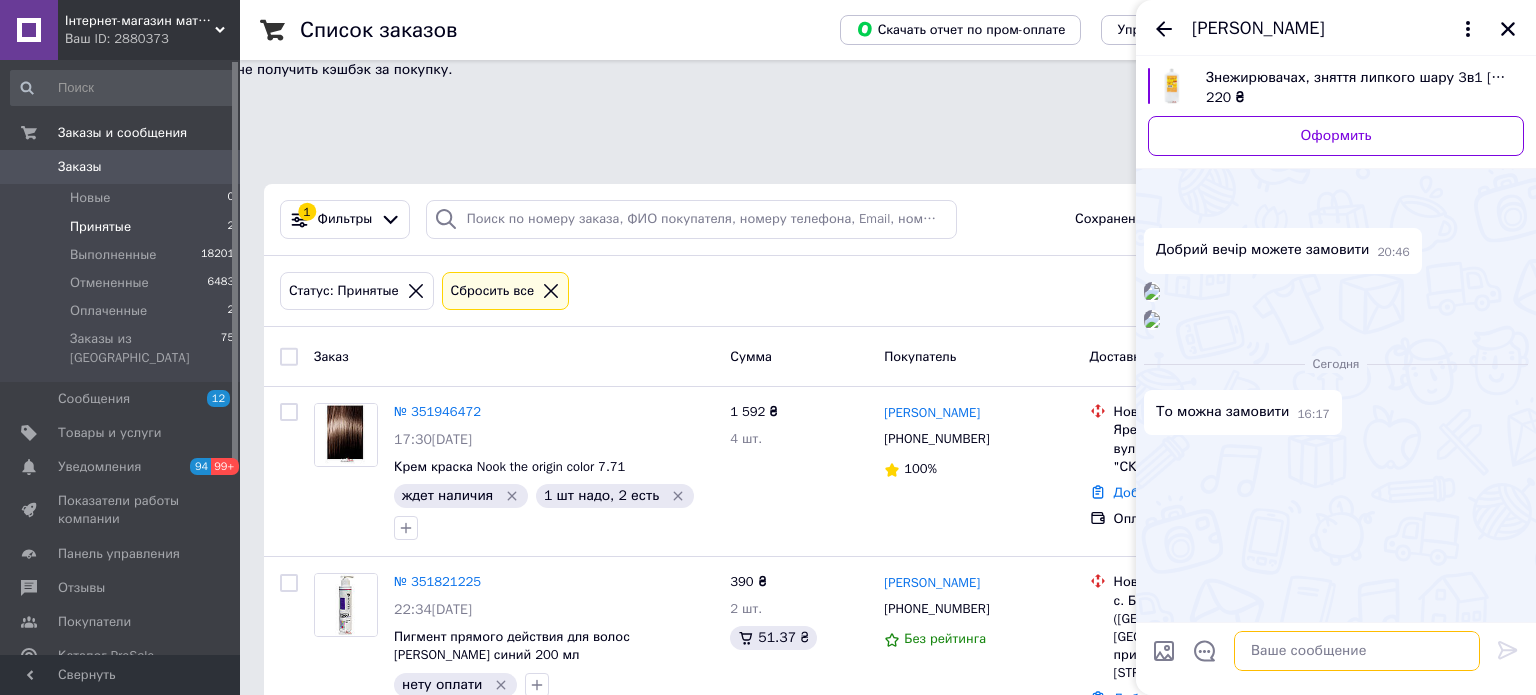 click at bounding box center (1357, 651) 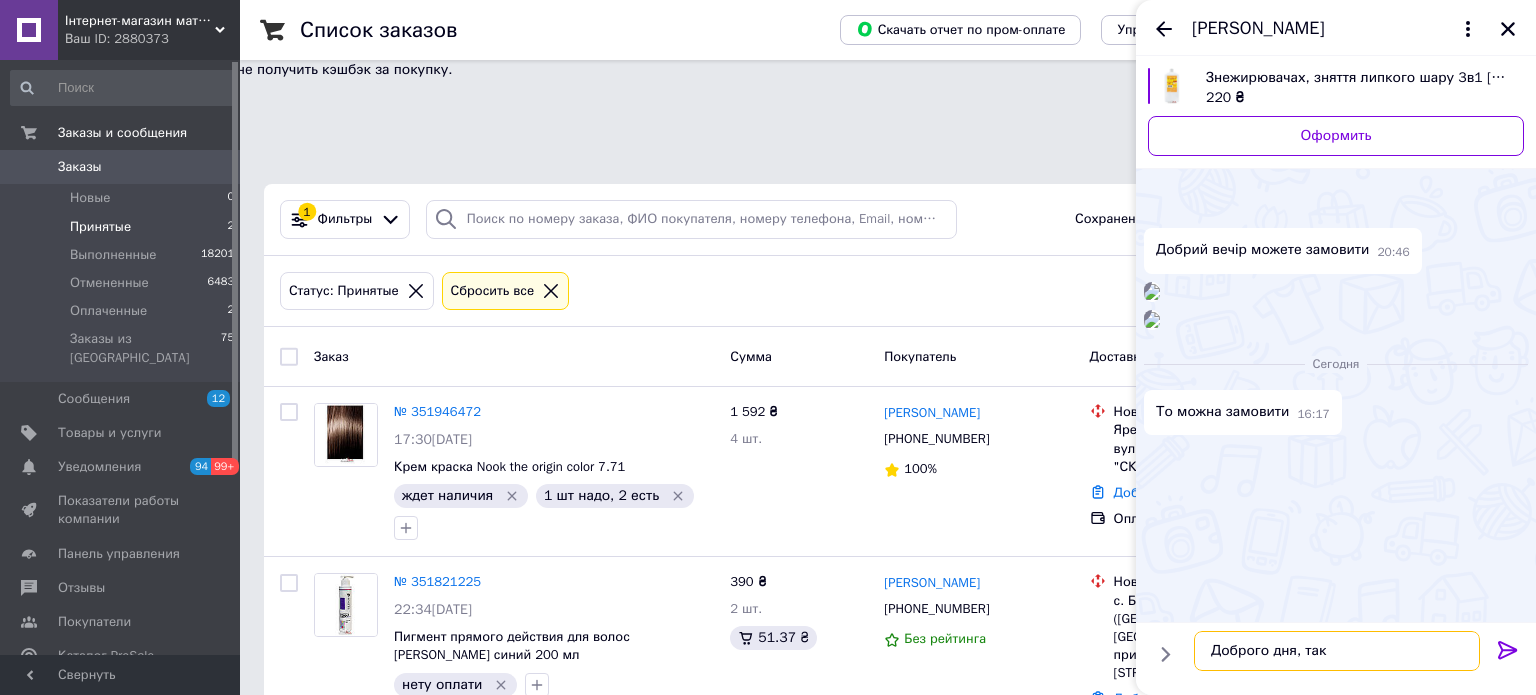 scroll, scrollTop: 12, scrollLeft: 0, axis: vertical 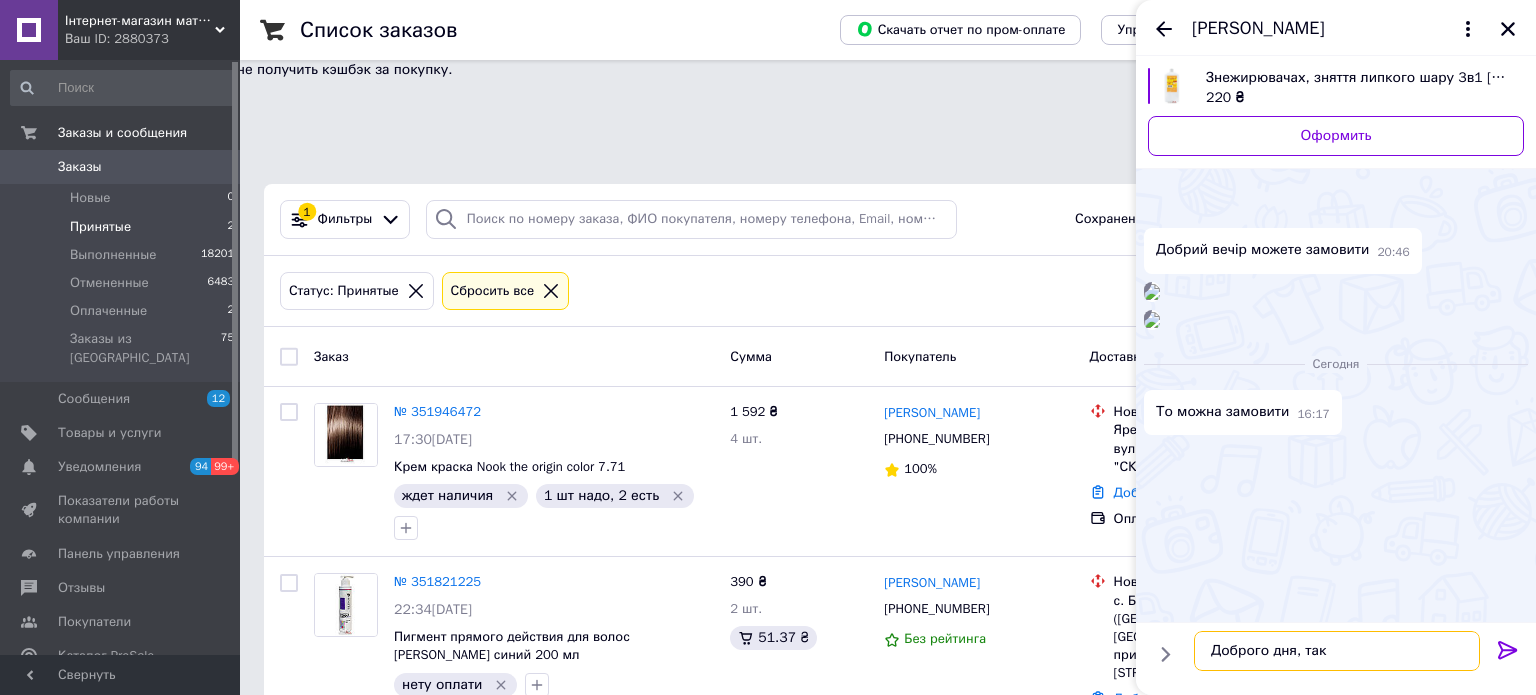 paste on "Працюємо за мінімальною передплатою 100грн" 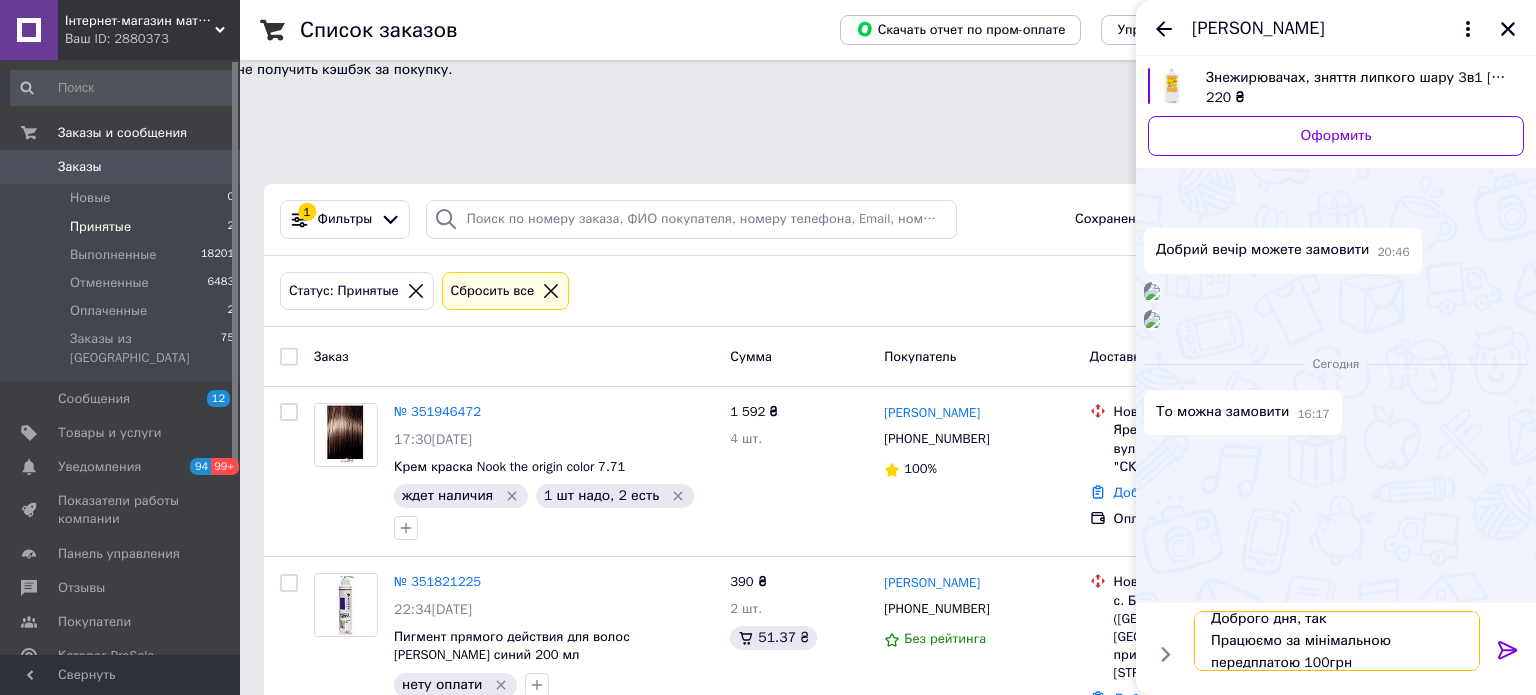 scroll, scrollTop: 13, scrollLeft: 0, axis: vertical 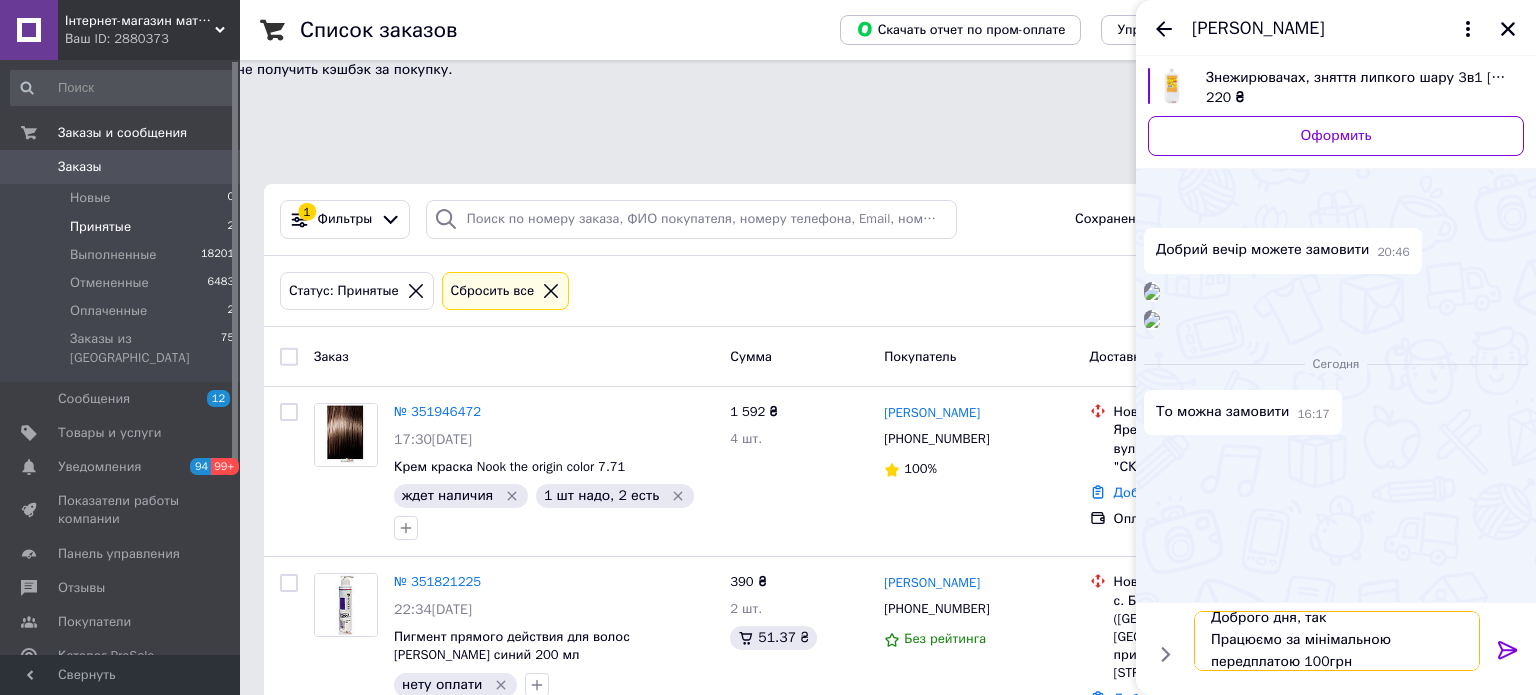 type 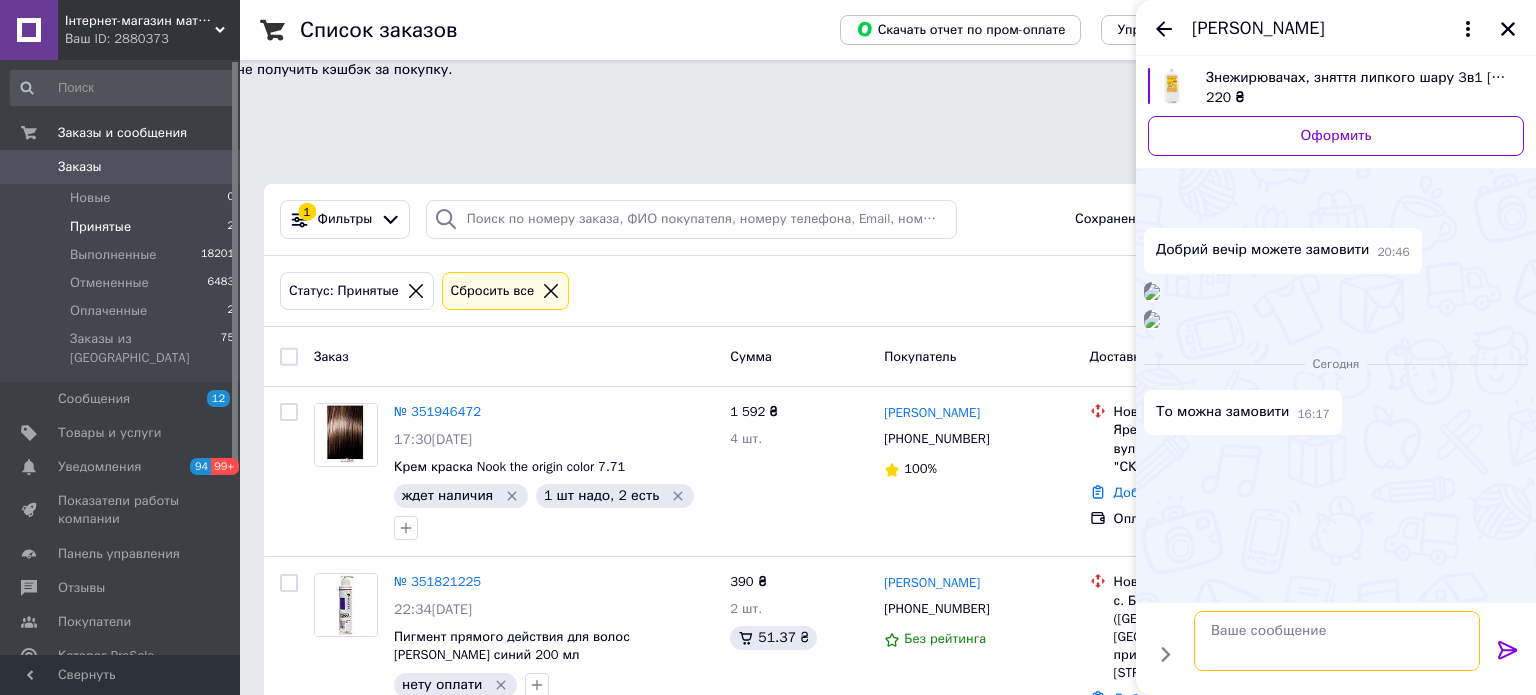 scroll, scrollTop: 0, scrollLeft: 0, axis: both 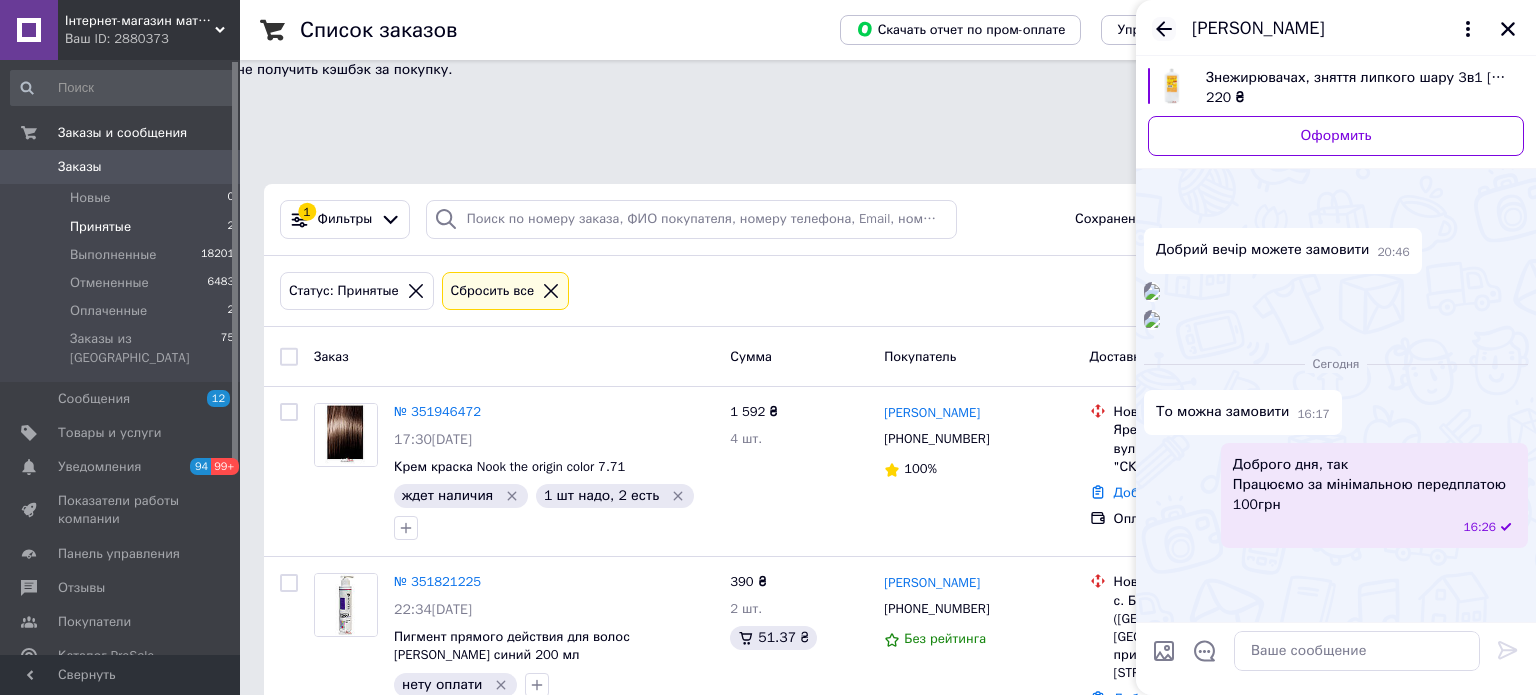 click 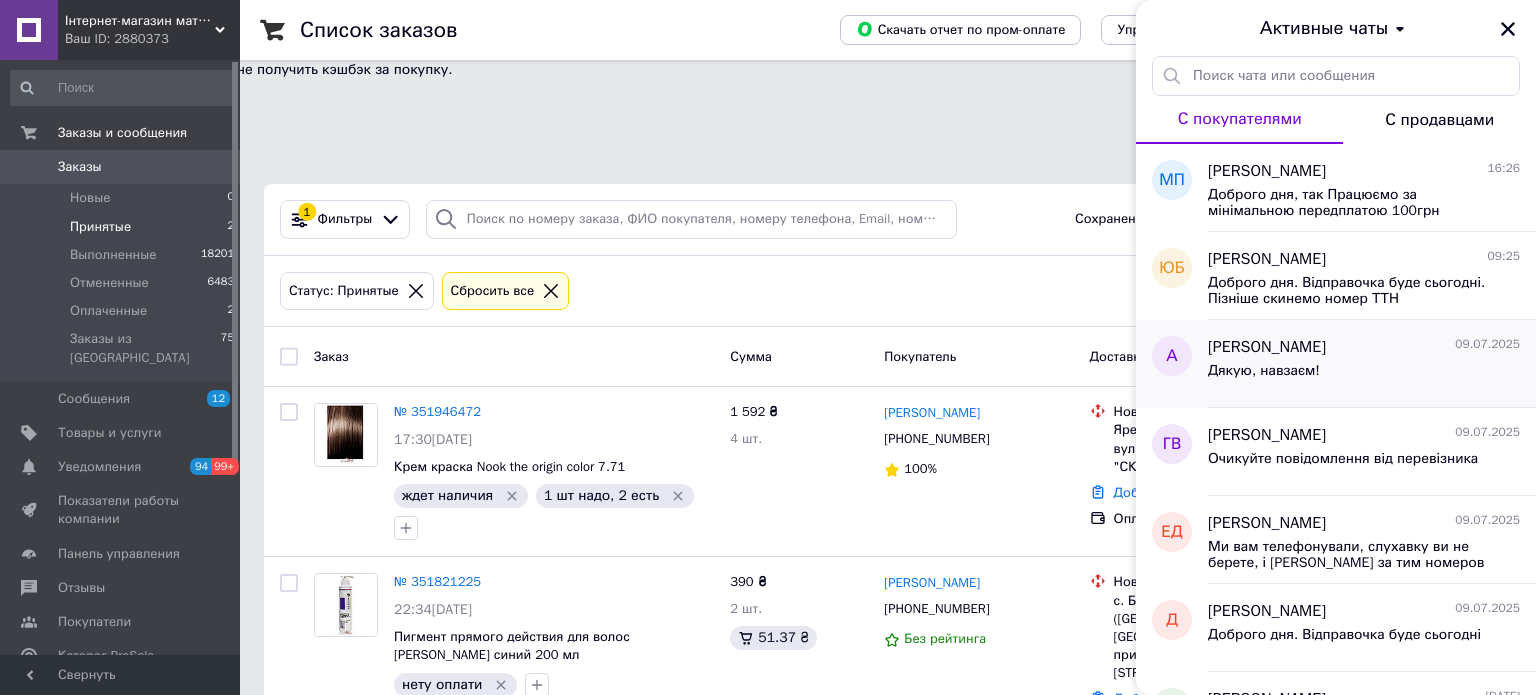 click on "Дякую, навзаєм!" at bounding box center (1364, 375) 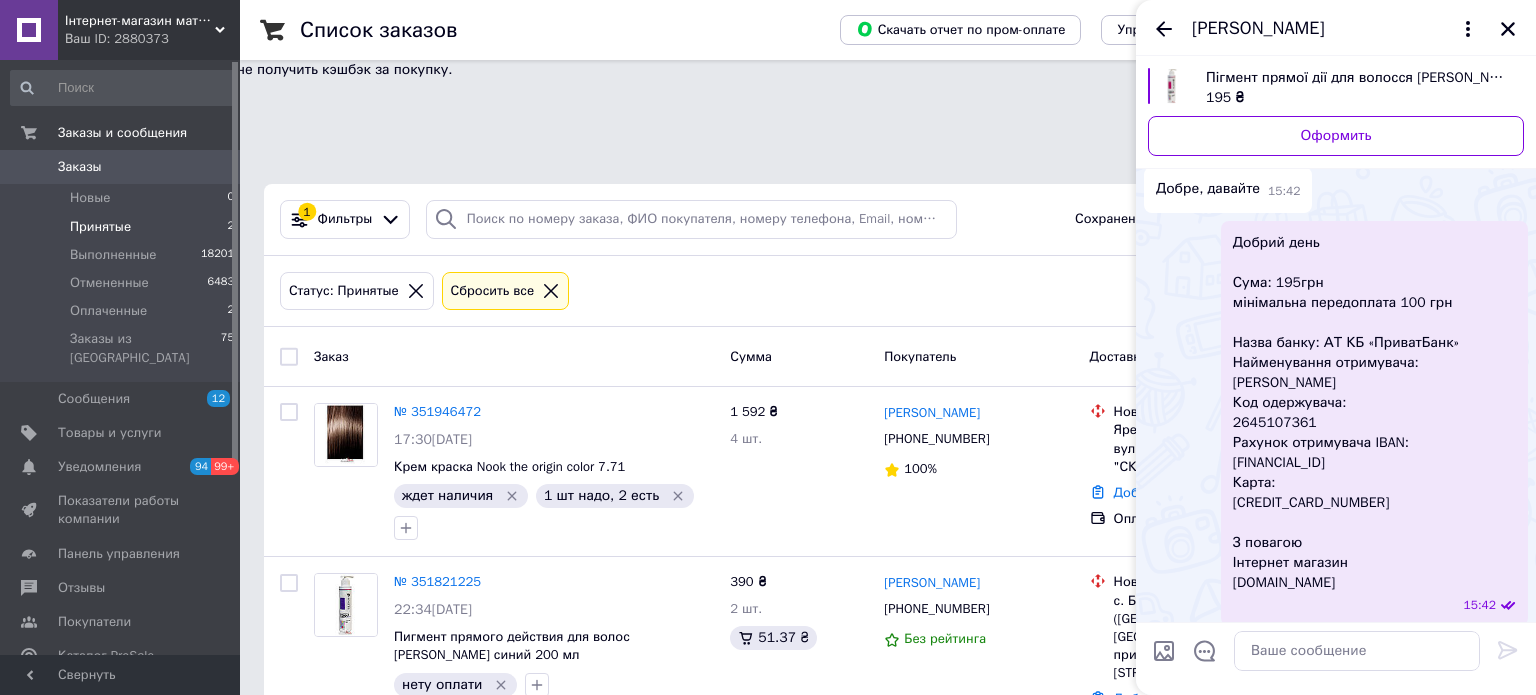 scroll, scrollTop: 800, scrollLeft: 0, axis: vertical 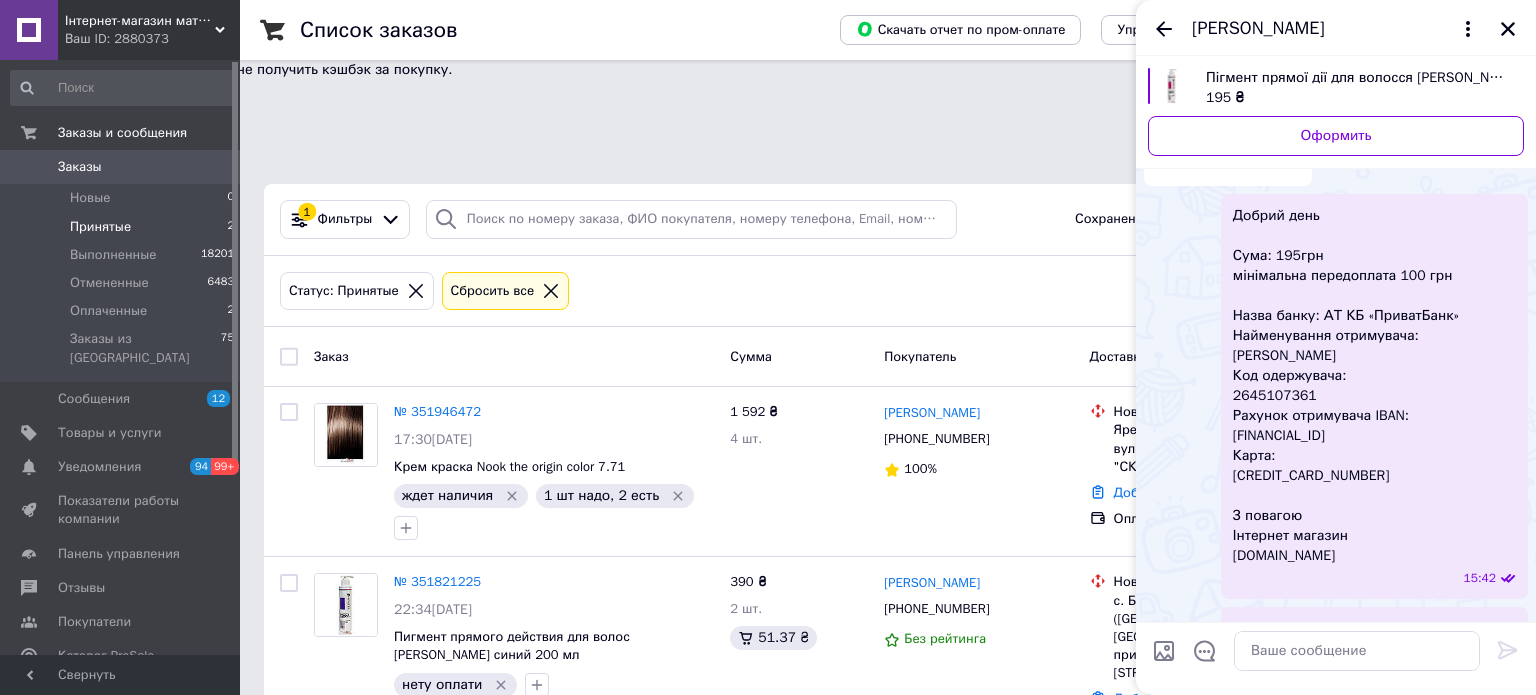 drag, startPoint x: 1240, startPoint y: 214, endPoint x: 1399, endPoint y: 521, distance: 345.7311 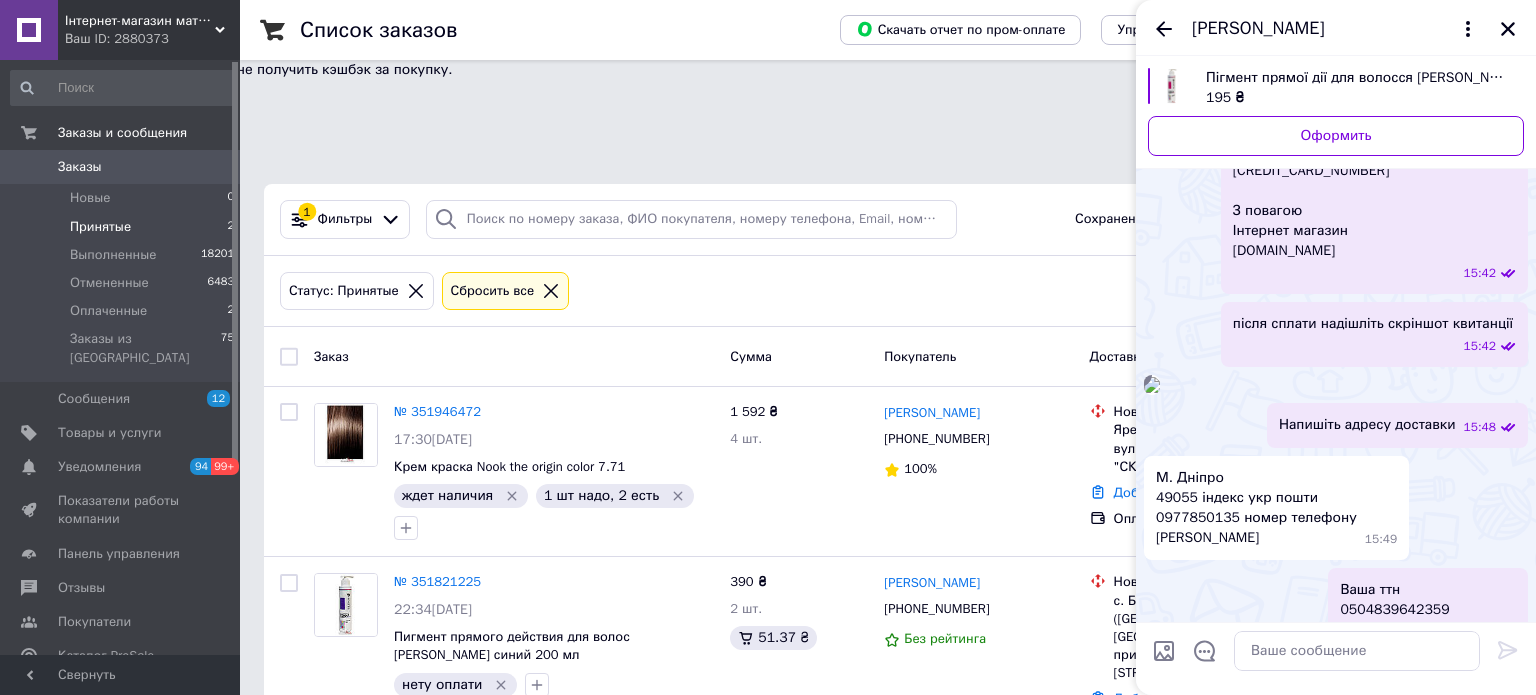 scroll, scrollTop: 1300, scrollLeft: 0, axis: vertical 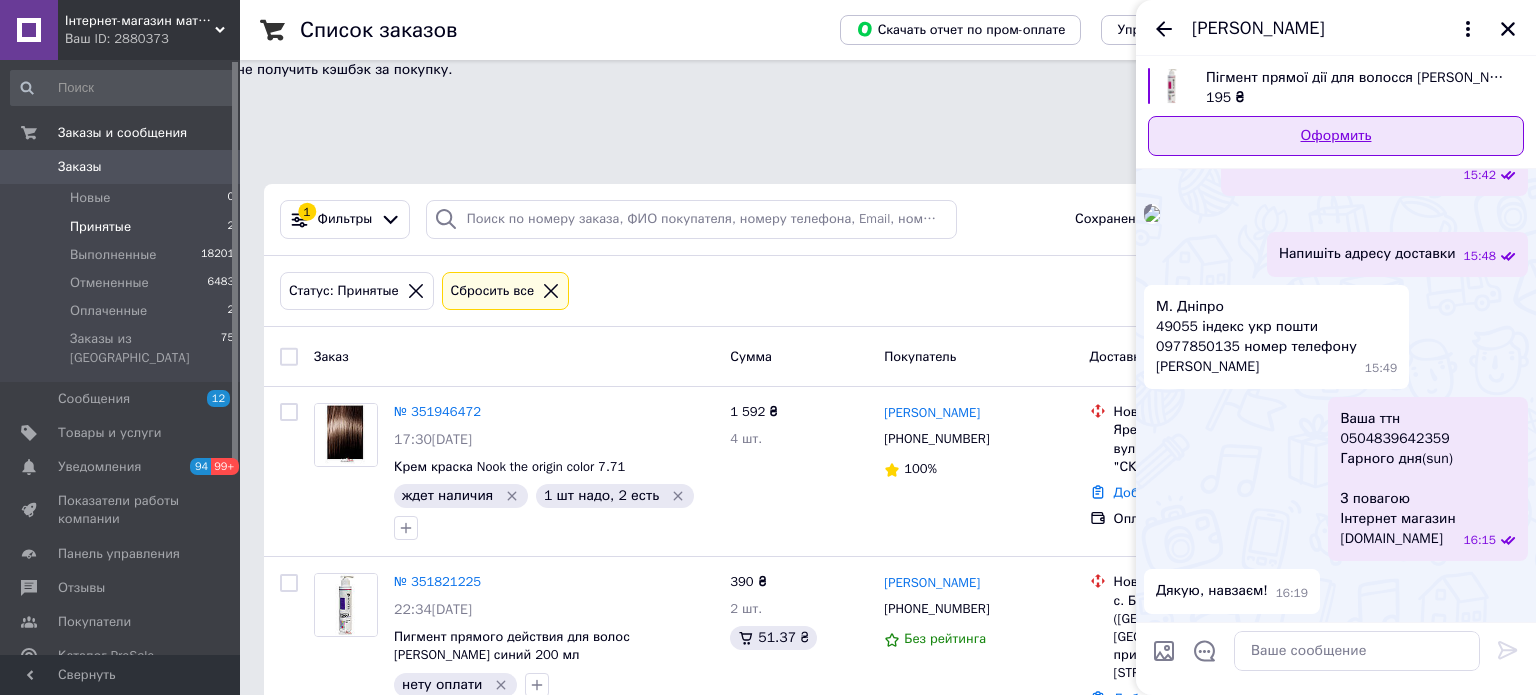drag, startPoint x: 1455, startPoint y: 190, endPoint x: 1428, endPoint y: 145, distance: 52.478565 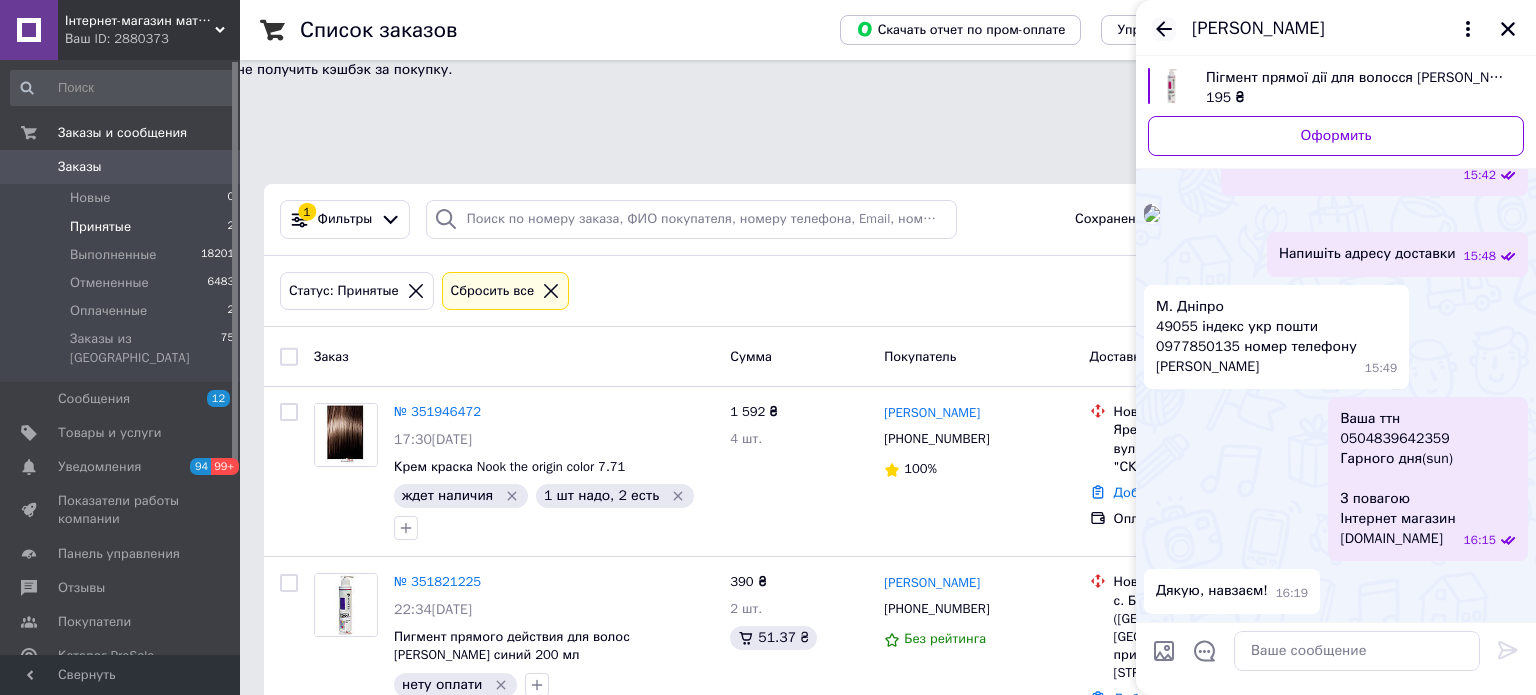 click 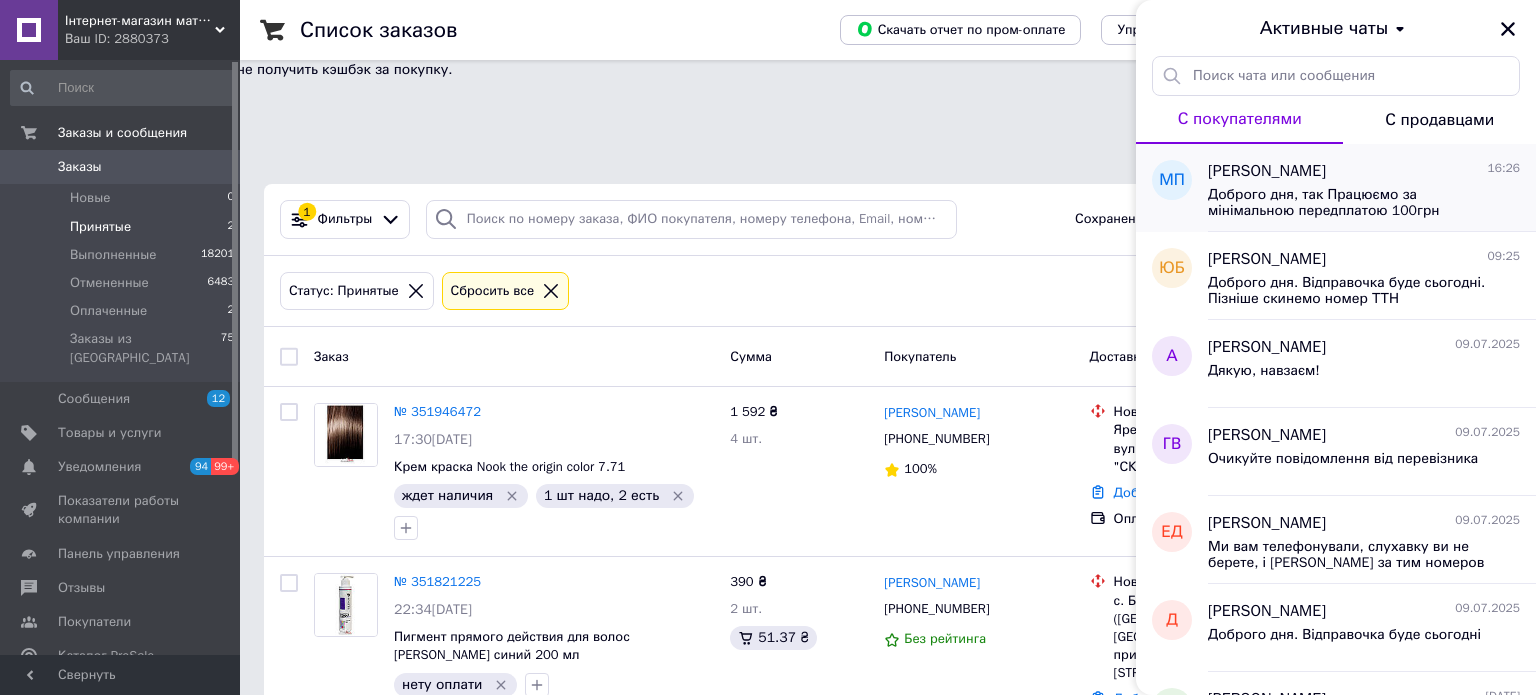 click on "Доброго дня, так
Працюємо за мінімальною передплатою 100грн" at bounding box center (1350, 203) 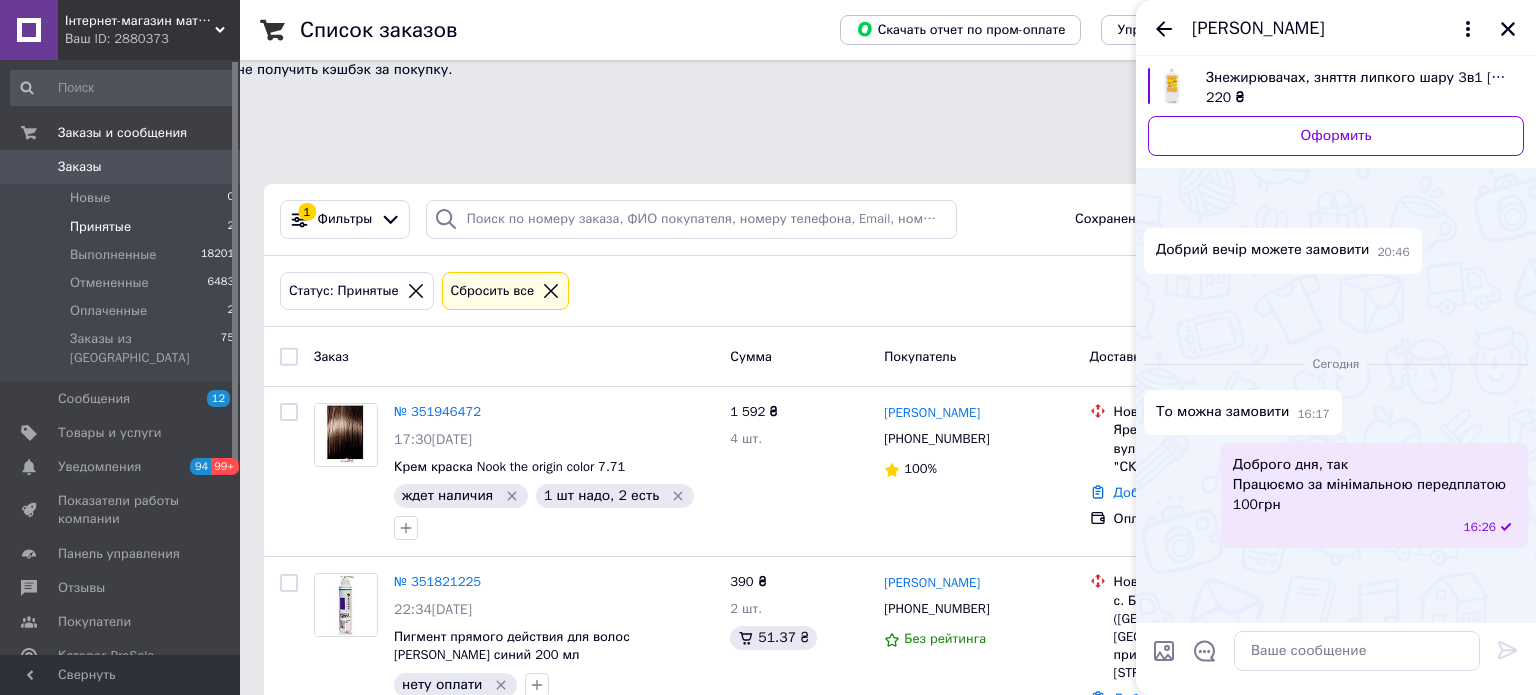 scroll, scrollTop: 494, scrollLeft: 0, axis: vertical 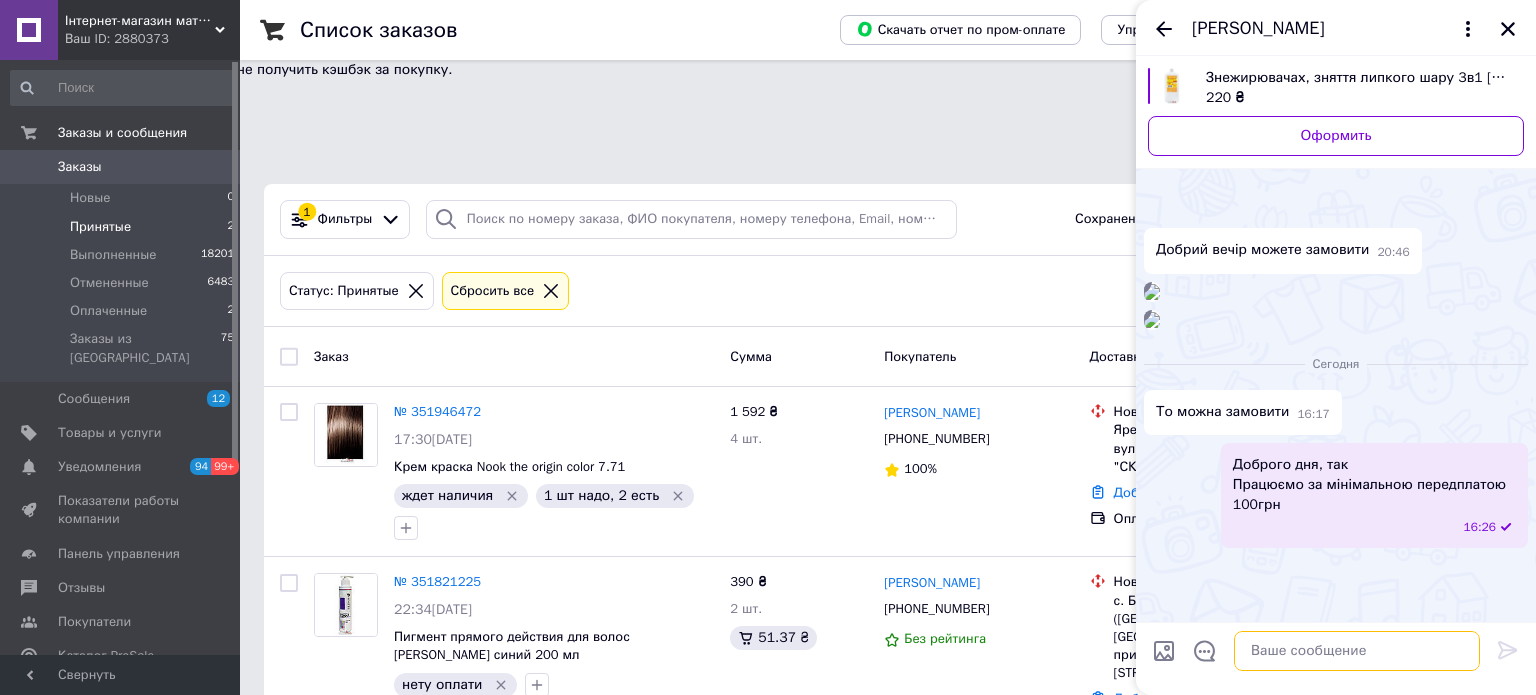 click at bounding box center (1357, 651) 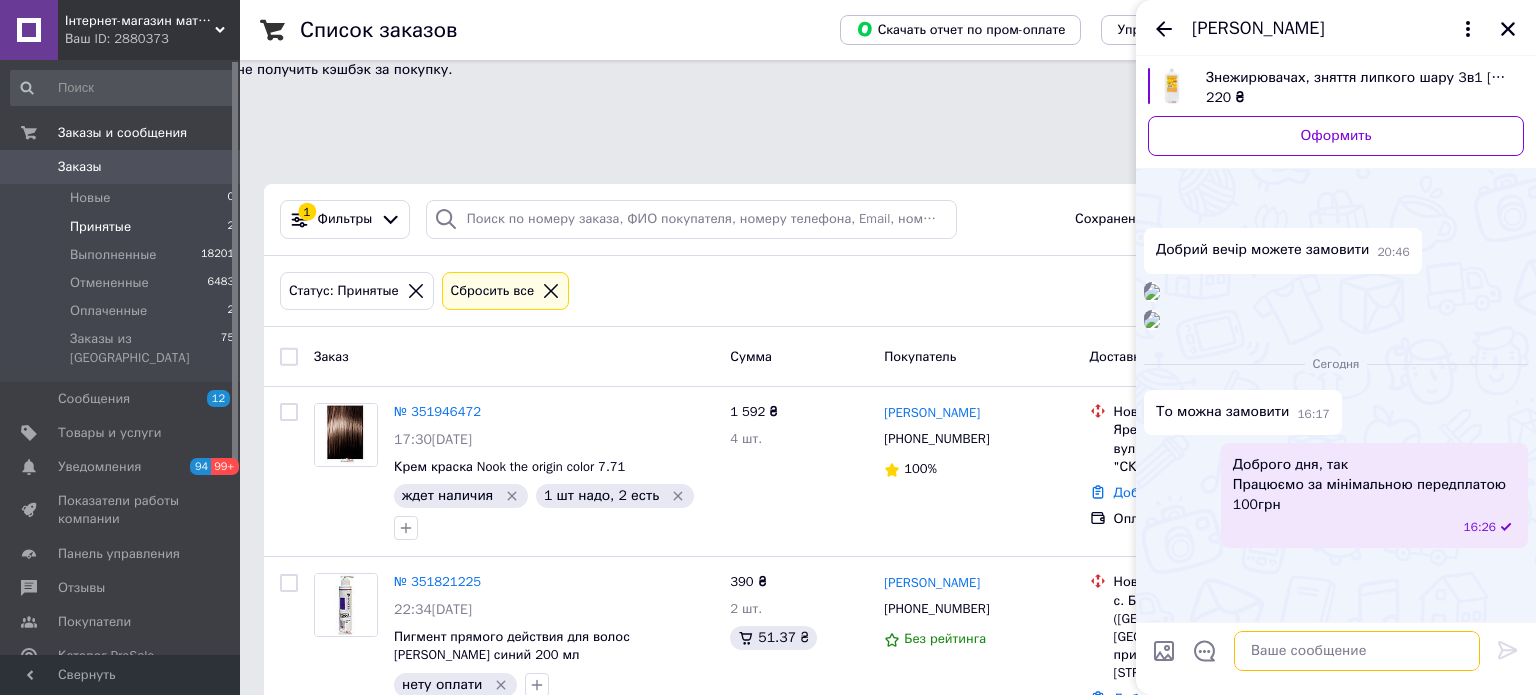 paste on "Сума: грн
мінімальна передоплата 100 грн
Назва банку: АТ КБ «ПриватБанк»
Найменування отримувача:
ФОП Менчук Оксана Анатоліївна
Код одержувача:
2645107361
Рахунок отримувача IBAN:
UA413052990000026005050569373
Карта:
5169 3351 0629 5310
З повагою
Інтернет магазин
Proffline.com.ua" 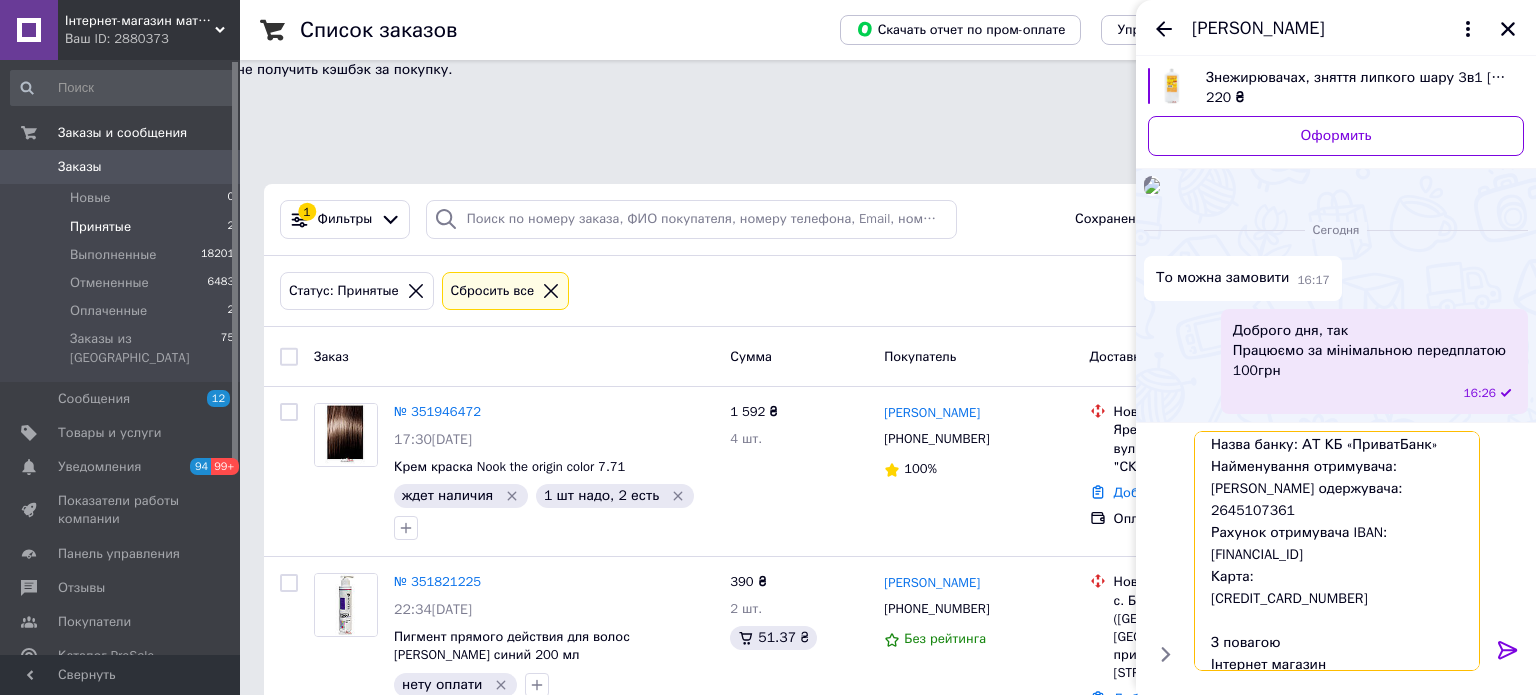 scroll, scrollTop: 0, scrollLeft: 0, axis: both 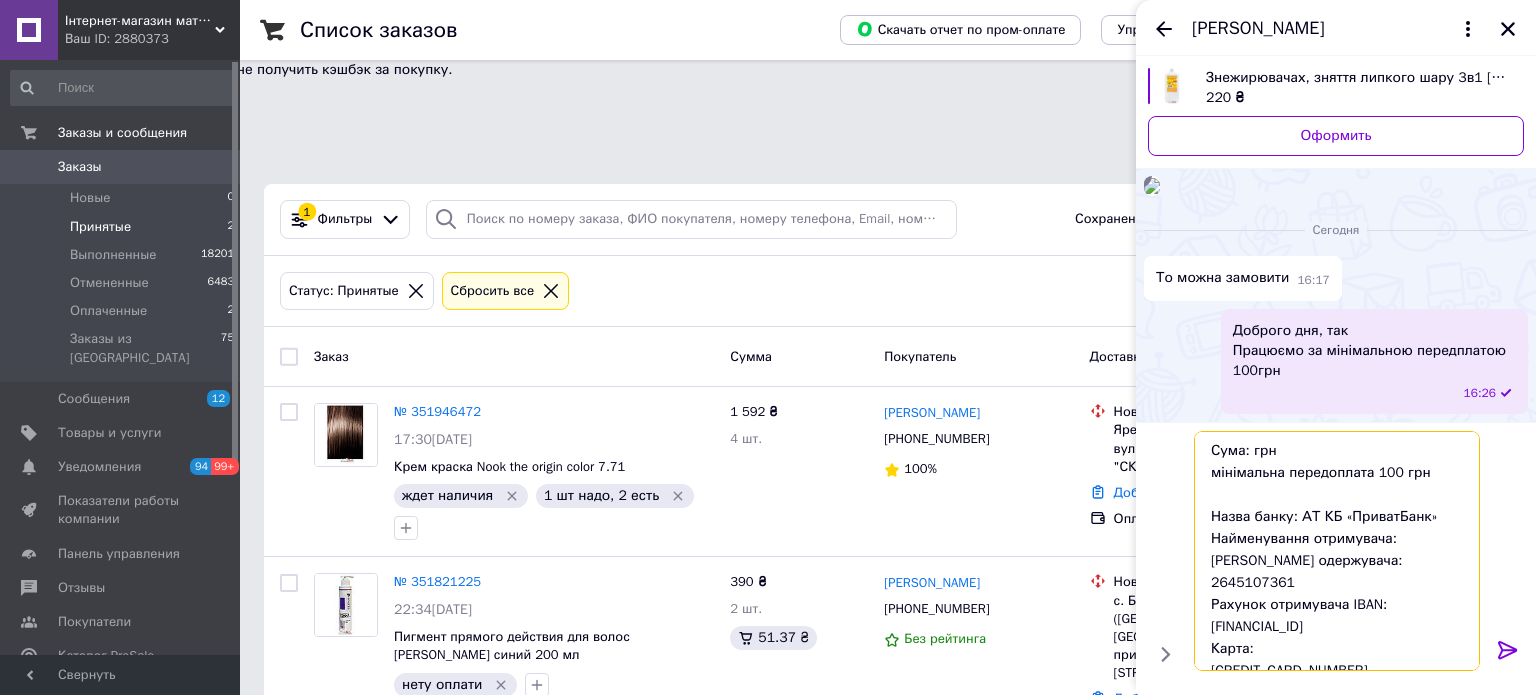 click on "Сума: грн
мінімальна передоплата 100 грн
Назва банку: АТ КБ «ПриватБанк»
Найменування отримувача:
ФОП Менчук Оксана Анатоліївна
Код одержувача:
2645107361
Рахунок отримувача IBAN:
UA413052990000026005050569373
Карта:
5169 3351 0629 5310
З повагою
Інтернет магазин
Proffline.com.ua" at bounding box center (1337, 551) 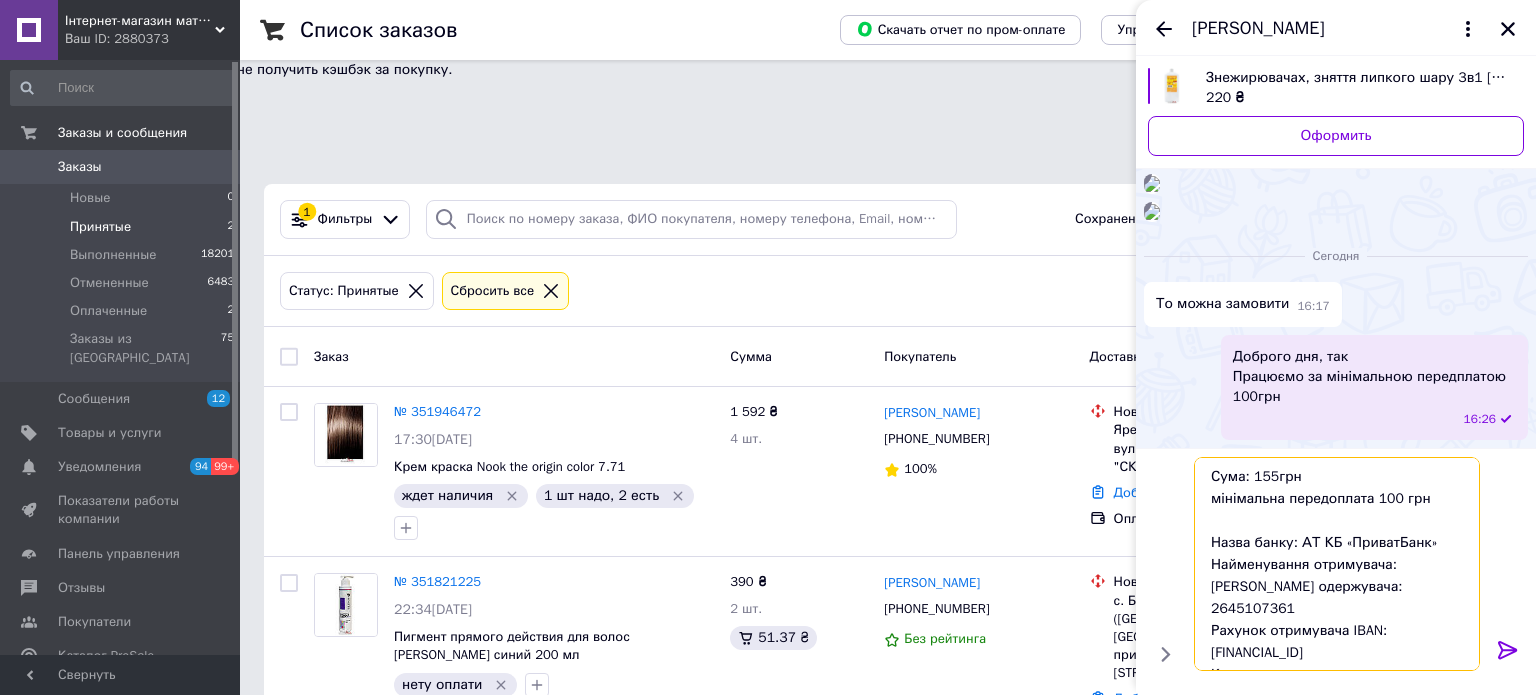type on "Сума: 155 грн
мінімальна передоплата 100 грн
Назва банку: АТ КБ «ПриватБанк»
Найменування отримувача:
[PERSON_NAME] одержувача:
2645107361
Рахунок отримувача IBAN:
[FINANCIAL_ID]
Карта:
[CREDIT_CARD_NUMBER]
З повагою
Інтернет магазин
[DOMAIN_NAME]" 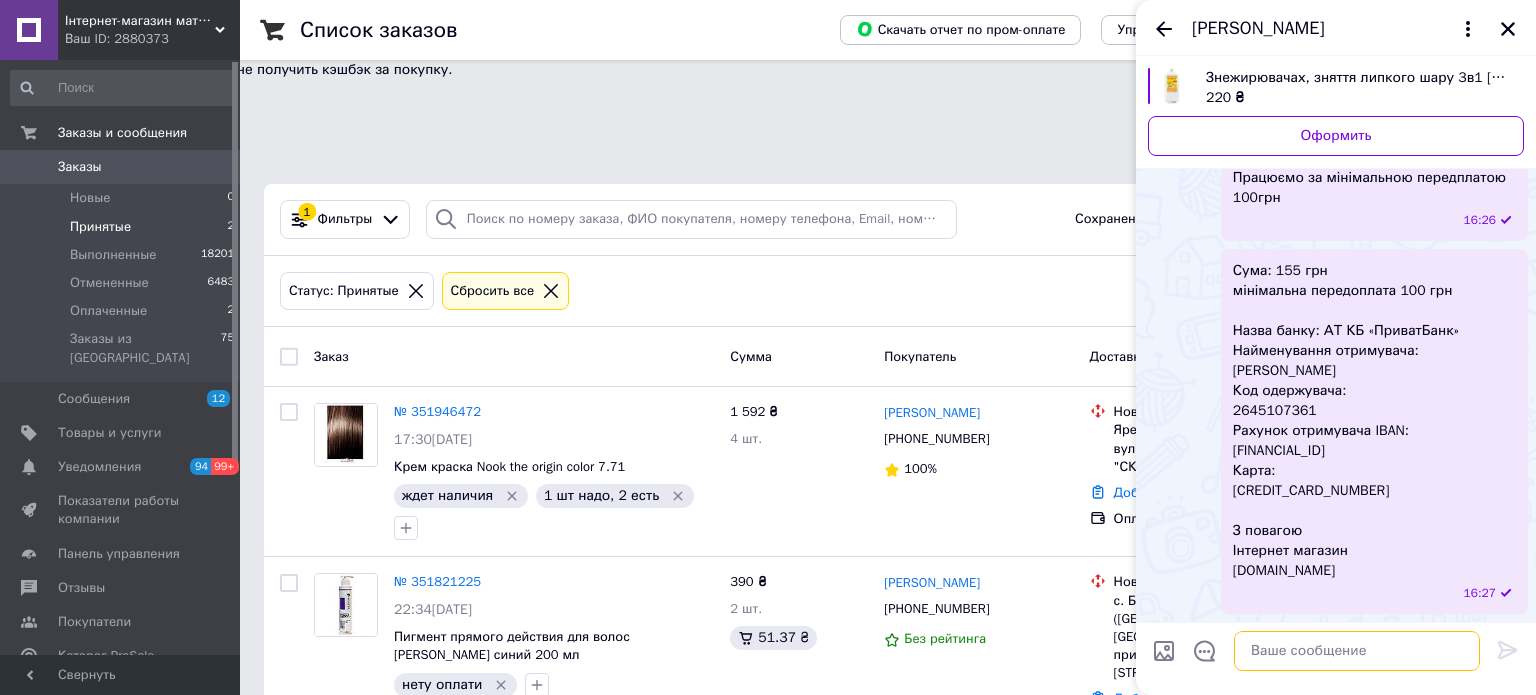 scroll, scrollTop: 846, scrollLeft: 0, axis: vertical 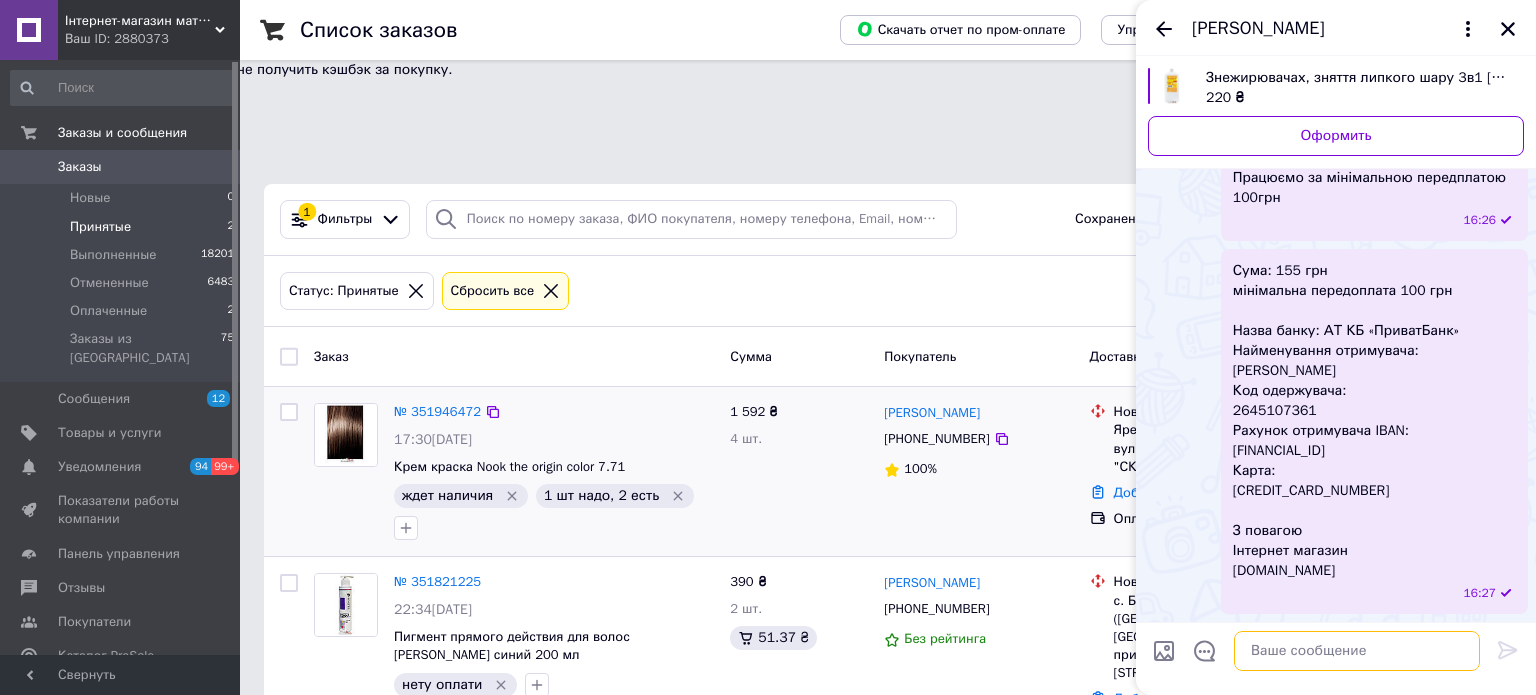 type on "Після оплати надішліть , будь ласка, скріншот квитанції
Дякую" 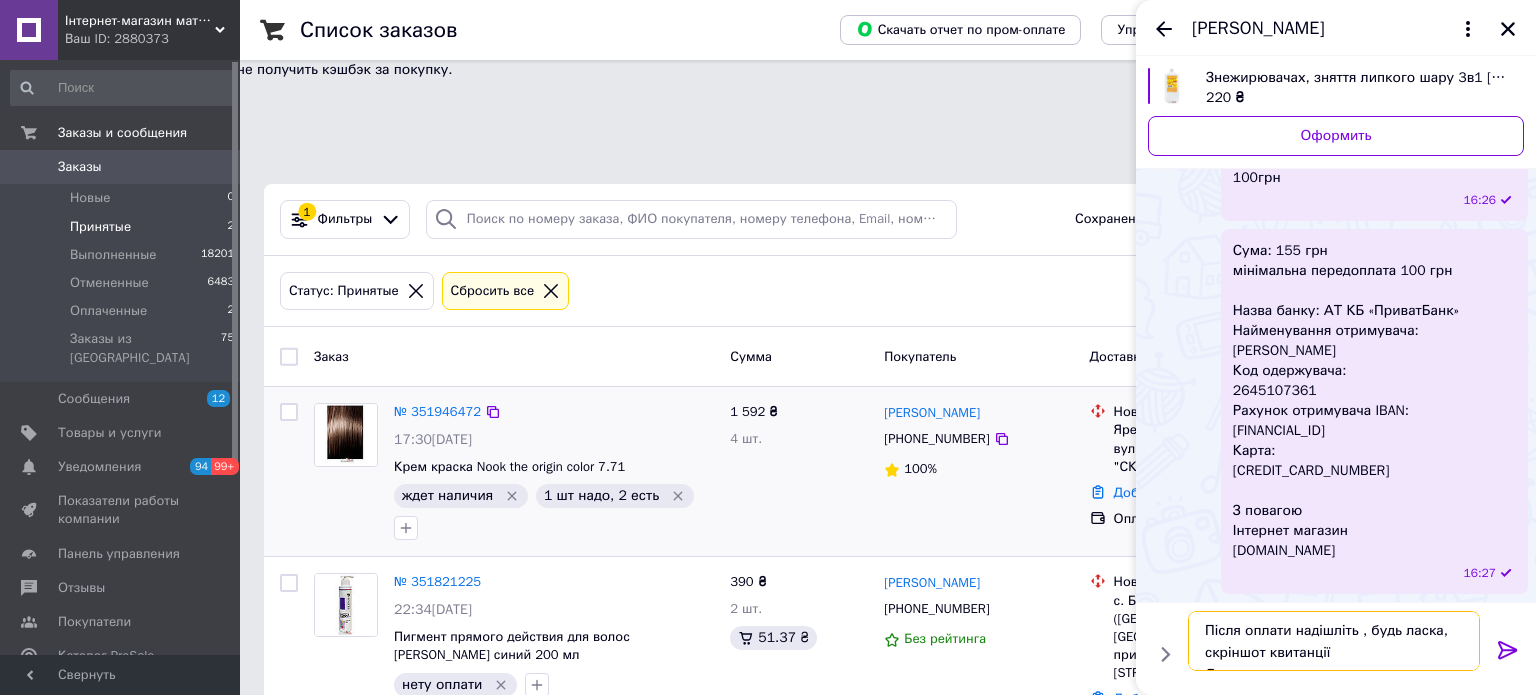 scroll, scrollTop: 13, scrollLeft: 0, axis: vertical 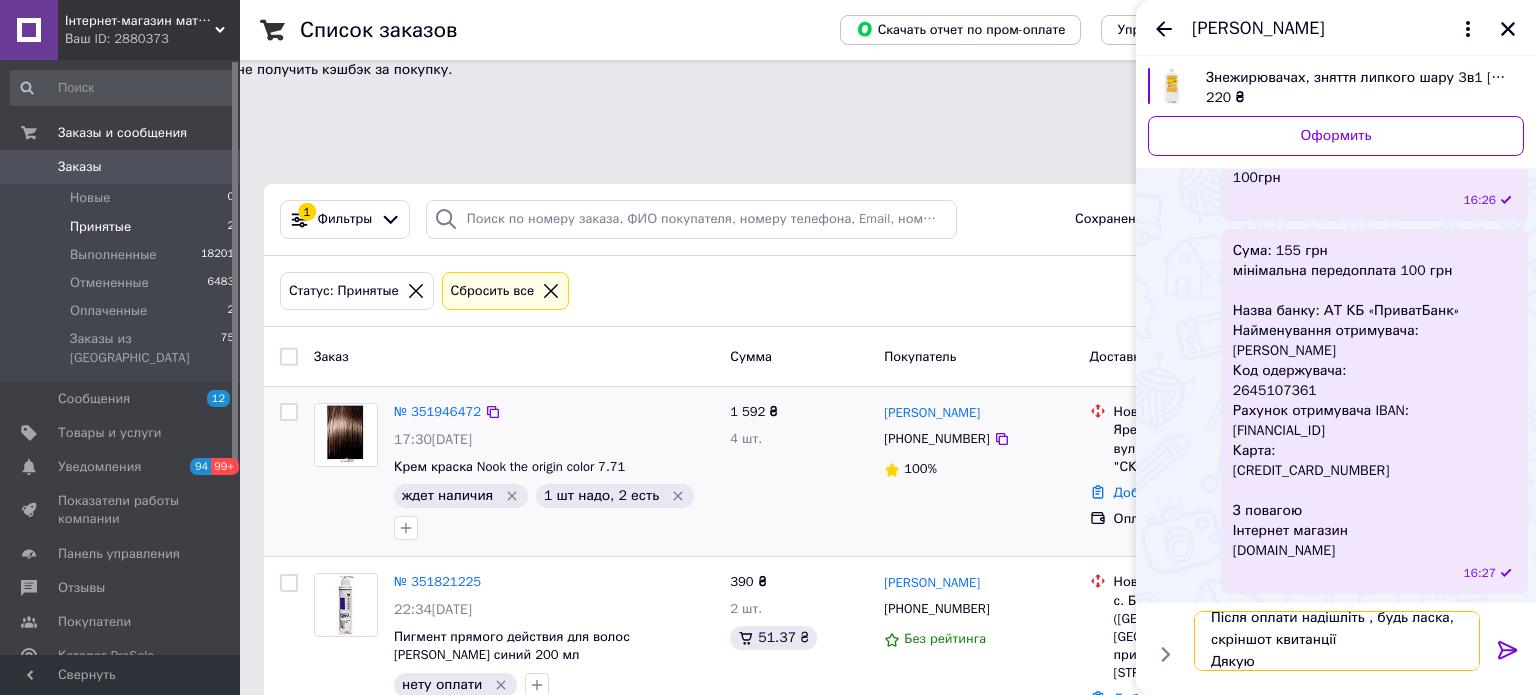 type 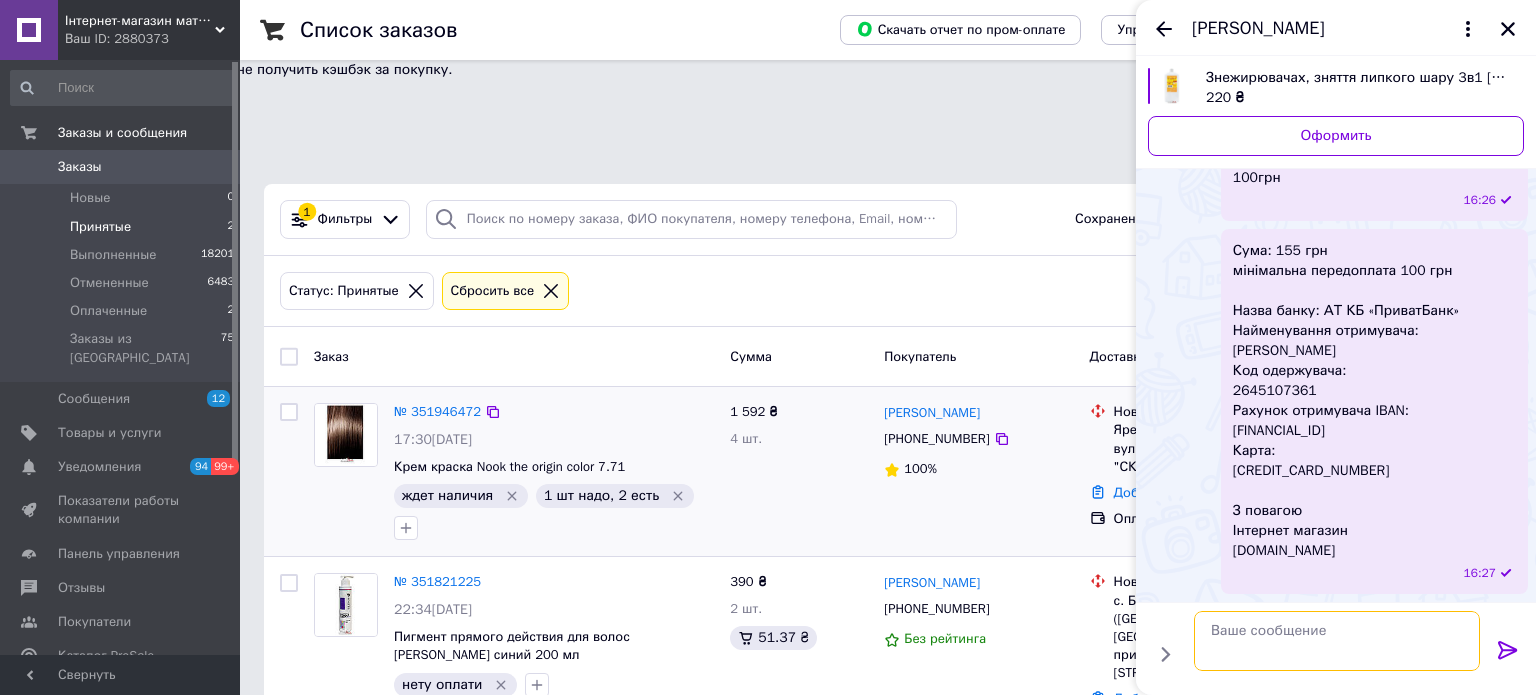 scroll, scrollTop: 0, scrollLeft: 0, axis: both 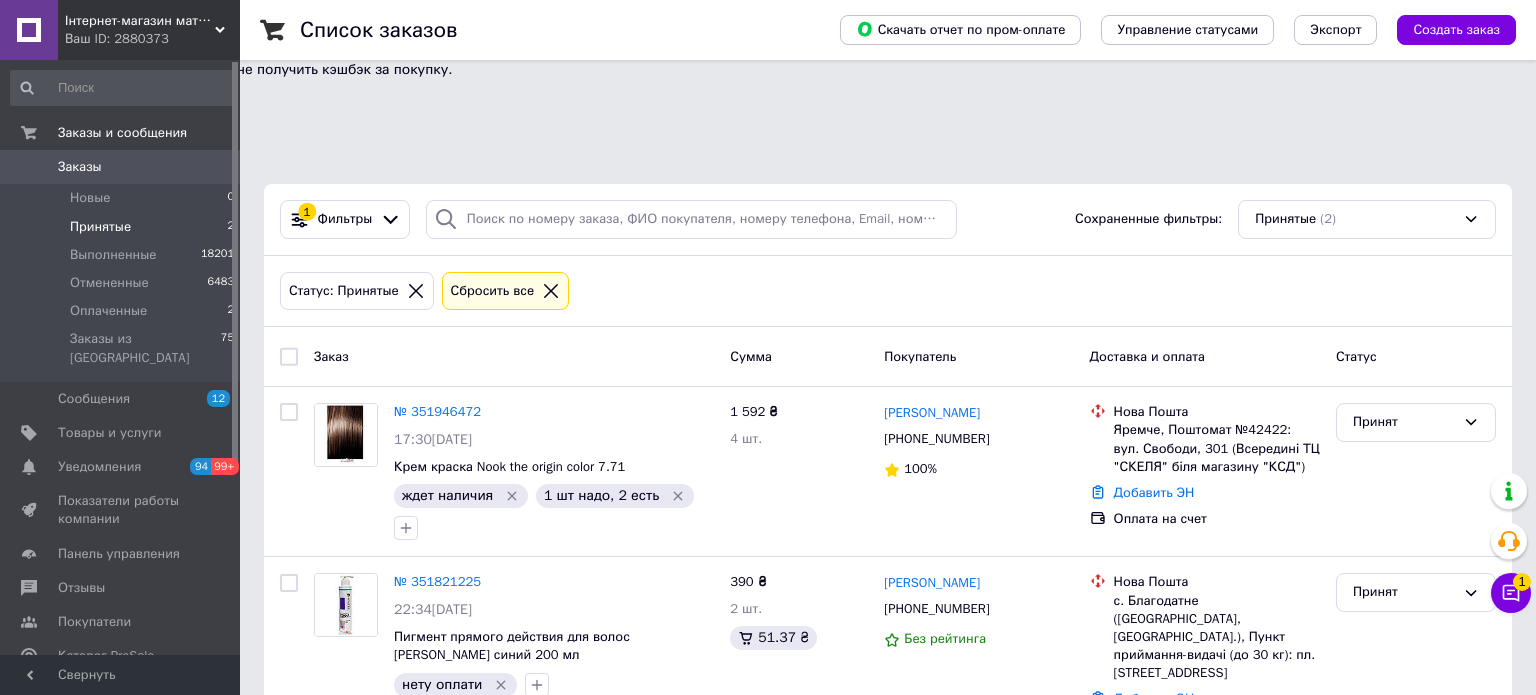 click on "Список заказов   Скачать отчет по пром-оплате Управление статусами Экспорт Создать заказ 1 Фильтры Сохраненные фильтры: Принятые (2) Статус: Принятые Сбросить все Заказ Сумма Покупатель Доставка и оплата Статус № 351946472 17:30[DATE] Крем краска Nook the origin color 7.71 ждет наличия   1 шт надо, 2 есть   1 592 ₴ 4 шт. [PERSON_NAME] [PHONE_NUMBER] 100% [GEOGRAPHIC_DATA] №42422: вул. [STREET_ADDRESS] (Всередині ТЦ "СКЕЛЯ" біля магазину "КСД") Добавить ЭН Оплата на счет Принят № 351821225 22:34[DATE] Пигмент прямого действия для волос Elinor синий 200 мл нету оплати   2 товара в заказе 390 ₴ 2 шт. 51.37 ₴" at bounding box center (888, 437) 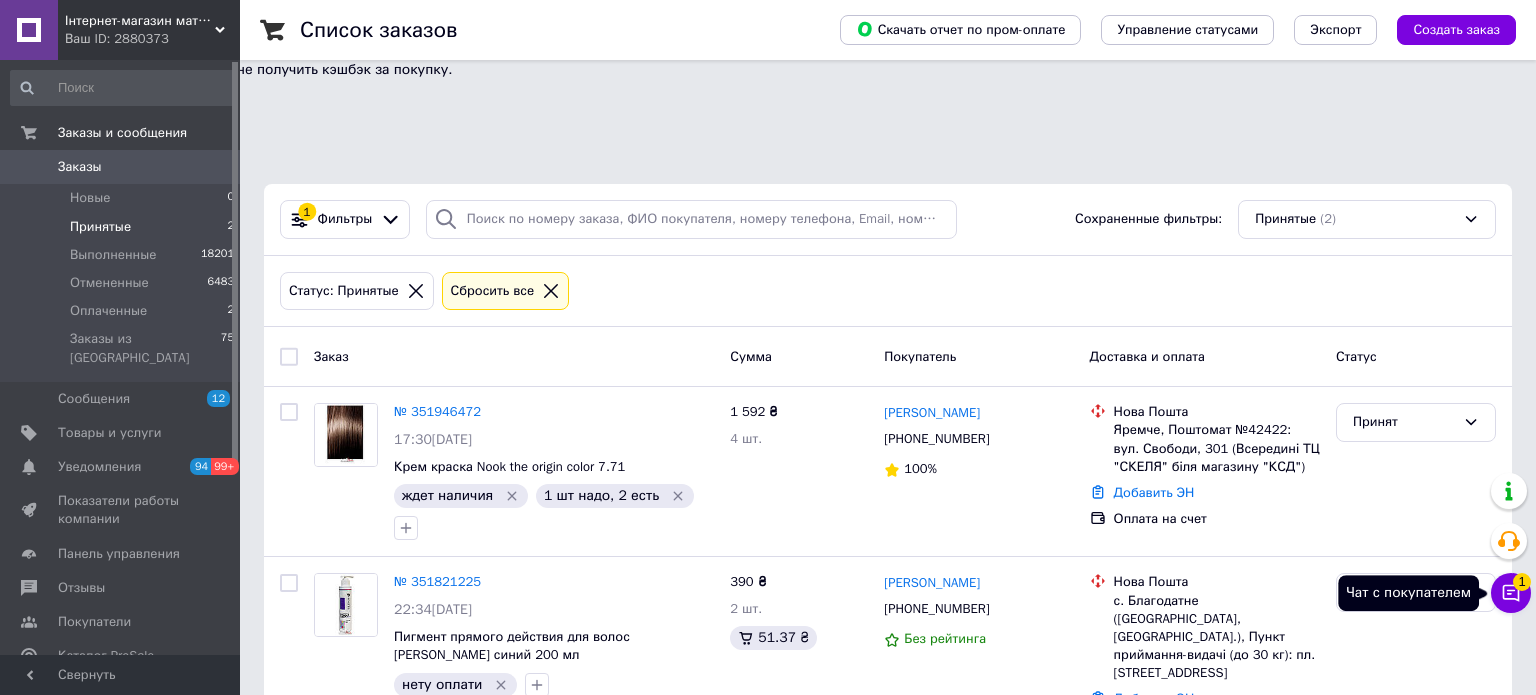 click on "Чат с покупателем 1" at bounding box center [1511, 593] 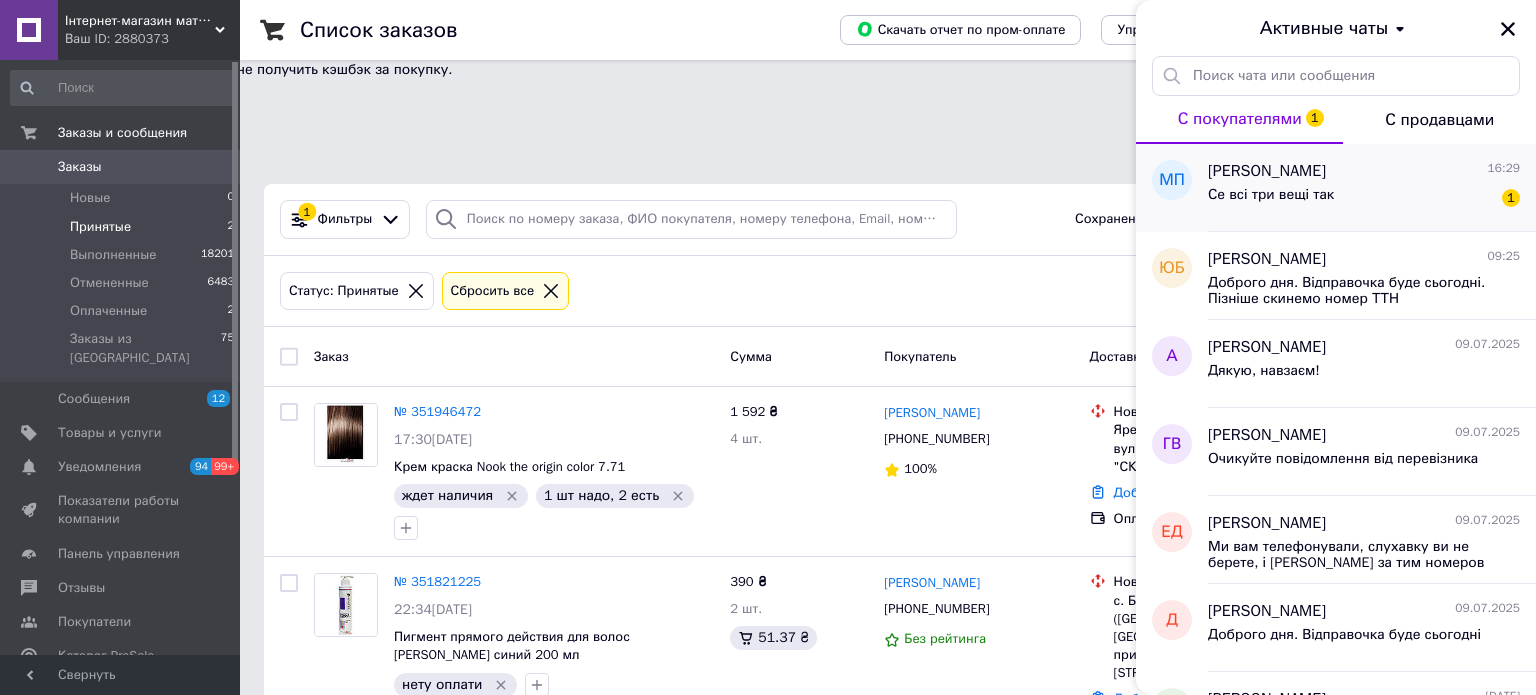 click on "Се всі три вещі так 1" at bounding box center (1364, 199) 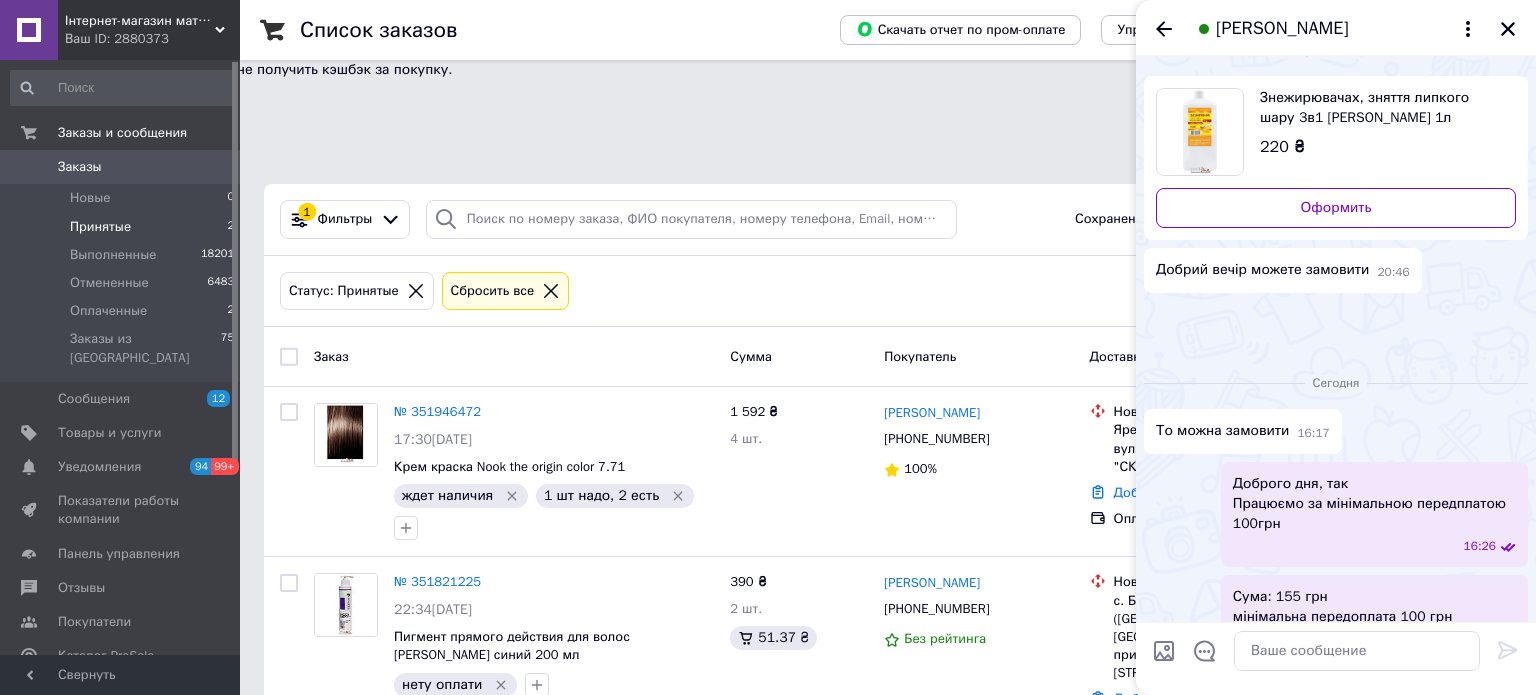 scroll, scrollTop: 0, scrollLeft: 0, axis: both 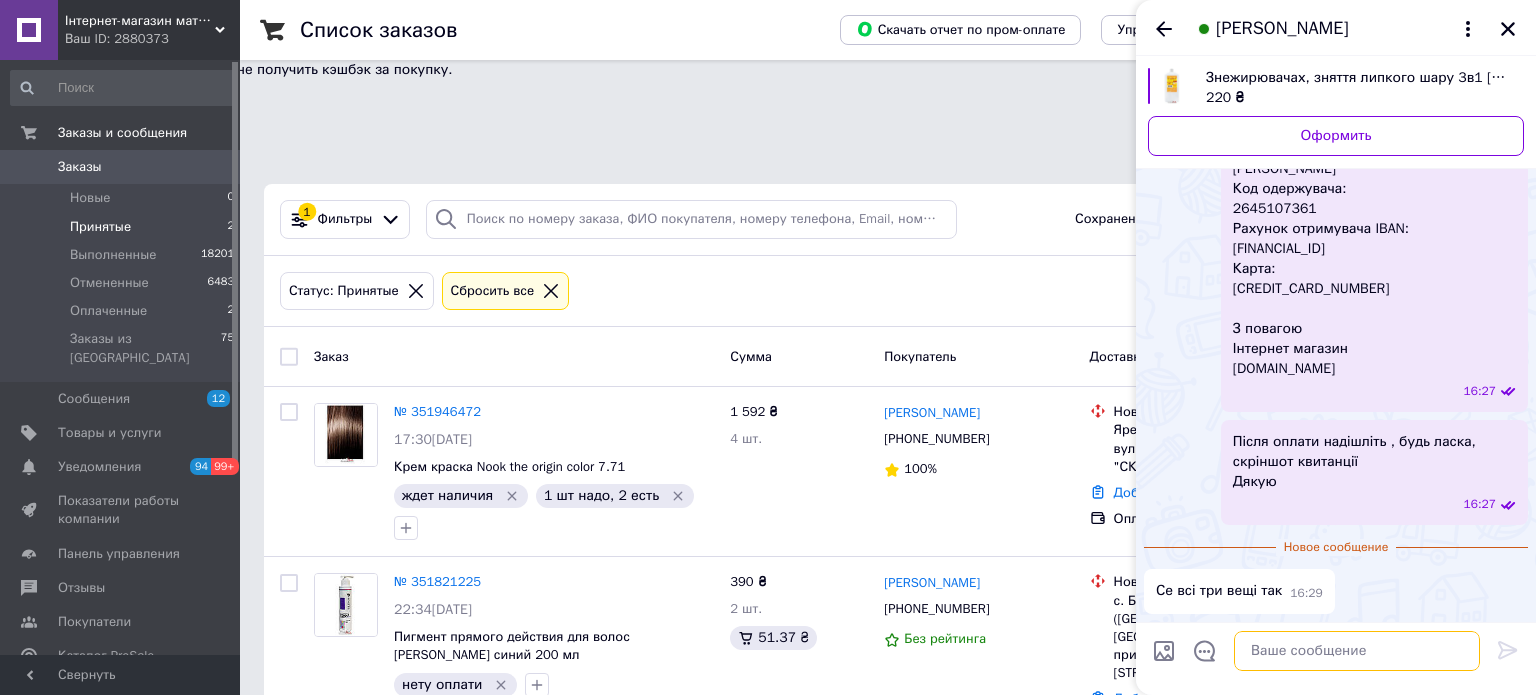 click at bounding box center [1357, 651] 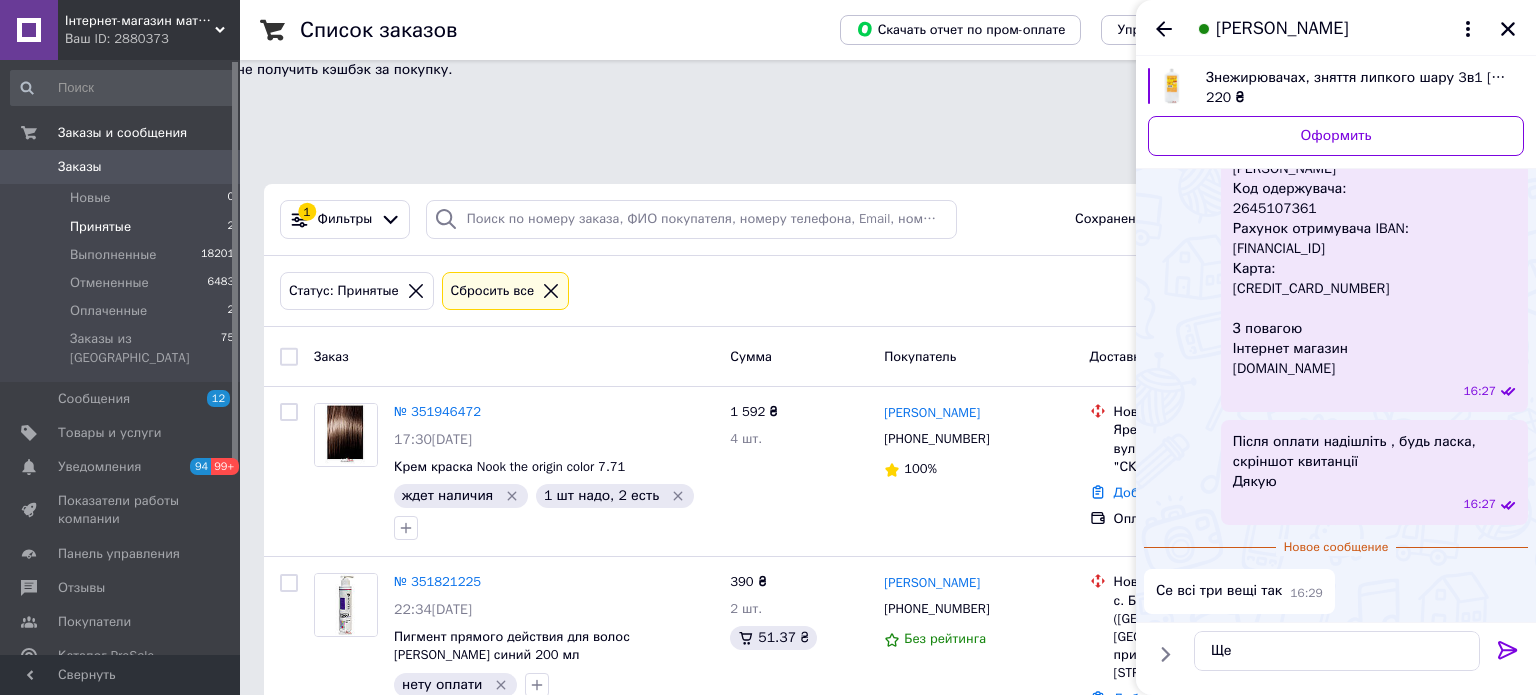 click on "Знежирювачах, зняття липкого шару 3в1 [PERSON_NAME] 1л" at bounding box center (1357, 78) 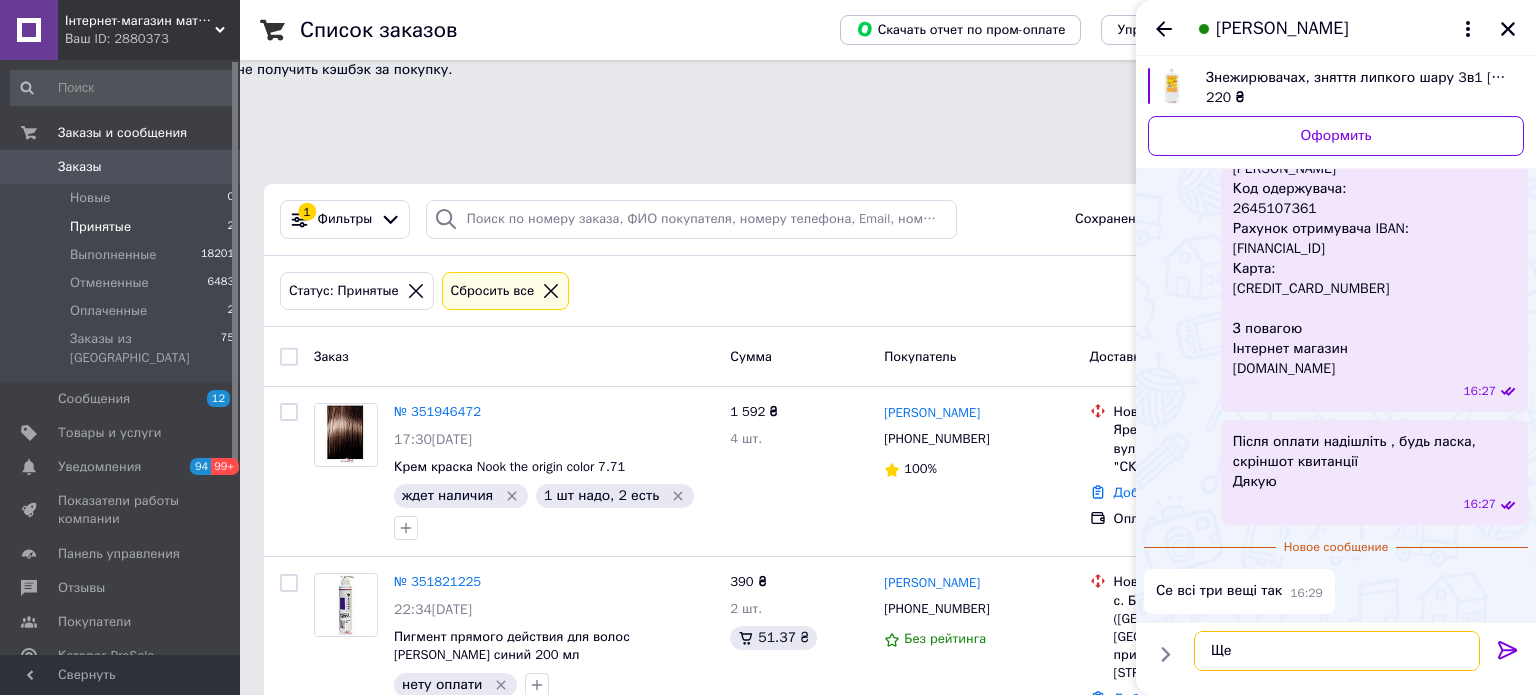 click on "Ще" at bounding box center (1337, 651) 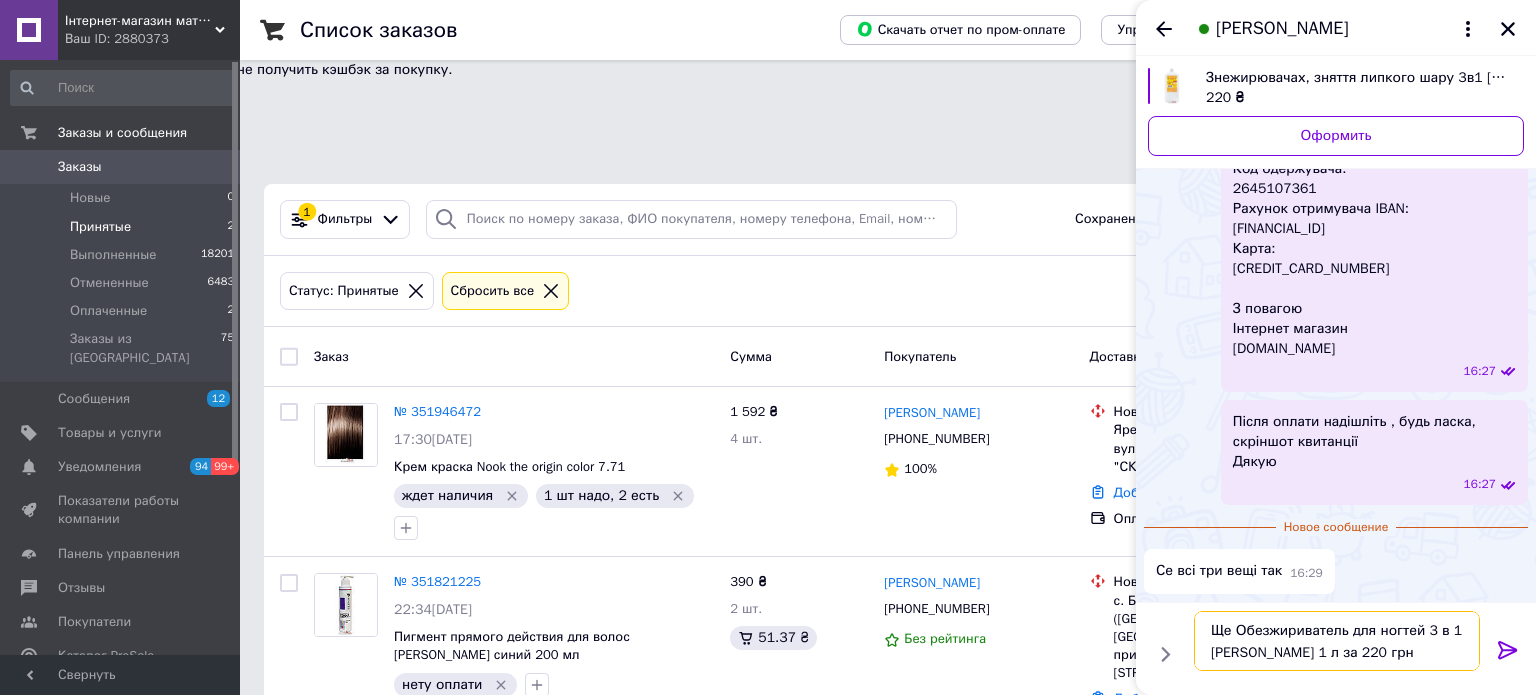 scroll, scrollTop: 13, scrollLeft: 0, axis: vertical 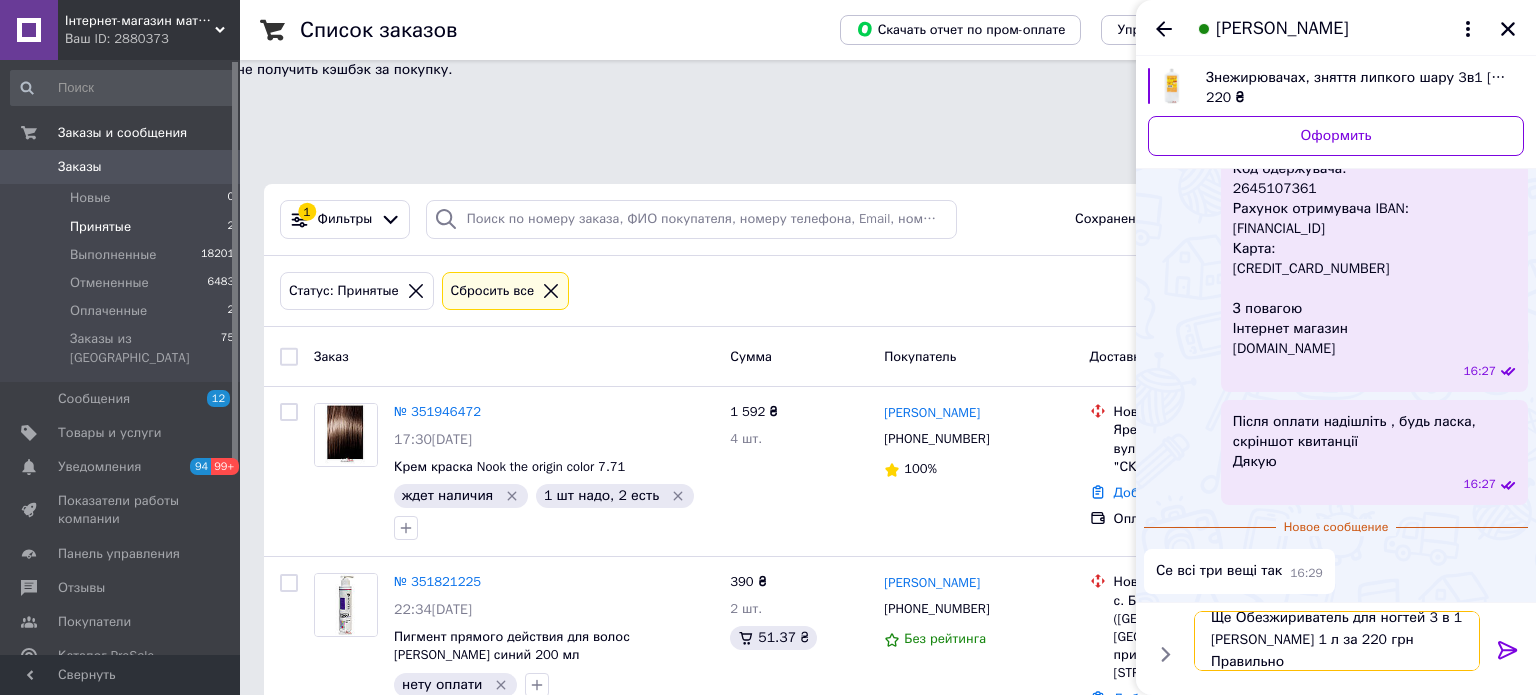 type on "Ще Обезжириватель для ногтей 3 в 1 [PERSON_NAME] 1 л за 220 грн
Правильно?" 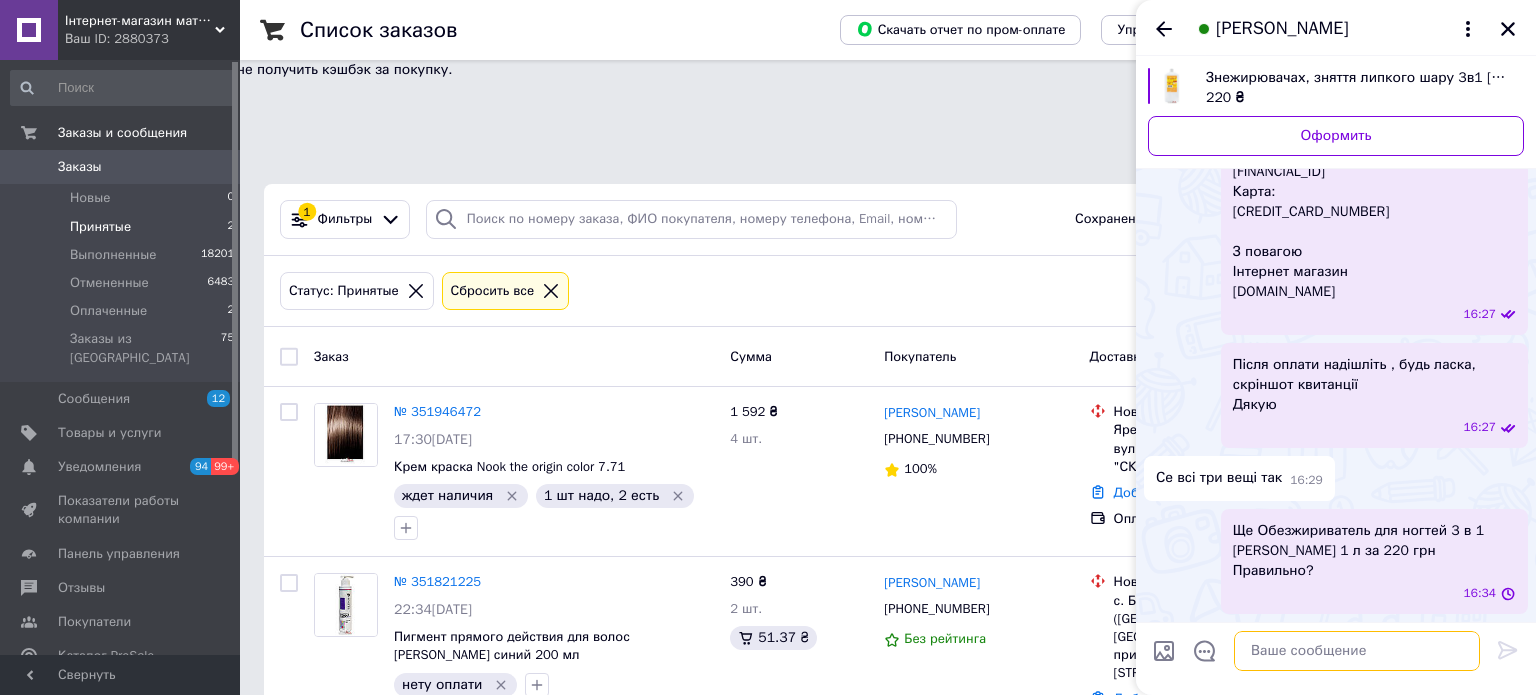 scroll, scrollTop: 0, scrollLeft: 0, axis: both 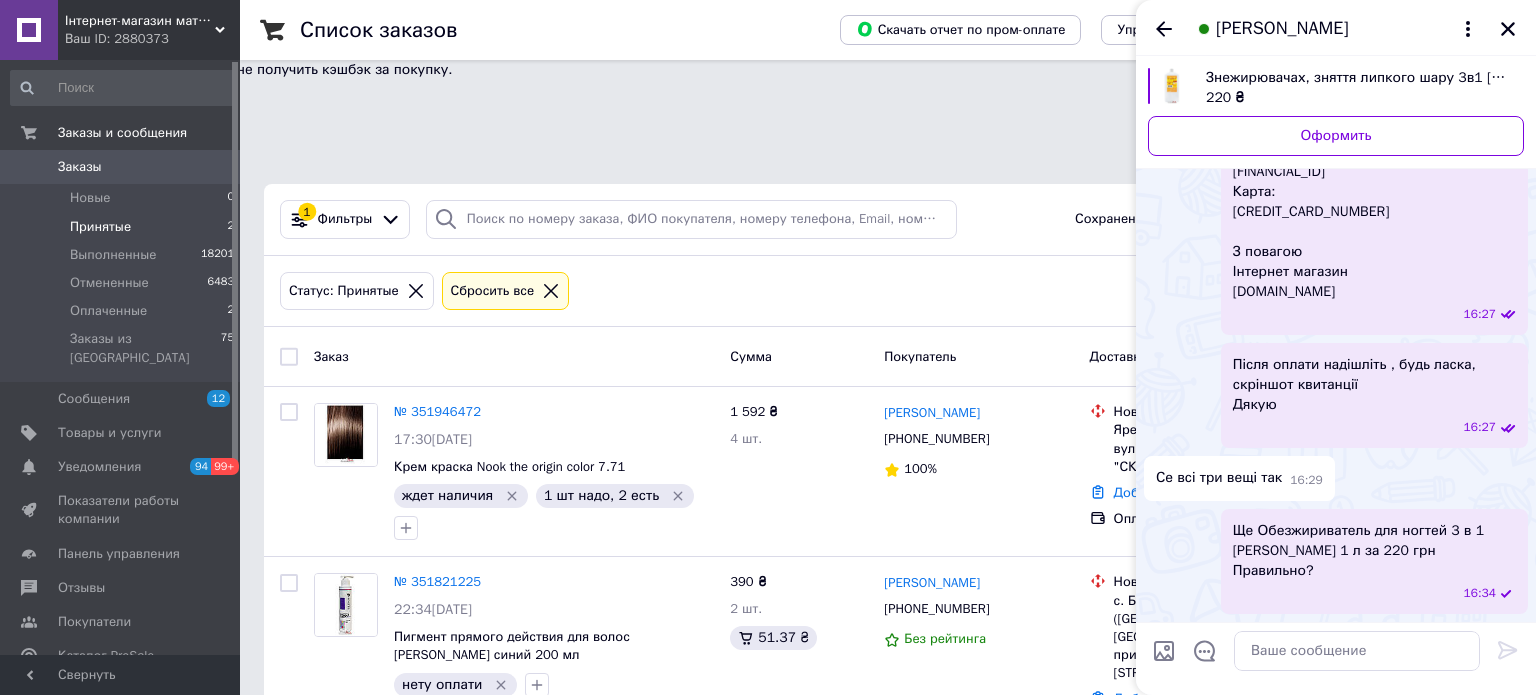 drag, startPoint x: 1322, startPoint y: 297, endPoint x: 1423, endPoint y: 322, distance: 104.048065 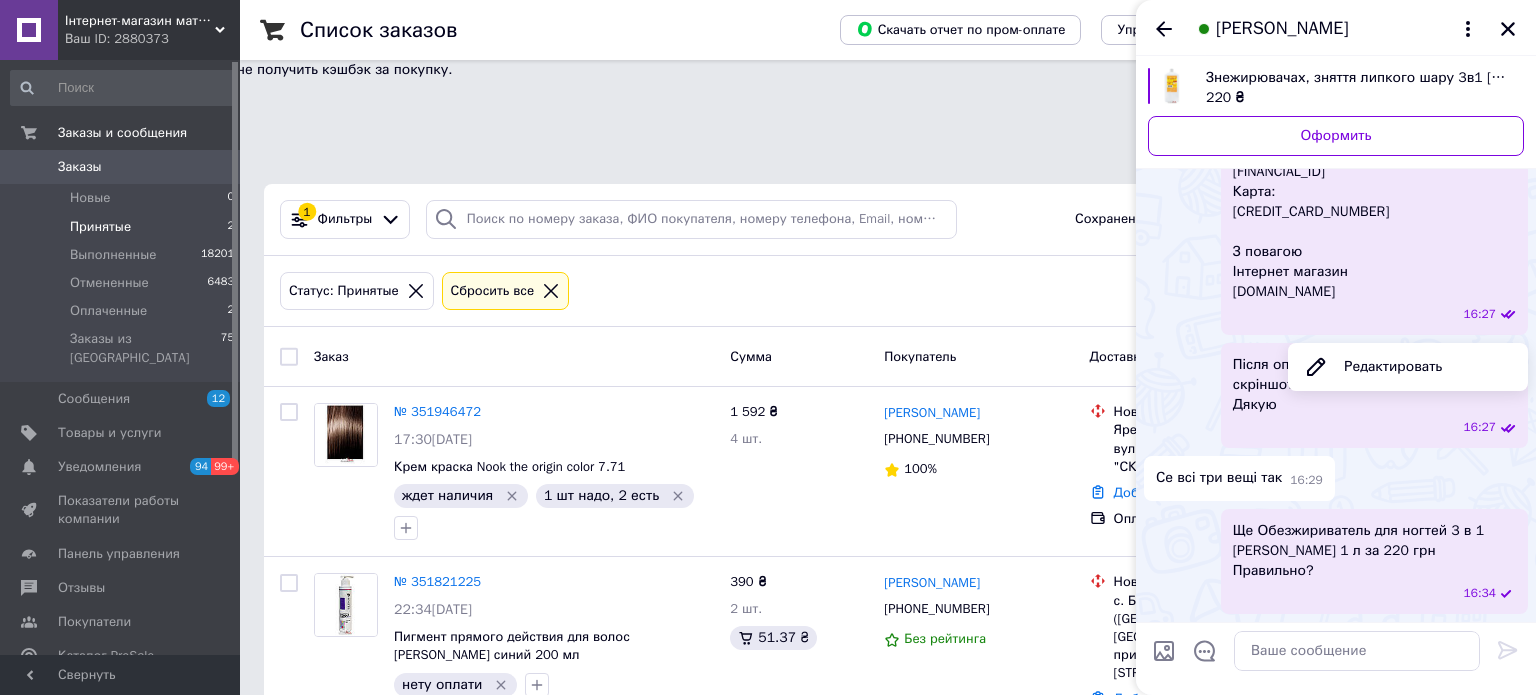 click on "Сума: 155 грн мінімальна передоплата 100 грн Назва банку: АТ КБ «ПриватБанк» Найменування отримувача:  ФОП [PERSON_NAME]  Код одержувача:  2645107361  Рахунок отримувача IBAN:  [FINANCIAL_ID]  Карта: [CREDIT_CARD_NUMBER] З повагою Інтернет магазин [DOMAIN_NAME]" at bounding box center [1346, 142] 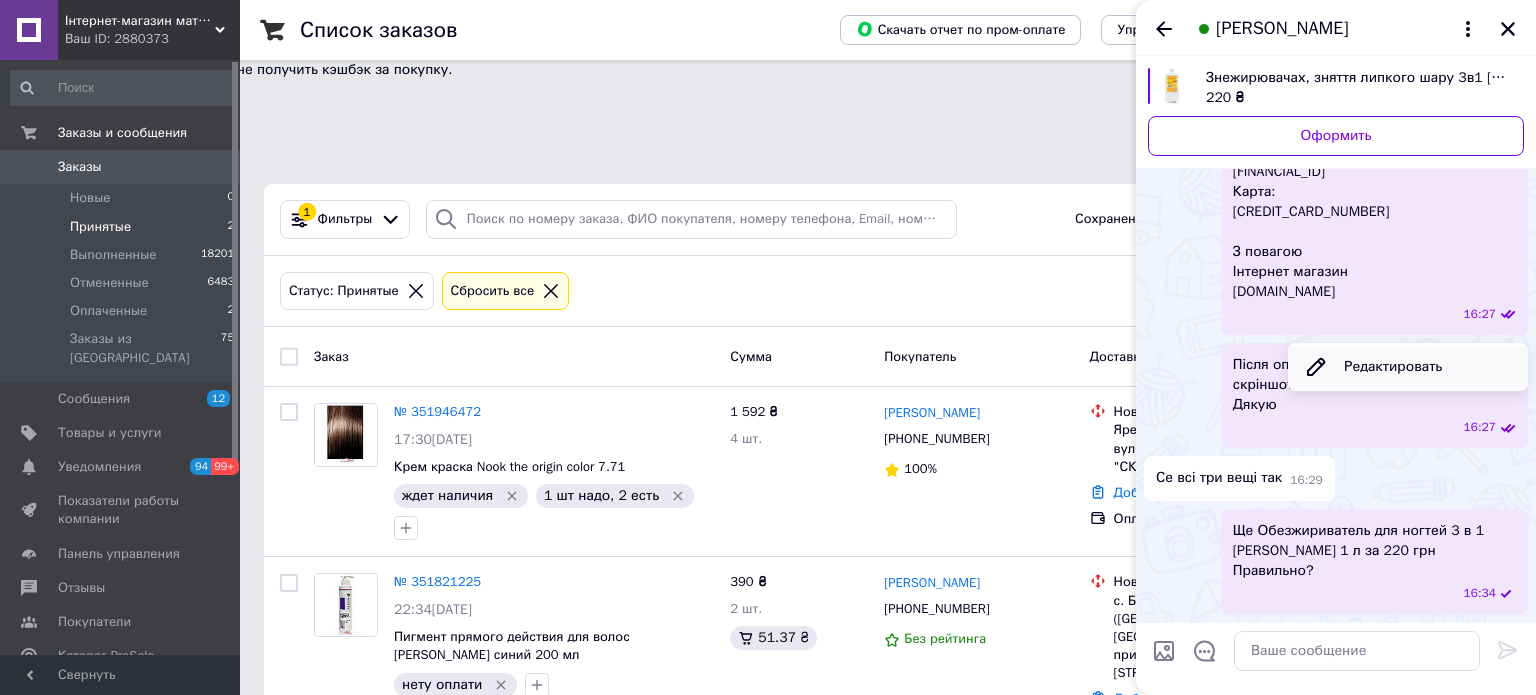 click on "Редактировать" at bounding box center [1408, 367] 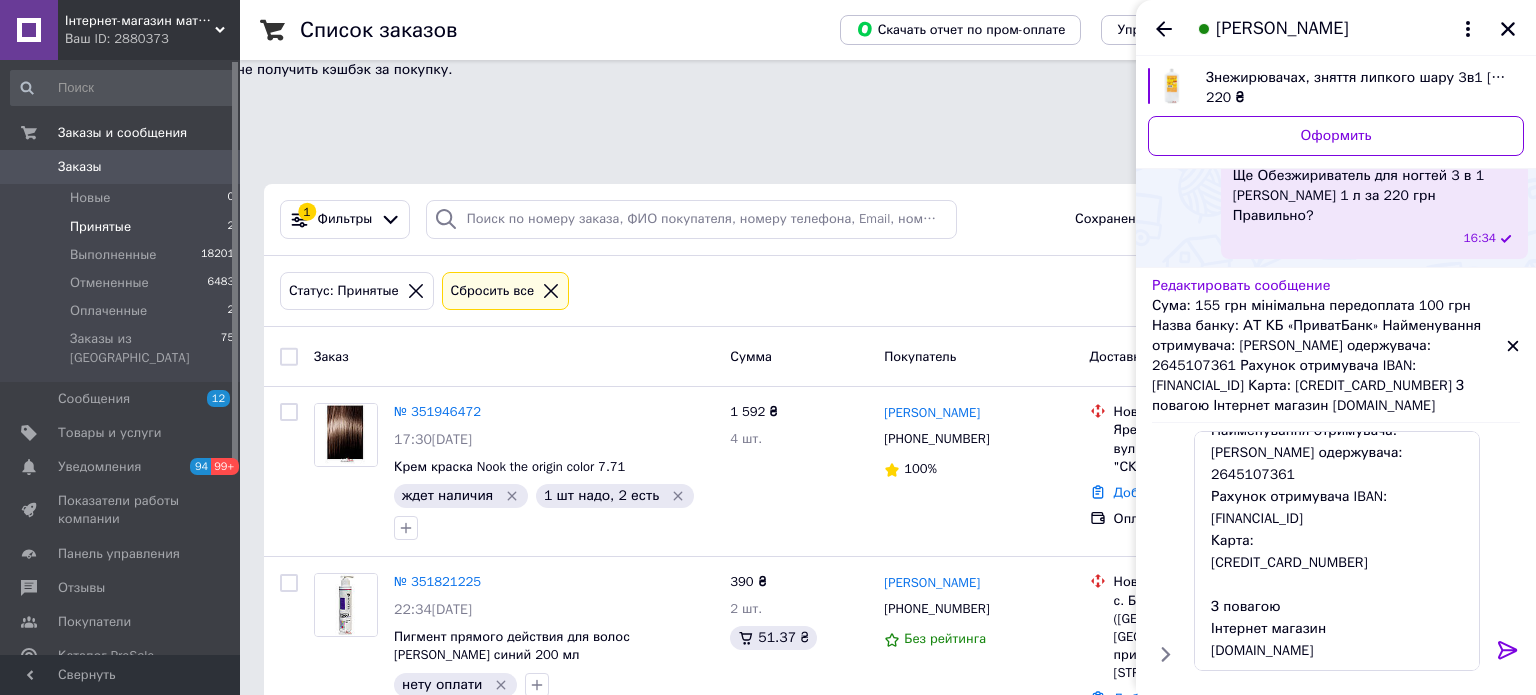 scroll, scrollTop: 129, scrollLeft: 0, axis: vertical 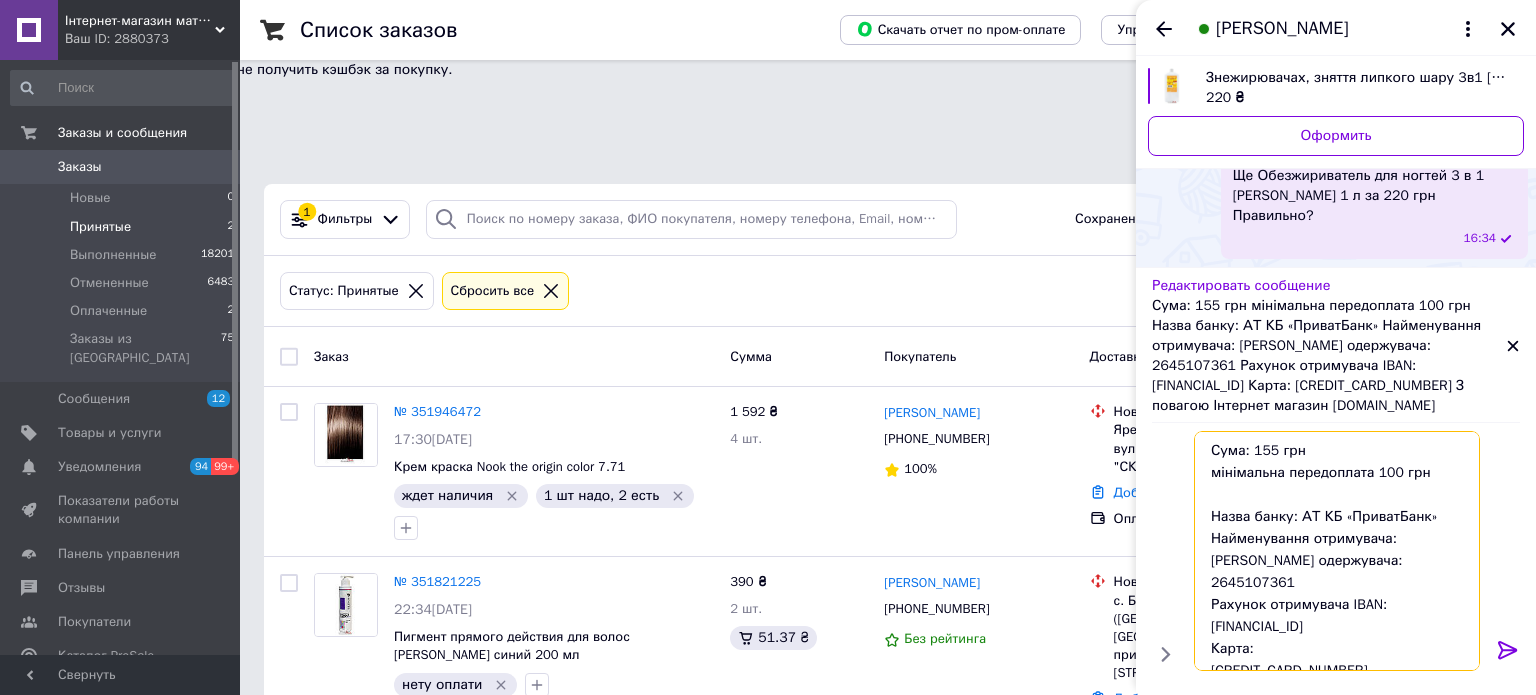 drag, startPoint x: 1332, startPoint y: 647, endPoint x: 1180, endPoint y: 432, distance: 263.30402 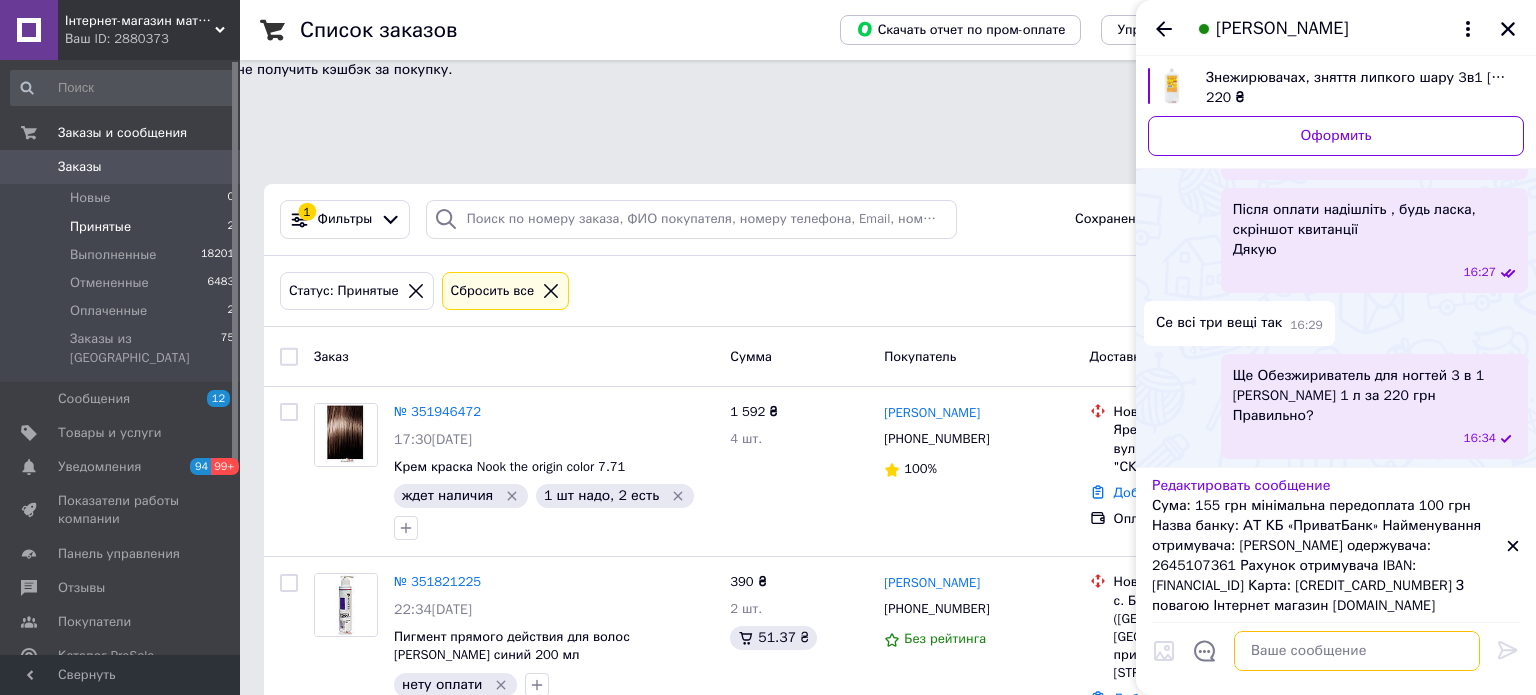 scroll, scrollTop: 1280, scrollLeft: 0, axis: vertical 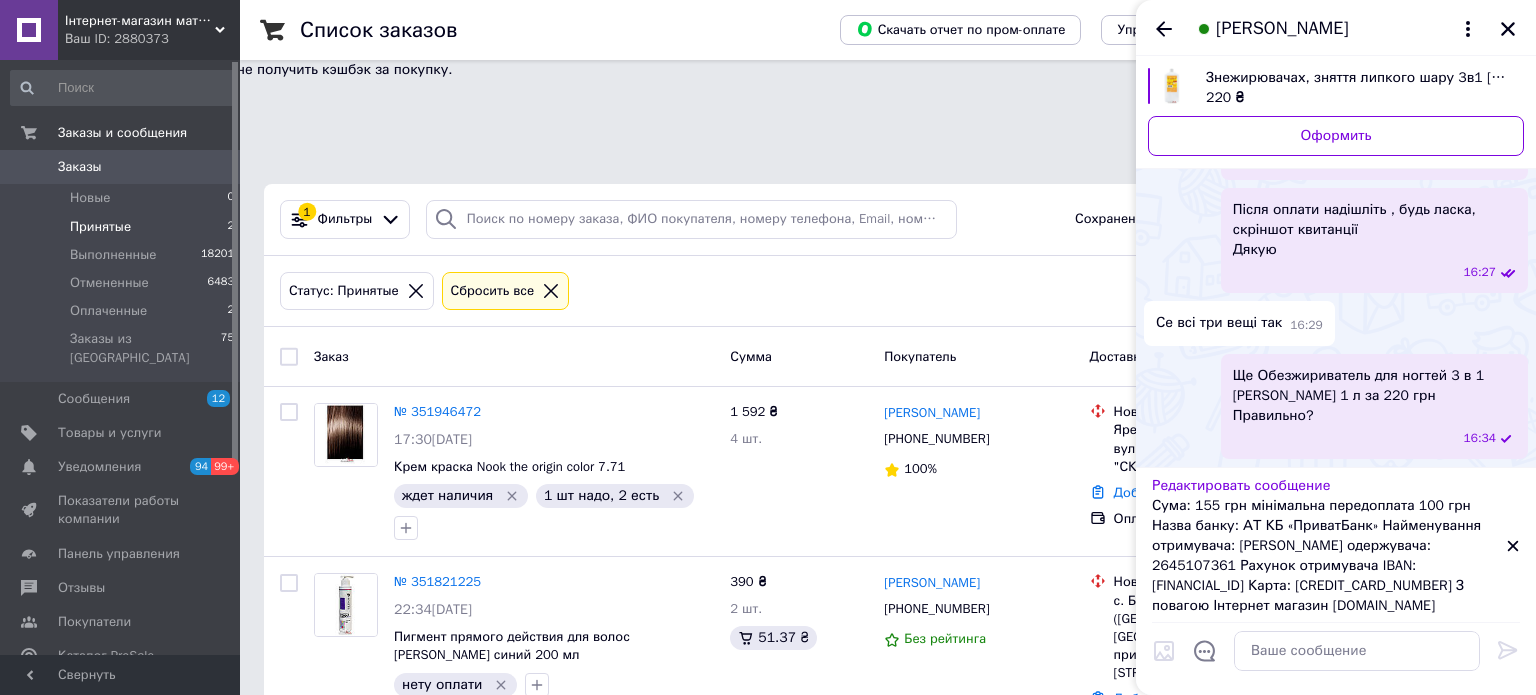 click 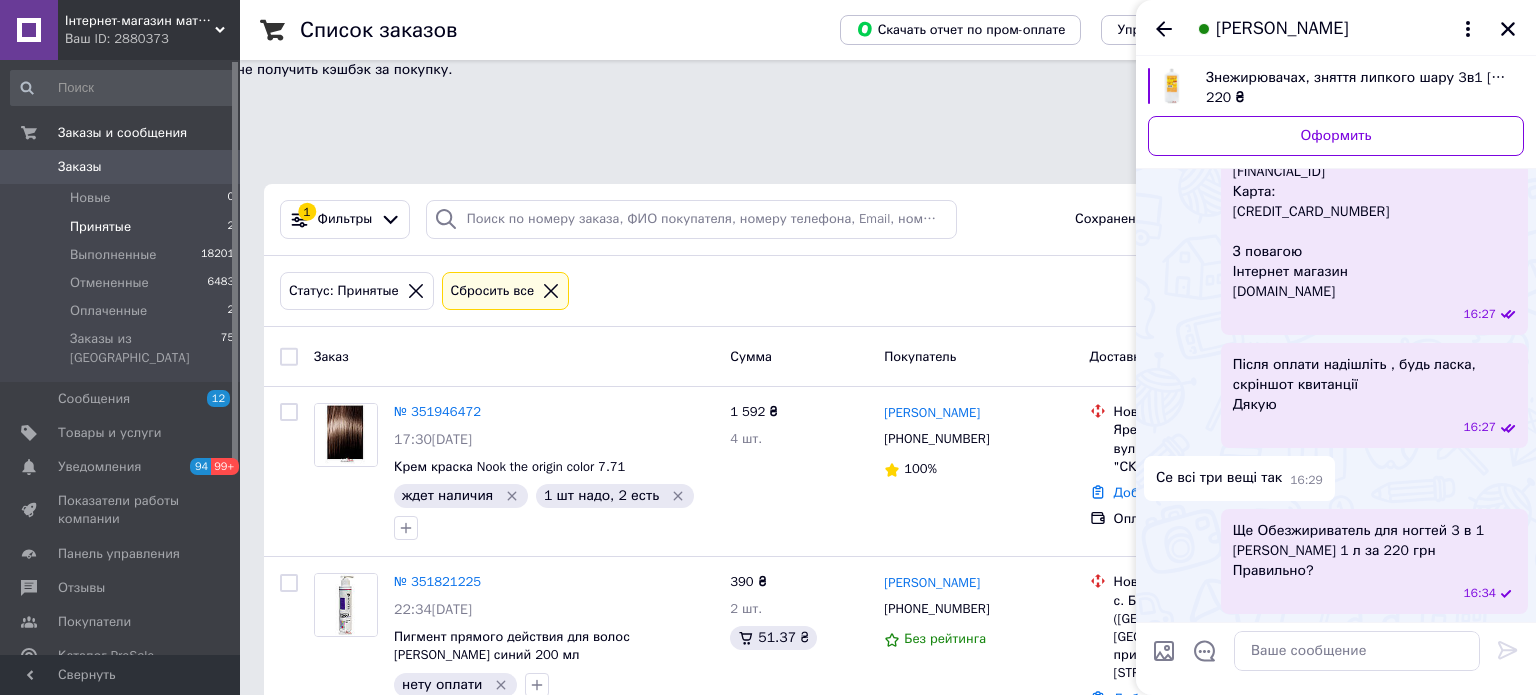 scroll, scrollTop: 1125, scrollLeft: 0, axis: vertical 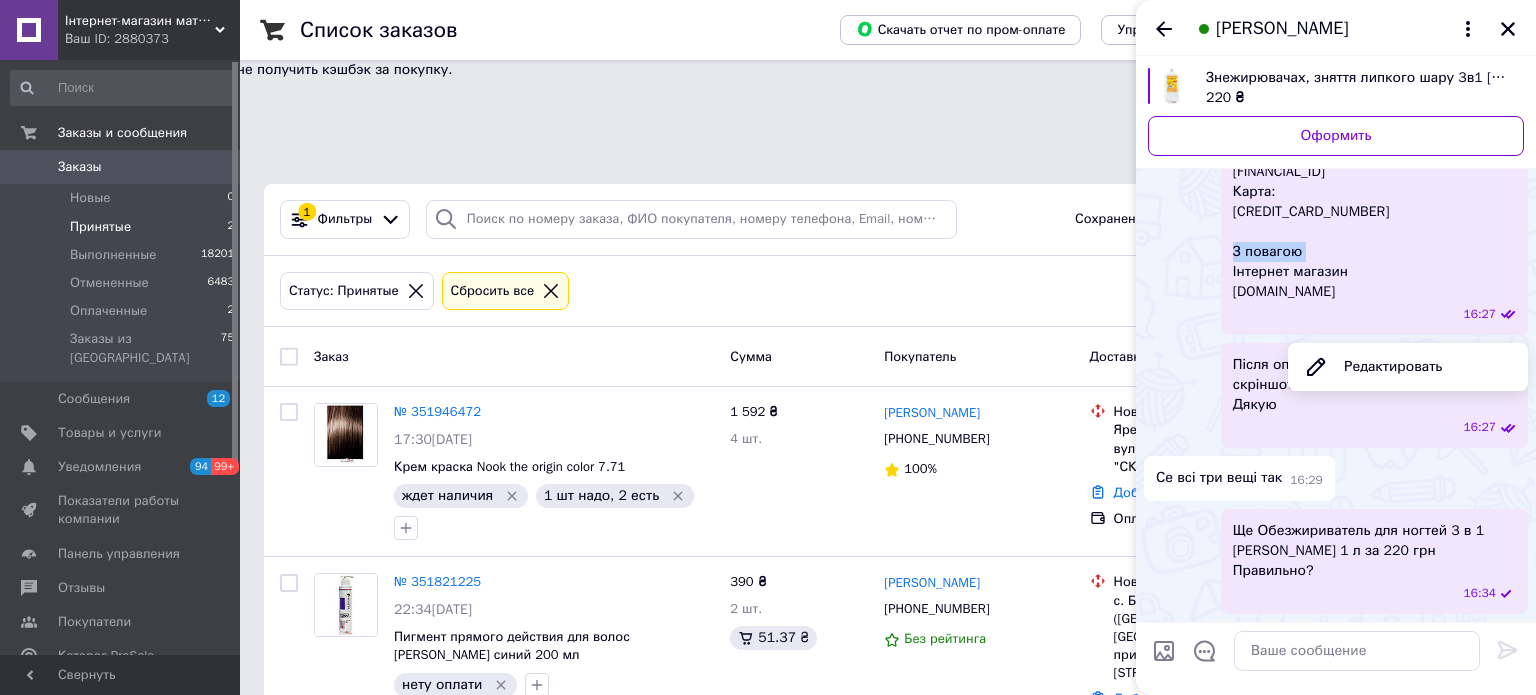 click on "Сума: 155 грн мінімальна передоплата 100 грн Назва банку: АТ КБ «ПриватБанк» Найменування отримувача:  ФОП [PERSON_NAME]  Код одержувача:  2645107361  Рахунок отримувача IBAN:  [FINANCIAL_ID]  Карта: [CREDIT_CARD_NUMBER] З повагою Інтернет магазин [DOMAIN_NAME]" at bounding box center [1346, 142] 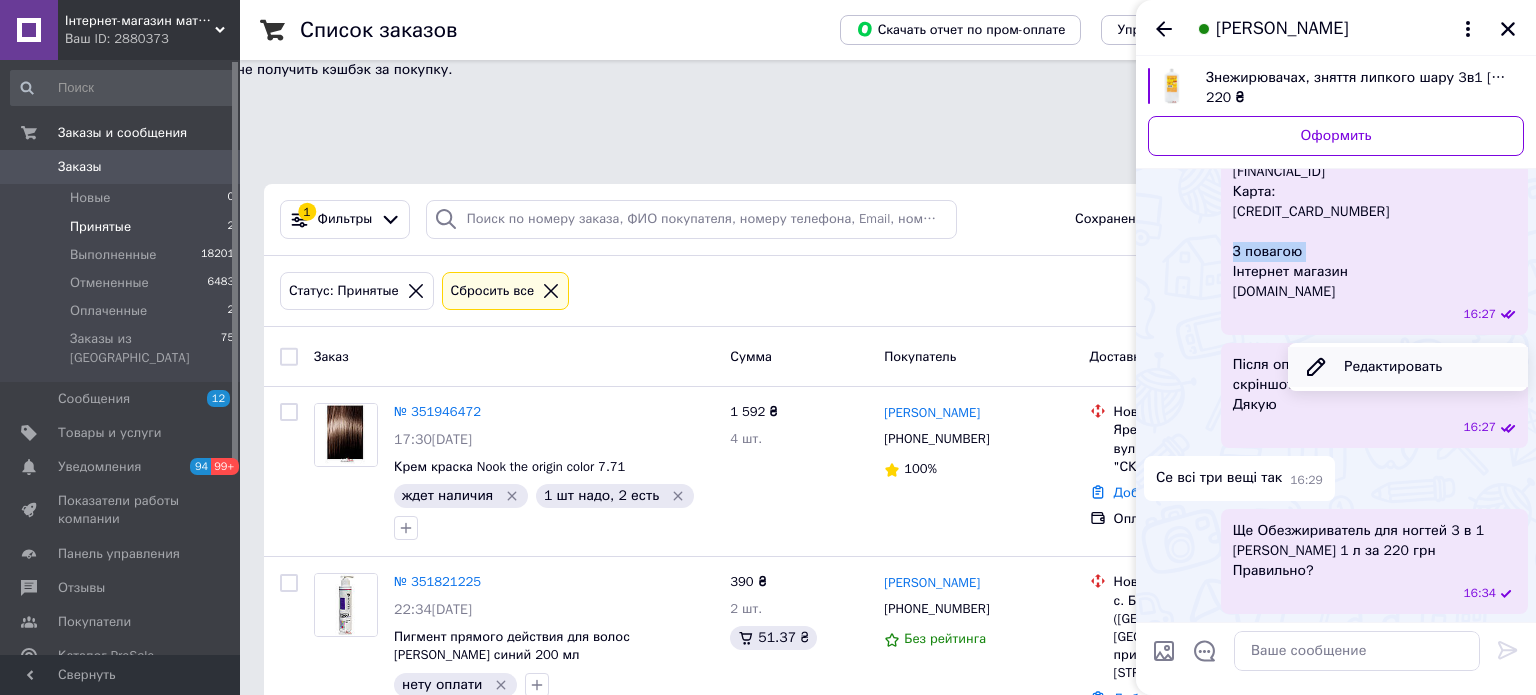 click on "Редактировать" at bounding box center [1408, 367] 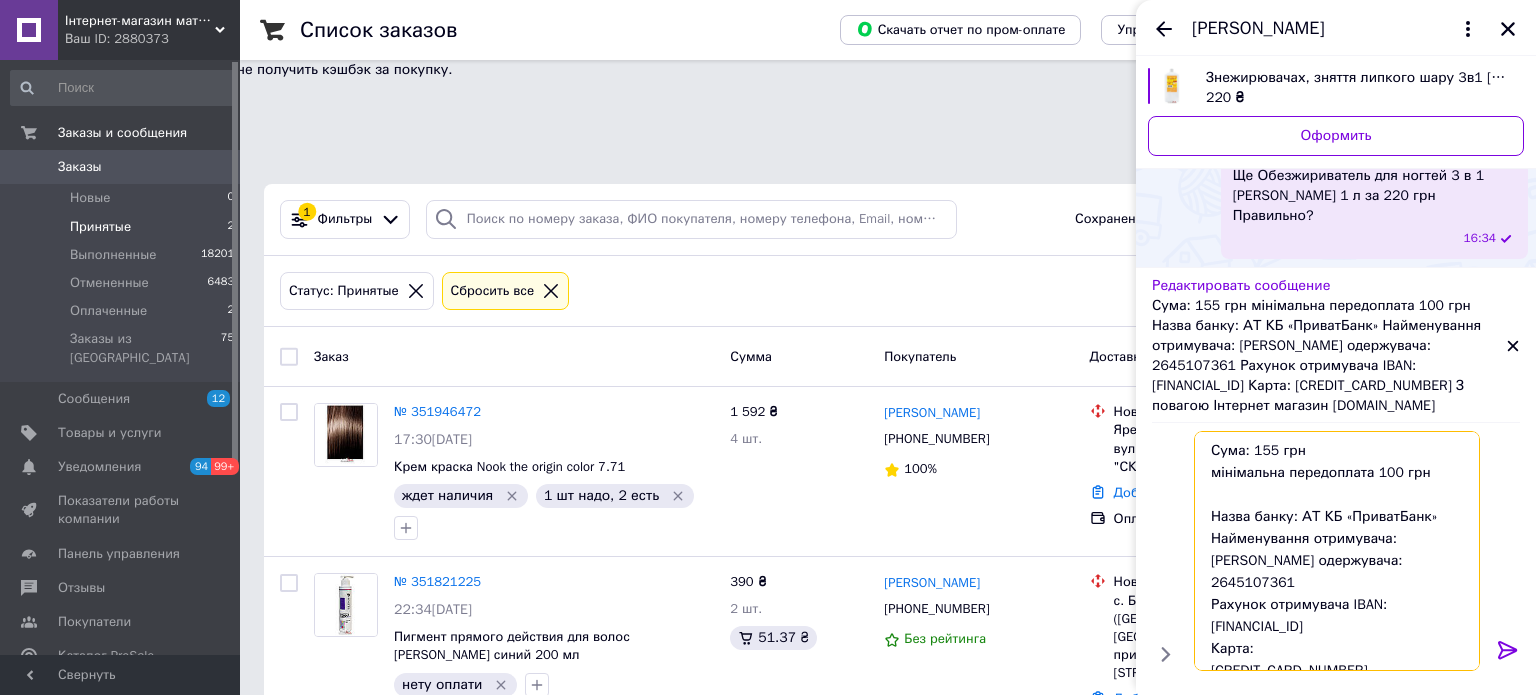 drag, startPoint x: 1359, startPoint y: 653, endPoint x: 1202, endPoint y: 535, distance: 196.4001 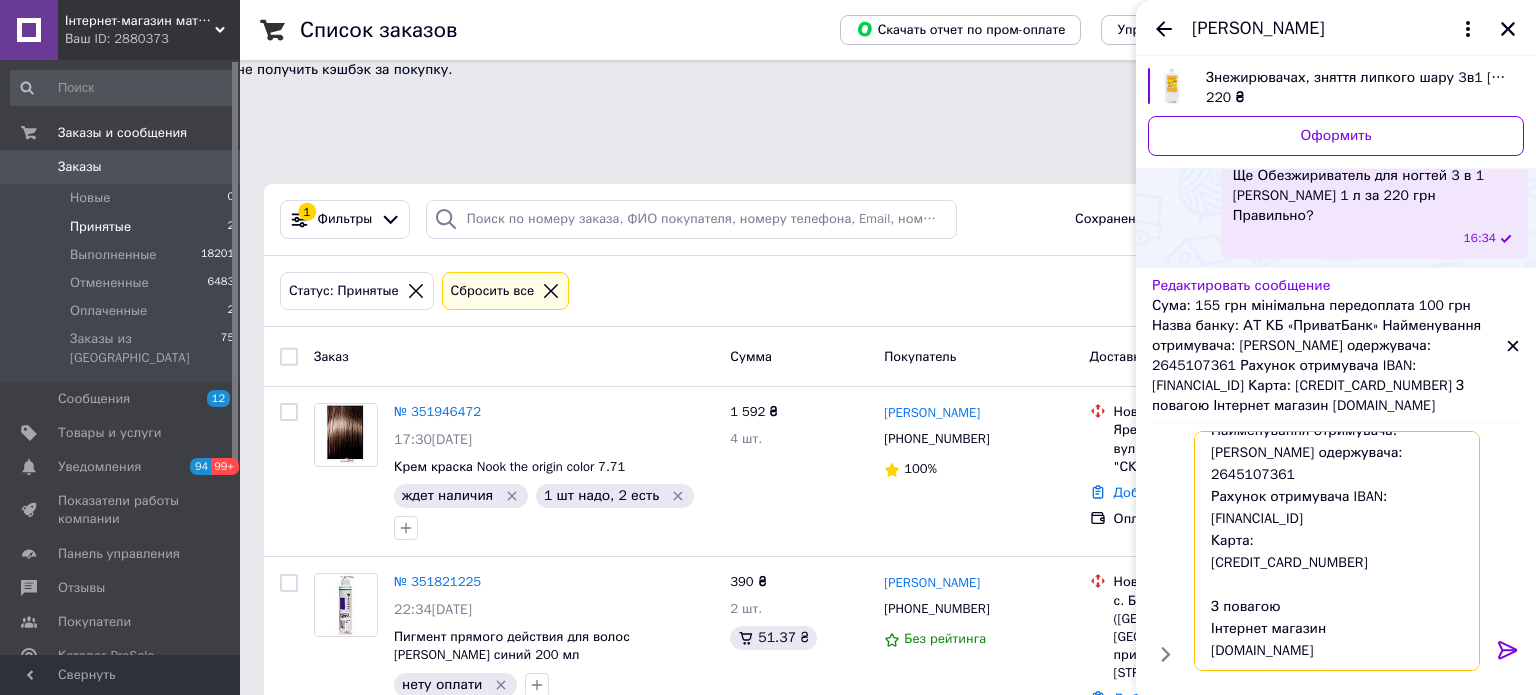 scroll, scrollTop: 129, scrollLeft: 0, axis: vertical 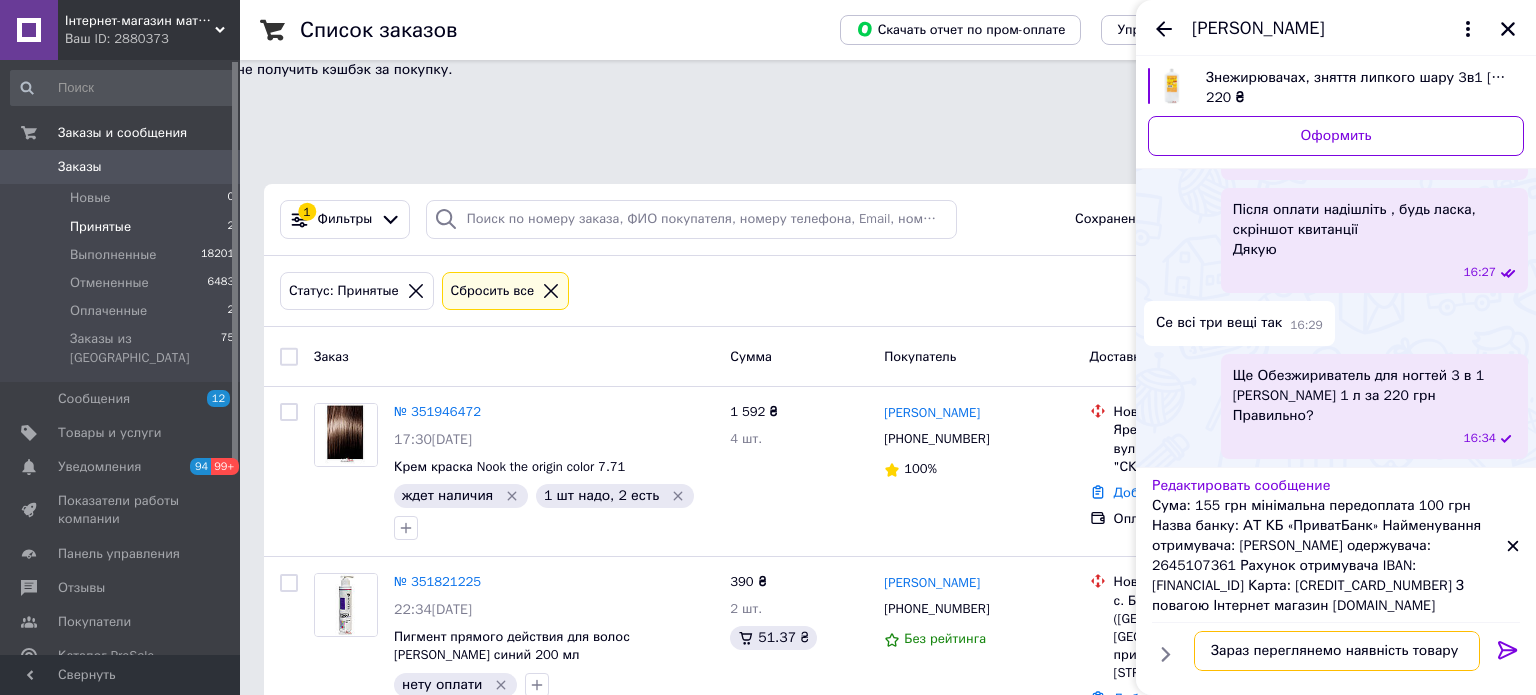type on "Зараз переглянемо наявність товару" 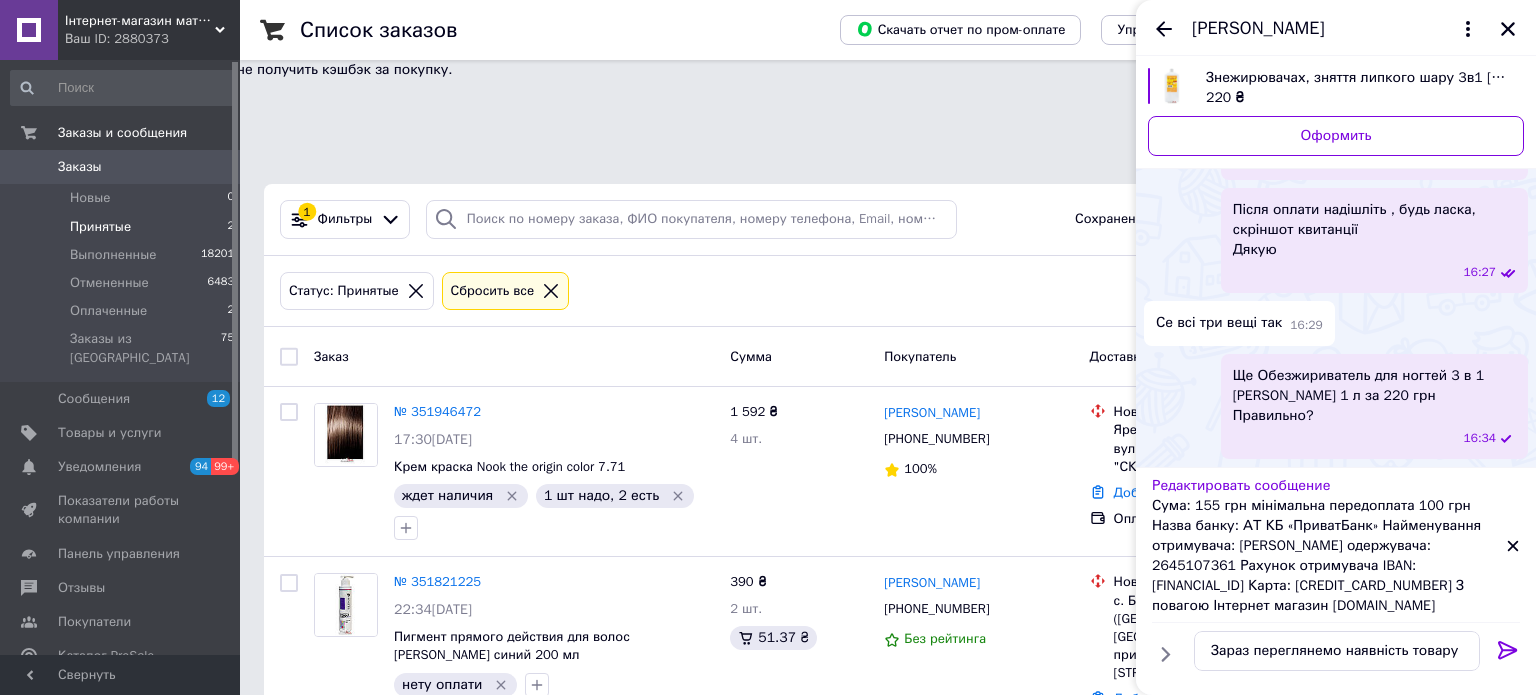 click 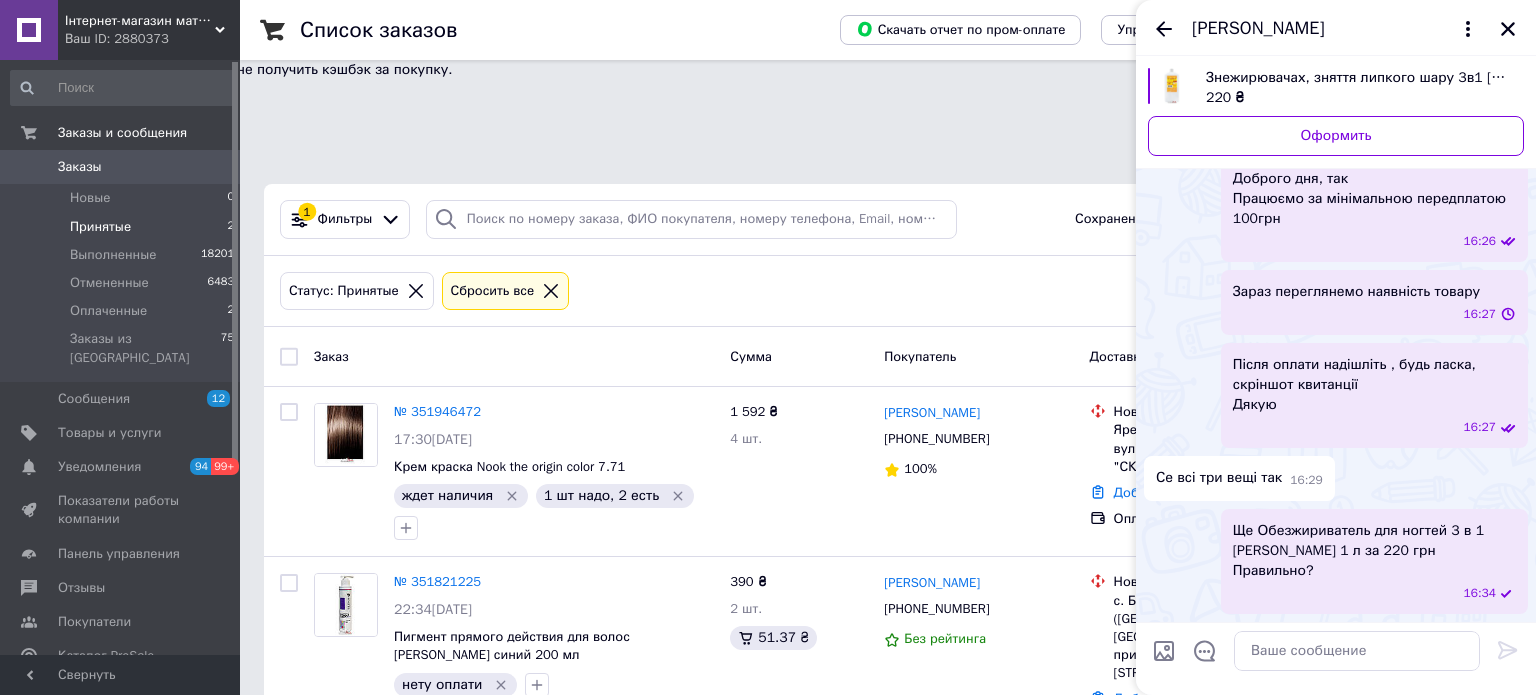 scroll, scrollTop: 846, scrollLeft: 0, axis: vertical 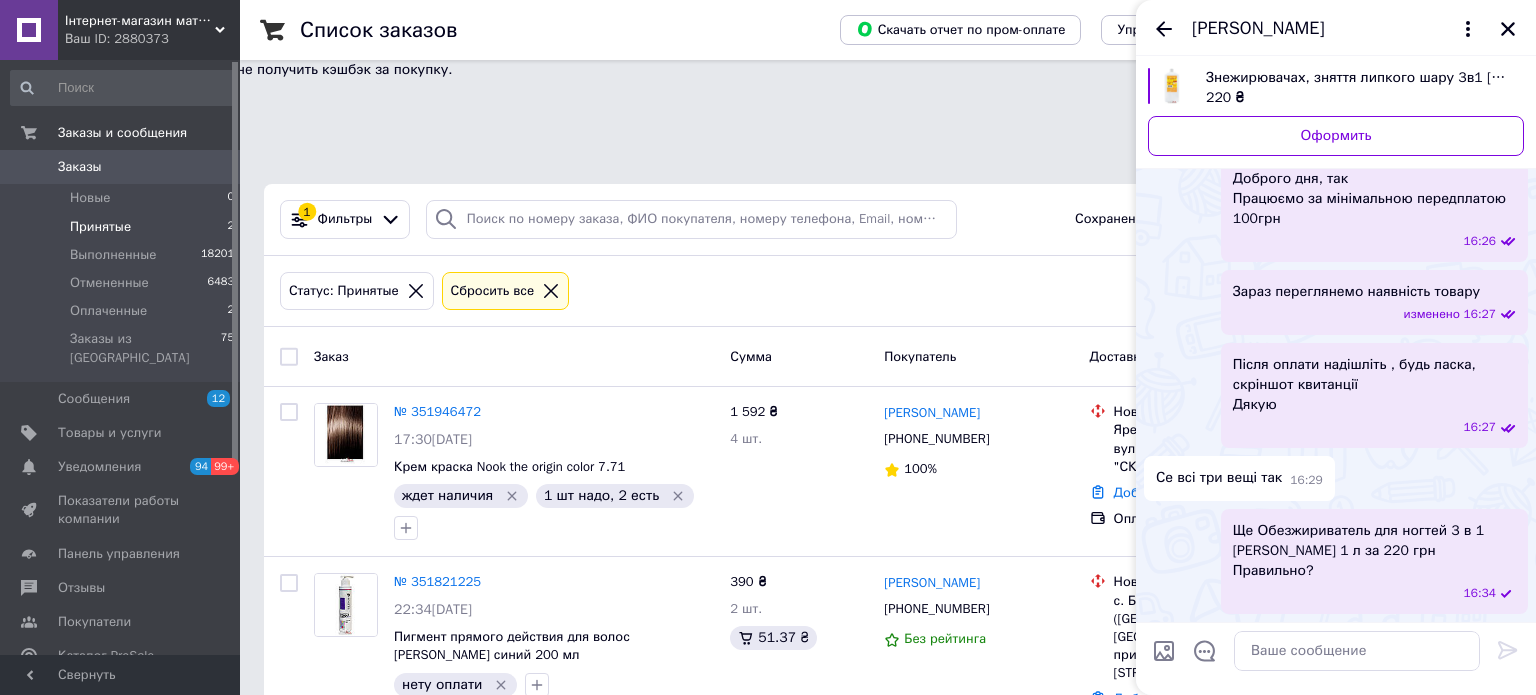 drag, startPoint x: 1337, startPoint y: 379, endPoint x: 1461, endPoint y: 403, distance: 126.30122 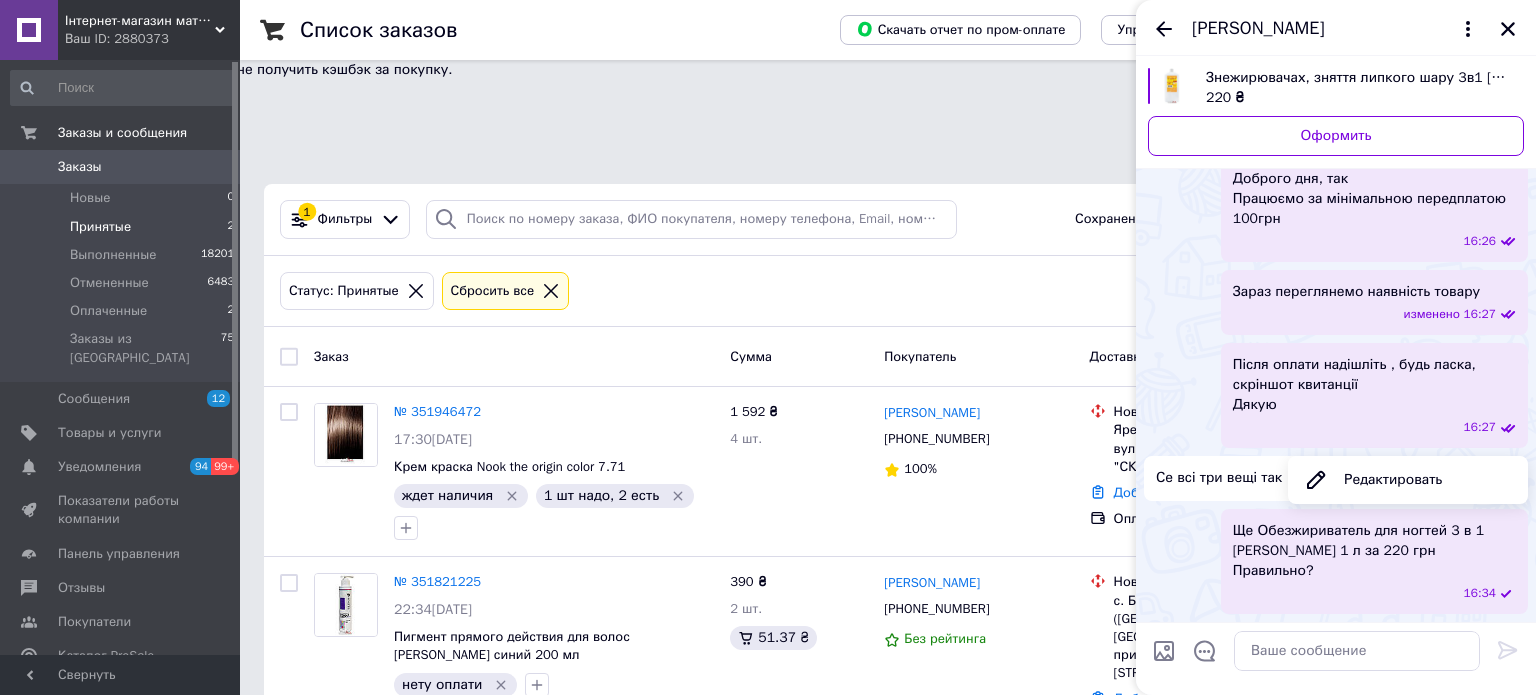 click on "Після оплати надішліть , будь ласка, скріншот квитанції Дякую" at bounding box center (1374, 385) 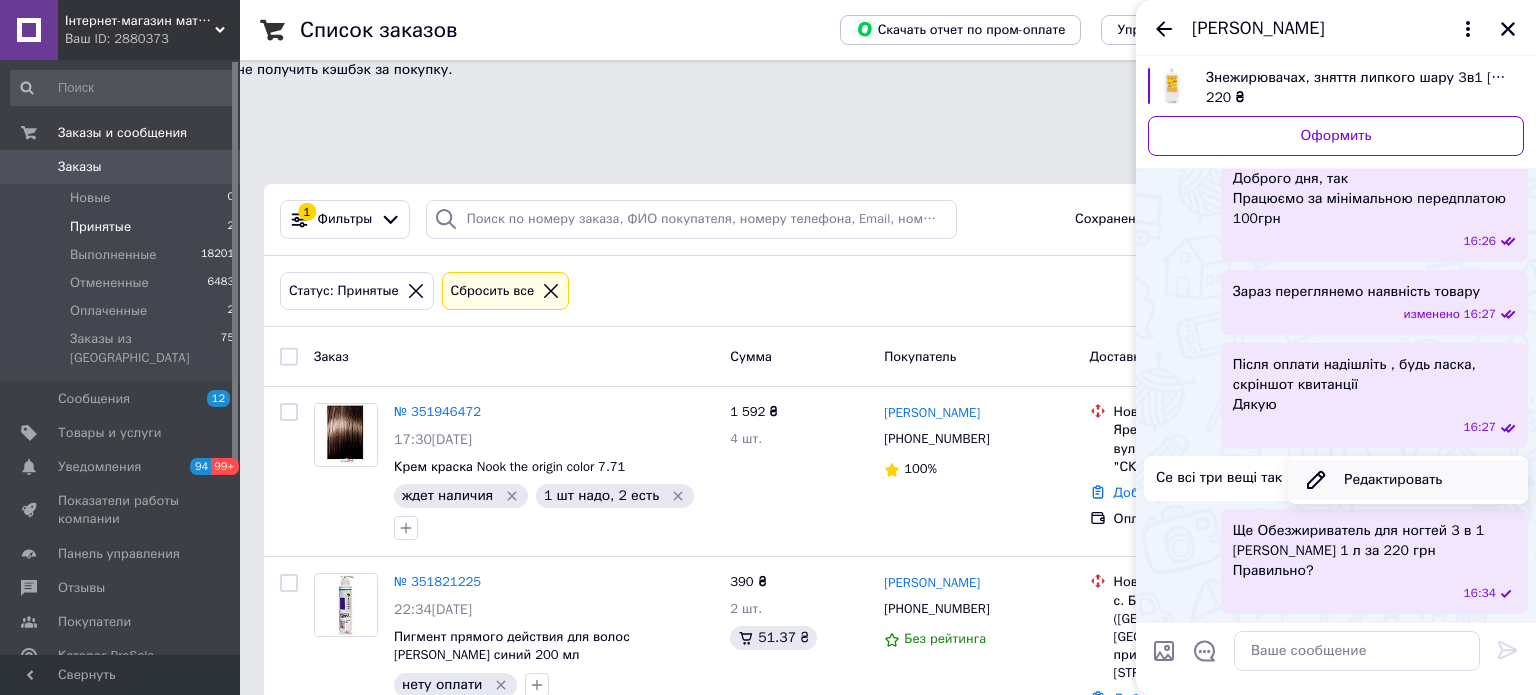 click on "Редактировать" at bounding box center (1408, 480) 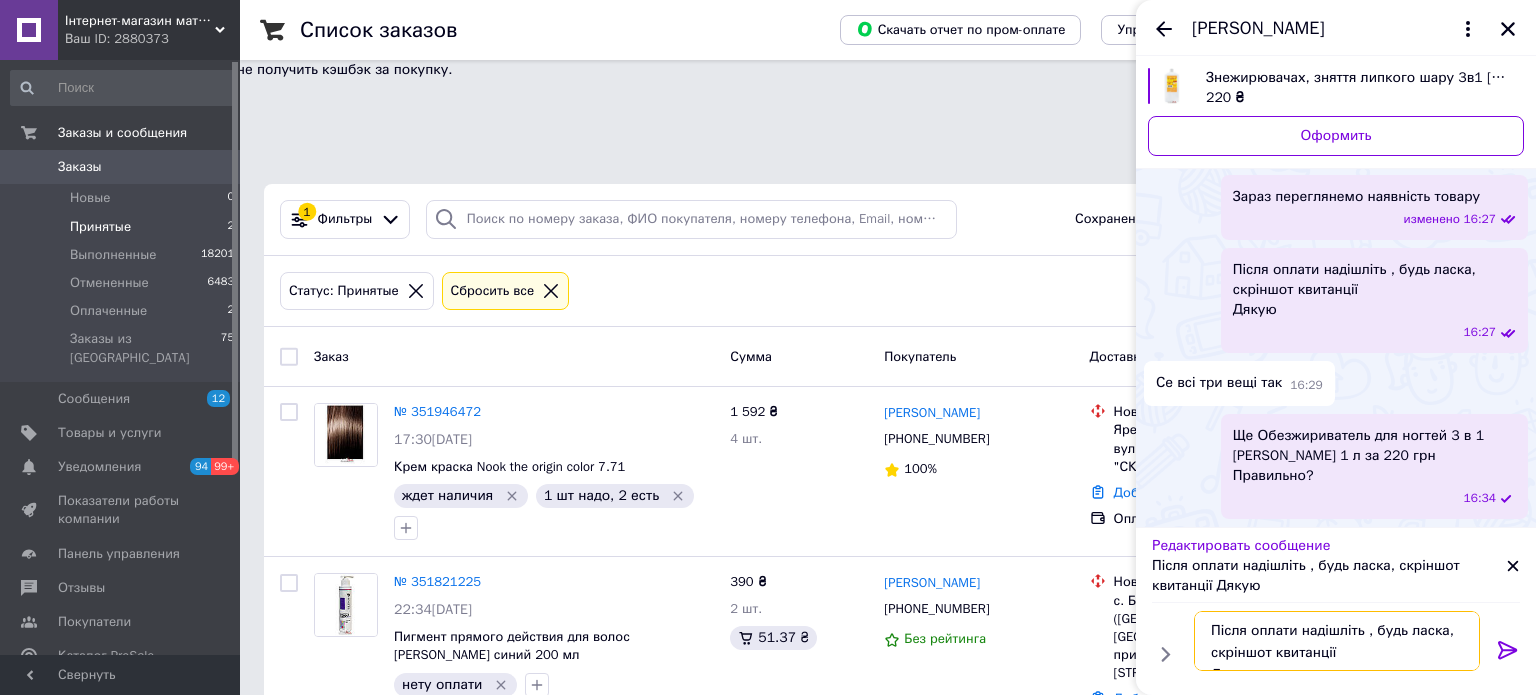 drag, startPoint x: 1350, startPoint y: 659, endPoint x: 1194, endPoint y: 614, distance: 162.3607 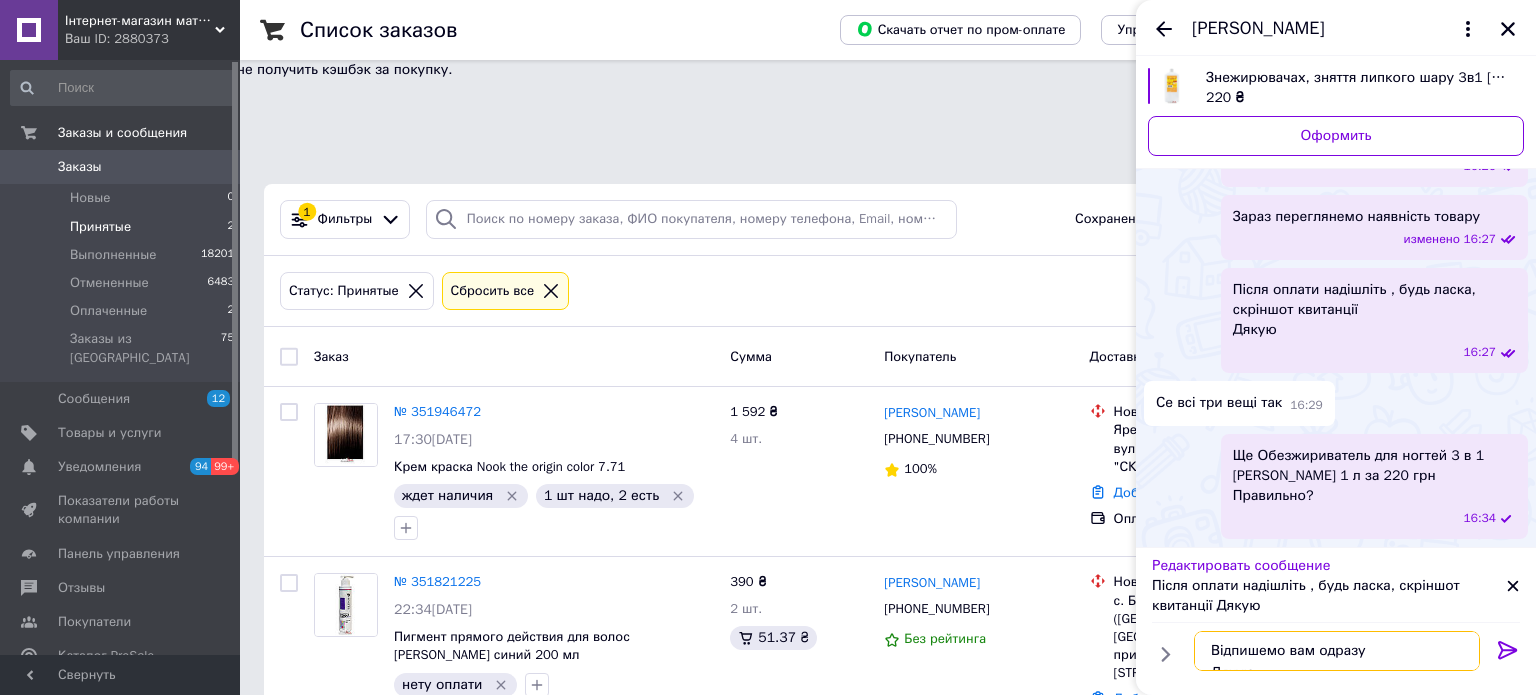 type on "Відпишемо вам одразу
Дякую" 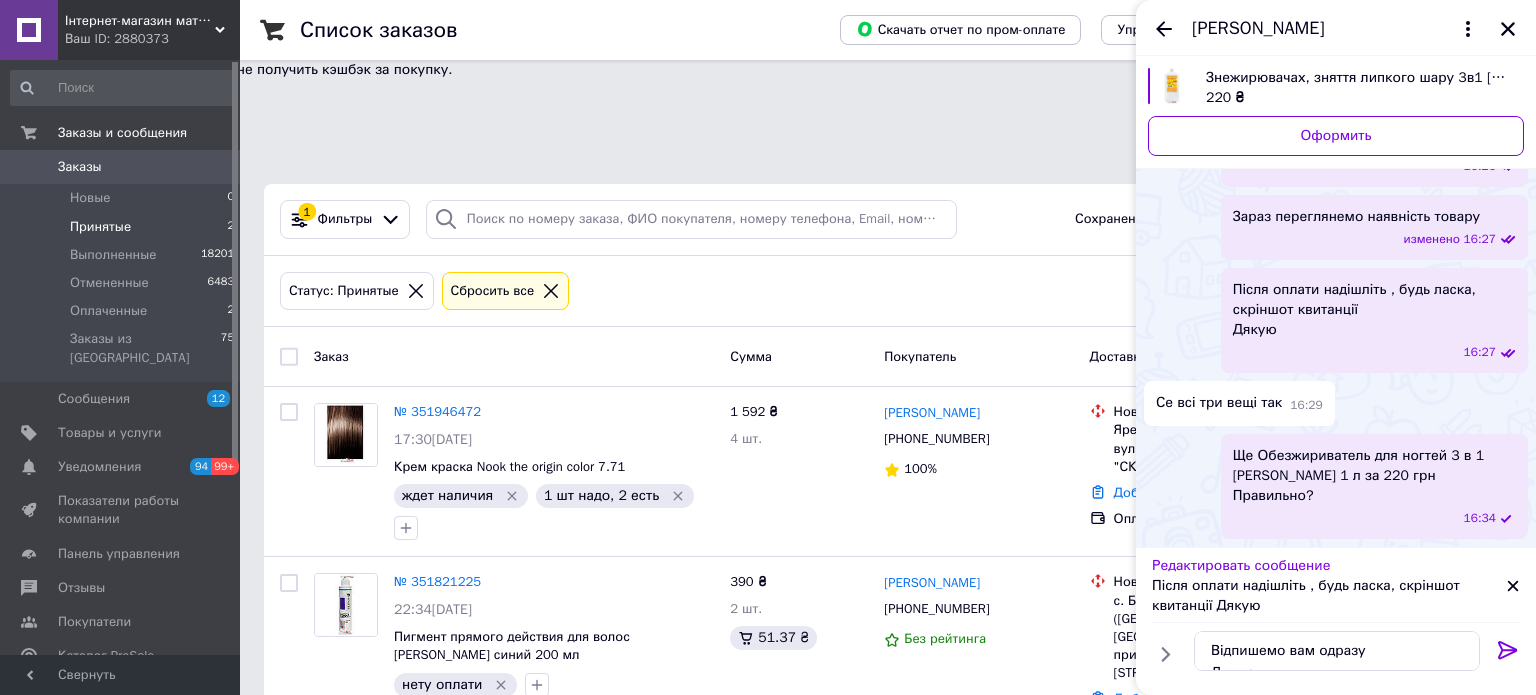 click 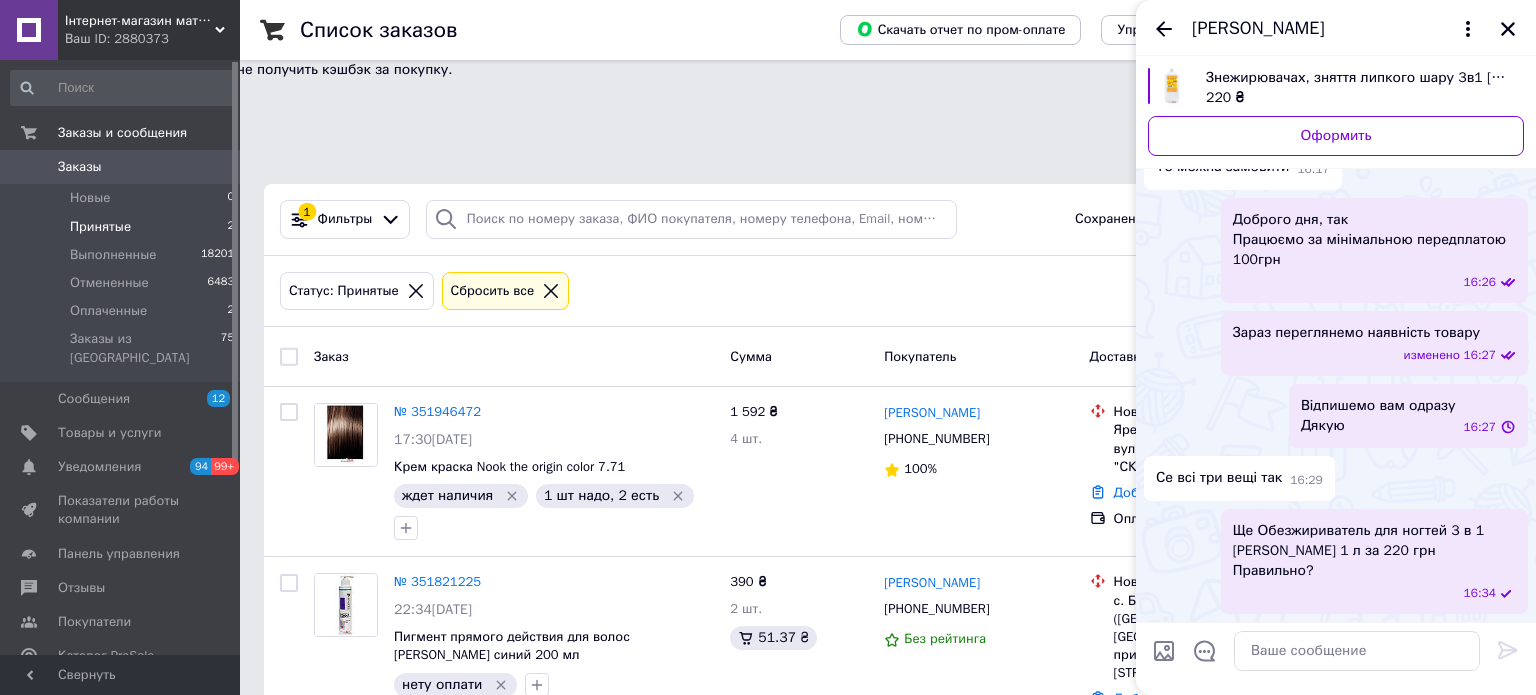scroll, scrollTop: 805, scrollLeft: 0, axis: vertical 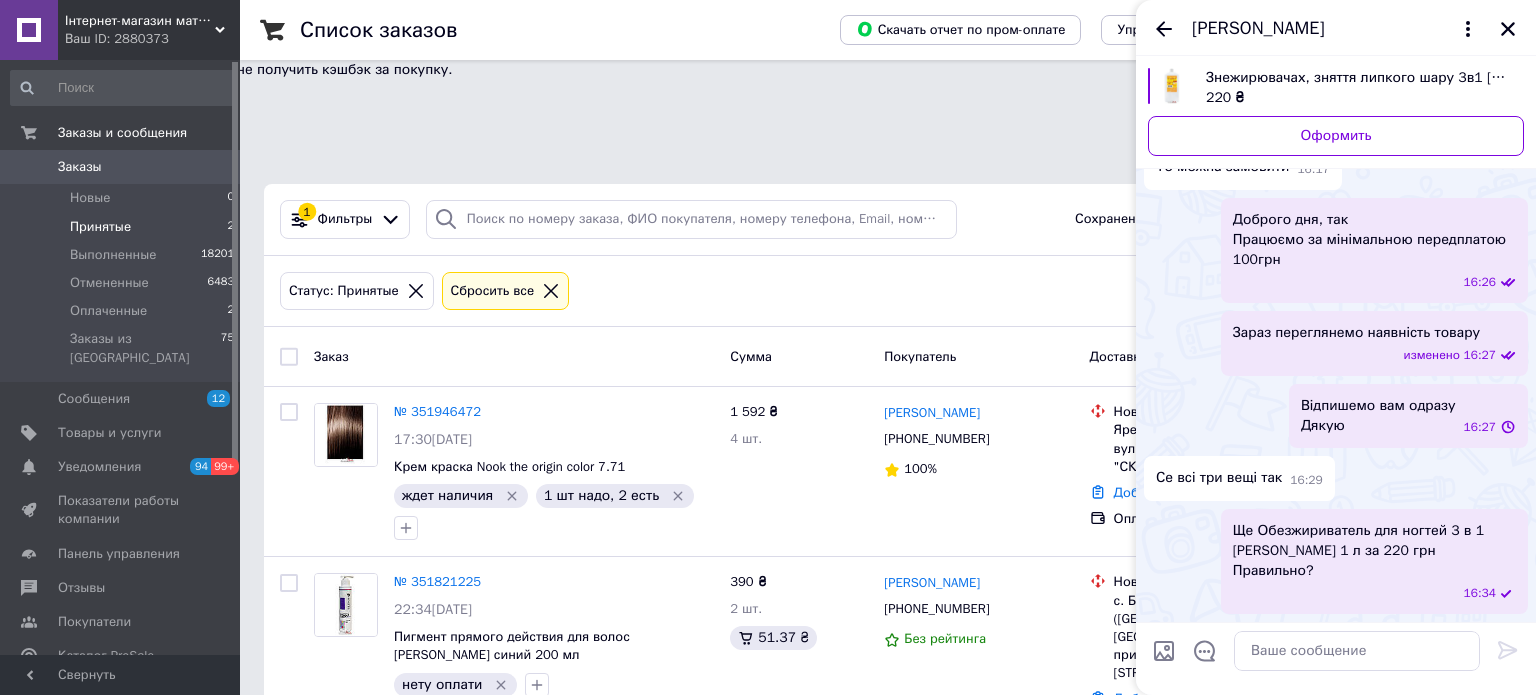 drag, startPoint x: 1326, startPoint y: 571, endPoint x: 1357, endPoint y: 555, distance: 34.88553 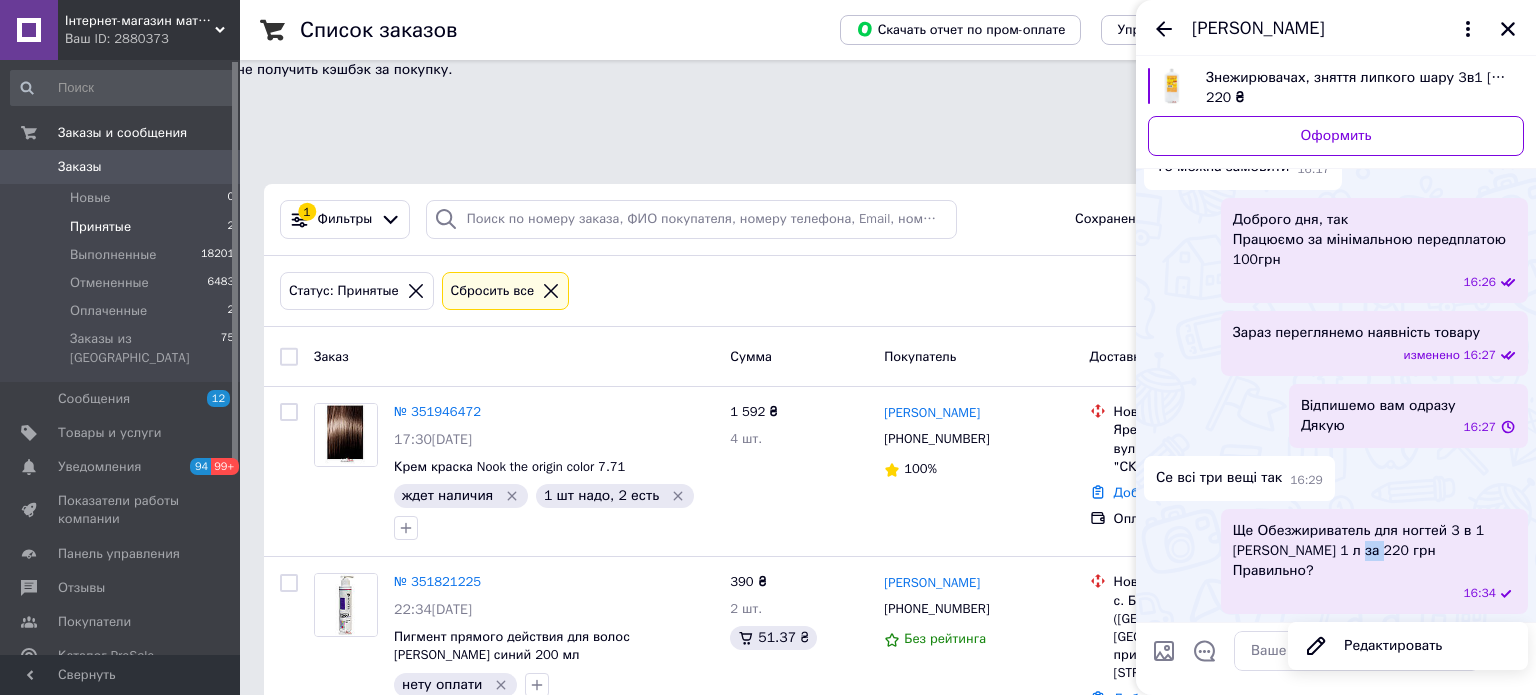 click on "Ще Обезжириватель для ногтей 3 в 1 [PERSON_NAME] 1 л за 220 грн Правильно?" at bounding box center [1374, 551] 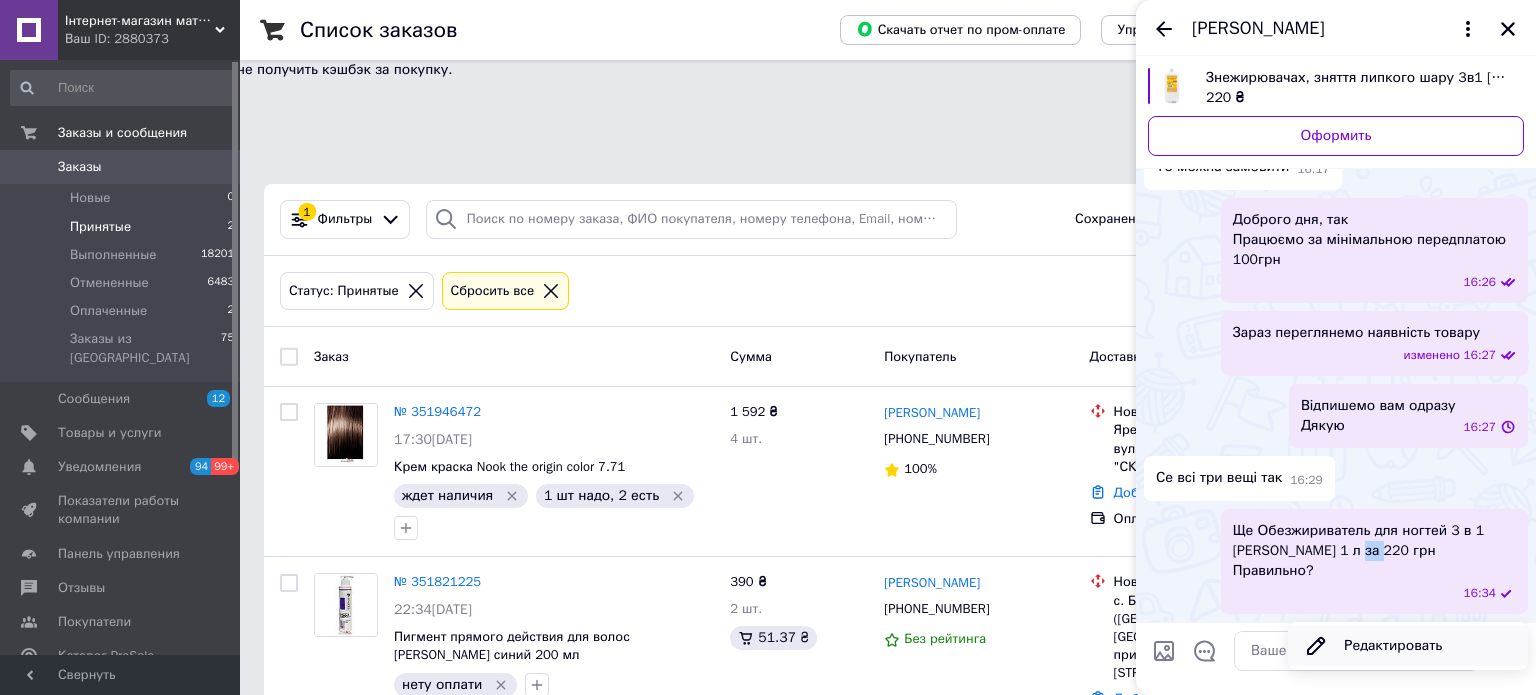 click on "Редактировать" at bounding box center [1408, 646] 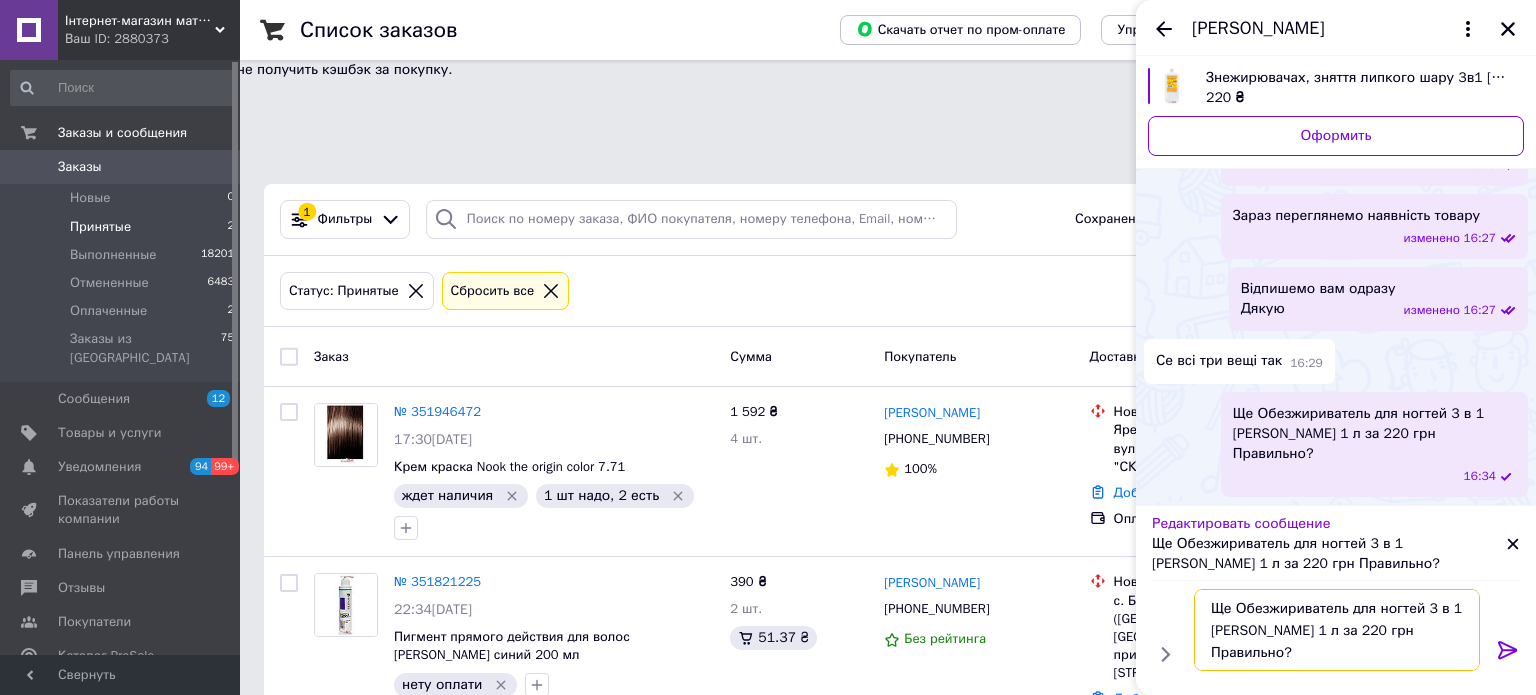 drag, startPoint x: 1237, startPoint y: 607, endPoint x: 1200, endPoint y: 603, distance: 37.215588 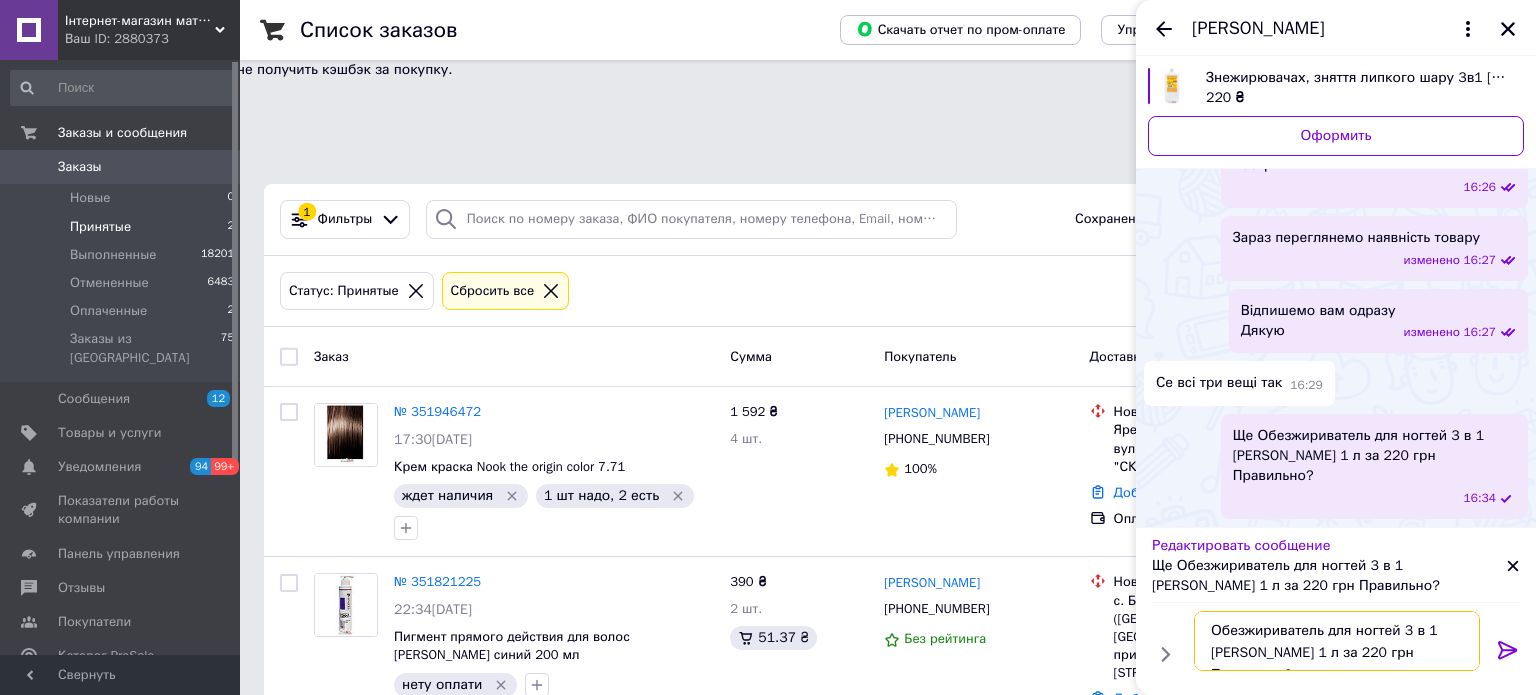 click on "Обезжириватель для ногтей 3 в 1 Фурман 1 л за 220 грн
Правильно?" at bounding box center (1337, 641) 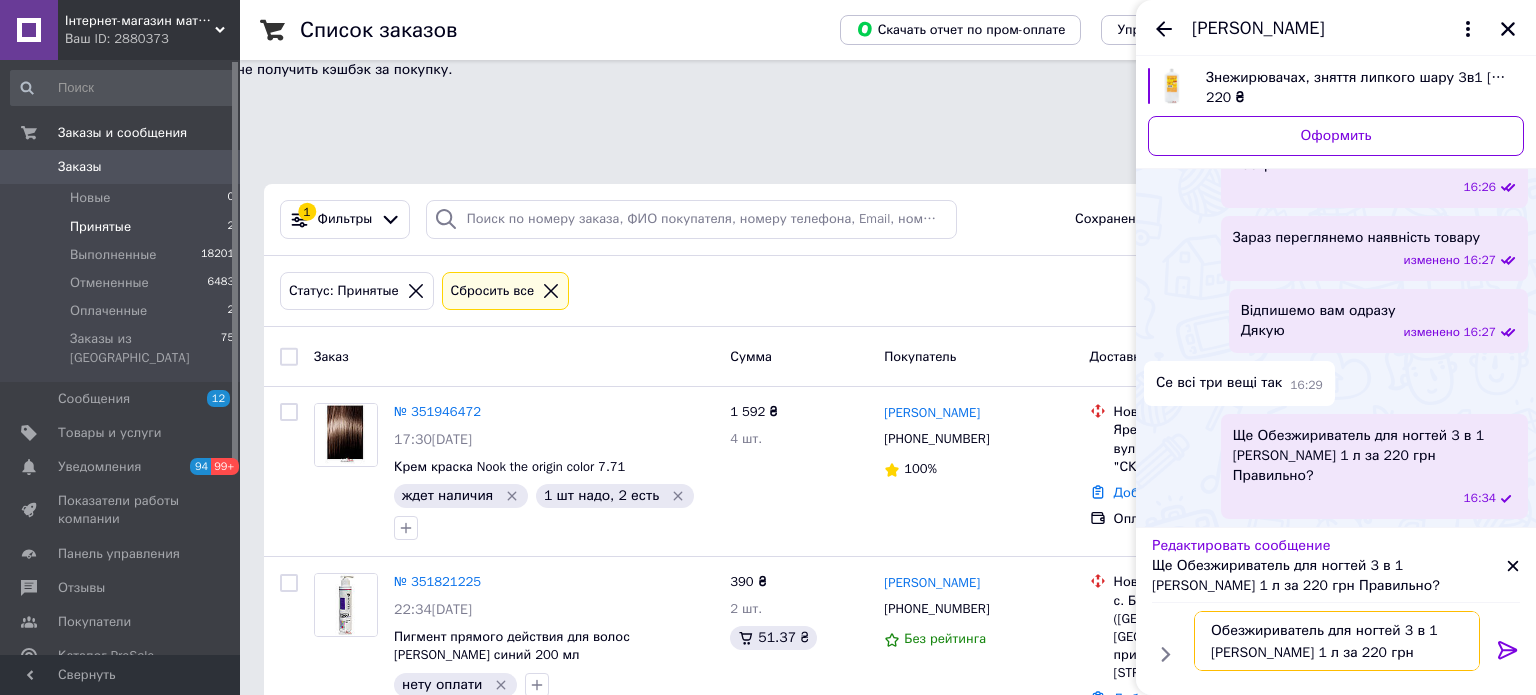 scroll, scrollTop: 13, scrollLeft: 0, axis: vertical 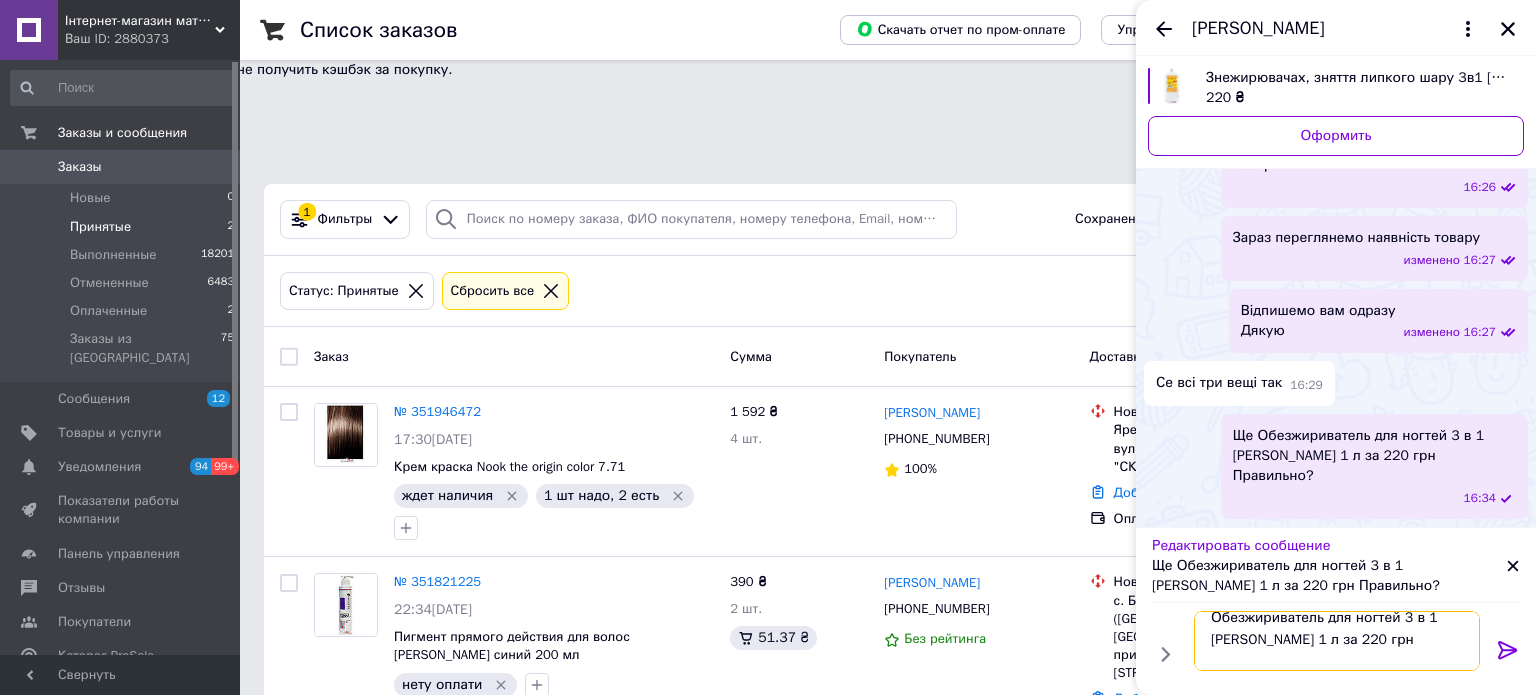click on "Обезжириватель для ногтей 3 в 1 Фурман 1 л за 220 грн
Правильно?" at bounding box center (1337, 641) 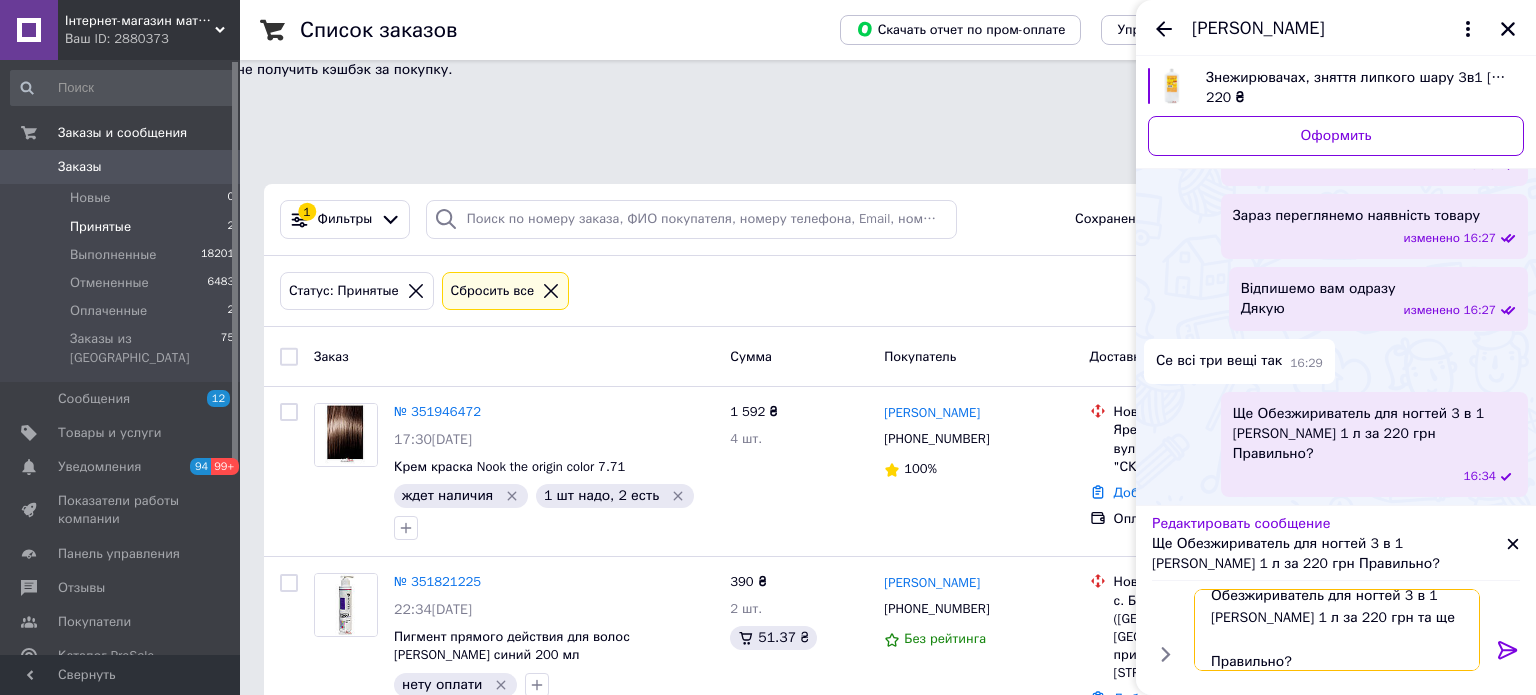 drag, startPoint x: 1399, startPoint y: 622, endPoint x: 1358, endPoint y: 622, distance: 41 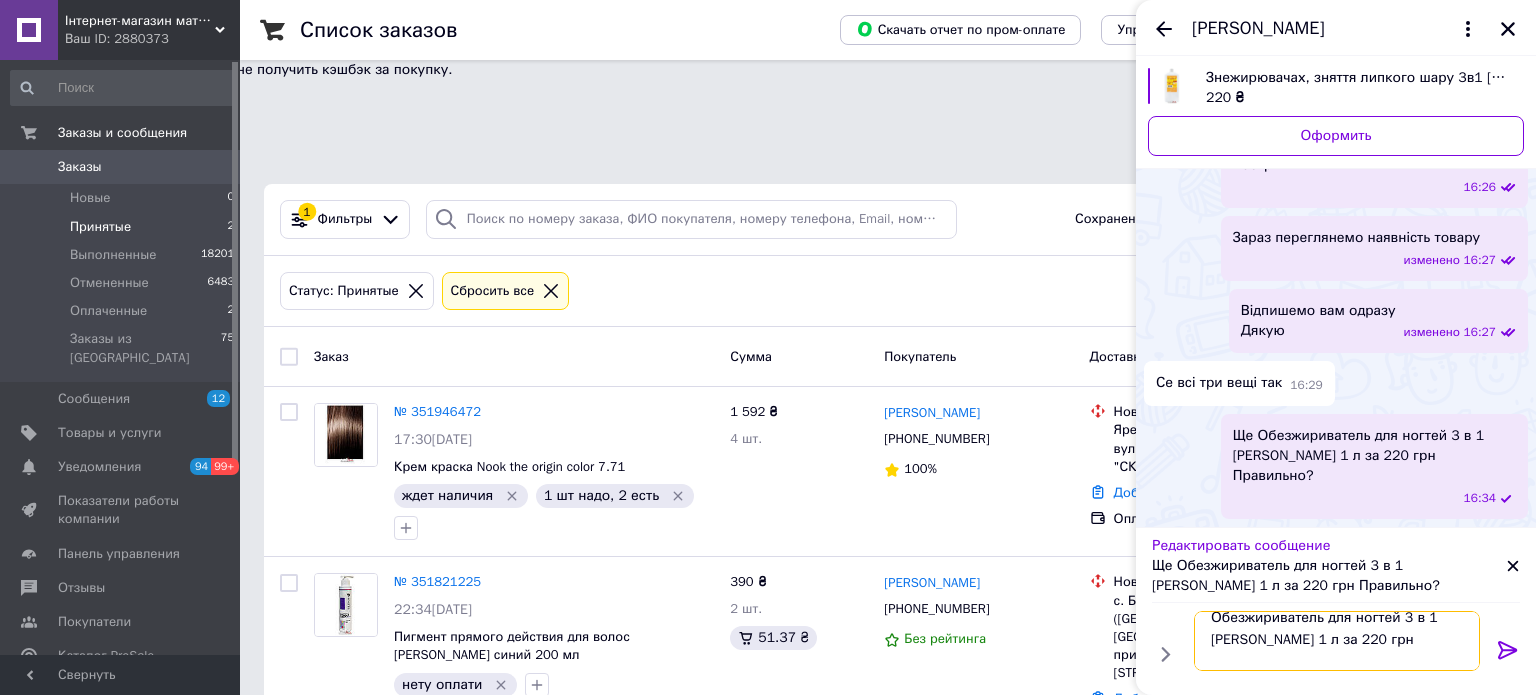 scroll, scrollTop: 900, scrollLeft: 0, axis: vertical 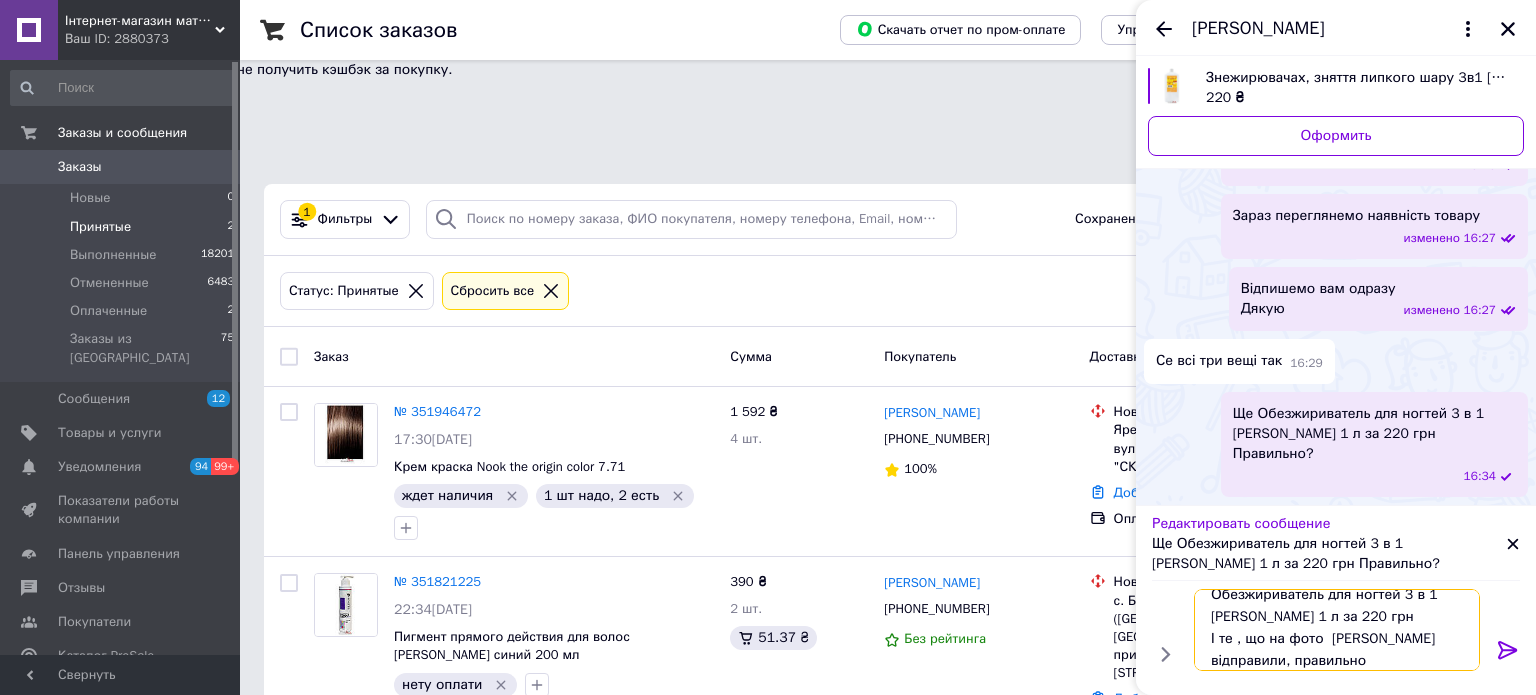 type on "Обезжириватель для ногтей 3 в 1 Фурман 1 л за 220 грн
І те , що на фото  Ви відправили, правильно?
Правильно?" 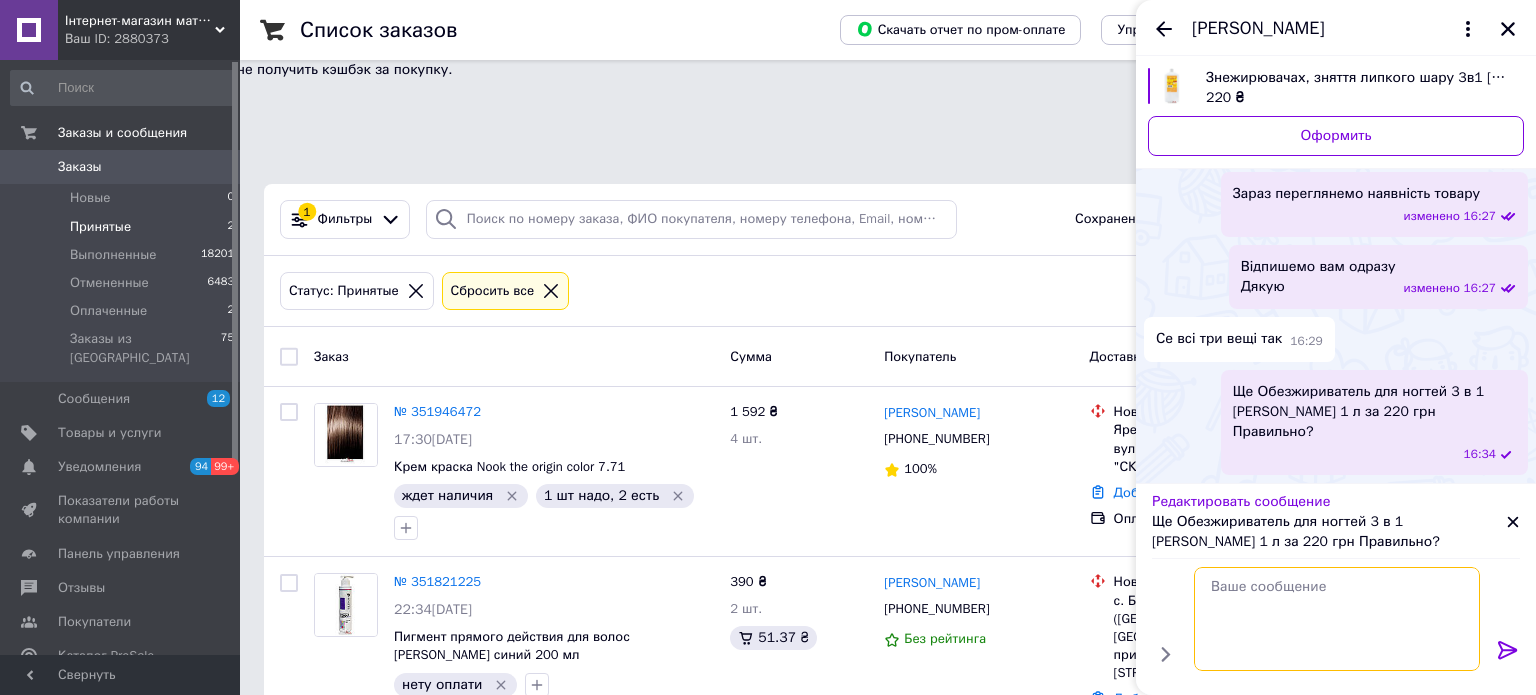 scroll, scrollTop: 0, scrollLeft: 0, axis: both 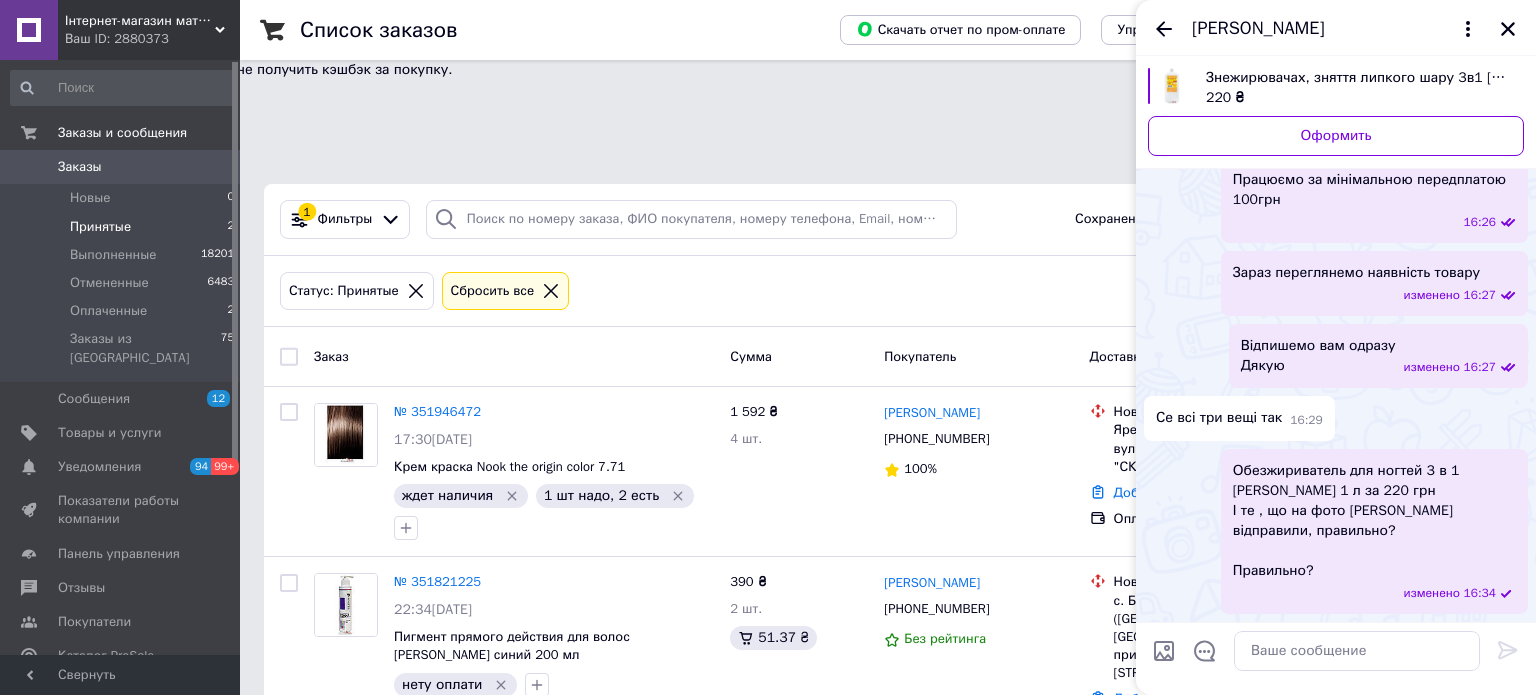 drag, startPoint x: 1311, startPoint y: 547, endPoint x: 1363, endPoint y: 503, distance: 68.117546 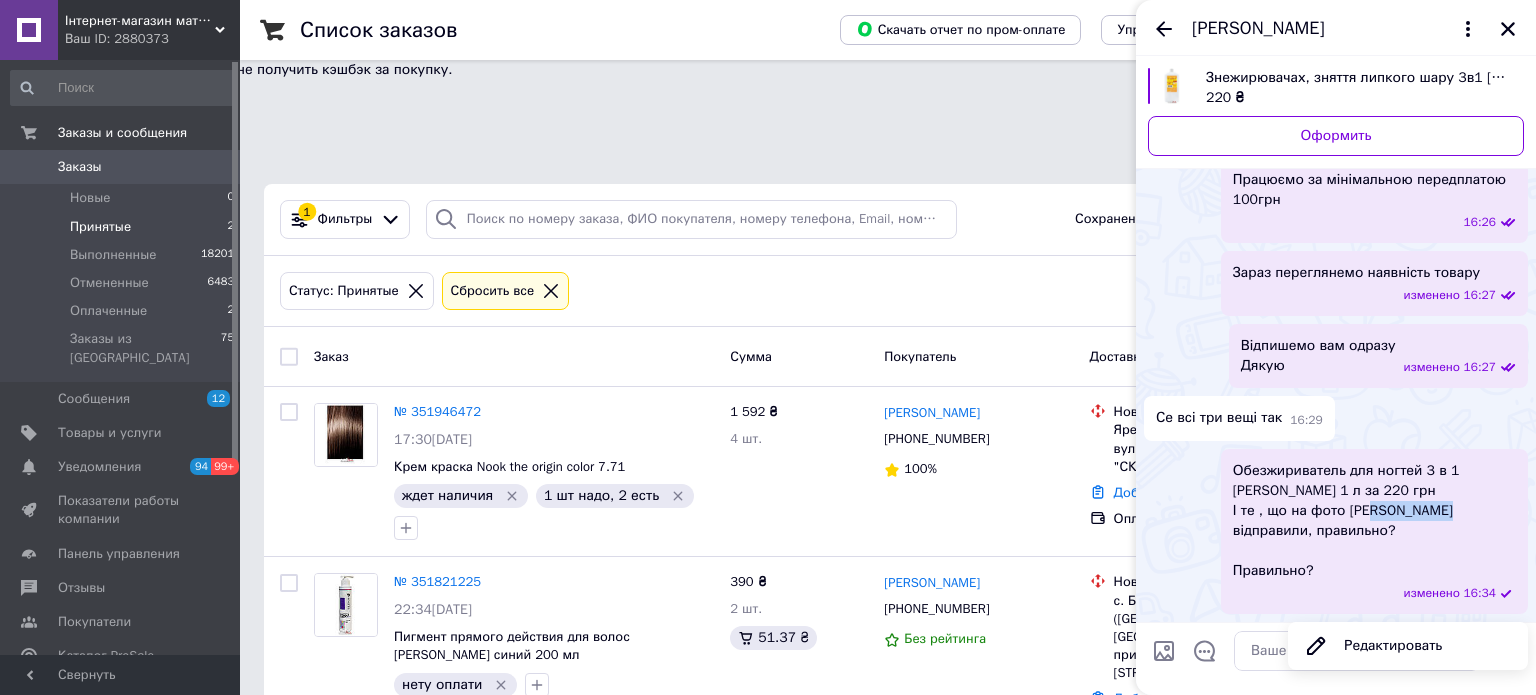 click on "Обезжириватель для ногтей 3 в 1 Фурман 1 л за 220 грн  І те , що на фото  Ви відправили, правильно? Правильно?" at bounding box center (1374, 521) 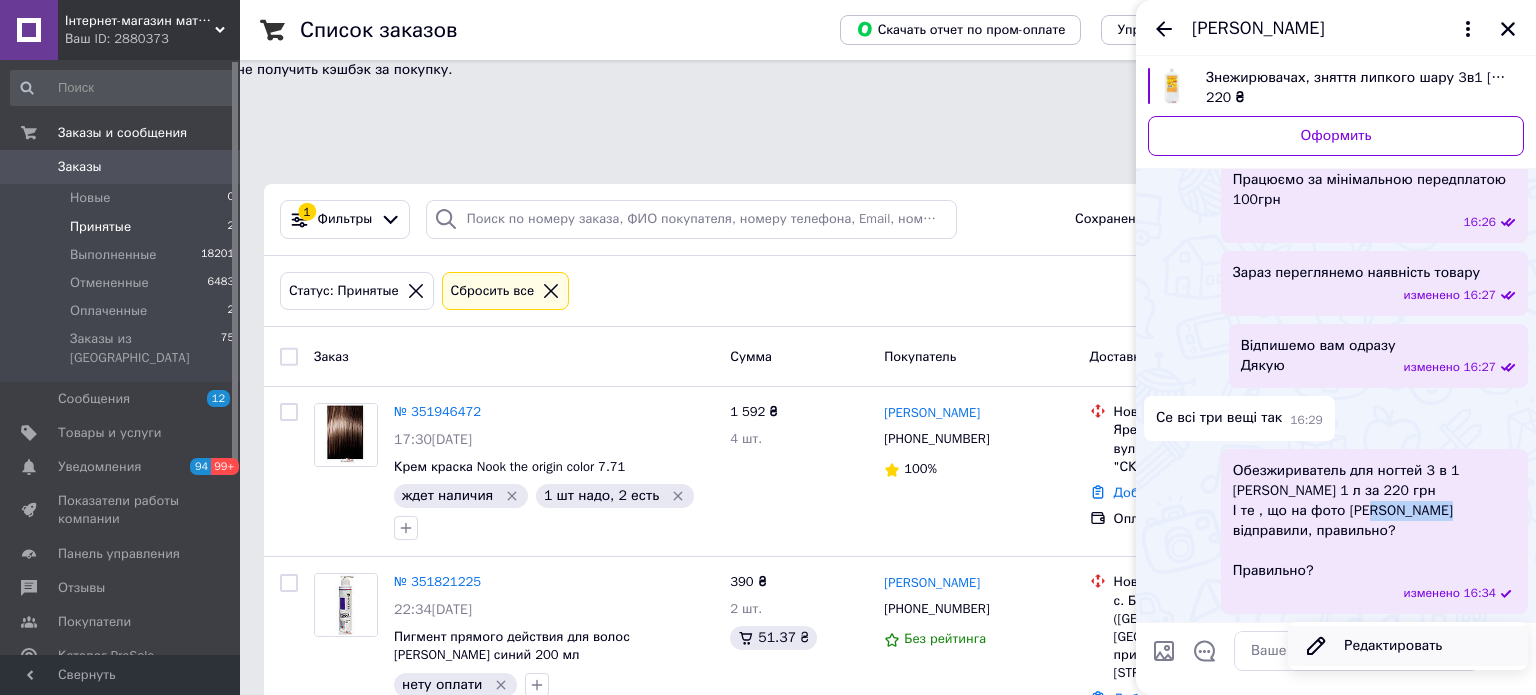 click on "Редактировать" at bounding box center [1408, 646] 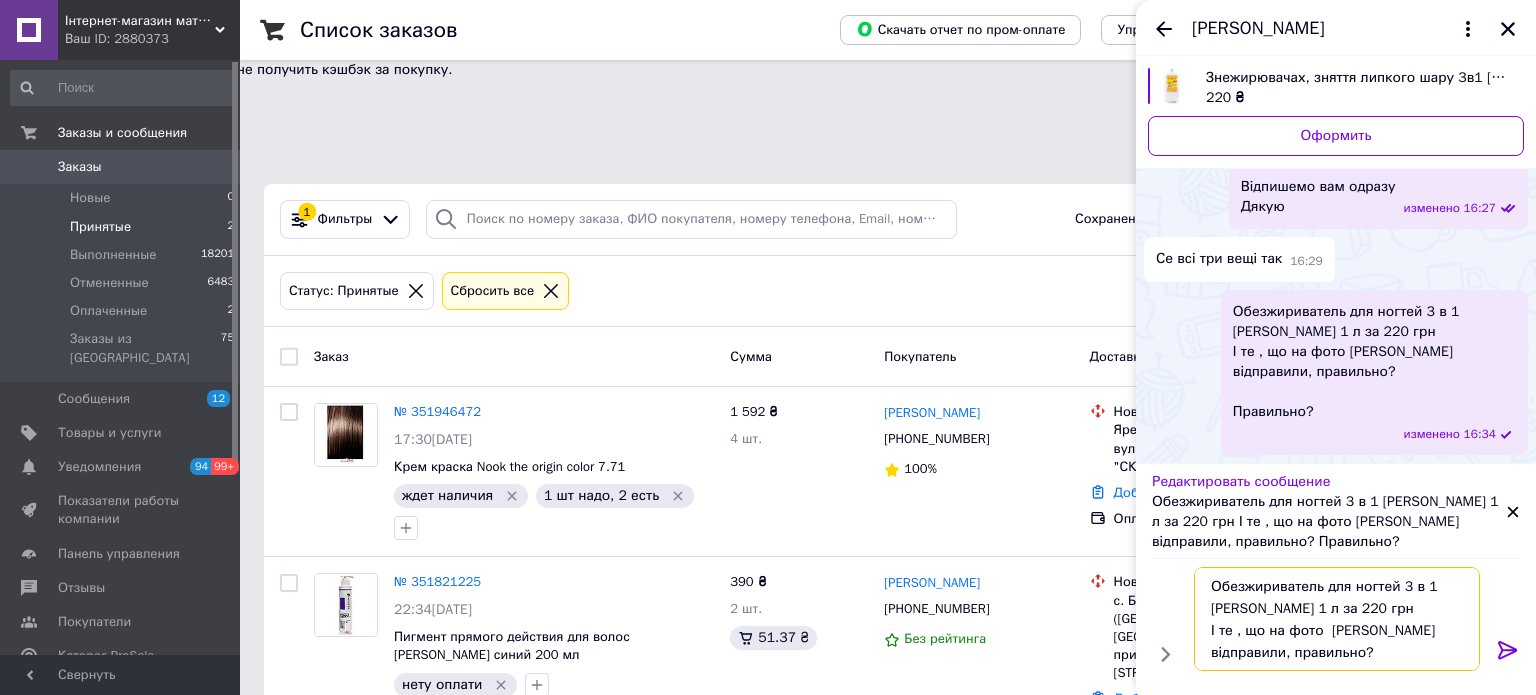 drag, startPoint x: 1308, startPoint y: 651, endPoint x: 1189, endPoint y: 654, distance: 119.03781 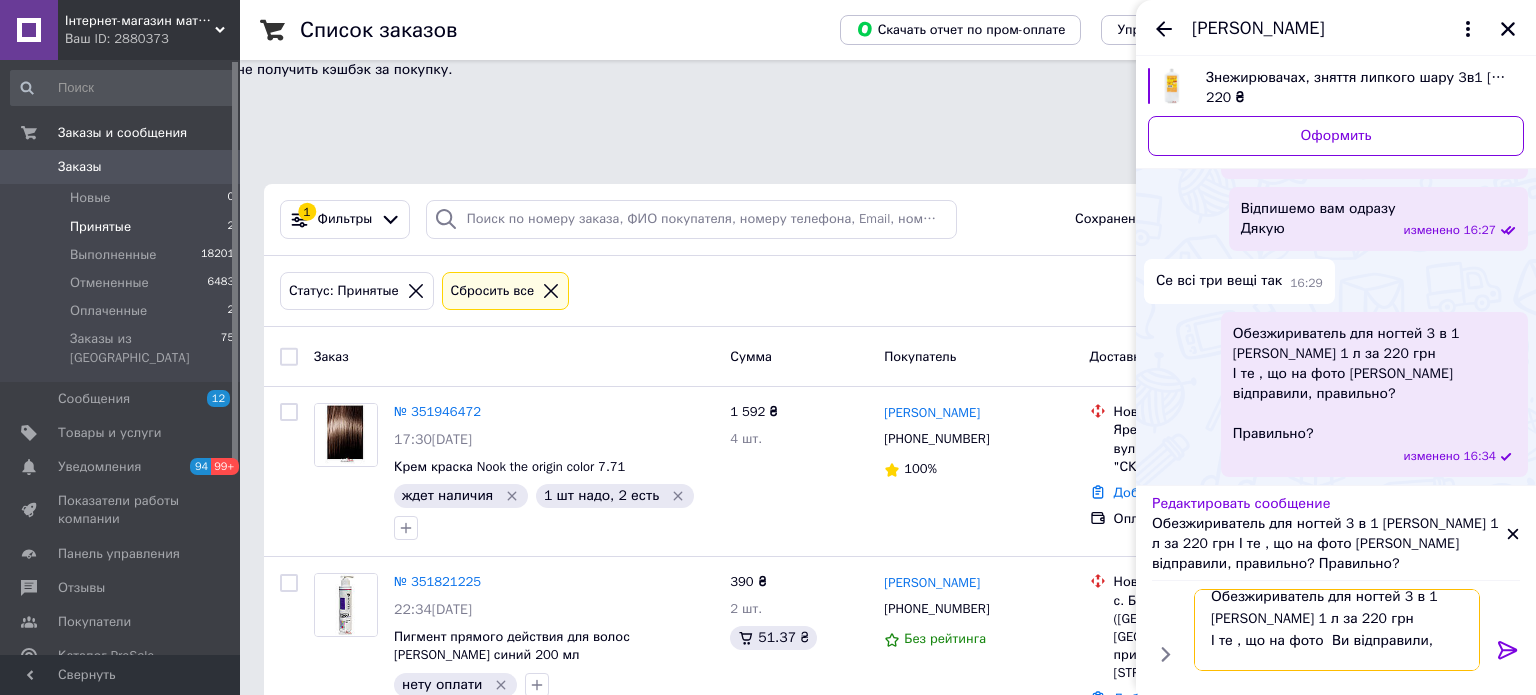 scroll, scrollTop: 45, scrollLeft: 0, axis: vertical 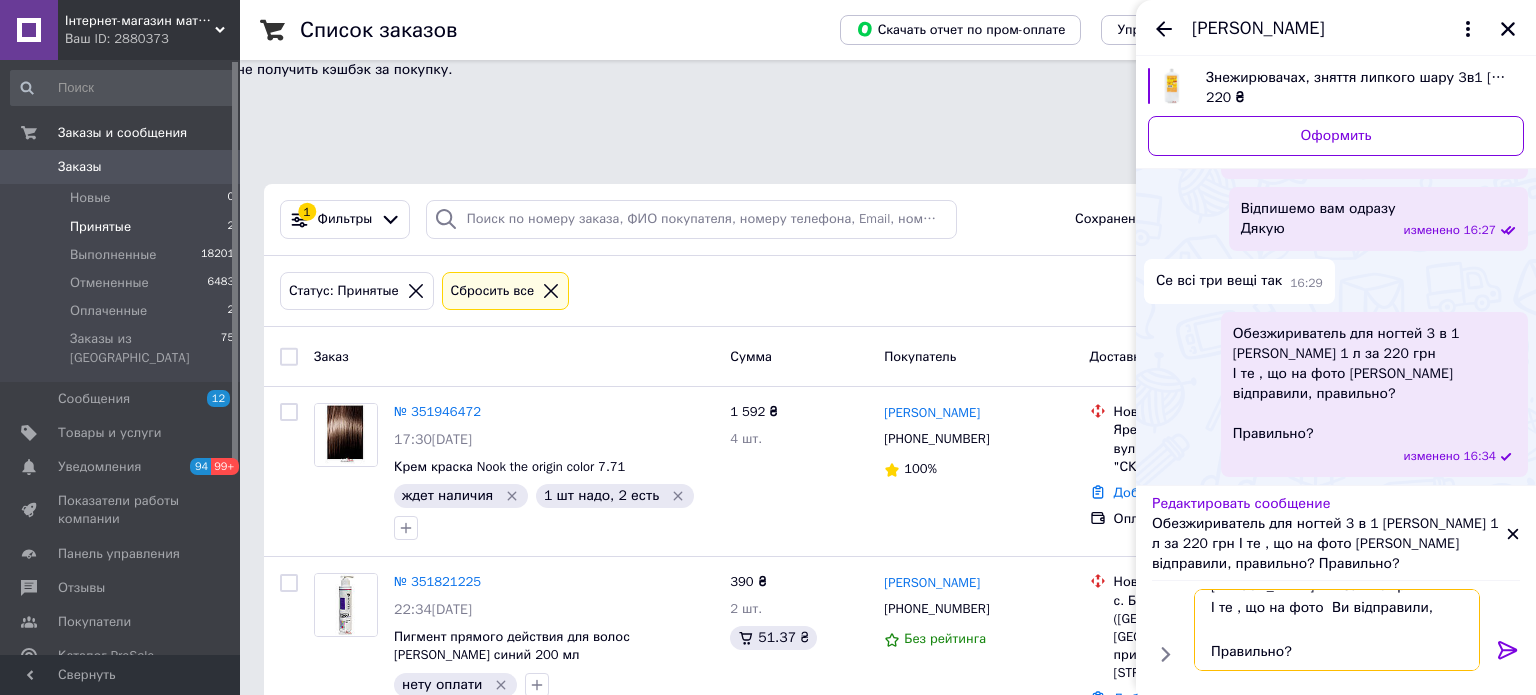 type on "Обезжириватель для ногтей 3 в 1 [PERSON_NAME] 1 л за 220 грн
І те , що на фото  [PERSON_NAME] відправили
Правильно?" 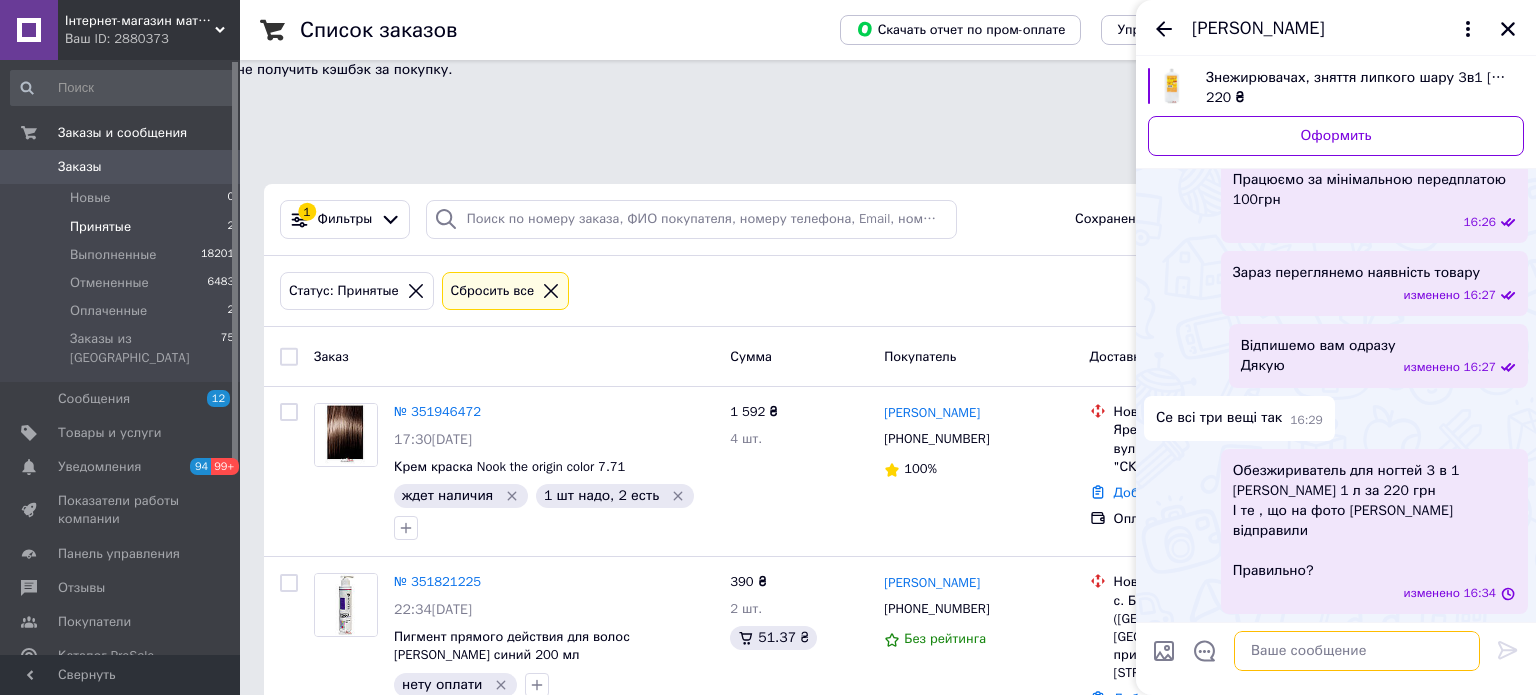scroll, scrollTop: 0, scrollLeft: 0, axis: both 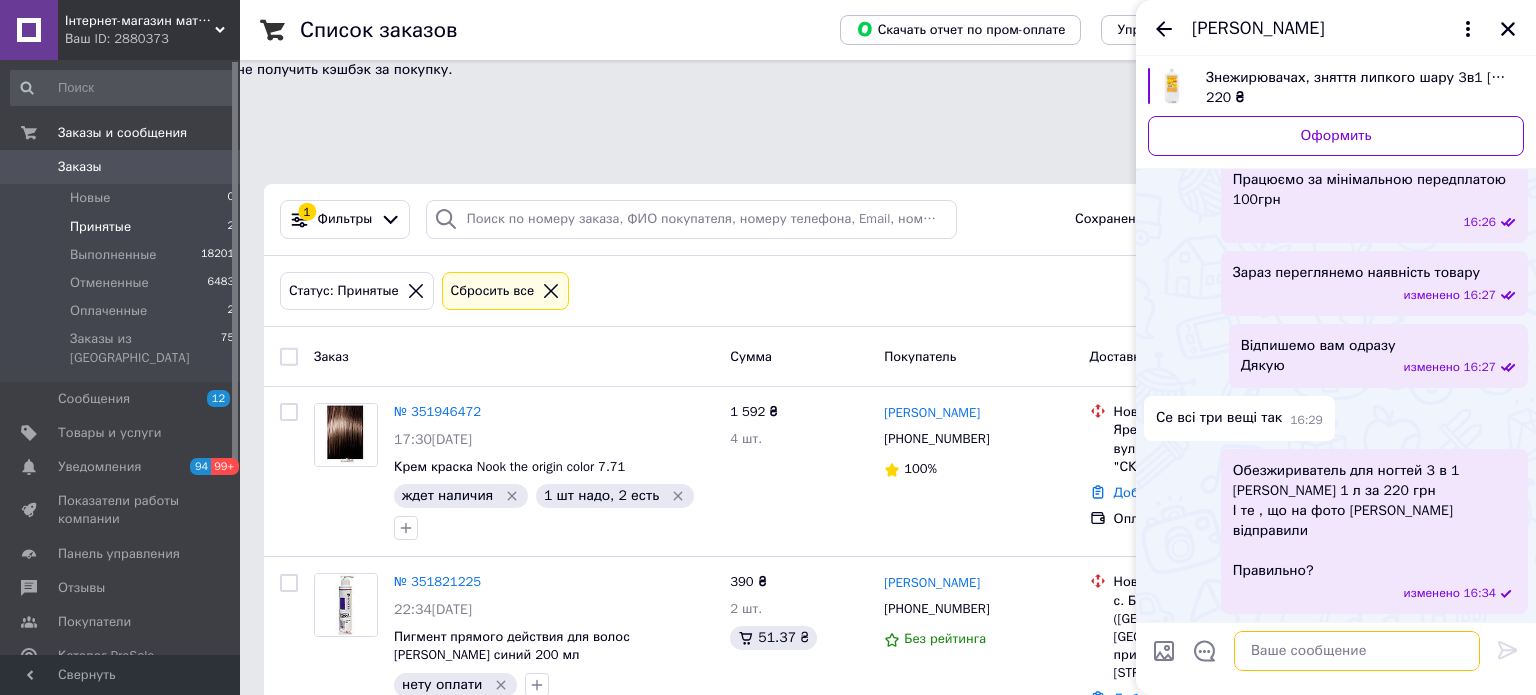 type 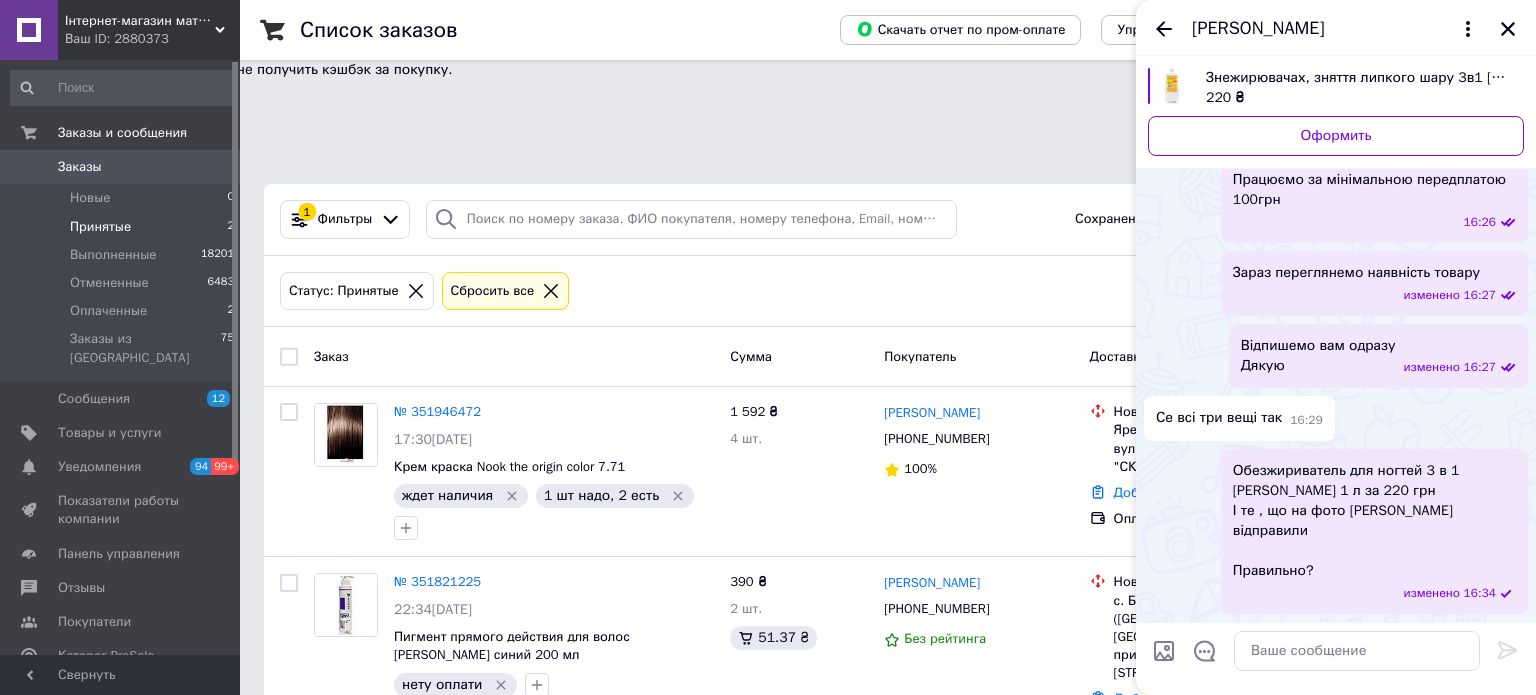 click on "Знежирювачах, зняття липкого шару 3в1 [PERSON_NAME] 1л" at bounding box center [1357, 78] 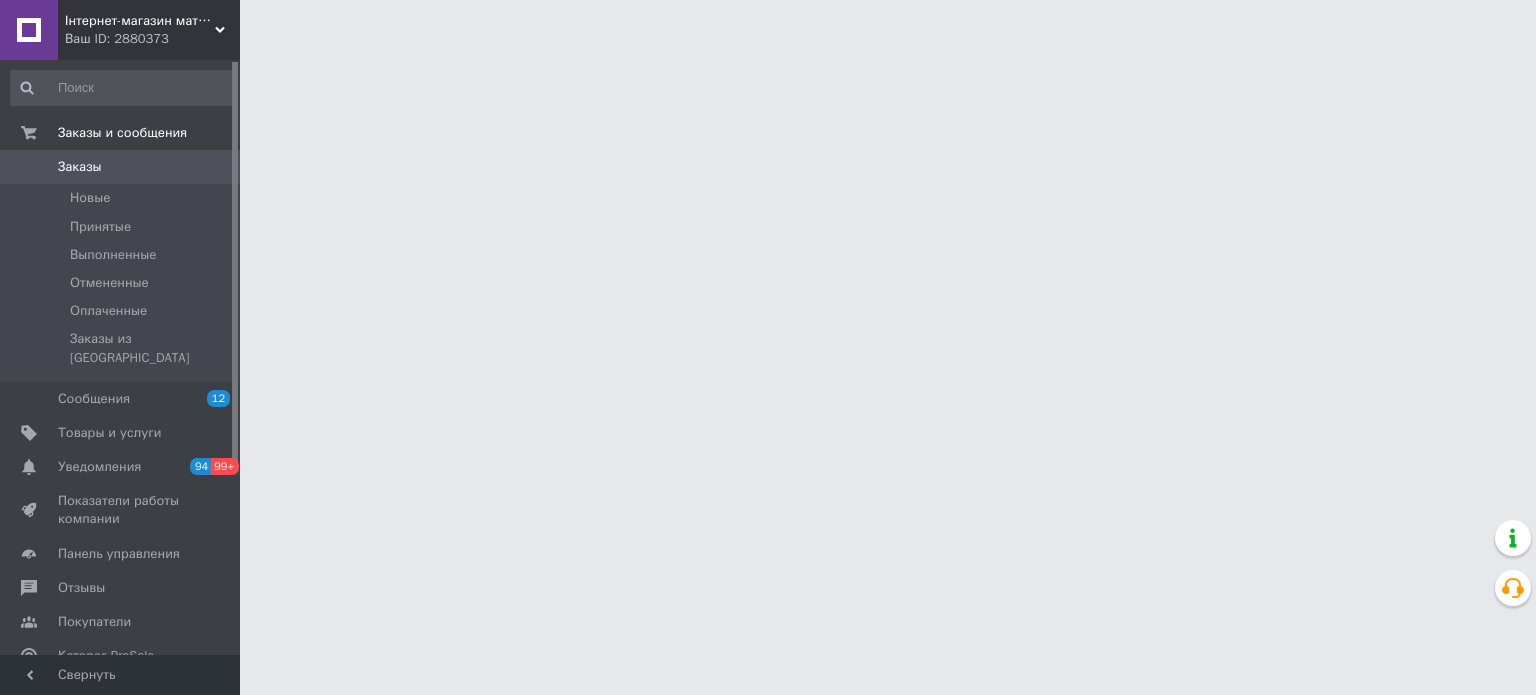 scroll, scrollTop: 0, scrollLeft: 0, axis: both 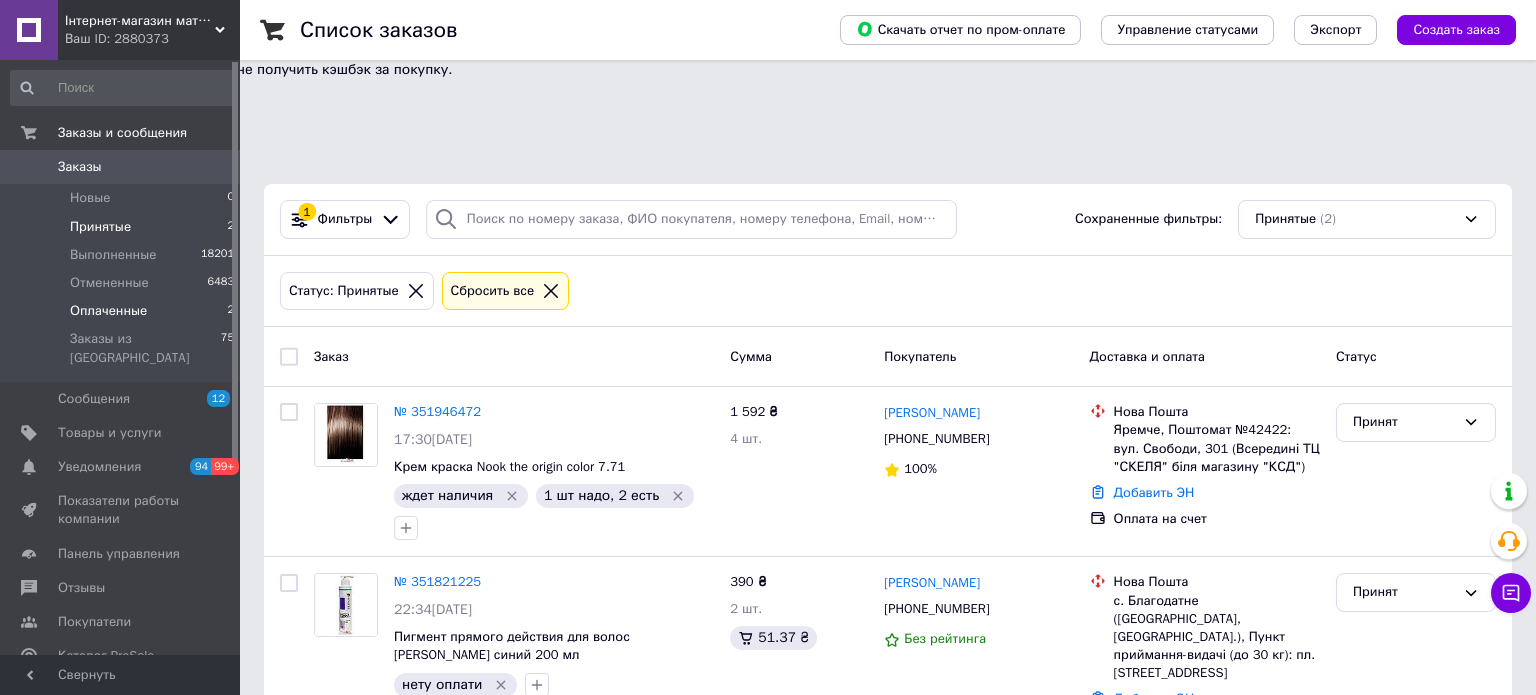 click on "Оплаченные" at bounding box center (108, 311) 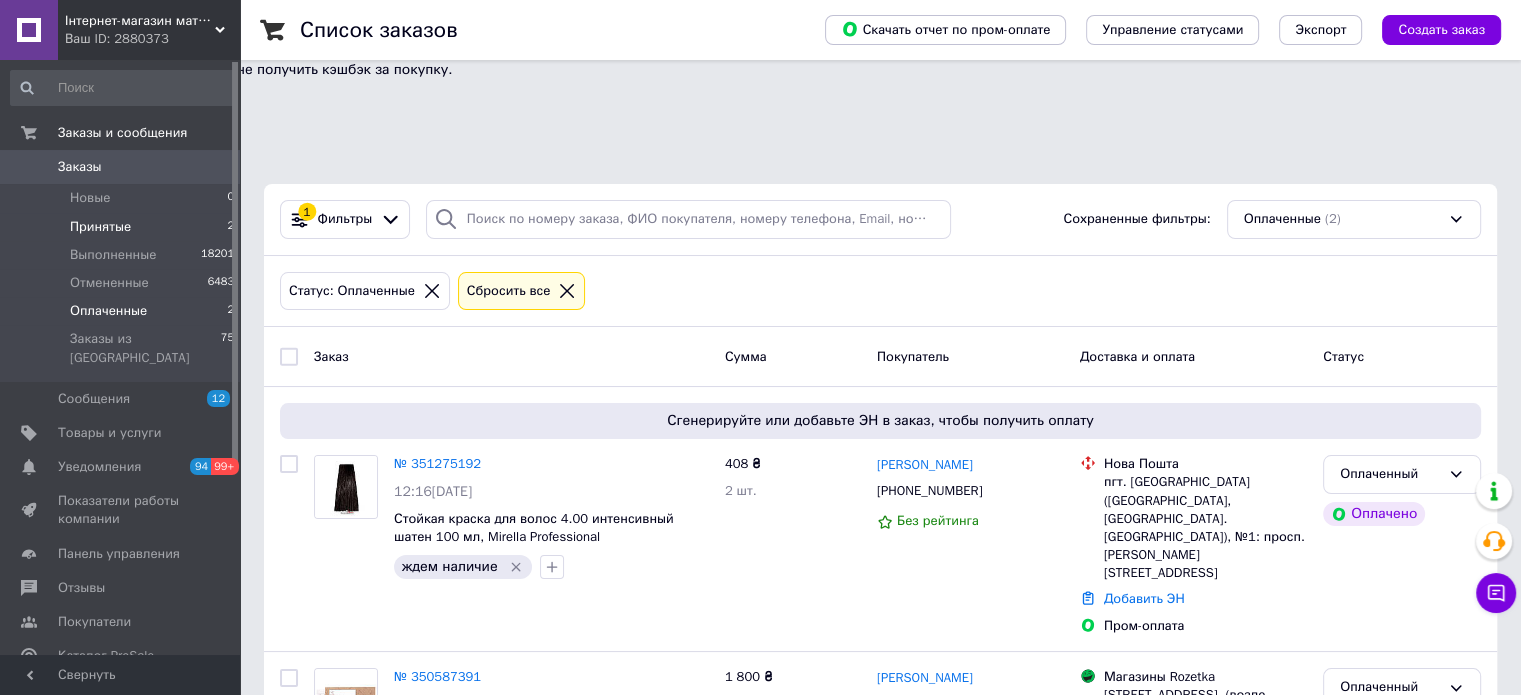 click on "Принятые" at bounding box center (100, 227) 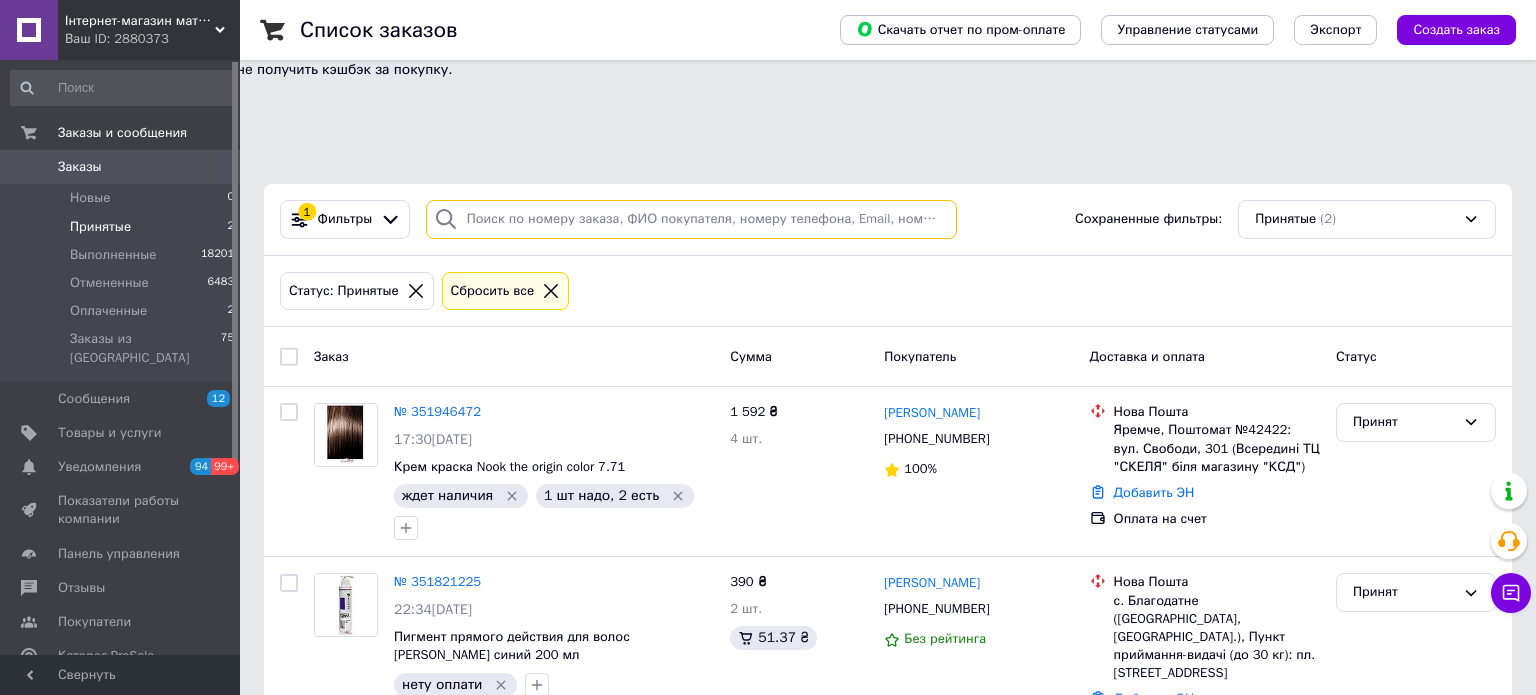click at bounding box center (692, 219) 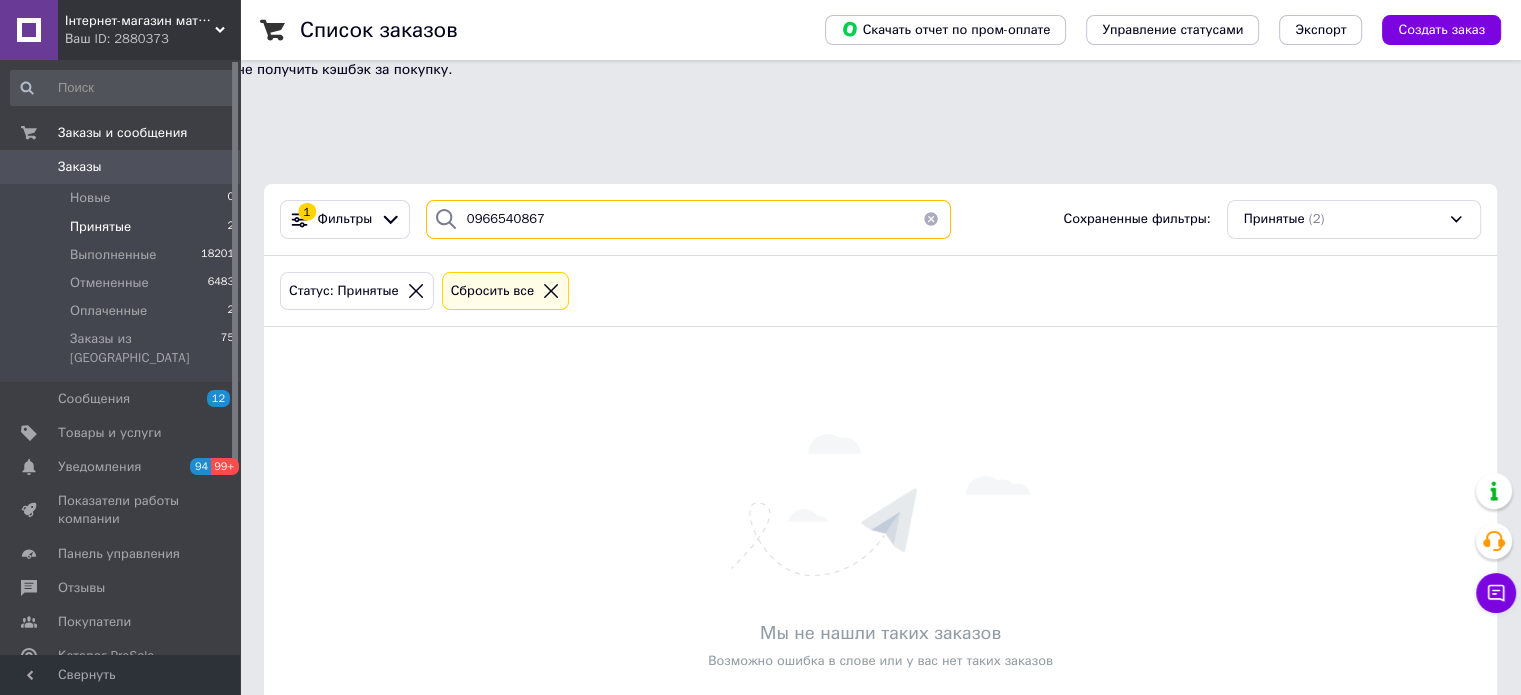 type on "0966540867" 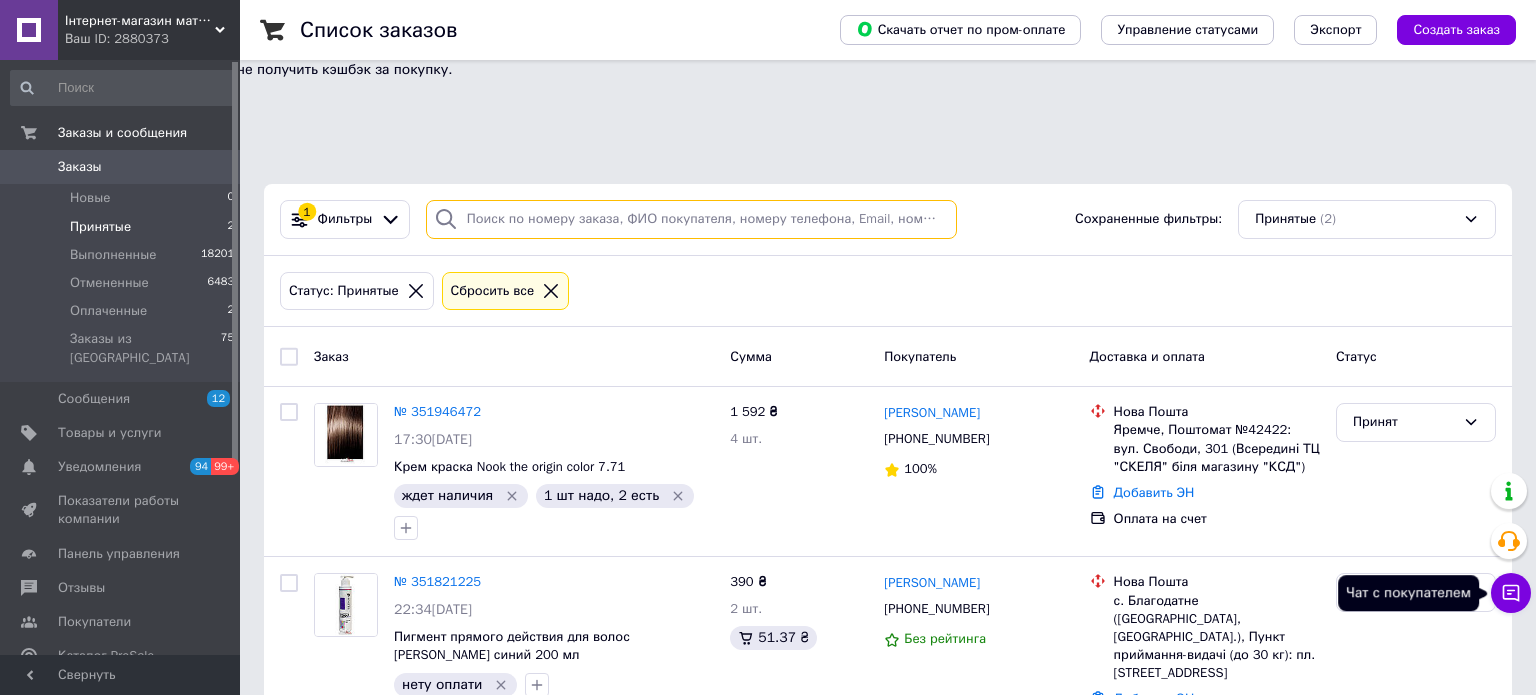 type 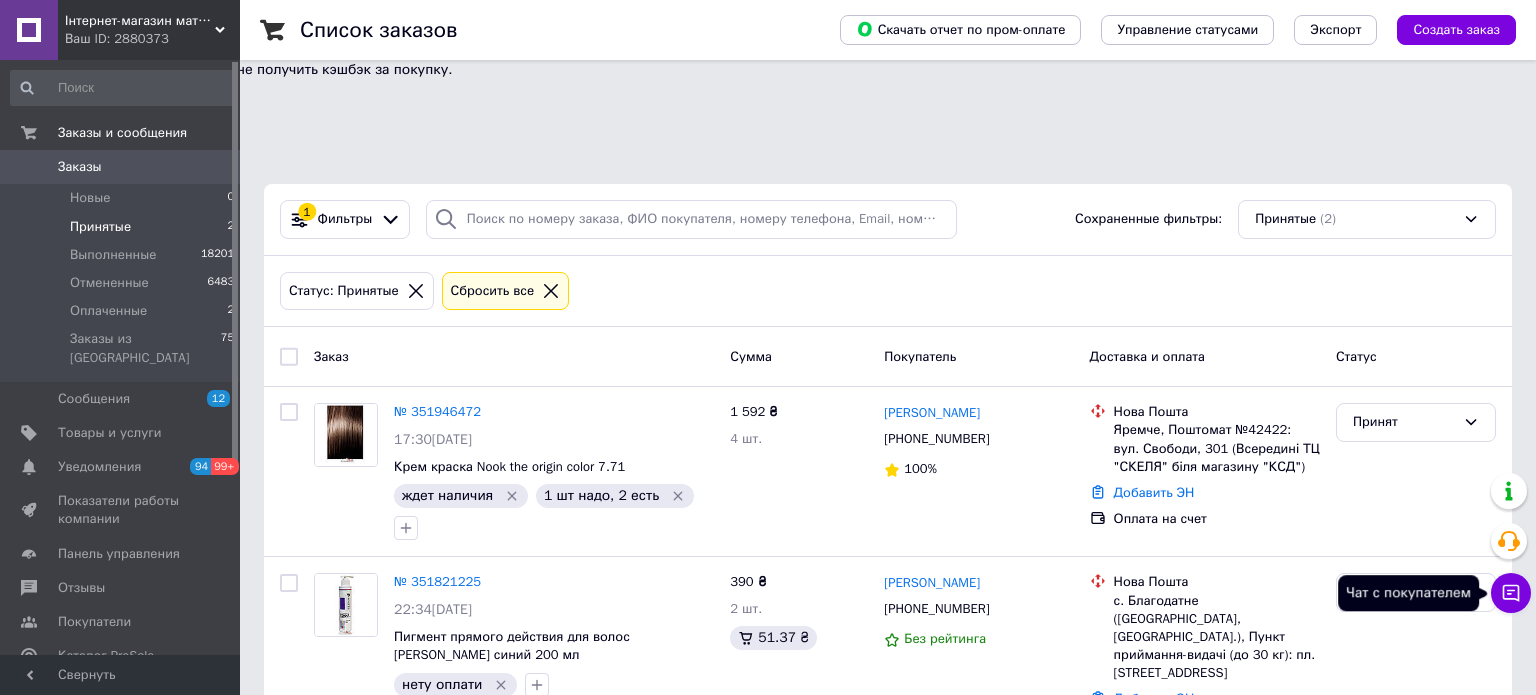 click 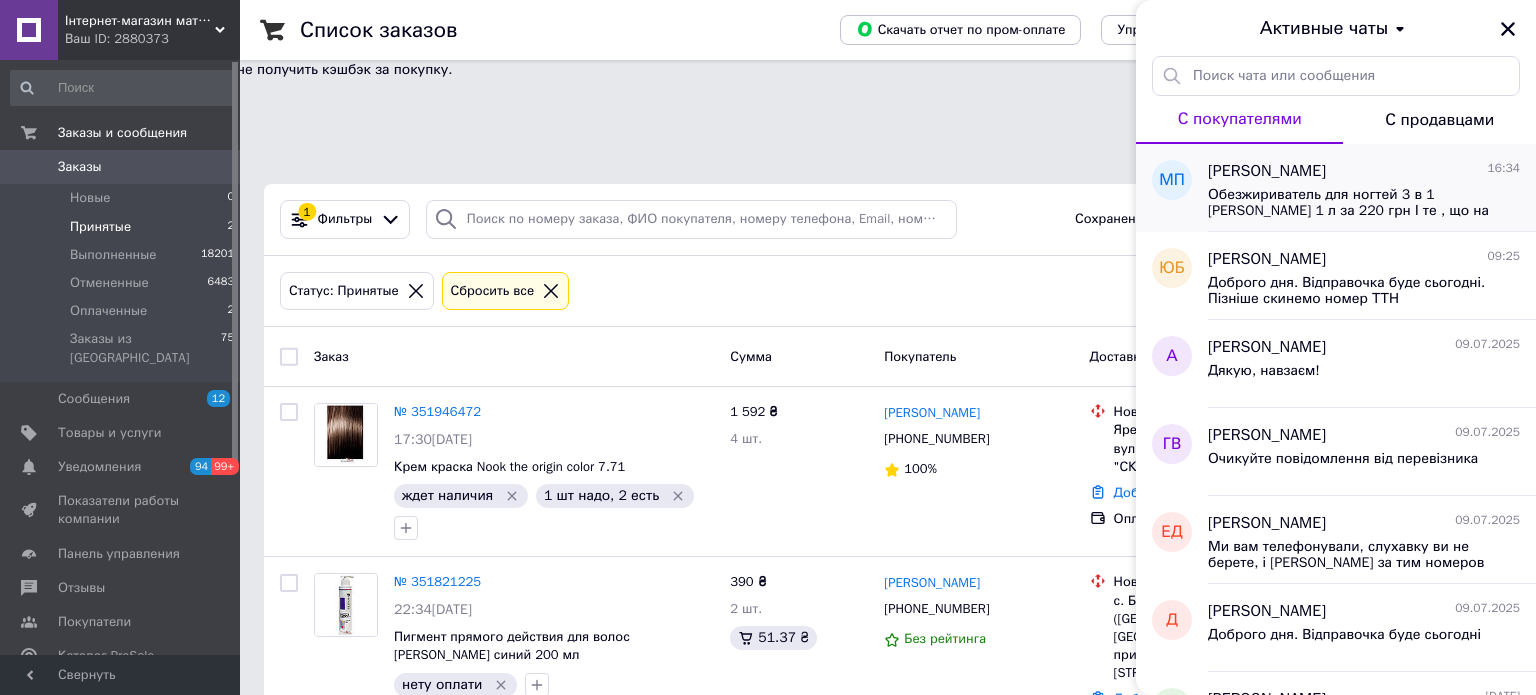 click on "Обезжириватель для ногтей 3 в 1 [PERSON_NAME] 1 л за 220 грн
І те , що на фото  [PERSON_NAME] відправили
Правильно?" at bounding box center [1350, 203] 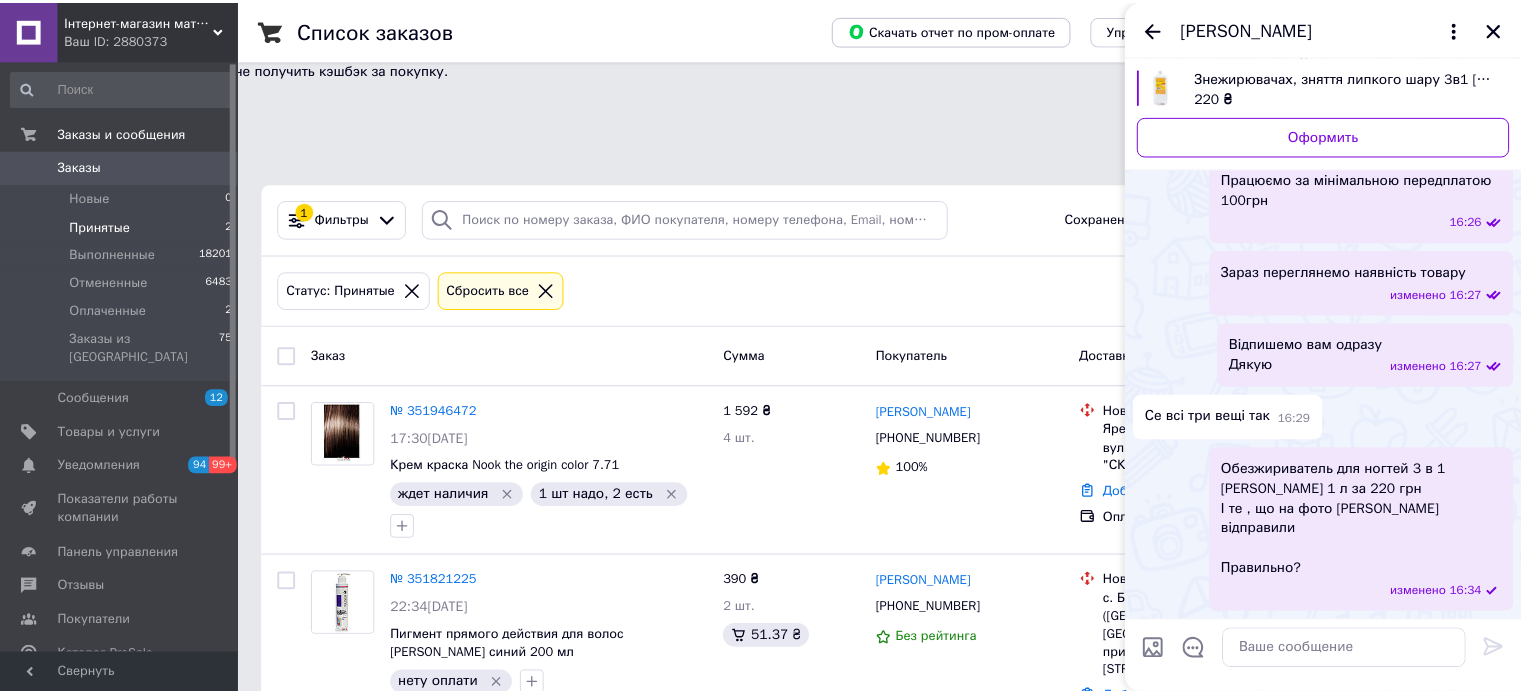 scroll, scrollTop: 844, scrollLeft: 0, axis: vertical 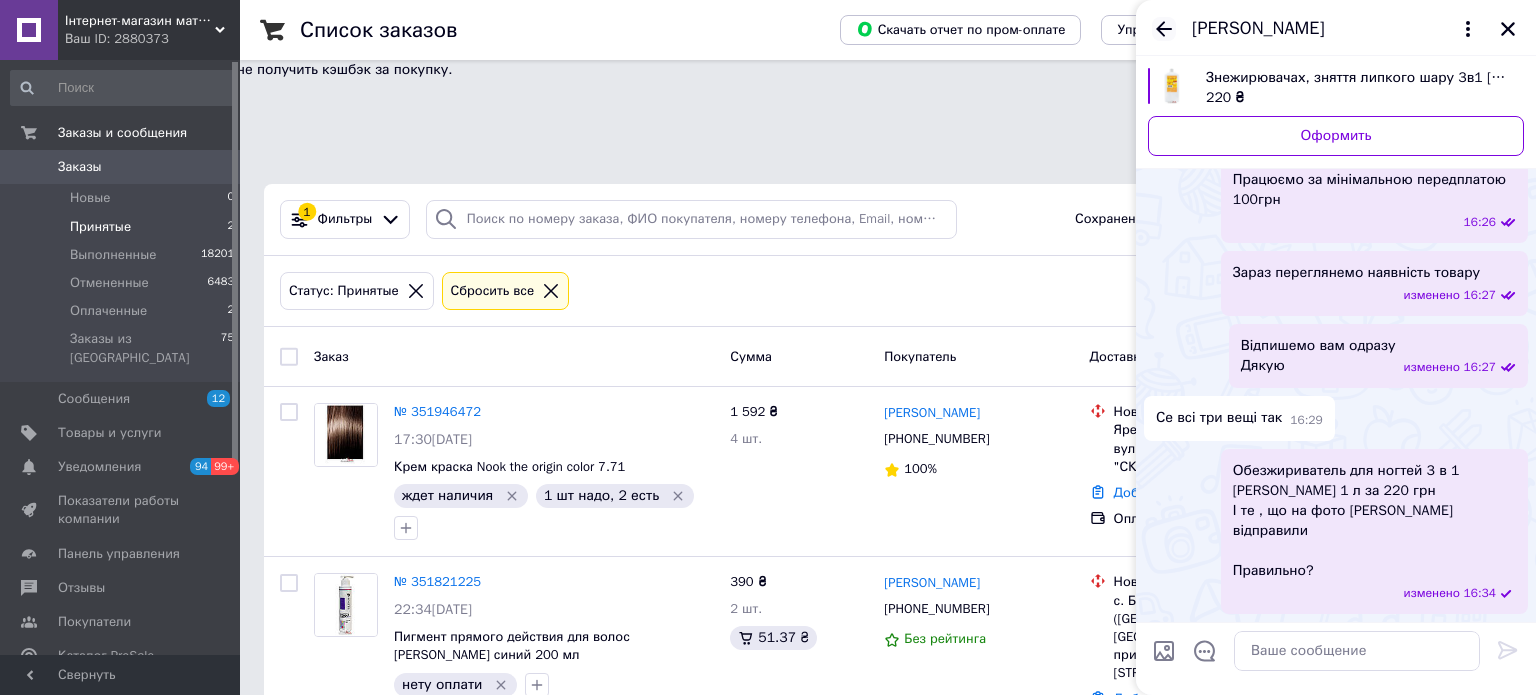 click 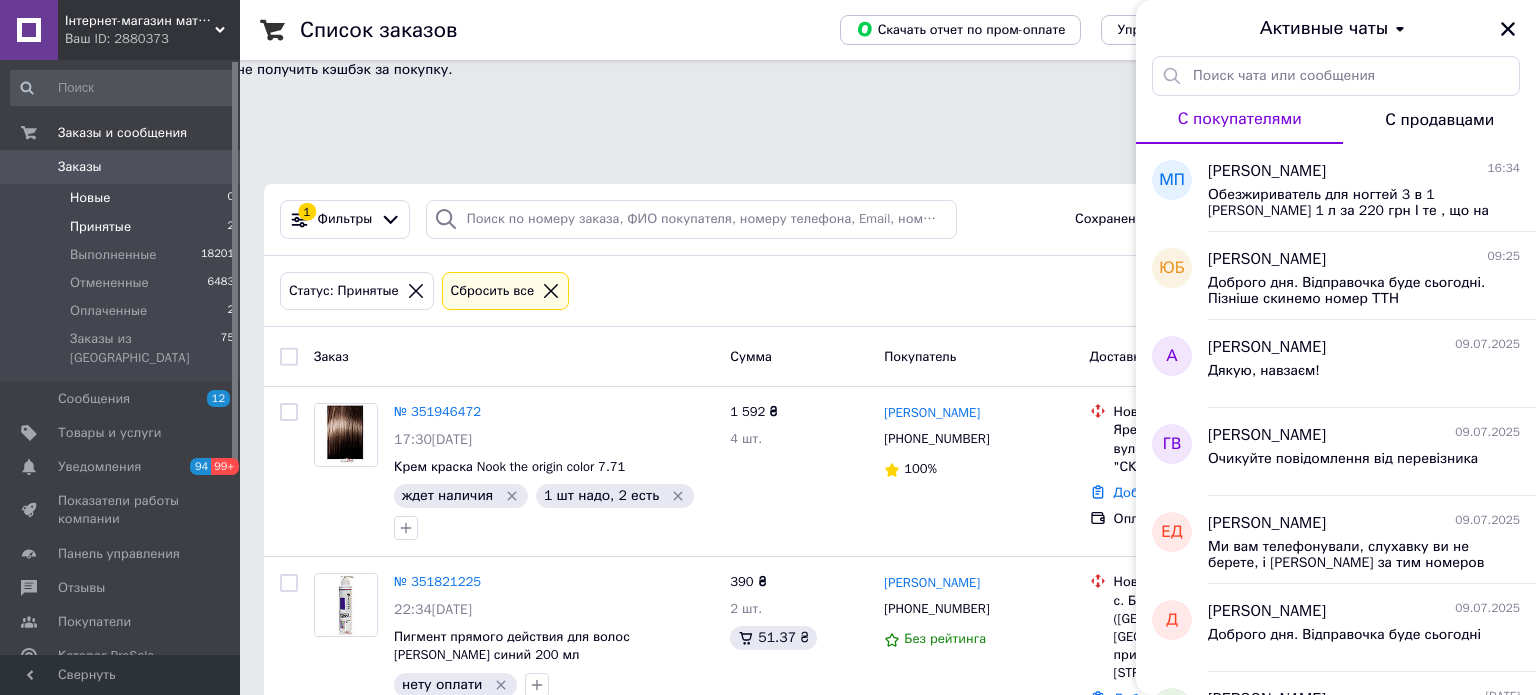click on "Новые 0" at bounding box center [123, 198] 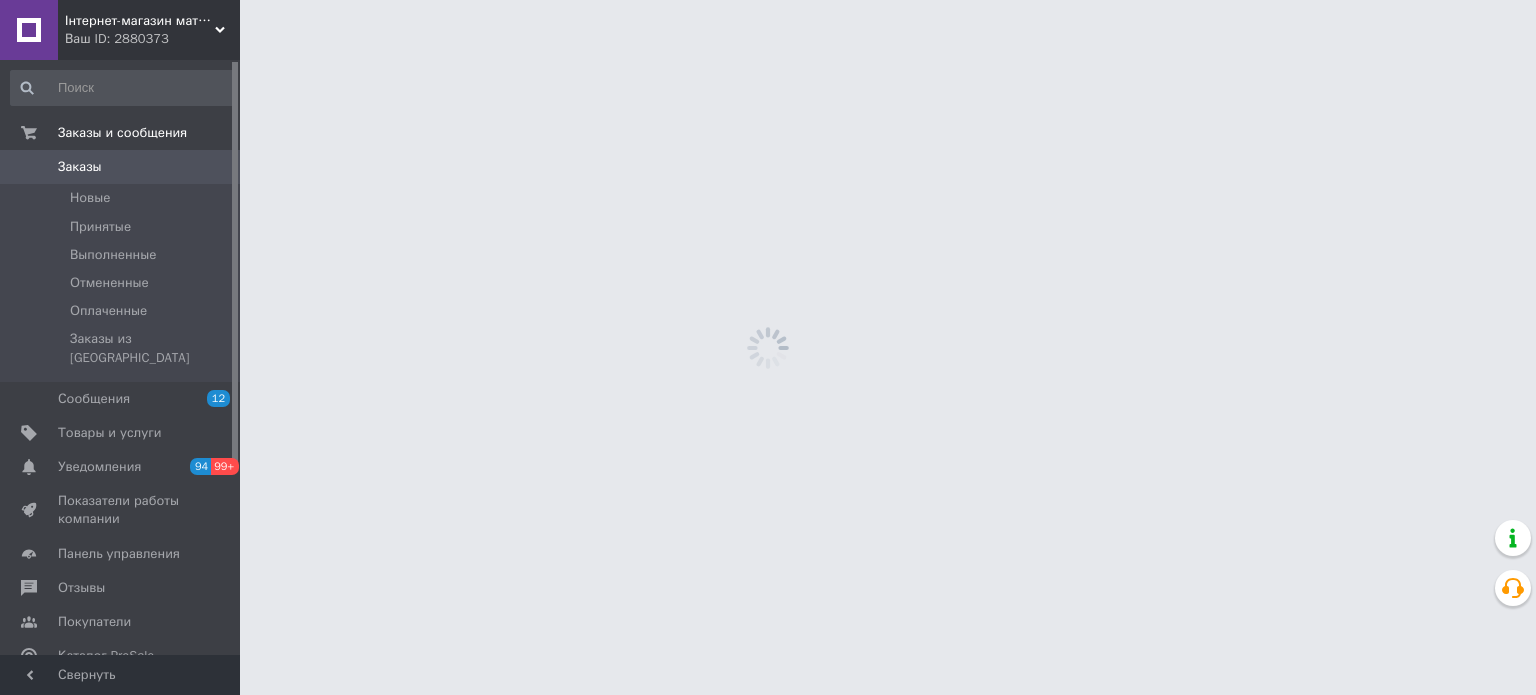 scroll, scrollTop: 0, scrollLeft: 0, axis: both 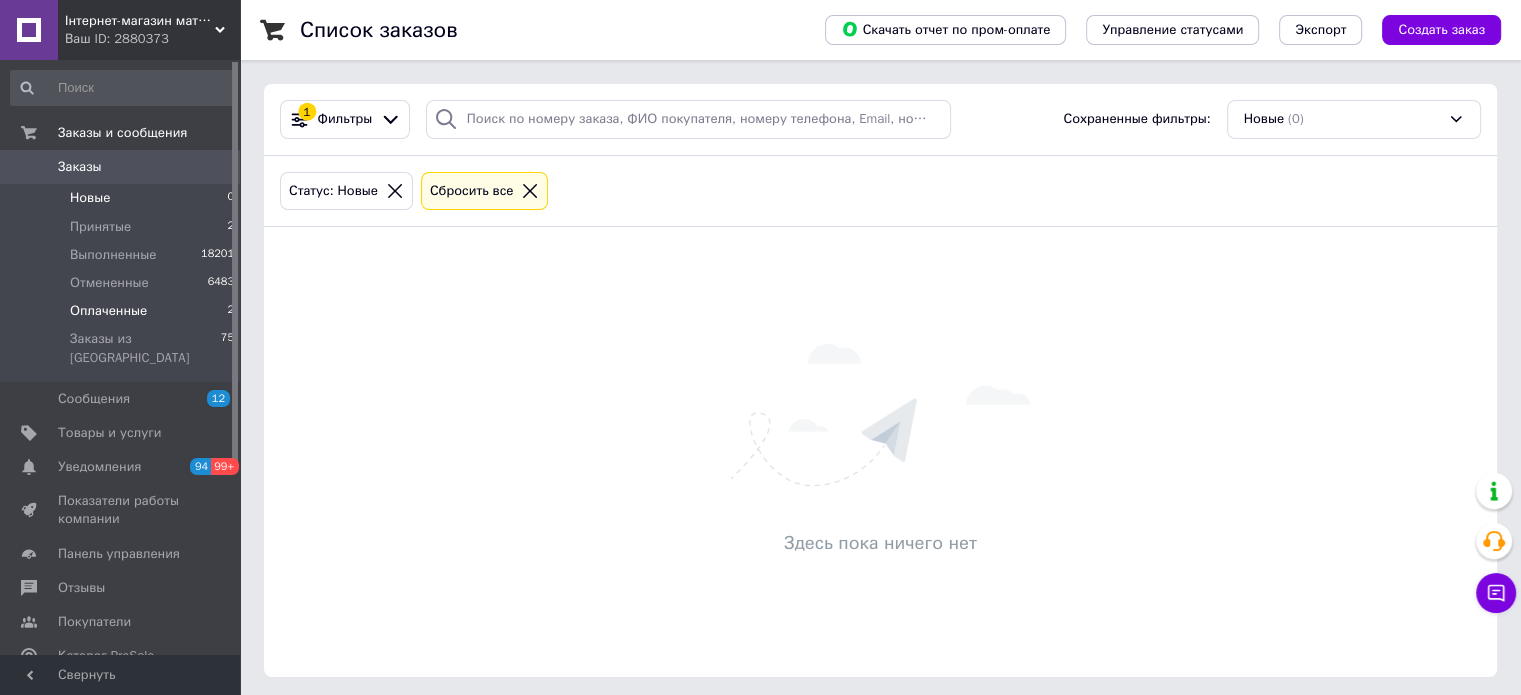 click on "Оплаченные 2" at bounding box center (123, 311) 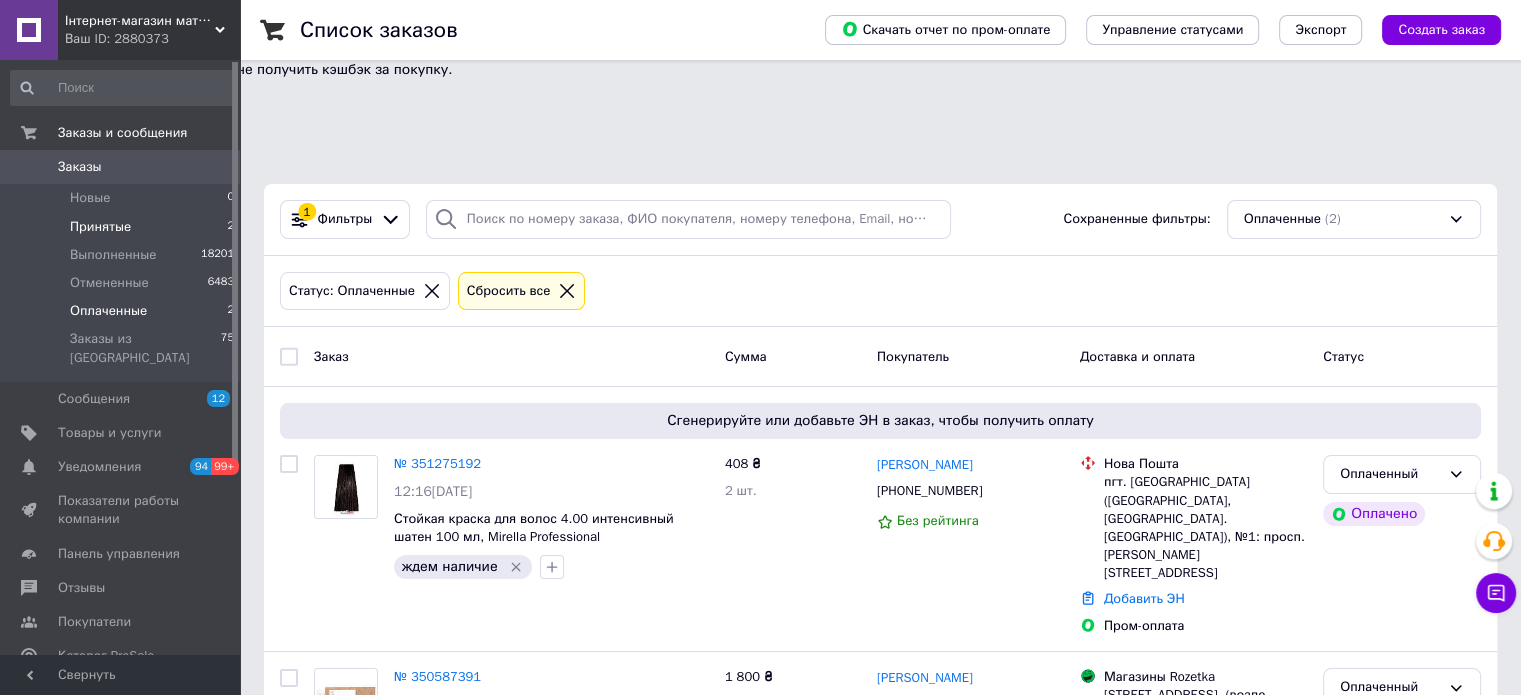 click on "Принятые 2" at bounding box center (123, 227) 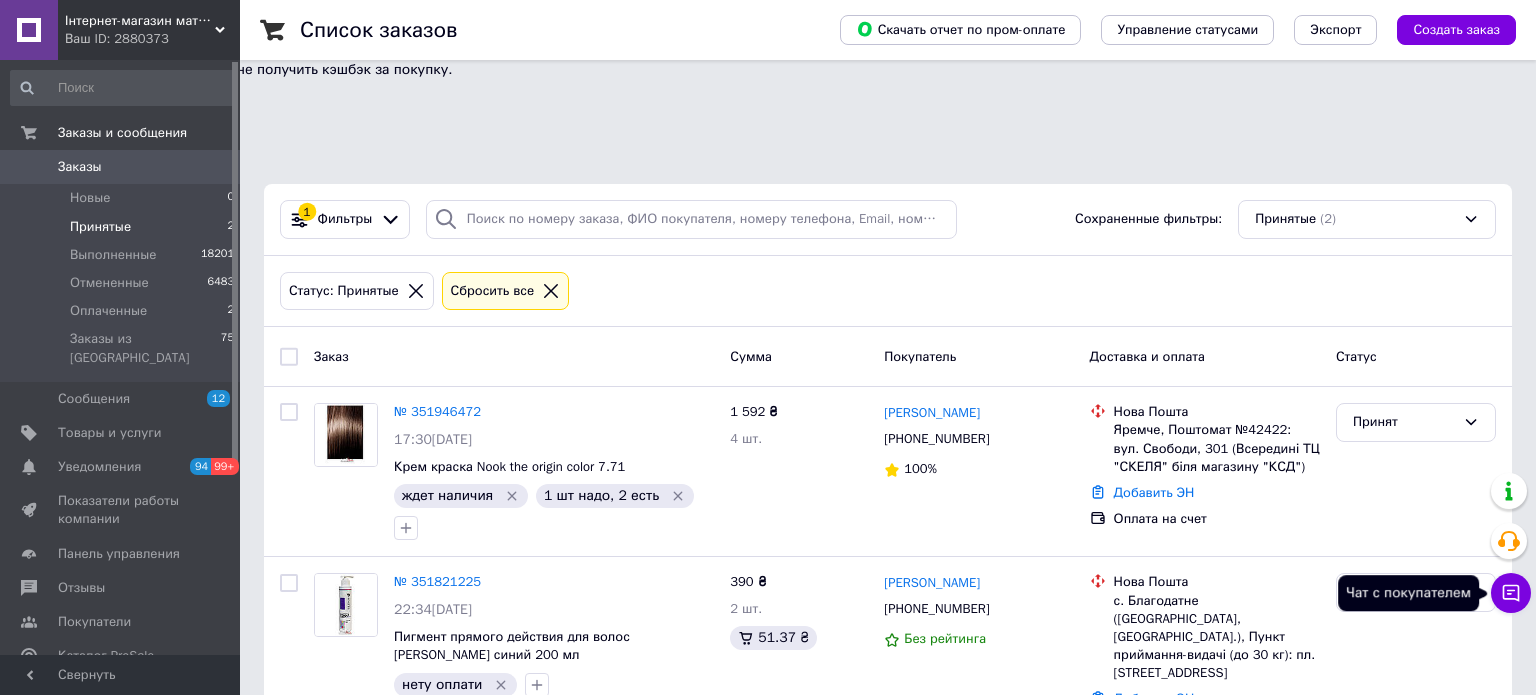 click 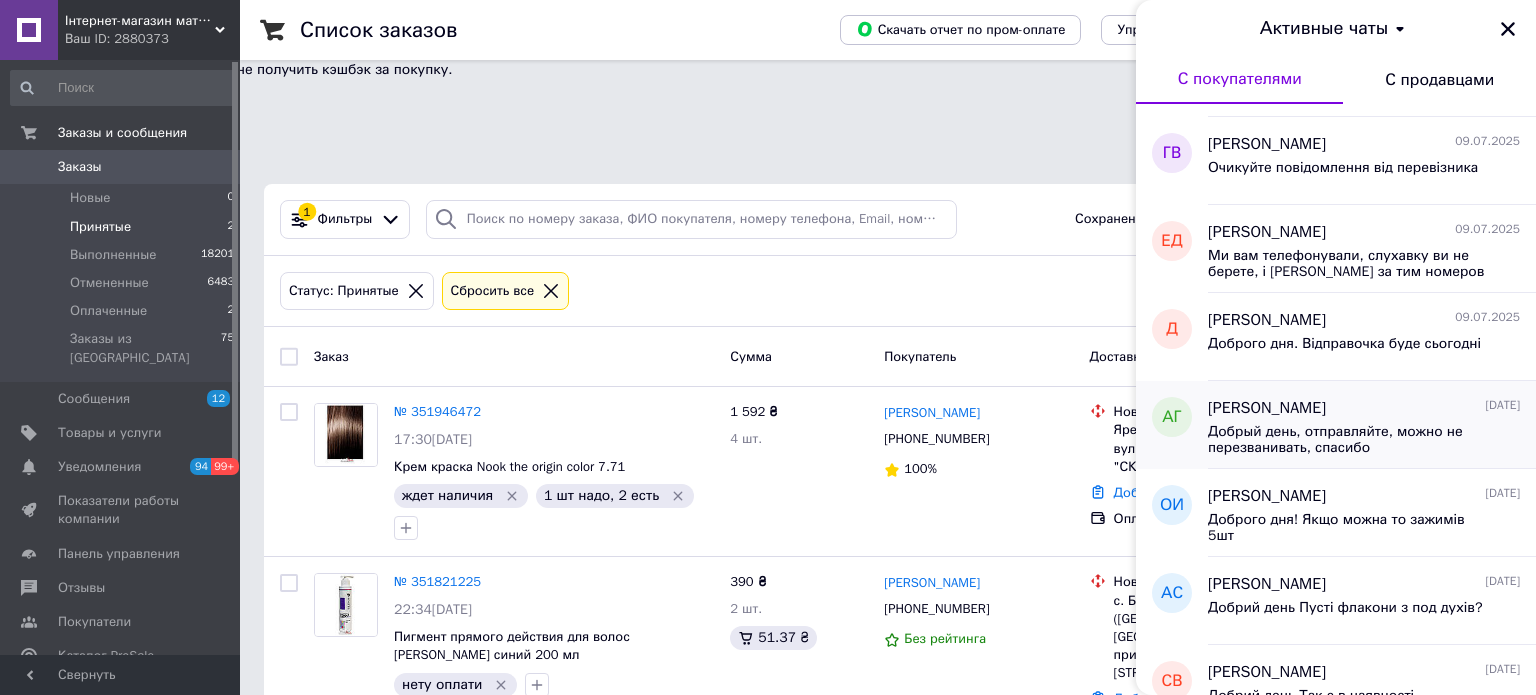 scroll, scrollTop: 0, scrollLeft: 0, axis: both 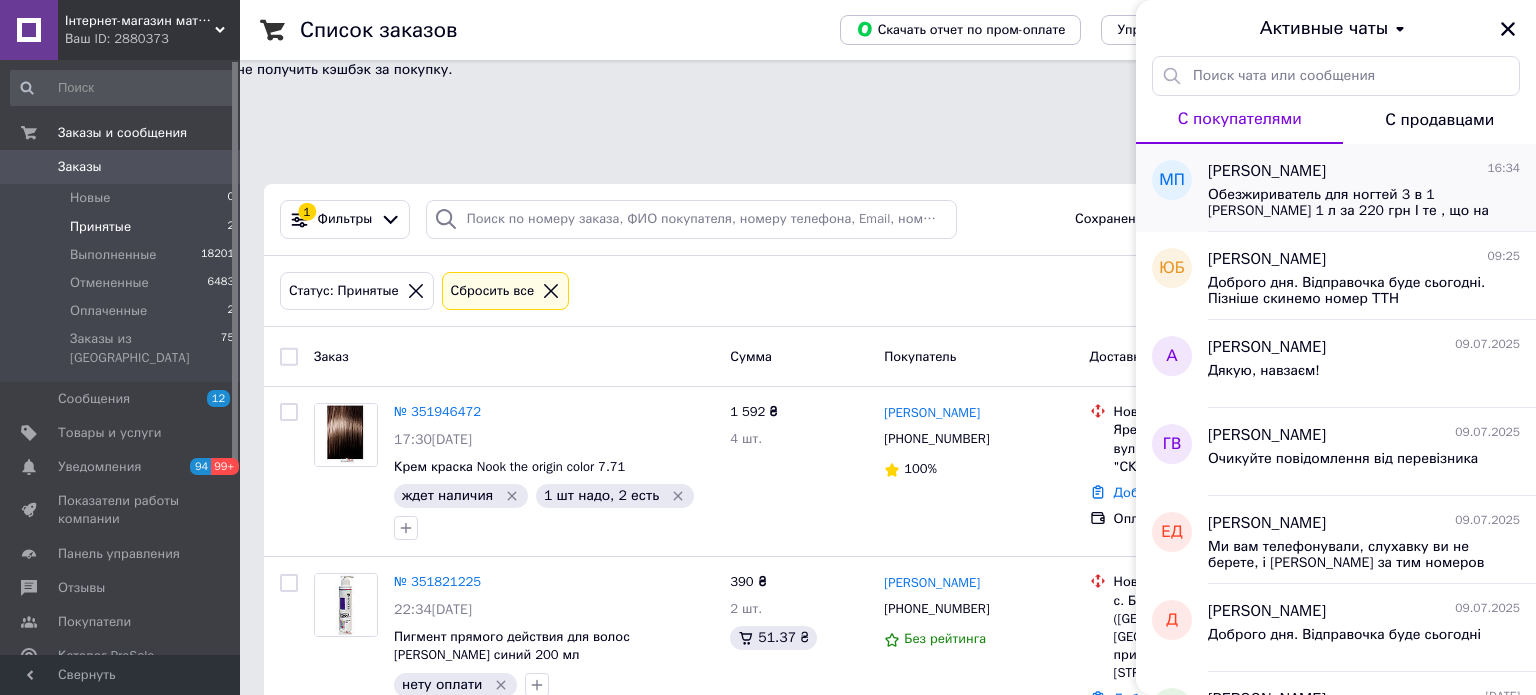 click on "Обезжириватель для ногтей 3 в 1 Фурман 1 л за 220 грн
І те , що на фото  Ви відправили
Правильно?" at bounding box center (1350, 203) 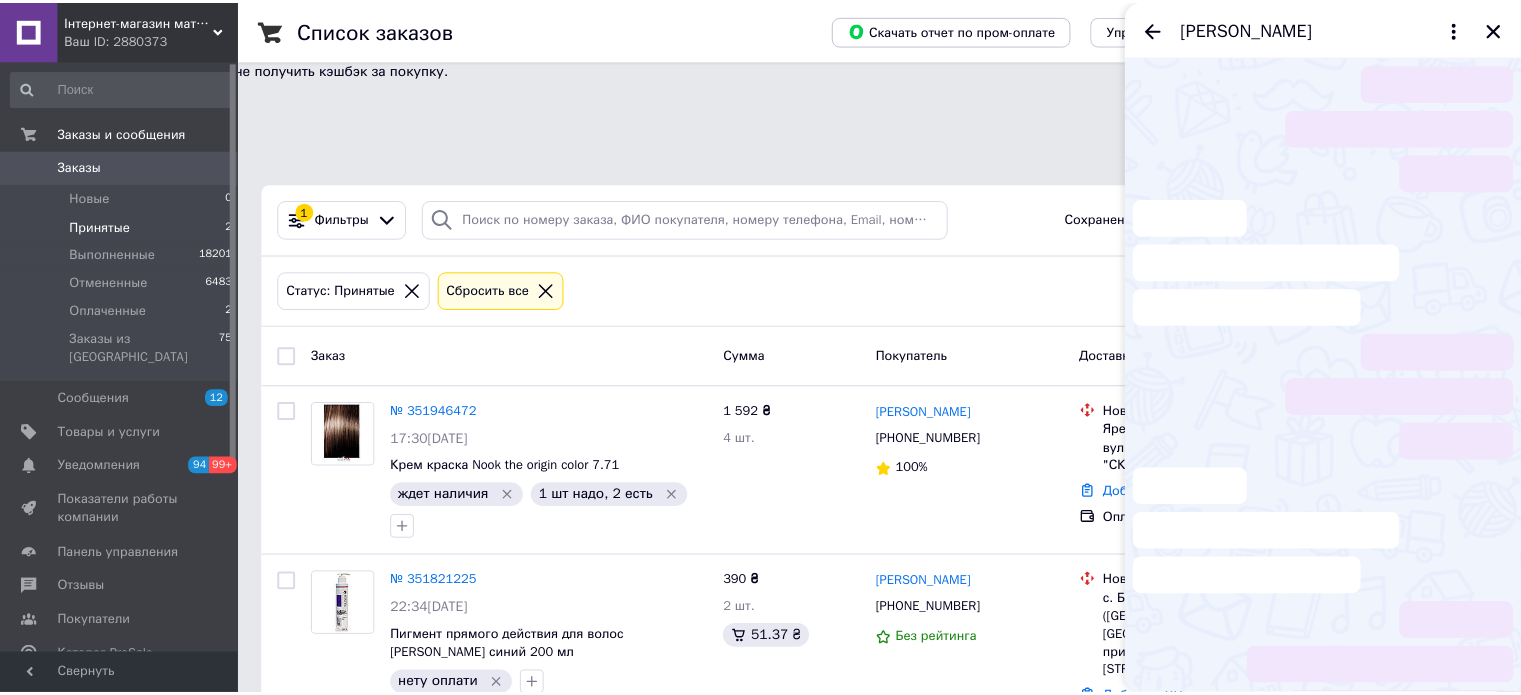 scroll, scrollTop: 896, scrollLeft: 0, axis: vertical 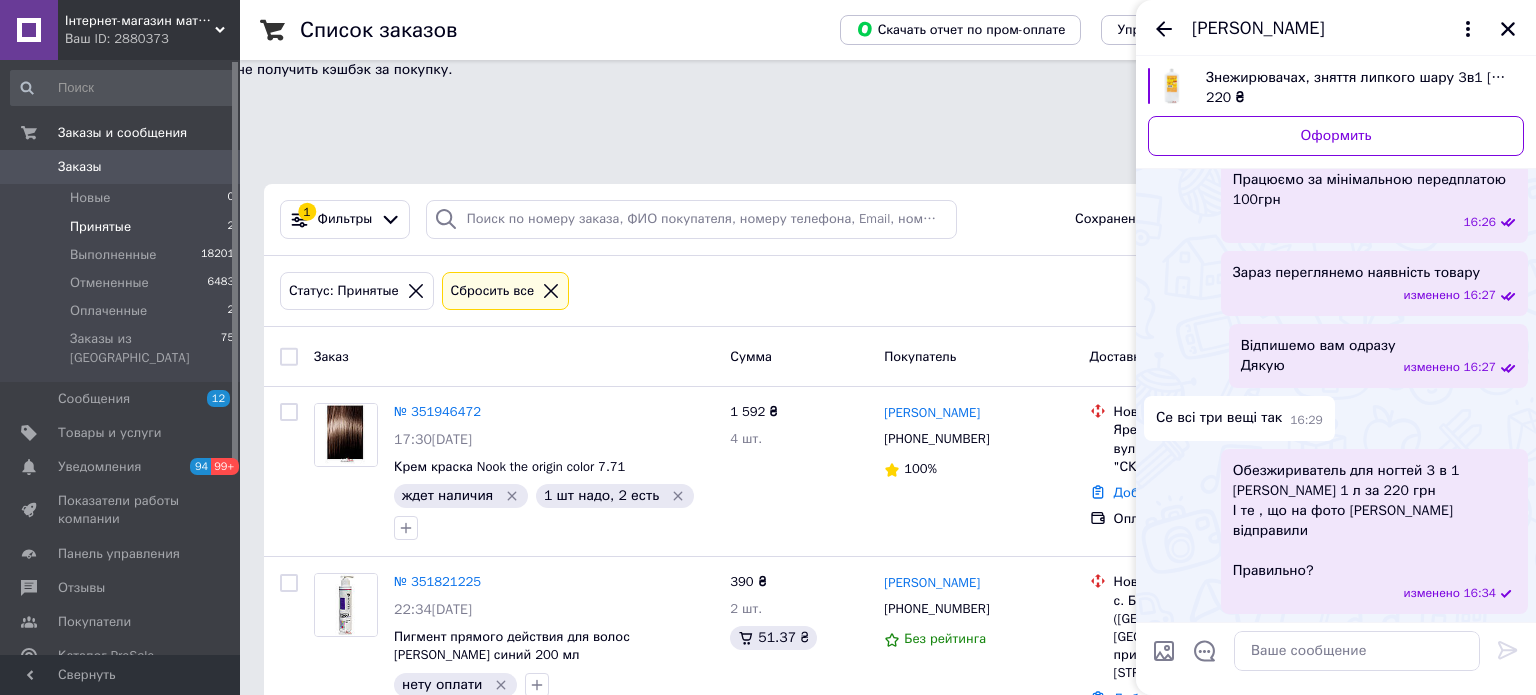 click on "Список заказов" at bounding box center [550, 30] 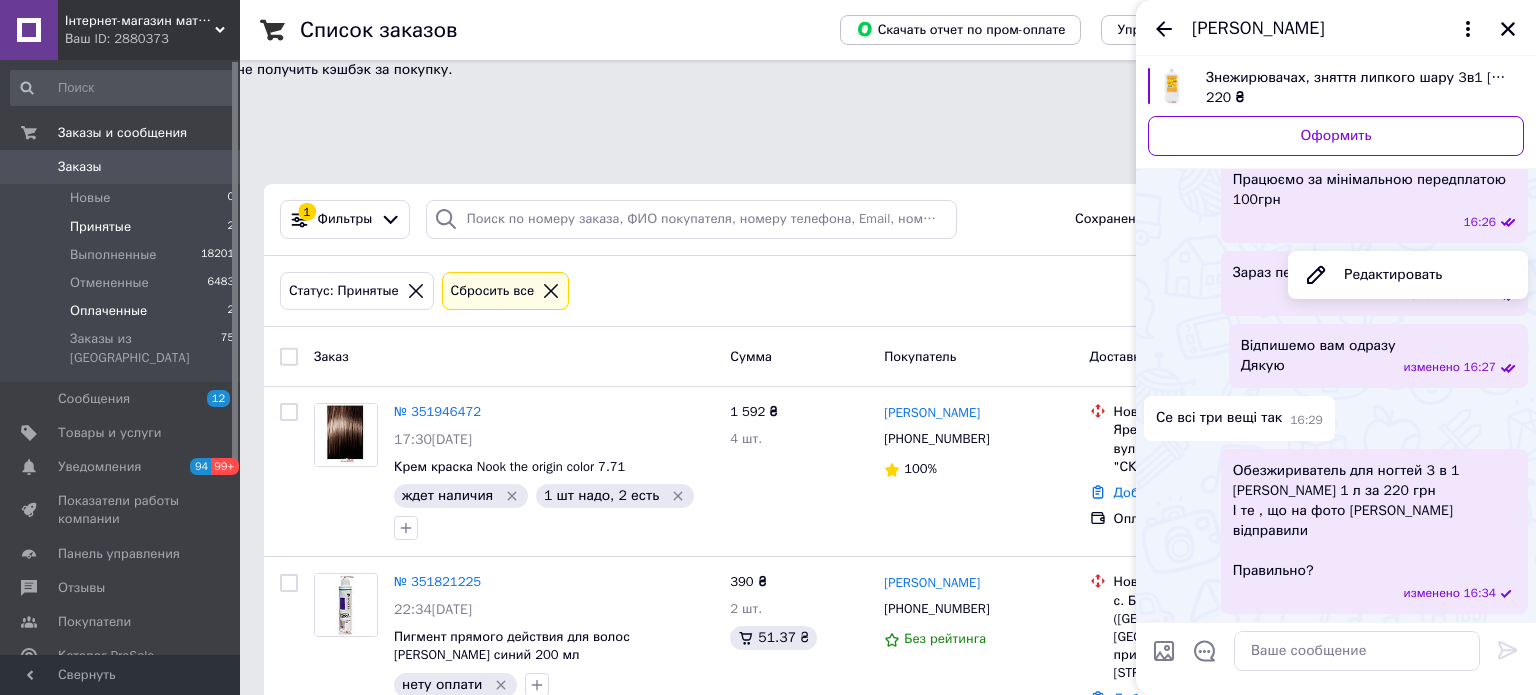 click on "Оплаченные" at bounding box center [108, 311] 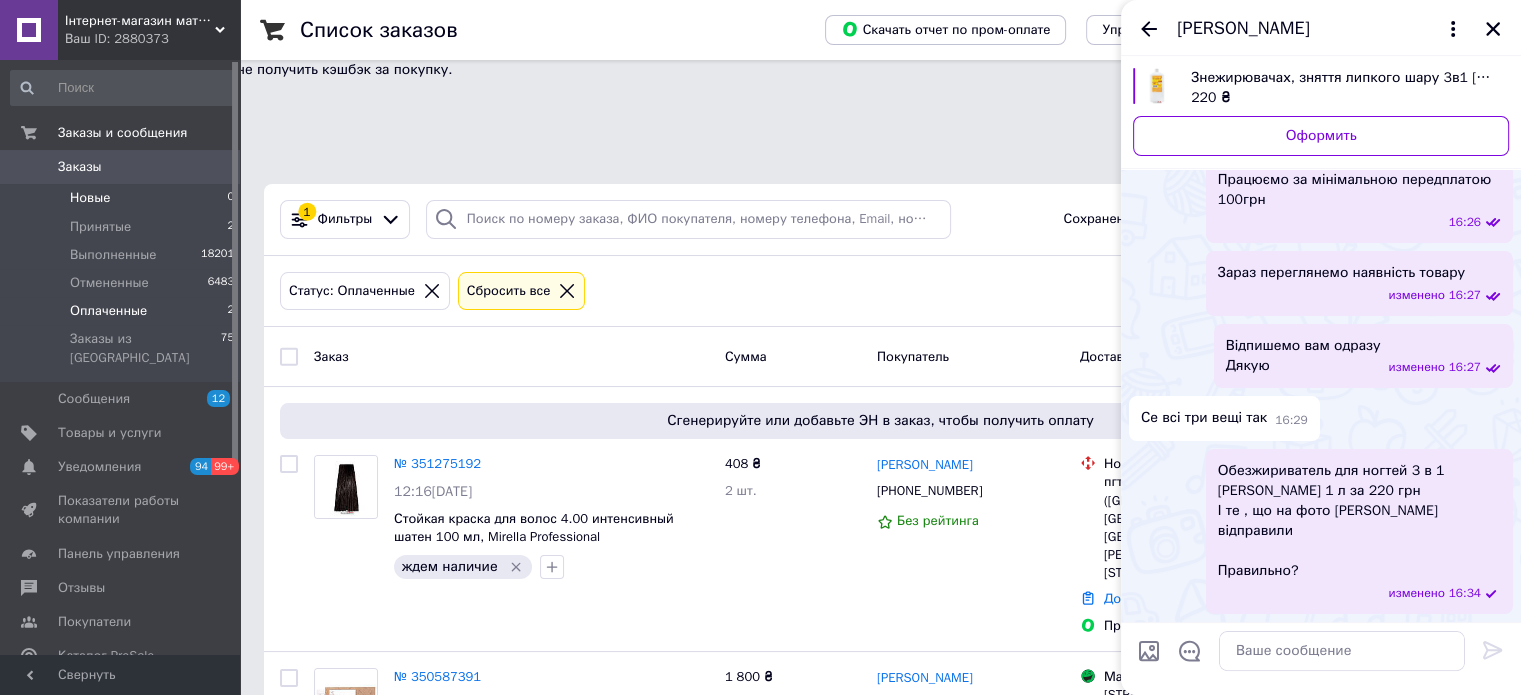 click on "Новые 0" at bounding box center [123, 198] 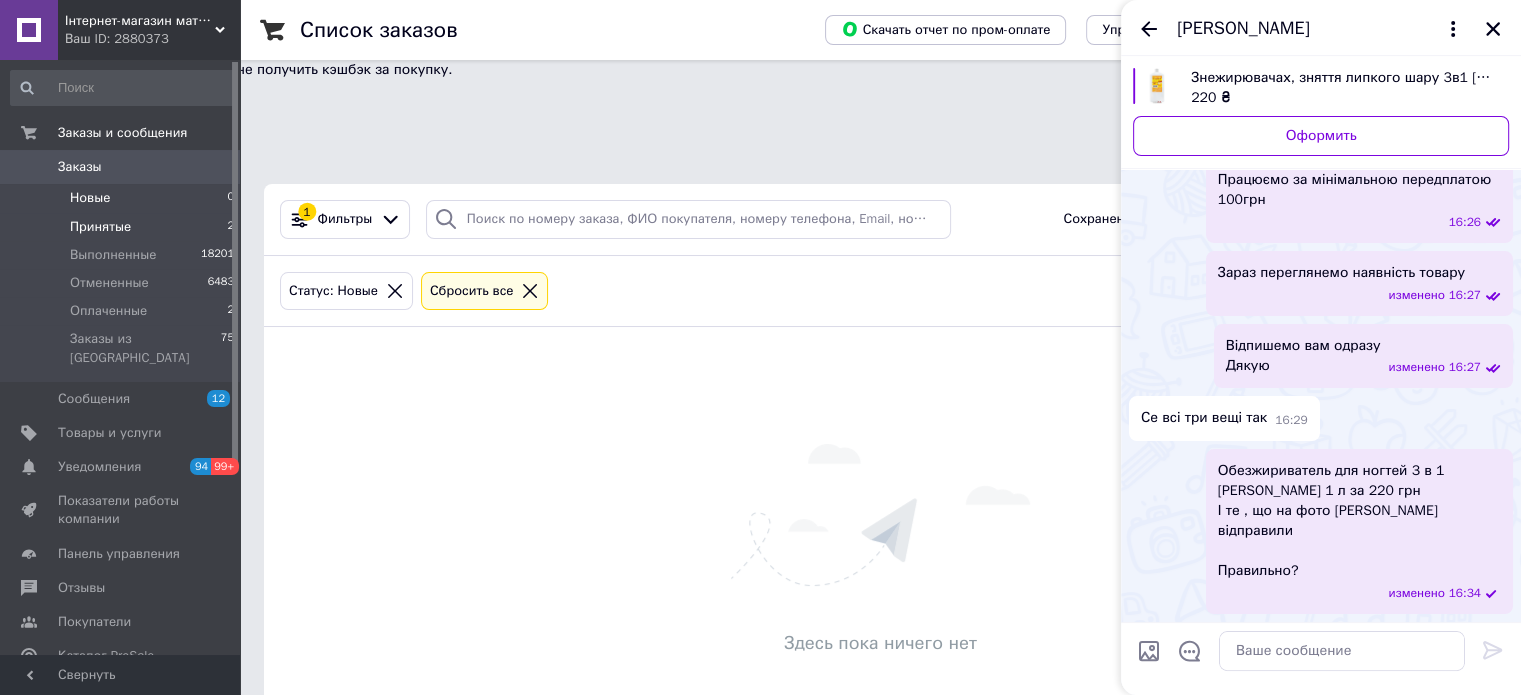 click on "Принятые" at bounding box center (100, 227) 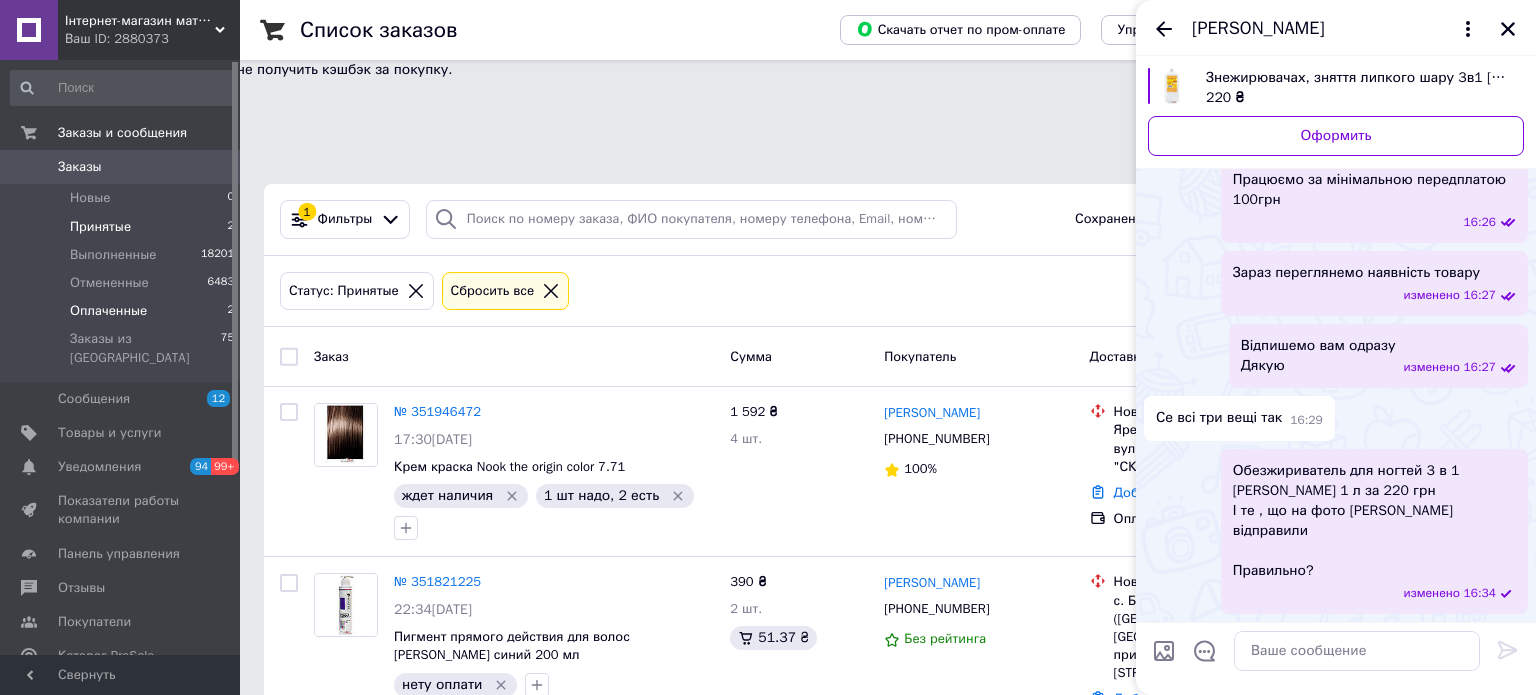 click on "Оплаченные 2" at bounding box center [123, 311] 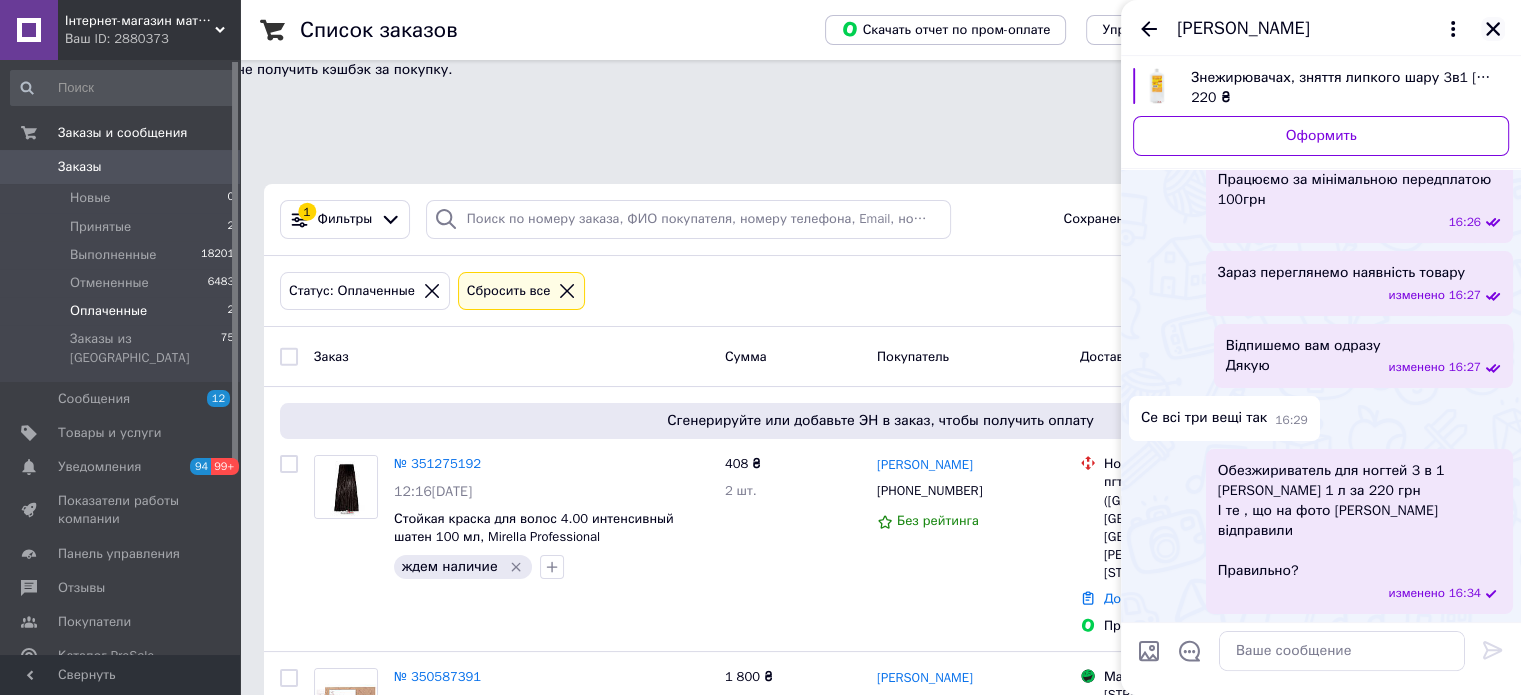 click 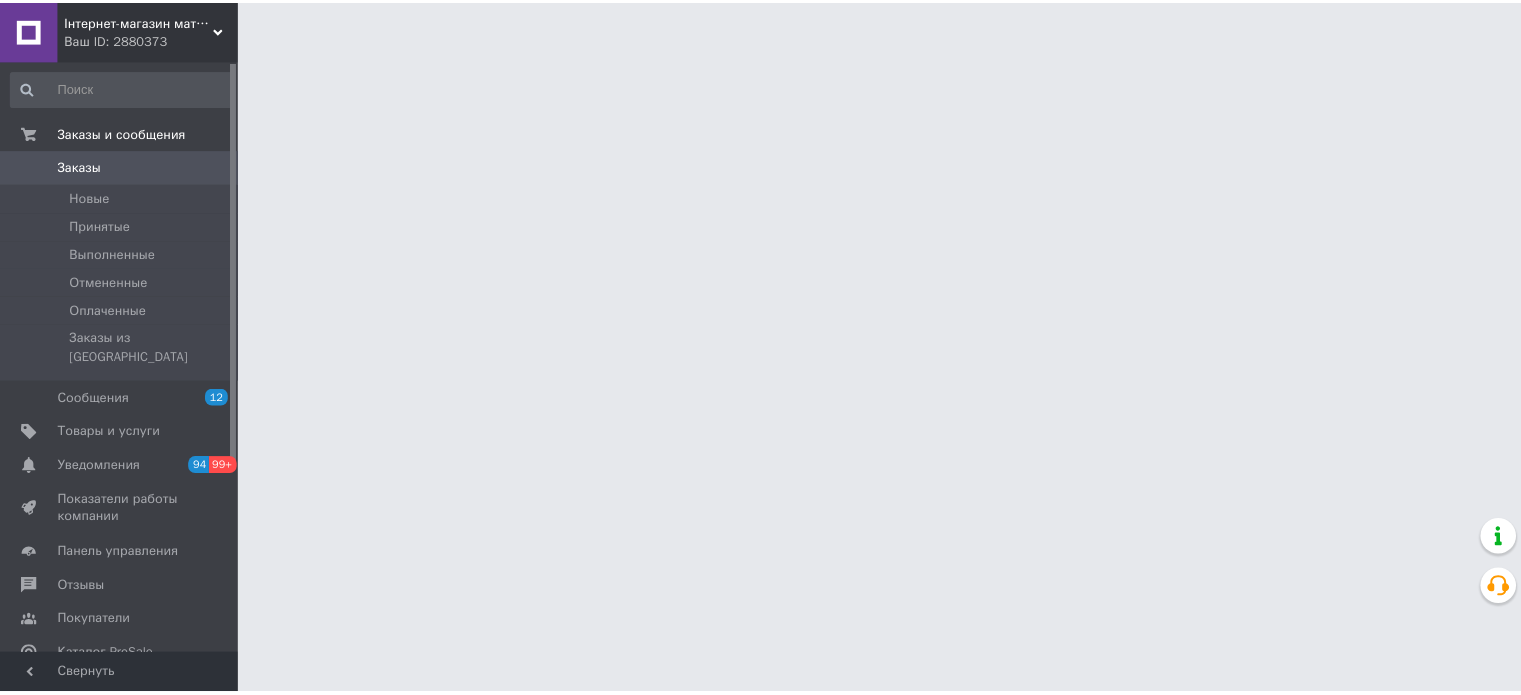 scroll, scrollTop: 0, scrollLeft: 0, axis: both 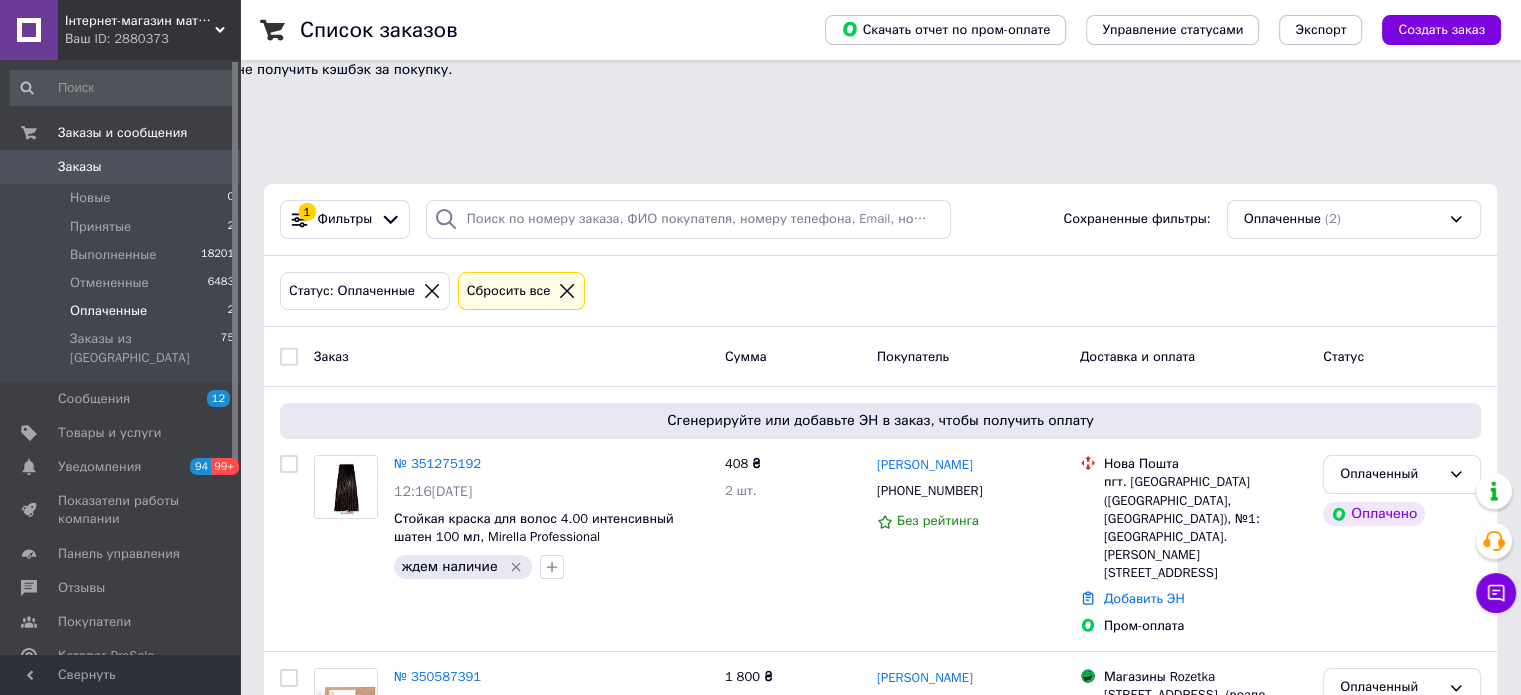 click on "Статус: Оплаченные Сбросить все" at bounding box center [880, 291] 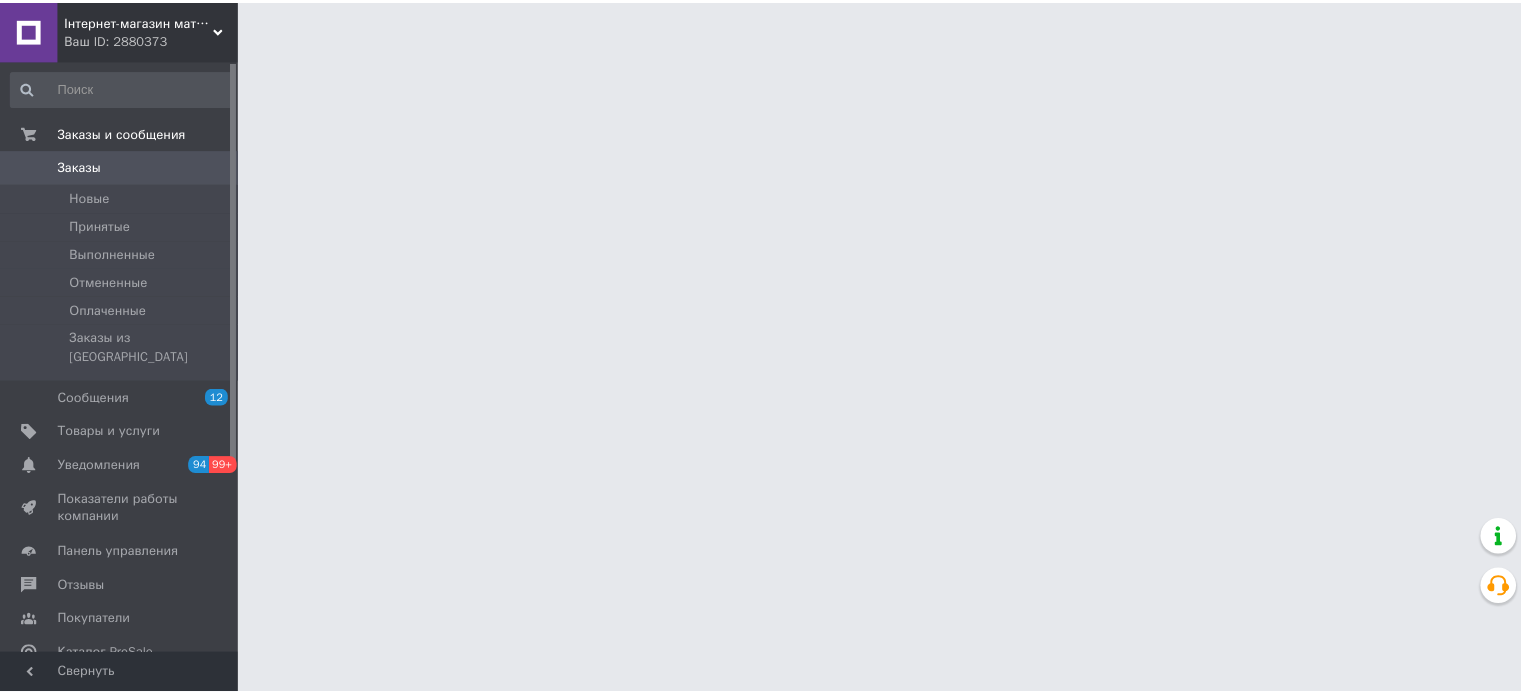 scroll, scrollTop: 0, scrollLeft: 0, axis: both 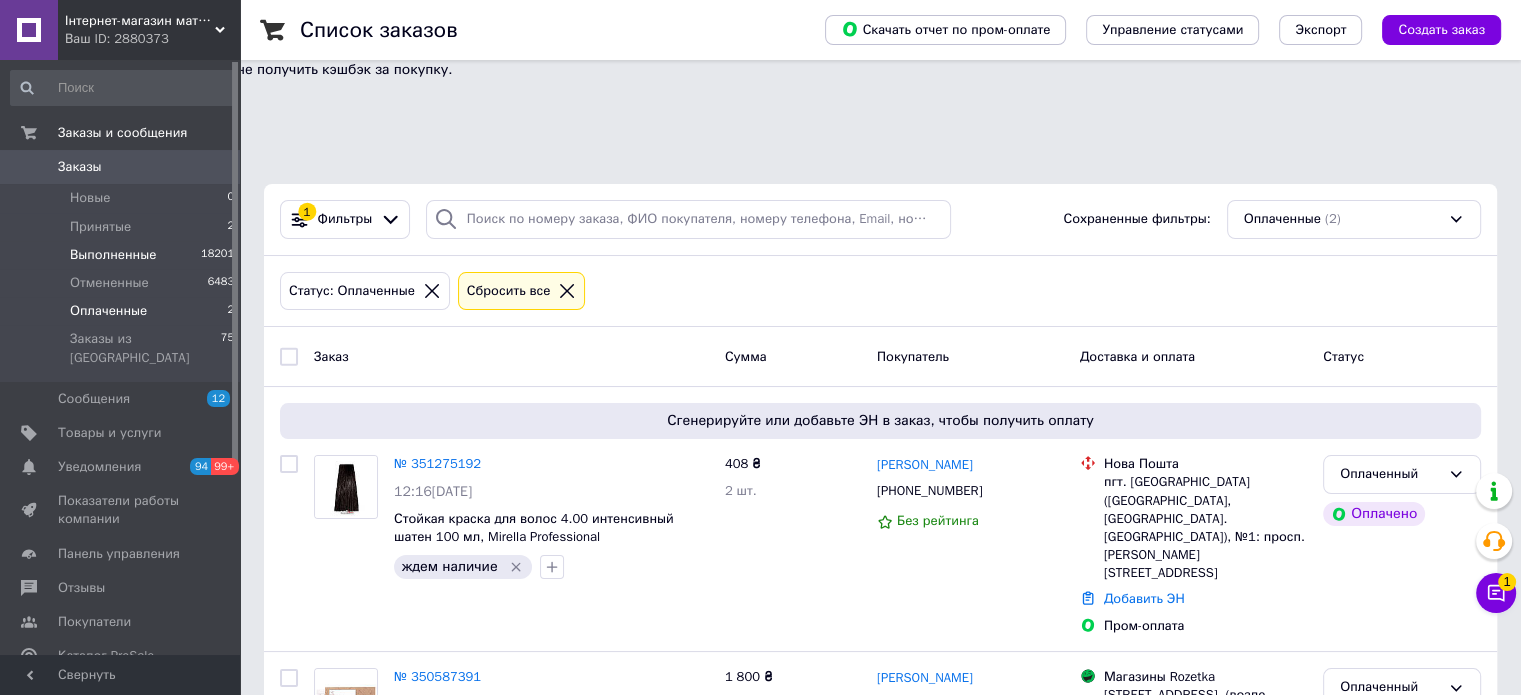 click on "Выполненные" at bounding box center (113, 255) 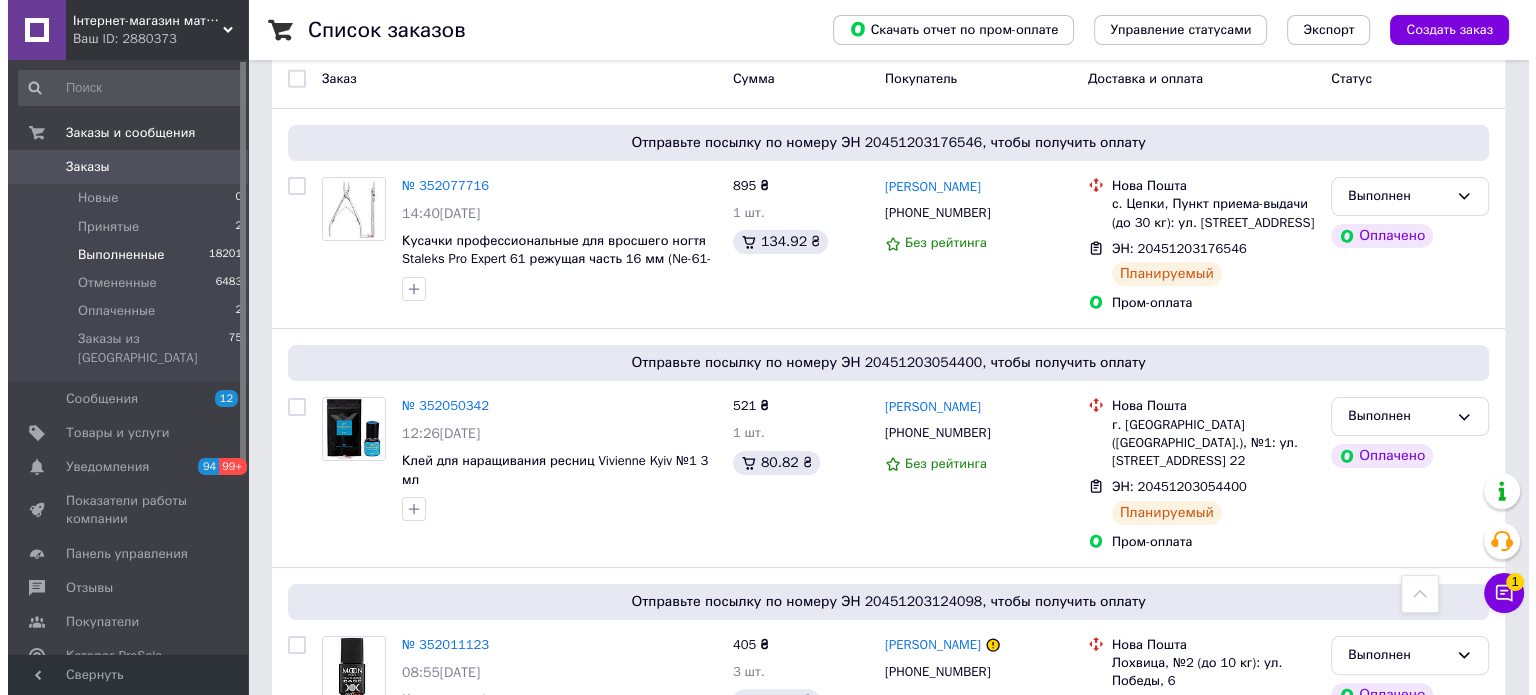 scroll, scrollTop: 0, scrollLeft: 0, axis: both 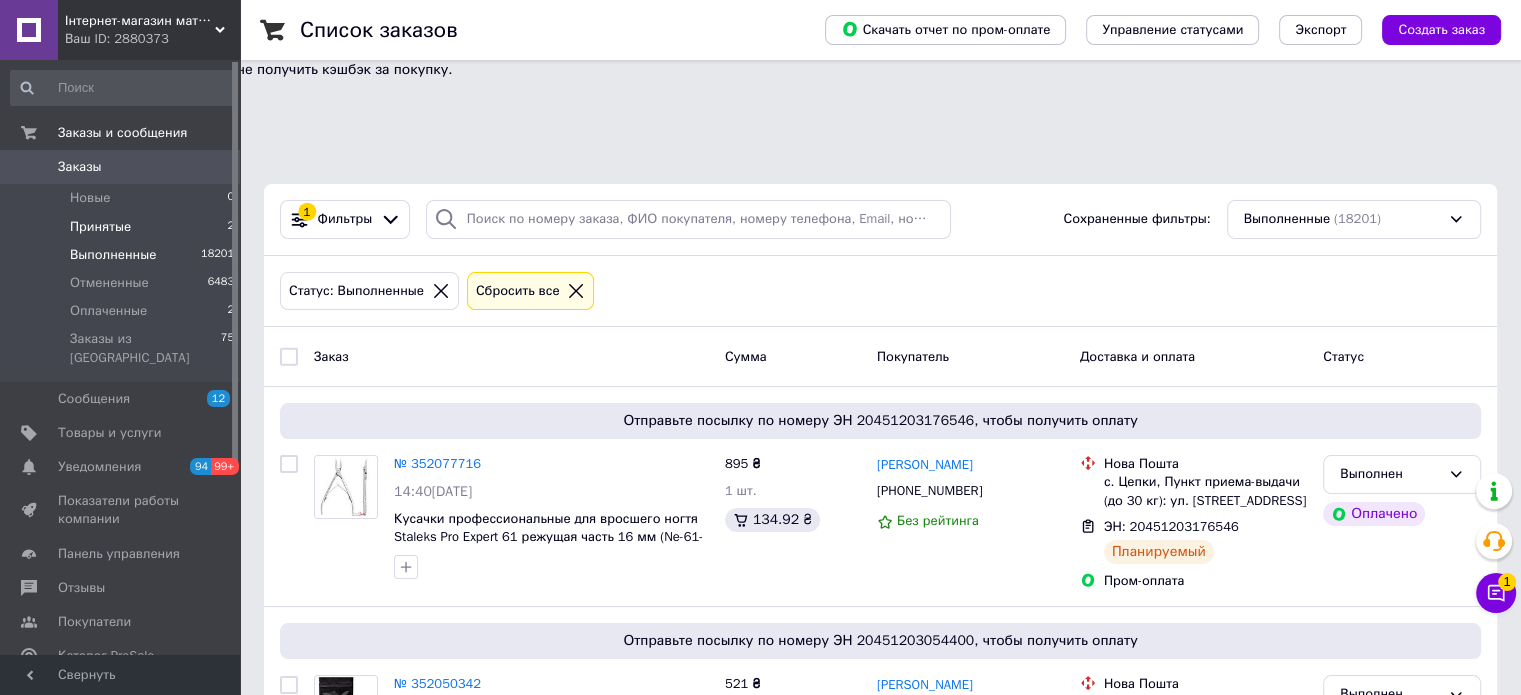 click on "Принятые" at bounding box center (100, 227) 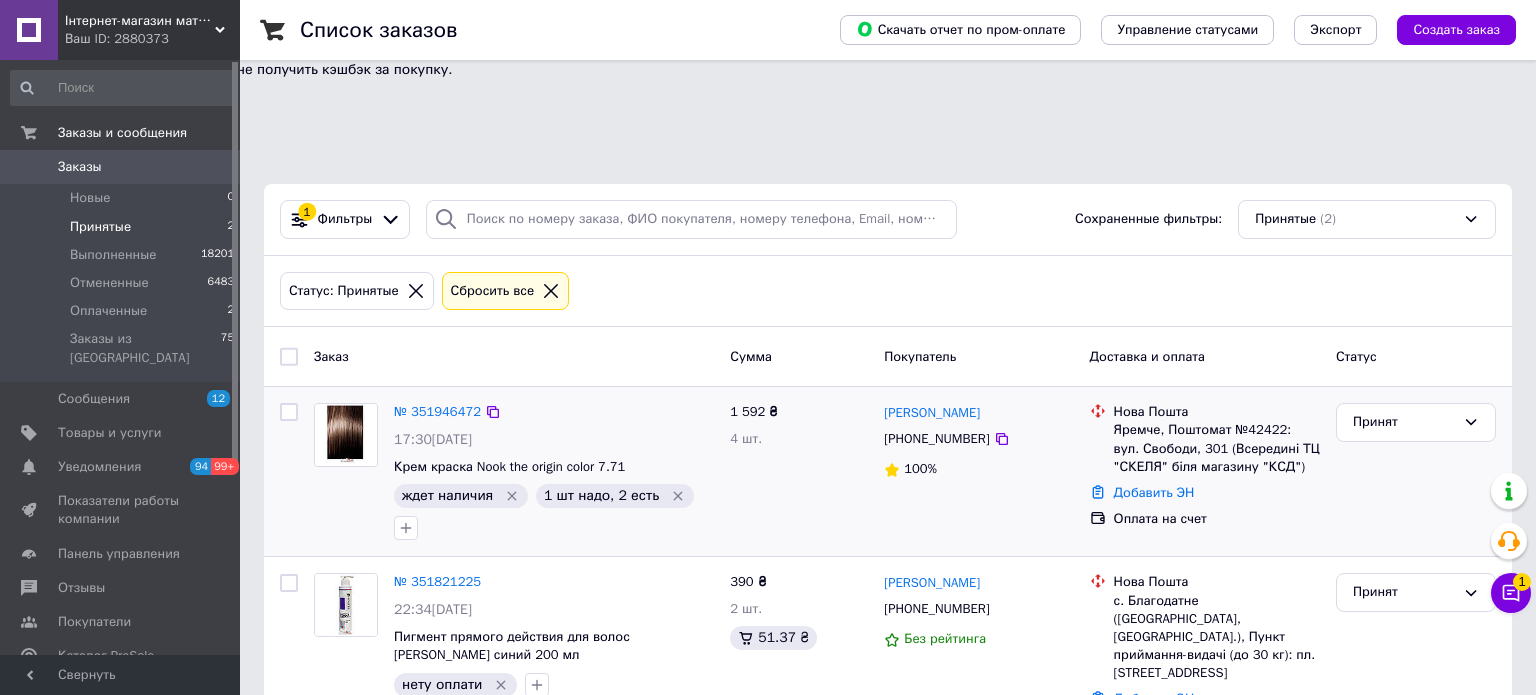 click on "Принят" at bounding box center (1416, 471) 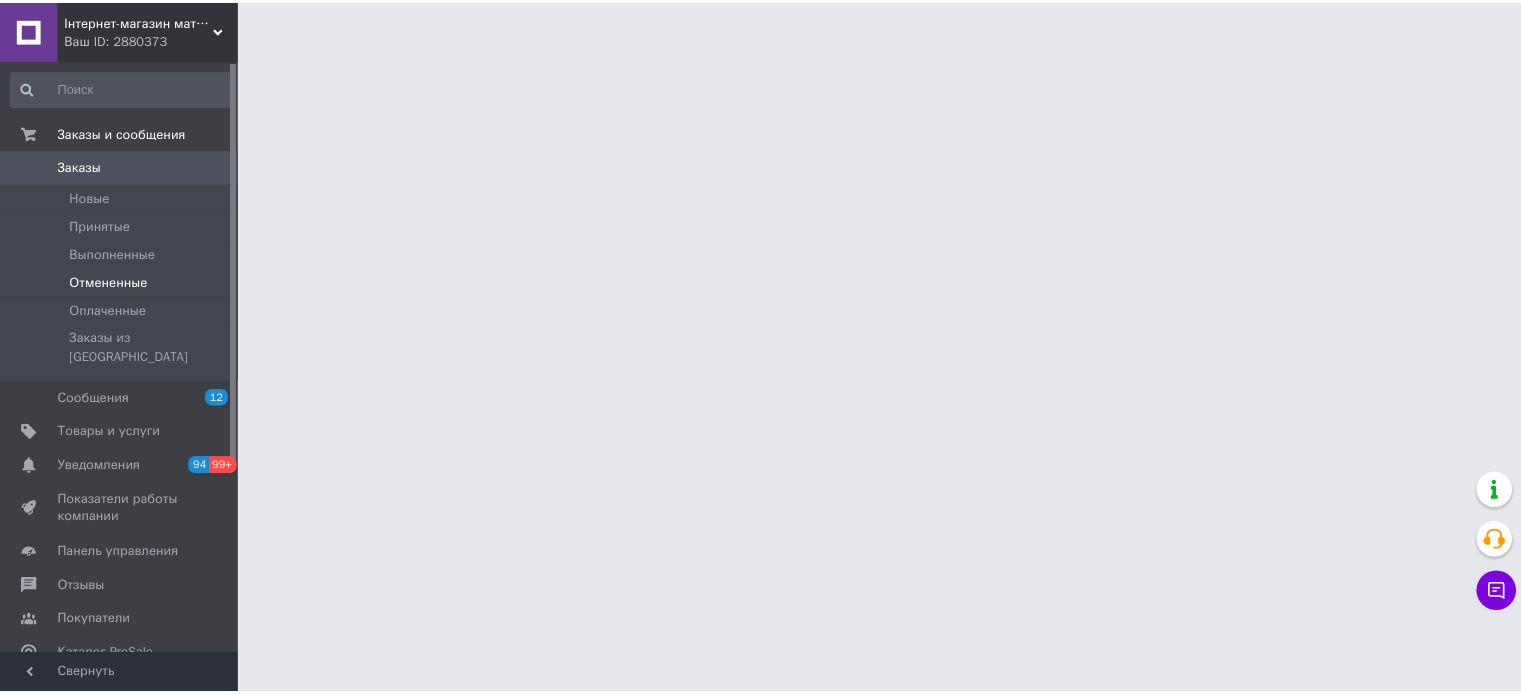 scroll, scrollTop: 0, scrollLeft: 0, axis: both 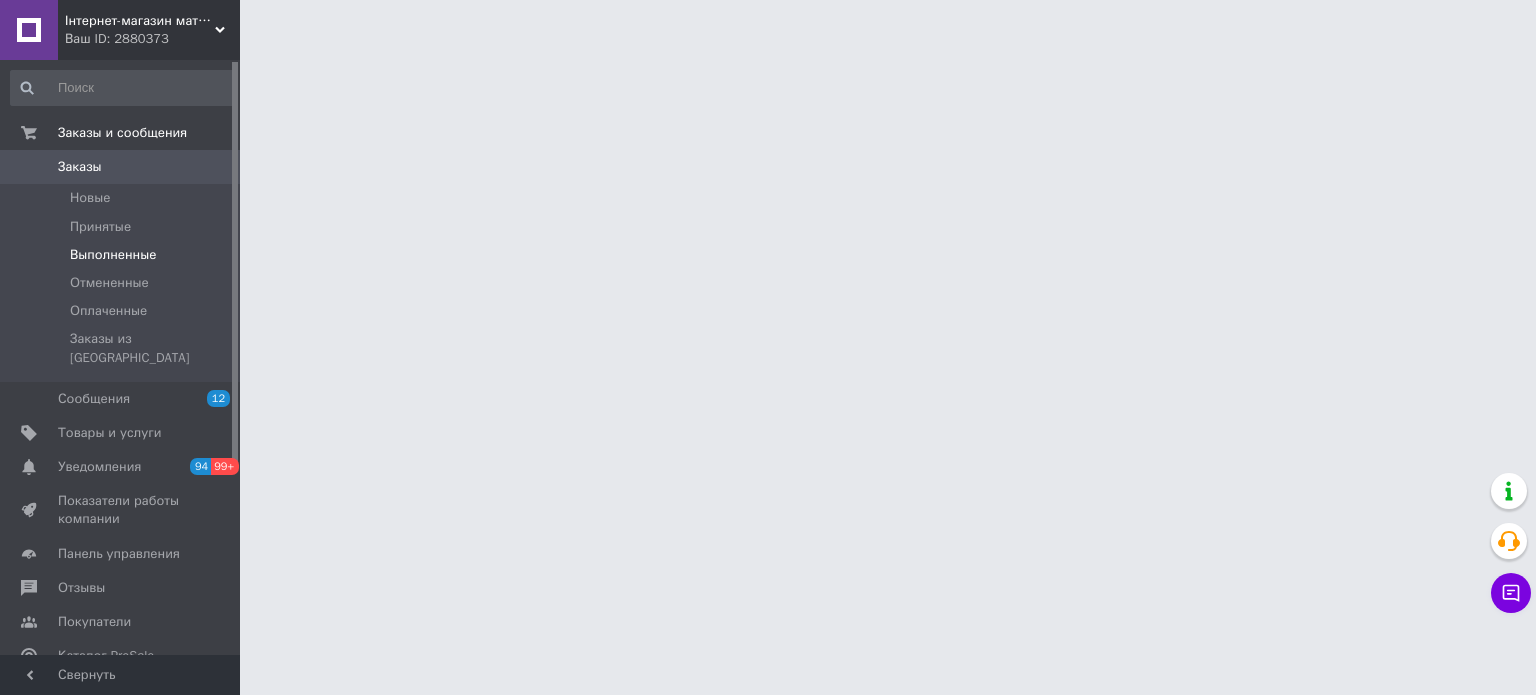 click on "Выполненные" at bounding box center [113, 255] 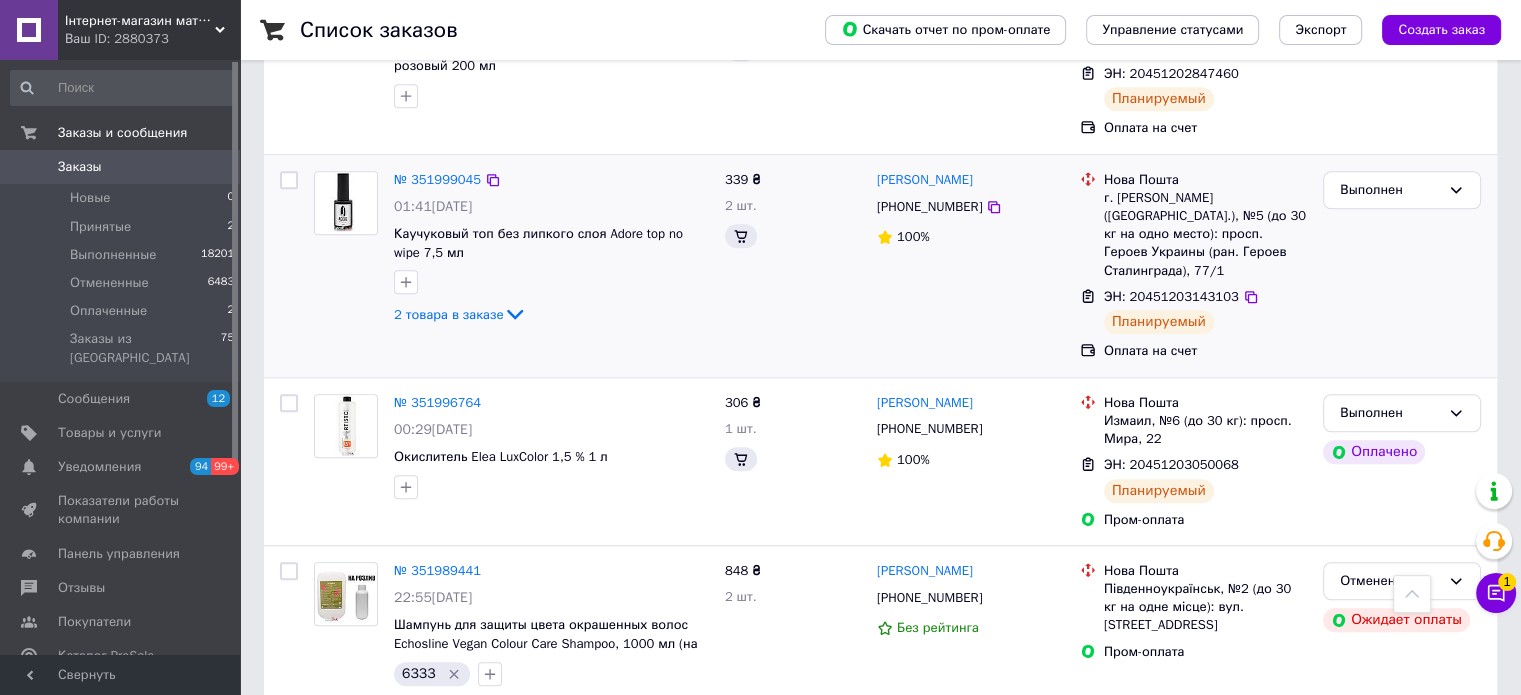 scroll, scrollTop: 1500, scrollLeft: 0, axis: vertical 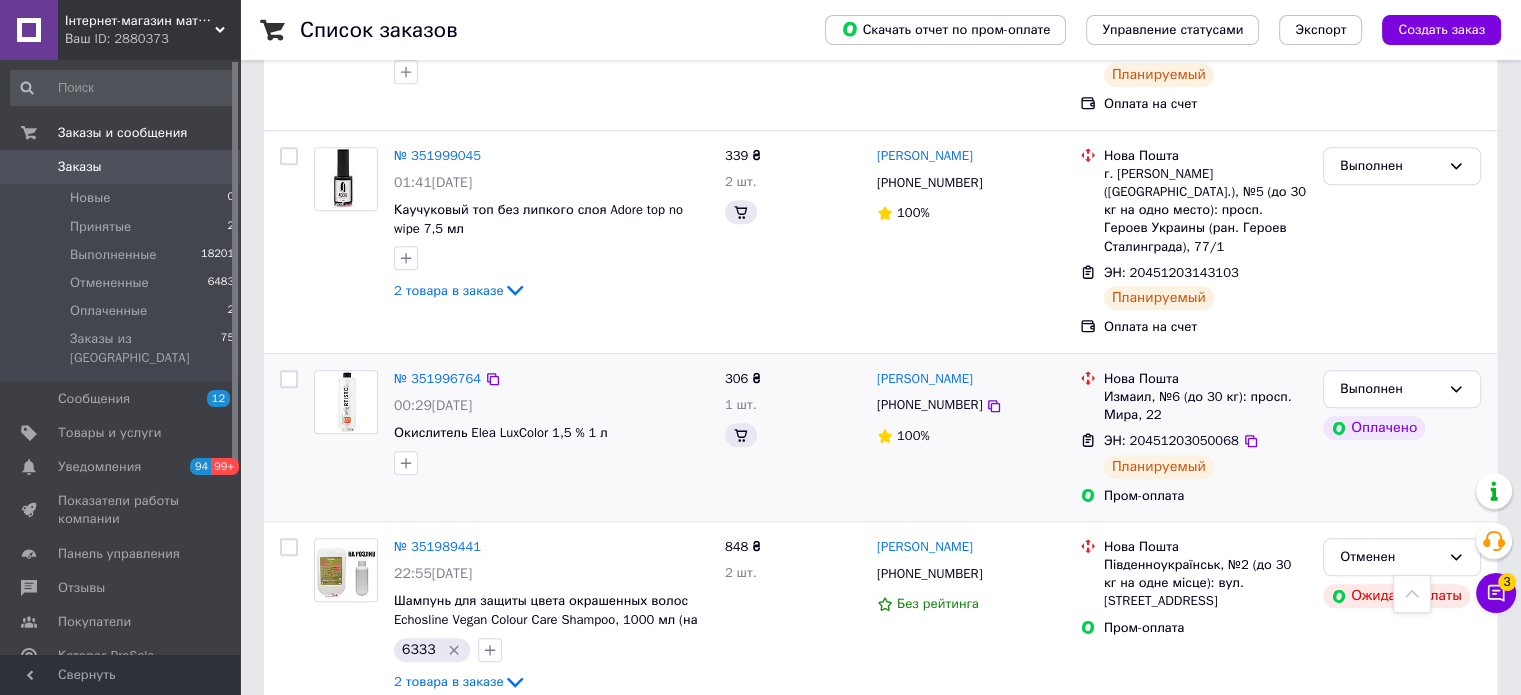 click on "№ 351996764 00:29[DATE] Окислитель Elea LuxColor 1,5 % 1 л" at bounding box center (551, 422) 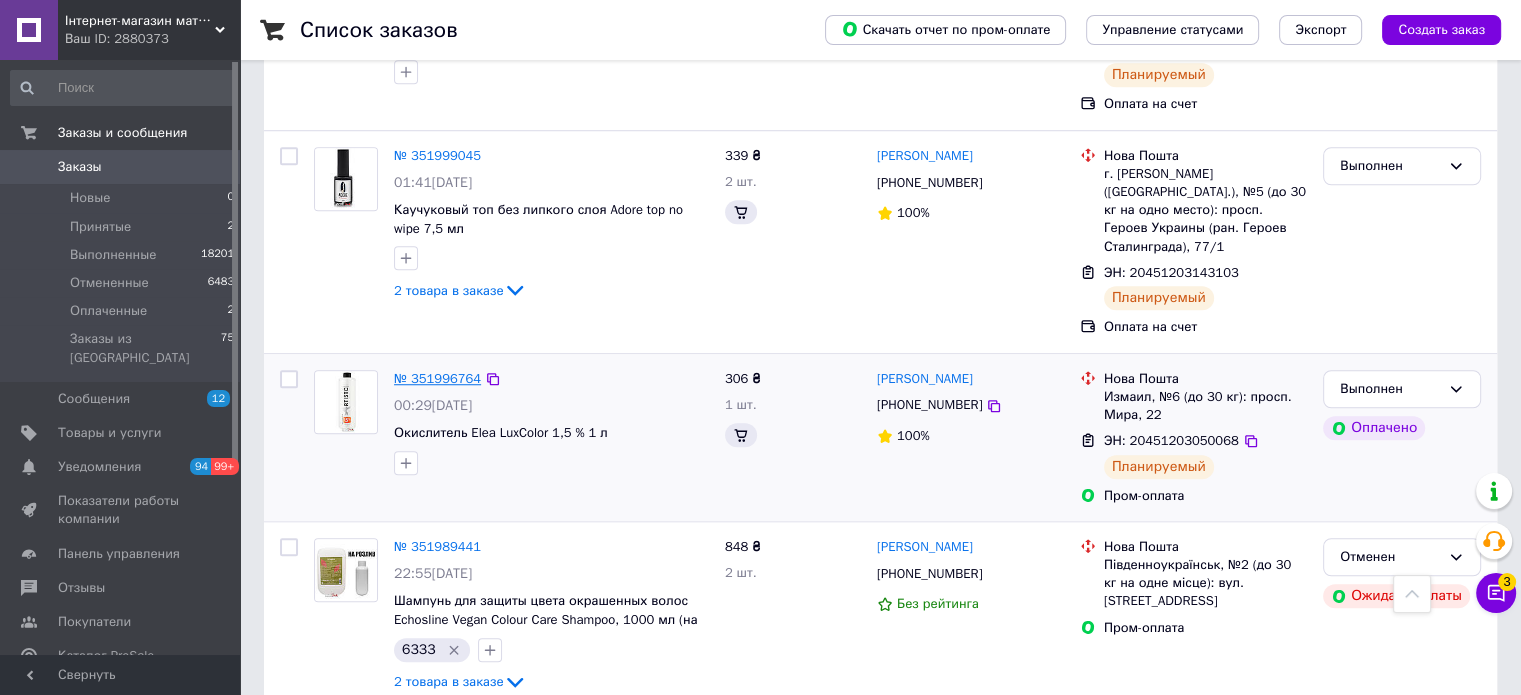 click on "№ 351996764" at bounding box center [437, 378] 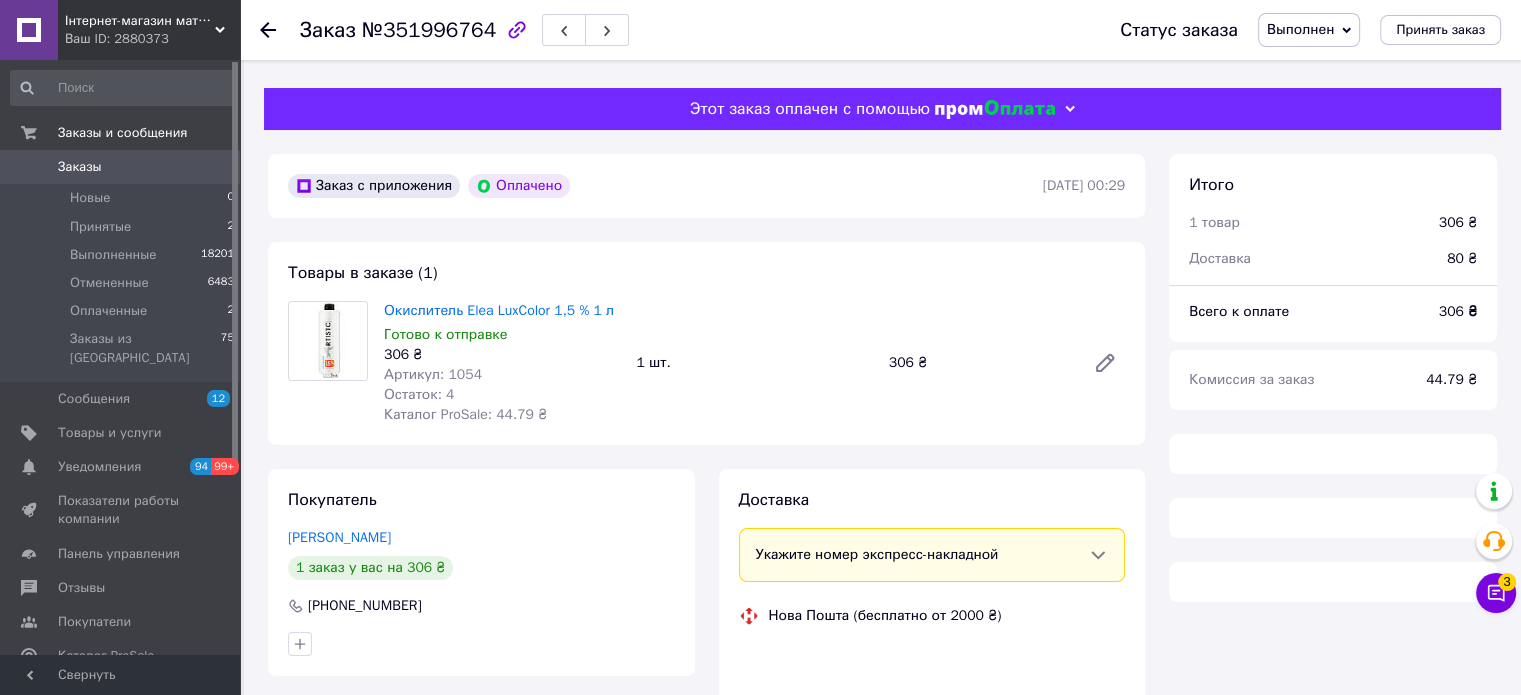 scroll, scrollTop: 288, scrollLeft: 0, axis: vertical 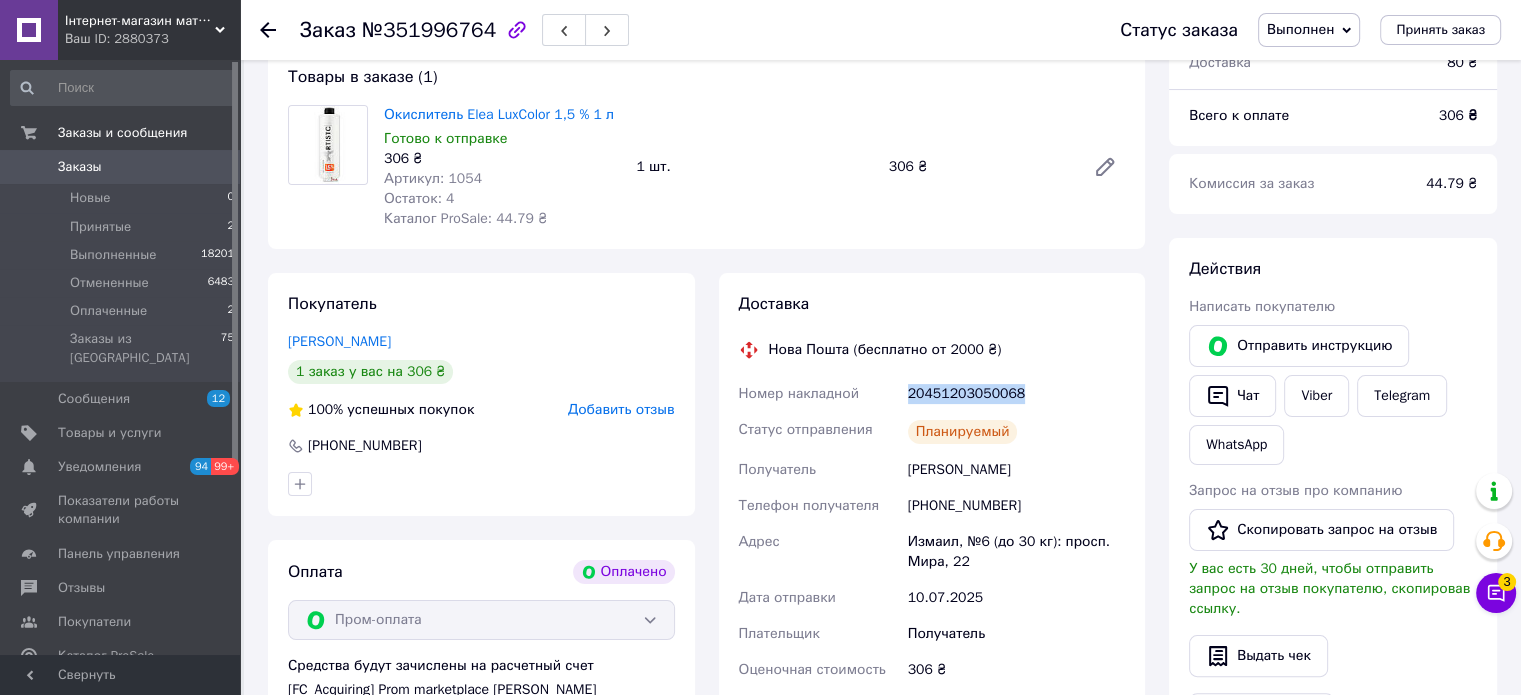 drag, startPoint x: 1028, startPoint y: 290, endPoint x: 904, endPoint y: 287, distance: 124.036285 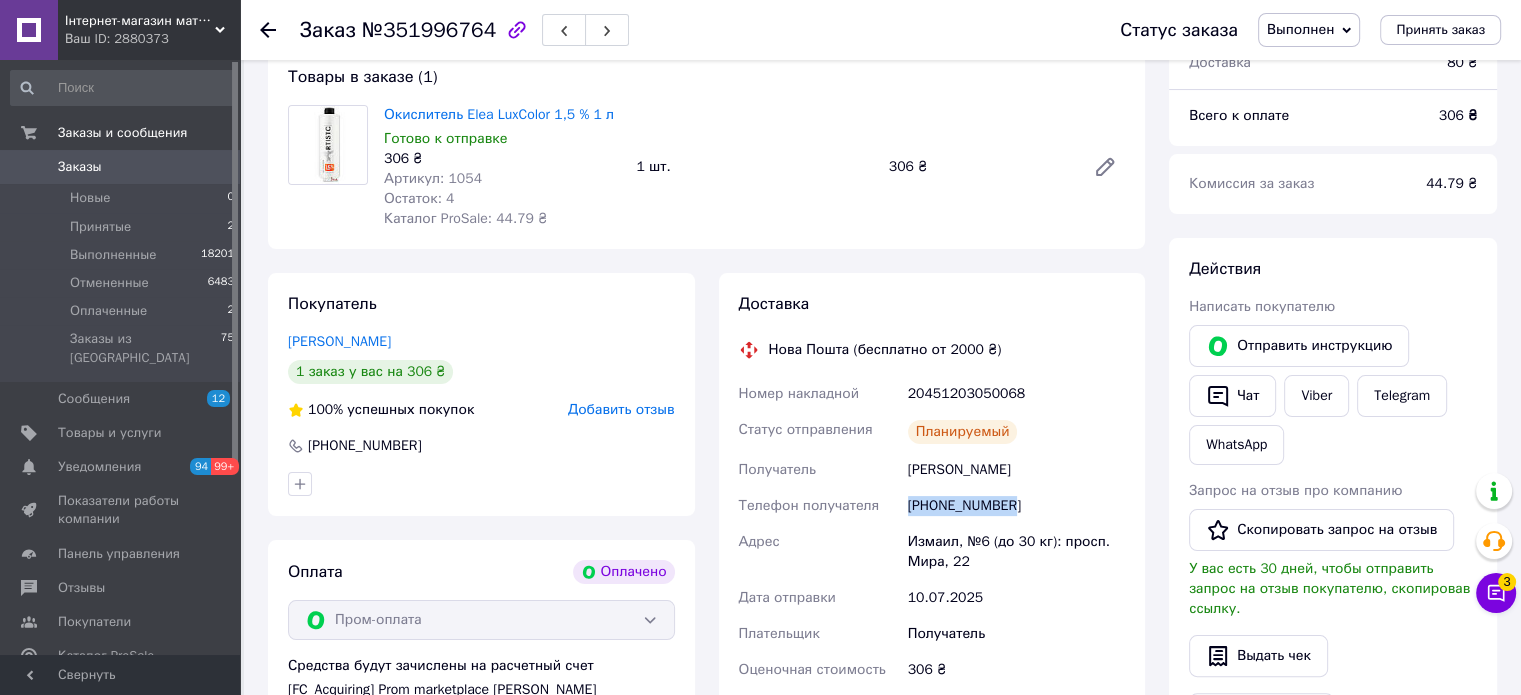 drag, startPoint x: 992, startPoint y: 411, endPoint x: 908, endPoint y: 411, distance: 84 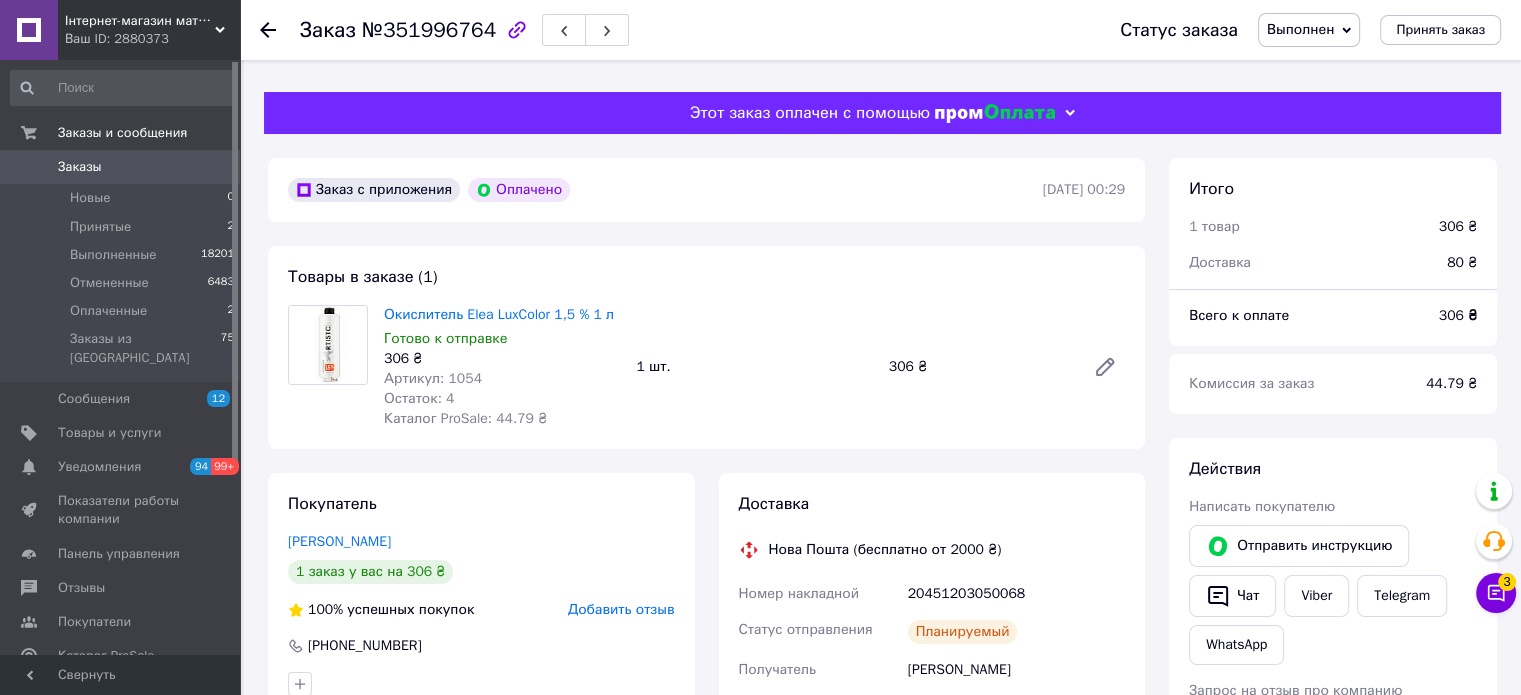 scroll, scrollTop: 0, scrollLeft: 0, axis: both 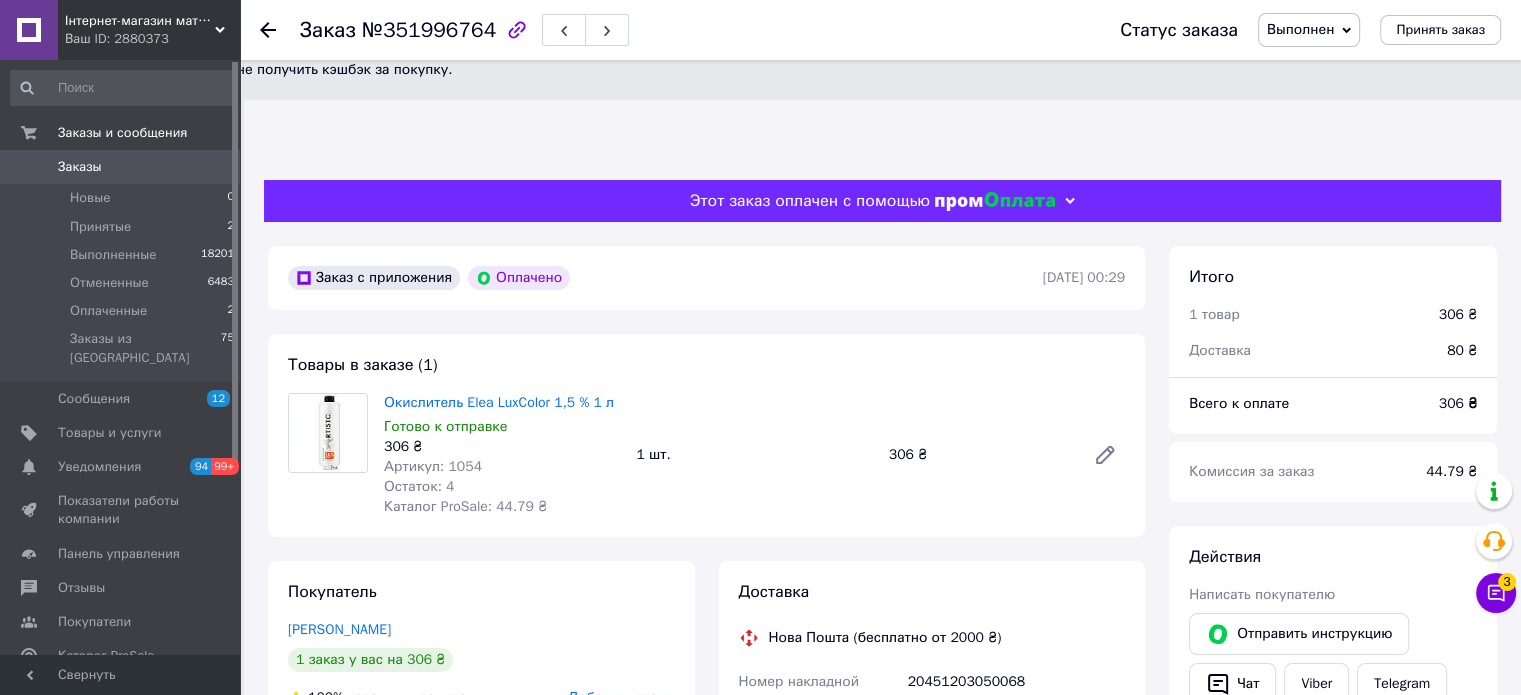click 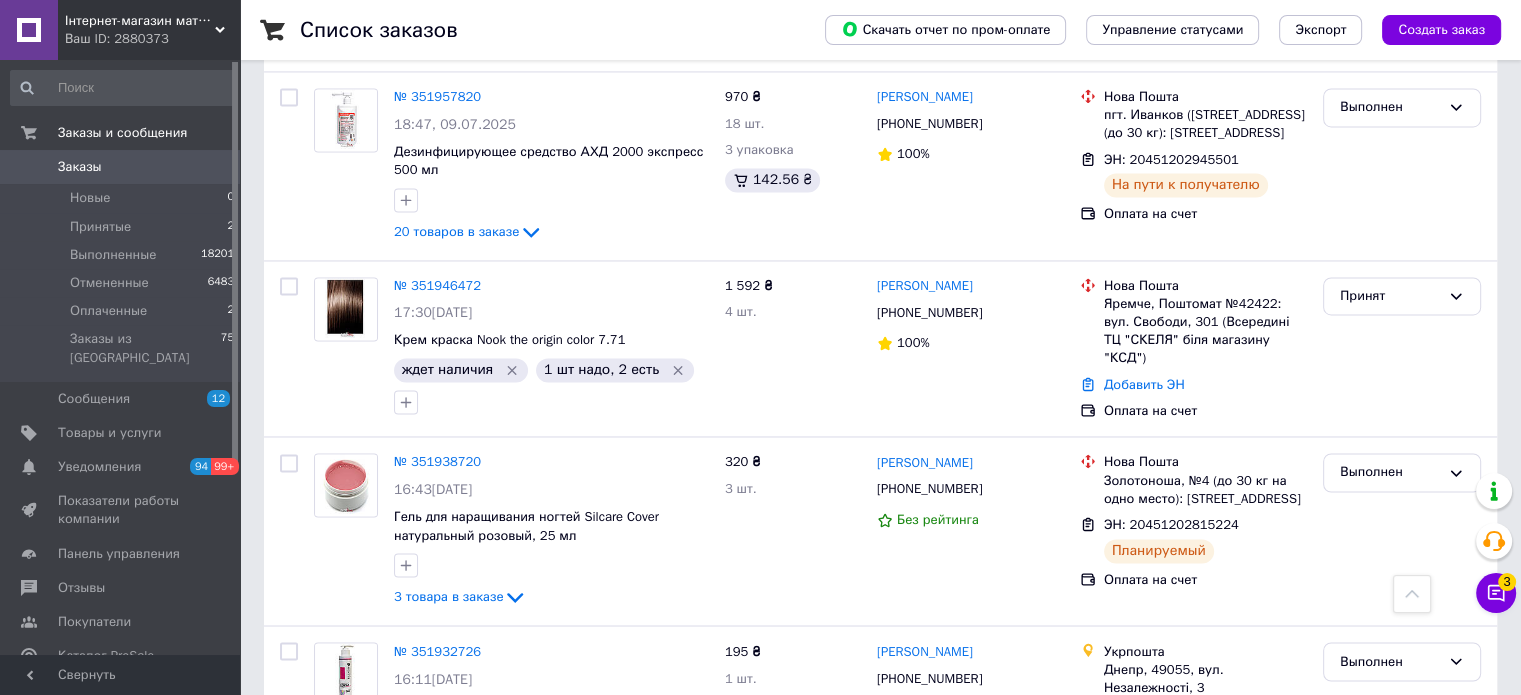 scroll, scrollTop: 3300, scrollLeft: 0, axis: vertical 